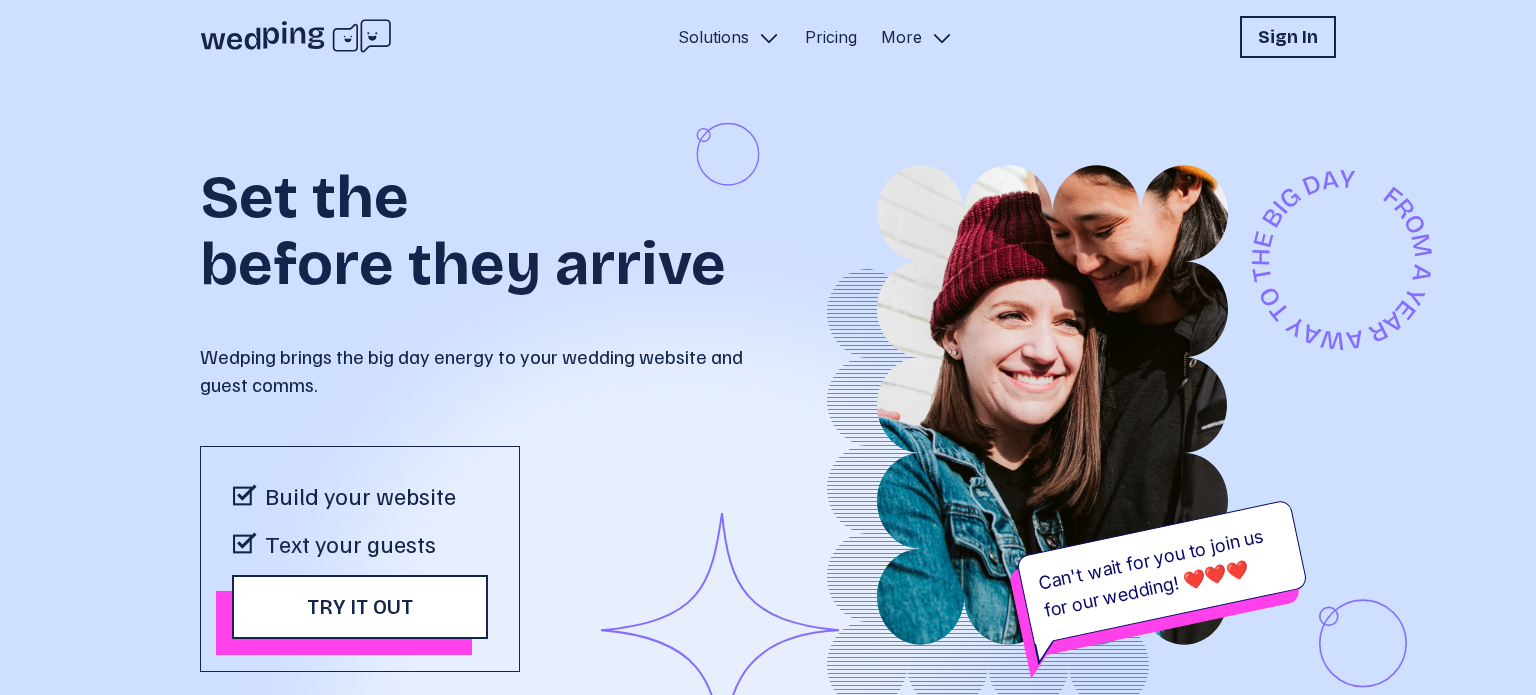 scroll, scrollTop: 0, scrollLeft: 0, axis: both 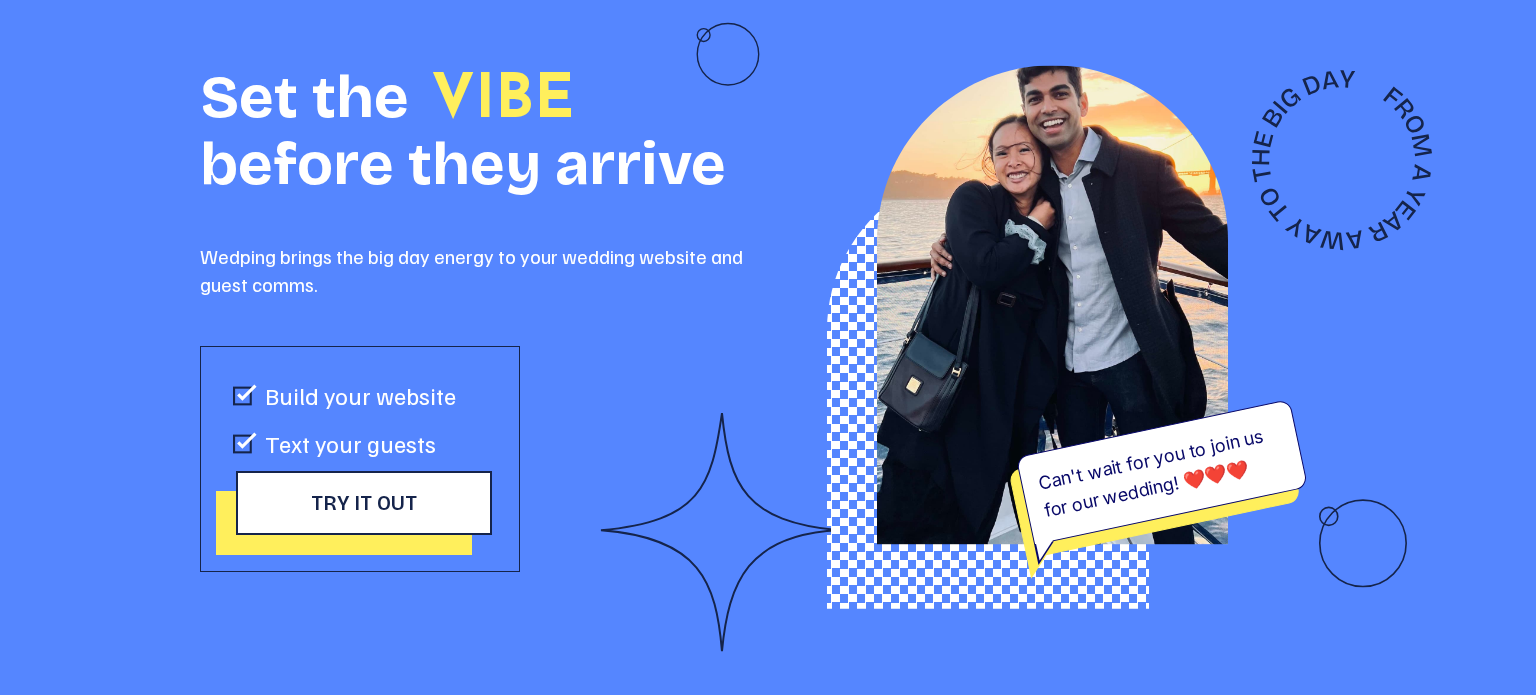 click on "Try it out" at bounding box center [364, 503] 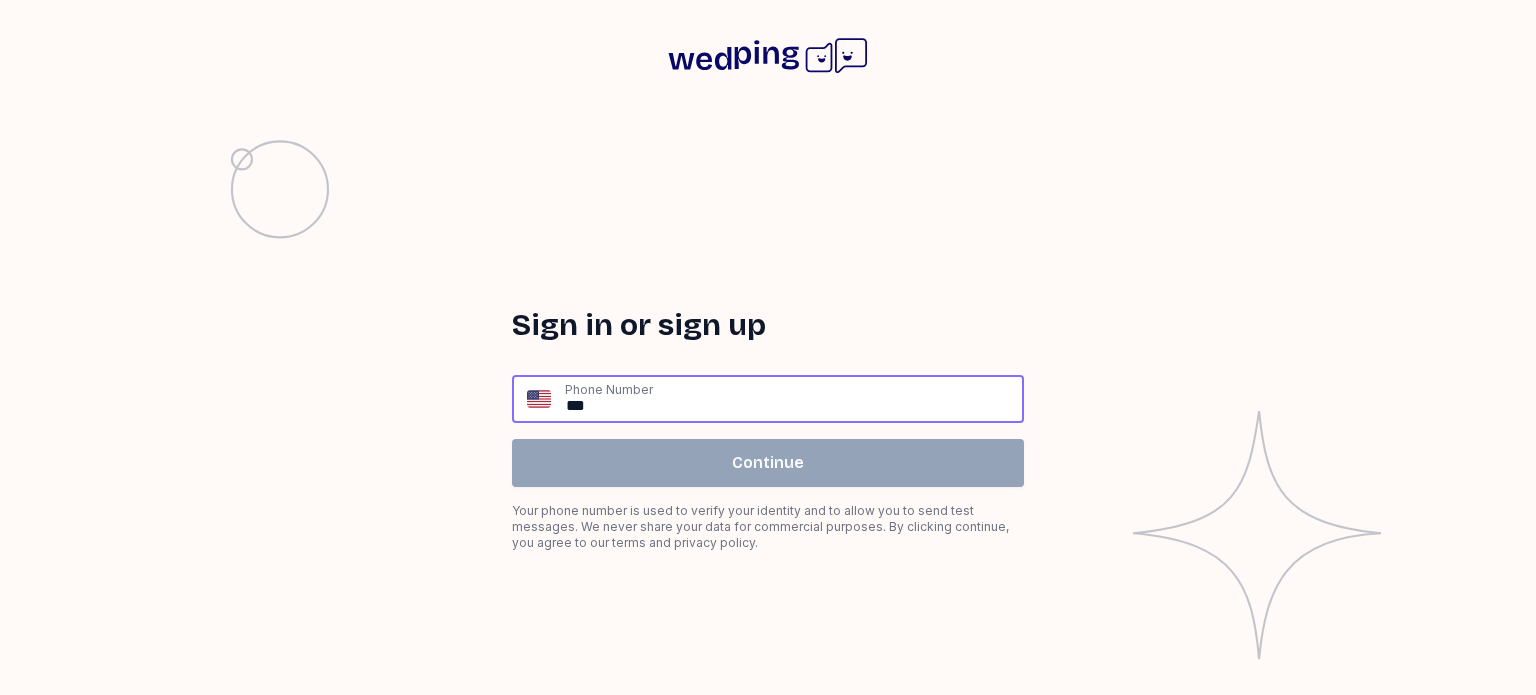 click on "**" at bounding box center (793, 399) 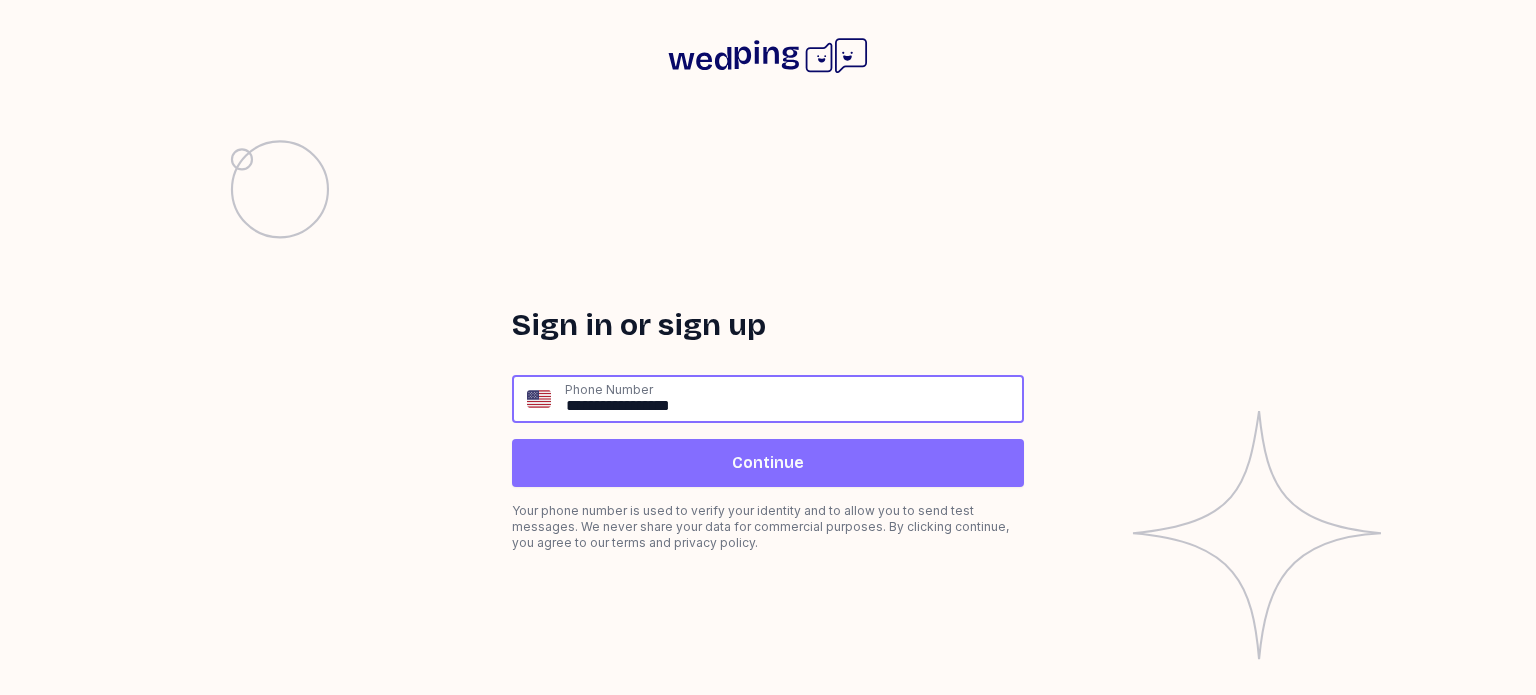 type on "**********" 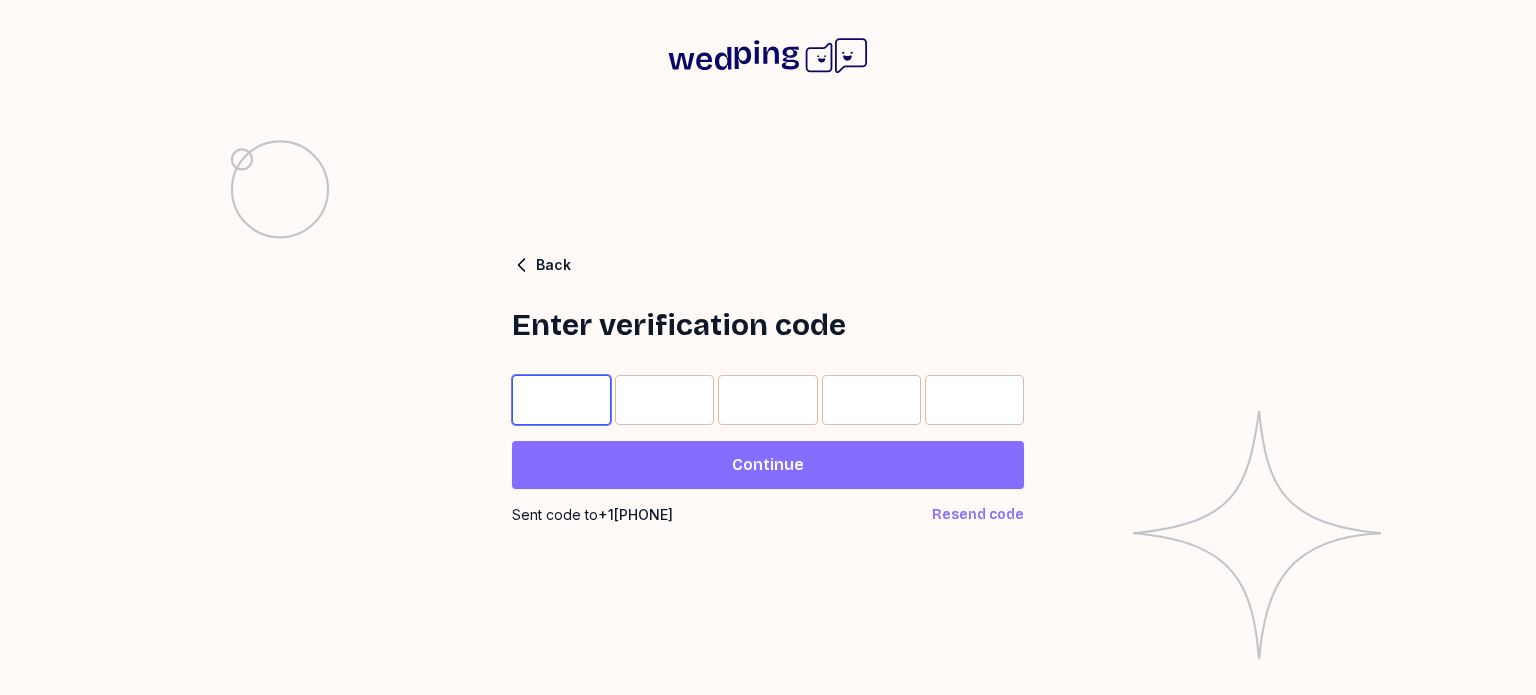 click at bounding box center [561, 400] 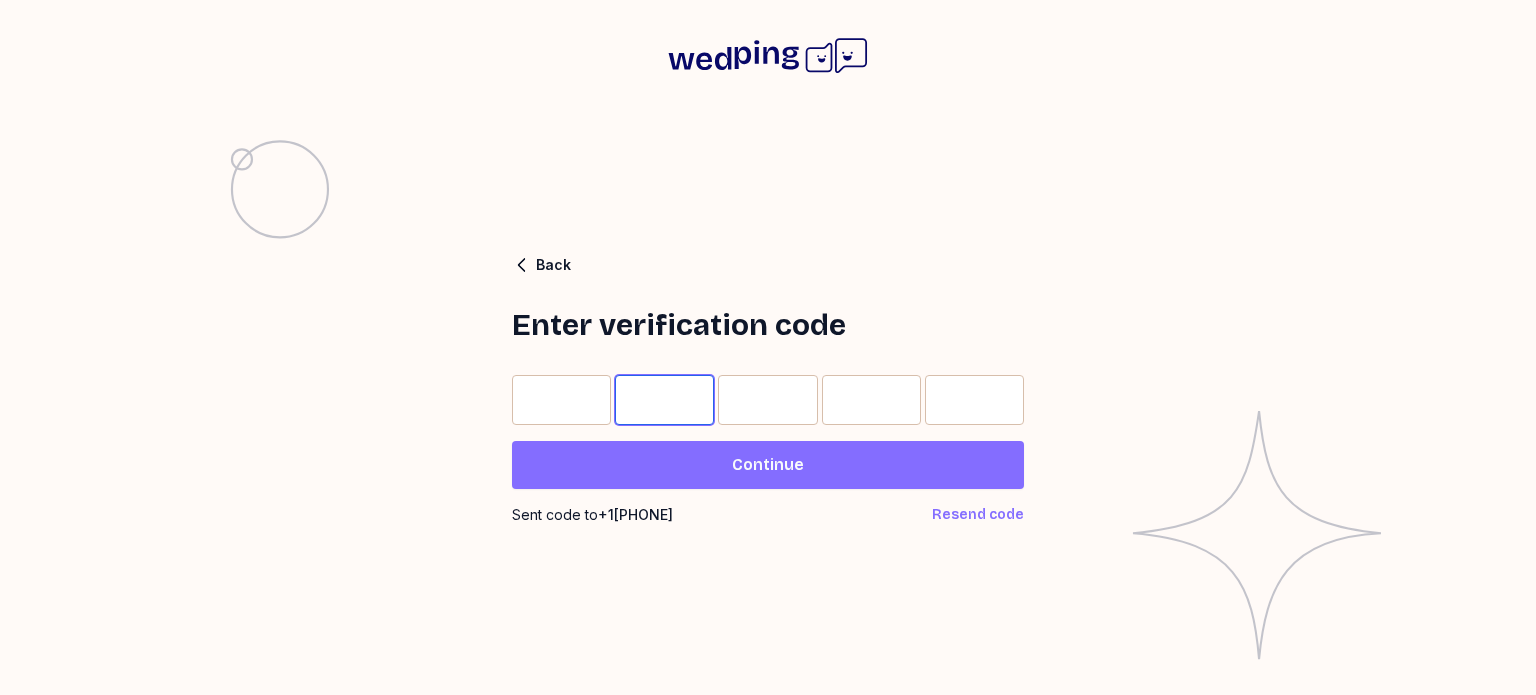 type on "*" 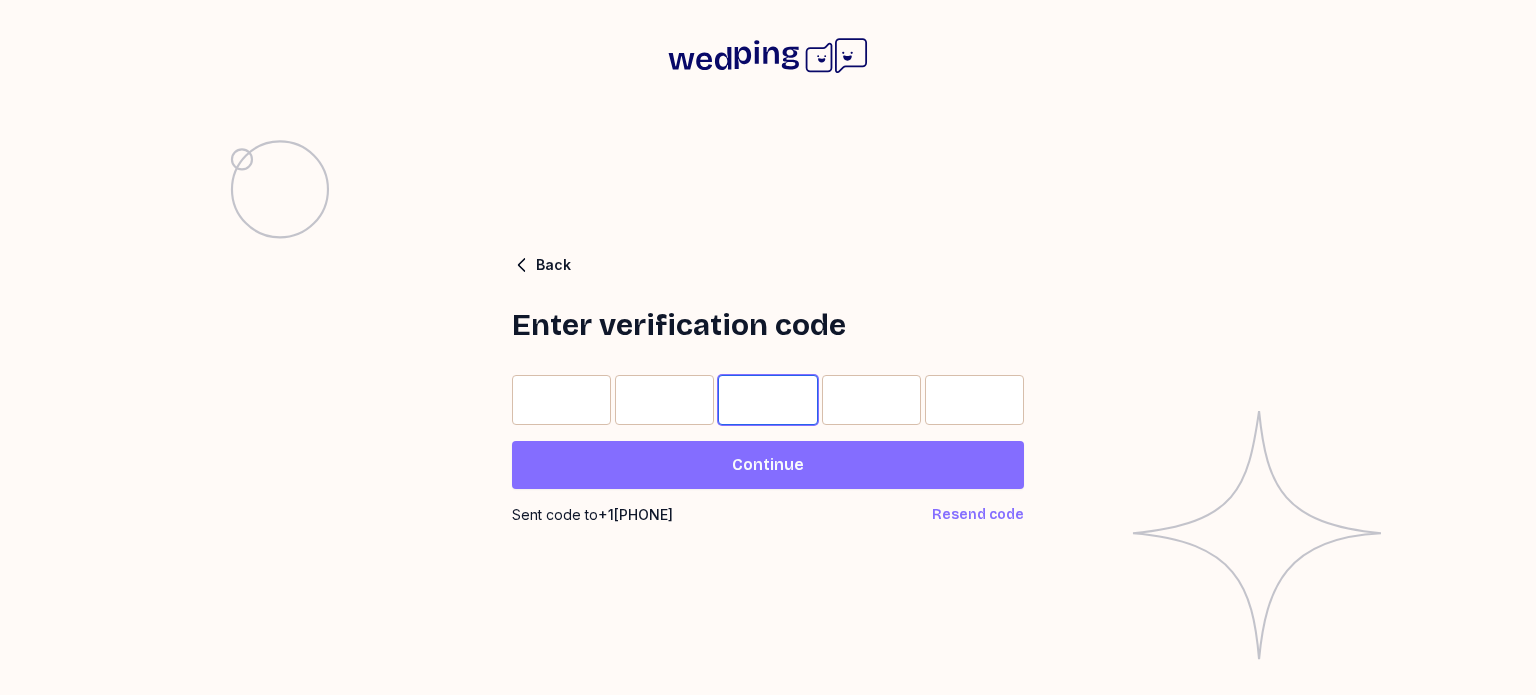 type on "*" 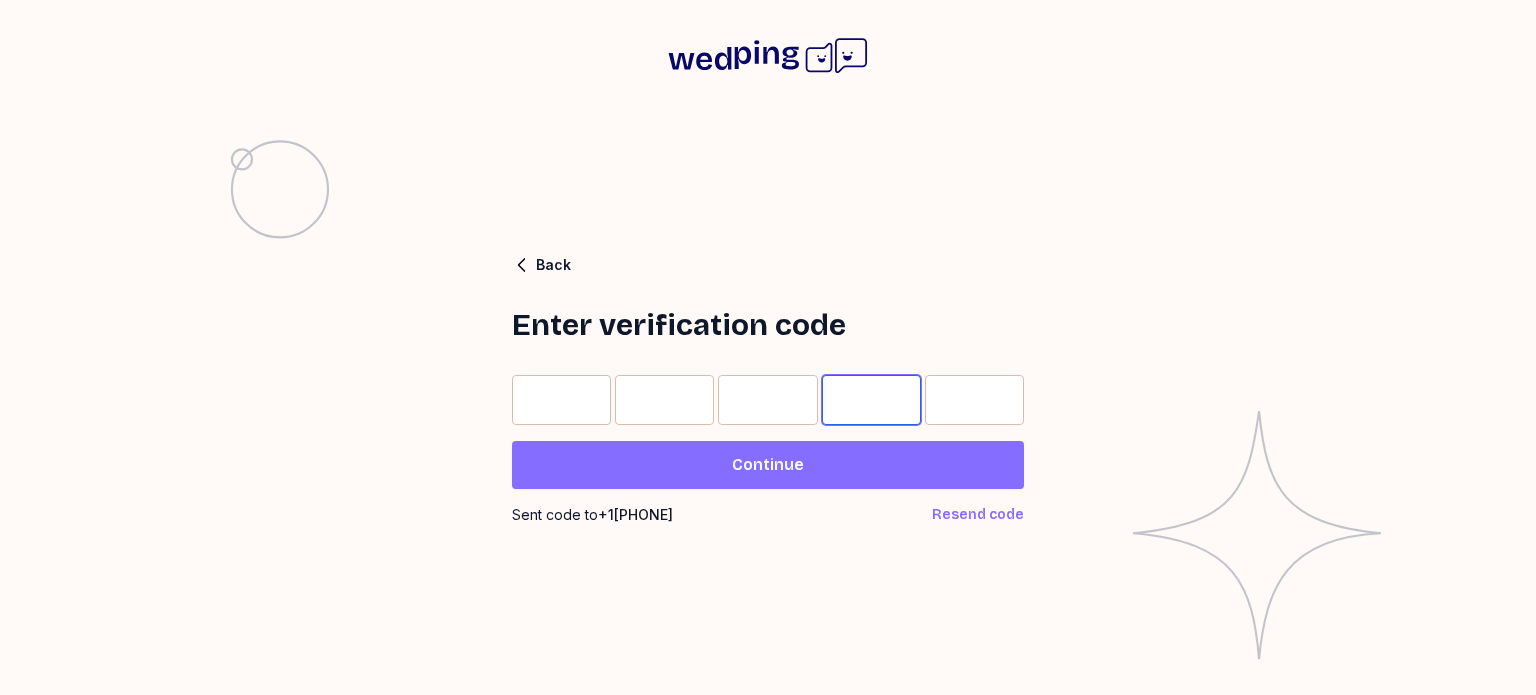 type on "*" 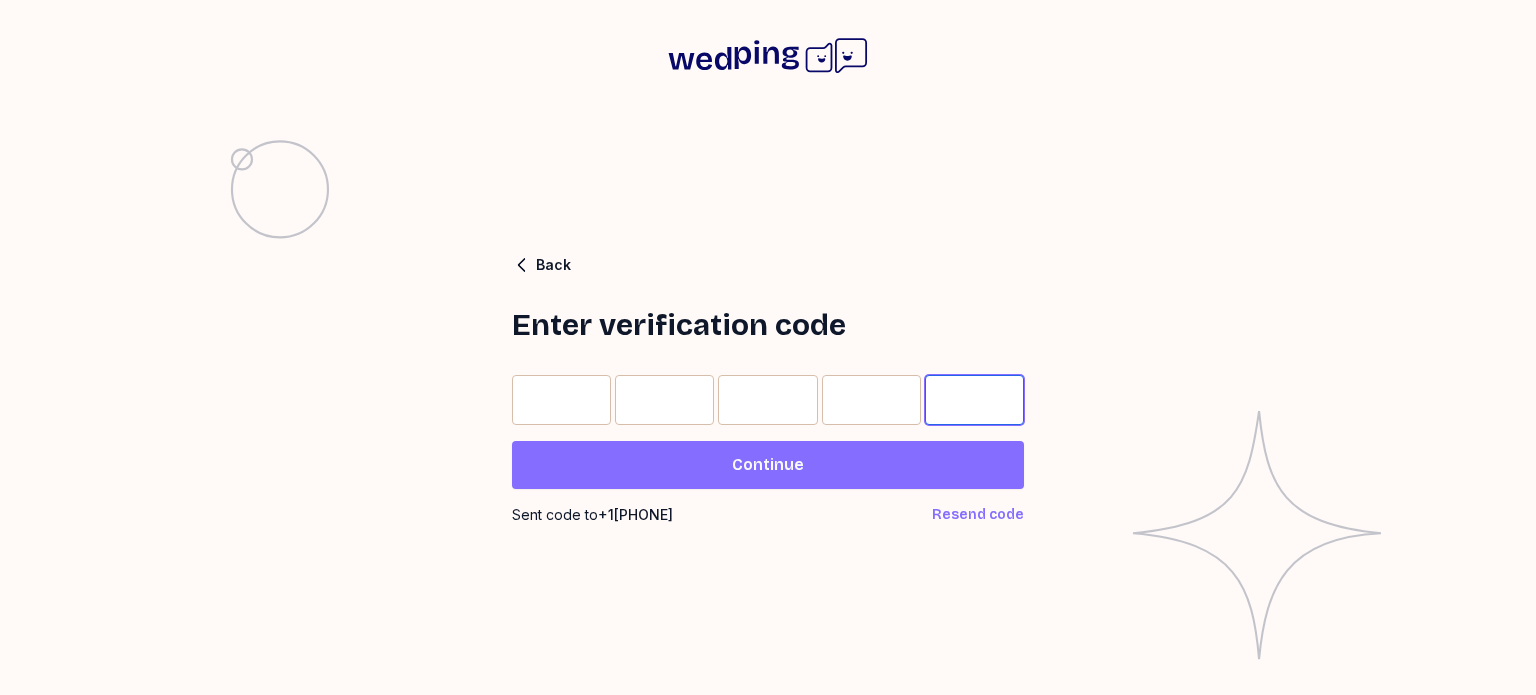 type on "*" 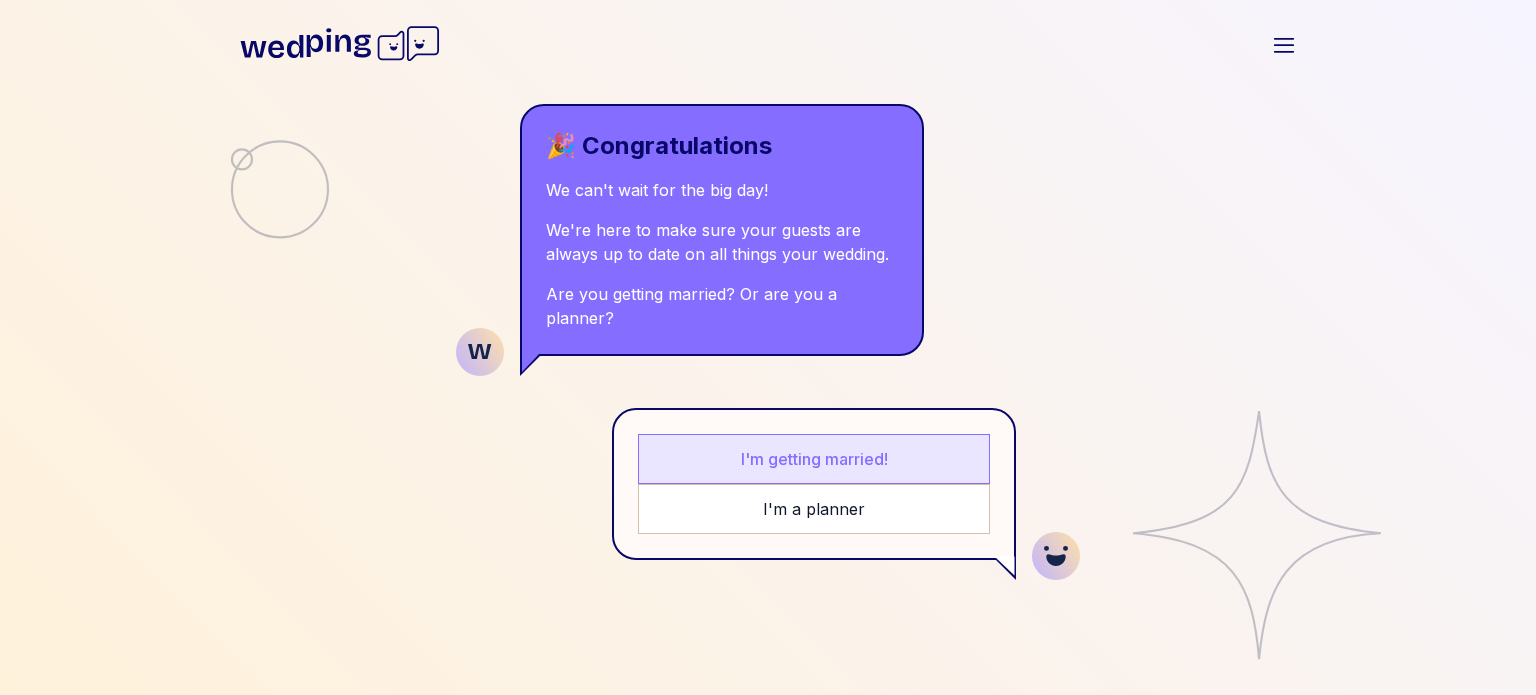 click on "I'm getting married!" at bounding box center [814, 459] 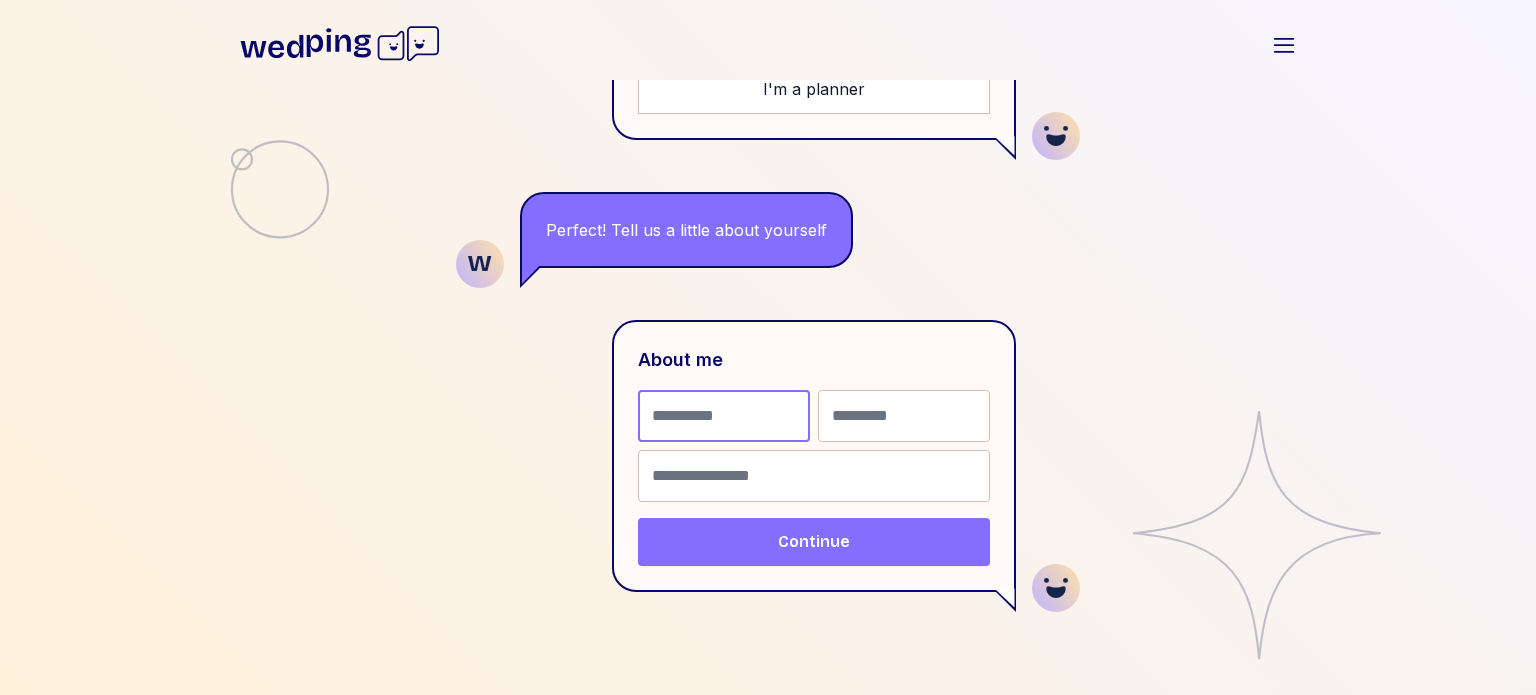 scroll, scrollTop: 428, scrollLeft: 0, axis: vertical 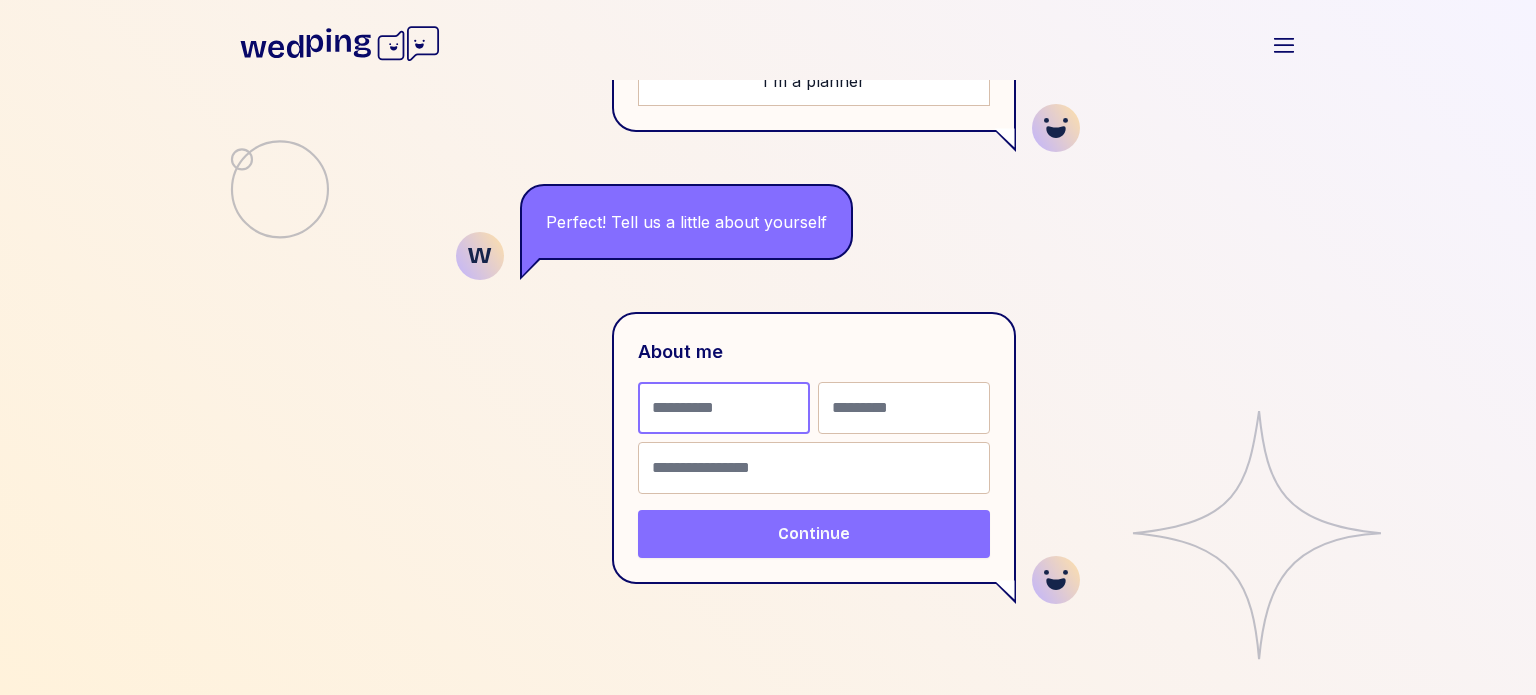 click at bounding box center [724, 408] 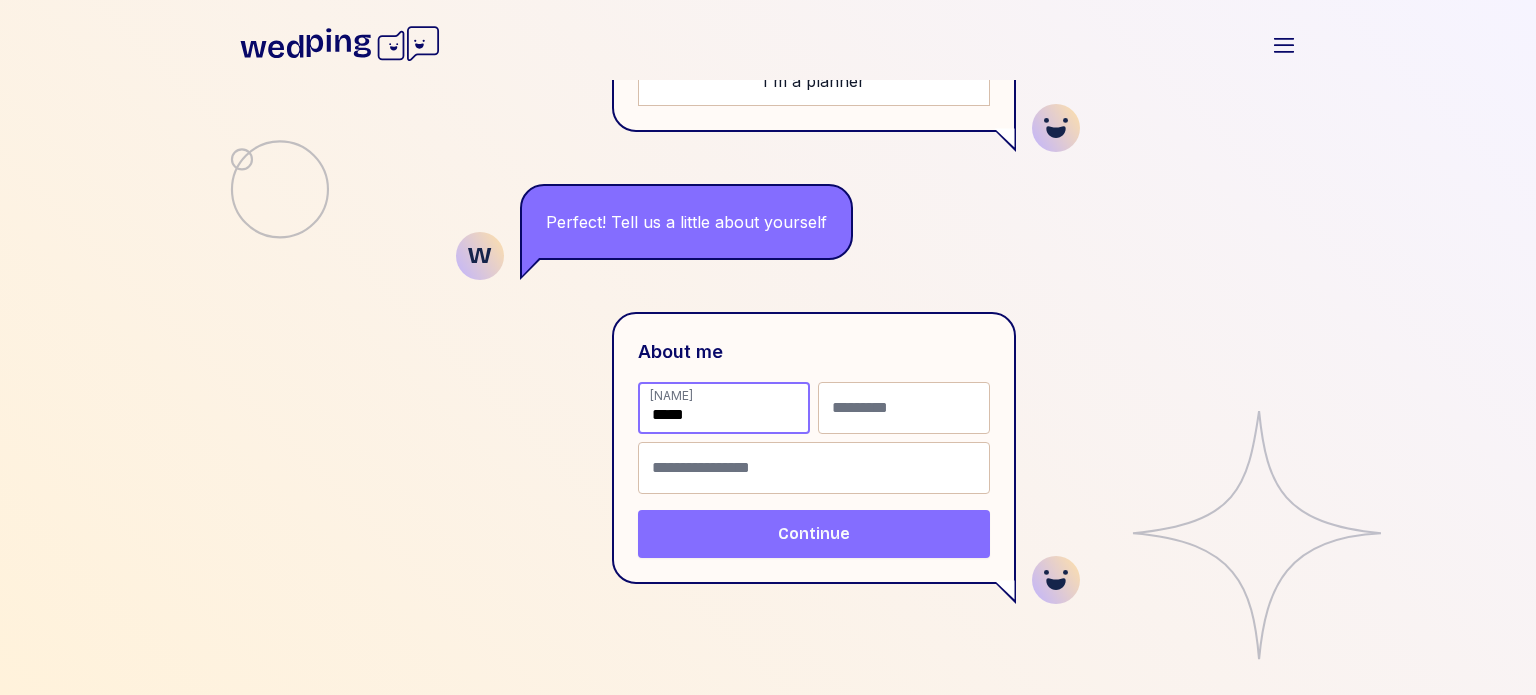 type on "*****" 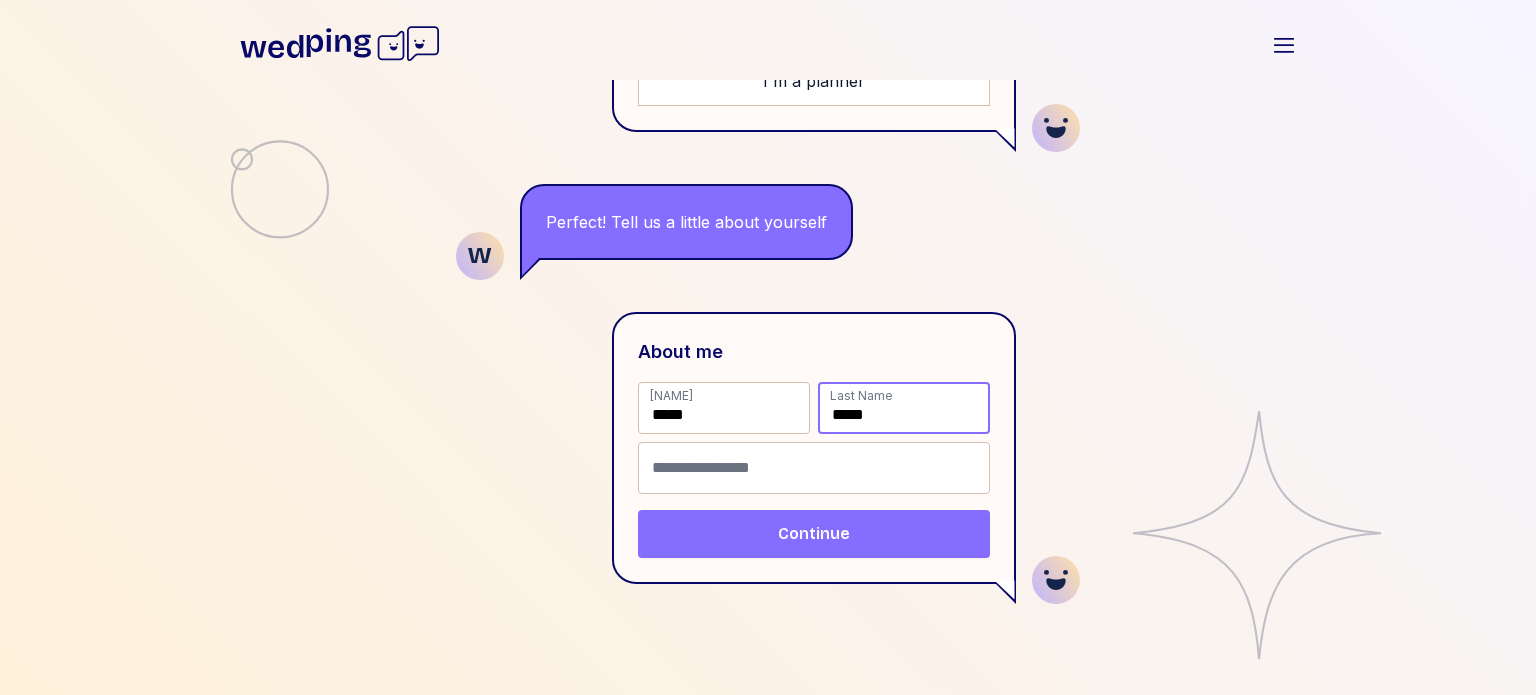 type on "*****" 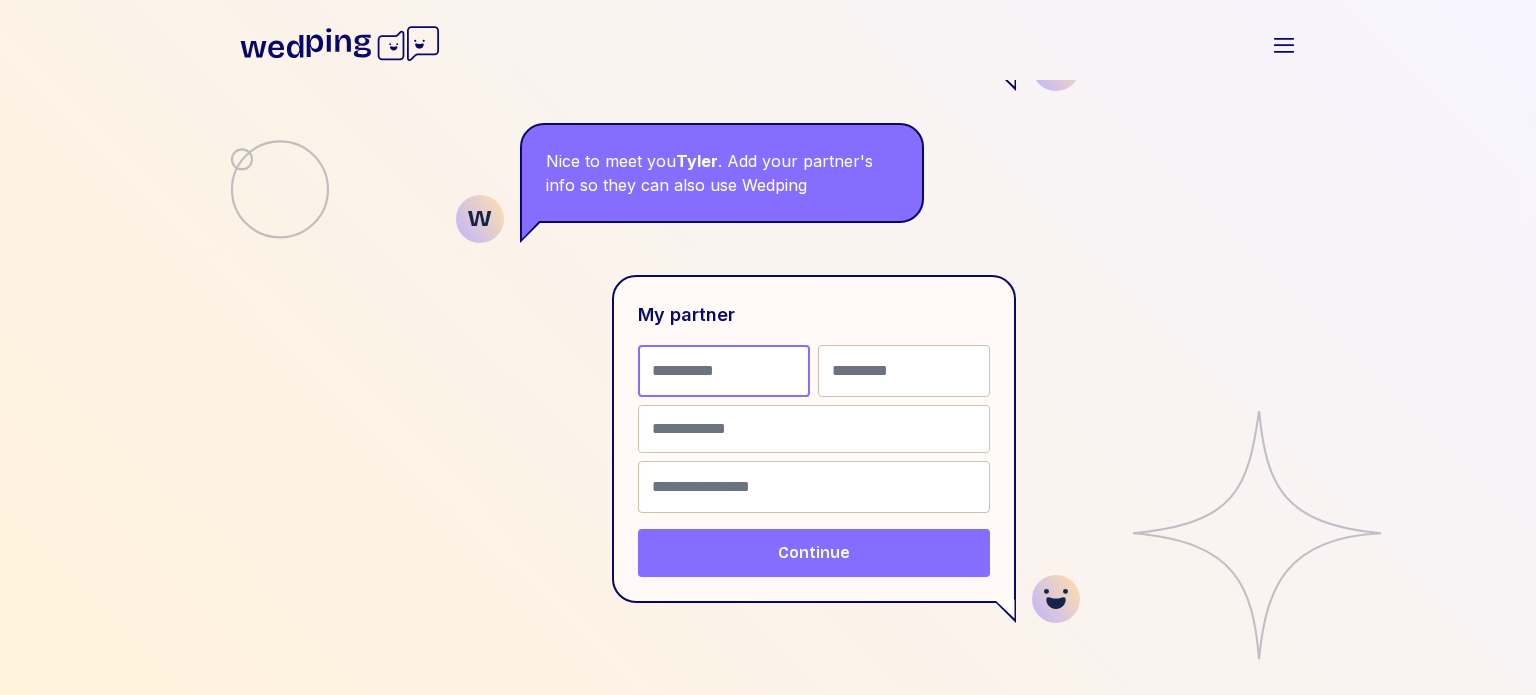 scroll, scrollTop: 893, scrollLeft: 0, axis: vertical 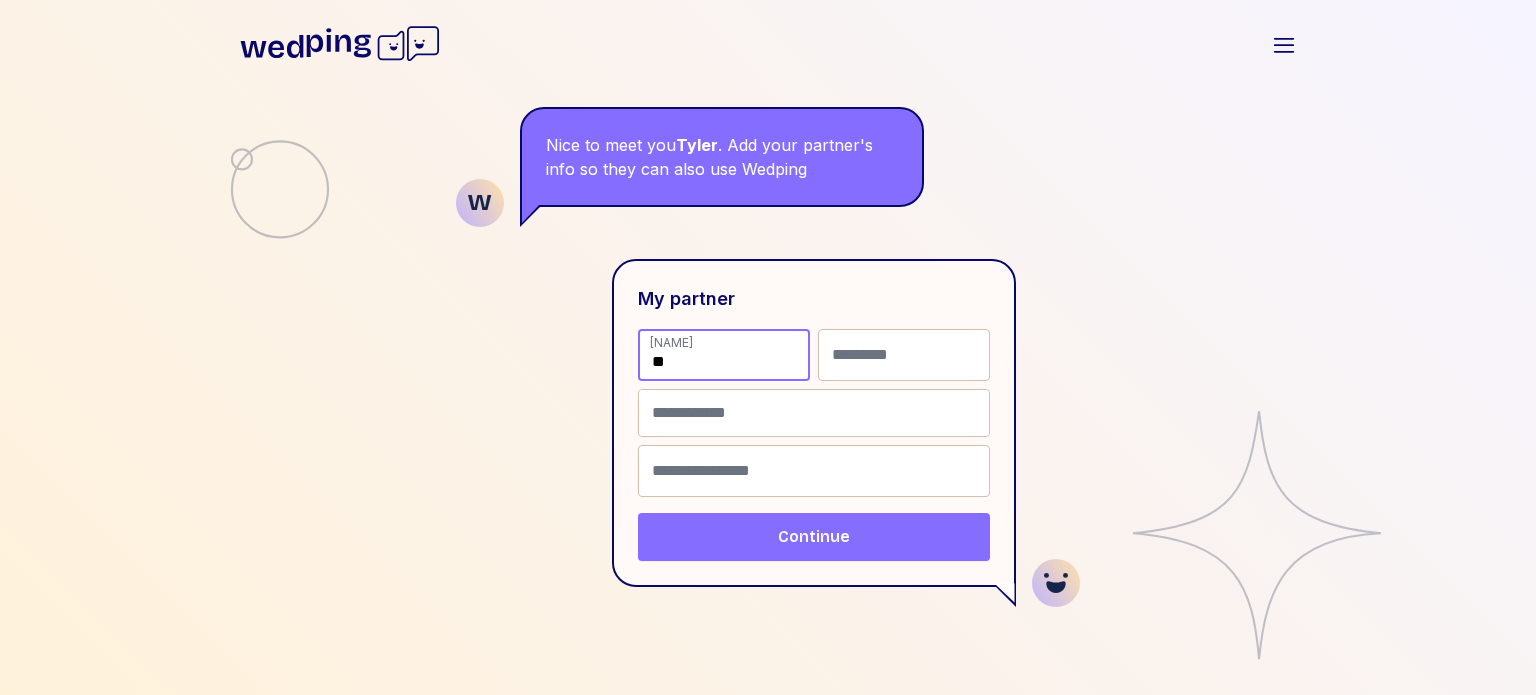 click at bounding box center (0, 0) 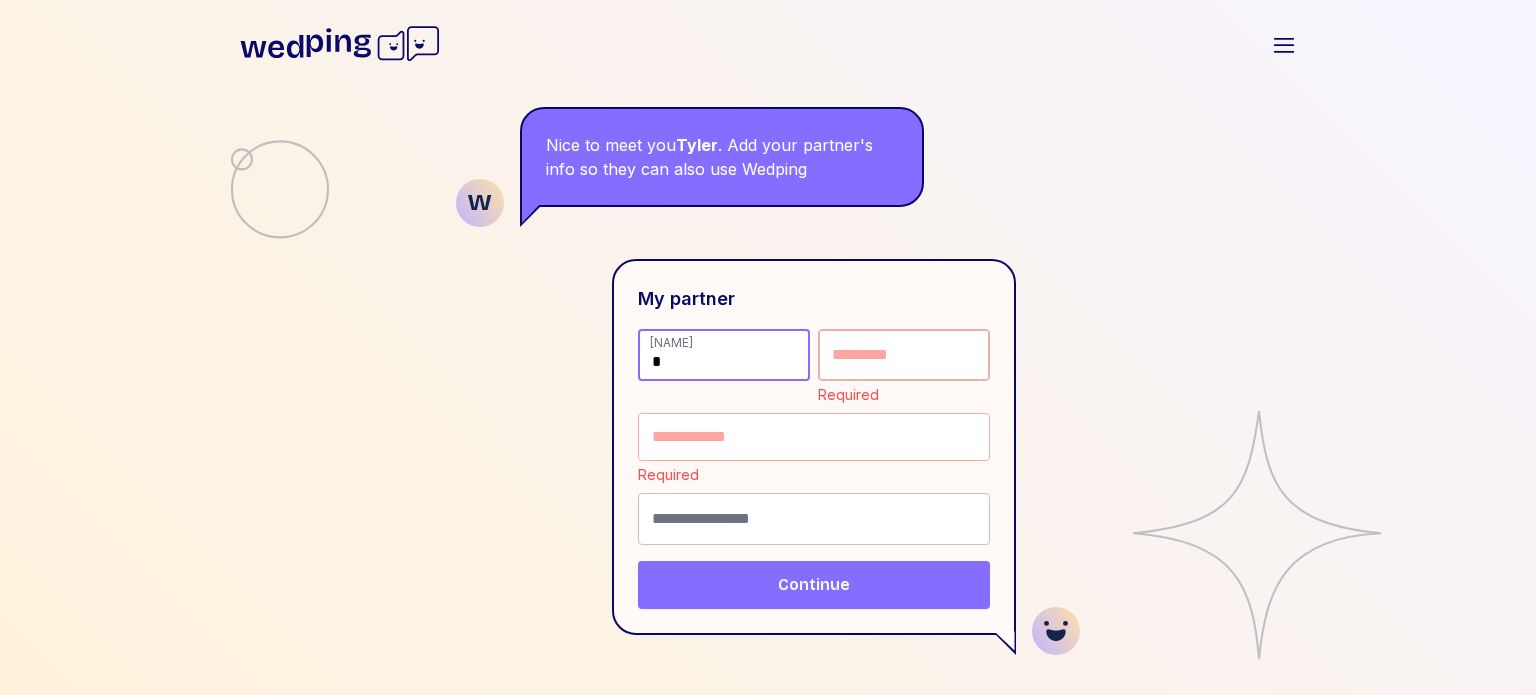 type on "*" 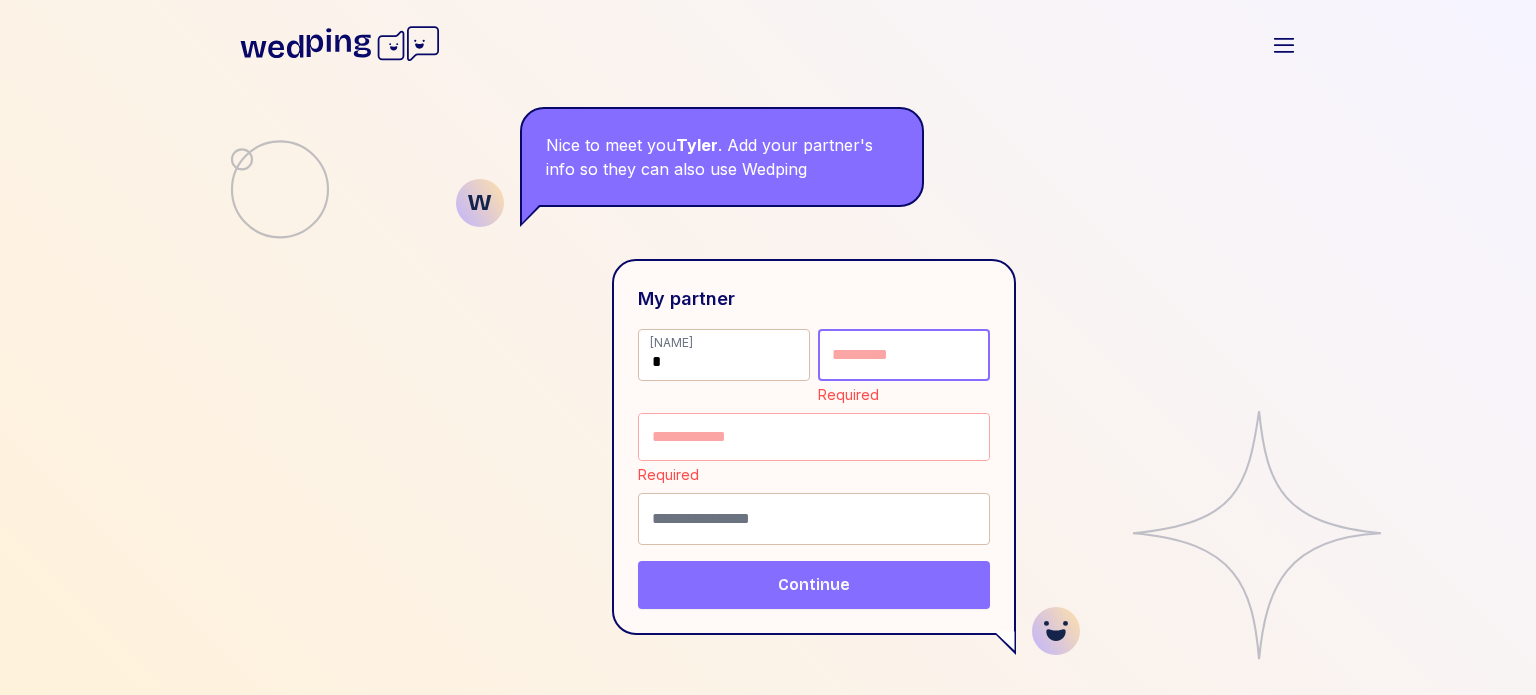 click at bounding box center (904, 355) 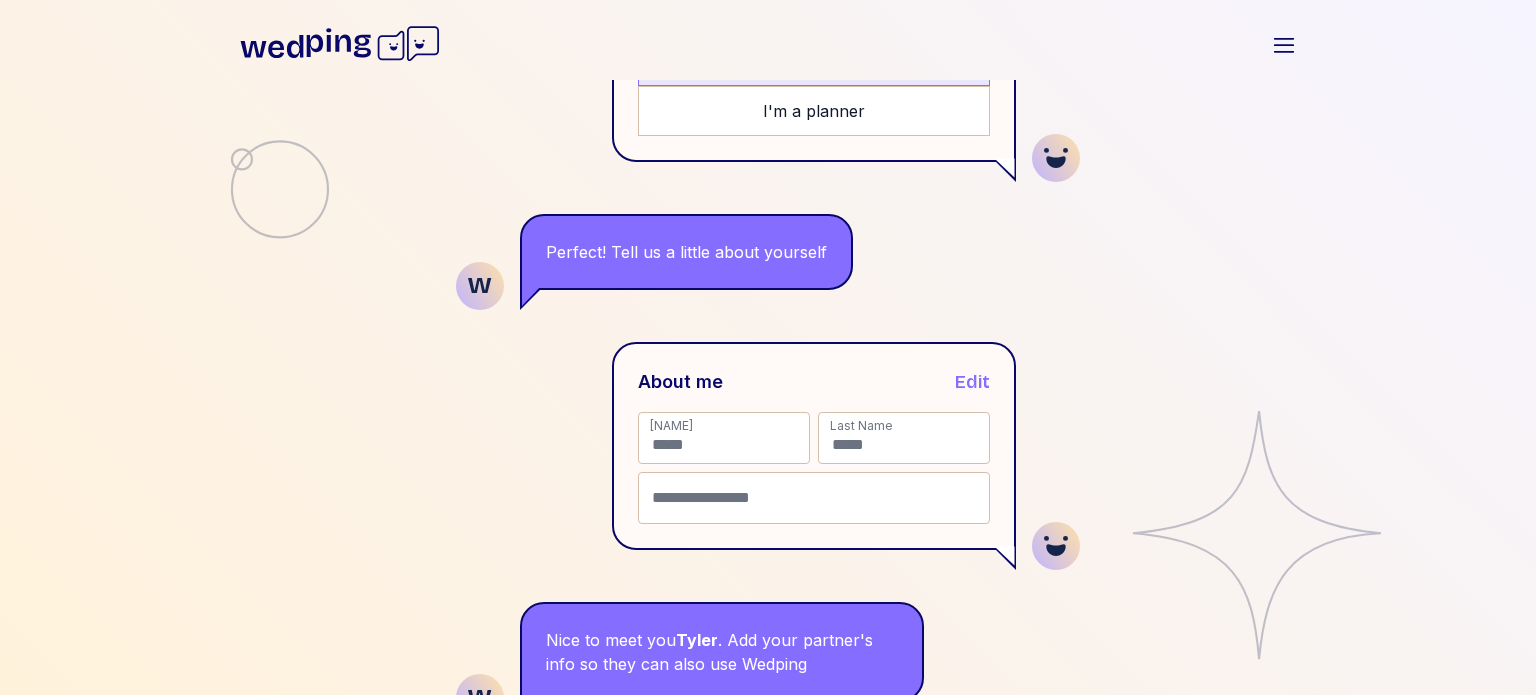 scroll, scrollTop: 393, scrollLeft: 0, axis: vertical 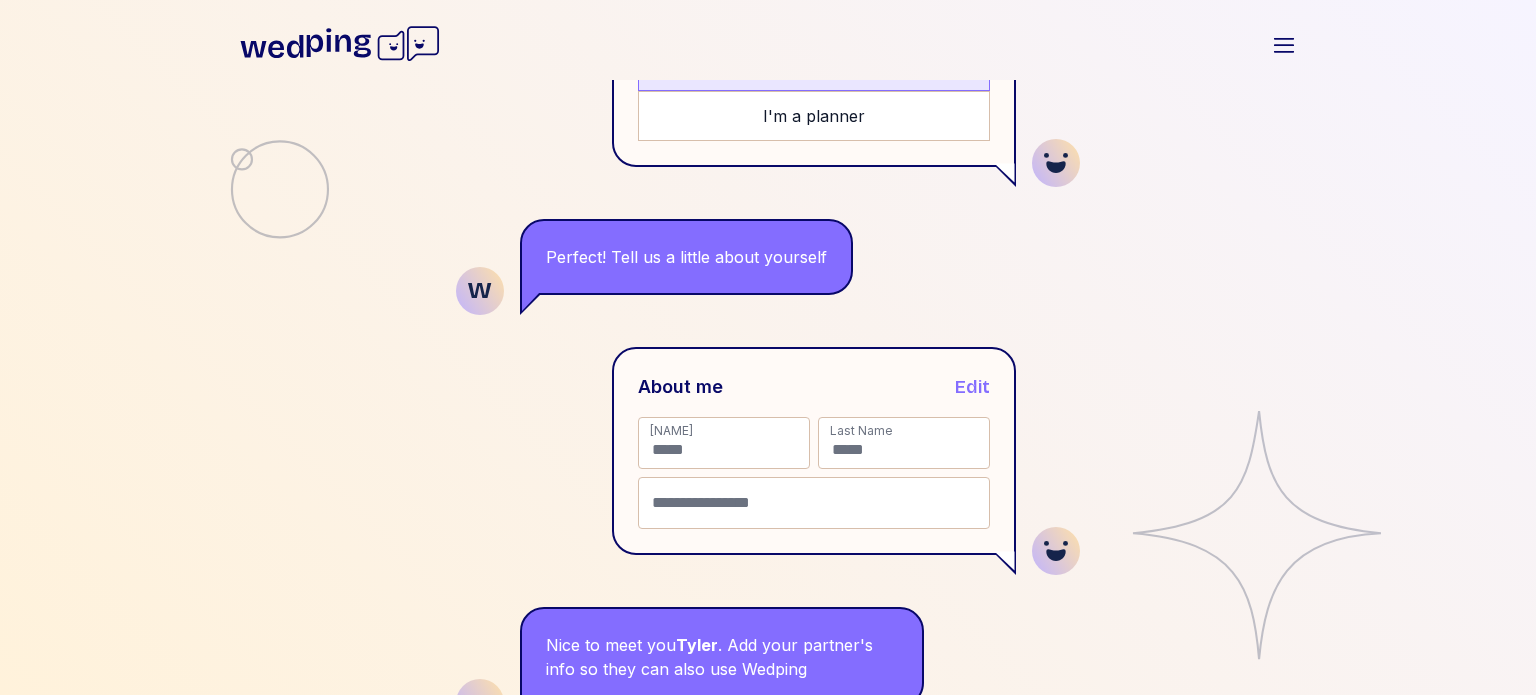 type on "*" 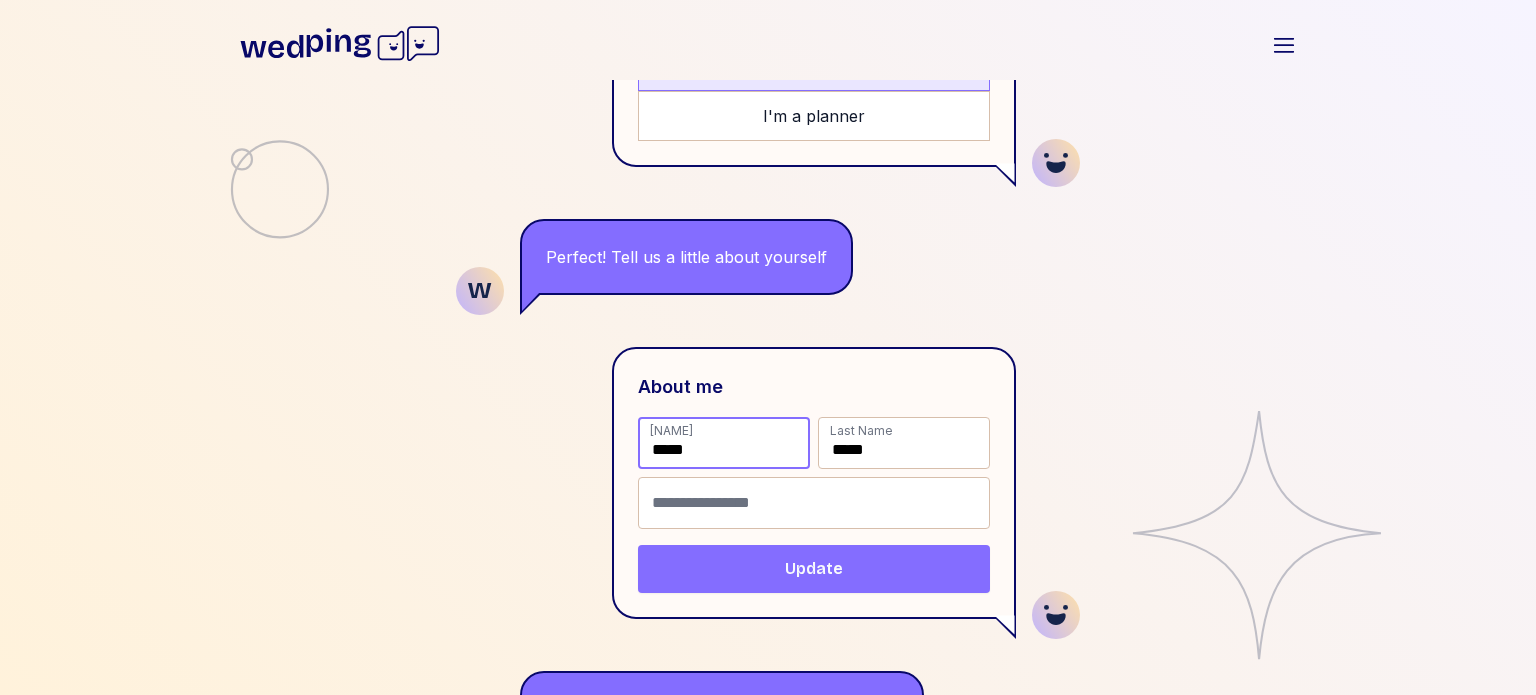 click on "*****" at bounding box center [724, 443] 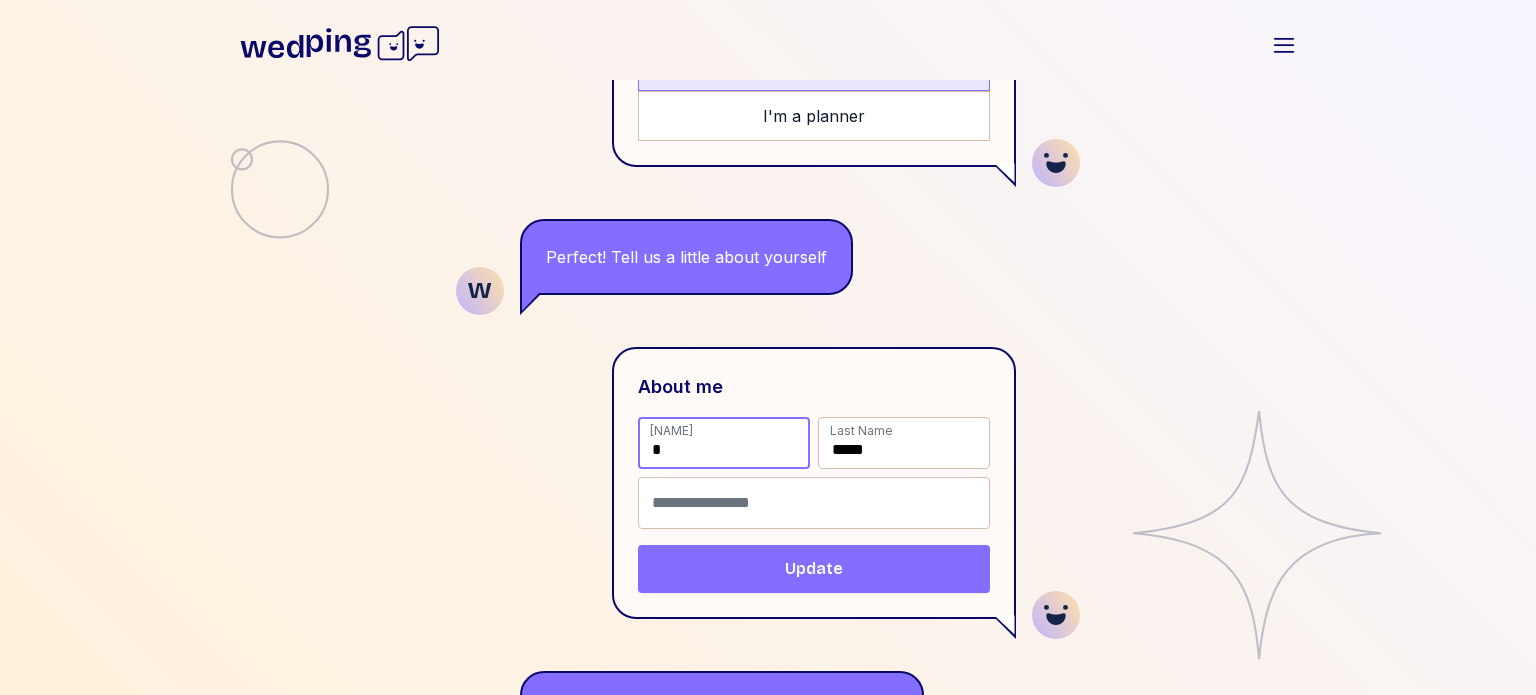type on "*" 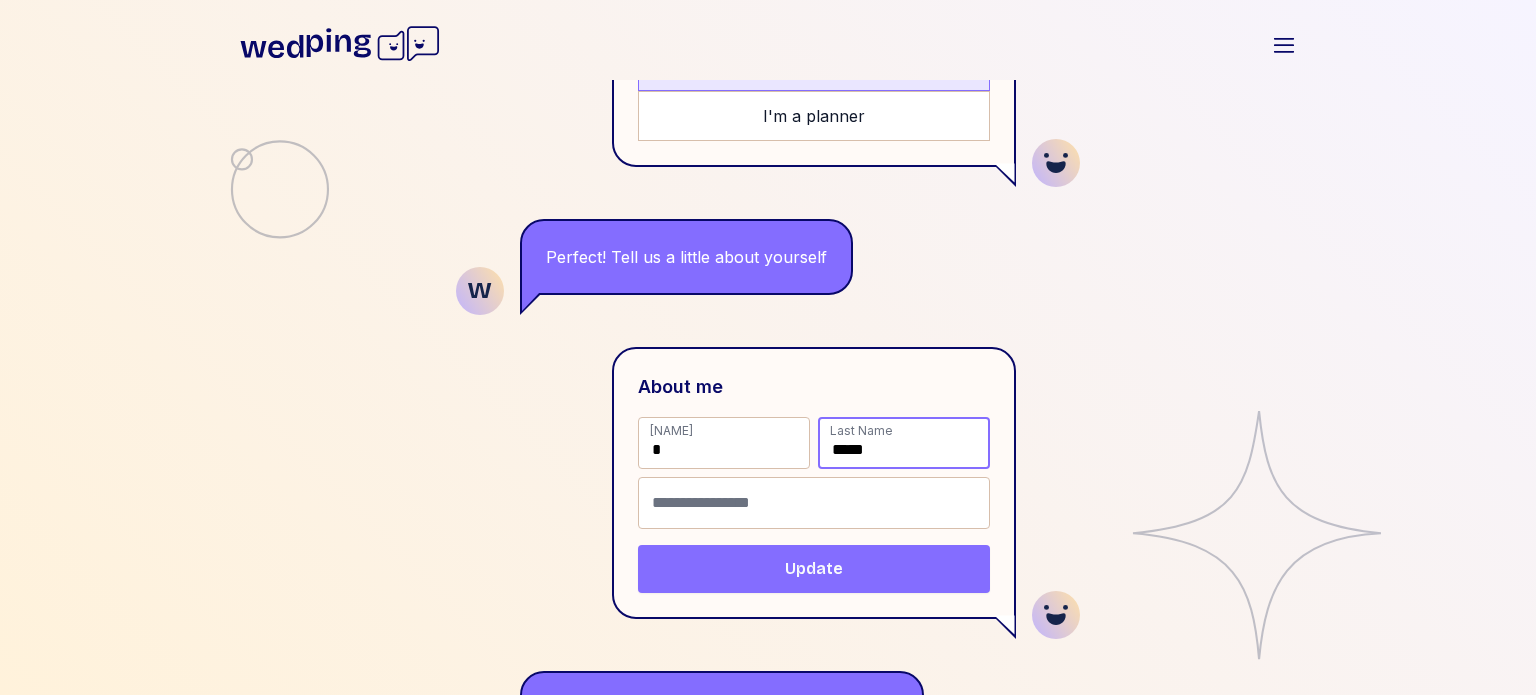 click on "*****" at bounding box center [904, 443] 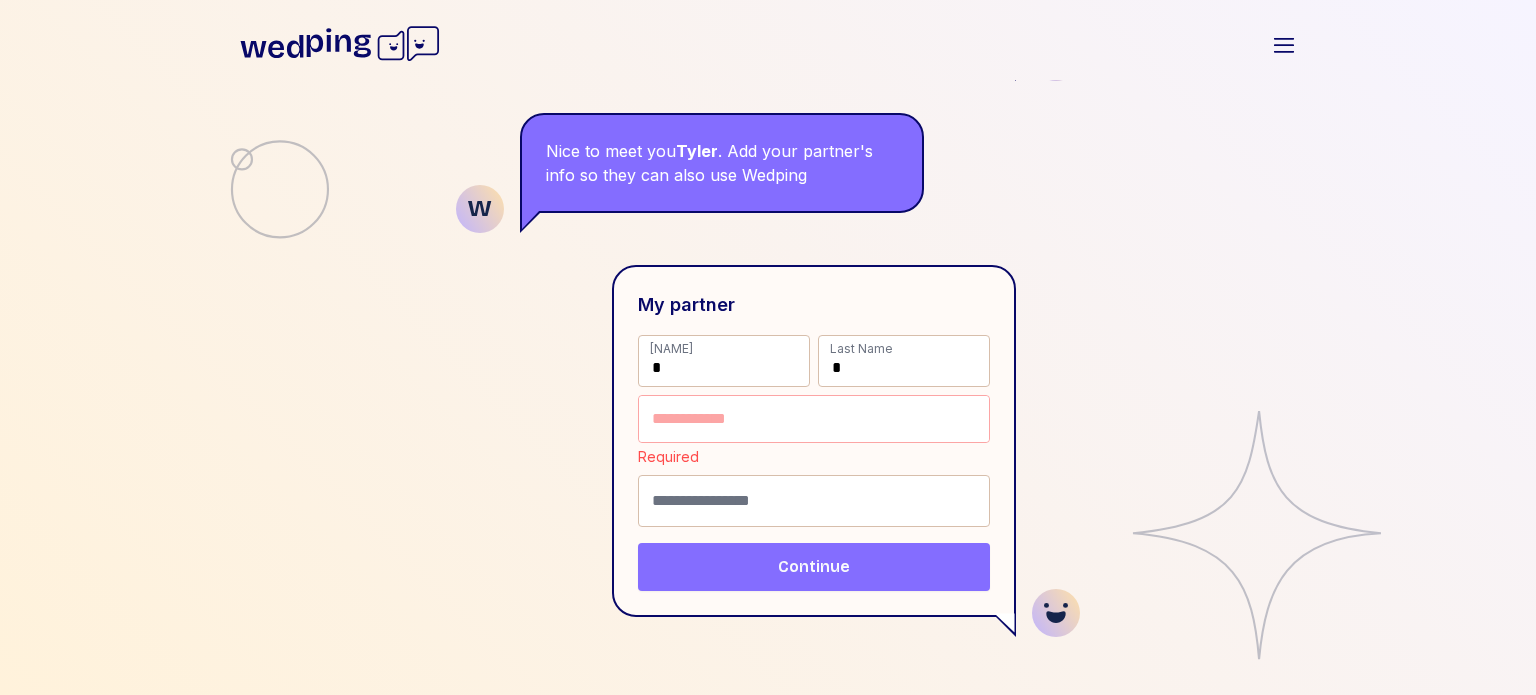 scroll, scrollTop: 981, scrollLeft: 0, axis: vertical 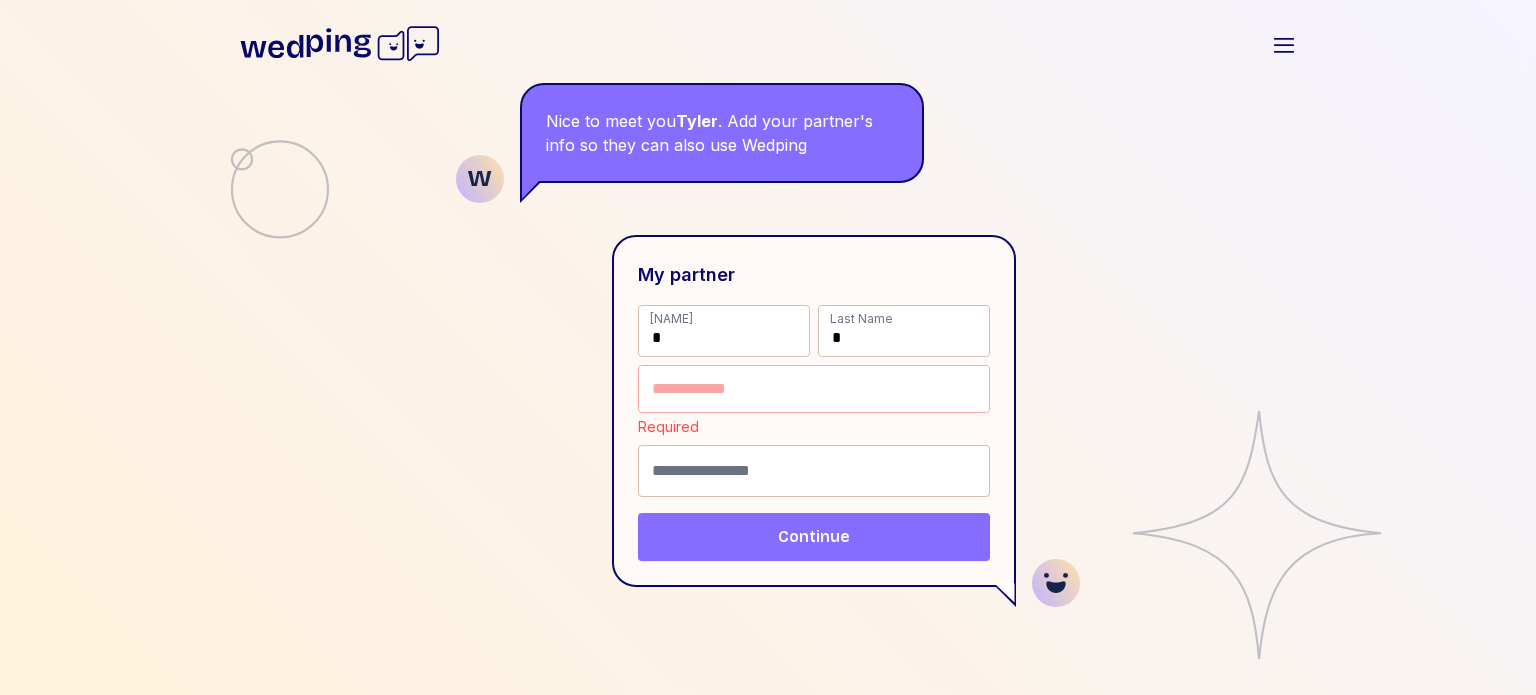 type on "*" 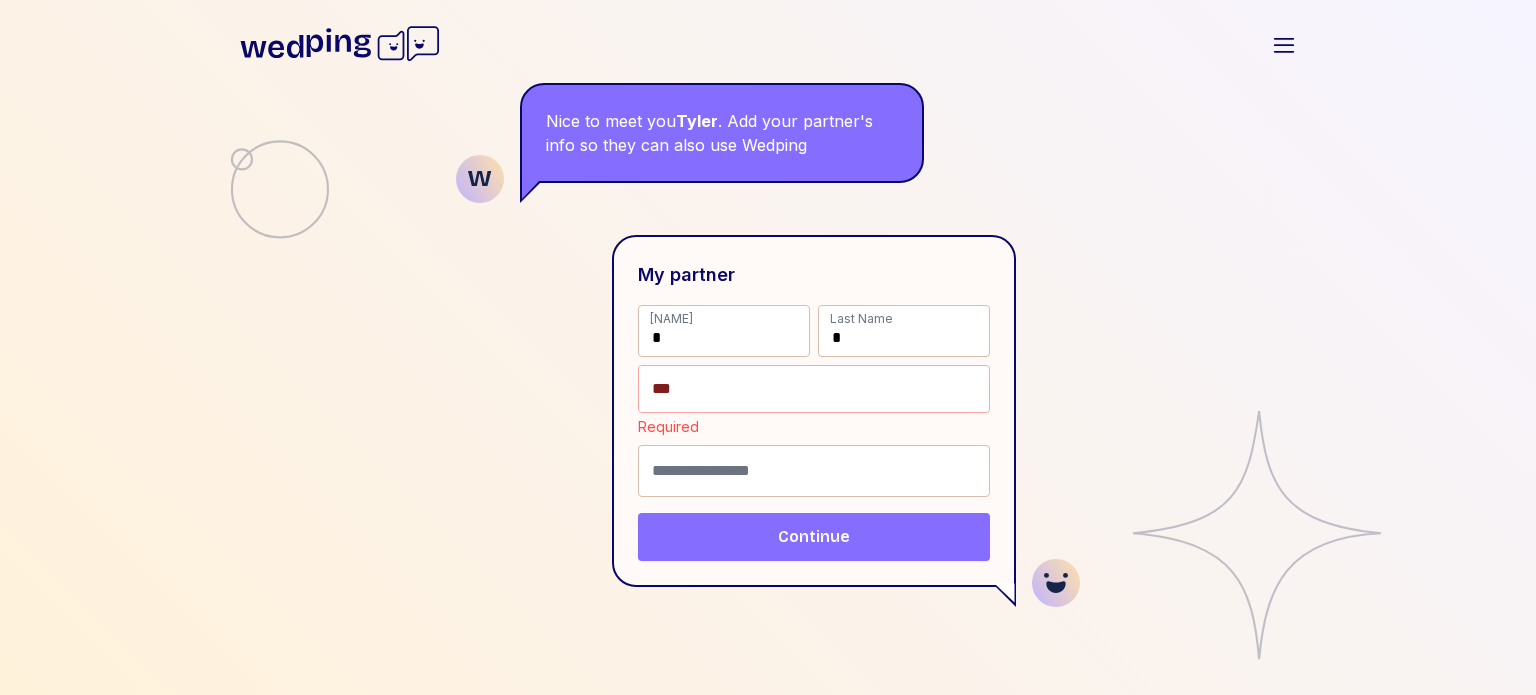 click on "**" at bounding box center [814, 389] 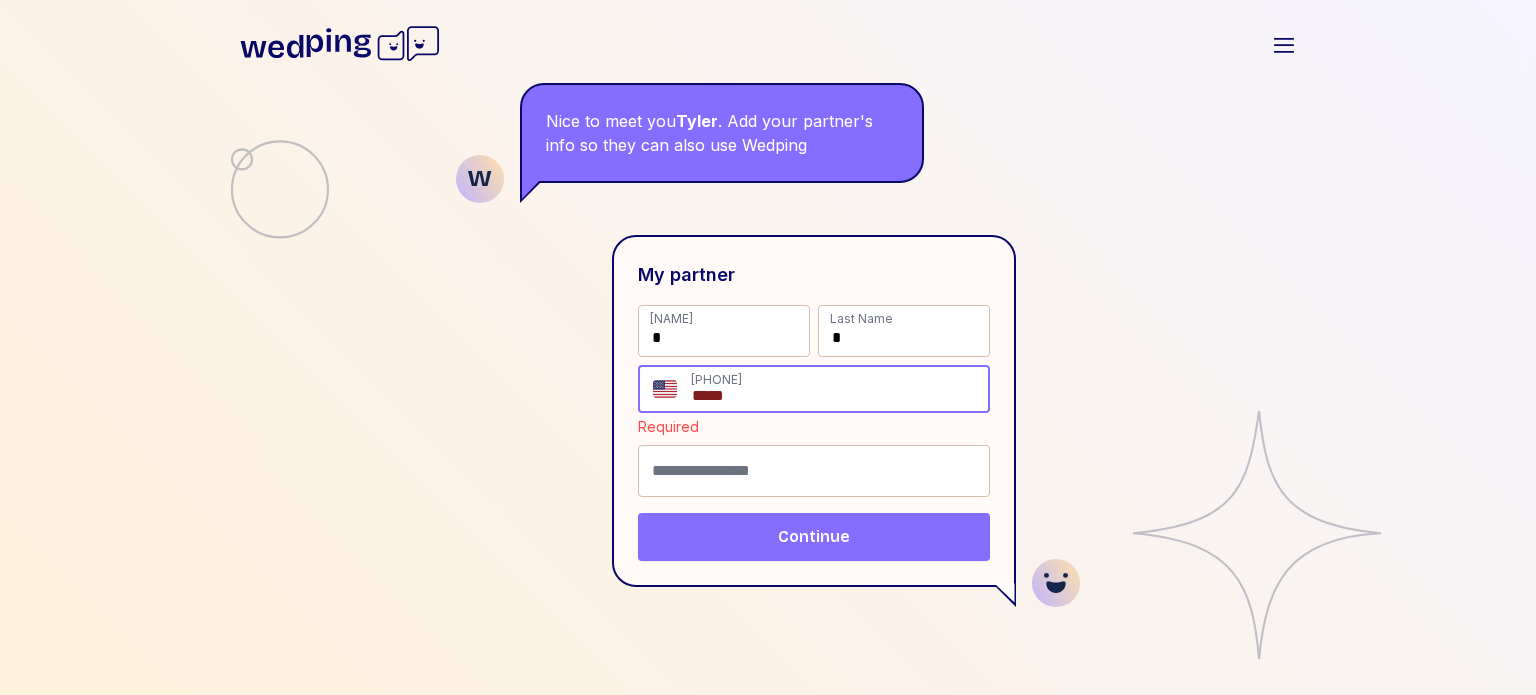 scroll, scrollTop: 957, scrollLeft: 0, axis: vertical 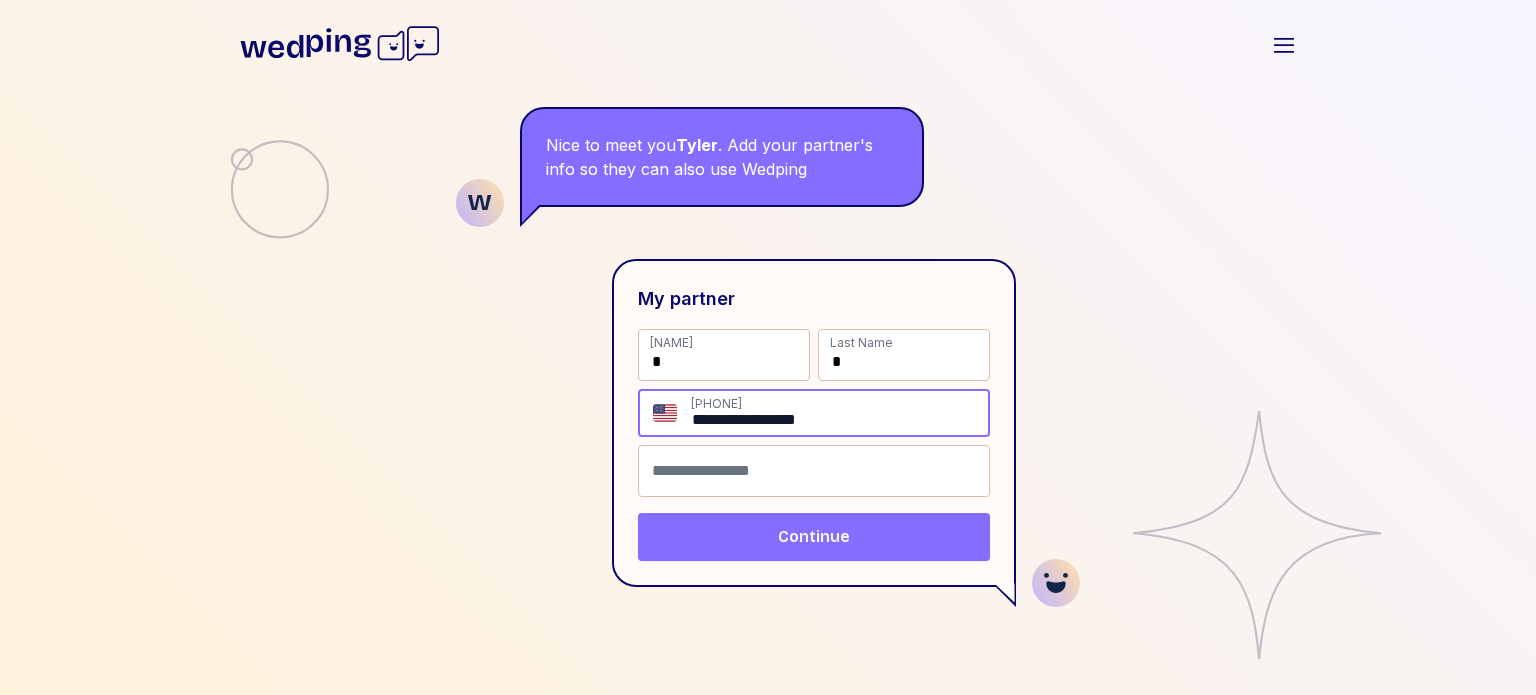 type on "**********" 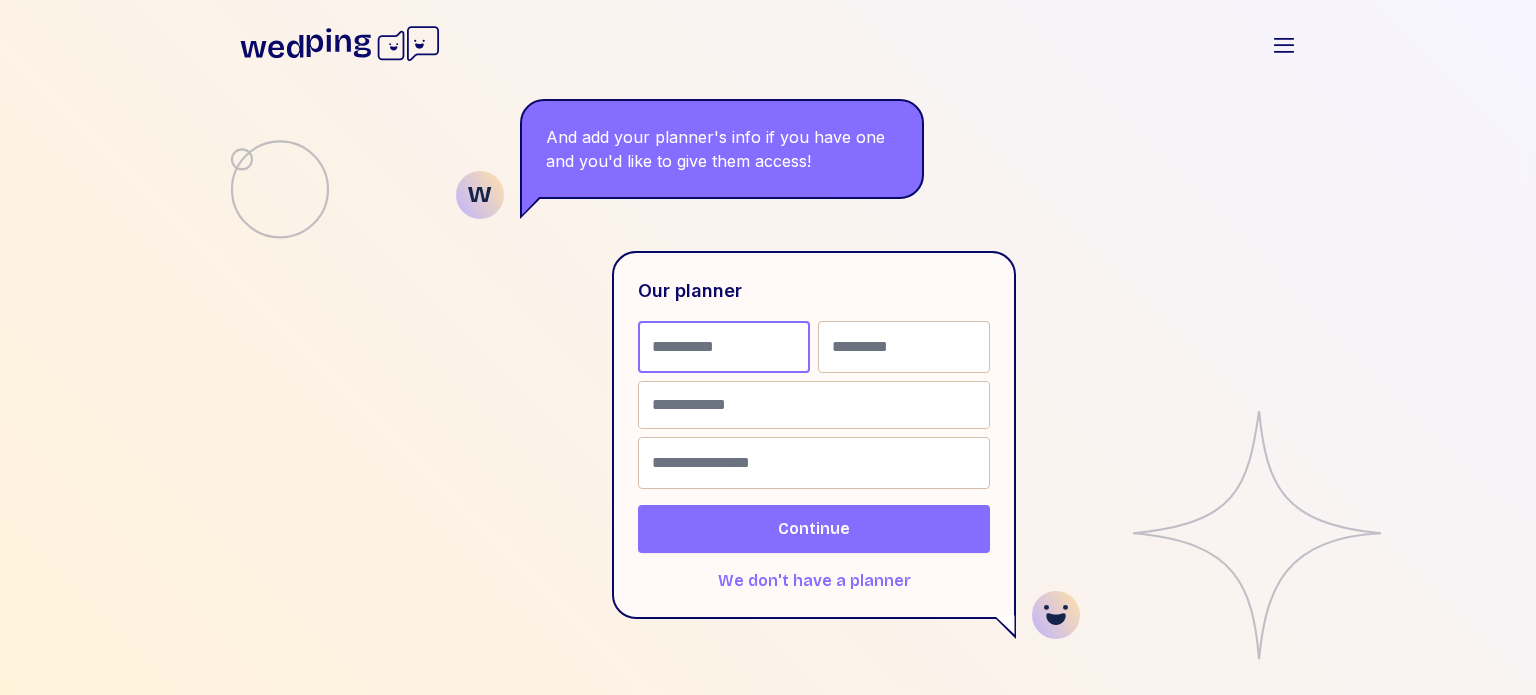 scroll, scrollTop: 1444, scrollLeft: 0, axis: vertical 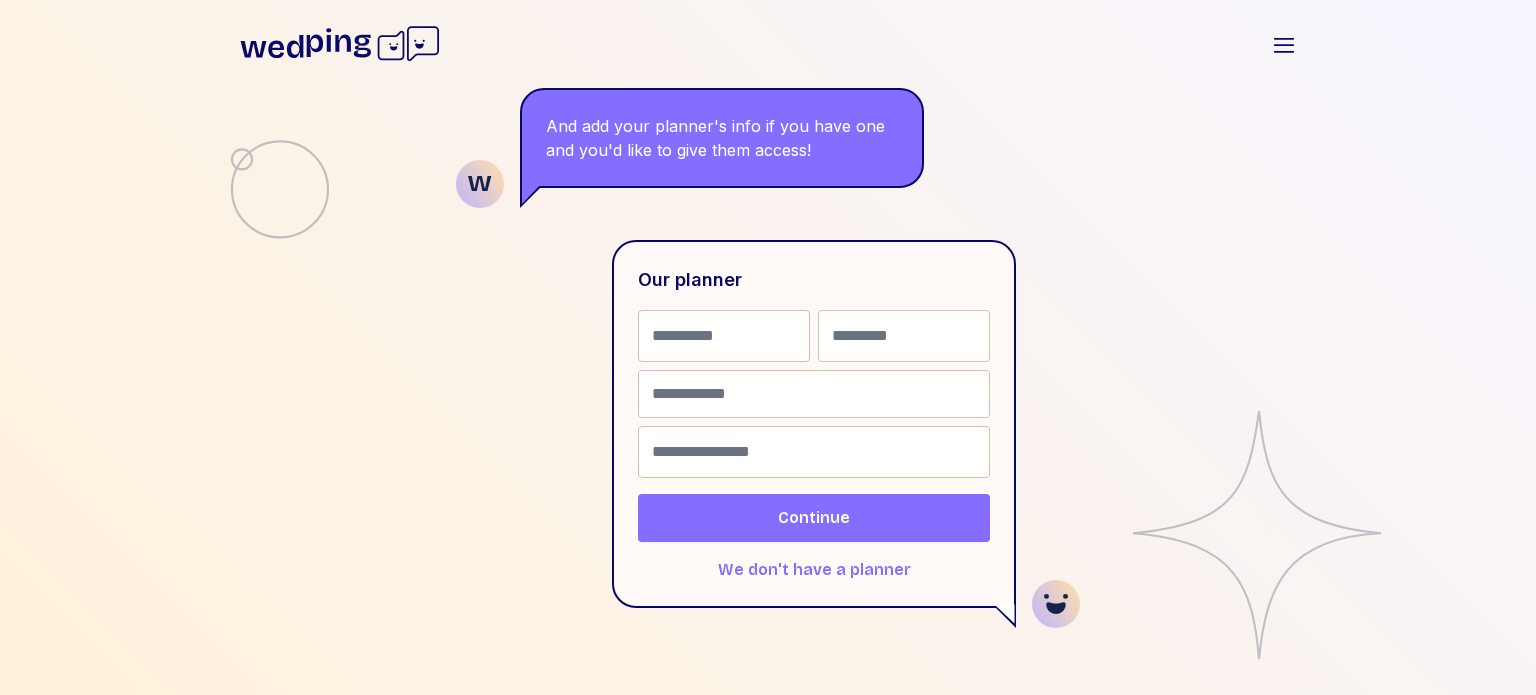 click on "We don't have a planner" at bounding box center [814, 570] 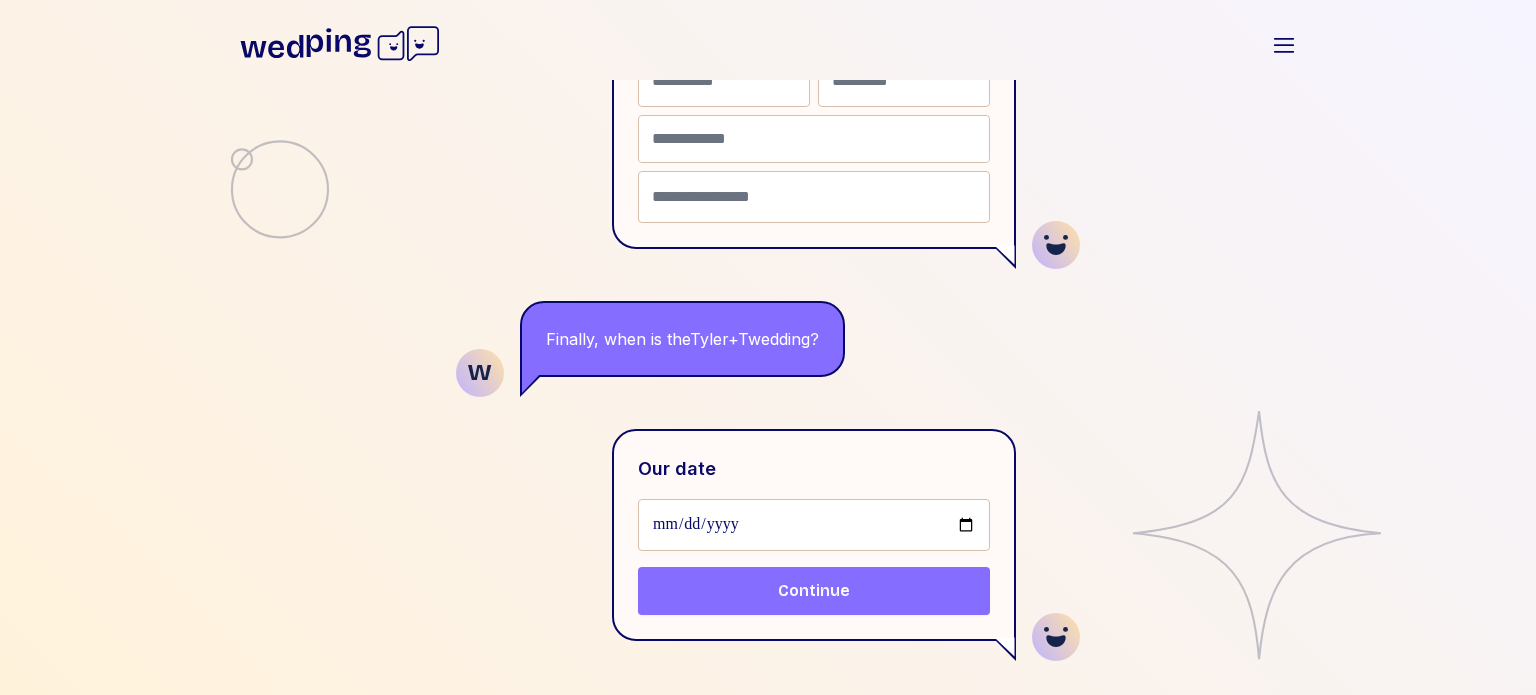scroll, scrollTop: 1749, scrollLeft: 0, axis: vertical 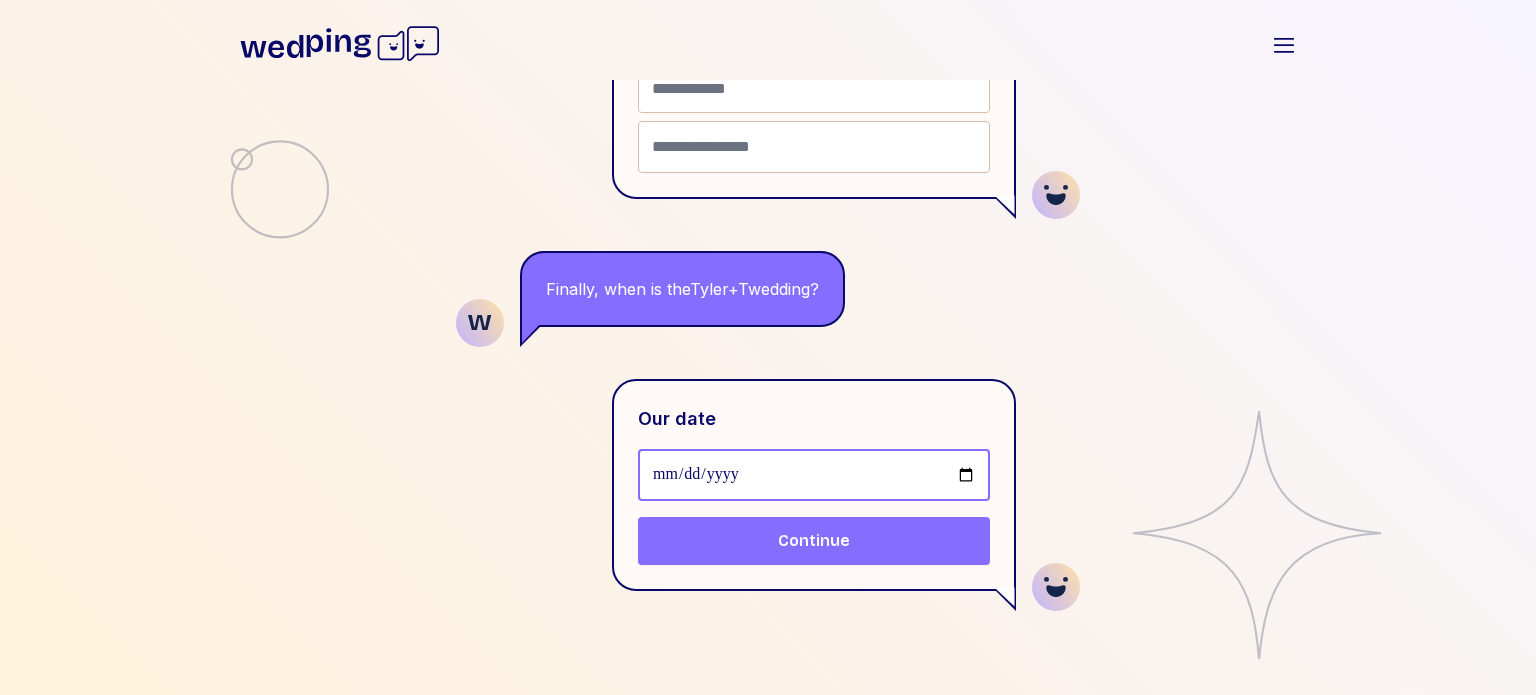 click at bounding box center (814, 475) 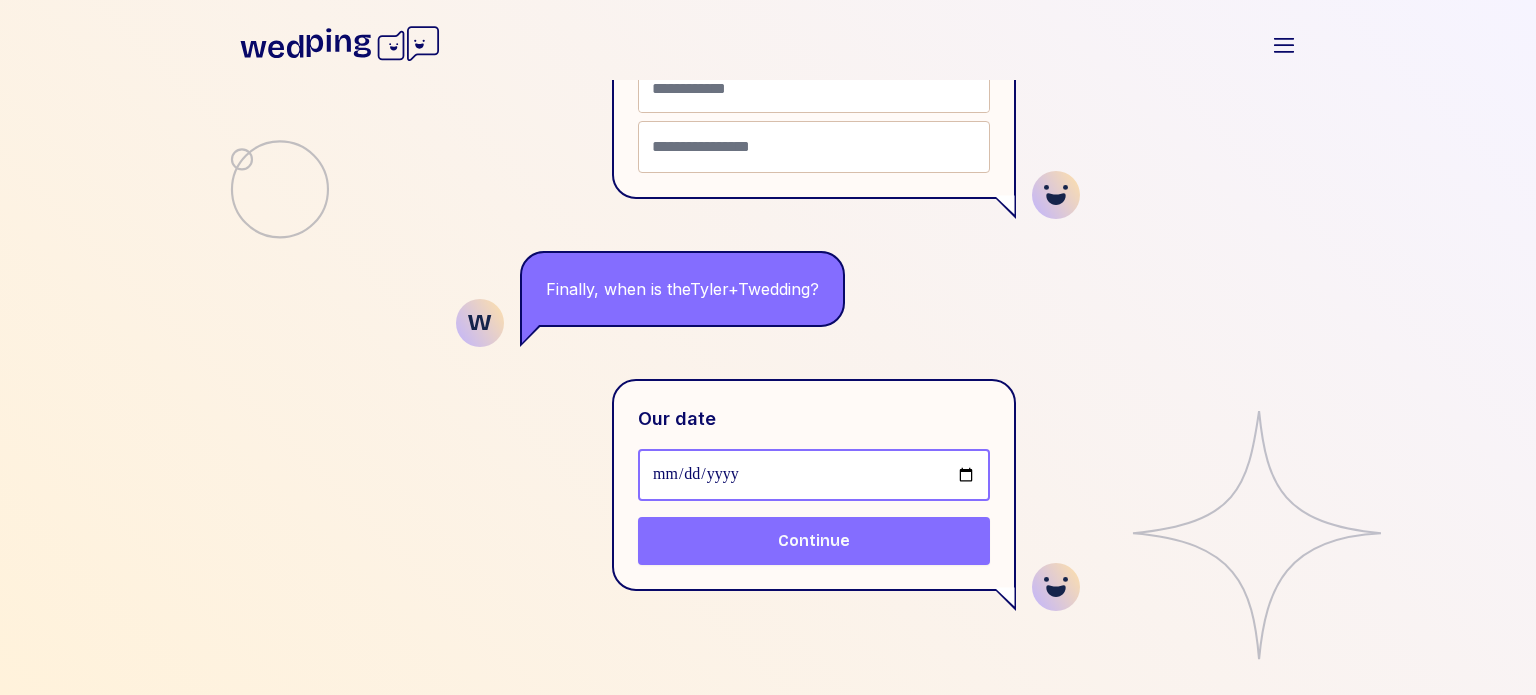 type on "**********" 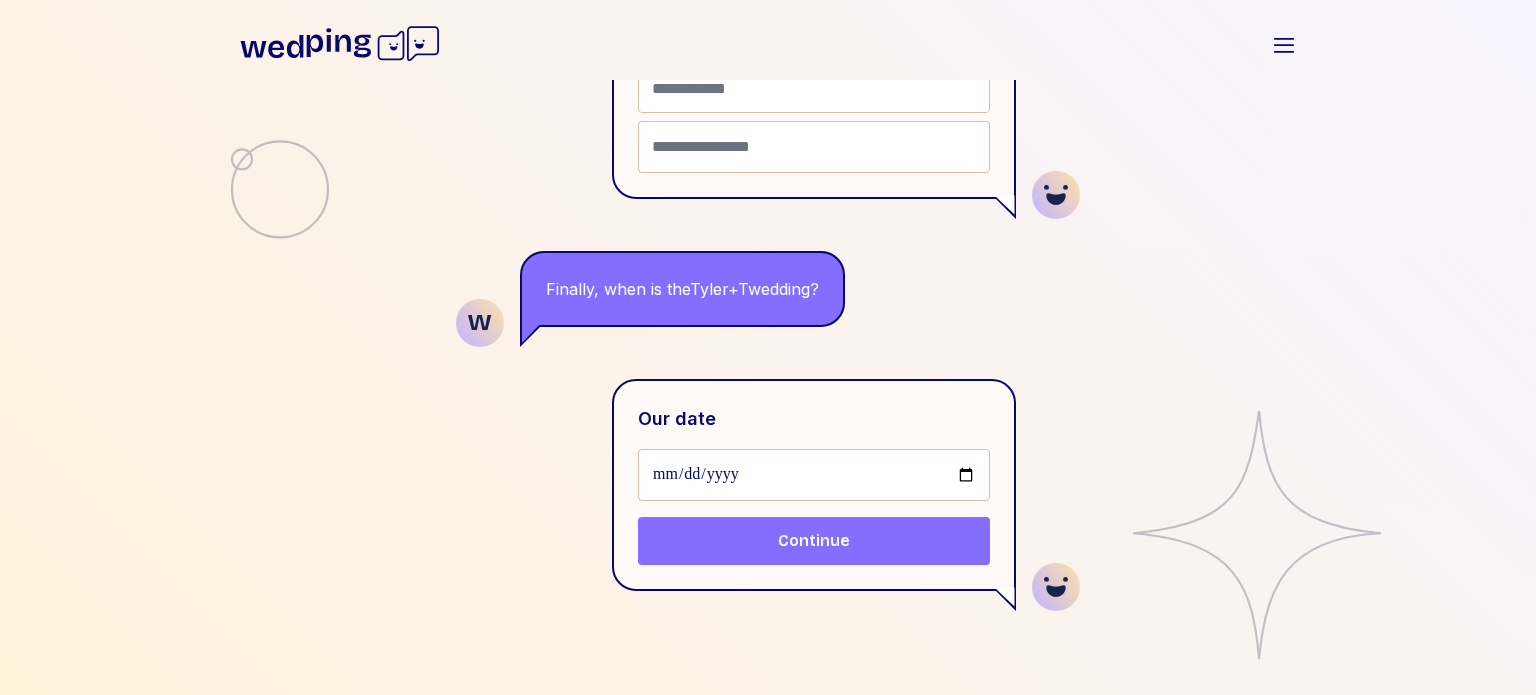 click on "Continue" at bounding box center [814, 541] 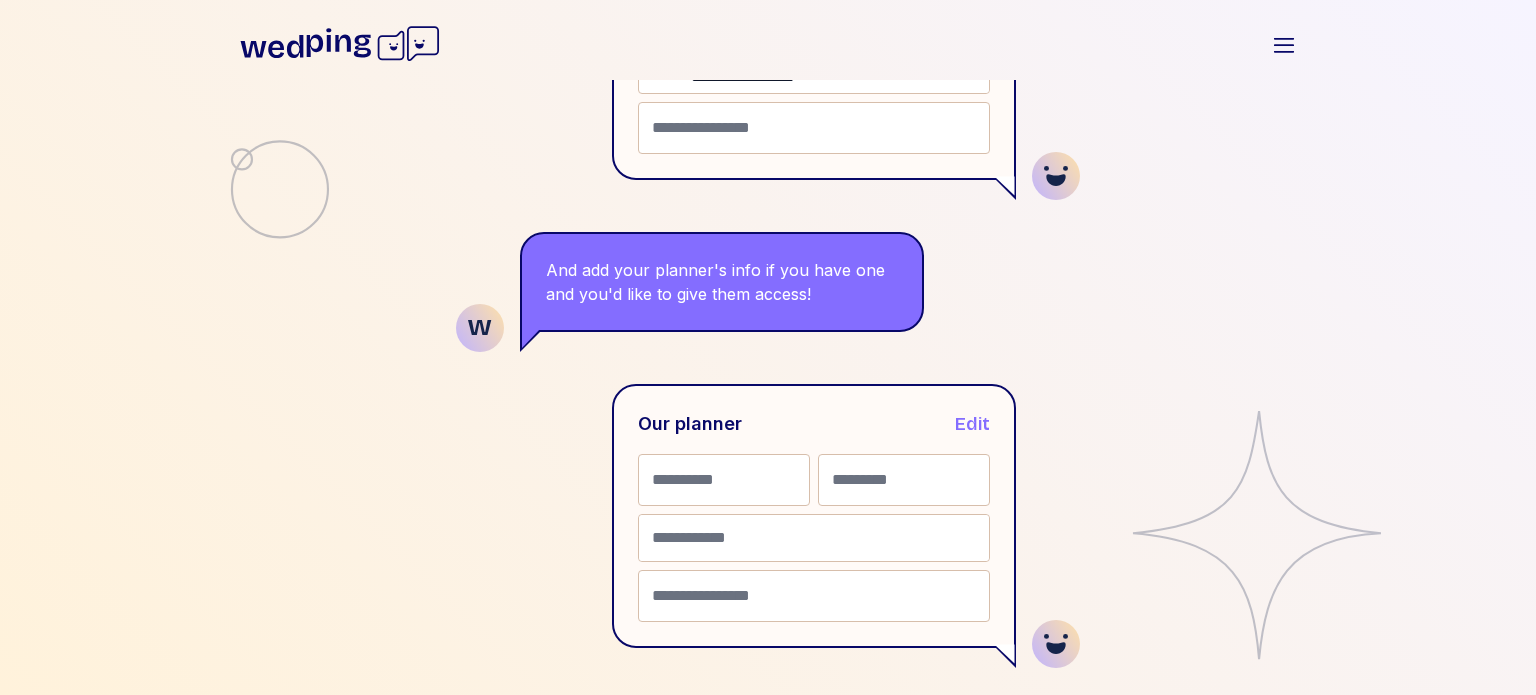 scroll, scrollTop: 1049, scrollLeft: 0, axis: vertical 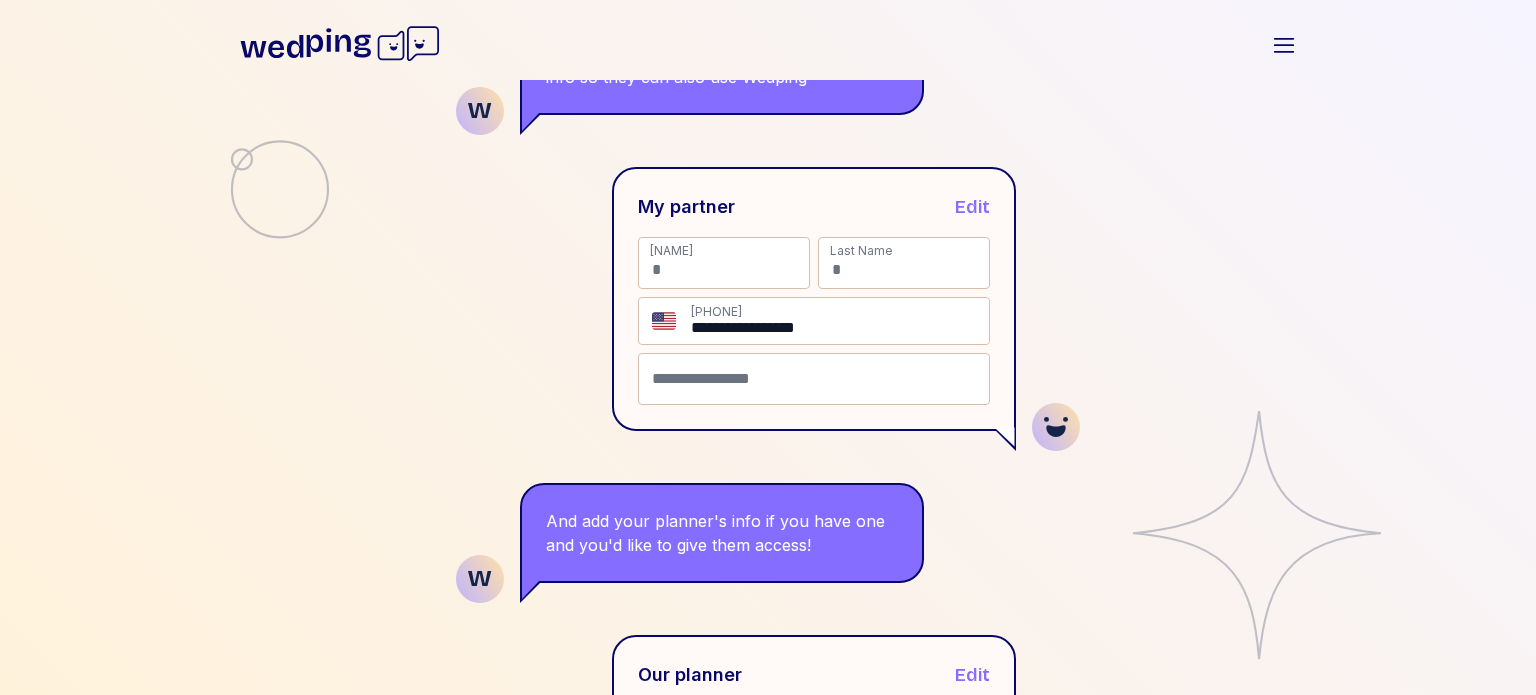 click on "Edit" at bounding box center (972, 207) 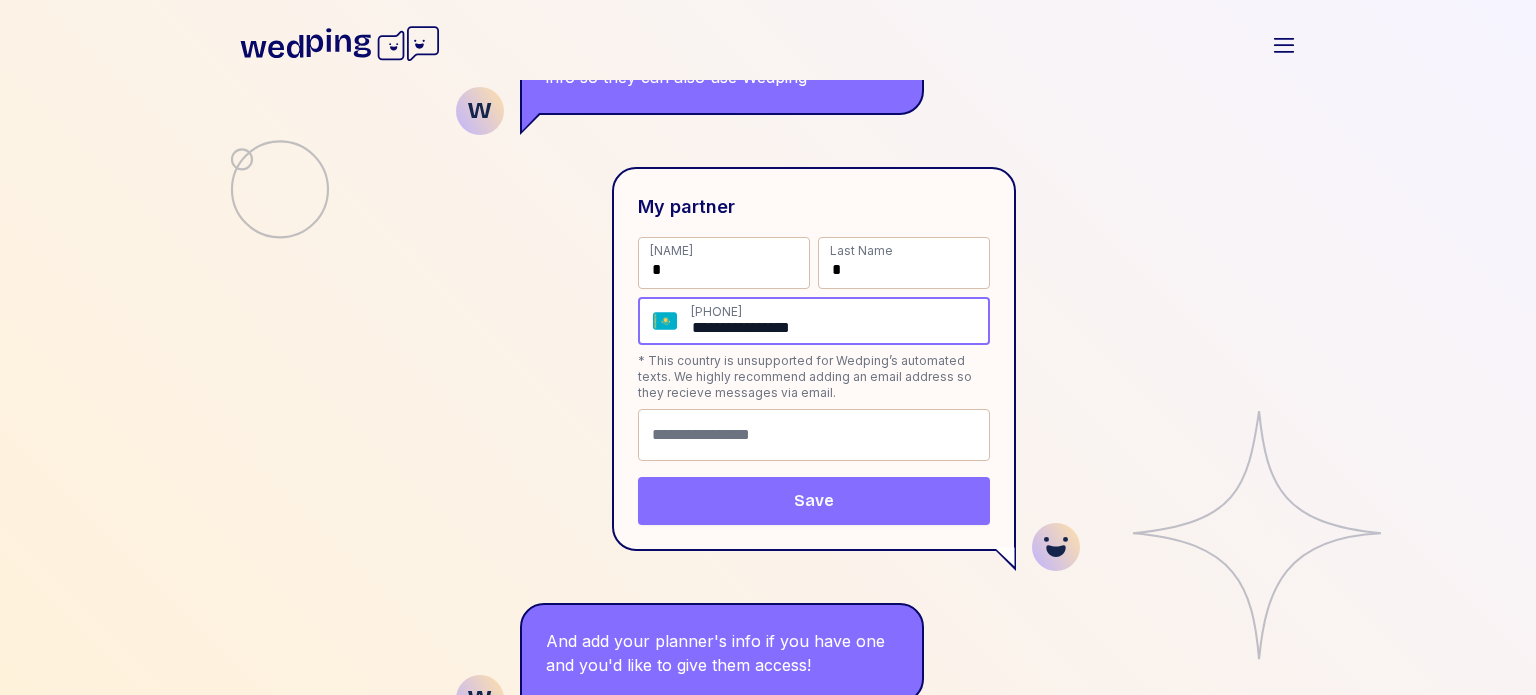 click on "**********" at bounding box center (839, 321) 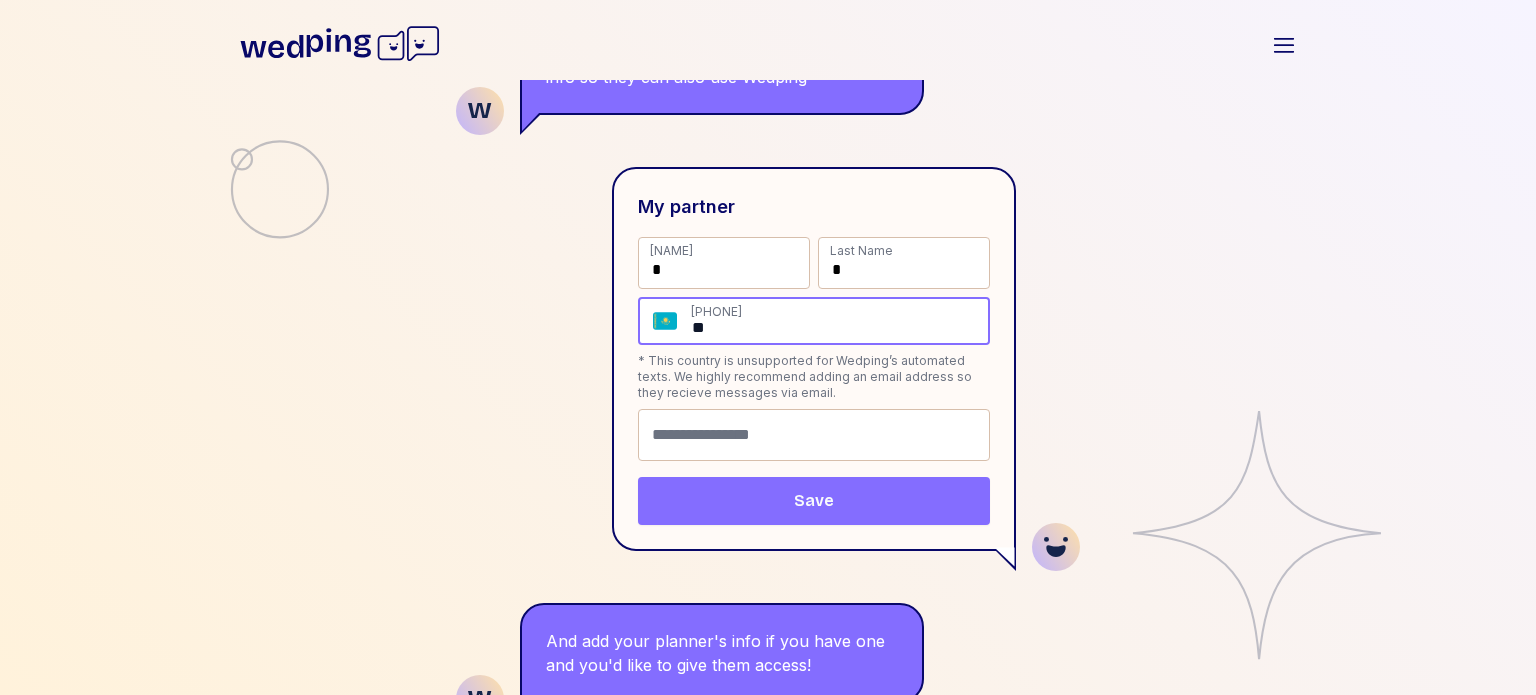click on "**" at bounding box center [839, 321] 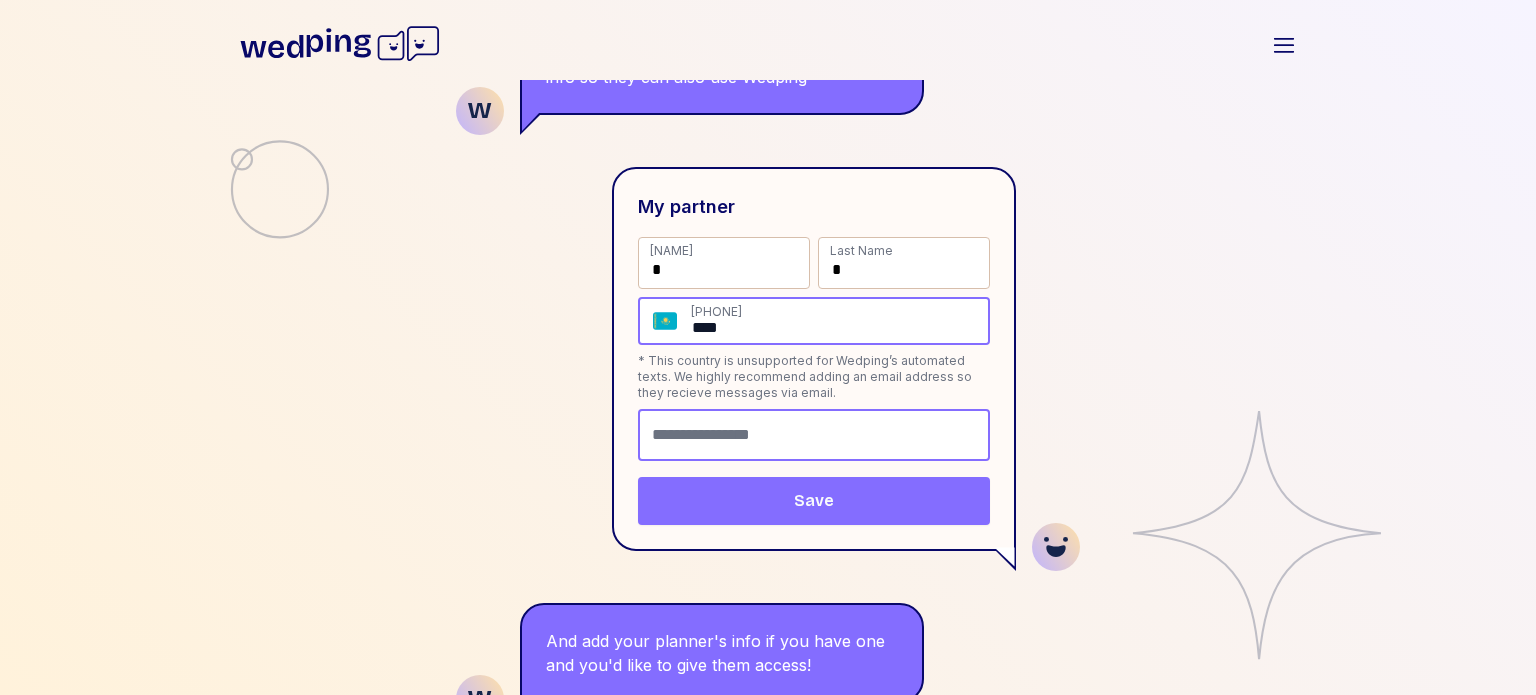 click on "My partner [NAME] * [LAST] * [PHONE] * This country is unsupported for Wedping’s automated texts. We highly recommend adding an email address so they recieve messages via email. Email (optional) Save" at bounding box center [814, 359] 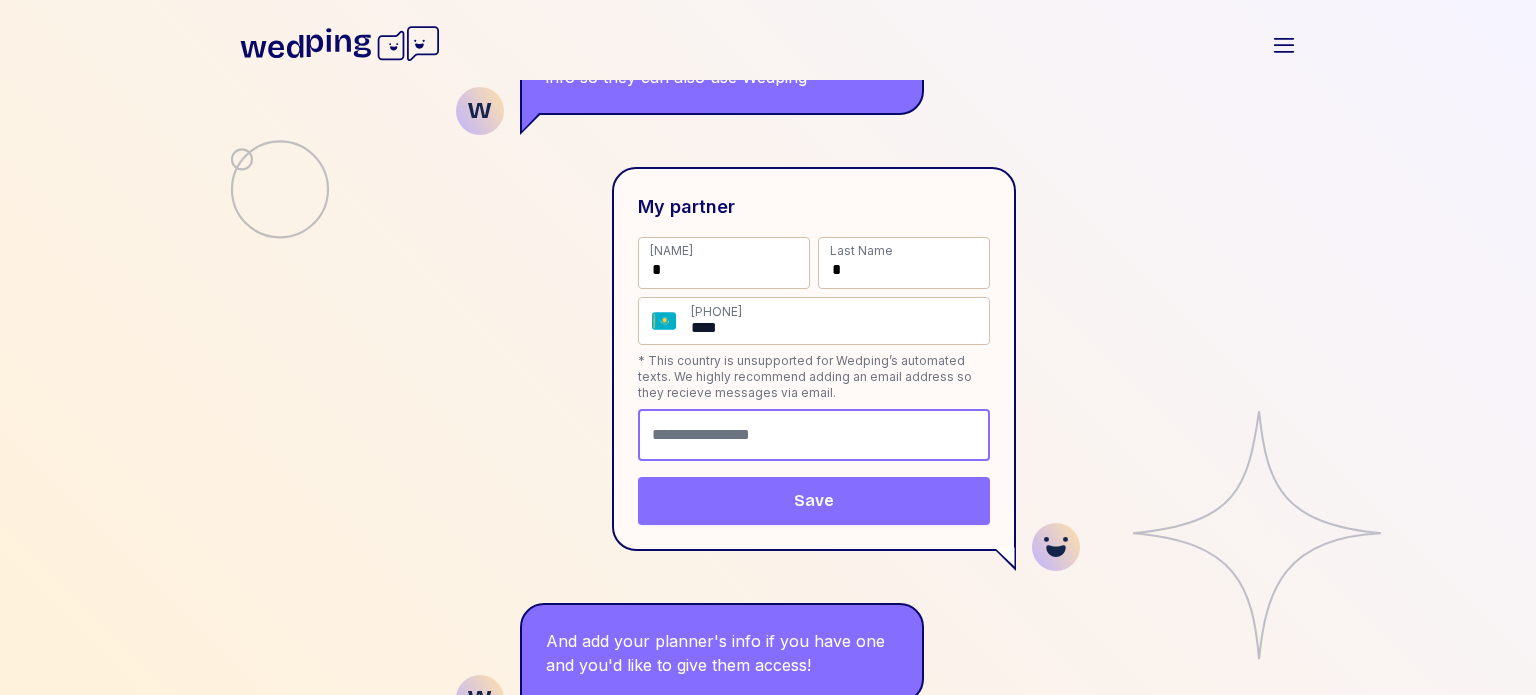 click at bounding box center [814, 435] 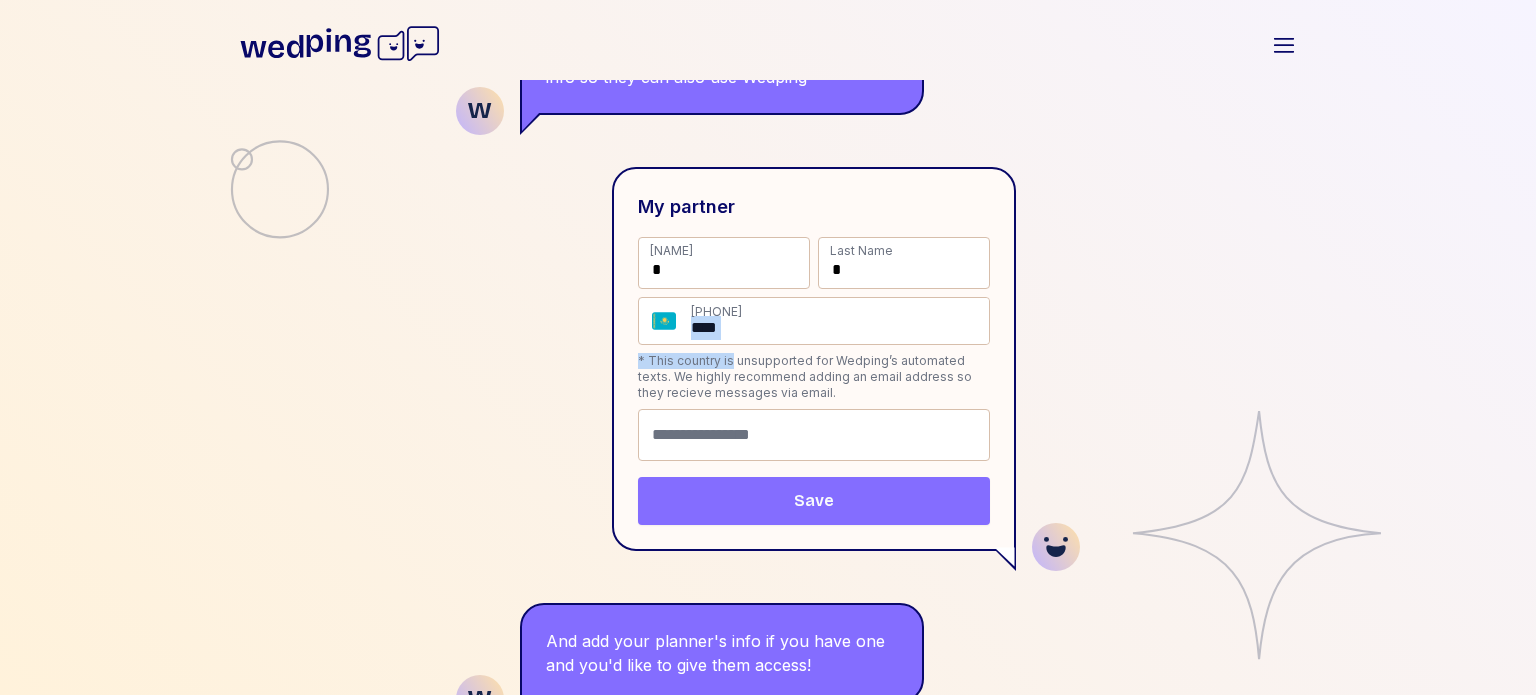 drag, startPoint x: 721, startPoint y: 339, endPoint x: 721, endPoint y: 320, distance: 19 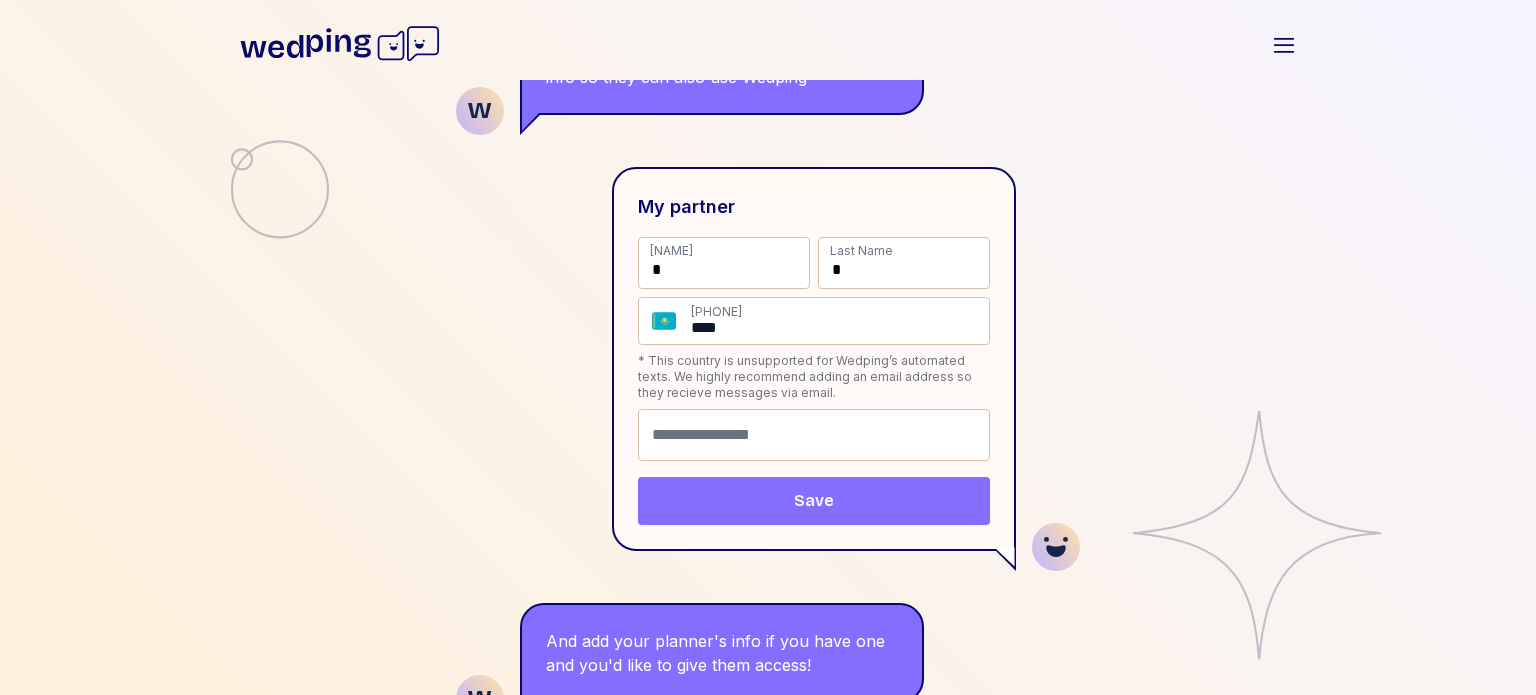 click on "****" at bounding box center (839, 321) 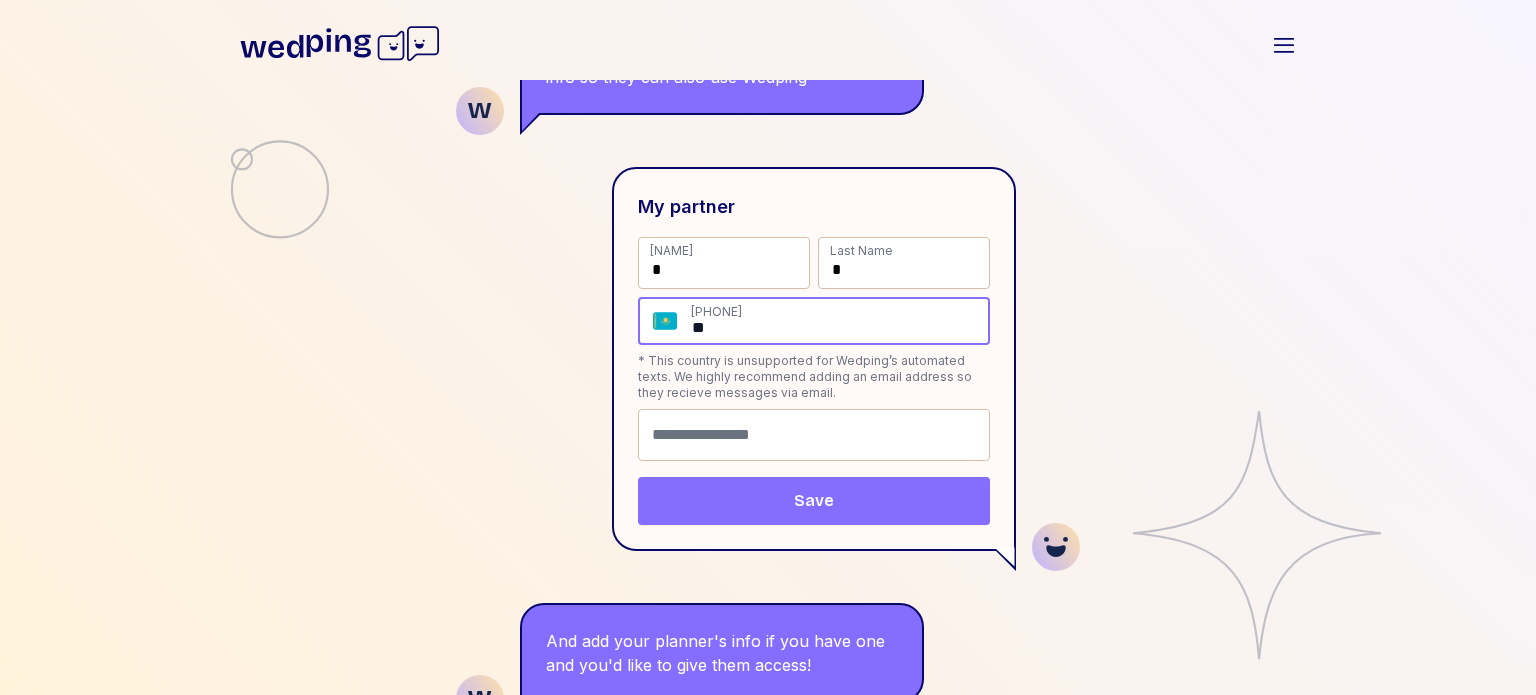click at bounding box center (665, 321) 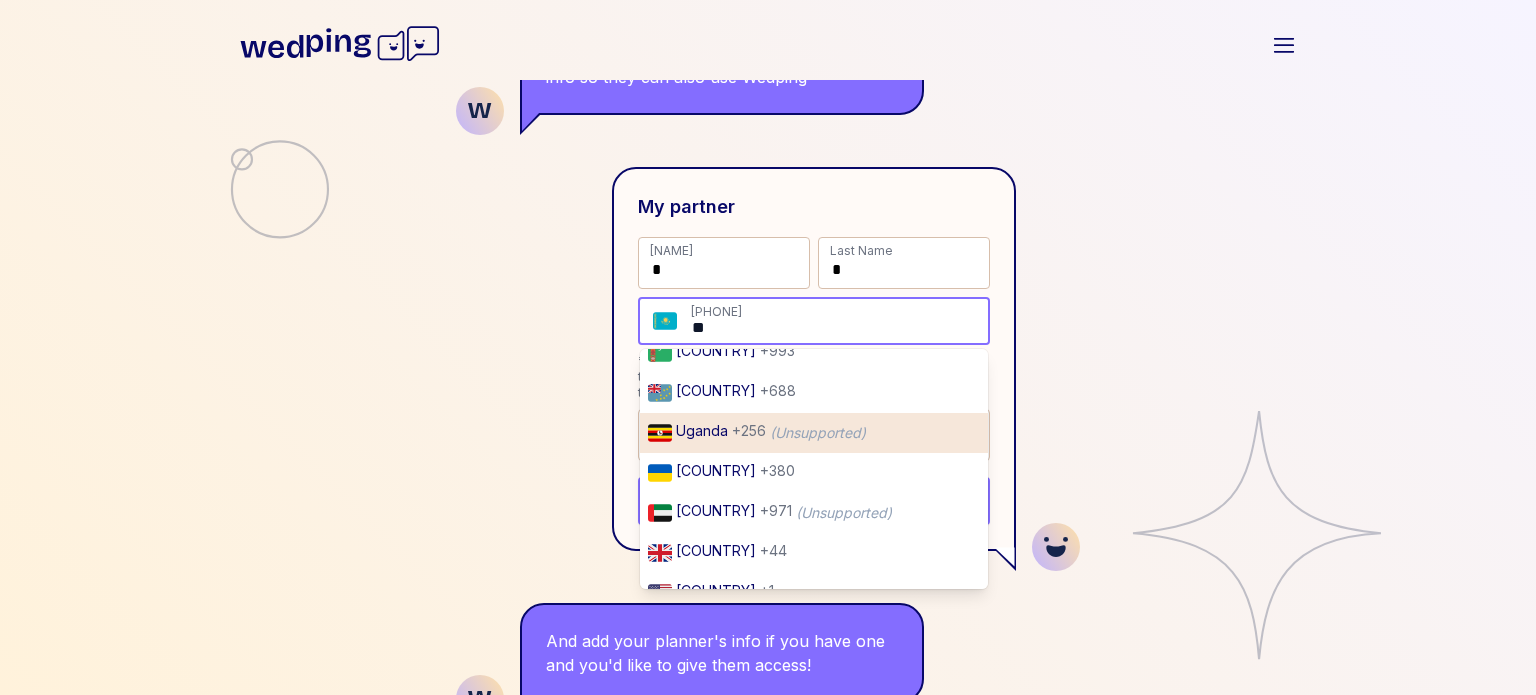 scroll, scrollTop: 8000, scrollLeft: 0, axis: vertical 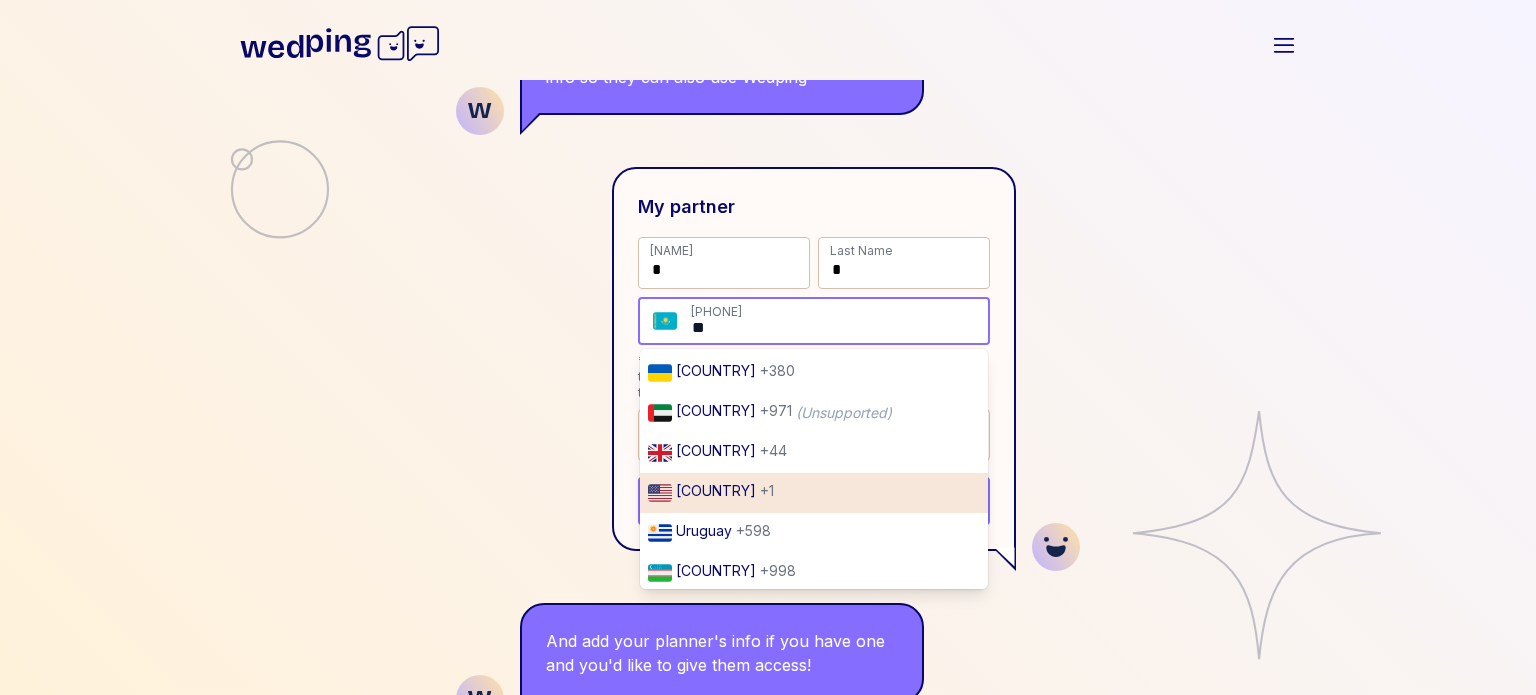 click on "United States + 1" at bounding box center [814, 493] 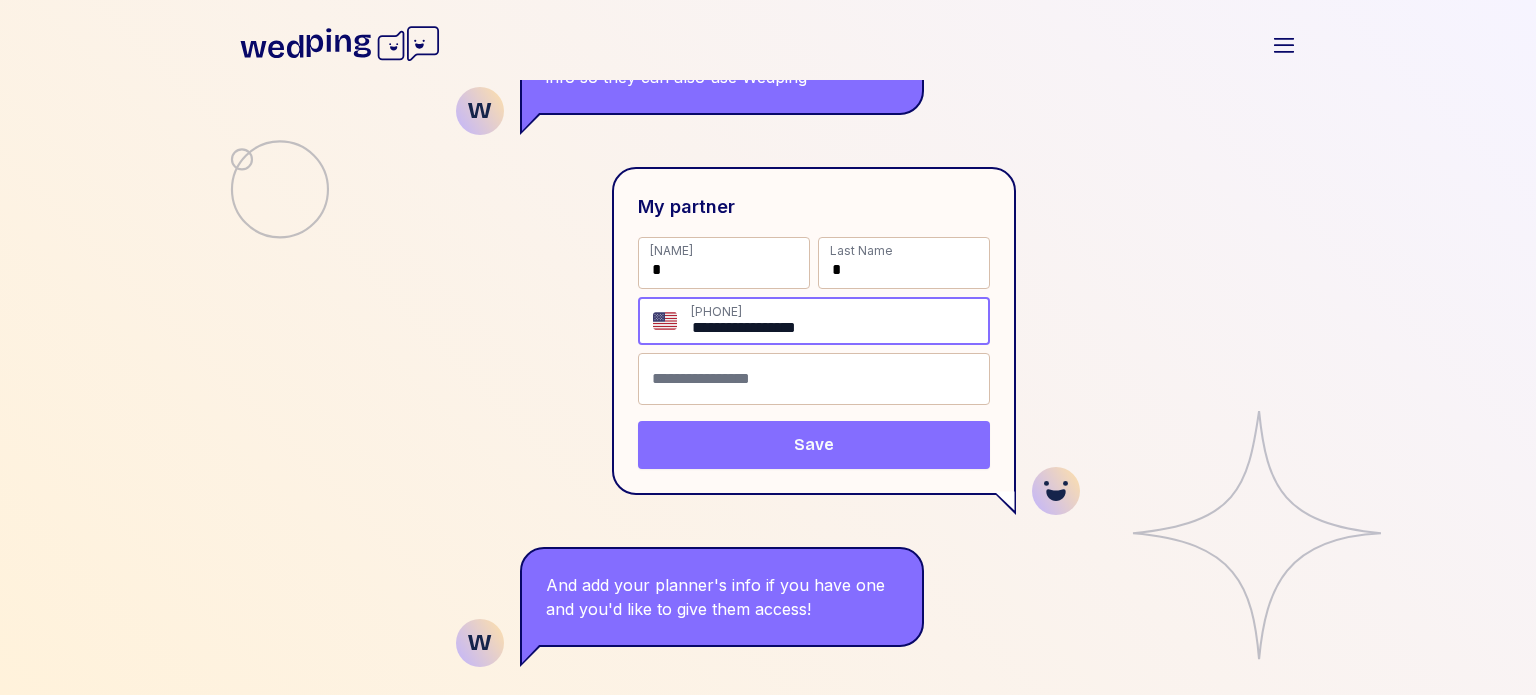 type on "**********" 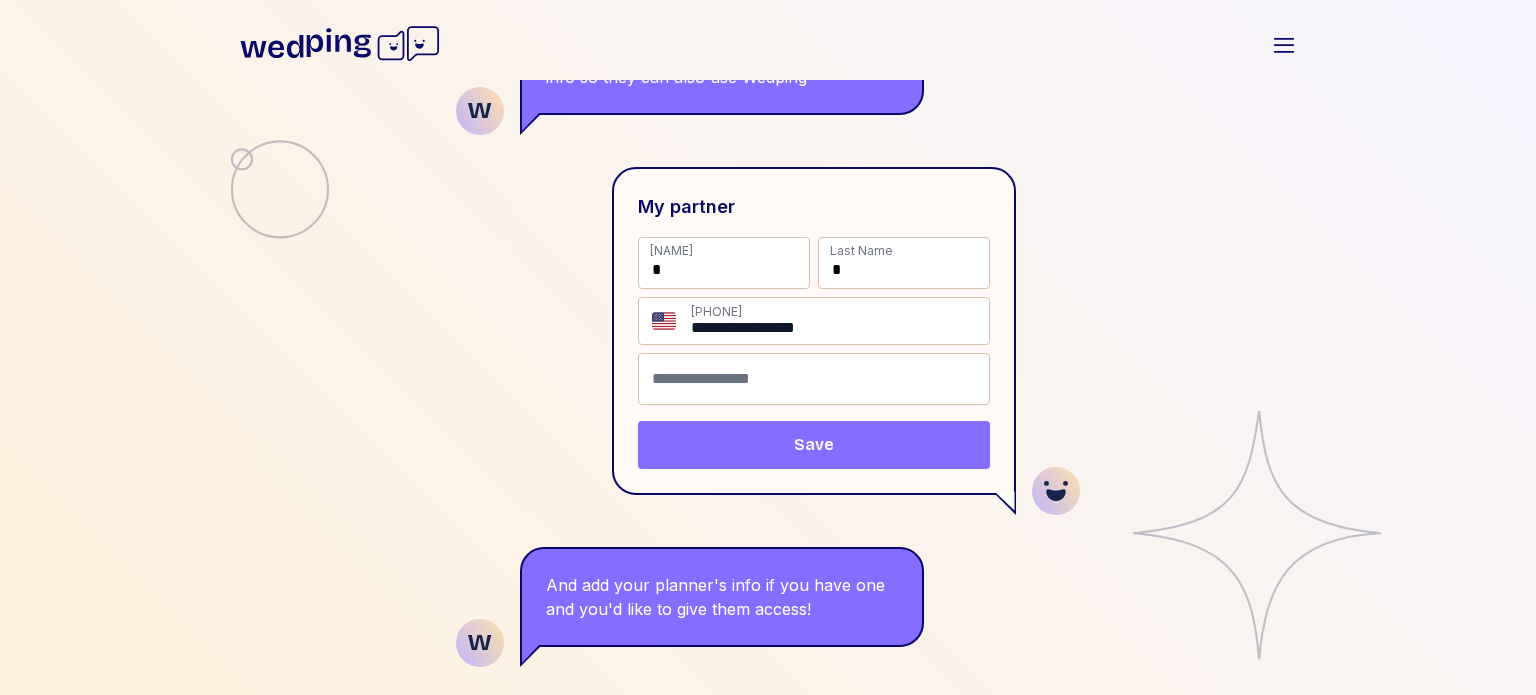 click on "Save" at bounding box center (814, 445) 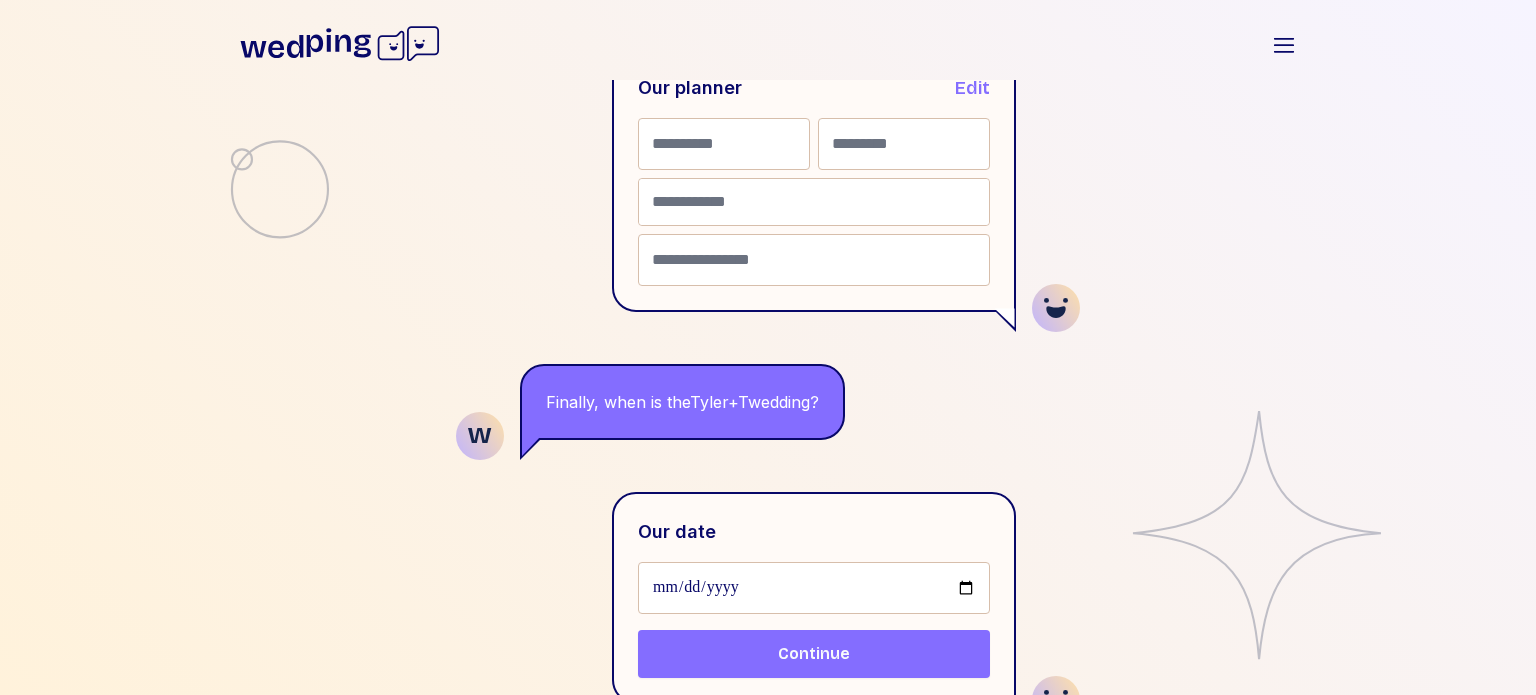 scroll, scrollTop: 1749, scrollLeft: 0, axis: vertical 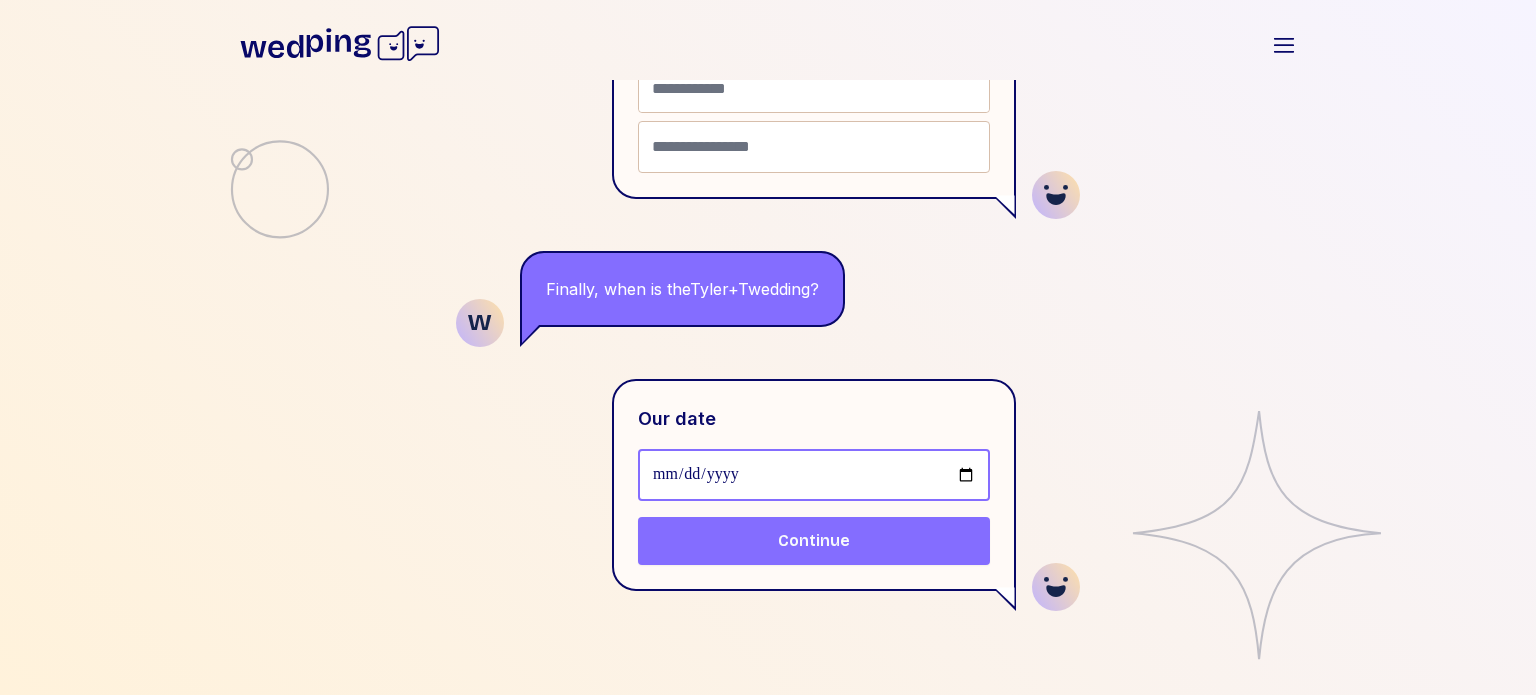click on "**********" at bounding box center [814, 475] 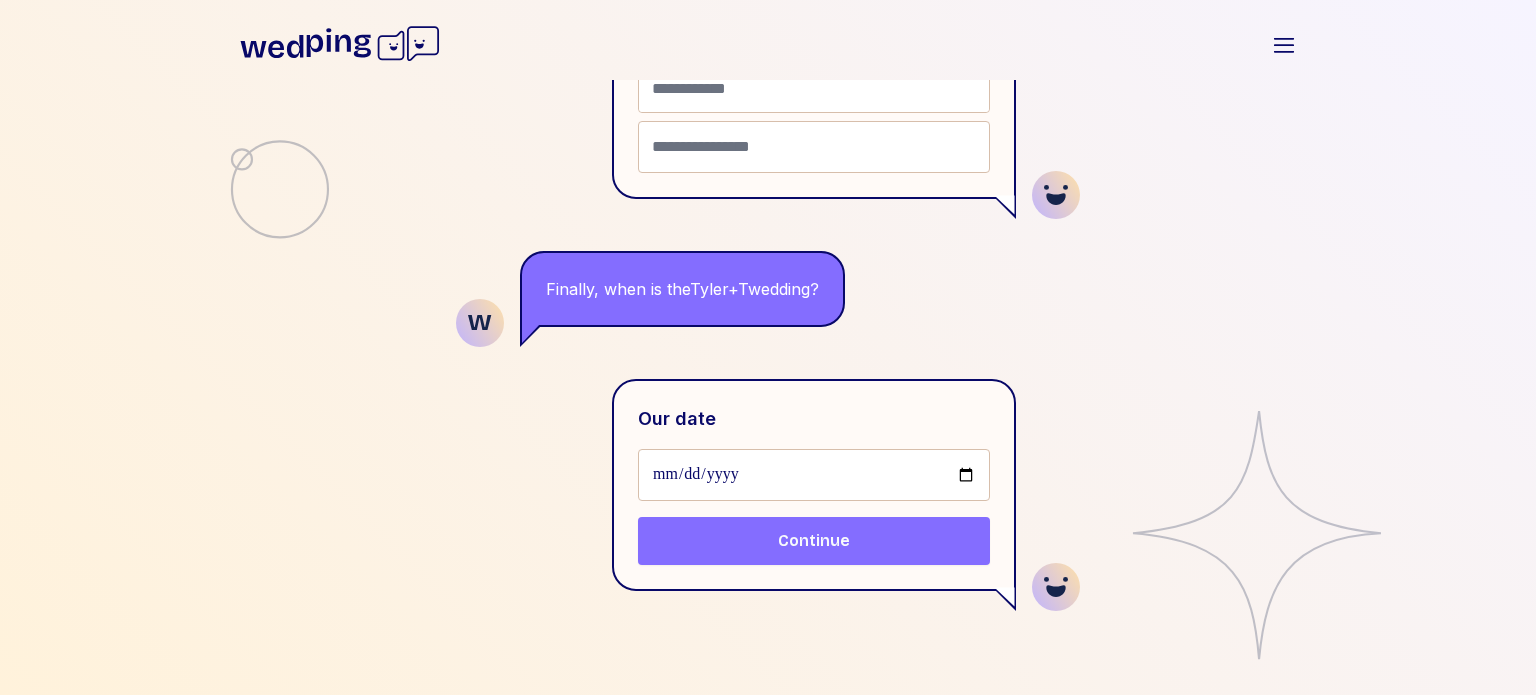 click on "Continue" at bounding box center (814, 541) 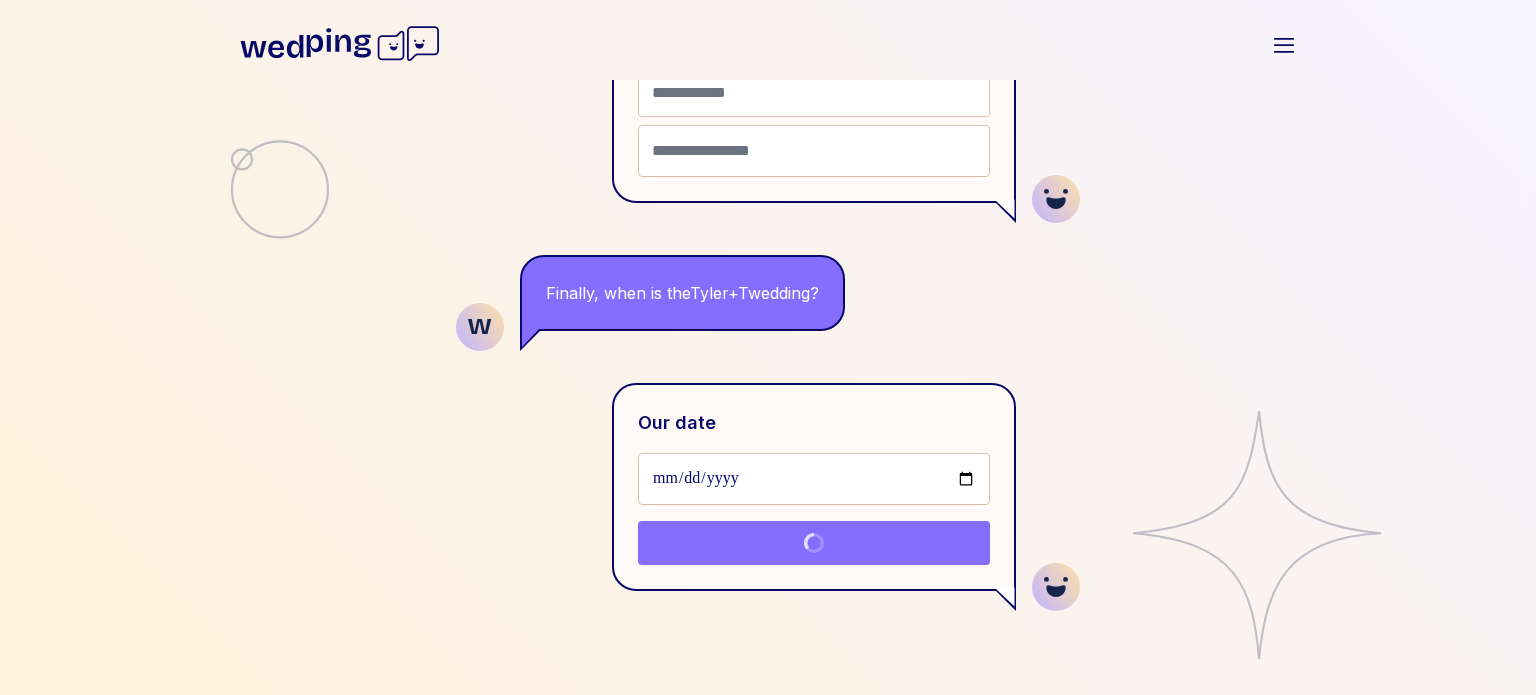 scroll, scrollTop: 0, scrollLeft: 0, axis: both 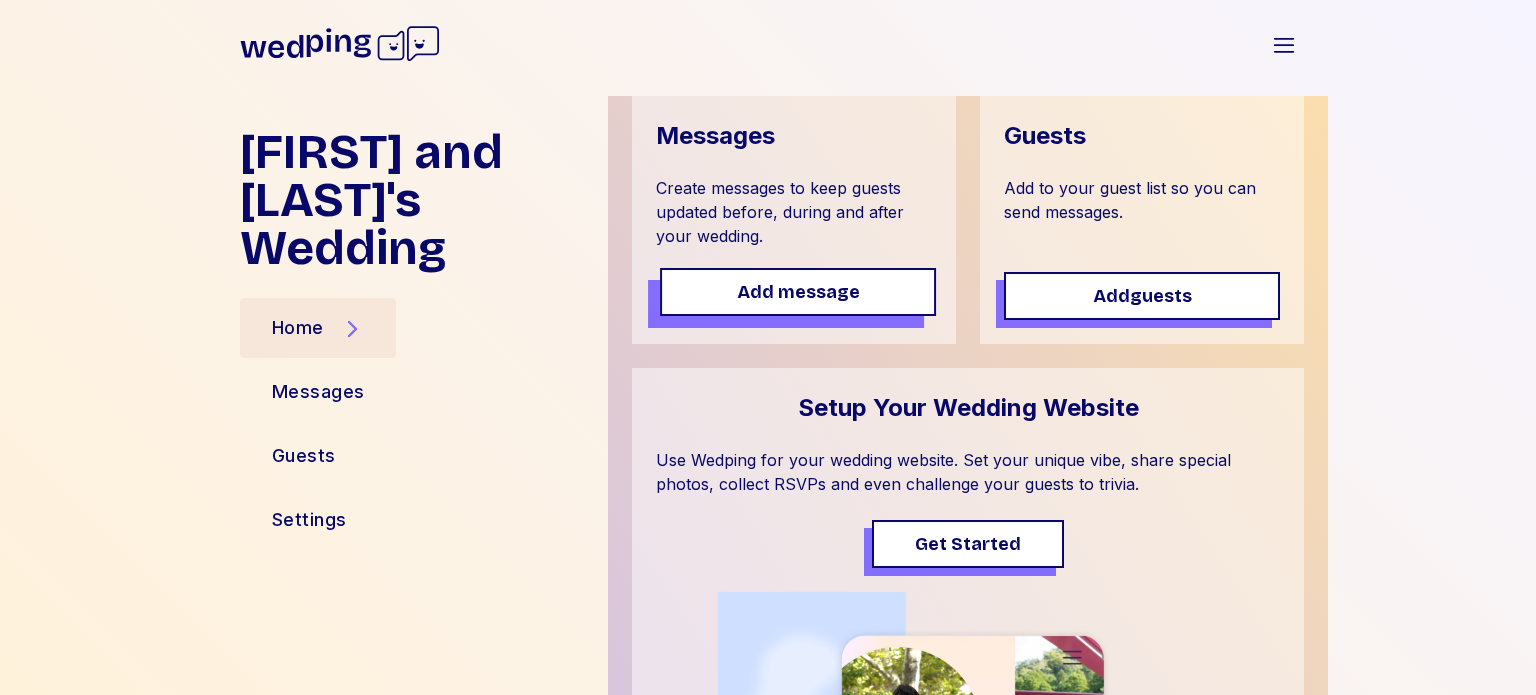 click on "Add message" at bounding box center [798, 292] 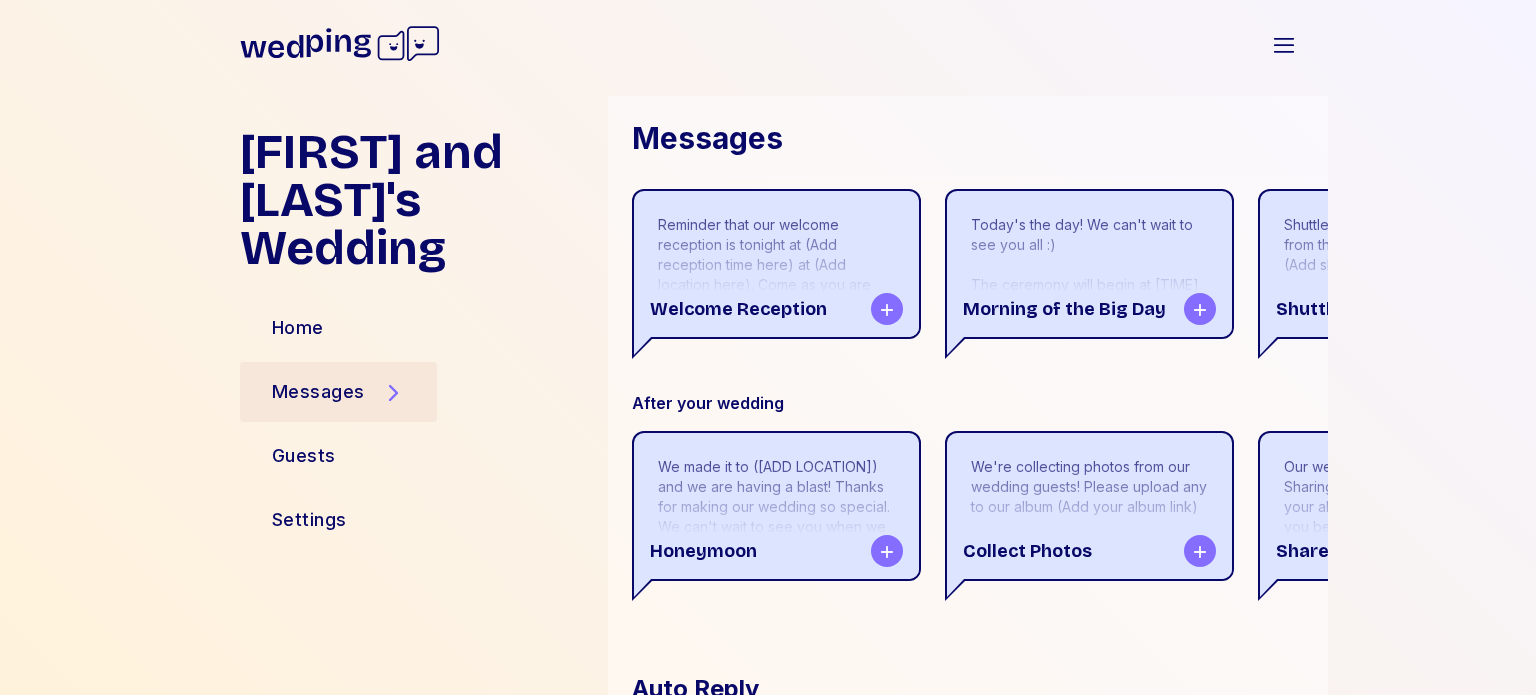 scroll, scrollTop: 700, scrollLeft: 0, axis: vertical 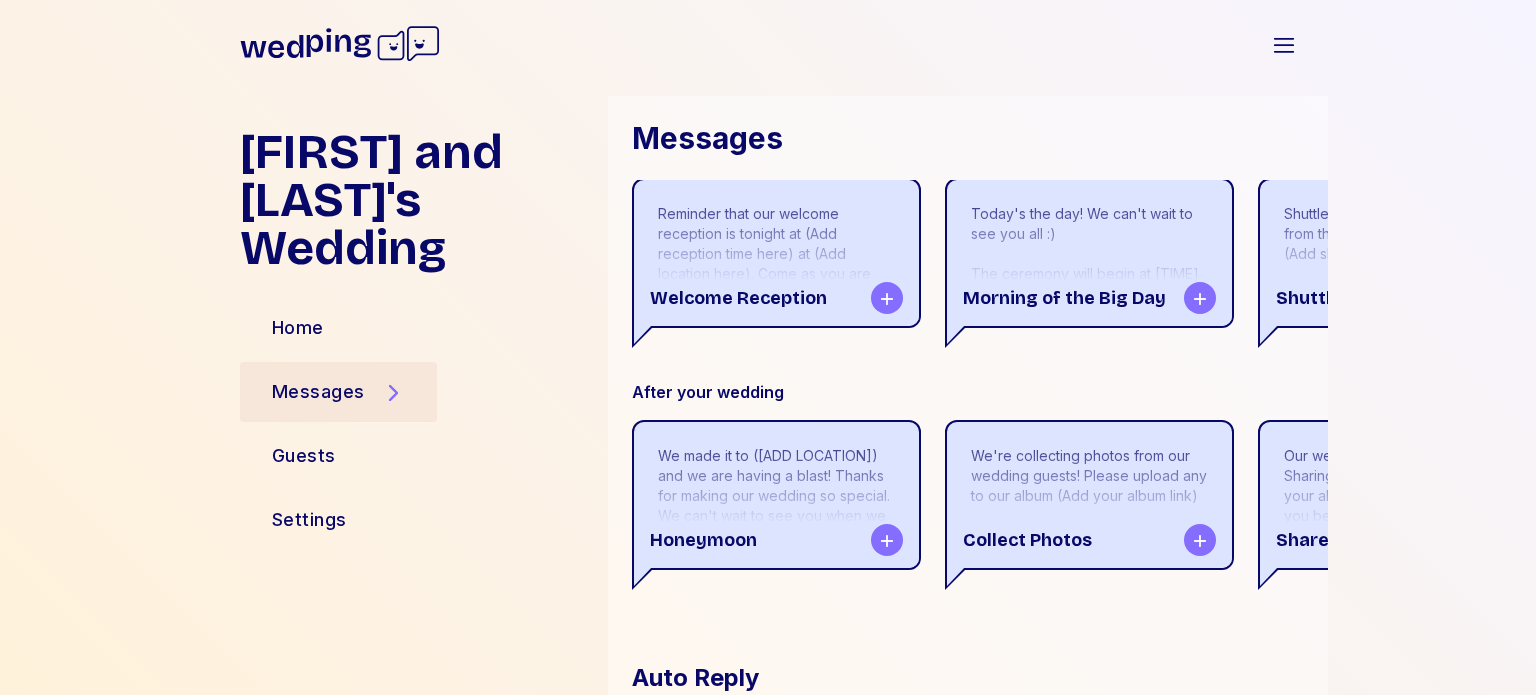 click on "Welcome Reception" at bounding box center (776, 298) 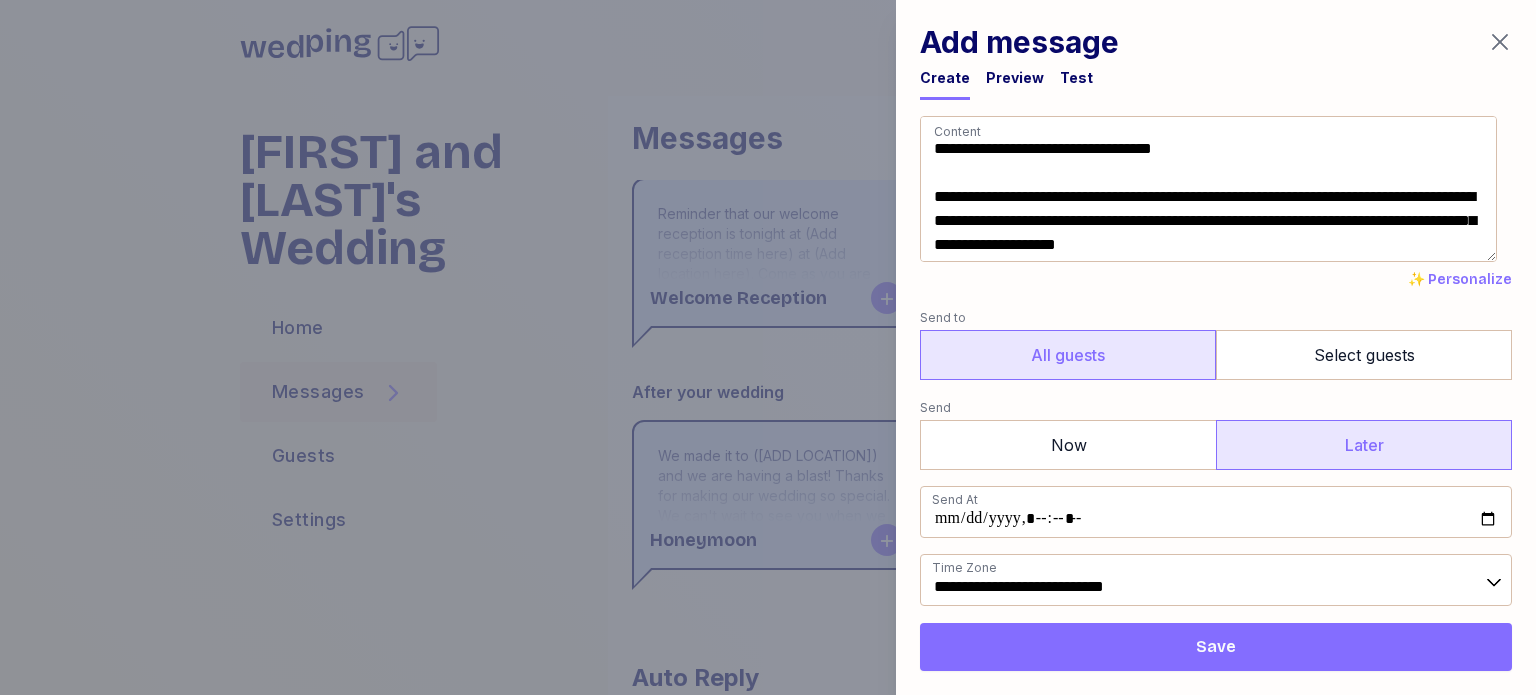 scroll, scrollTop: 0, scrollLeft: 0, axis: both 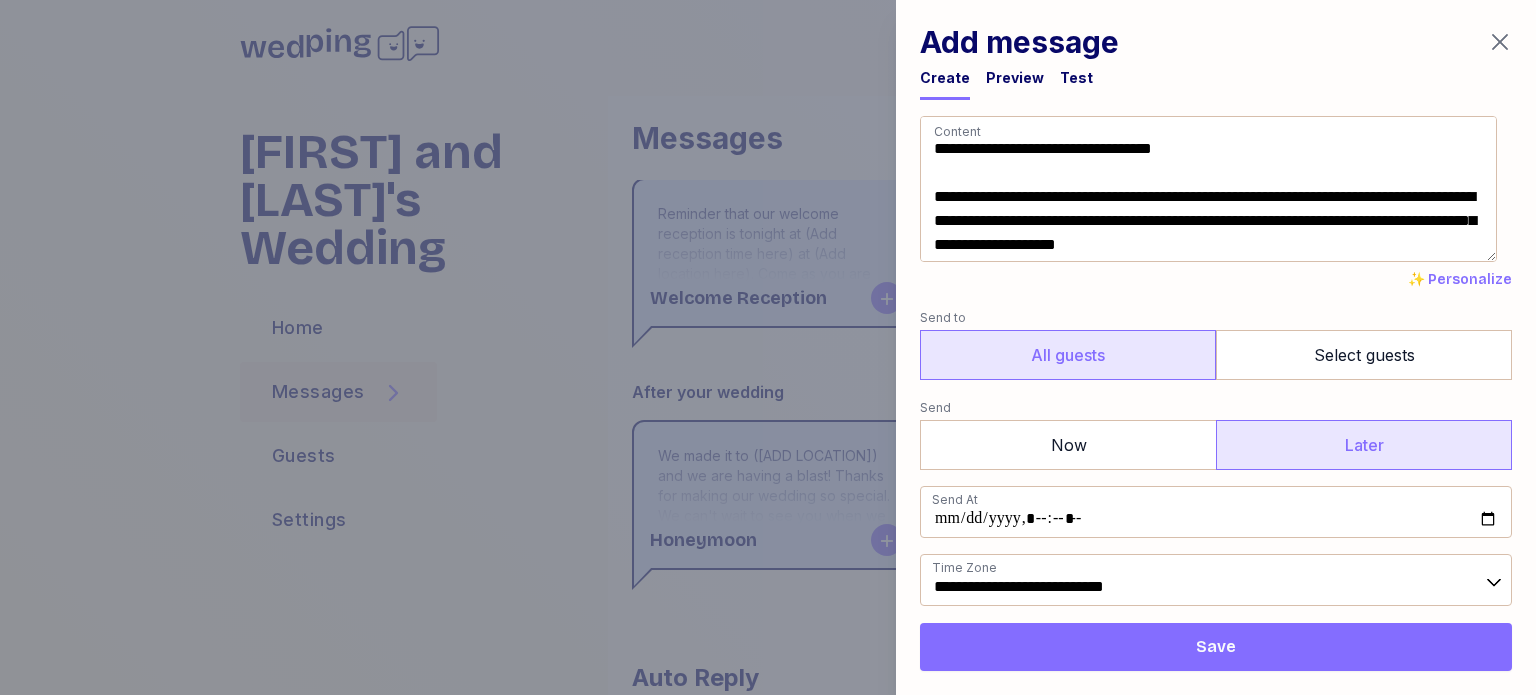 click 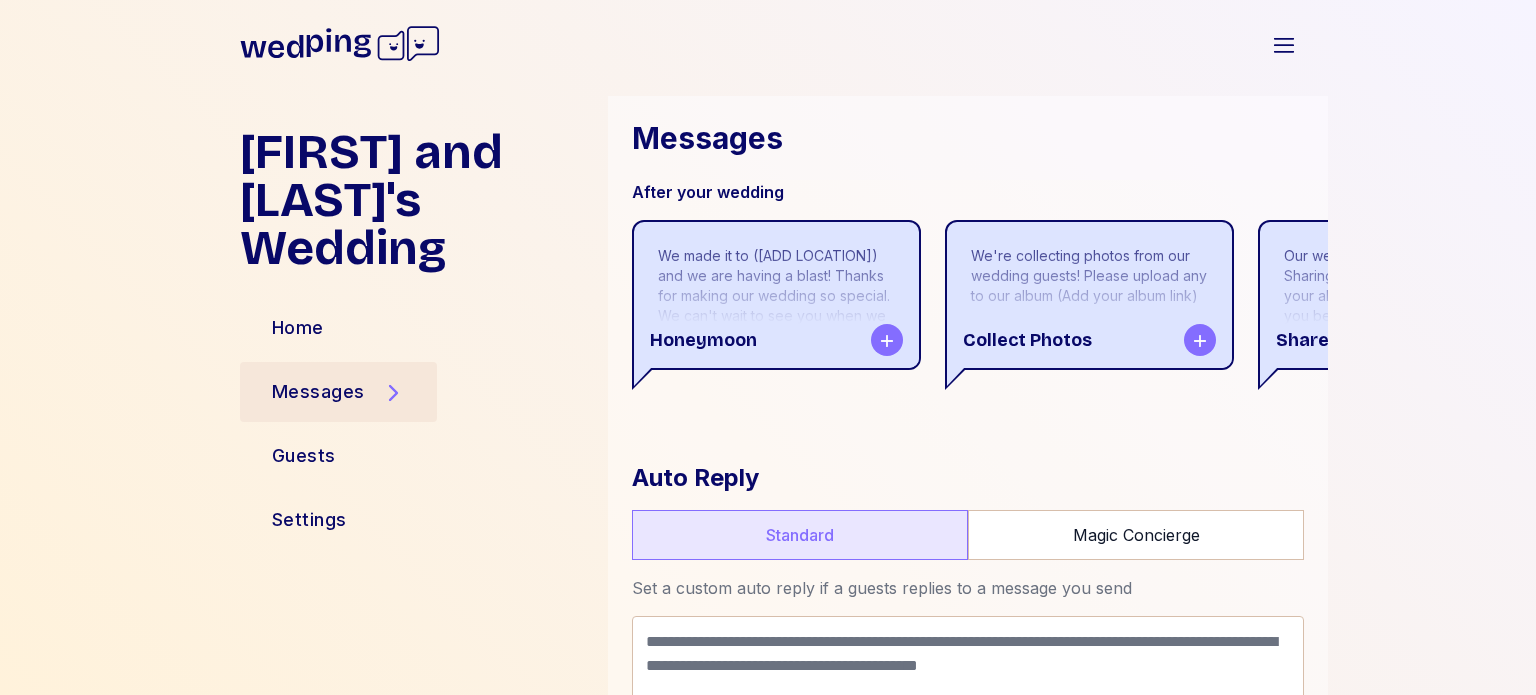 scroll, scrollTop: 1076, scrollLeft: 0, axis: vertical 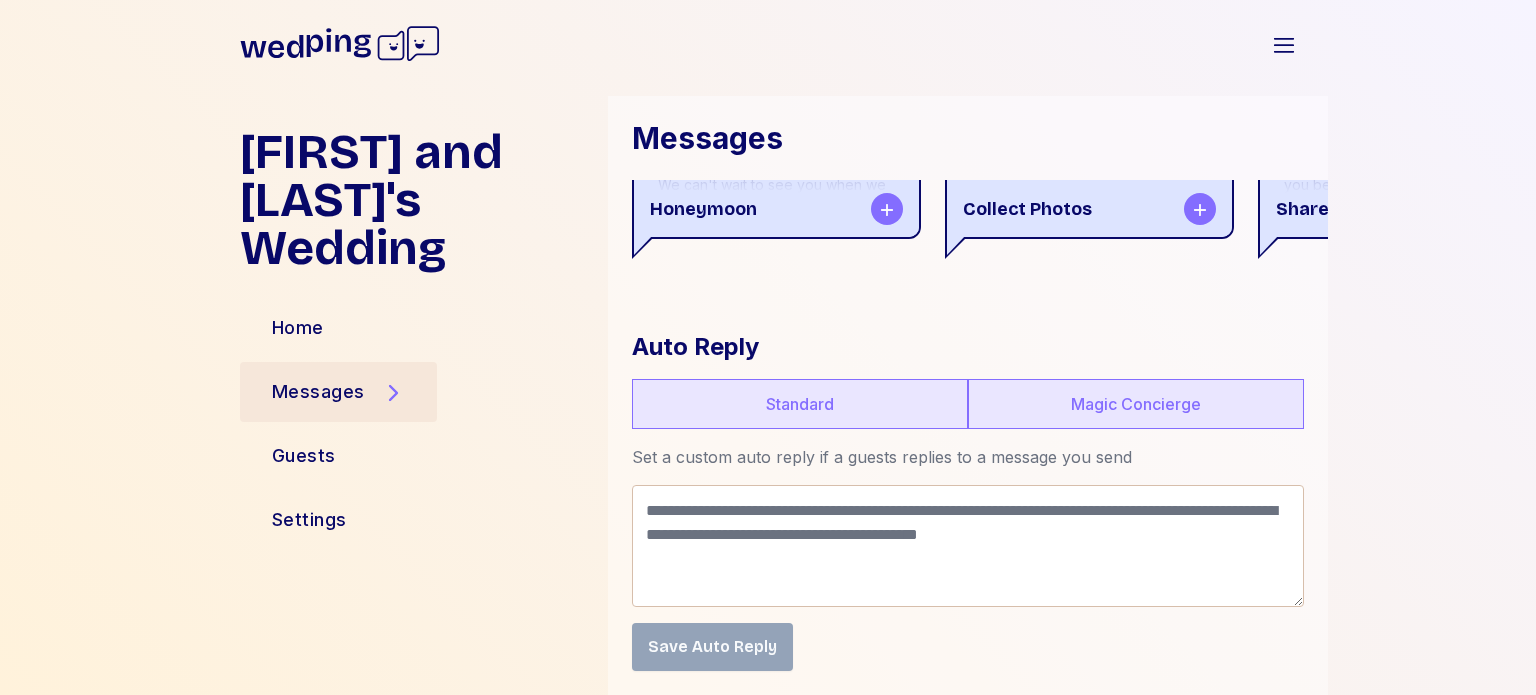 click on "Magic Concierge" at bounding box center (1136, 404) 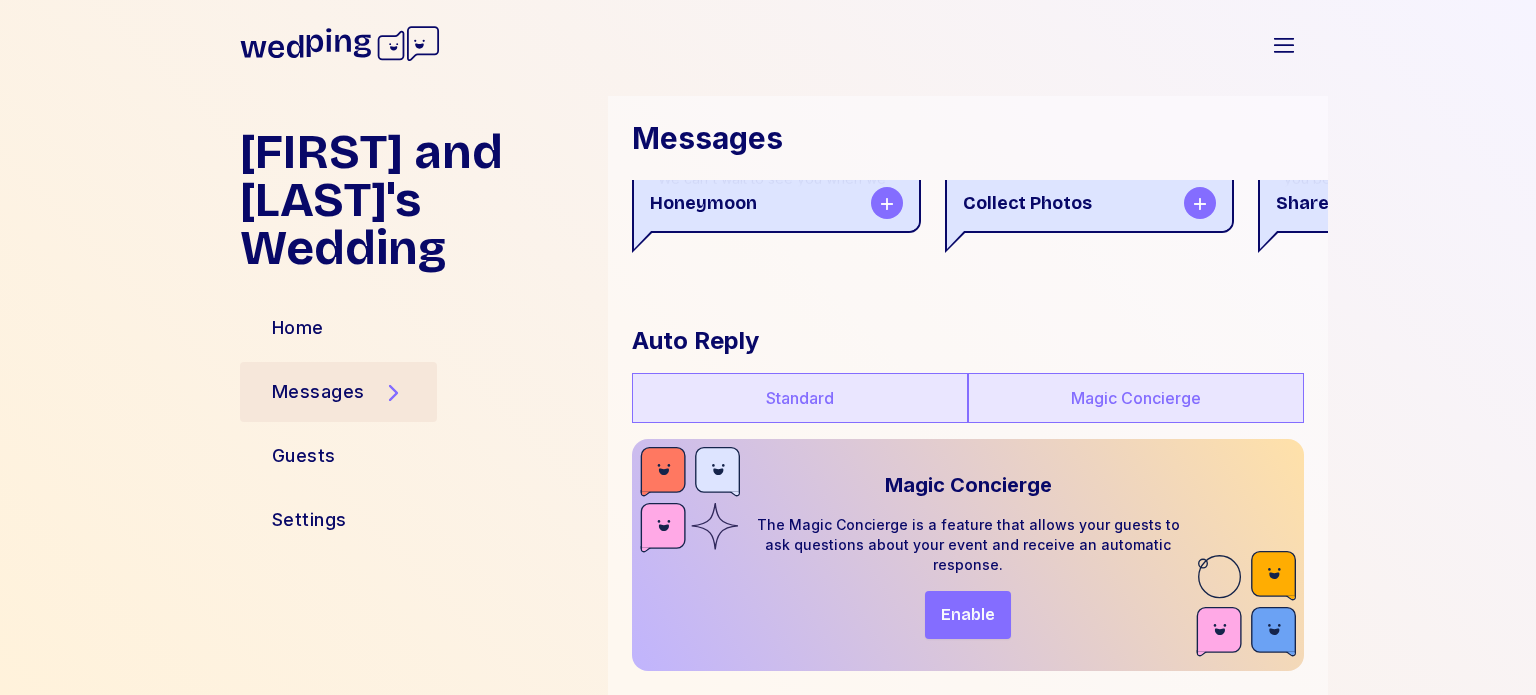 scroll, scrollTop: 1082, scrollLeft: 0, axis: vertical 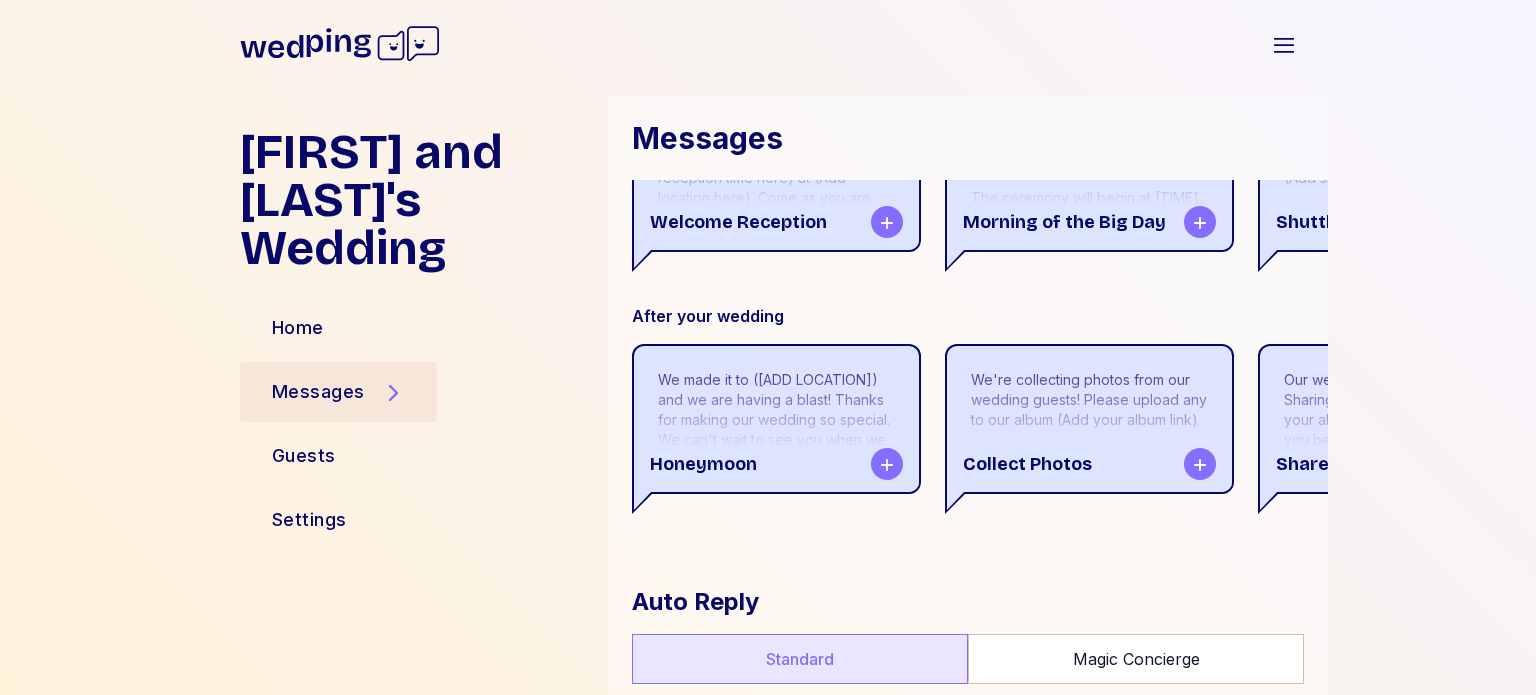 click on "Guests" at bounding box center [416, 456] 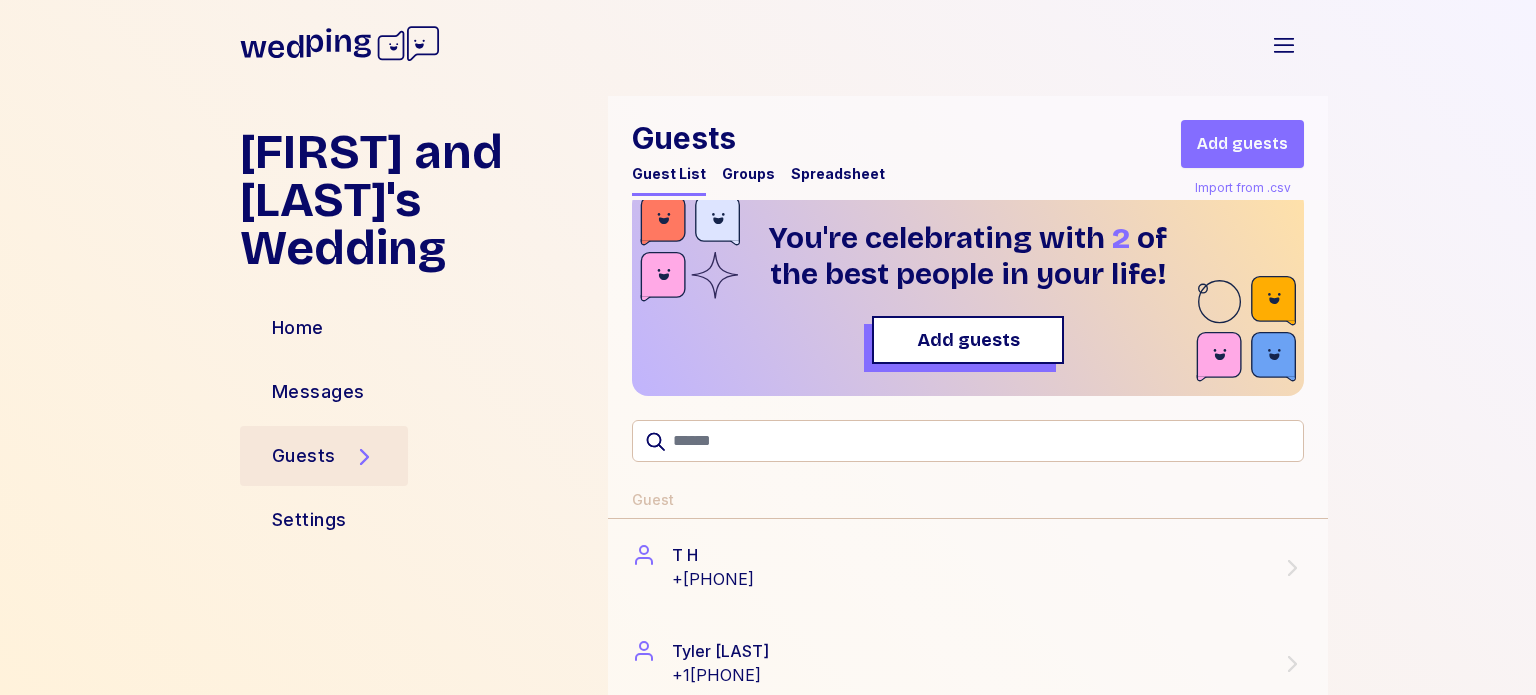 scroll, scrollTop: 0, scrollLeft: 0, axis: both 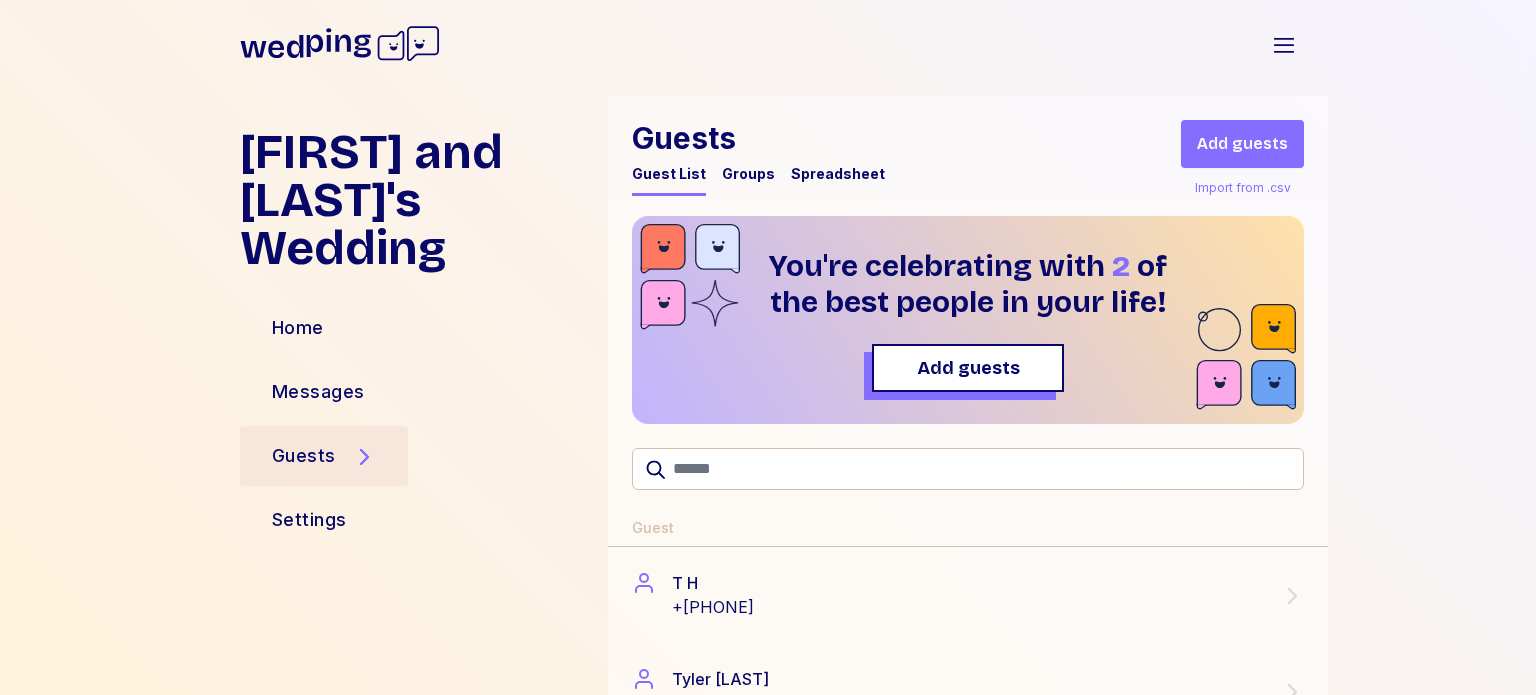 click on "Groups" at bounding box center [748, 174] 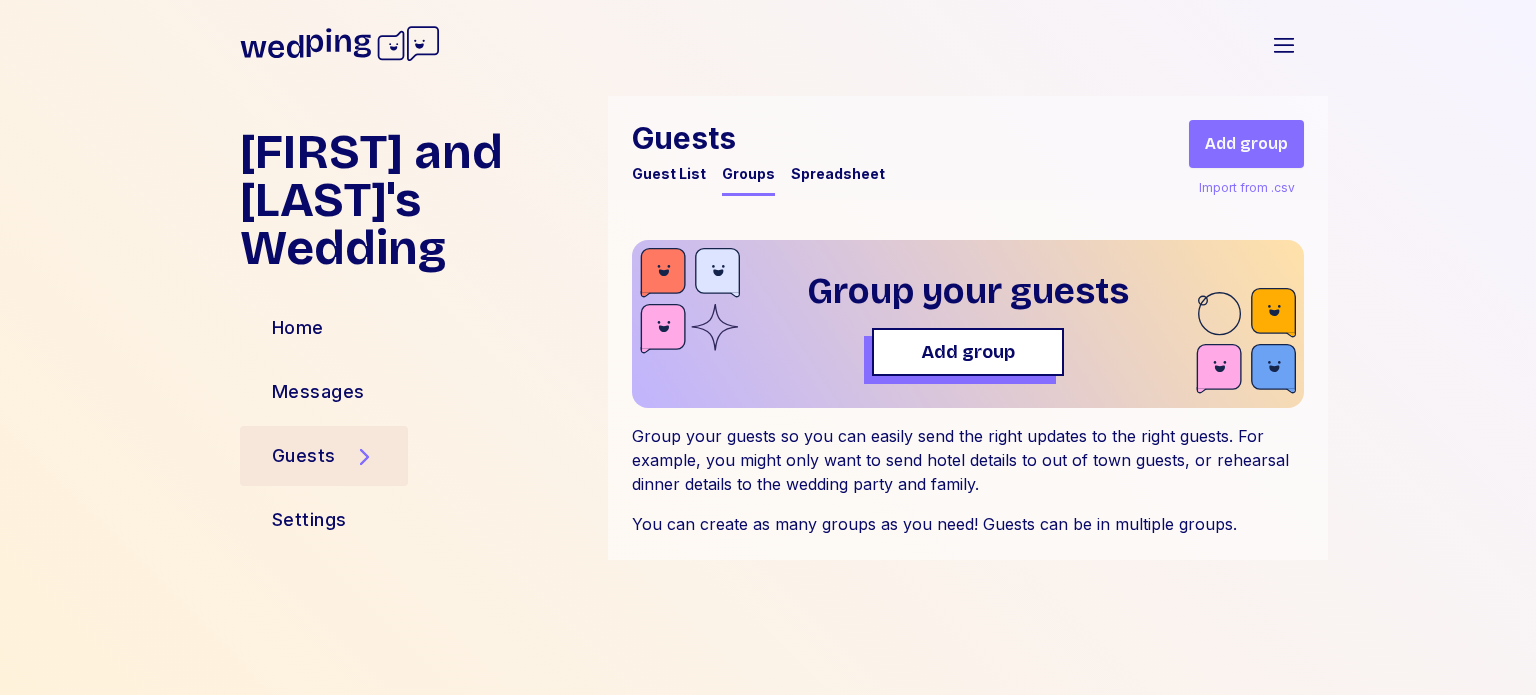click on "Guest List" at bounding box center [669, 174] 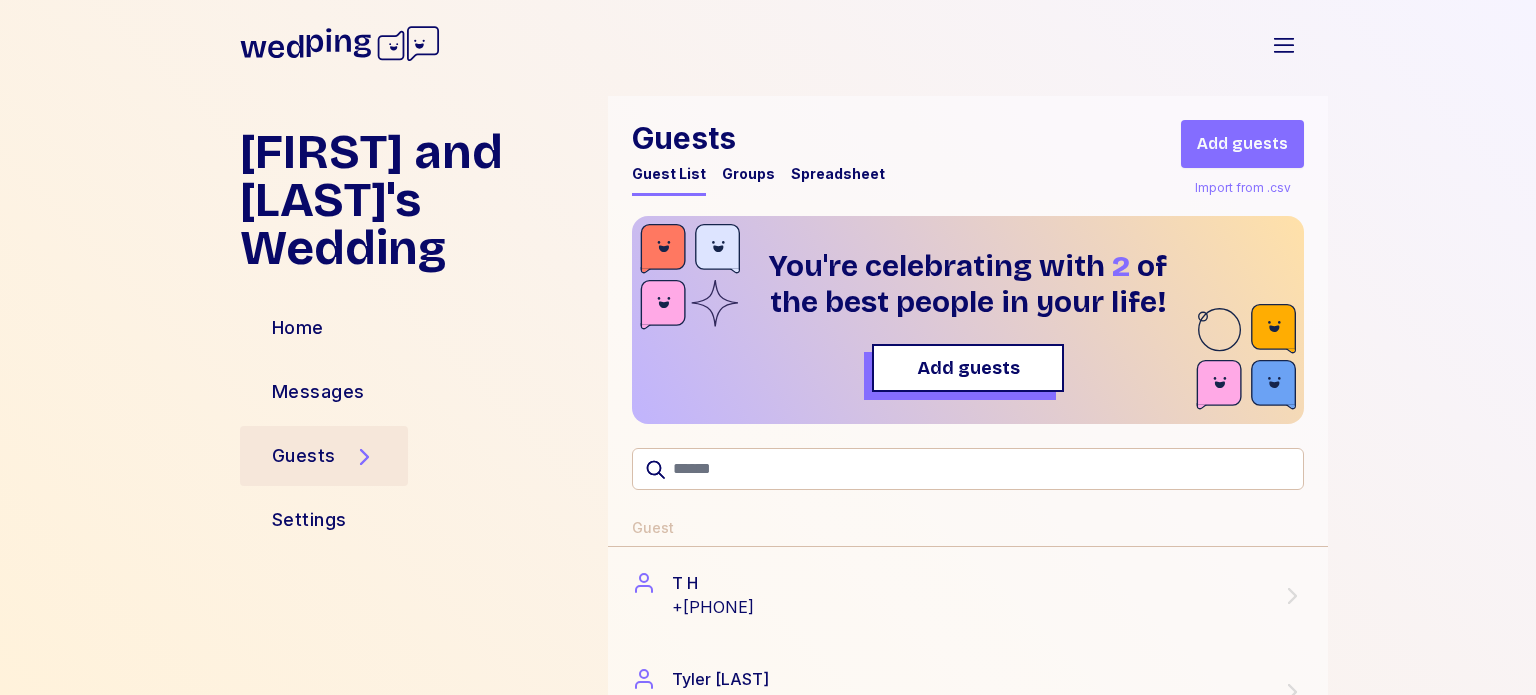 click on "Home" at bounding box center (416, 328) 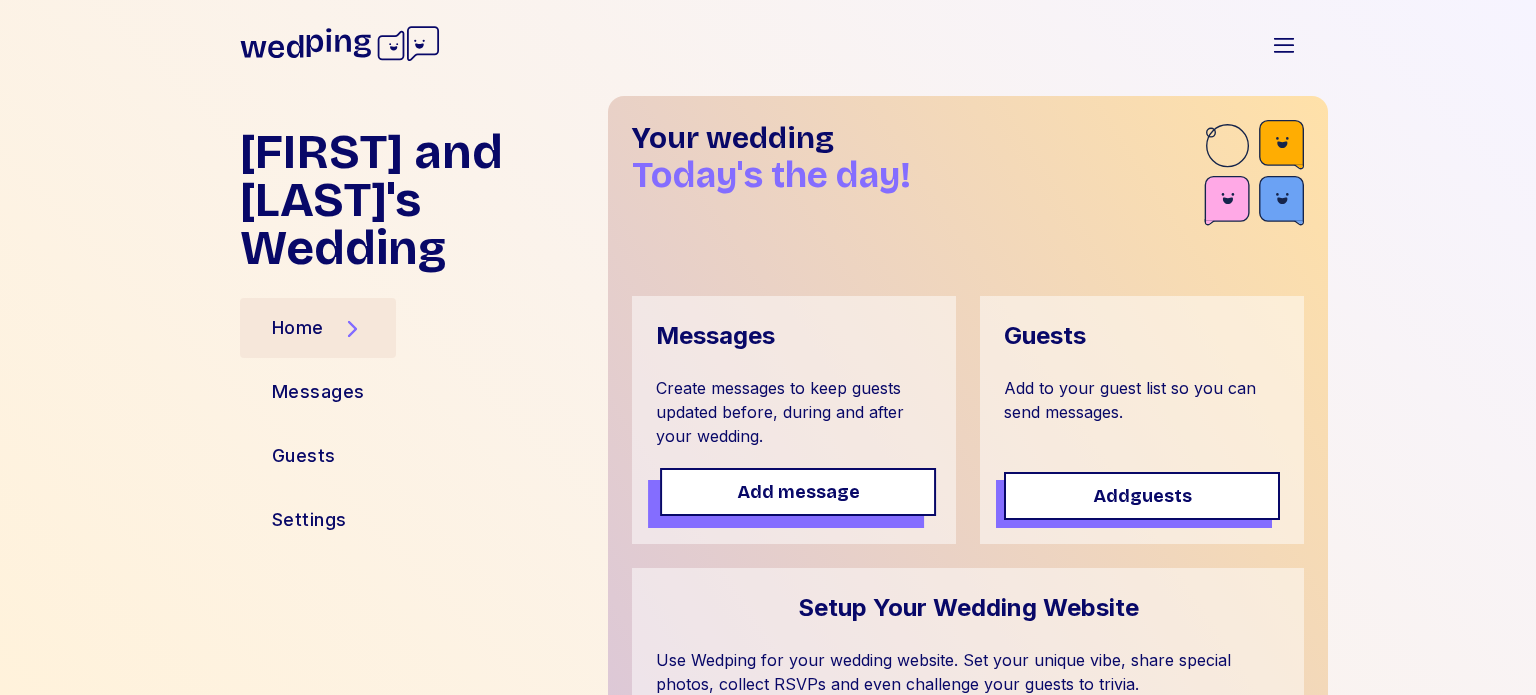 click on "Add message" at bounding box center [798, 492] 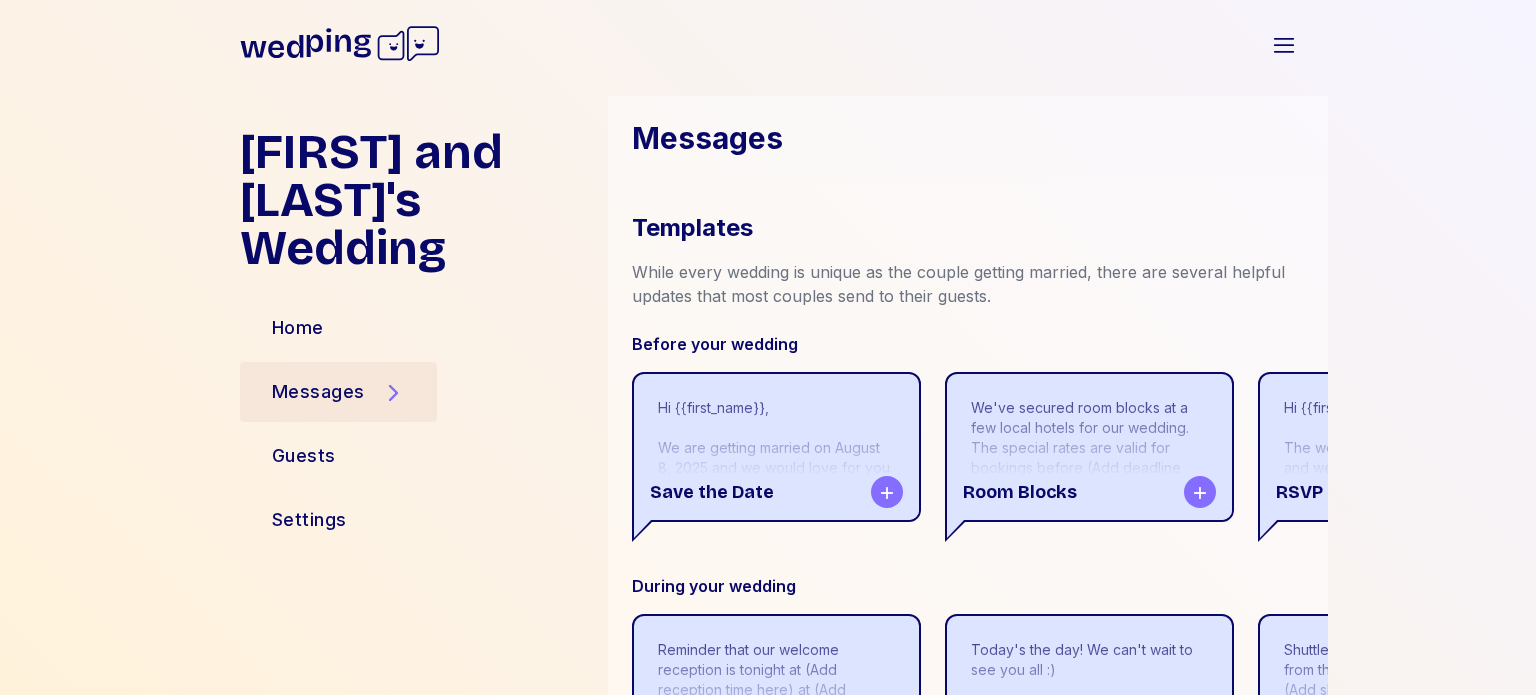 scroll, scrollTop: 300, scrollLeft: 0, axis: vertical 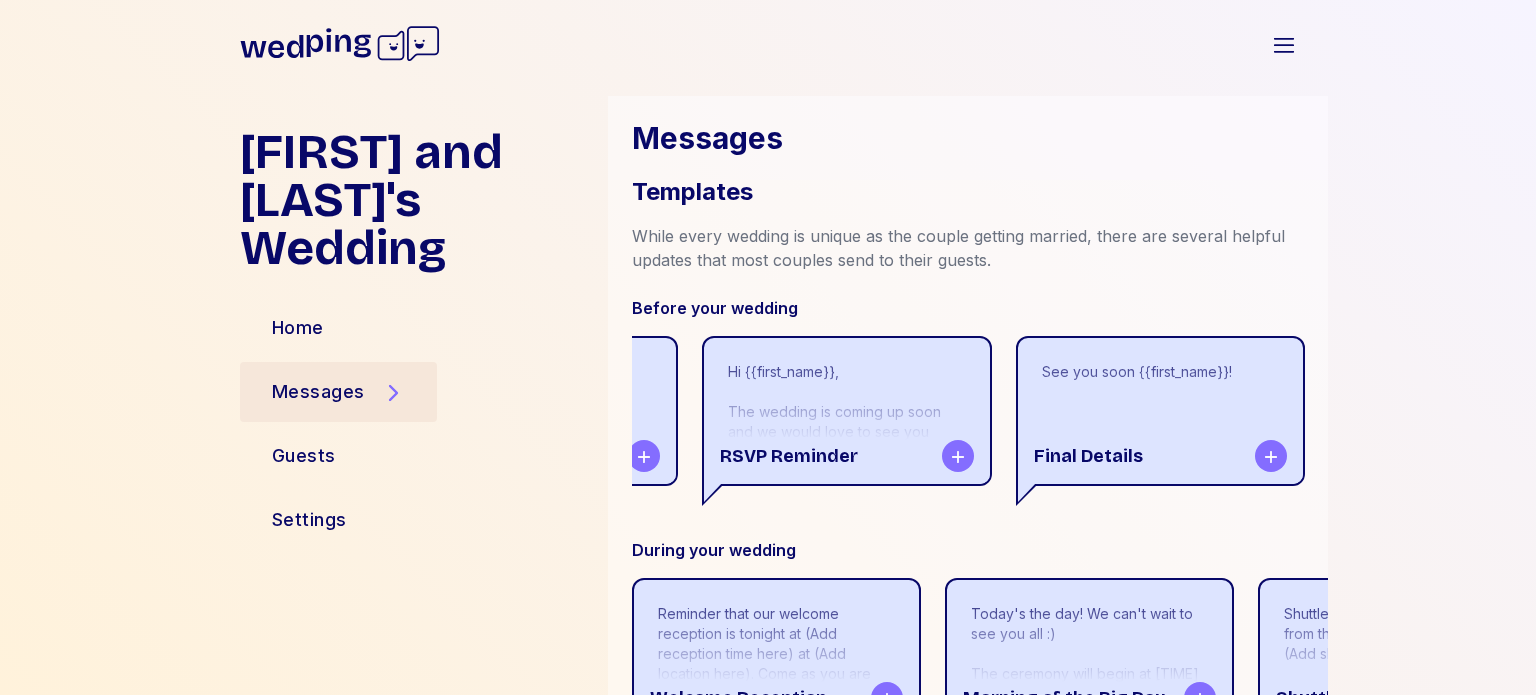 click on "Hi {{first_name}},
The wedding is coming up soon and we would love to see you there!
If you haven't already, please RSVP by (Add your rsvp date here).
See you soon!" at bounding box center [846, 472] 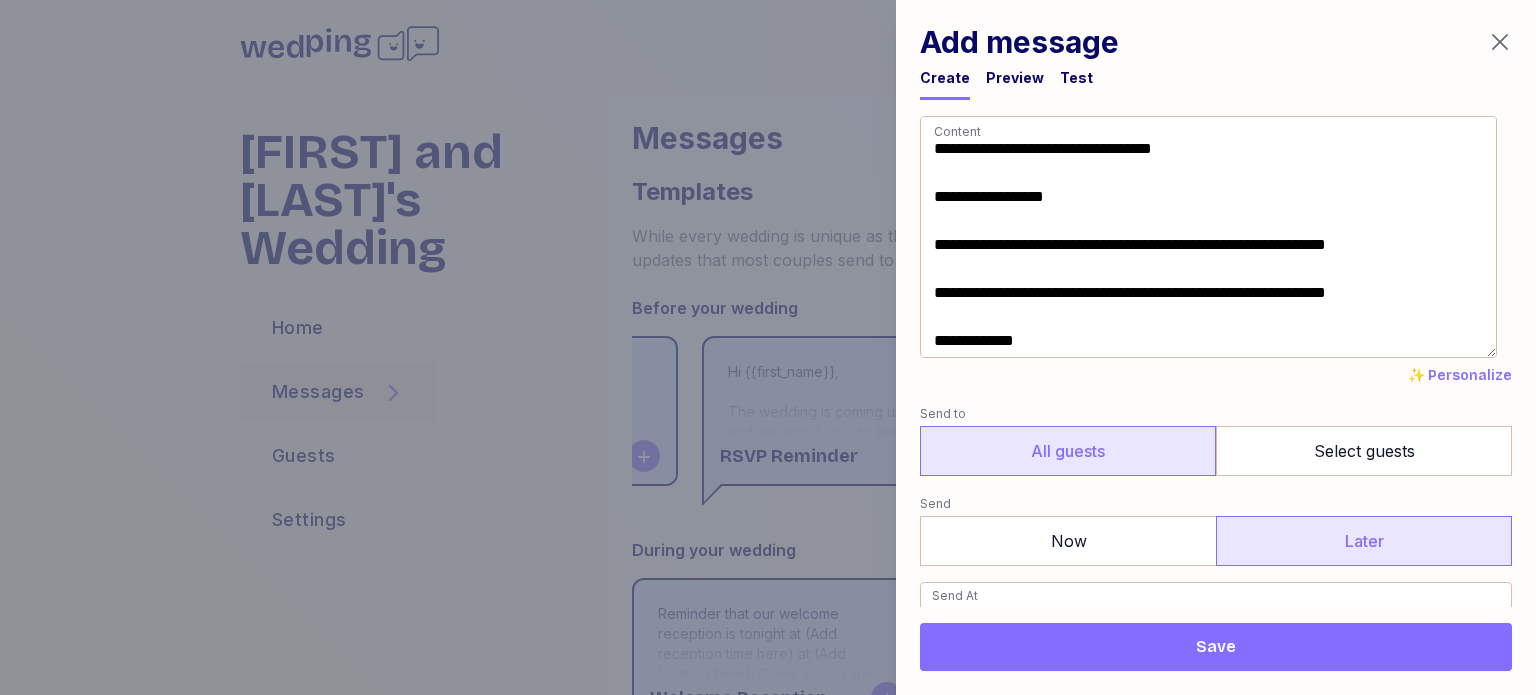 click on "Preview" at bounding box center [1015, 78] 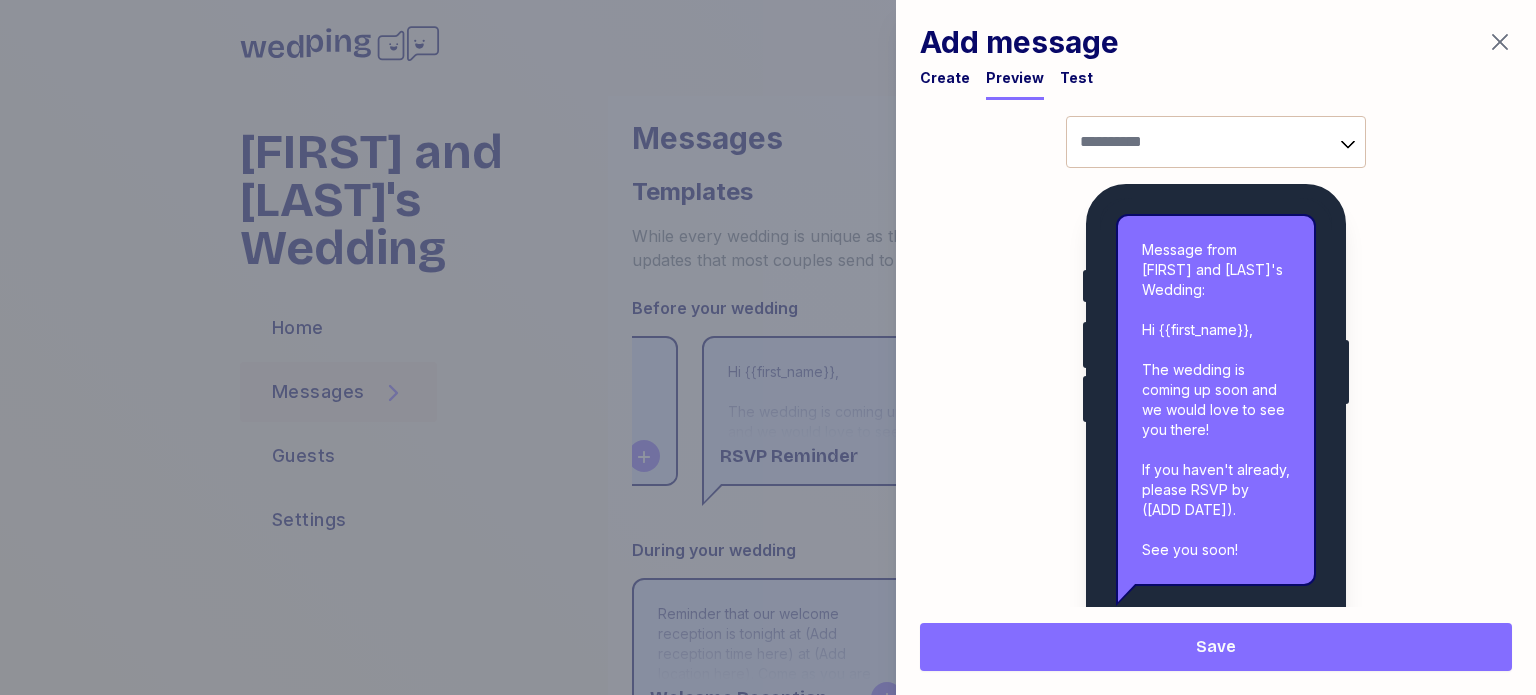click on "Create" at bounding box center (945, 78) 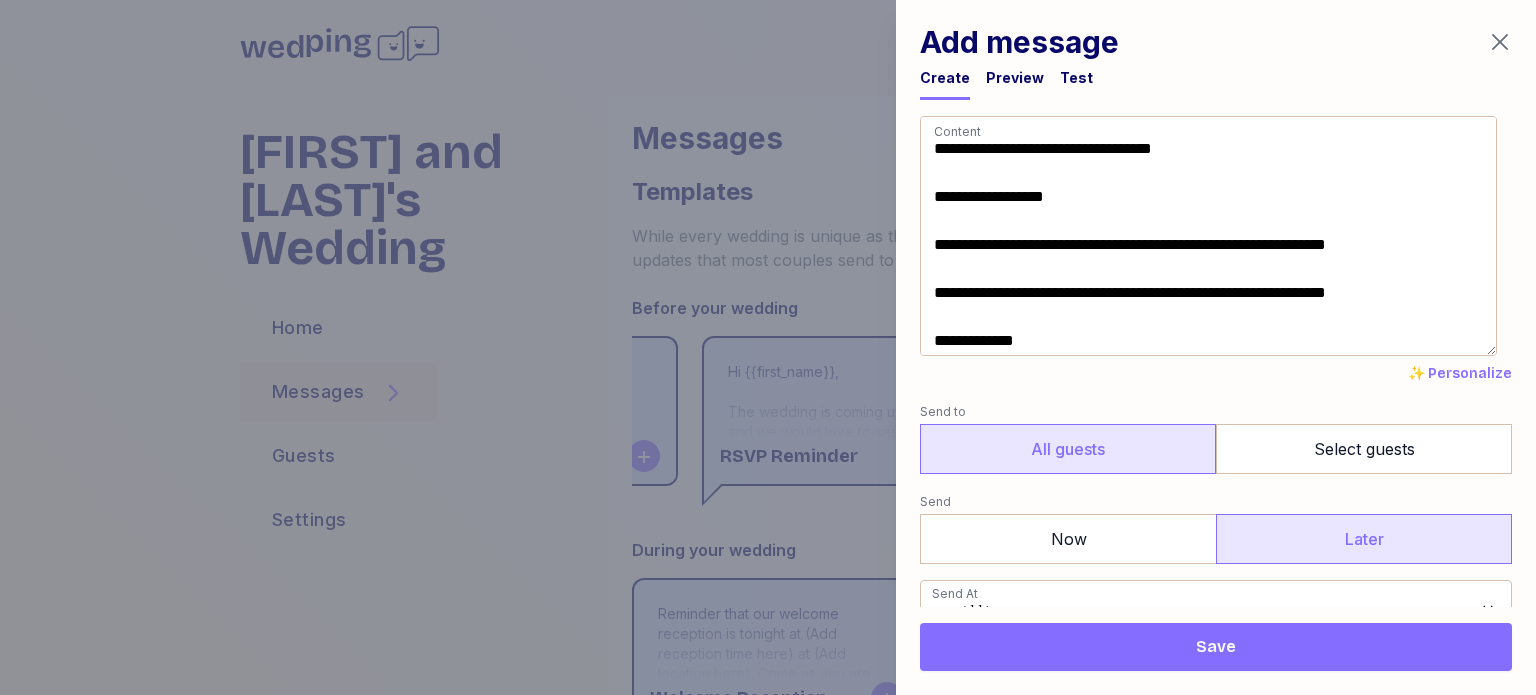 drag, startPoint x: 1416, startPoint y: 293, endPoint x: 1234, endPoint y: 289, distance: 182.04395 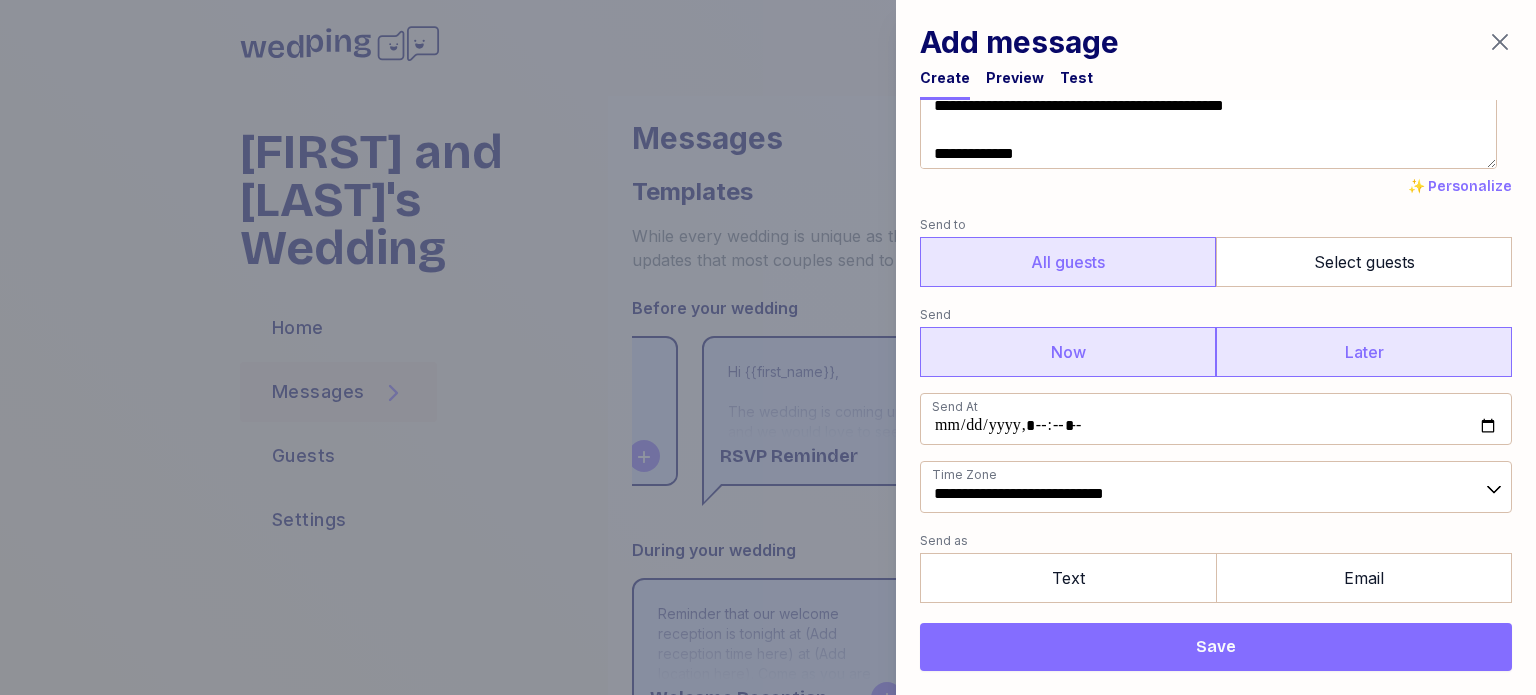 scroll, scrollTop: 200, scrollLeft: 0, axis: vertical 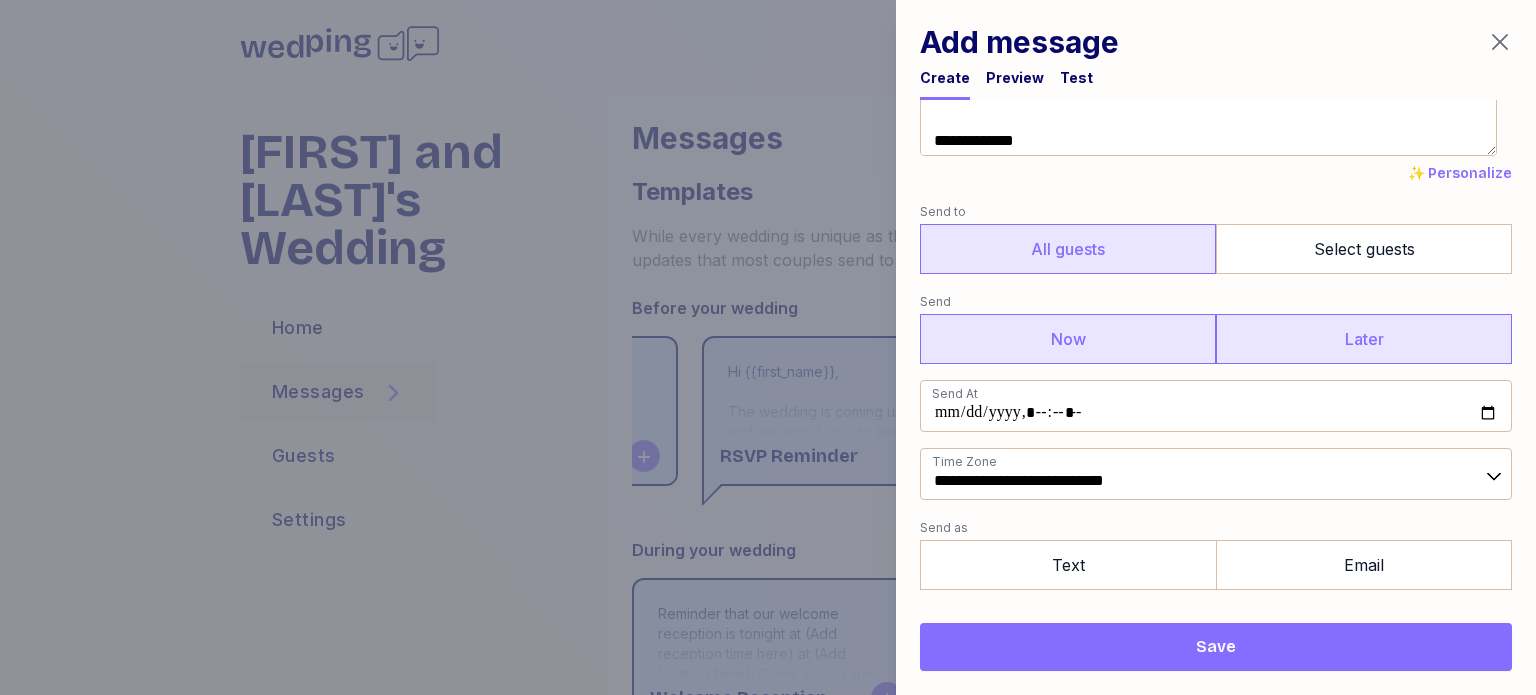 click on "Now" at bounding box center (1068, 339) 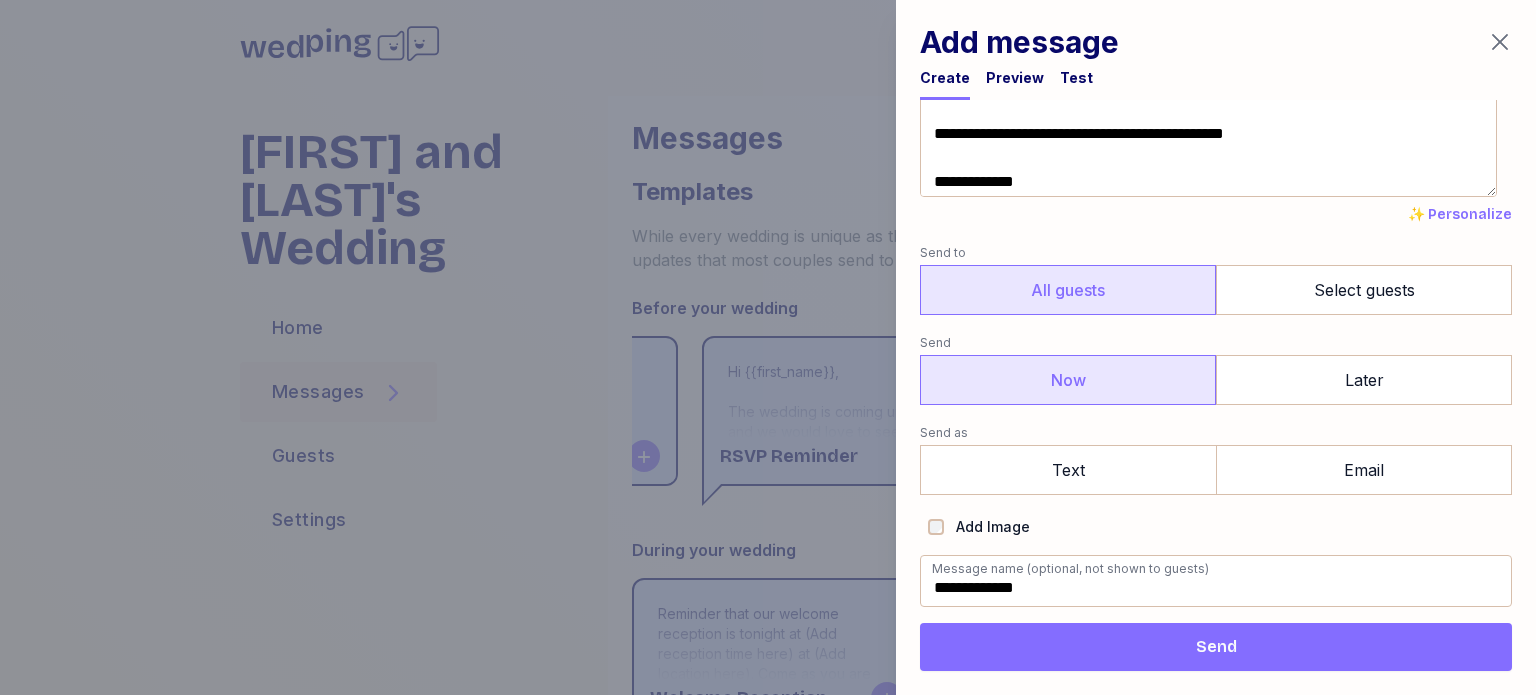 scroll, scrollTop: 157, scrollLeft: 0, axis: vertical 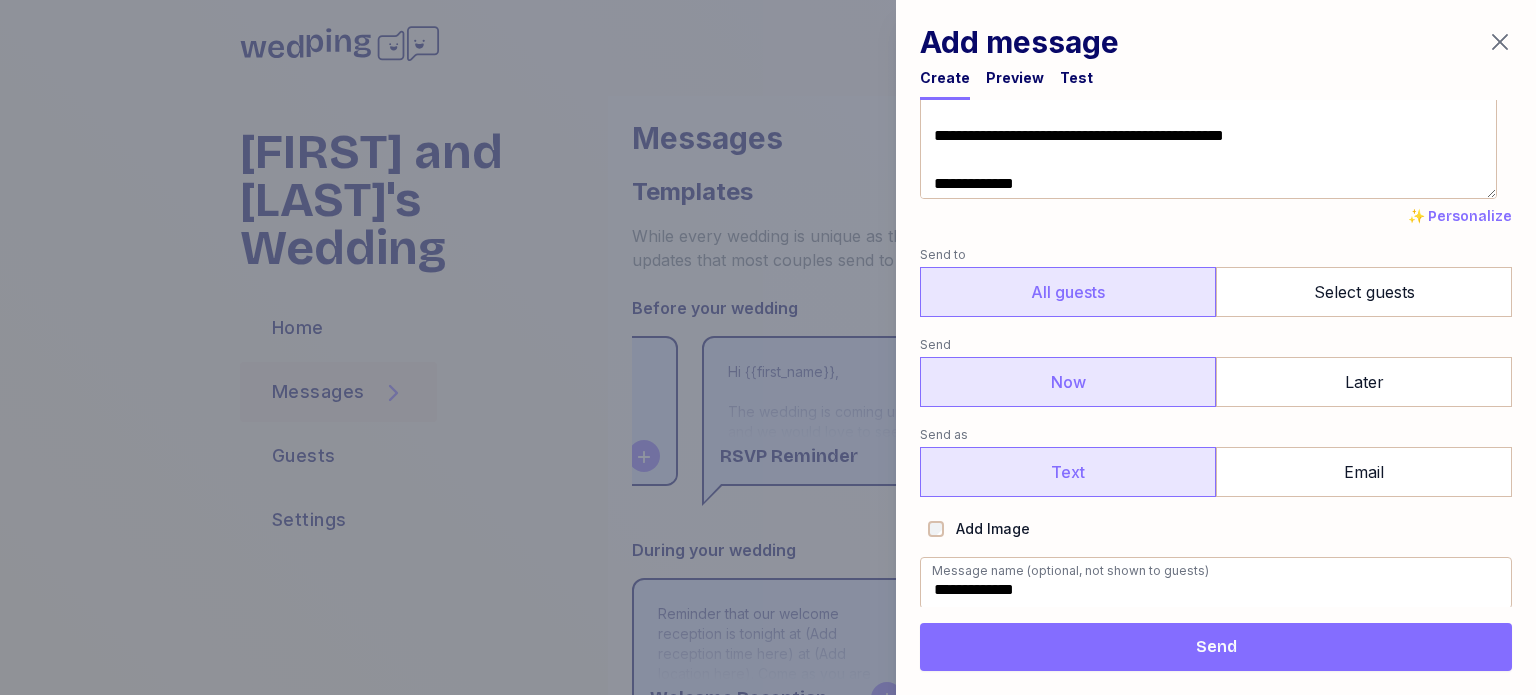 click on "Text" at bounding box center (1068, 472) 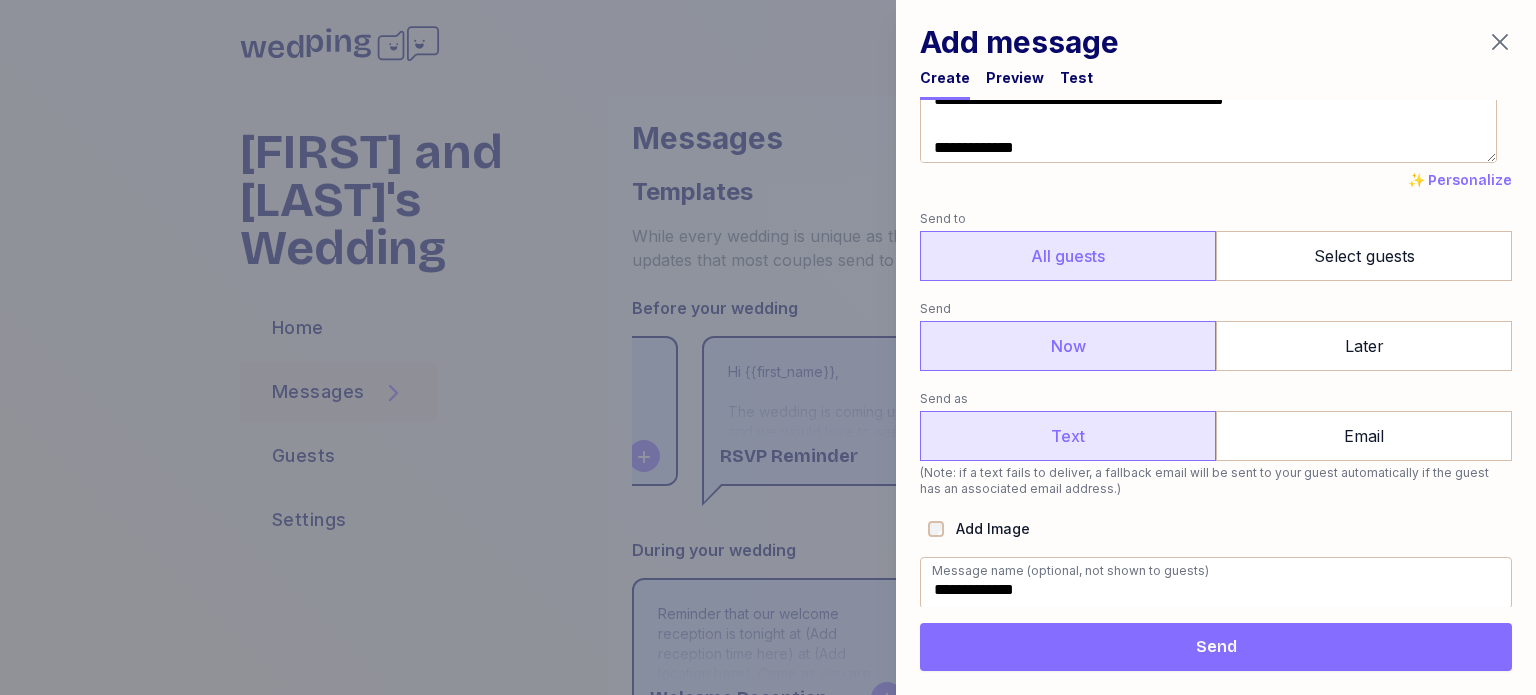click on "Add Image" at bounding box center [987, 529] 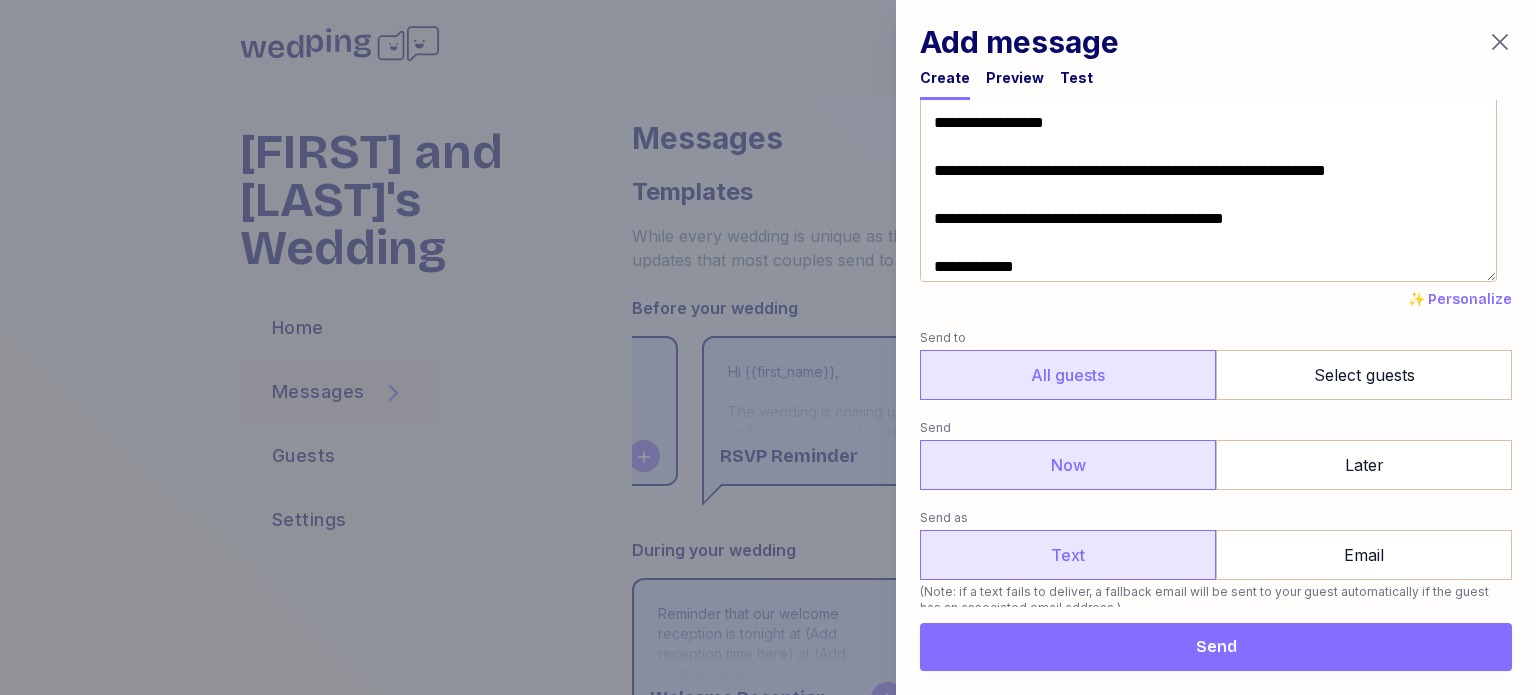 scroll, scrollTop: 0, scrollLeft: 0, axis: both 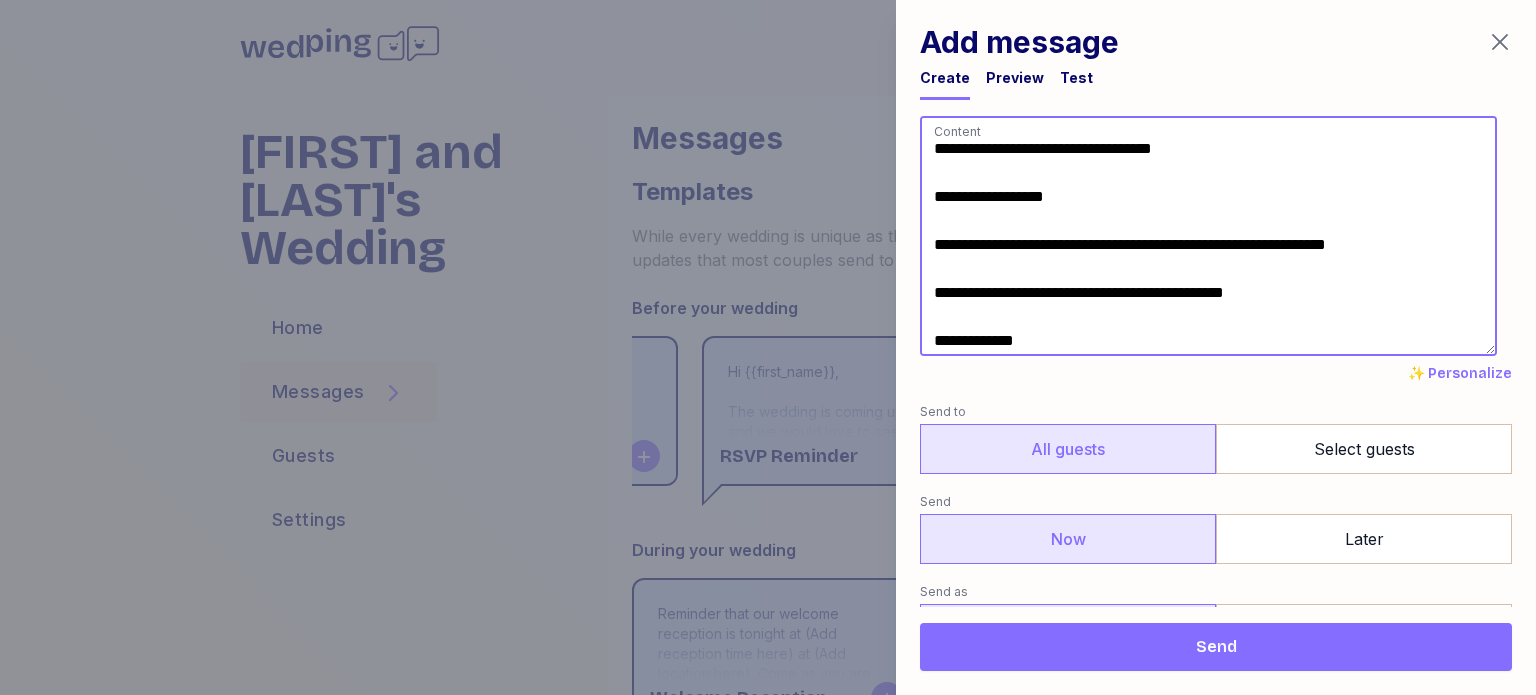 click on "**********" at bounding box center [1208, 236] 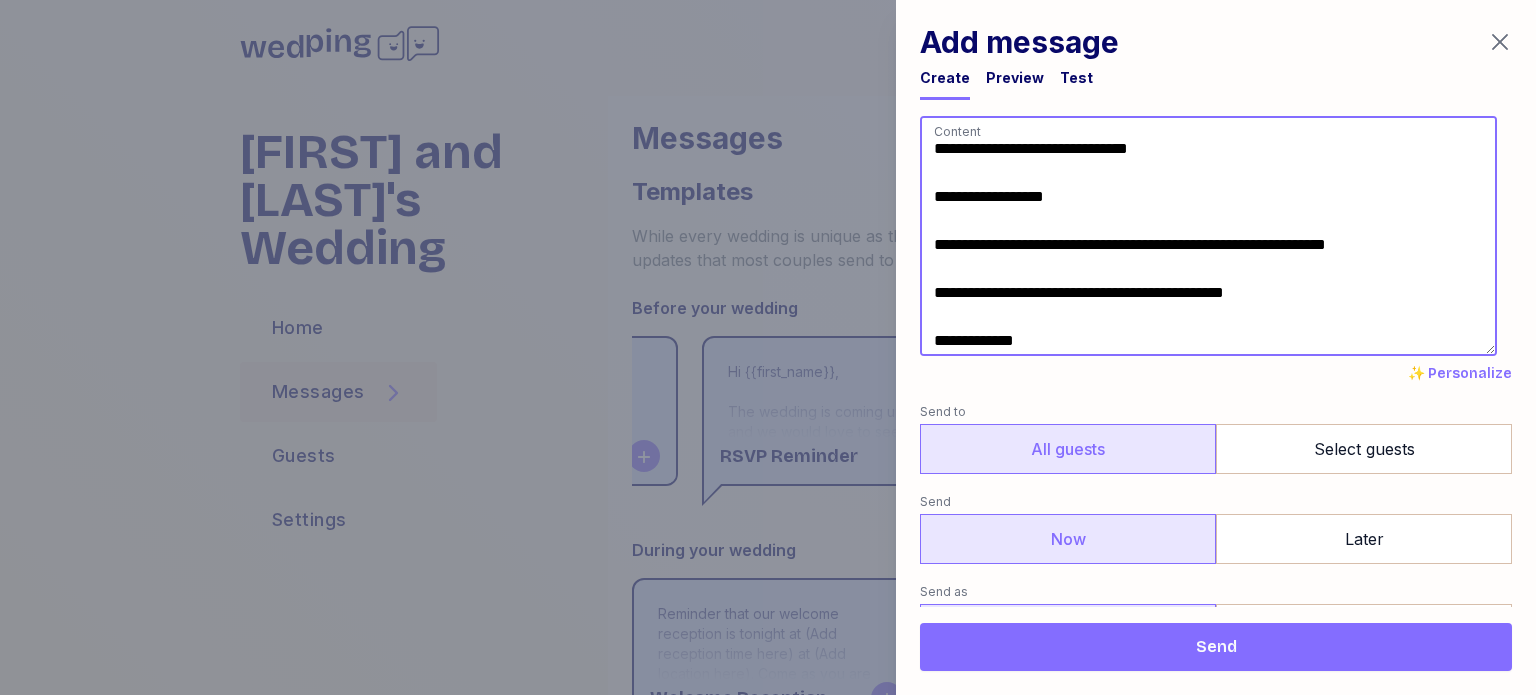 click on "**********" at bounding box center [1208, 236] 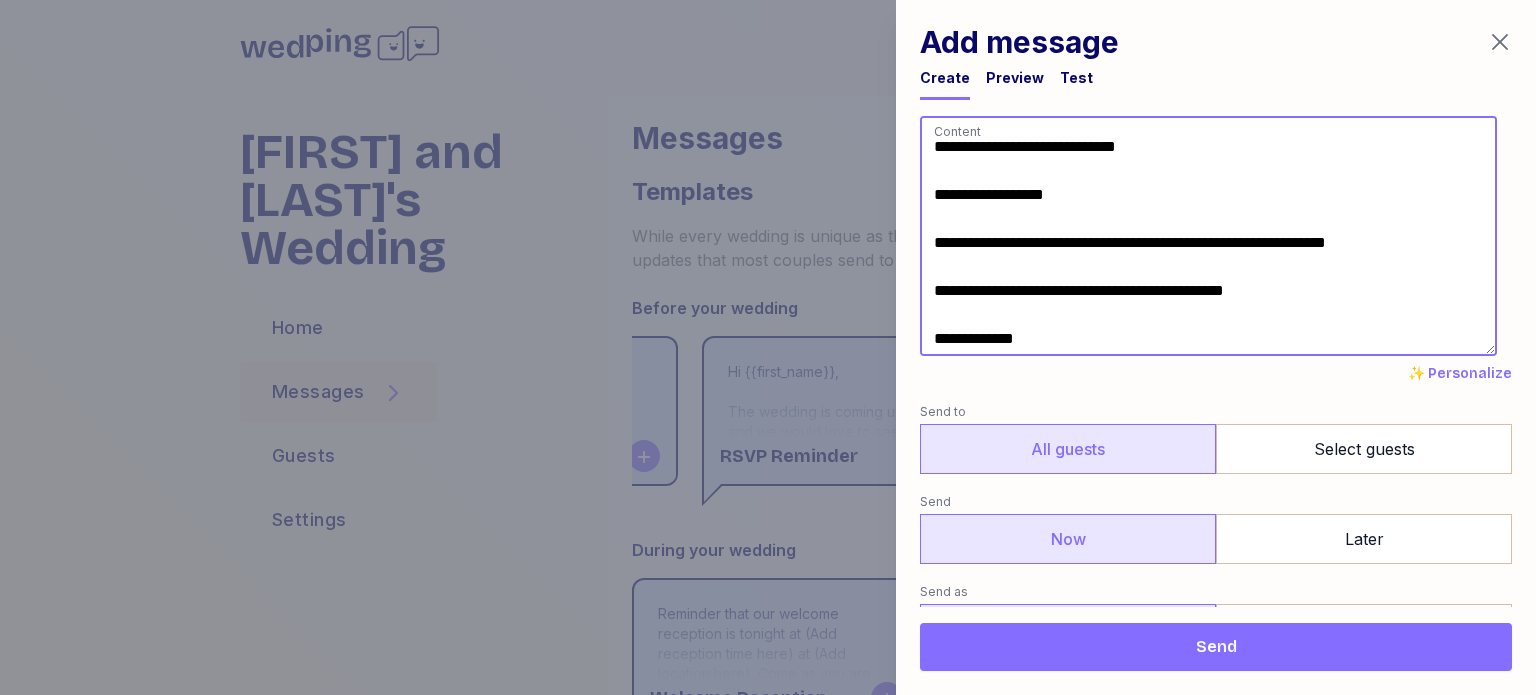 scroll, scrollTop: 3, scrollLeft: 0, axis: vertical 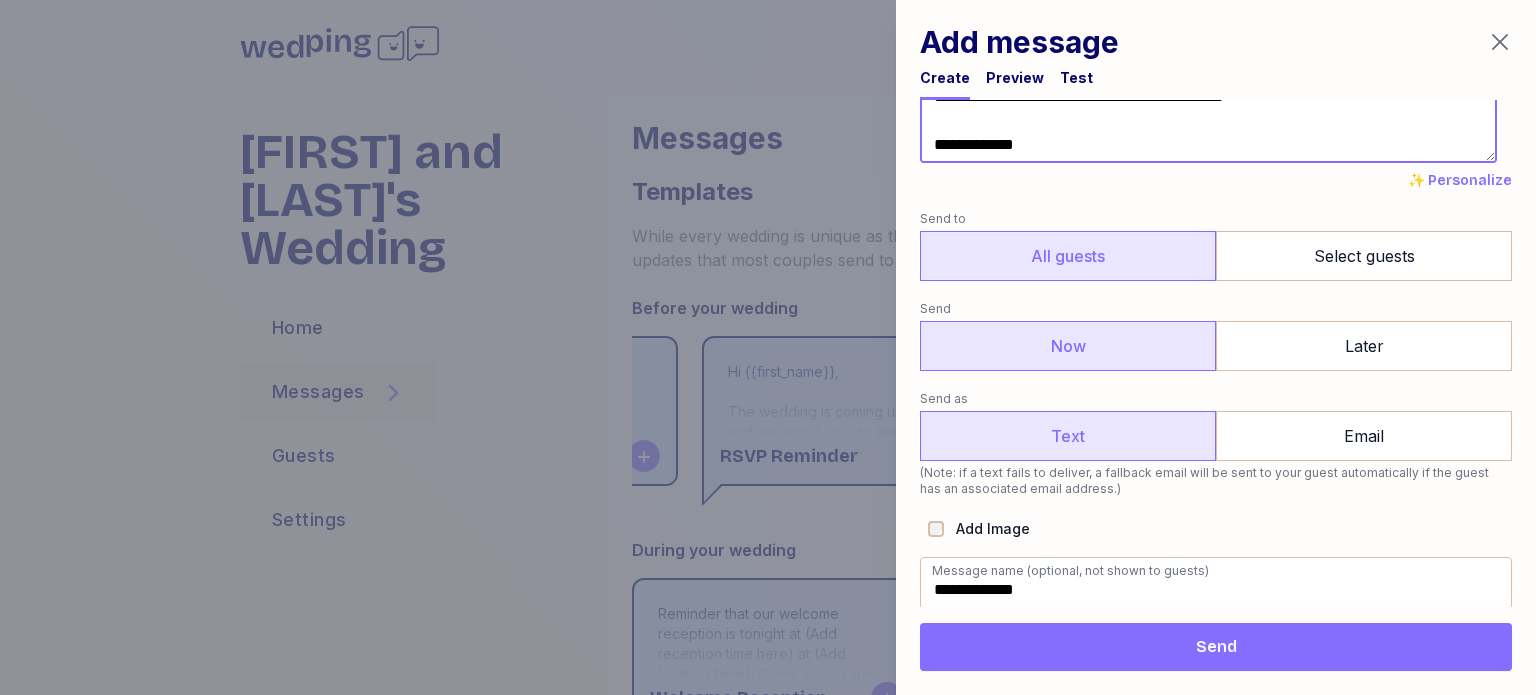 type on "**********" 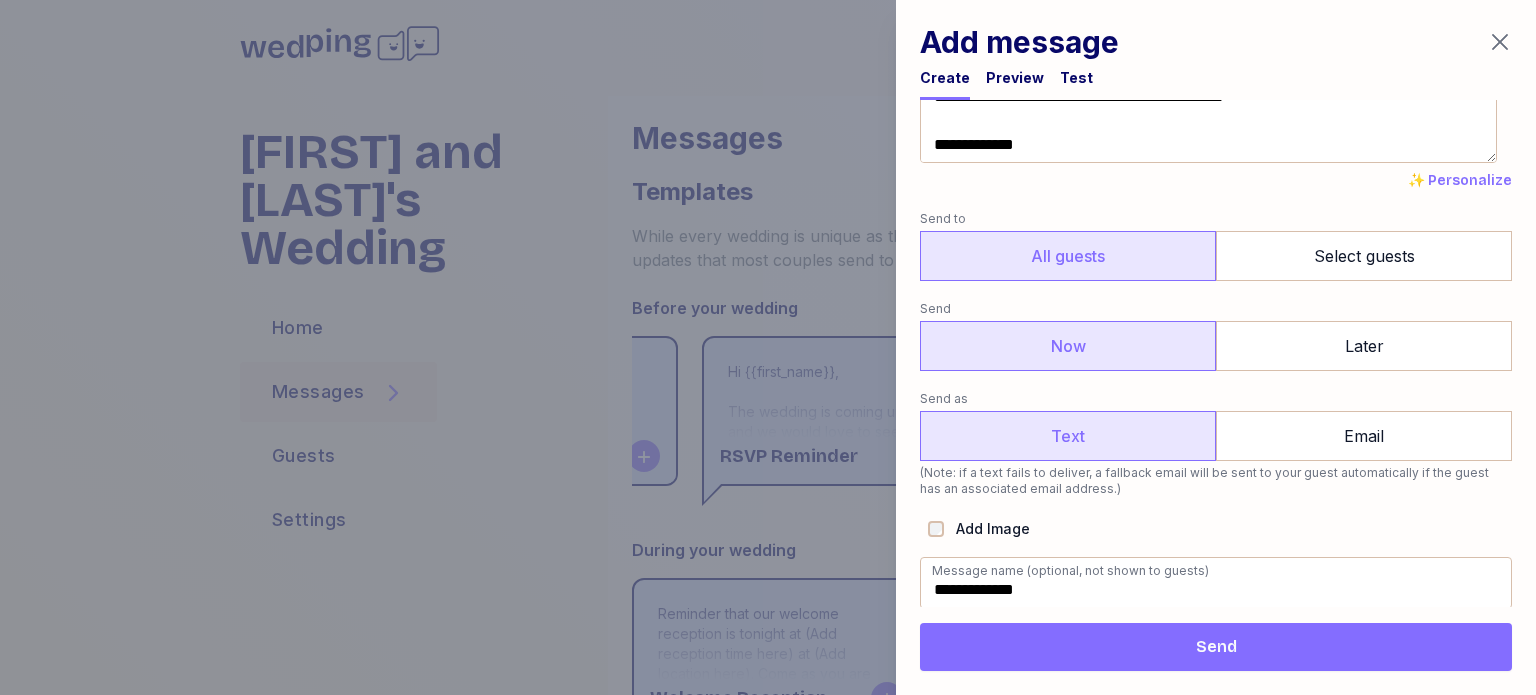 click on "Send" at bounding box center [1216, 647] 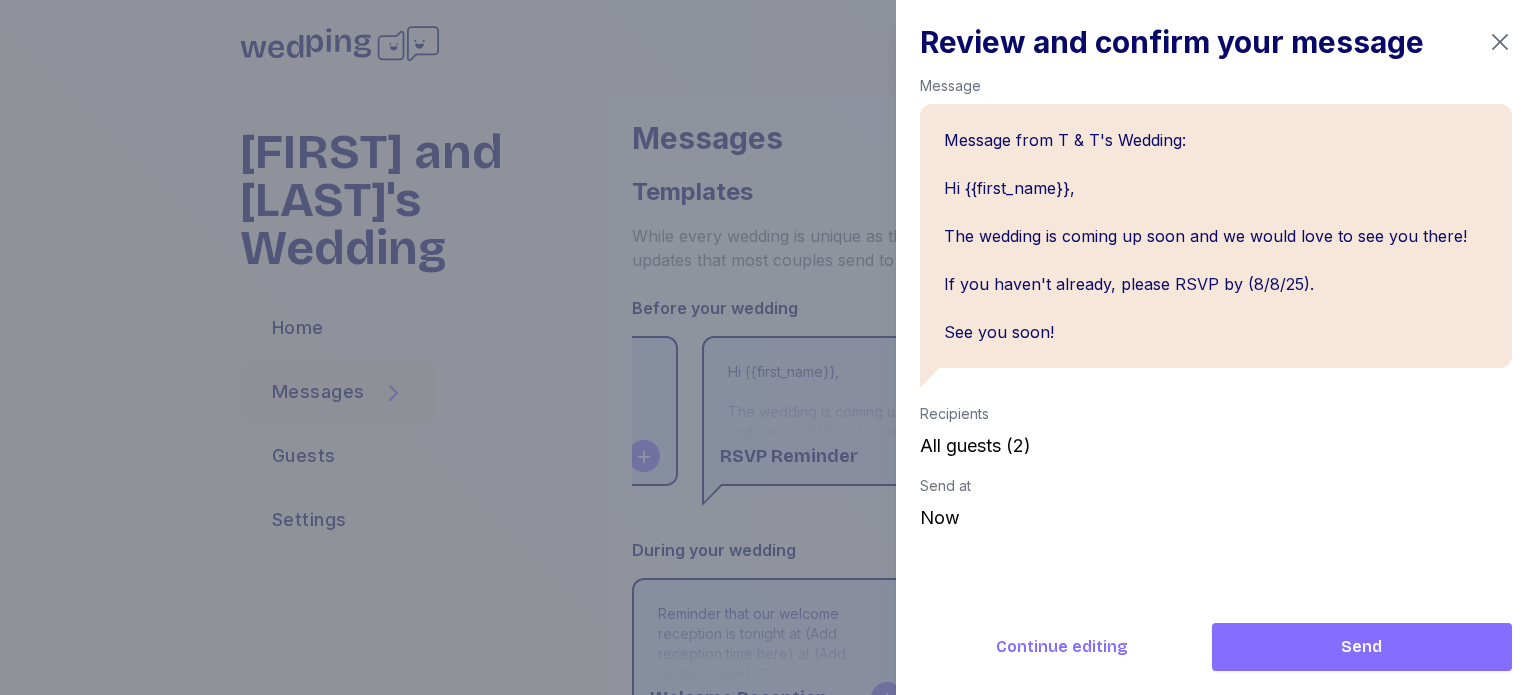 click on "Send" at bounding box center [1362, 647] 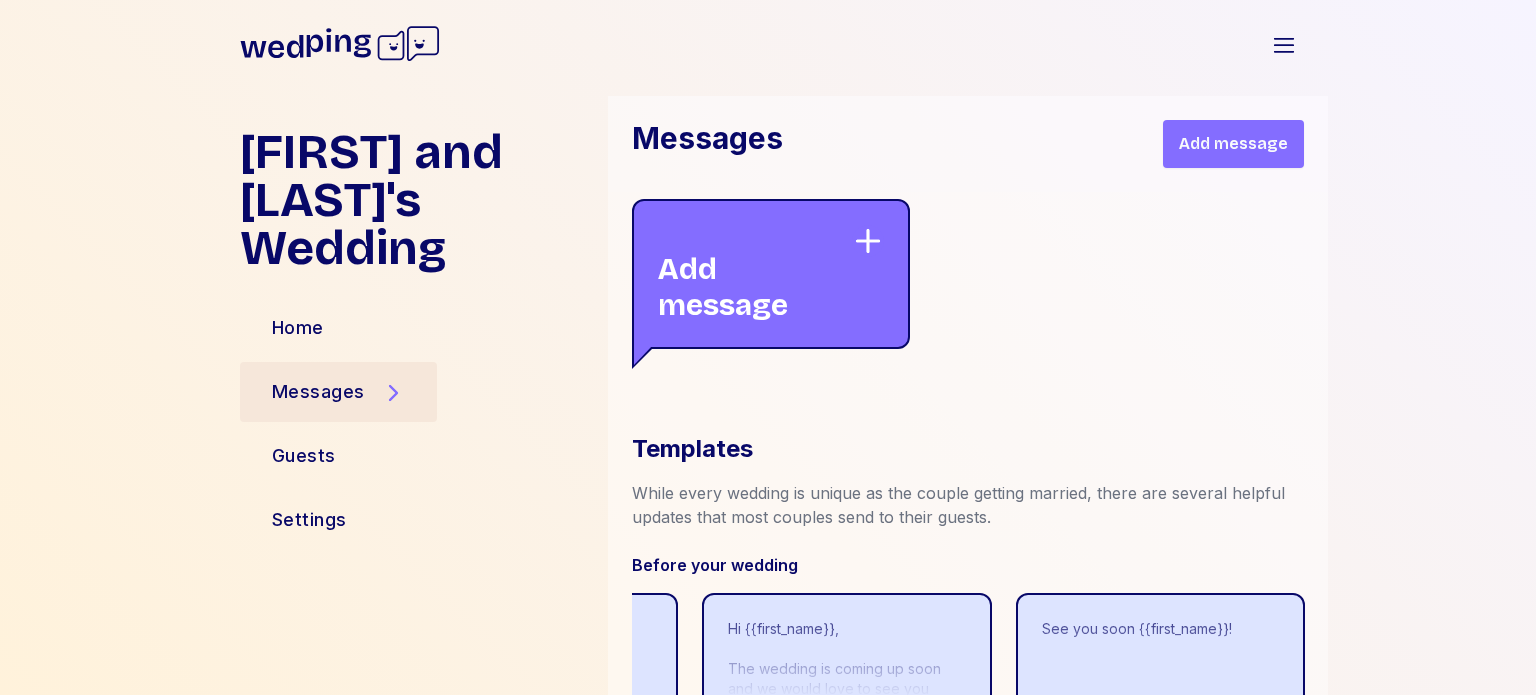 scroll, scrollTop: 300, scrollLeft: 0, axis: vertical 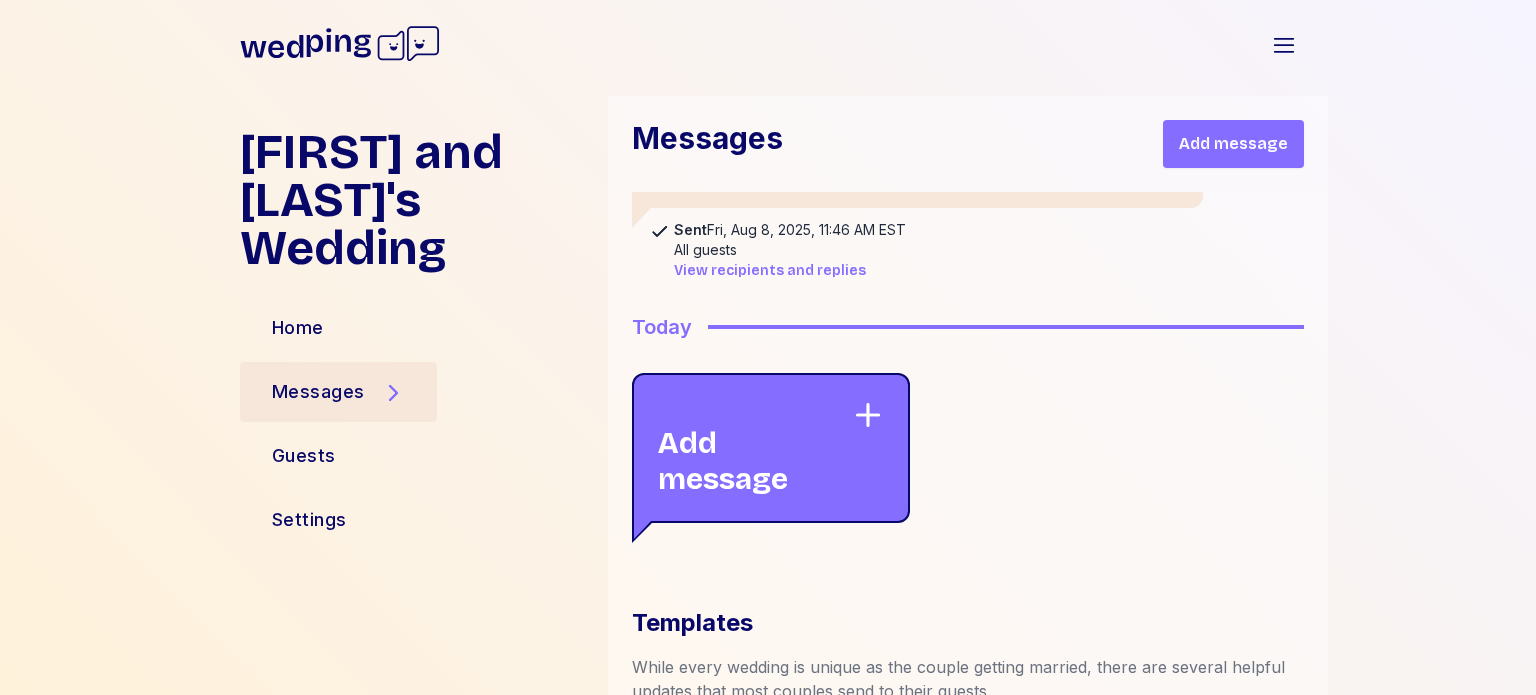 click on "Add message" at bounding box center (1233, 144) 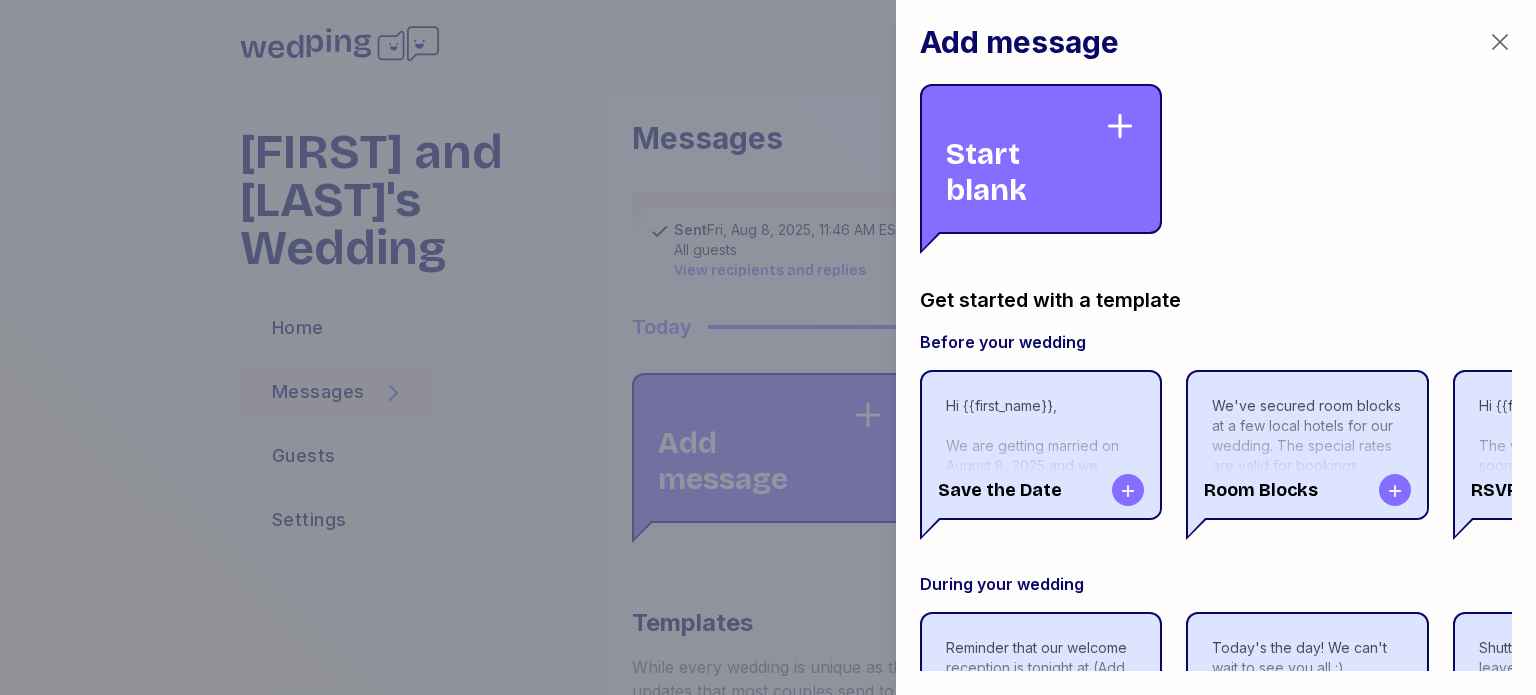 click on "Start blank" at bounding box center [1025, 159] 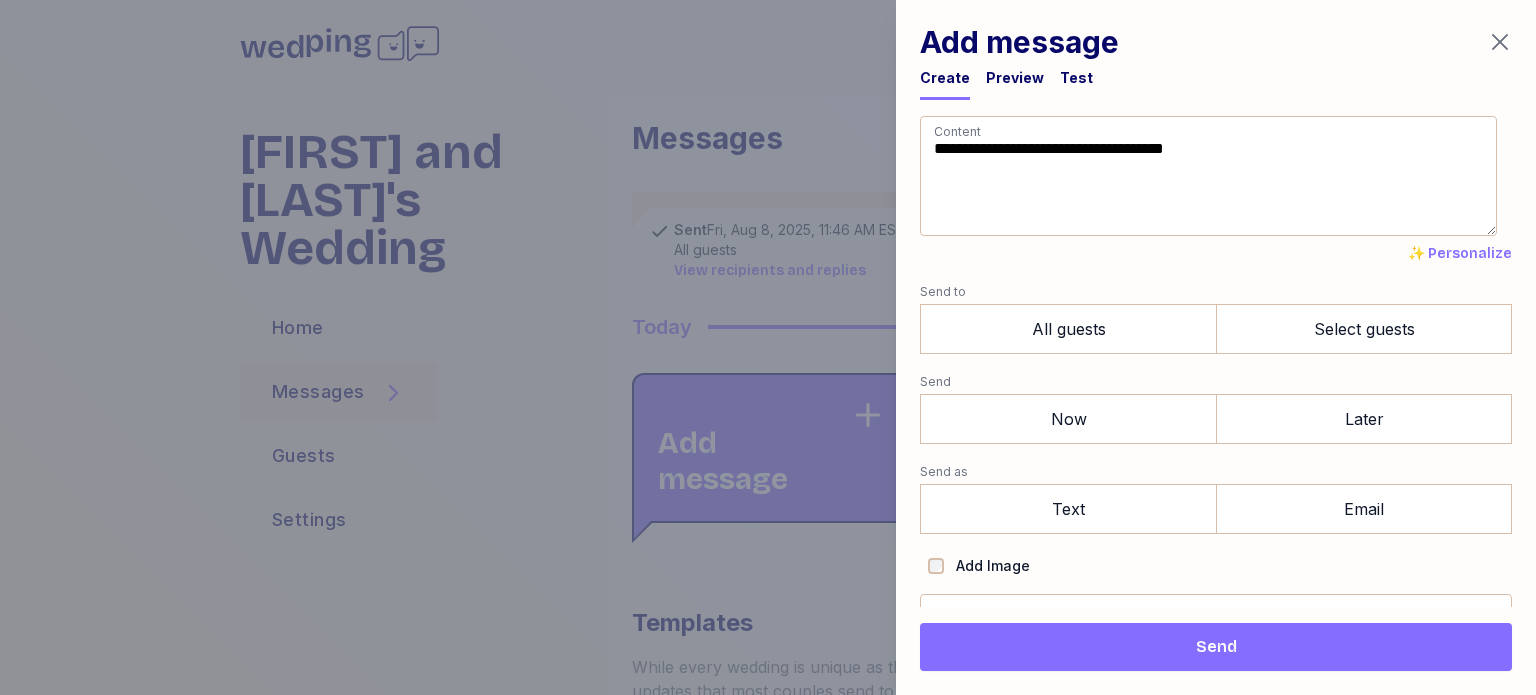 drag, startPoint x: 1230, startPoint y: 150, endPoint x: 913, endPoint y: 161, distance: 317.1908 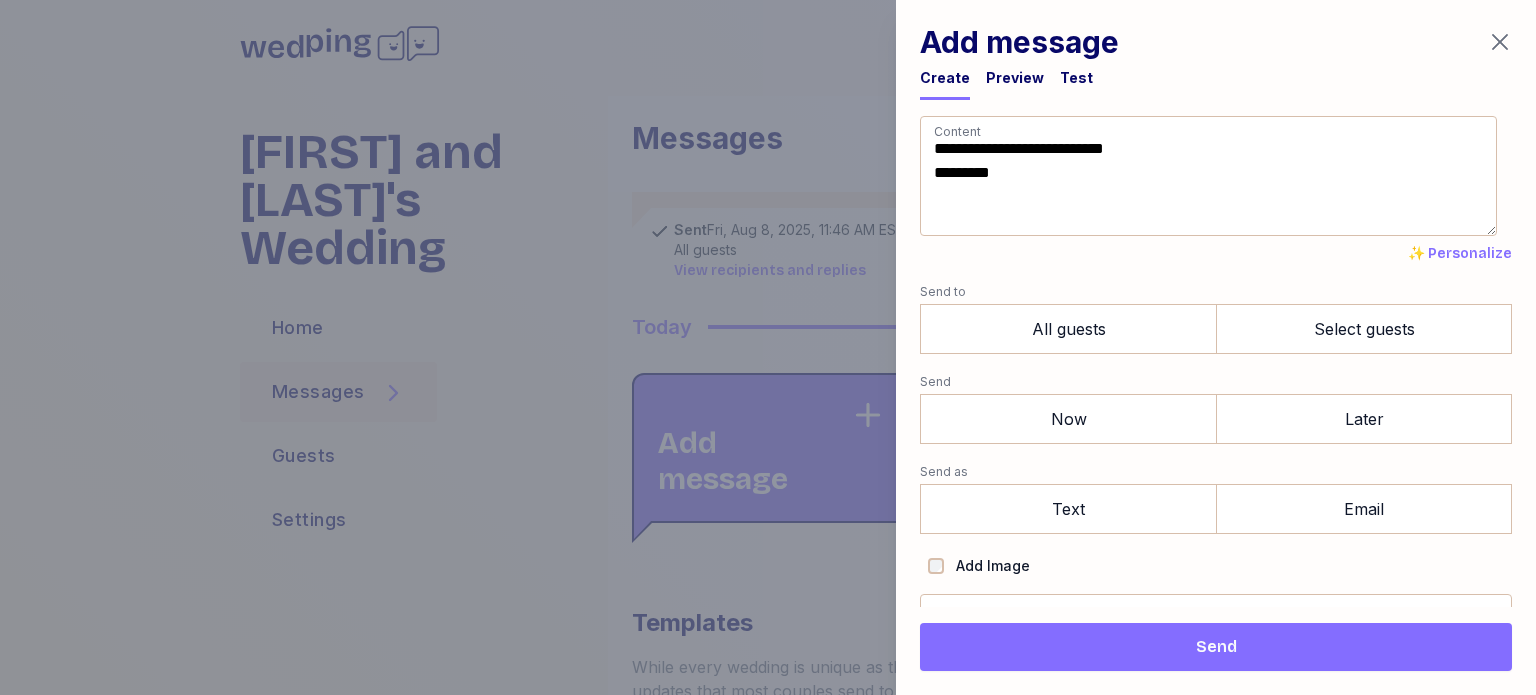 drag, startPoint x: 994, startPoint y: 177, endPoint x: 925, endPoint y: 146, distance: 75.643906 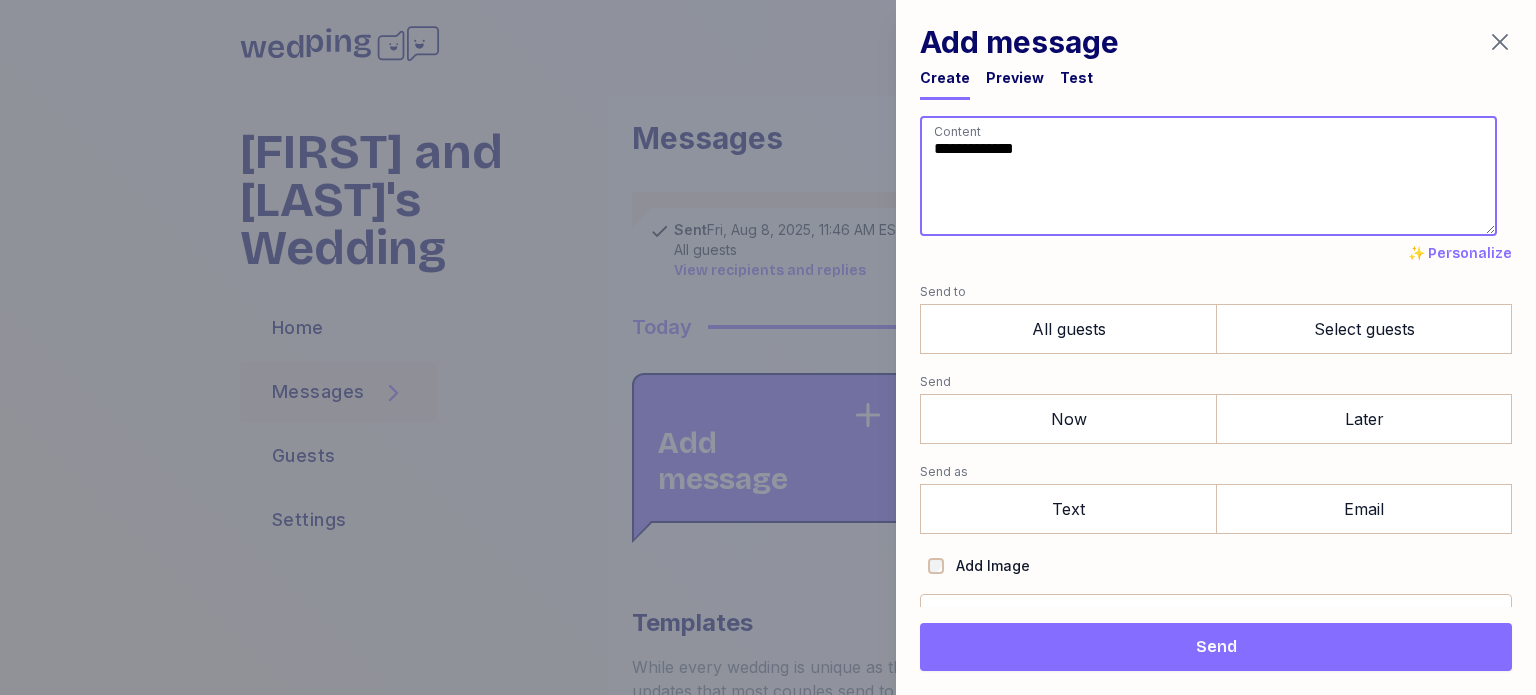 click on "**********" at bounding box center (1208, 176) 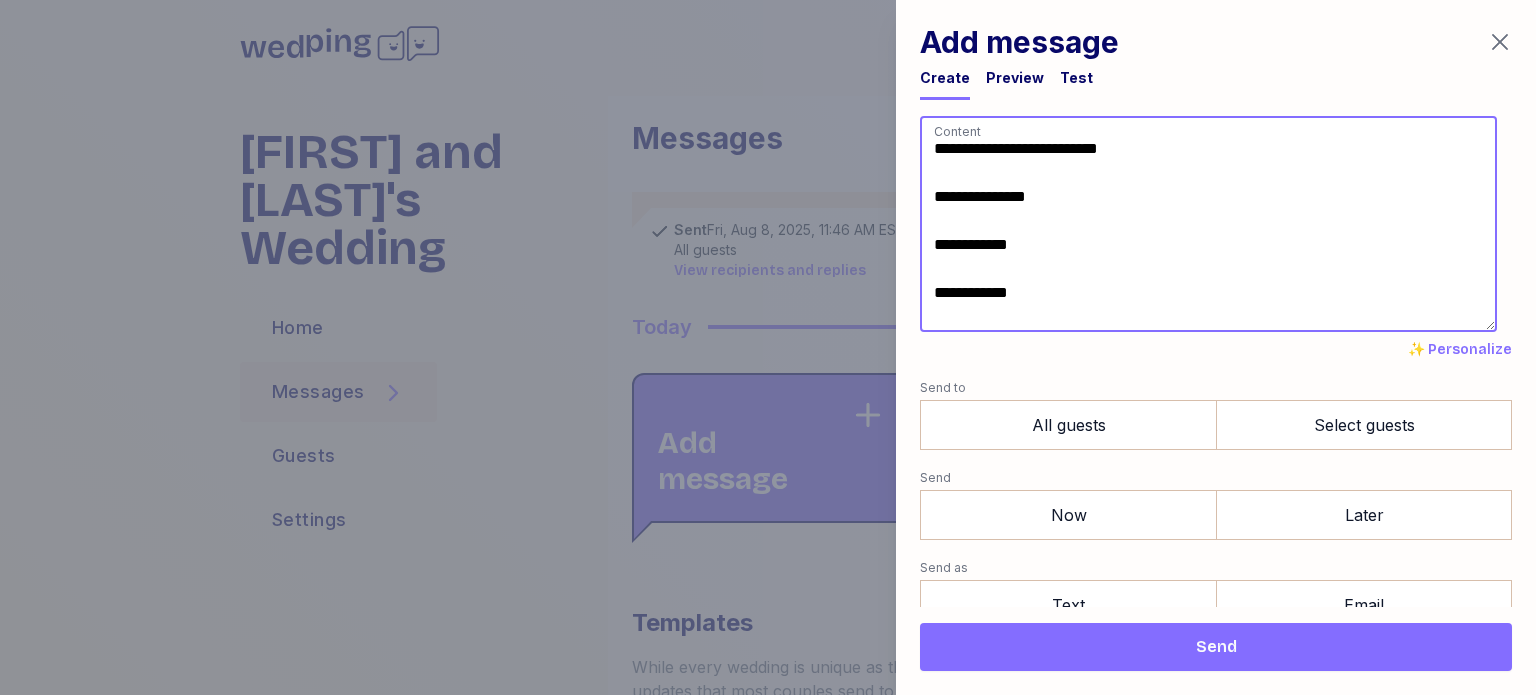 drag, startPoint x: 1040, startPoint y: 287, endPoint x: 1045, endPoint y: 151, distance: 136.09187 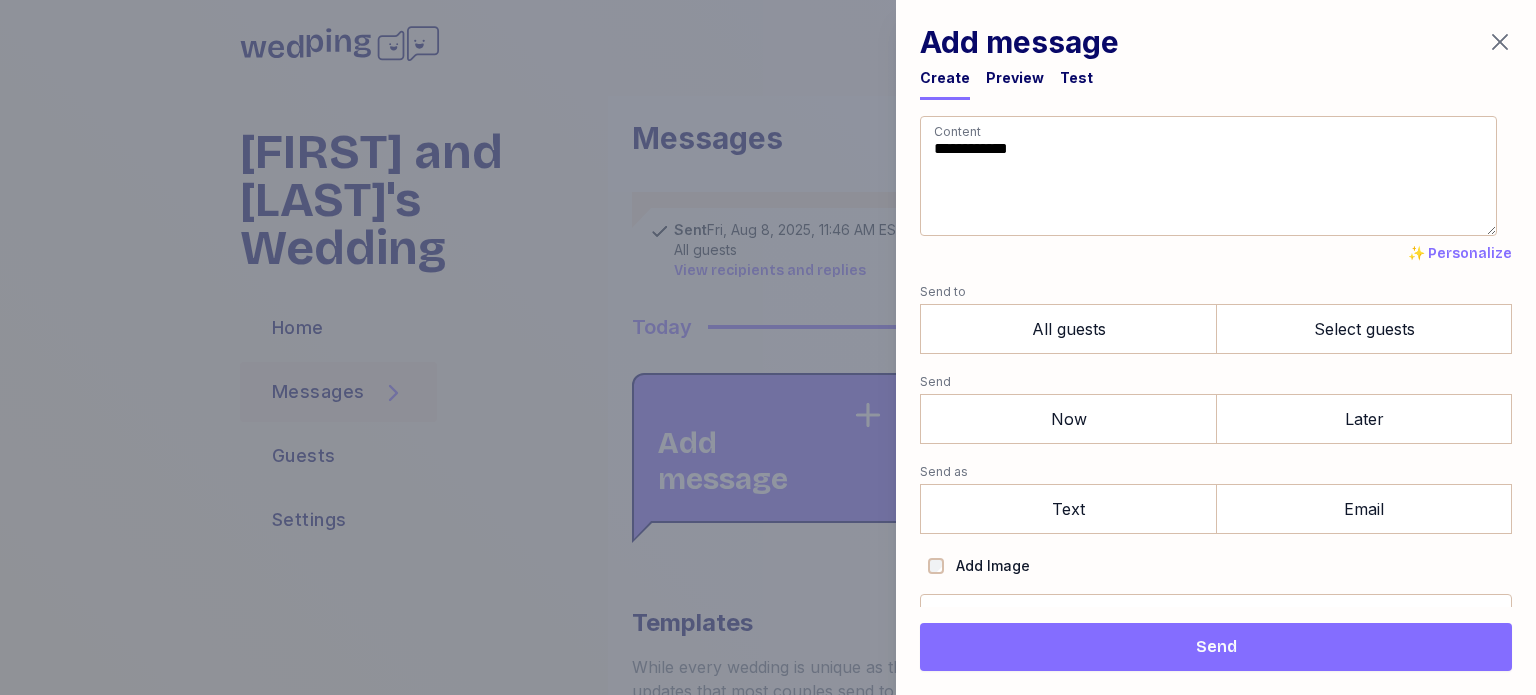 click on "✨ Personalize" at bounding box center [1216, 254] 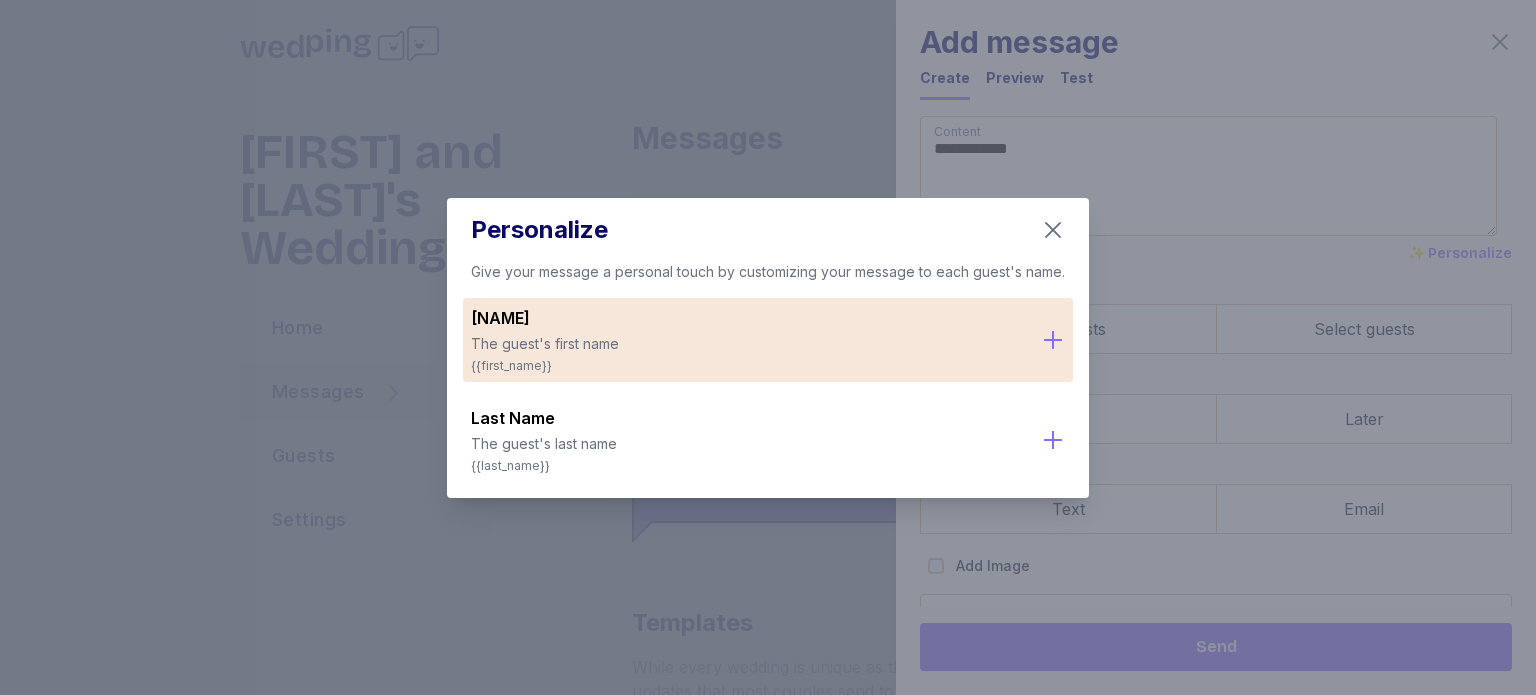 click on "The guest's first name" at bounding box center [748, 344] 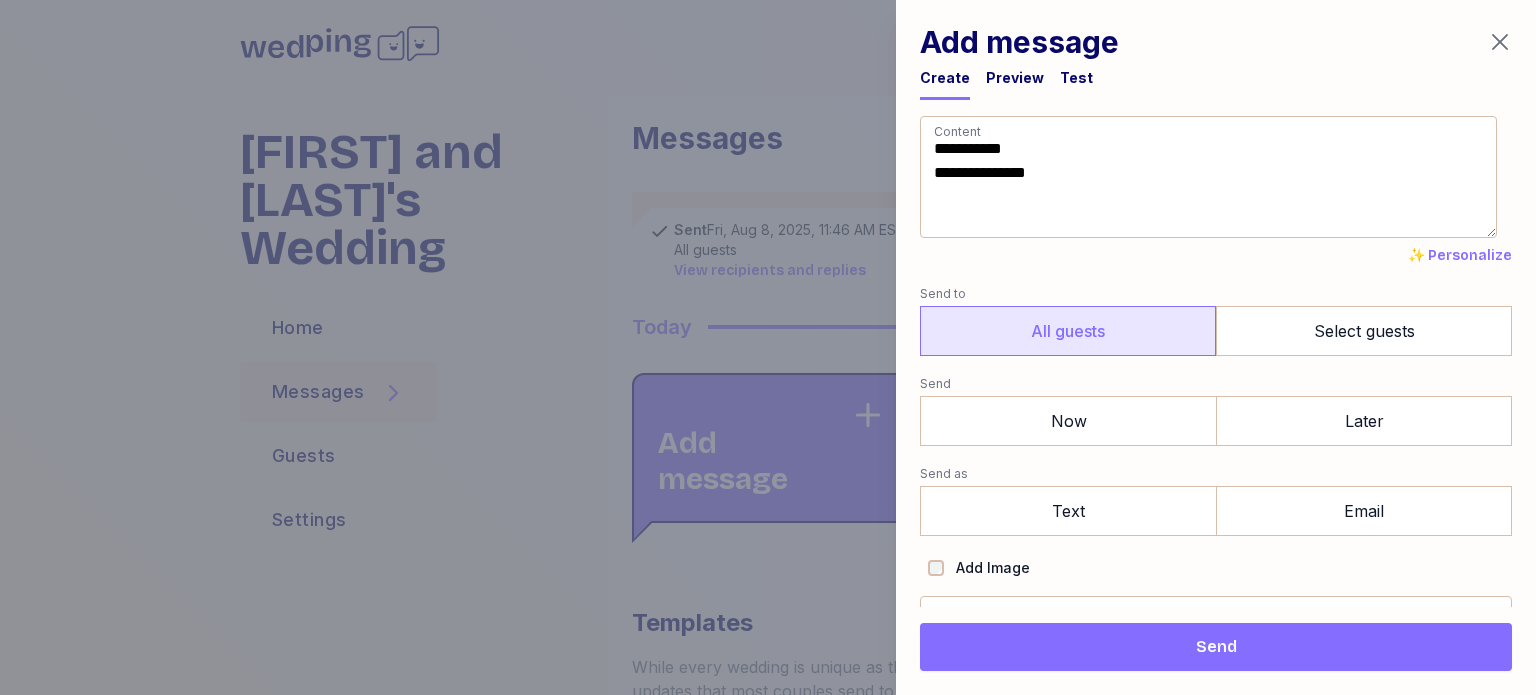 click on "All guests" at bounding box center (1068, 331) 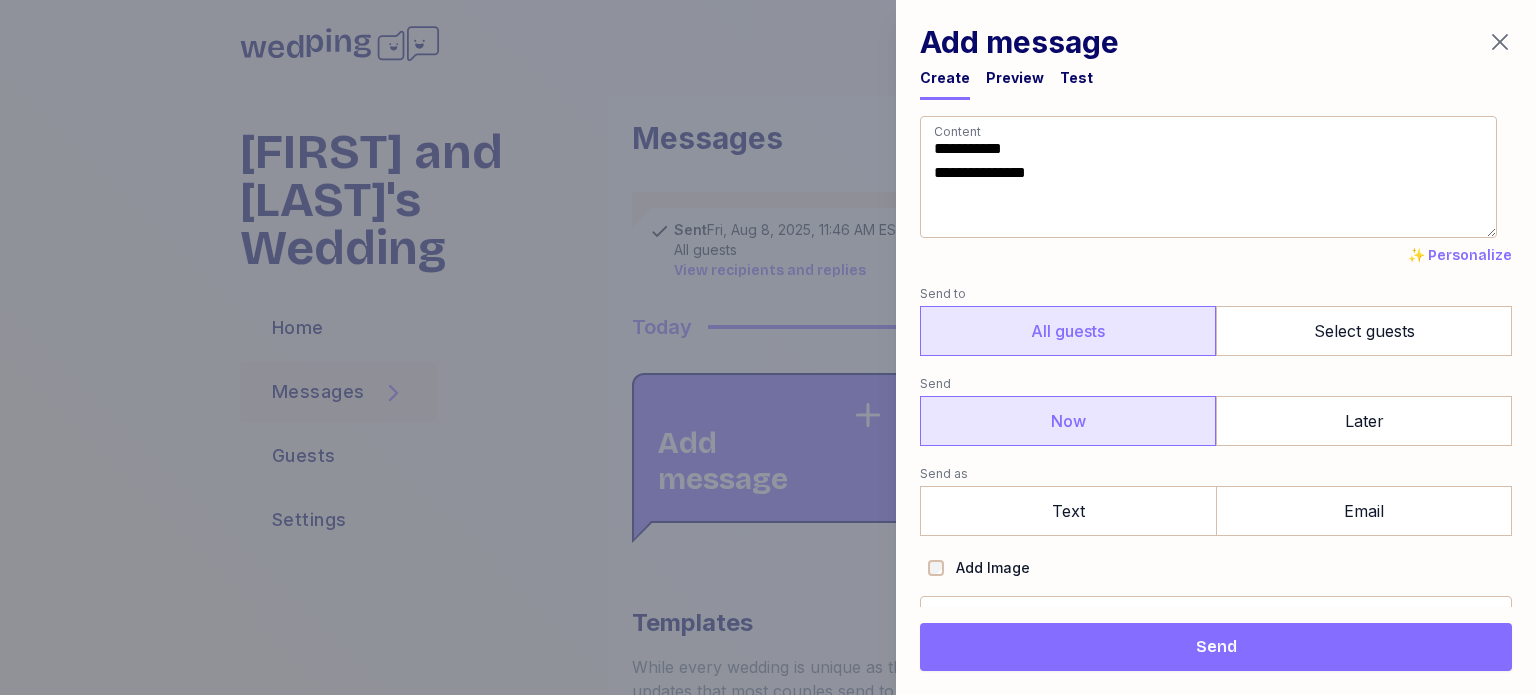 click on "Now" at bounding box center (1068, 421) 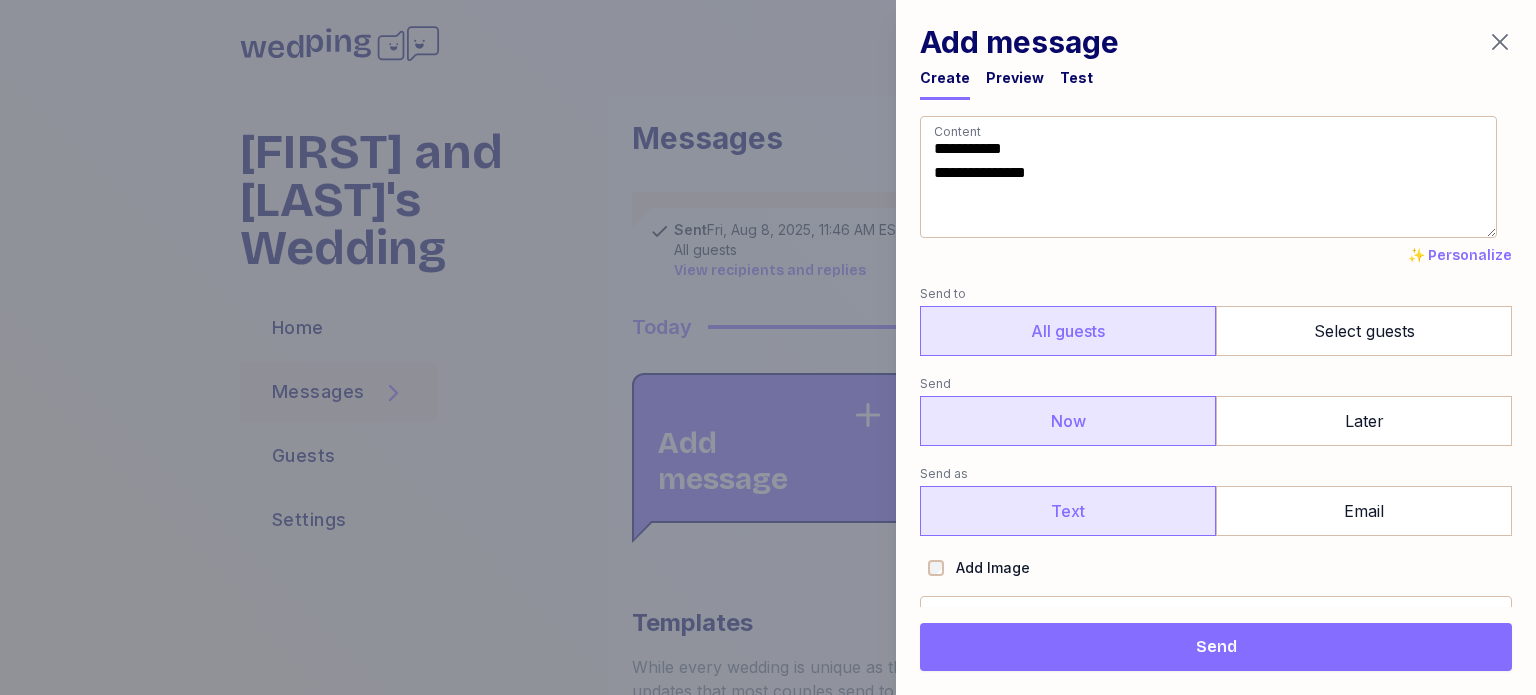click on "Text" at bounding box center [1068, 511] 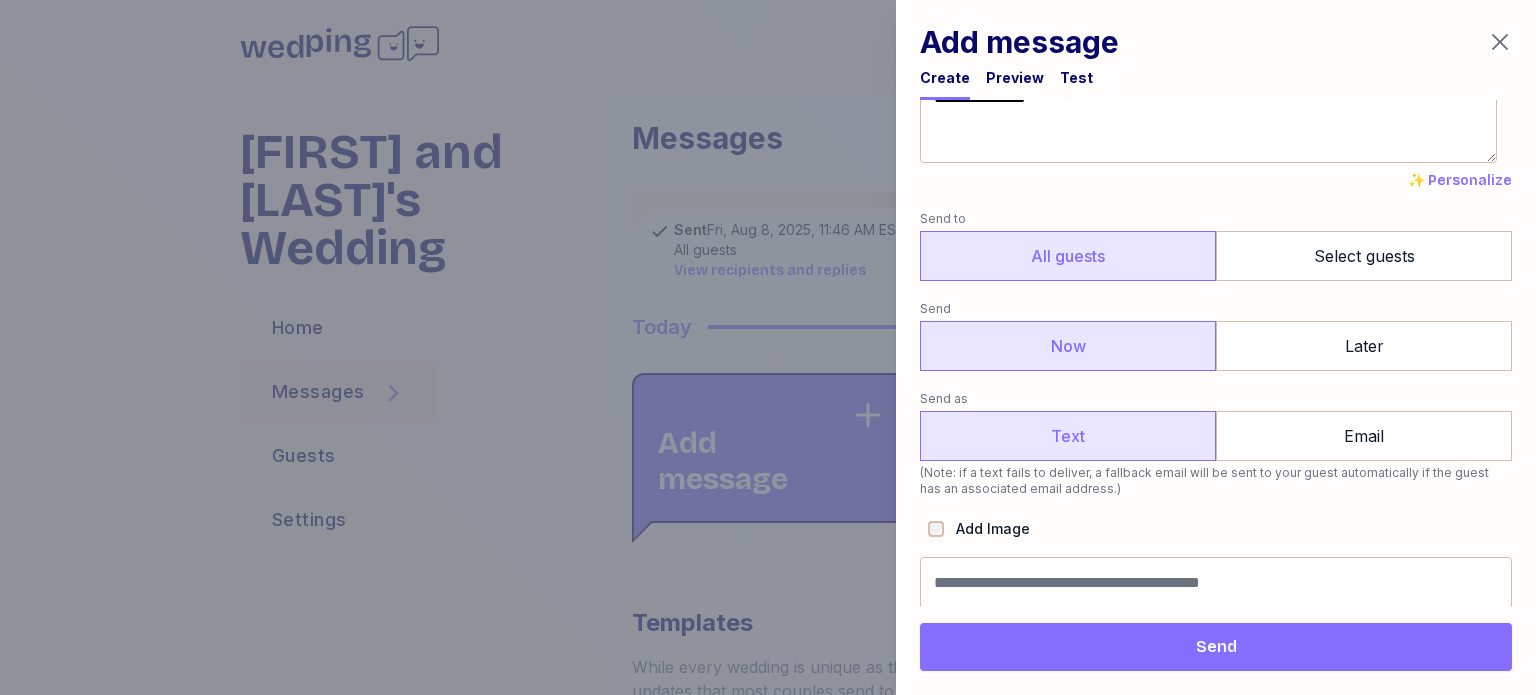 scroll, scrollTop: 0, scrollLeft: 0, axis: both 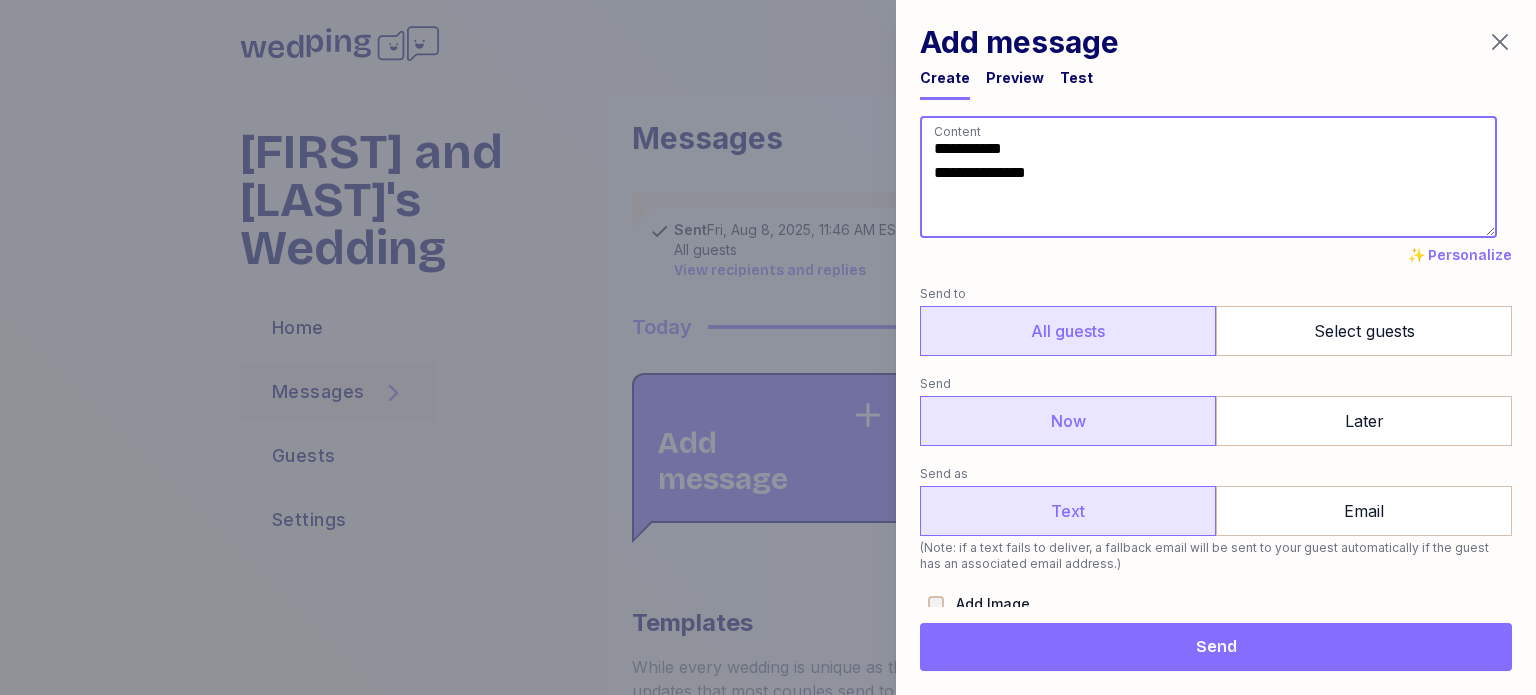 click on "**********" at bounding box center [1208, 177] 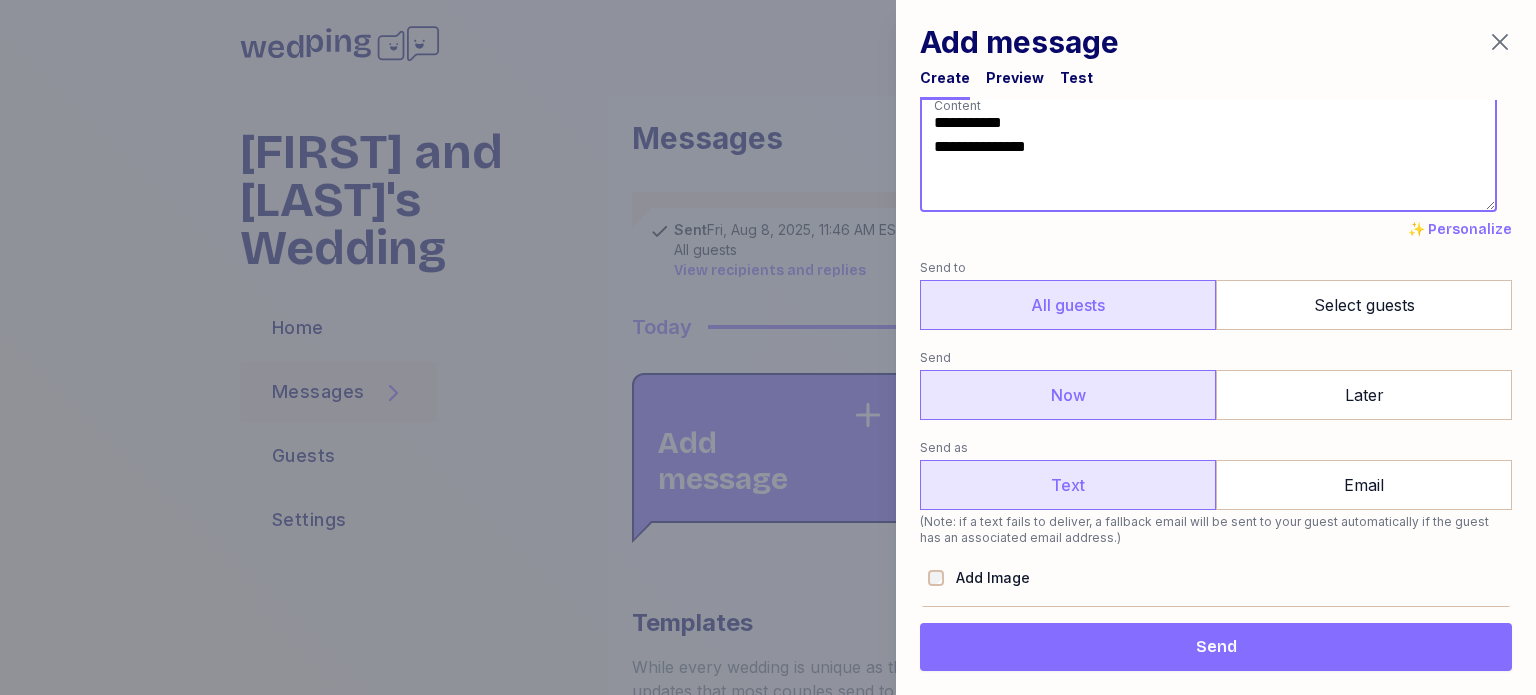 scroll, scrollTop: 0, scrollLeft: 0, axis: both 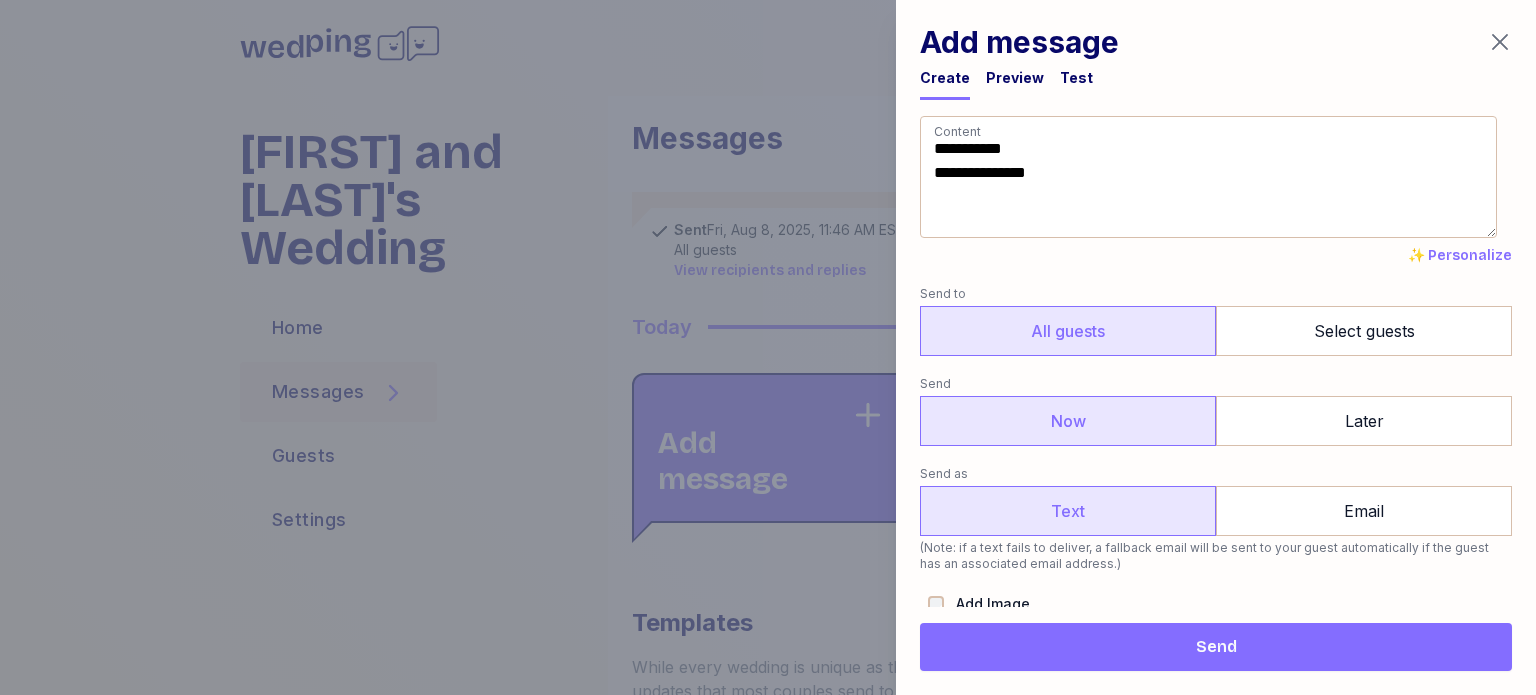 click on "Preview" at bounding box center (1015, 78) 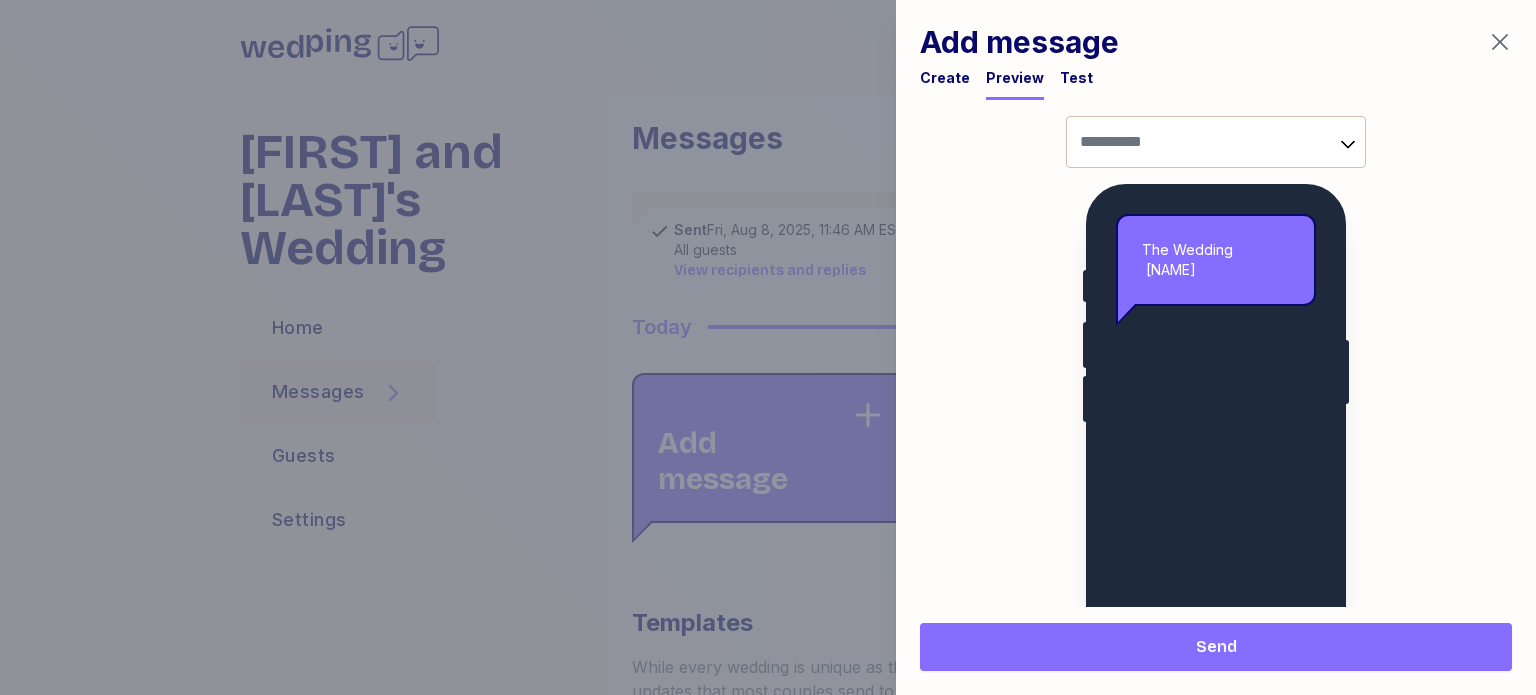 drag, startPoint x: 1325, startPoint y: 145, endPoint x: 1336, endPoint y: 145, distance: 11 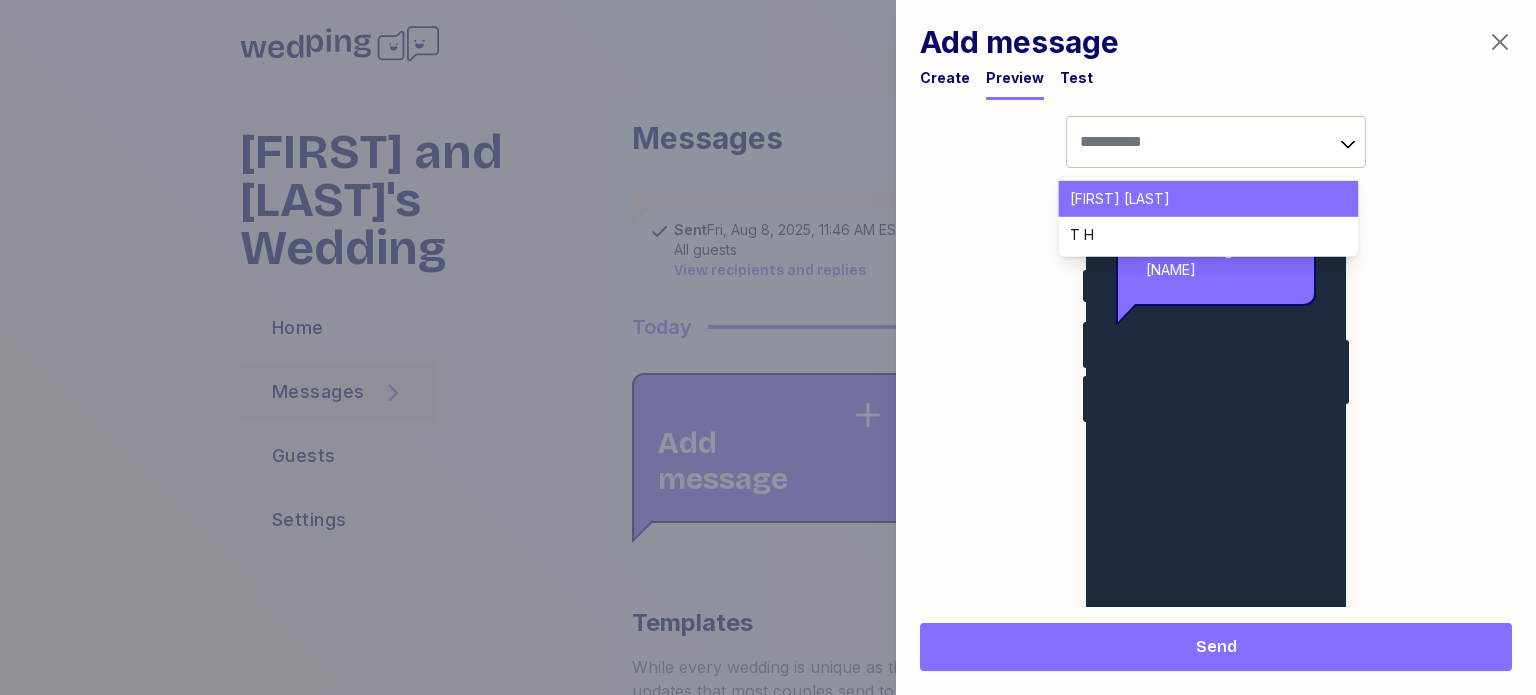 click on "[FIRST] [LAST]" at bounding box center [1196, 199] 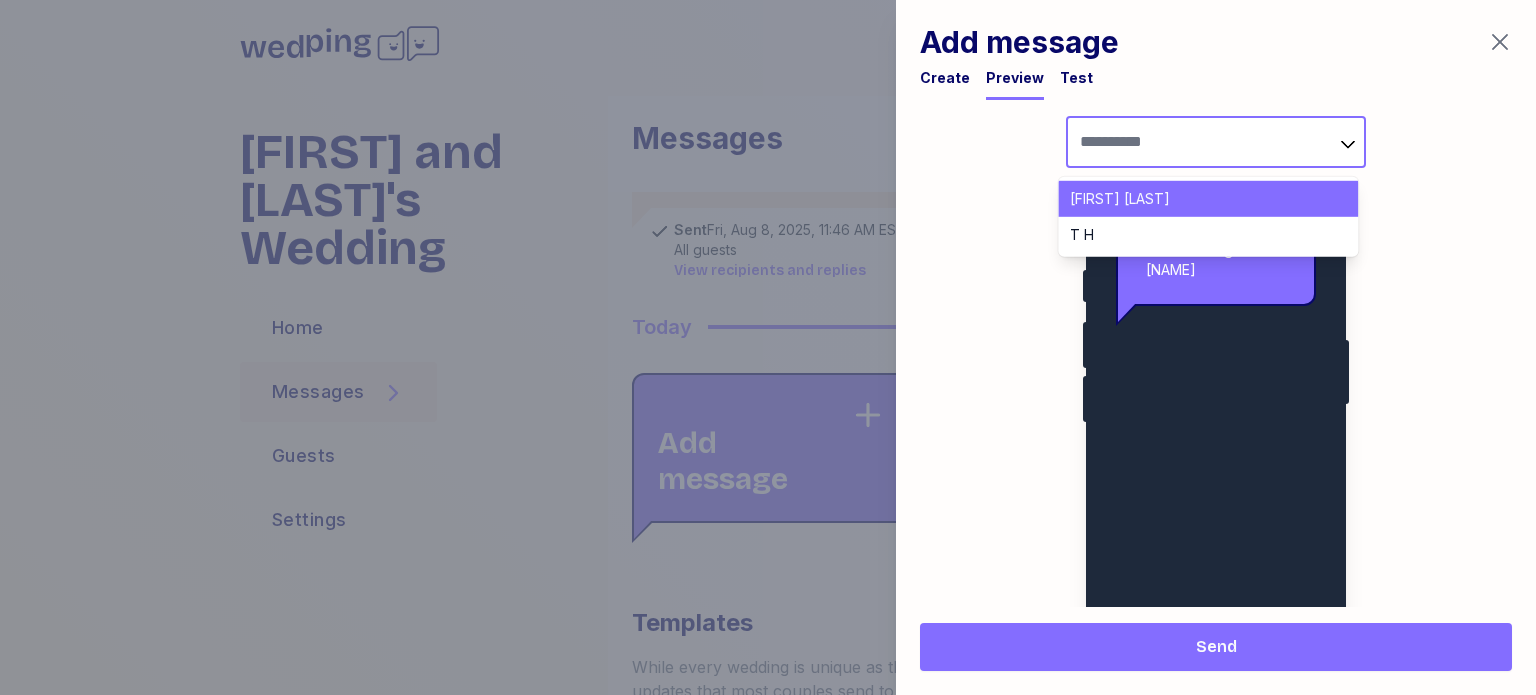 type on "**********" 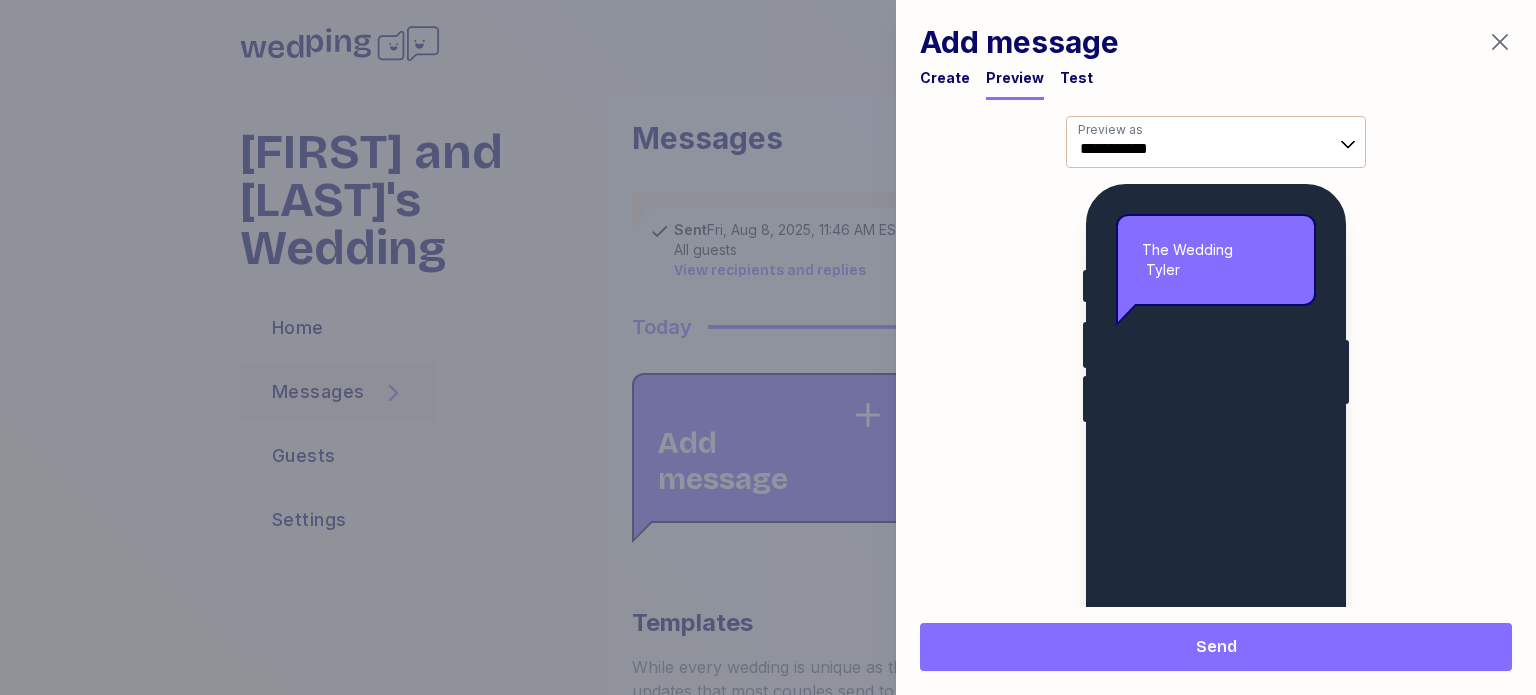 click on "Test" at bounding box center [1076, 78] 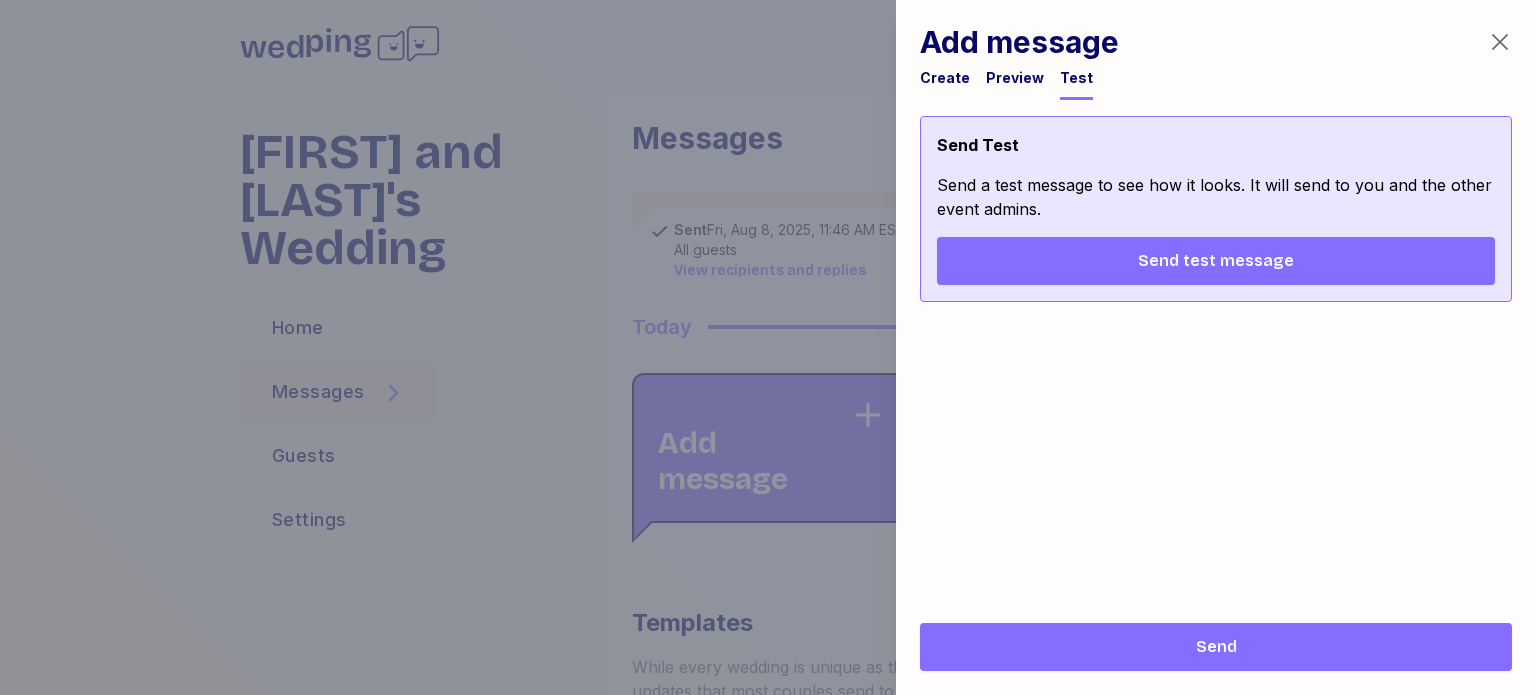 click on "Send test message" at bounding box center [1216, 261] 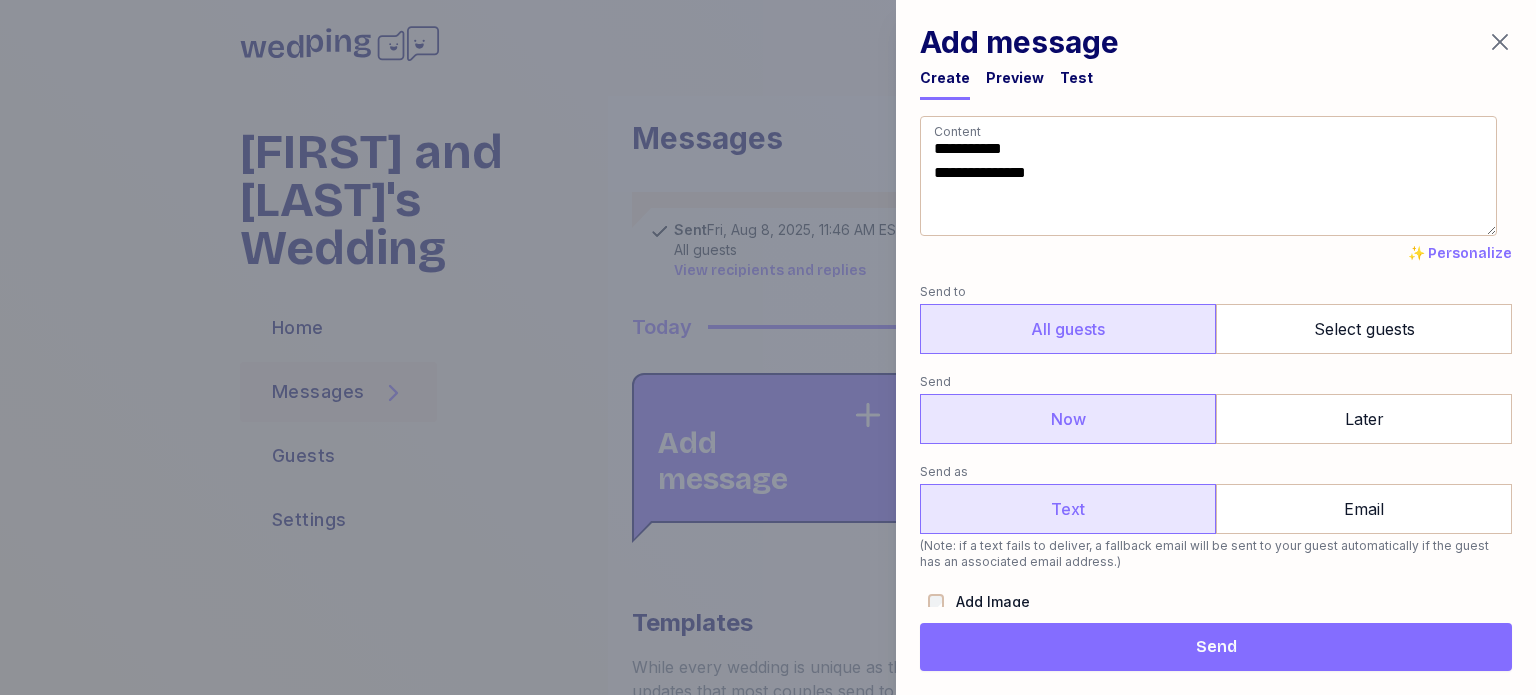 click on "**********" at bounding box center (1208, 176) 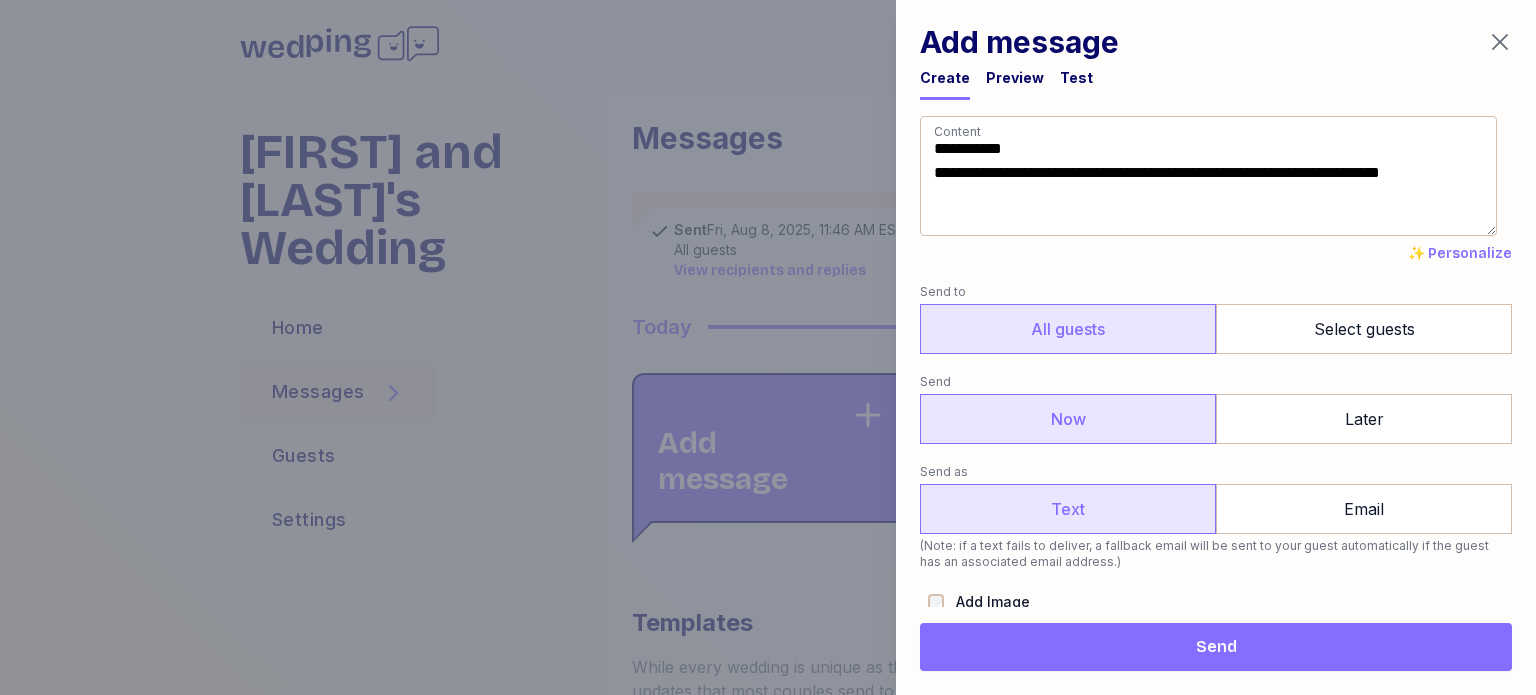 type on "**********" 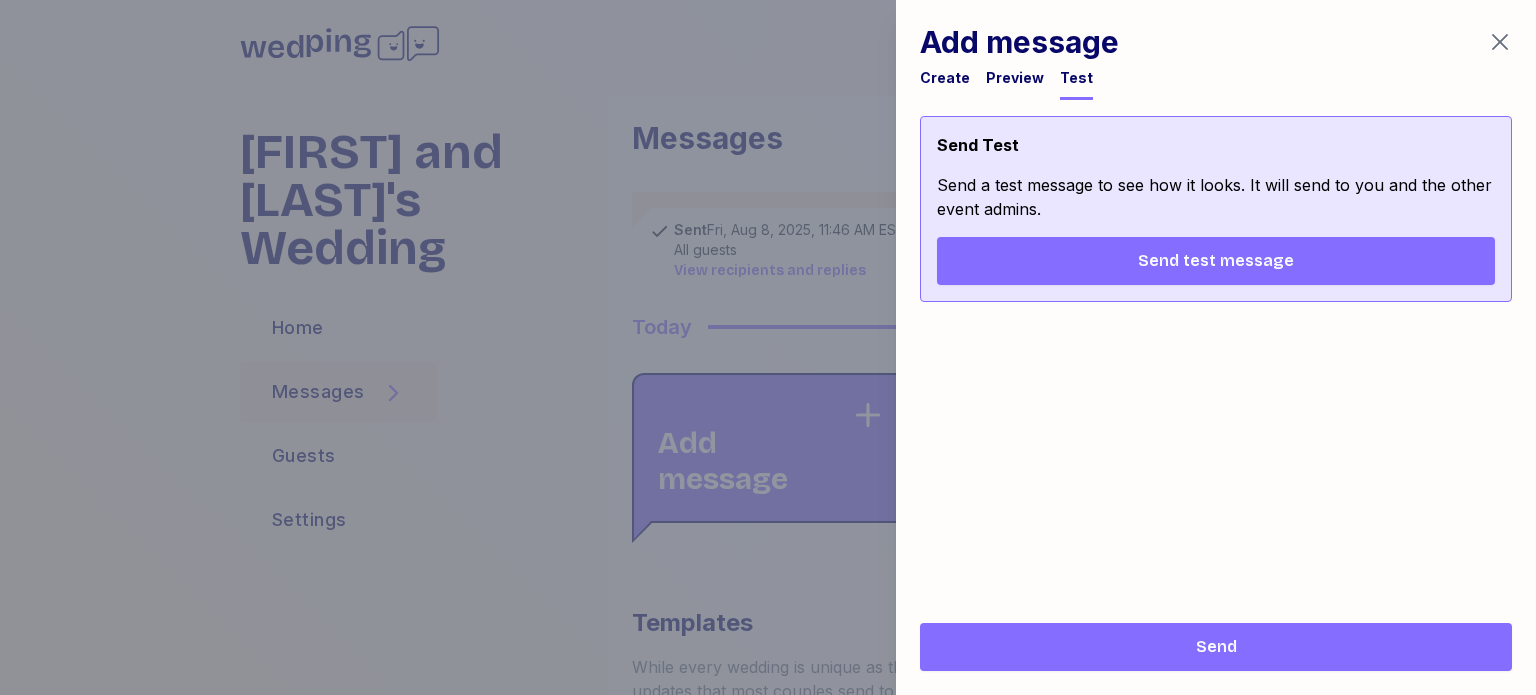 click on "Preview" at bounding box center (1015, 78) 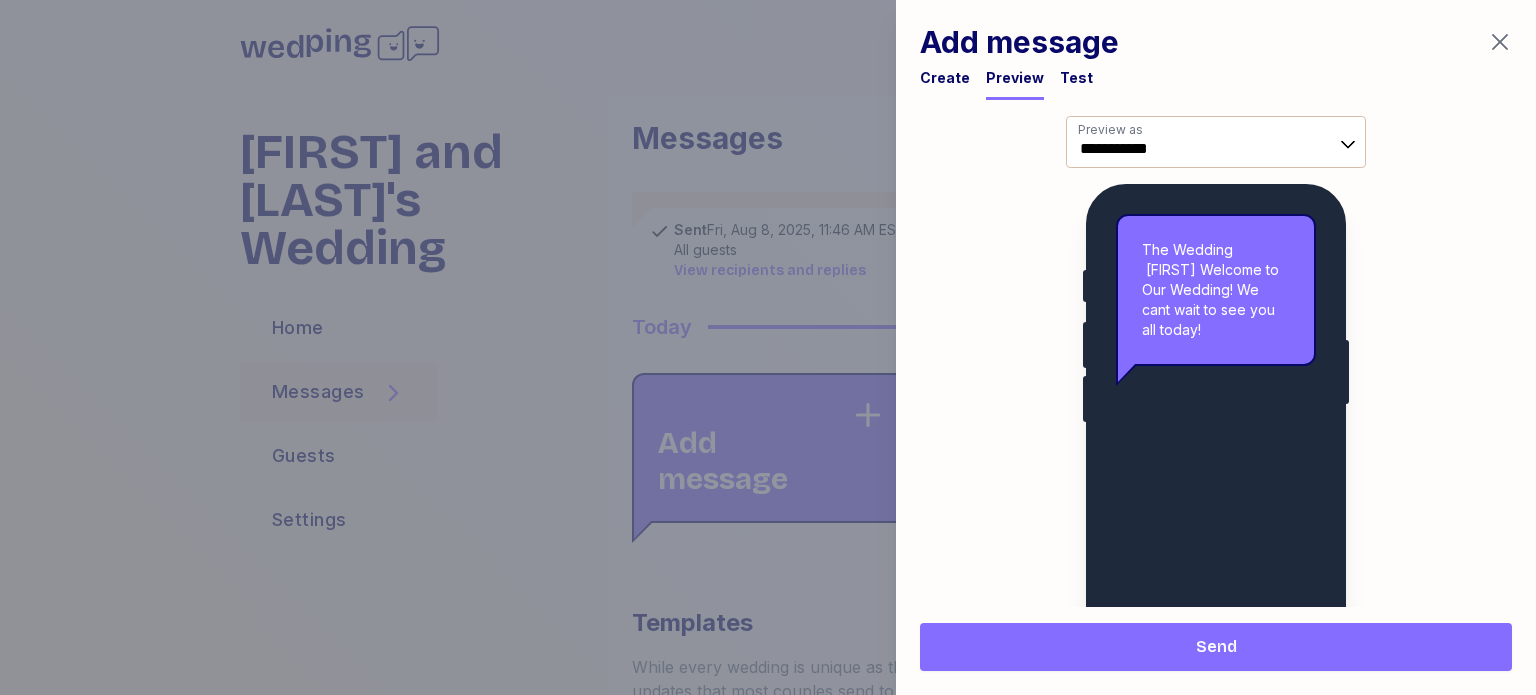 click on "Create" at bounding box center (945, 78) 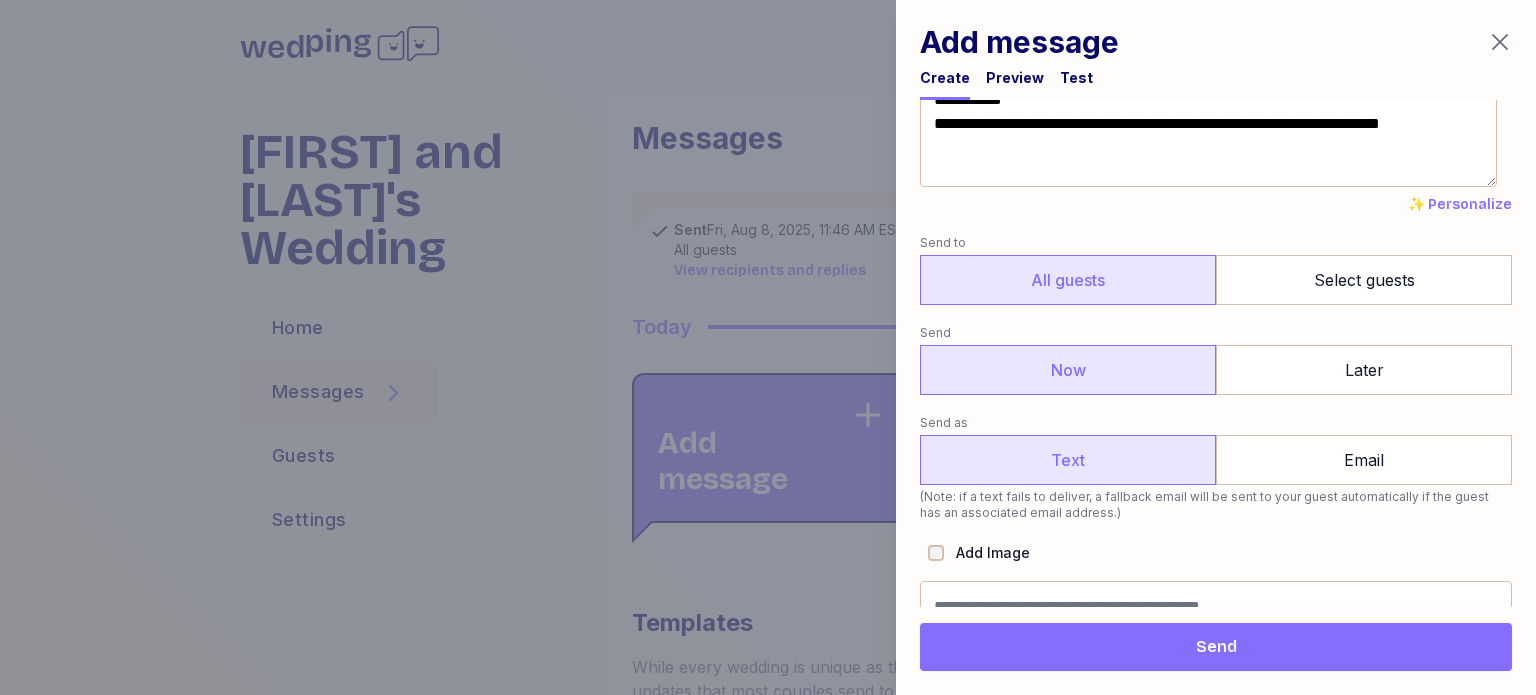 scroll, scrollTop: 73, scrollLeft: 0, axis: vertical 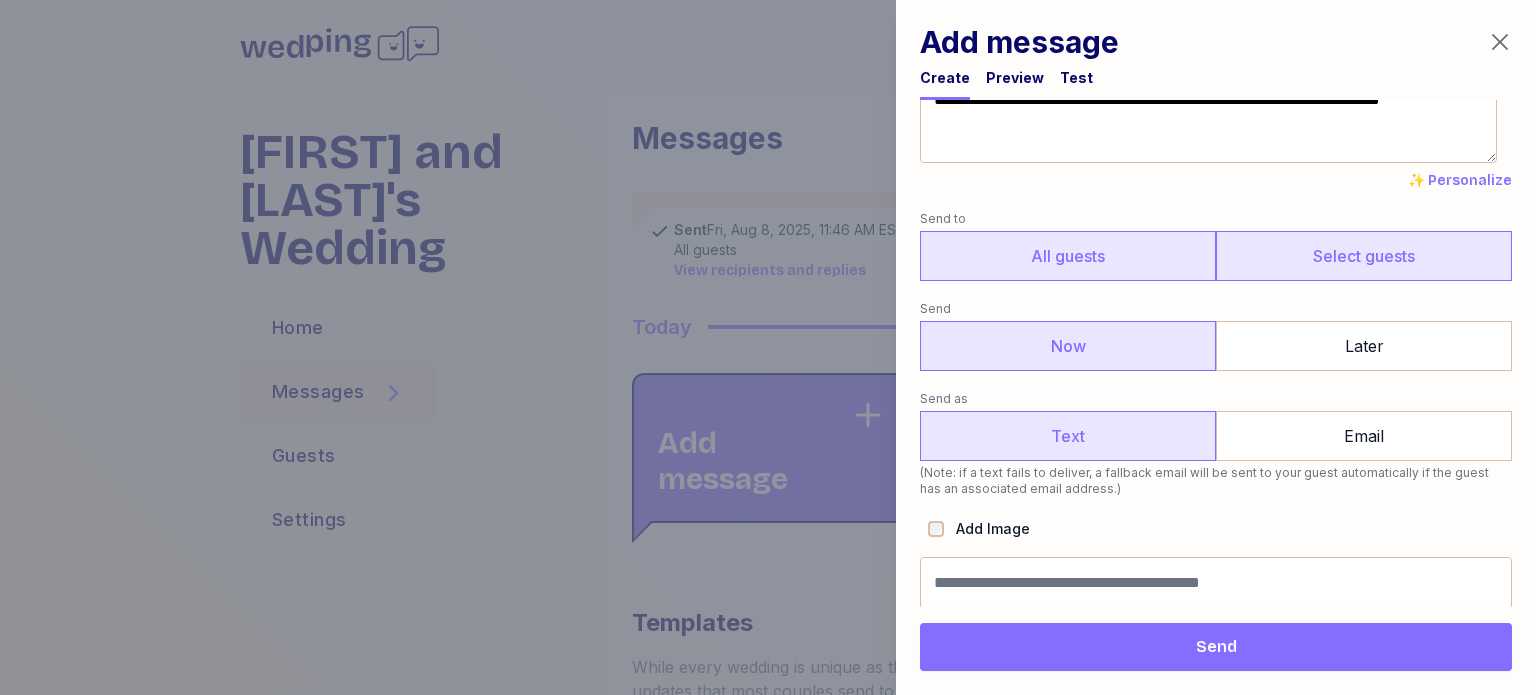click on "Select guests" at bounding box center (1364, 256) 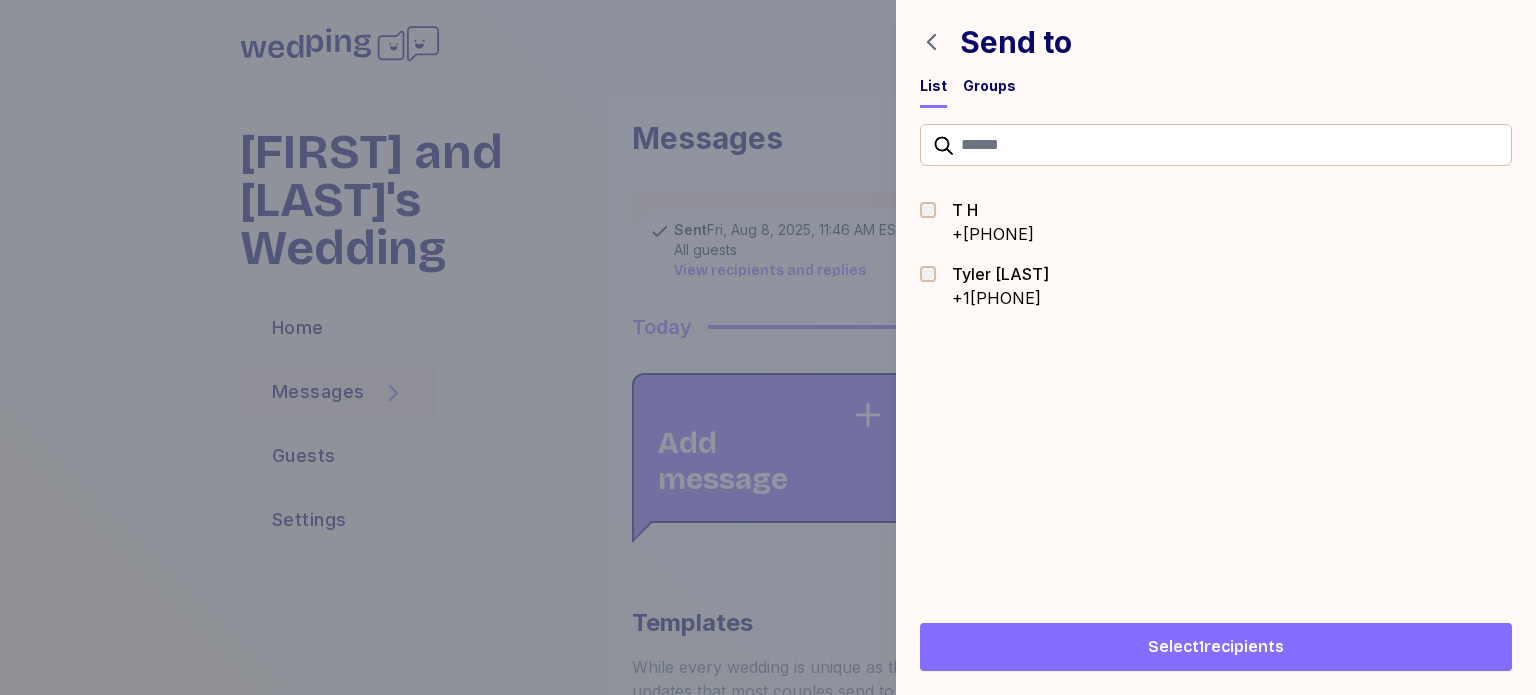 click on "Select  1  recipients" at bounding box center (1216, 647) 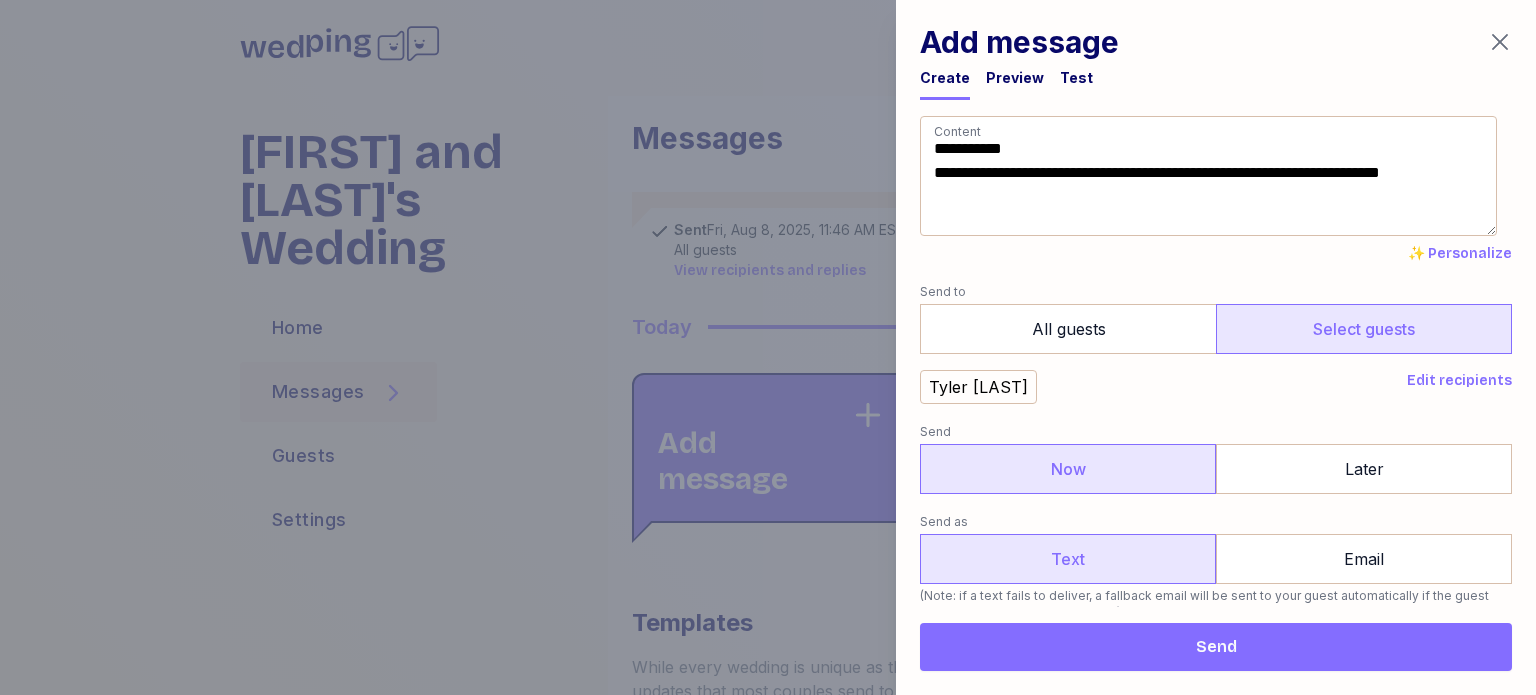 click on "Send" at bounding box center [1216, 647] 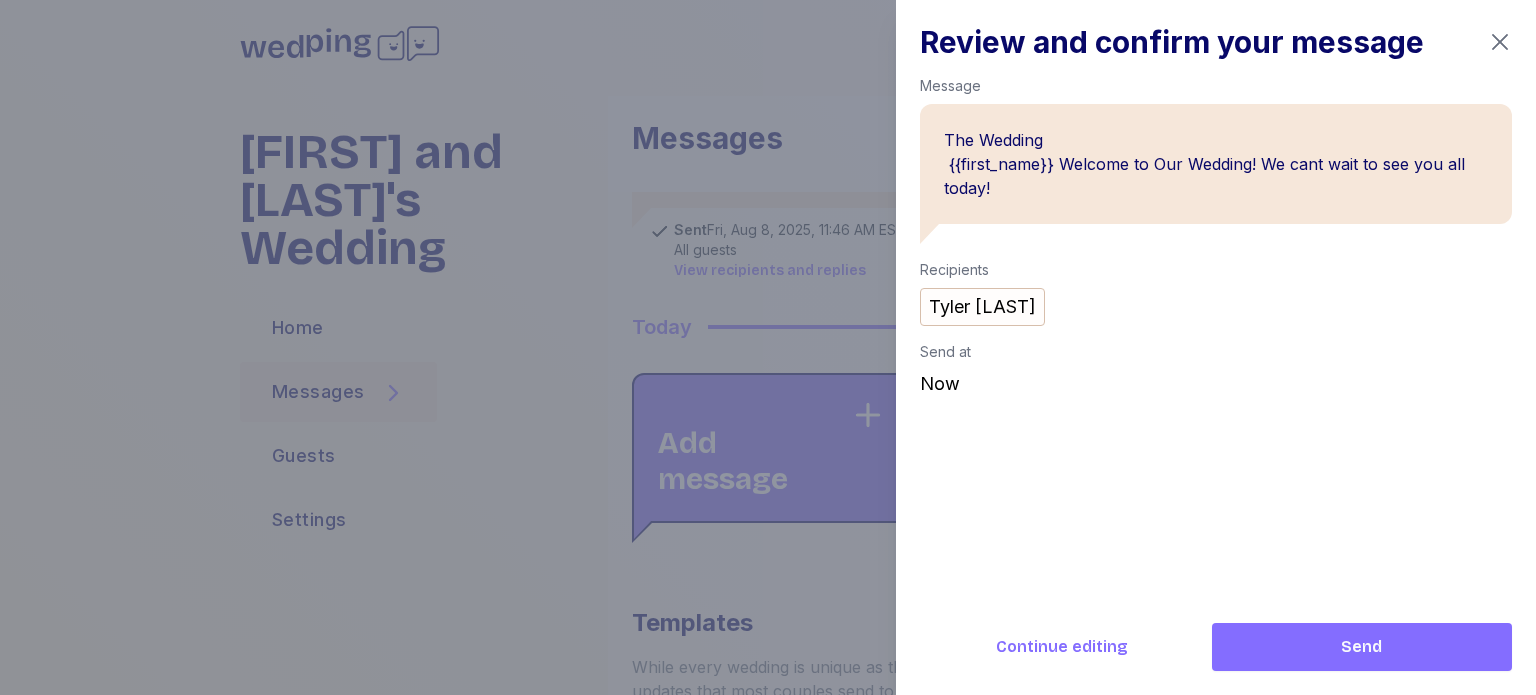 click on "Send" at bounding box center (1362, 647) 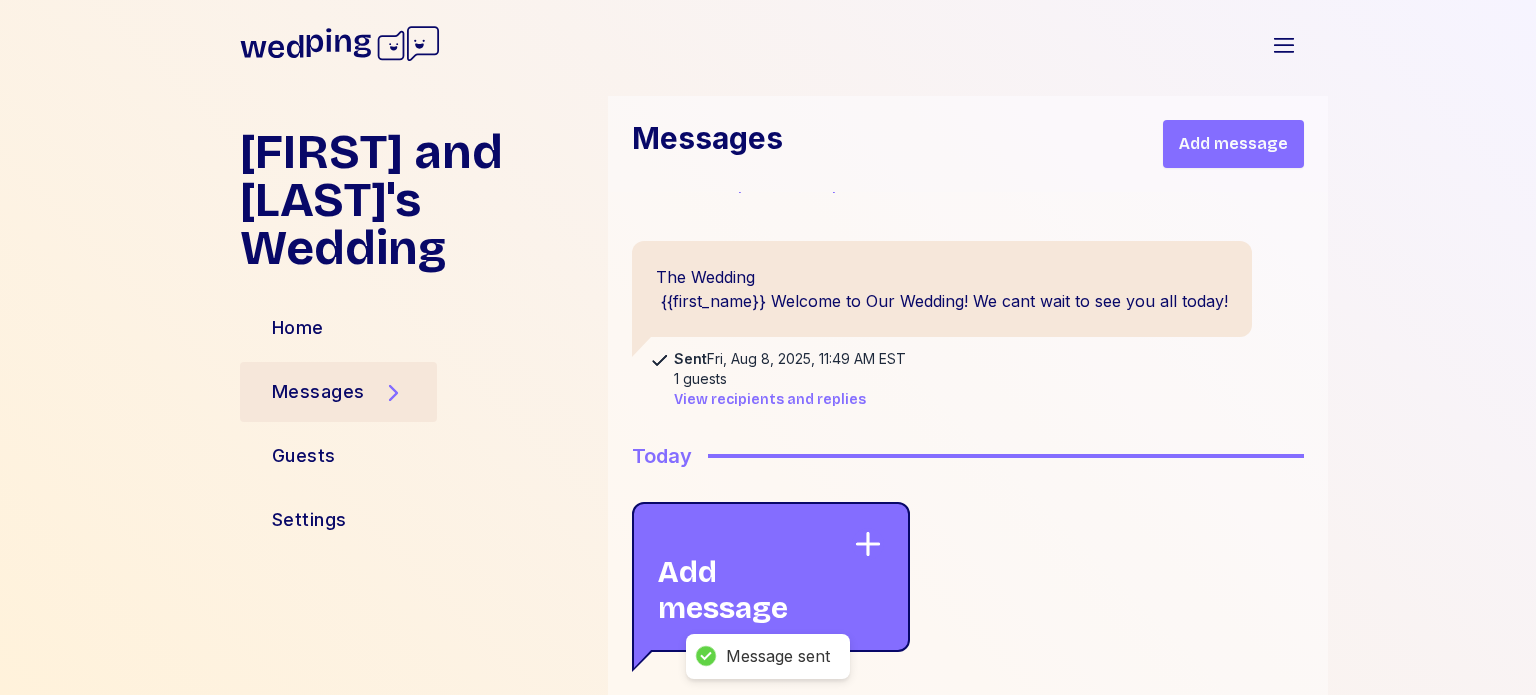 scroll, scrollTop: 388, scrollLeft: 0, axis: vertical 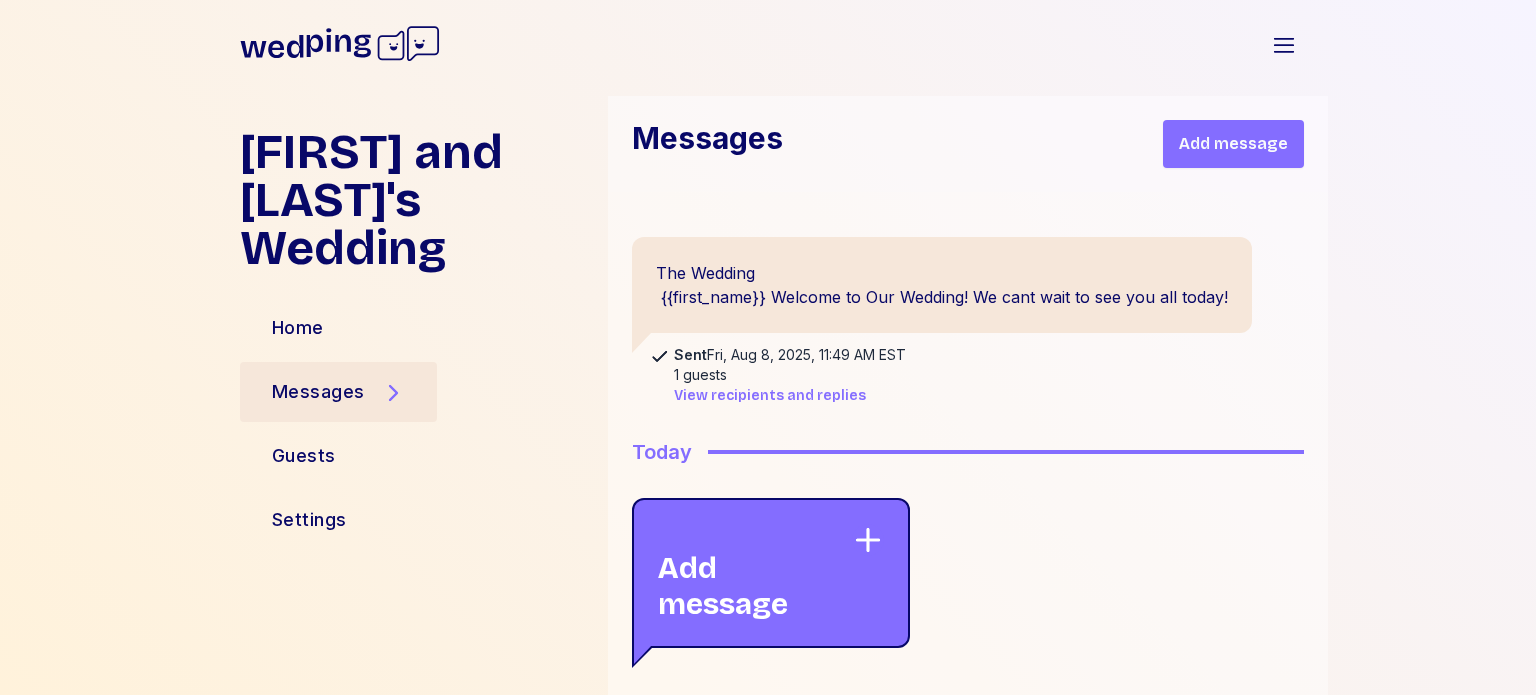 click on "Add message" at bounding box center (771, 573) 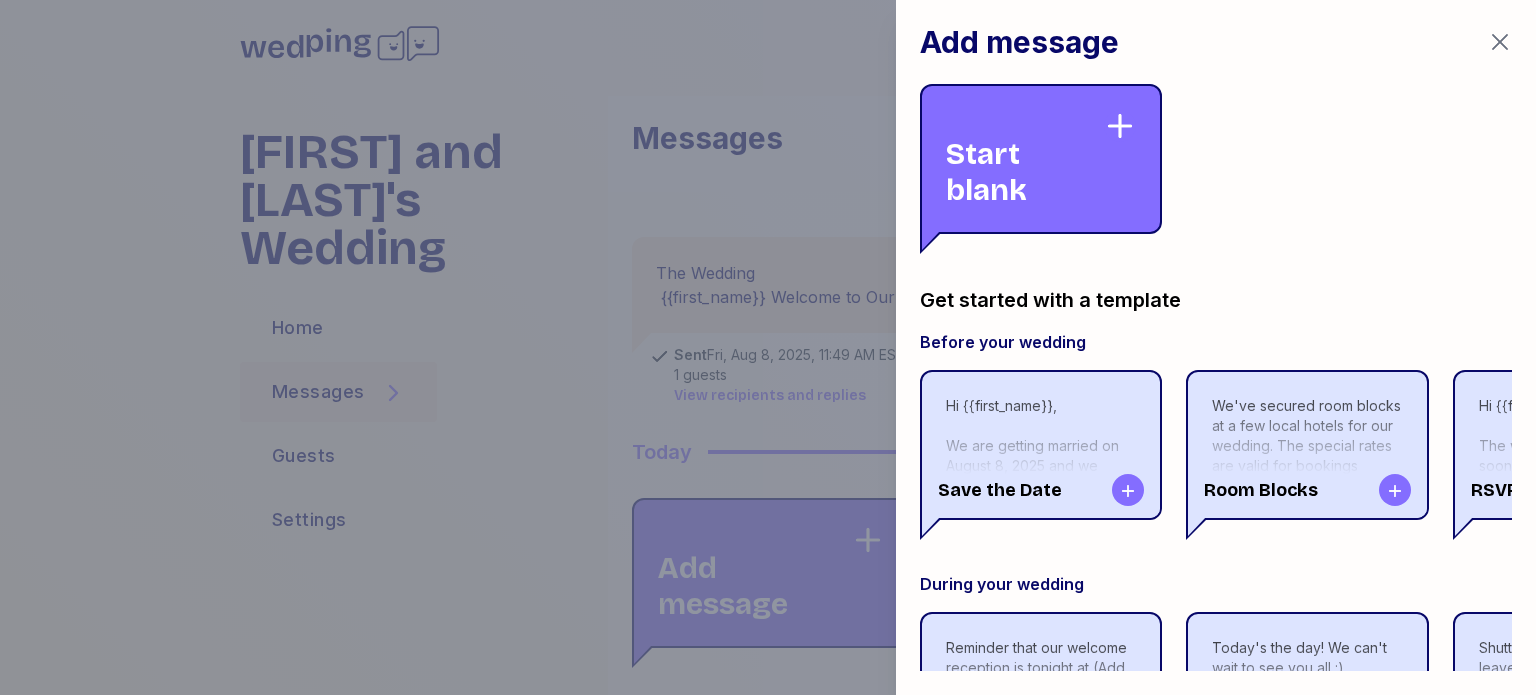 click on "Start blank" at bounding box center [1025, 159] 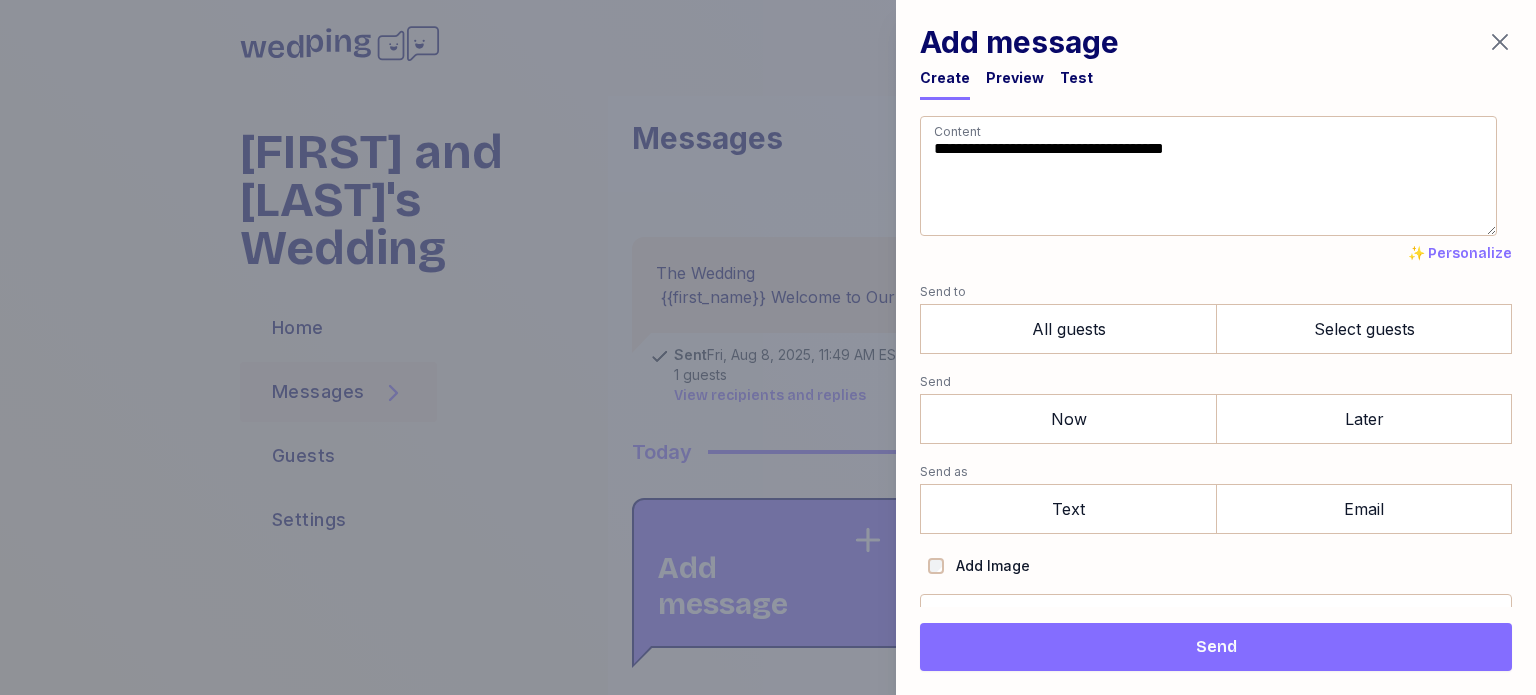 drag, startPoint x: 1078, startPoint y: 185, endPoint x: 912, endPoint y: 137, distance: 172.80046 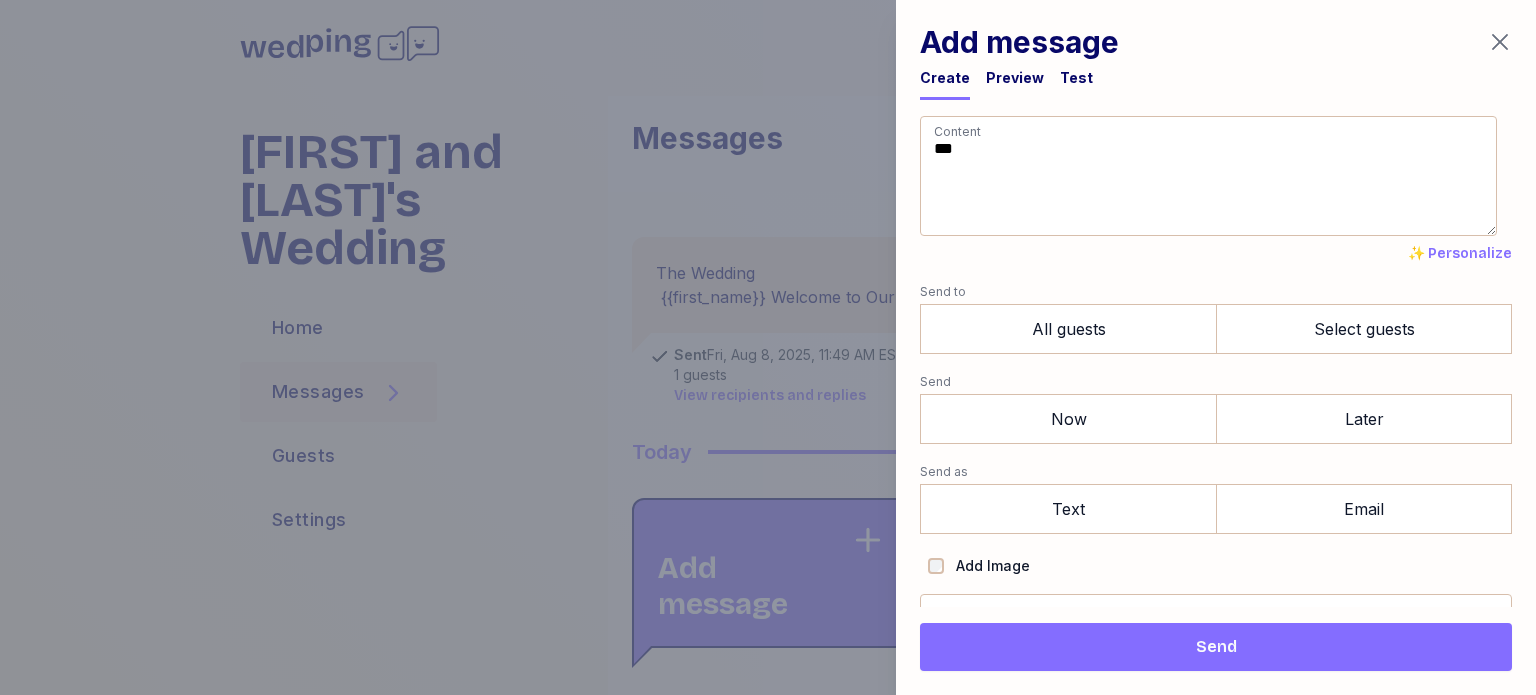 type on "*" 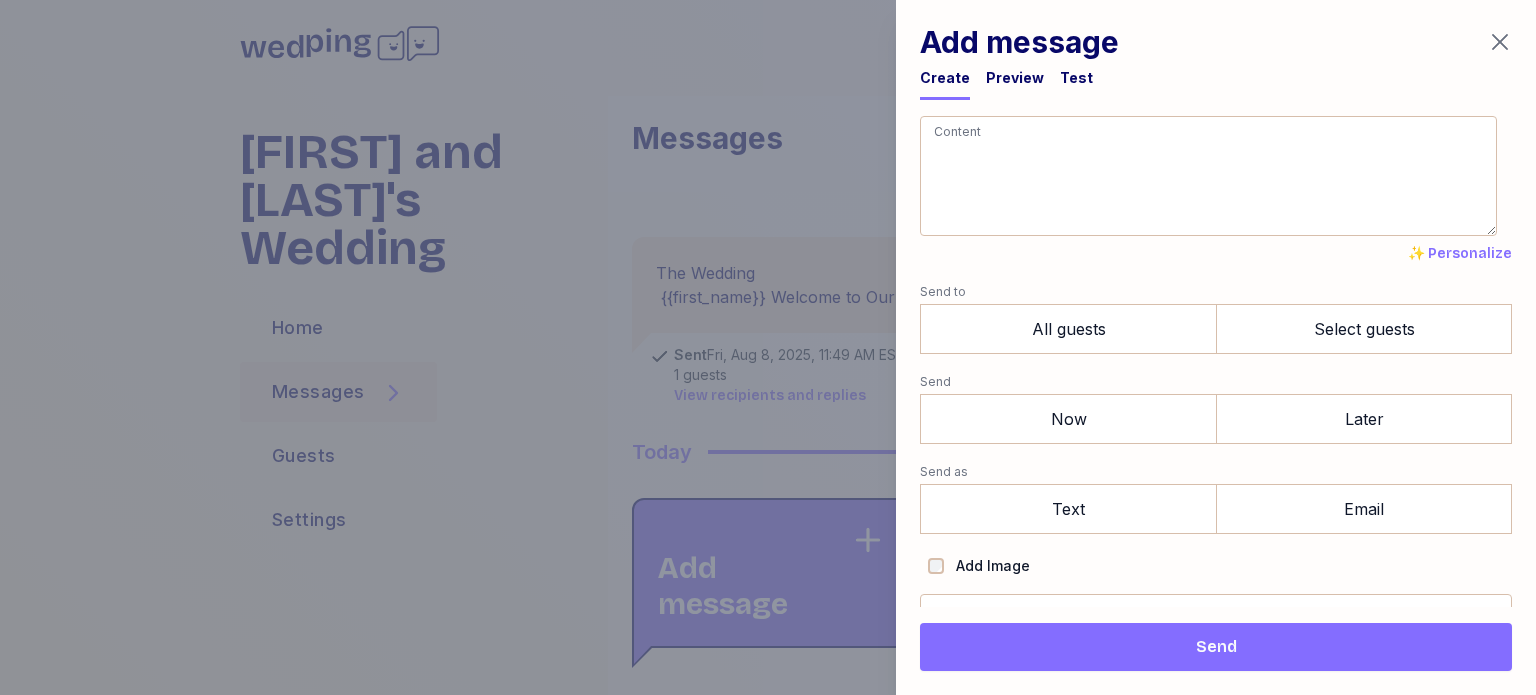 type 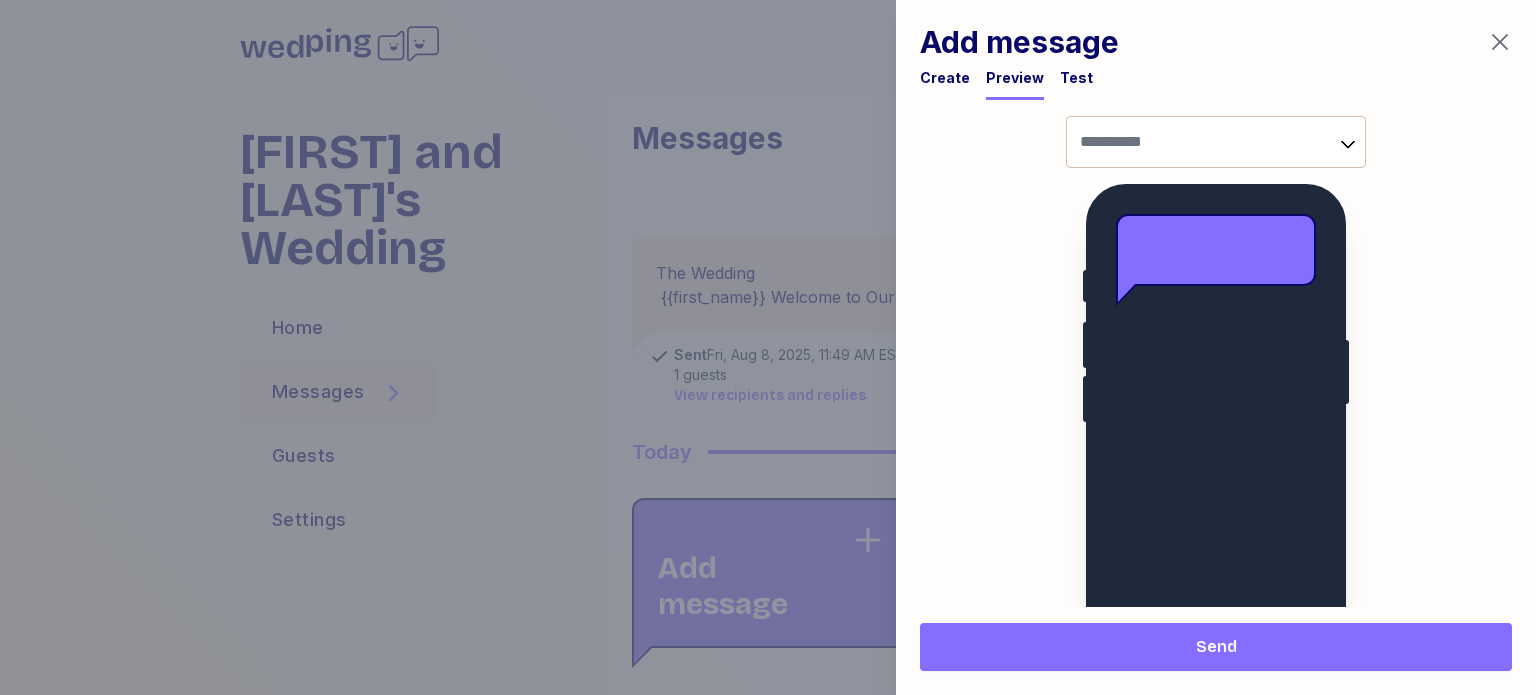 click on "Test" at bounding box center (1076, 78) 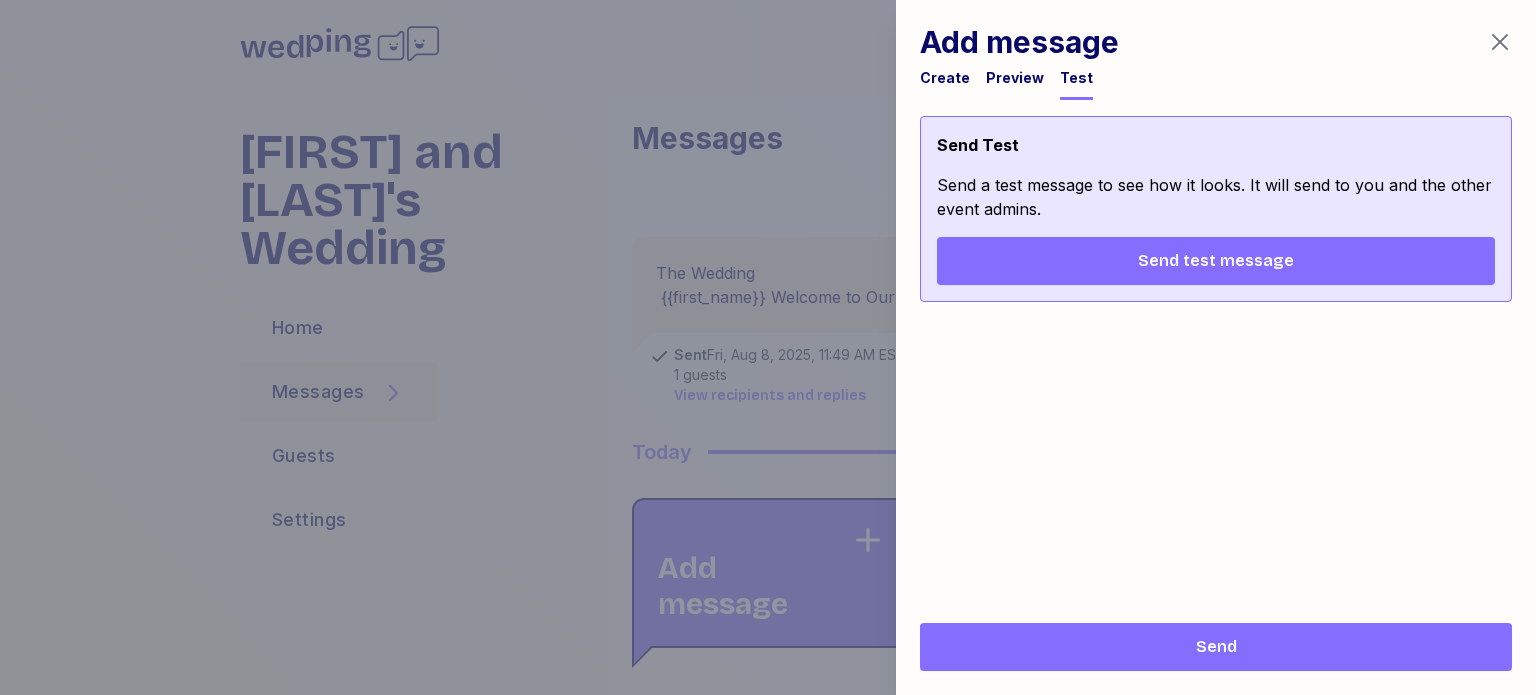 click on "Create" at bounding box center [945, 78] 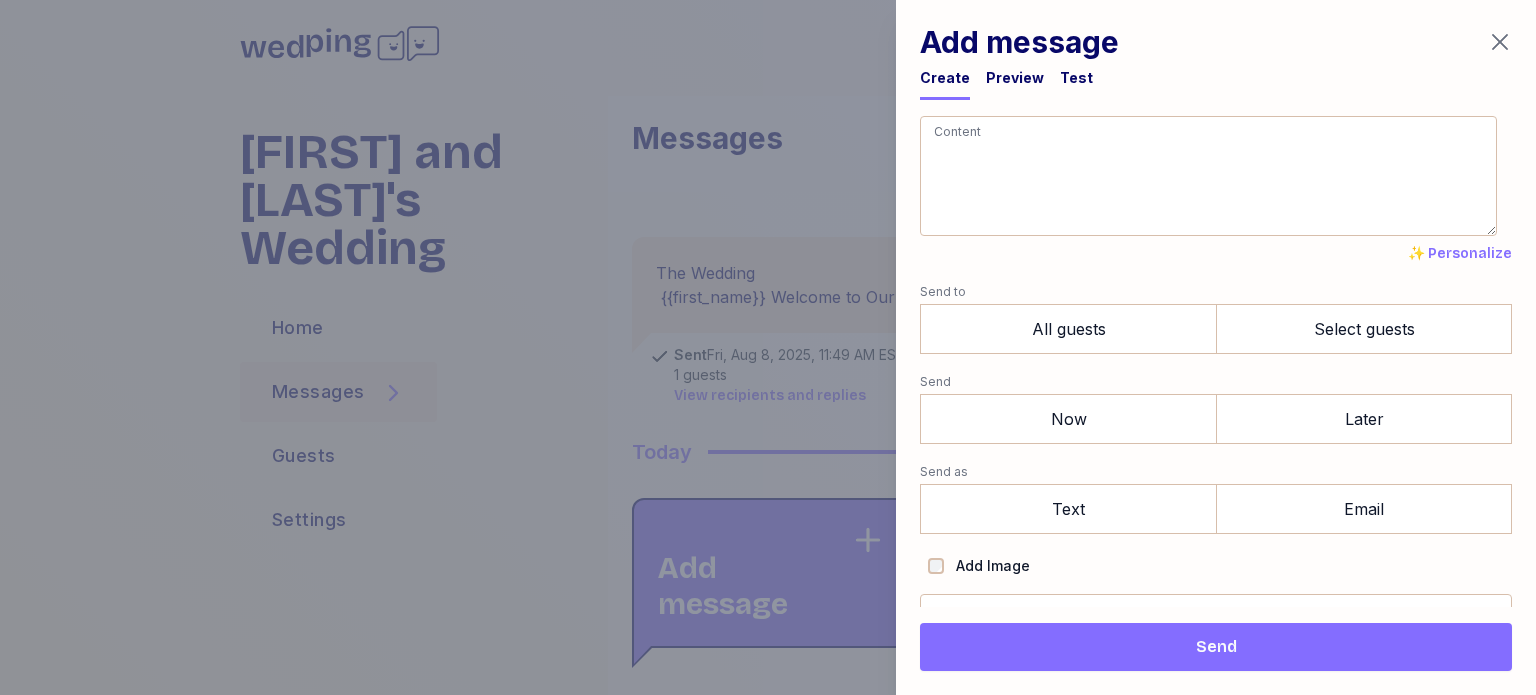 click at bounding box center [1208, 176] 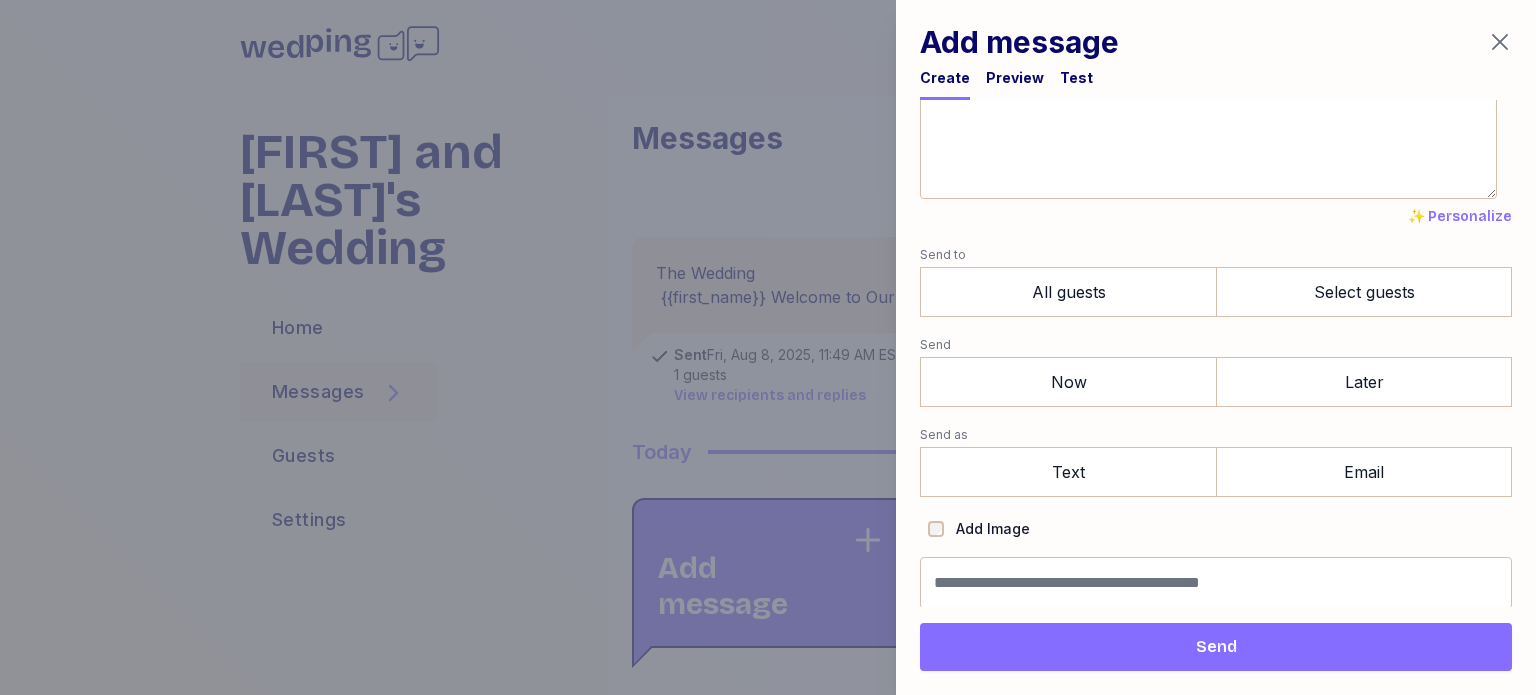 scroll, scrollTop: 0, scrollLeft: 0, axis: both 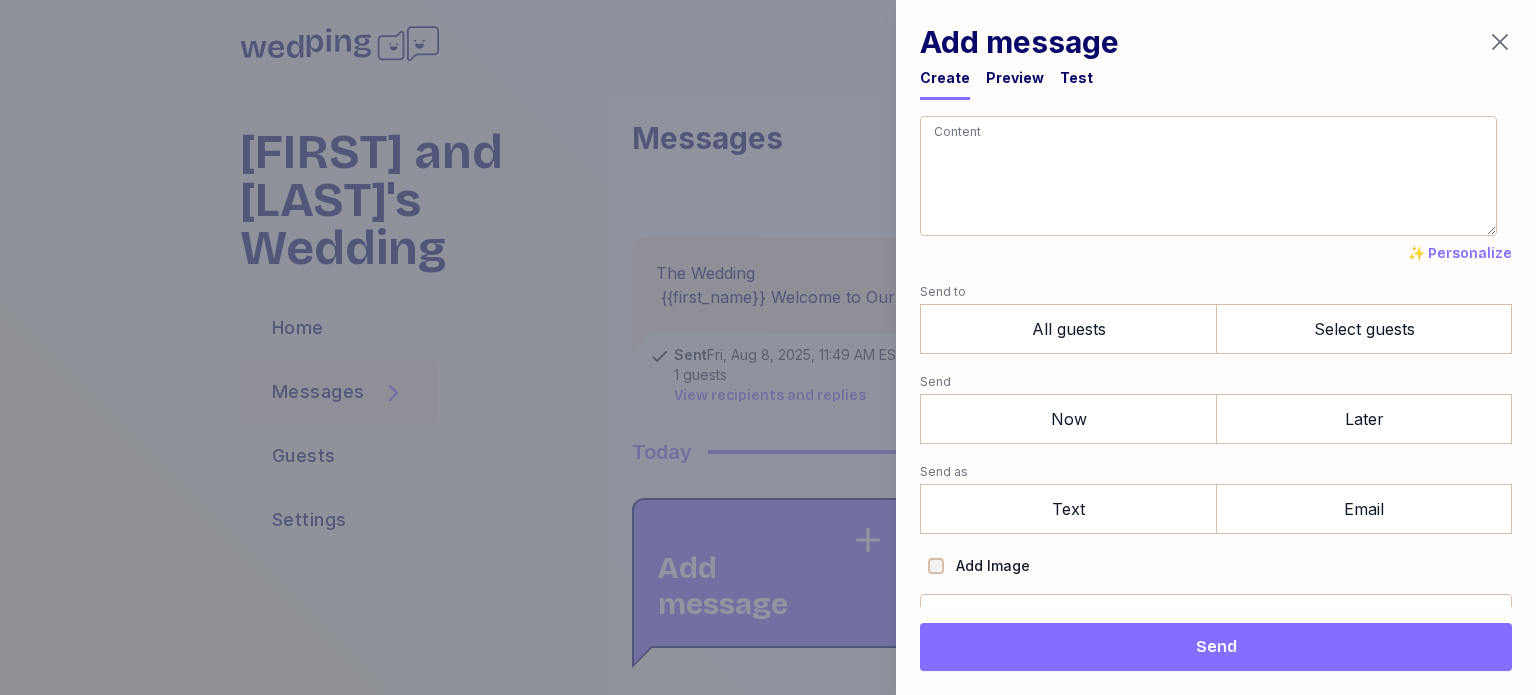 click at bounding box center [1208, 176] 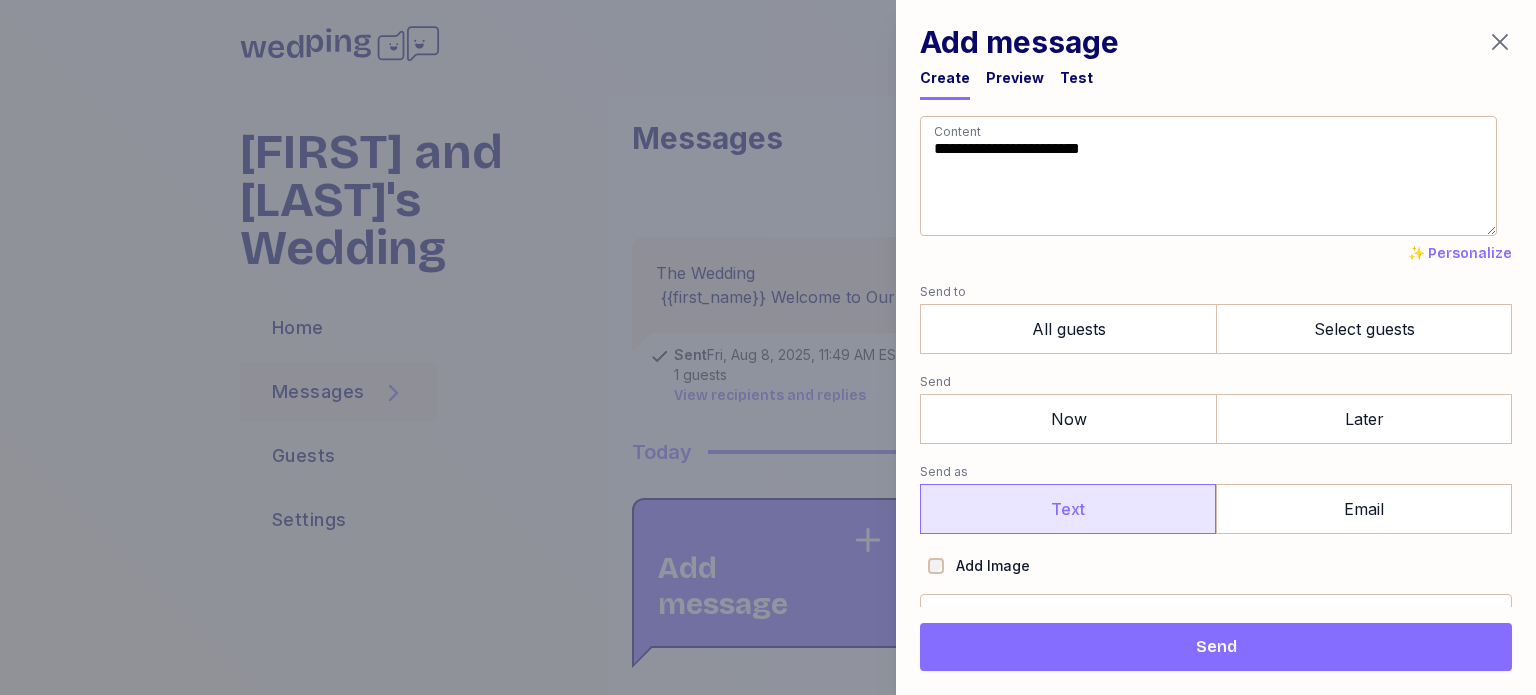 type on "**********" 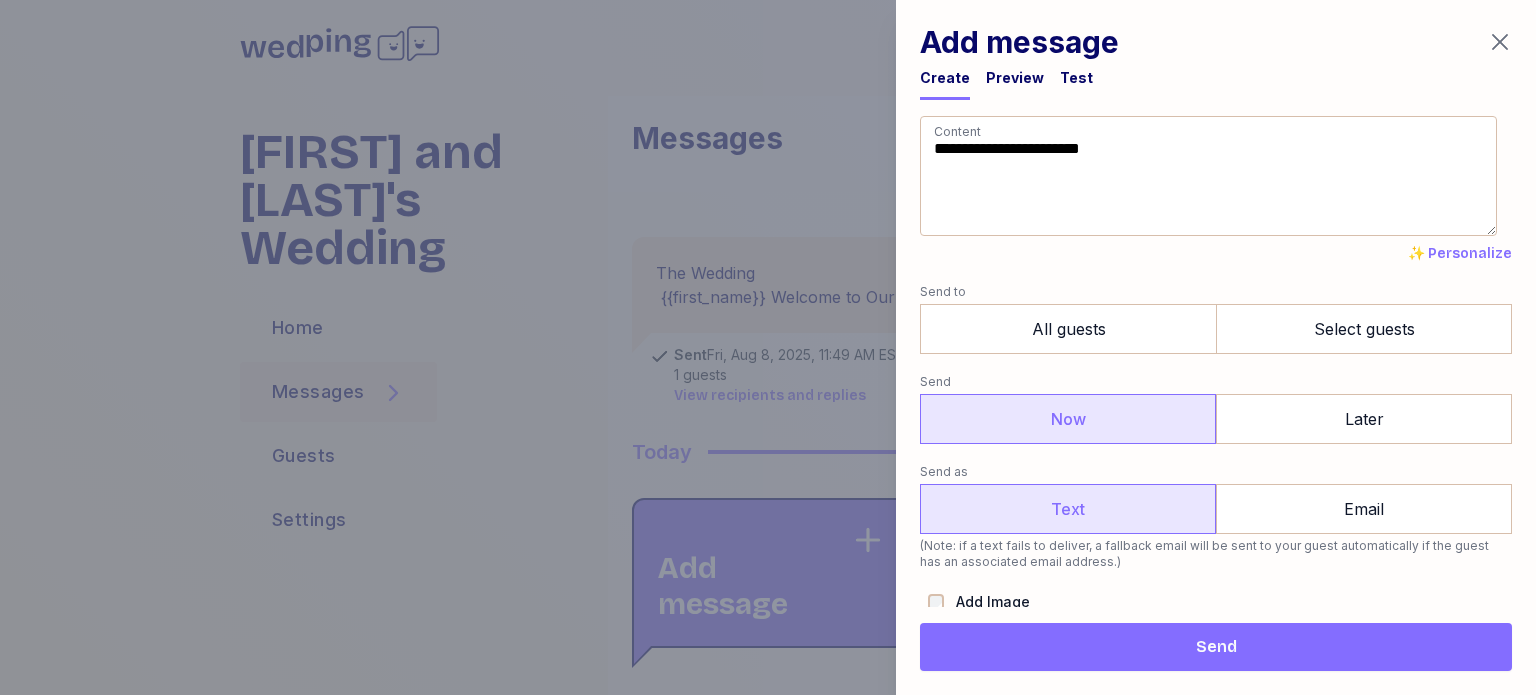 scroll, scrollTop: 73, scrollLeft: 0, axis: vertical 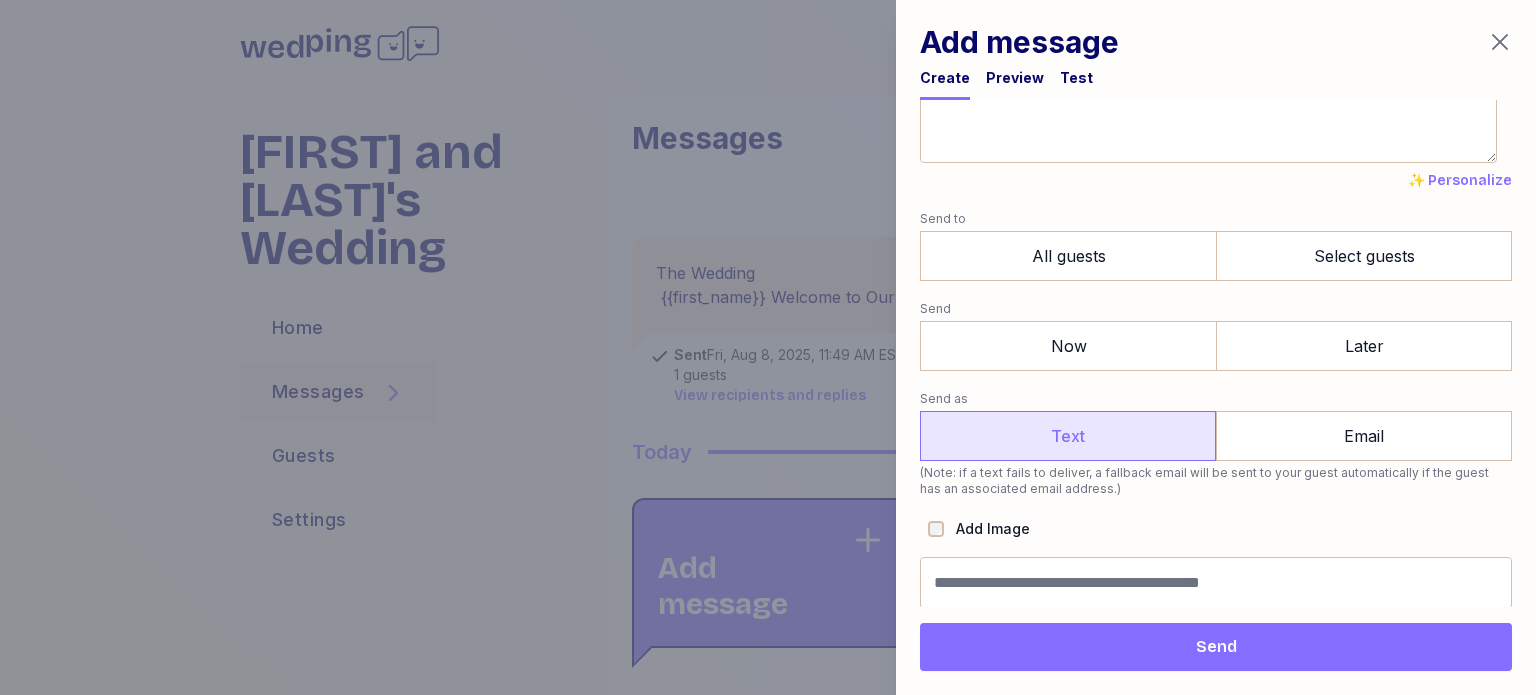 click on "Send" at bounding box center [1216, 647] 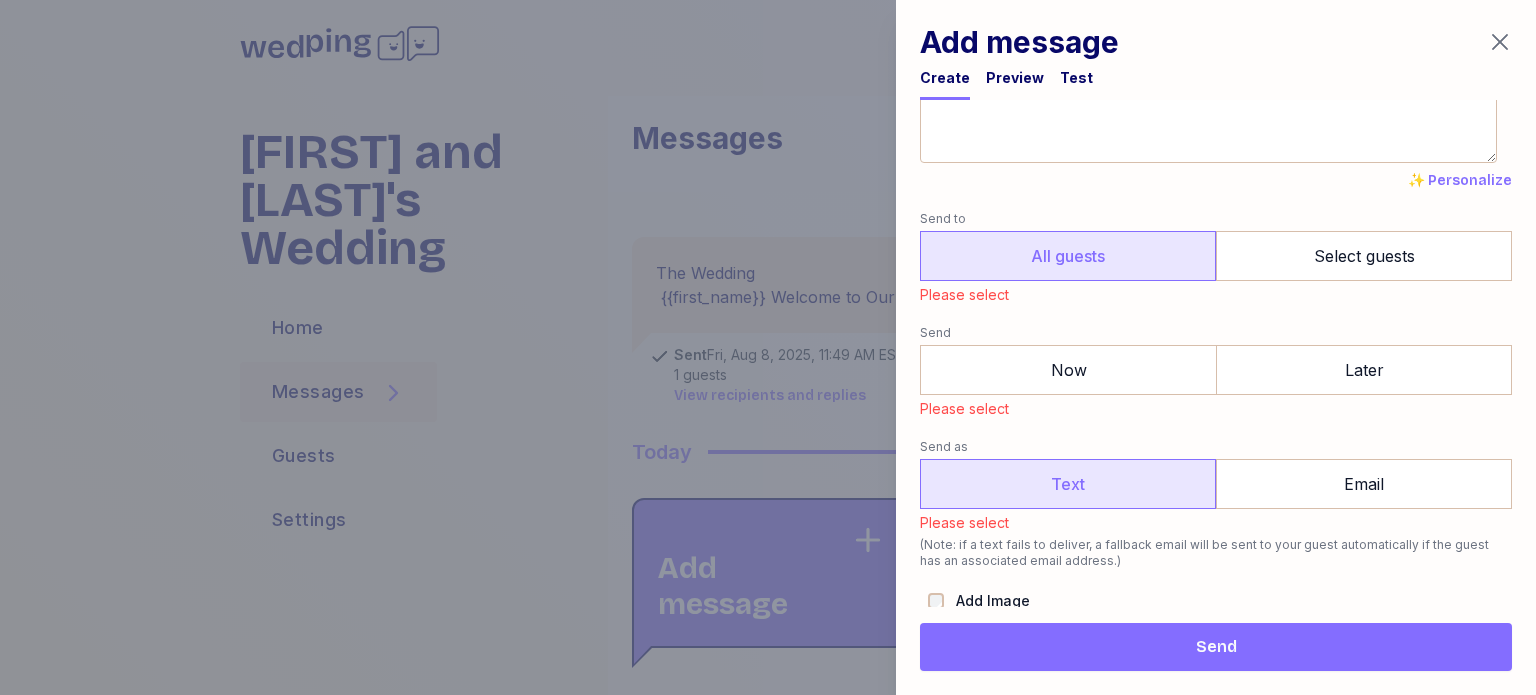 click on "All guests" at bounding box center [1068, 256] 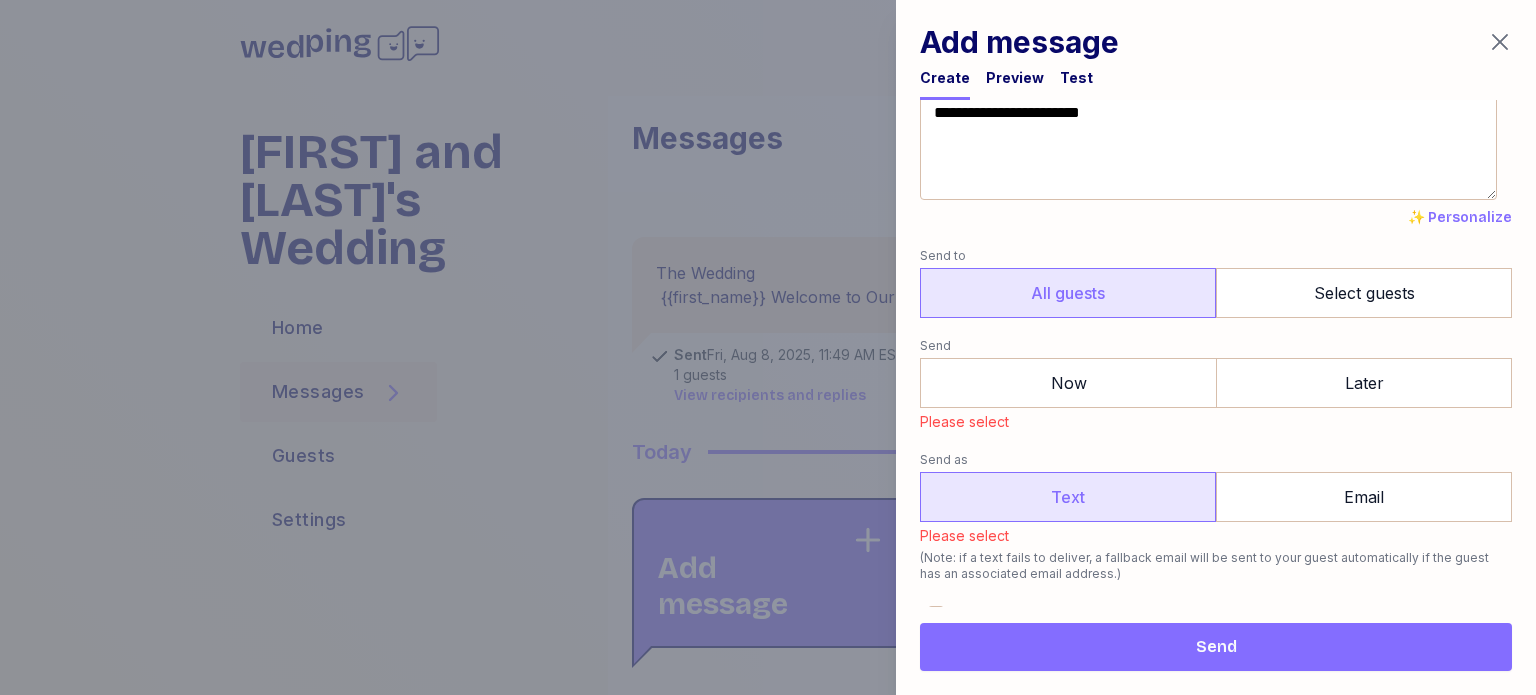 scroll, scrollTop: 0, scrollLeft: 0, axis: both 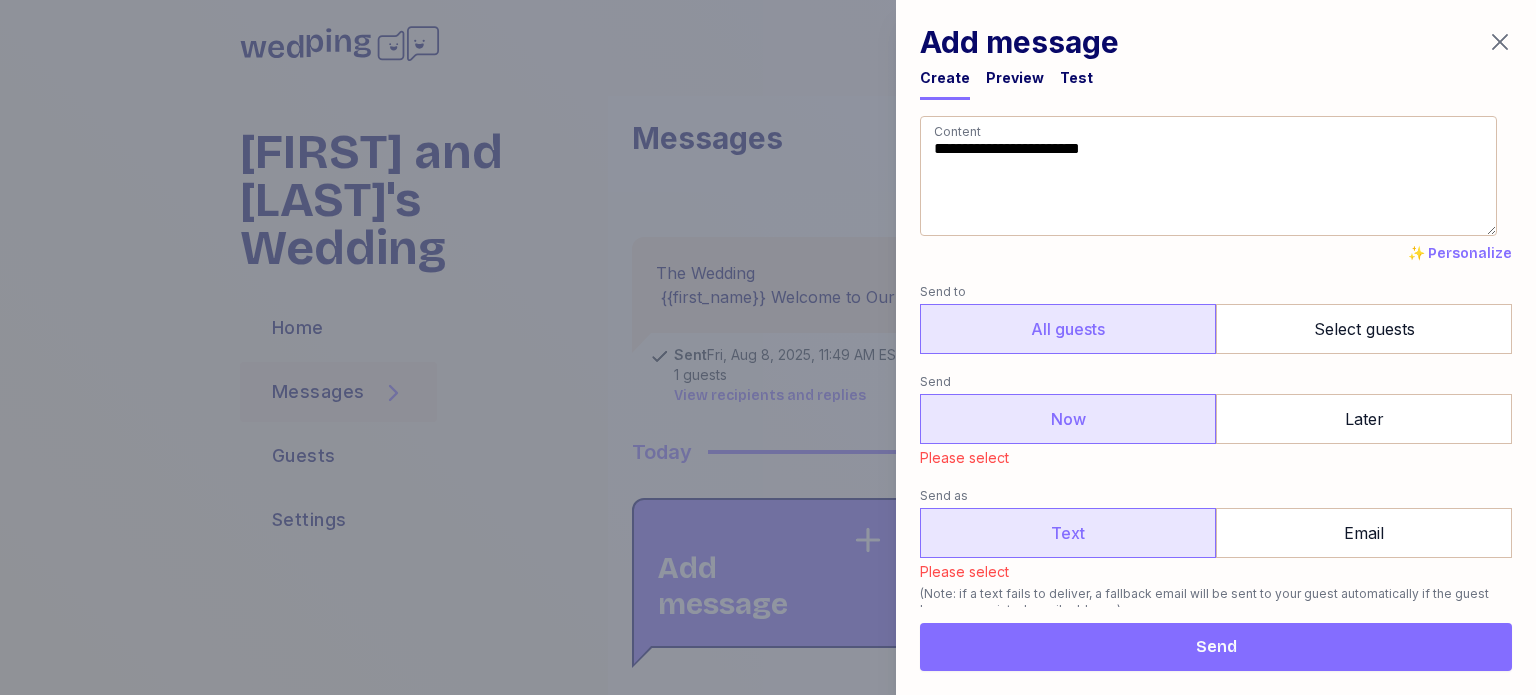 click on "Now" at bounding box center [1068, 419] 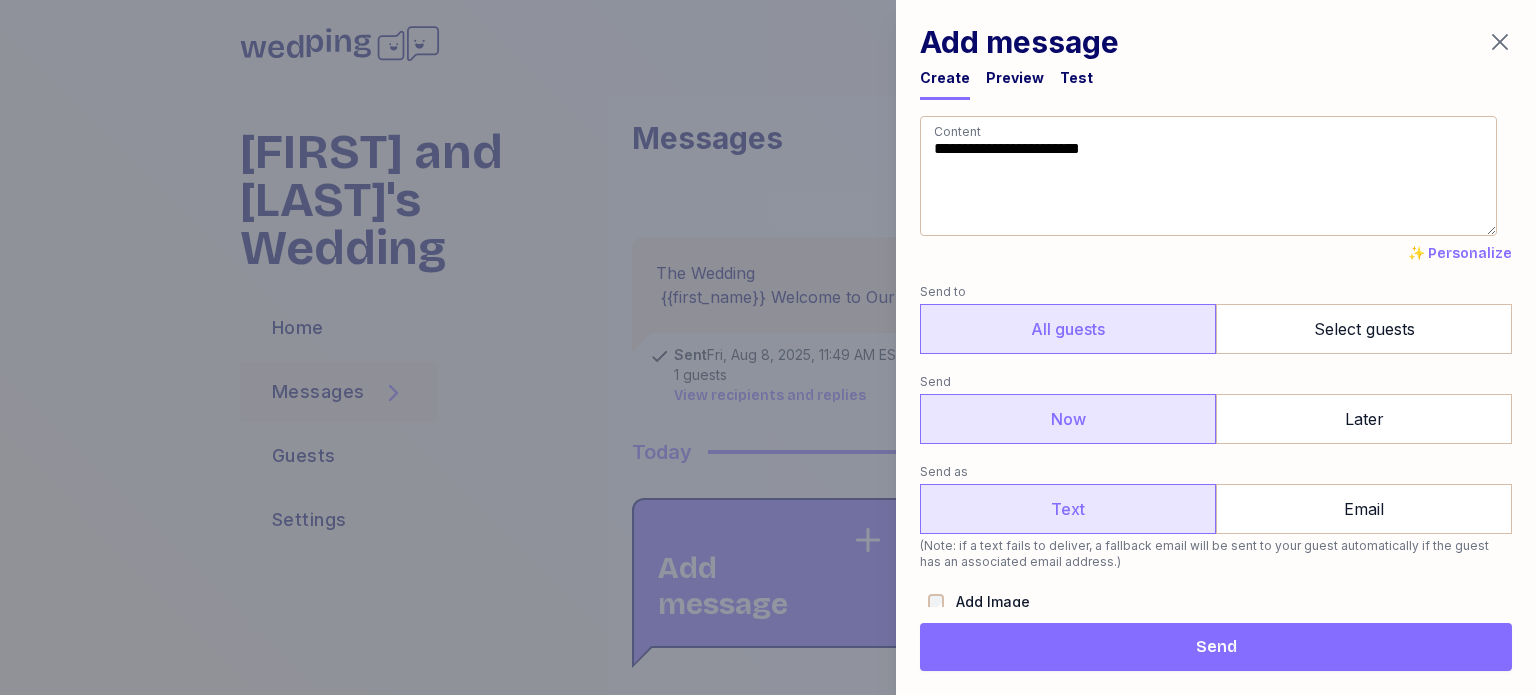 scroll, scrollTop: 73, scrollLeft: 0, axis: vertical 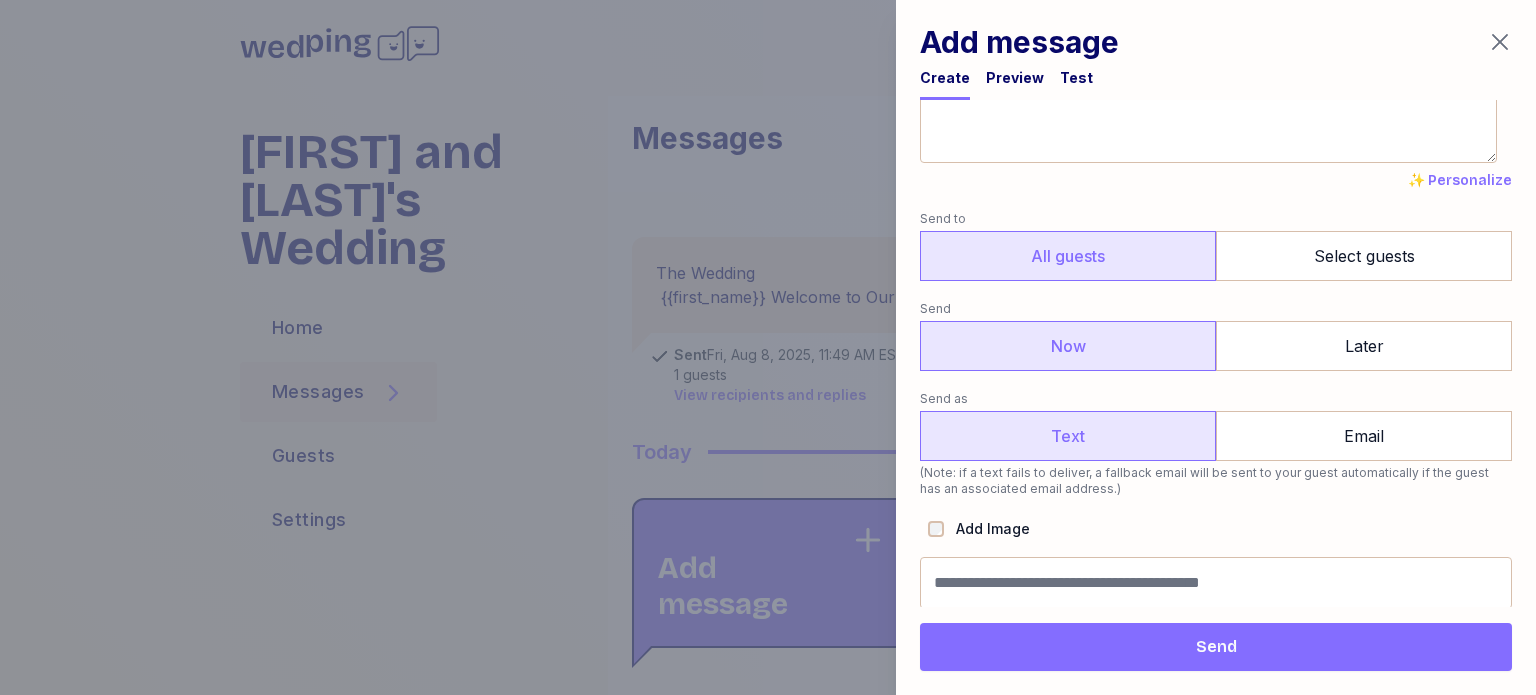 click on "Send" at bounding box center (1216, 647) 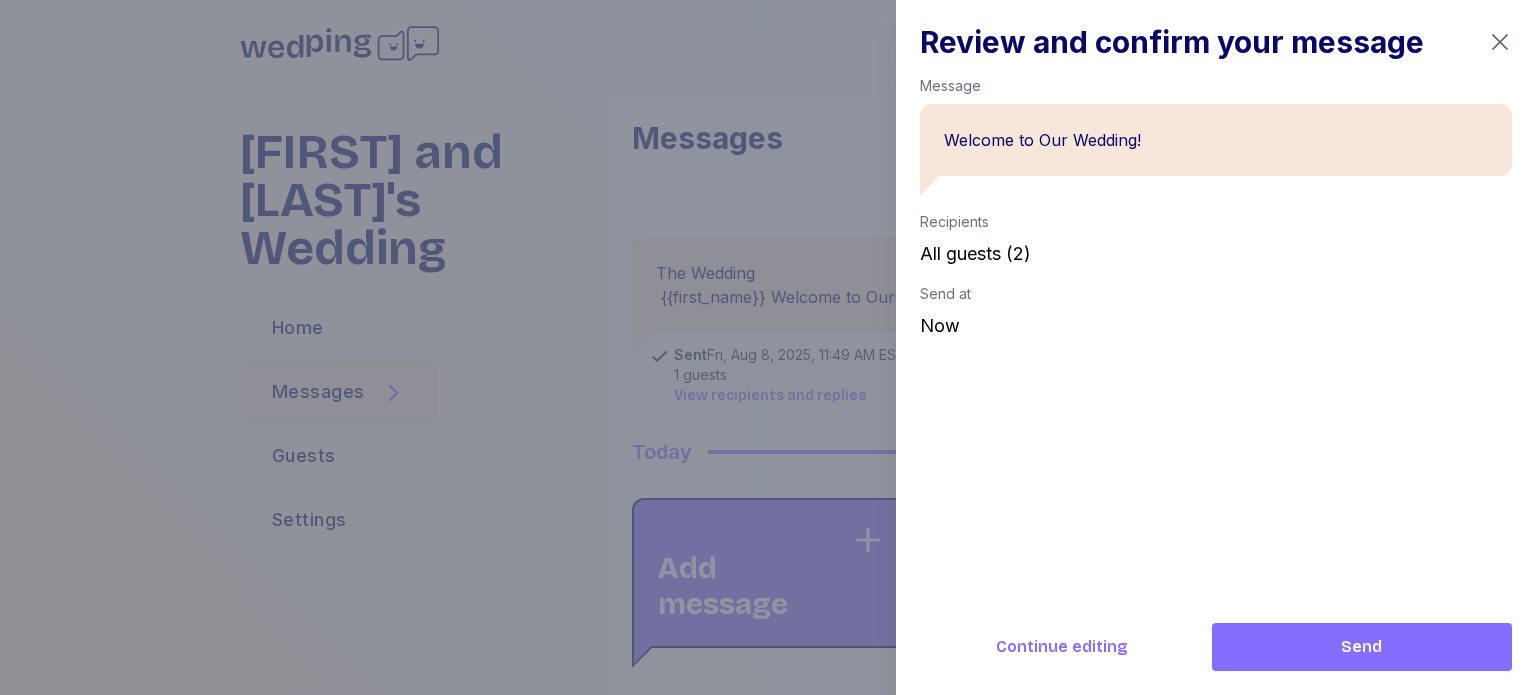 click on "Continue editing" at bounding box center (1062, 647) 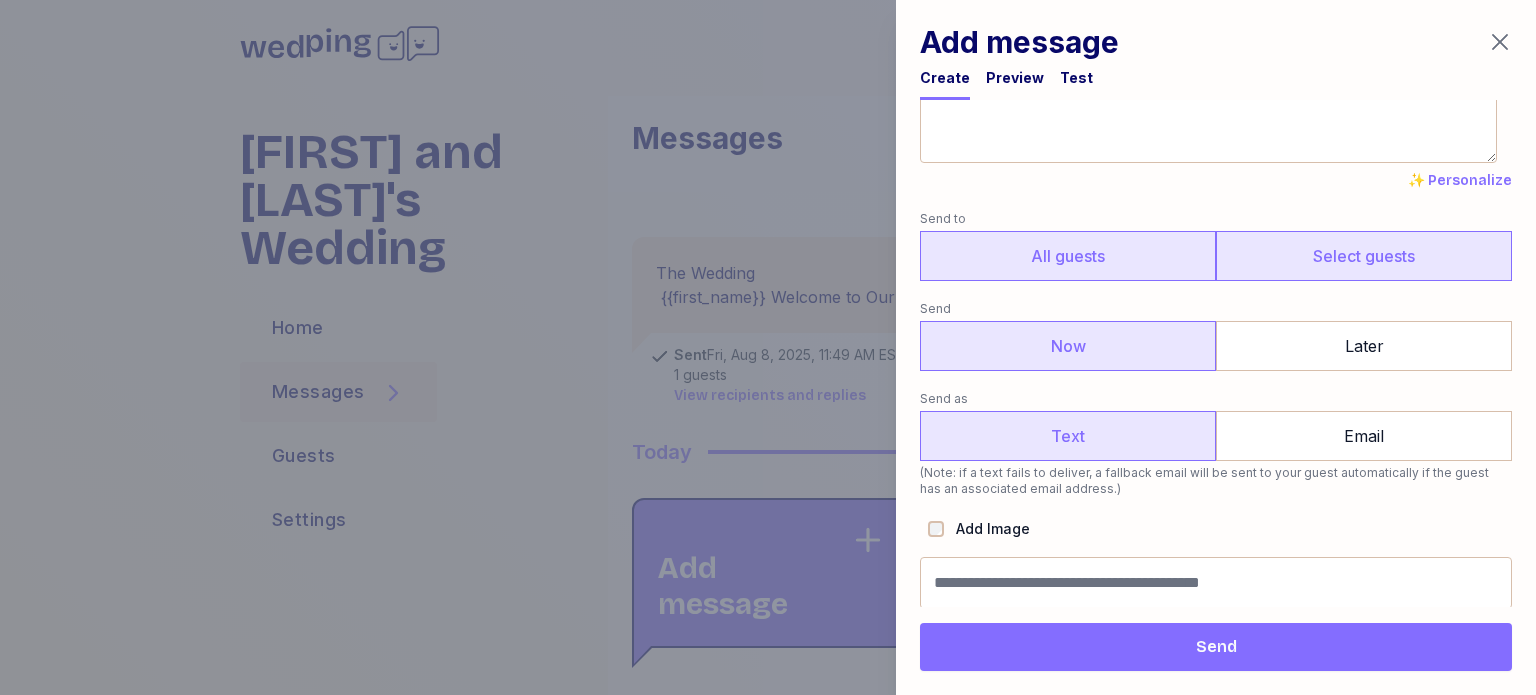 click on "Select guests" at bounding box center [1364, 256] 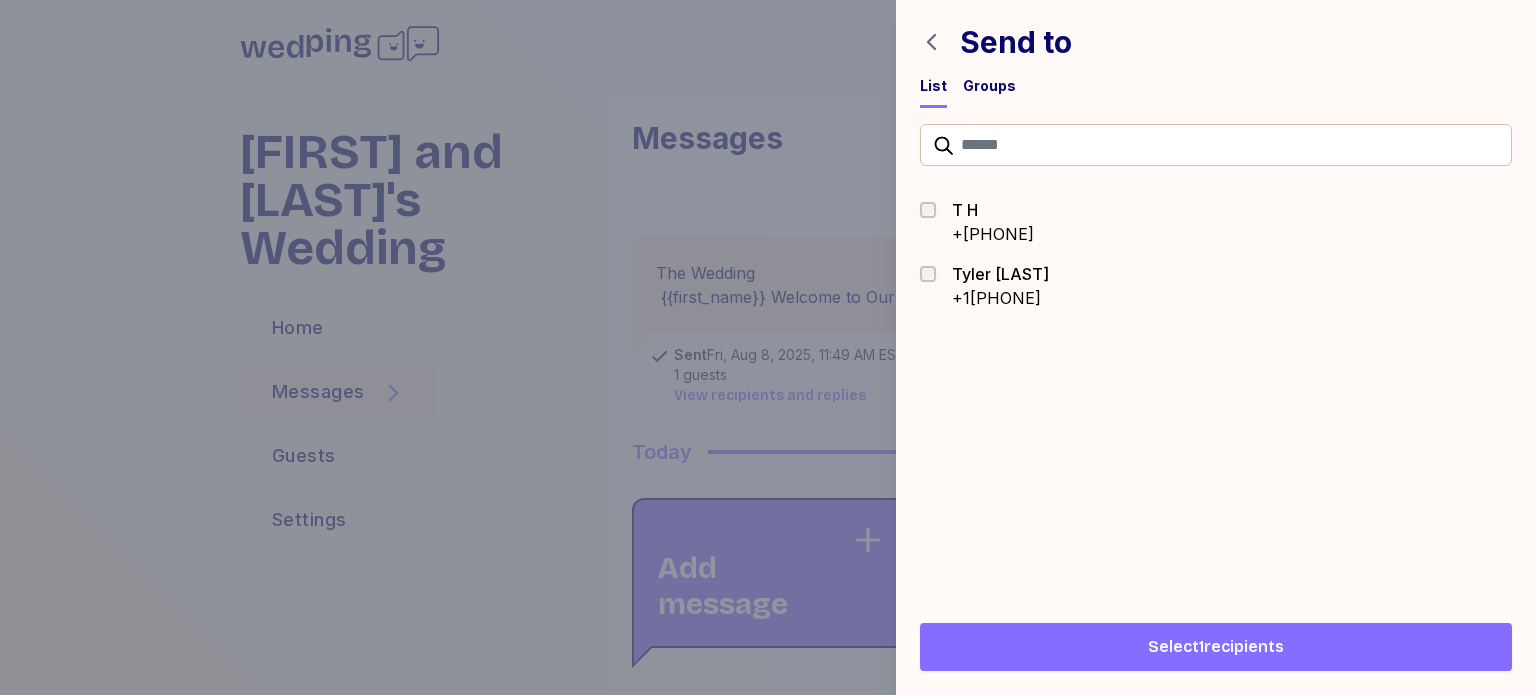 click on "Select  1  recipients" at bounding box center (1216, 647) 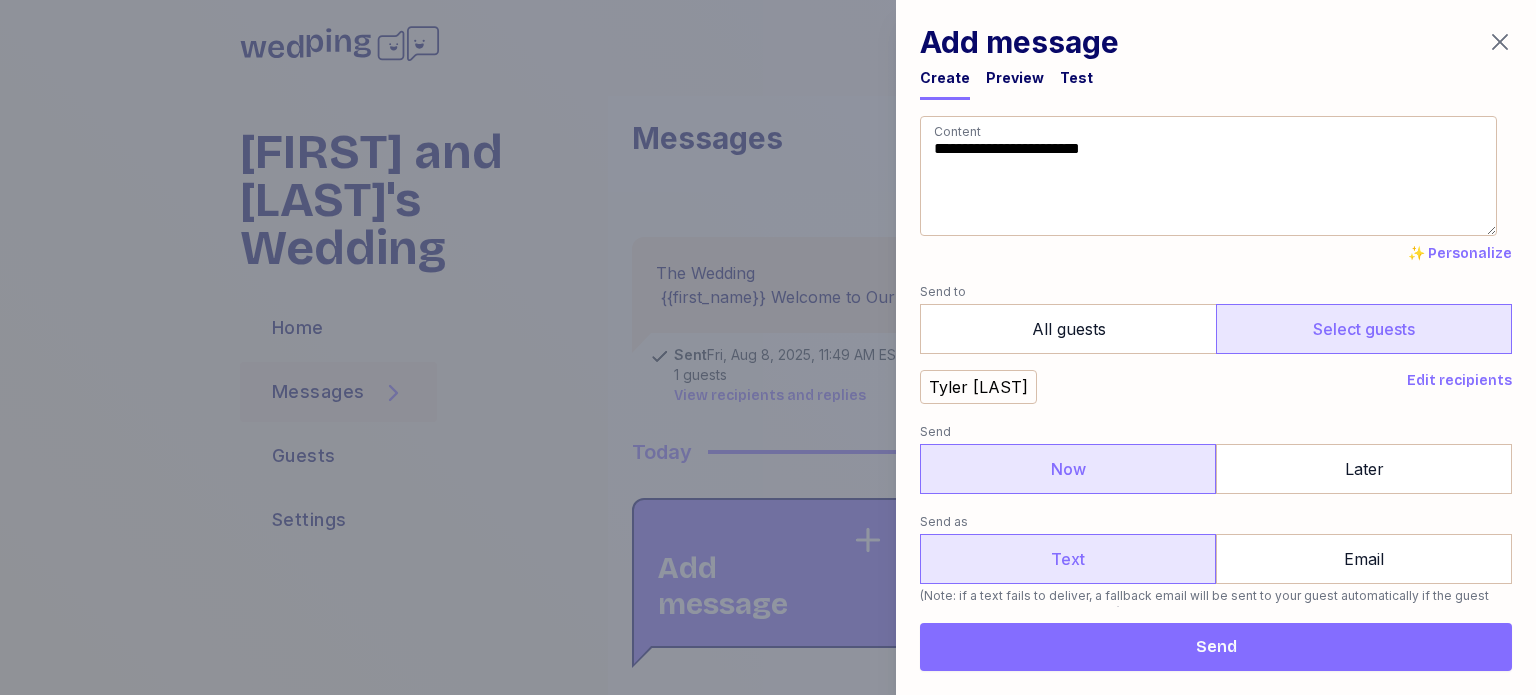 click on "Send" at bounding box center (1216, 647) 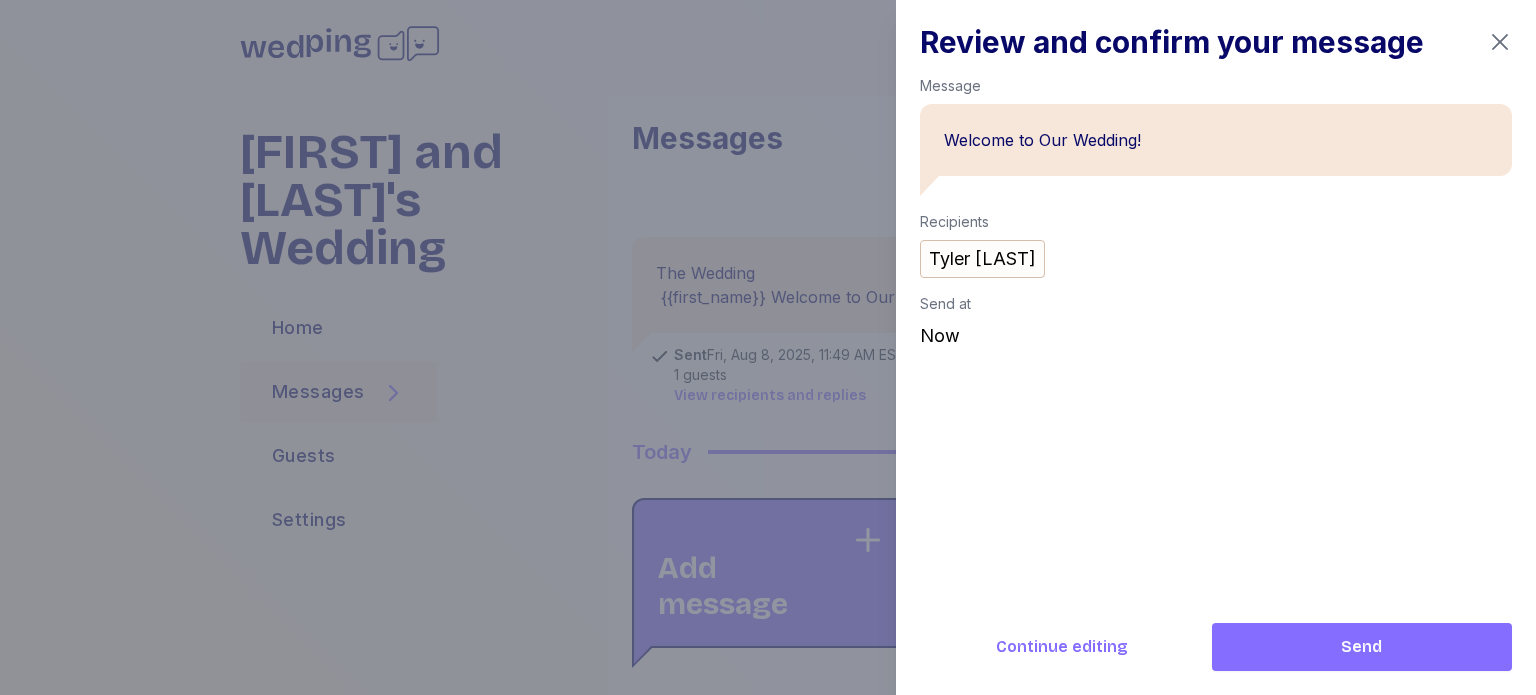 click on "Recipients Tyler   Hanks Send at Now Continue editing Send" at bounding box center [1216, 347] 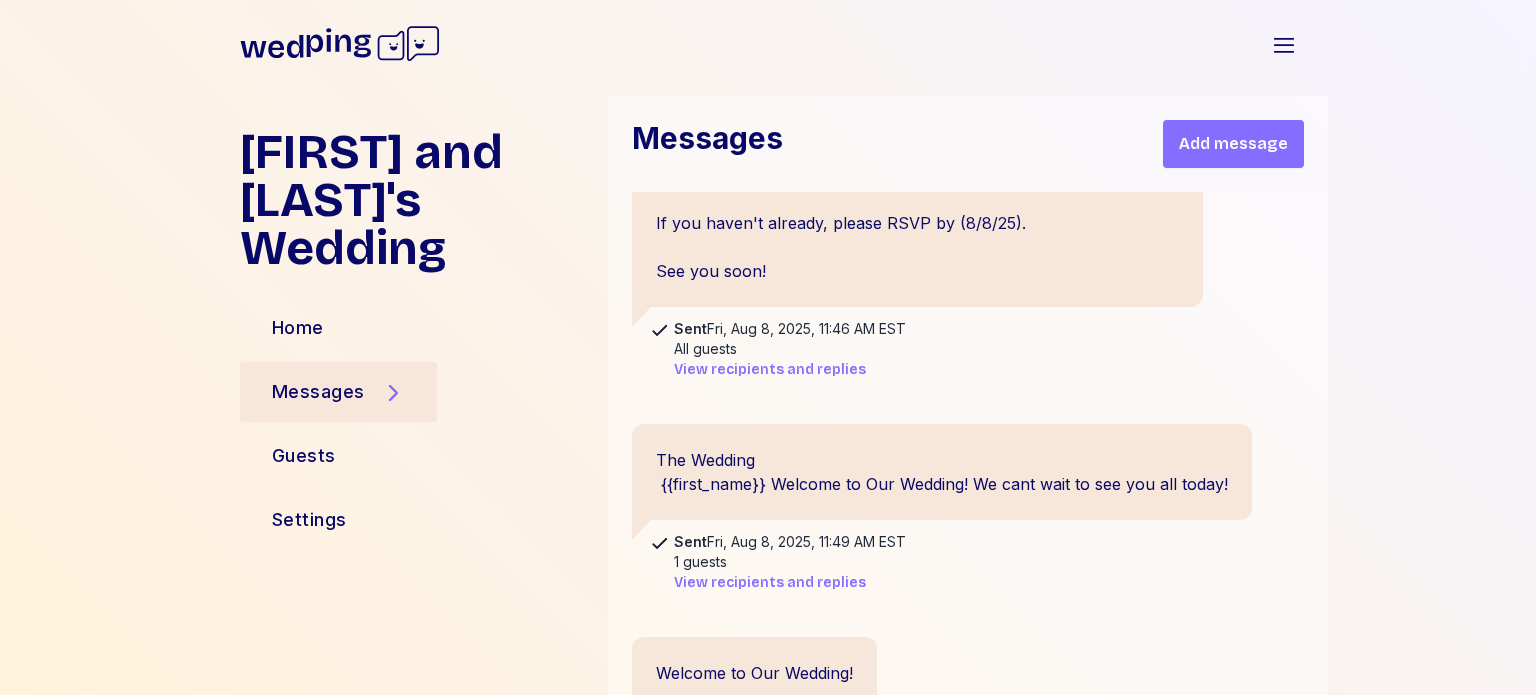 scroll, scrollTop: 0, scrollLeft: 0, axis: both 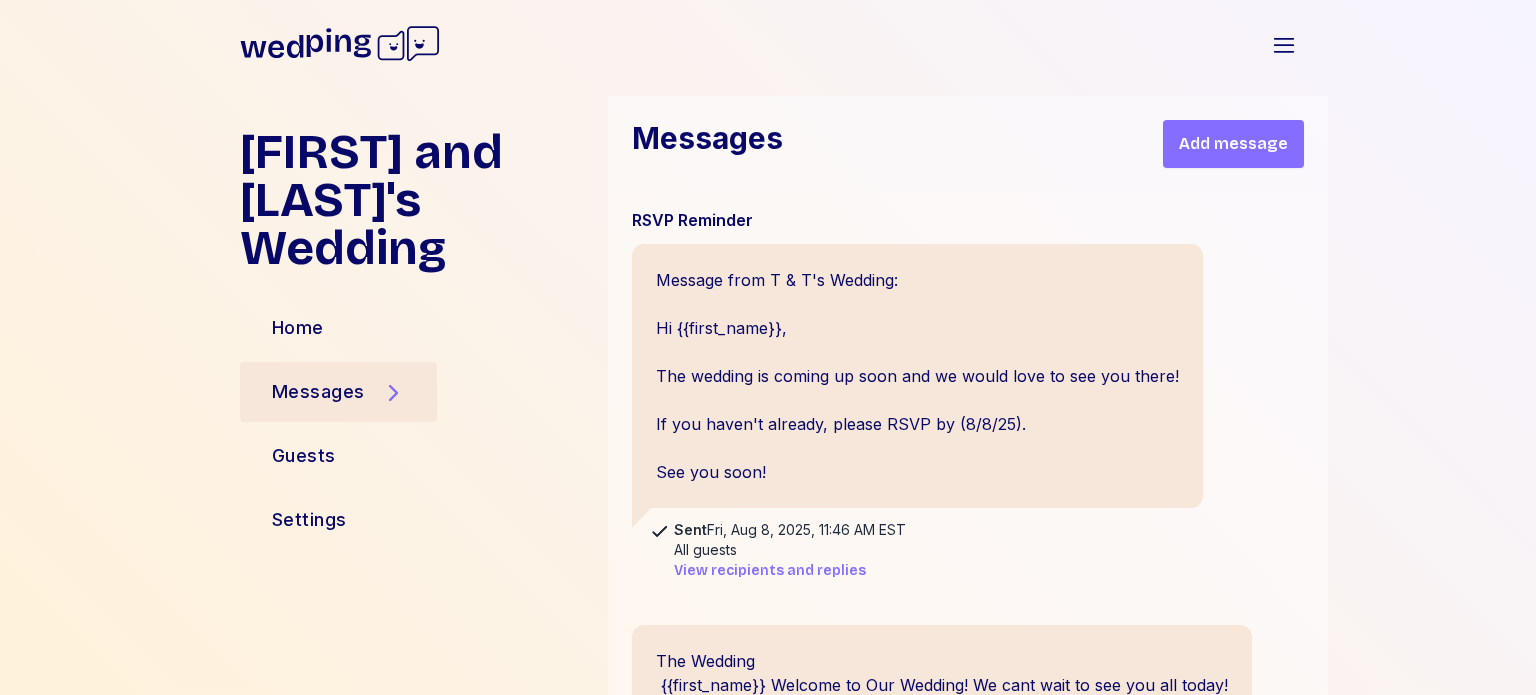 click on "Guests" at bounding box center [416, 456] 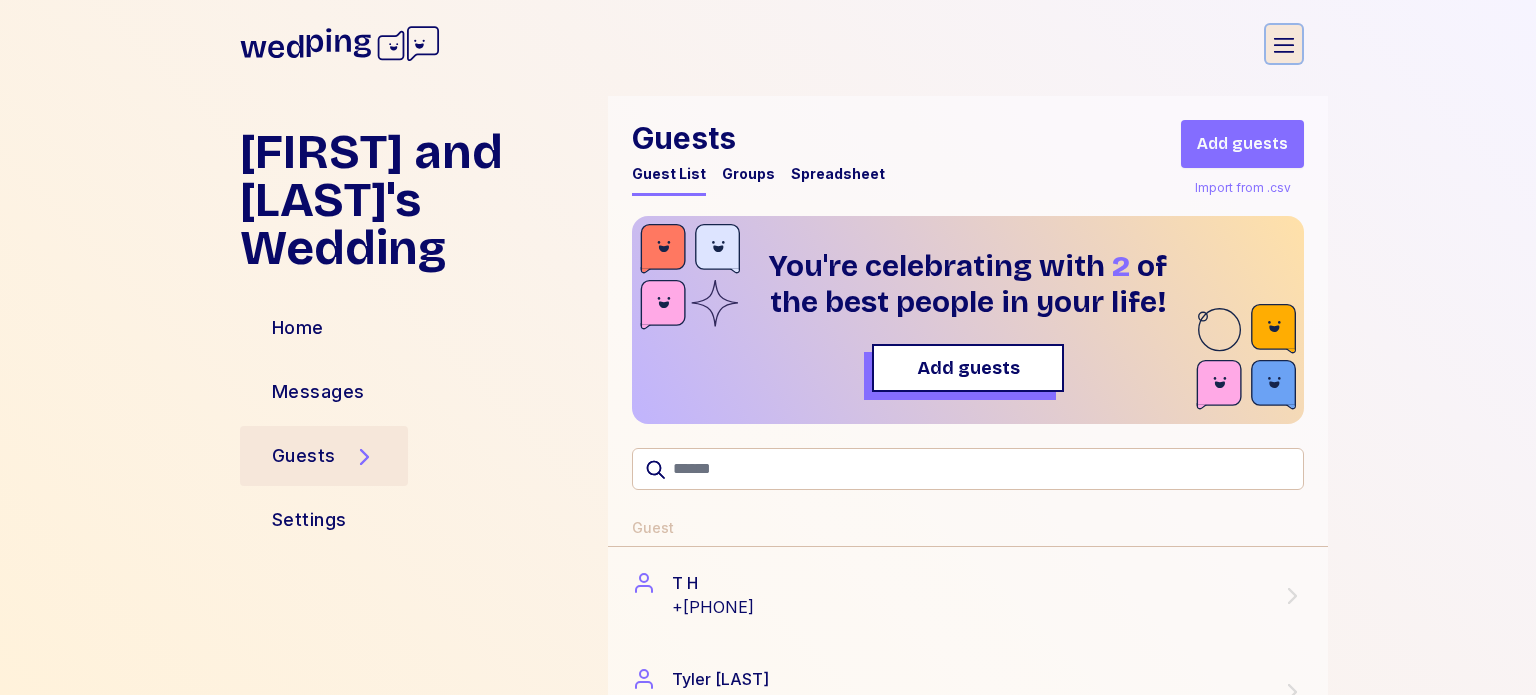 click on "Open sidebar" at bounding box center (1284, 44) 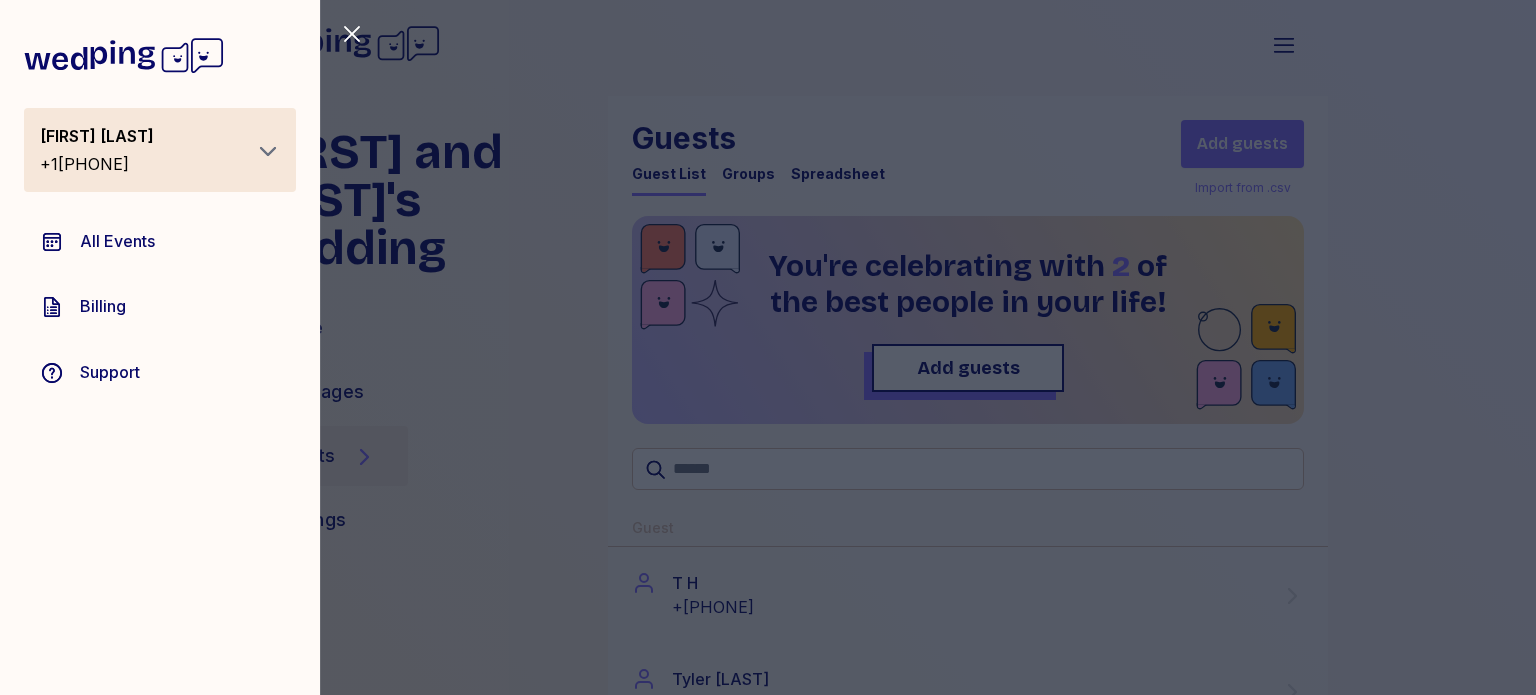 click 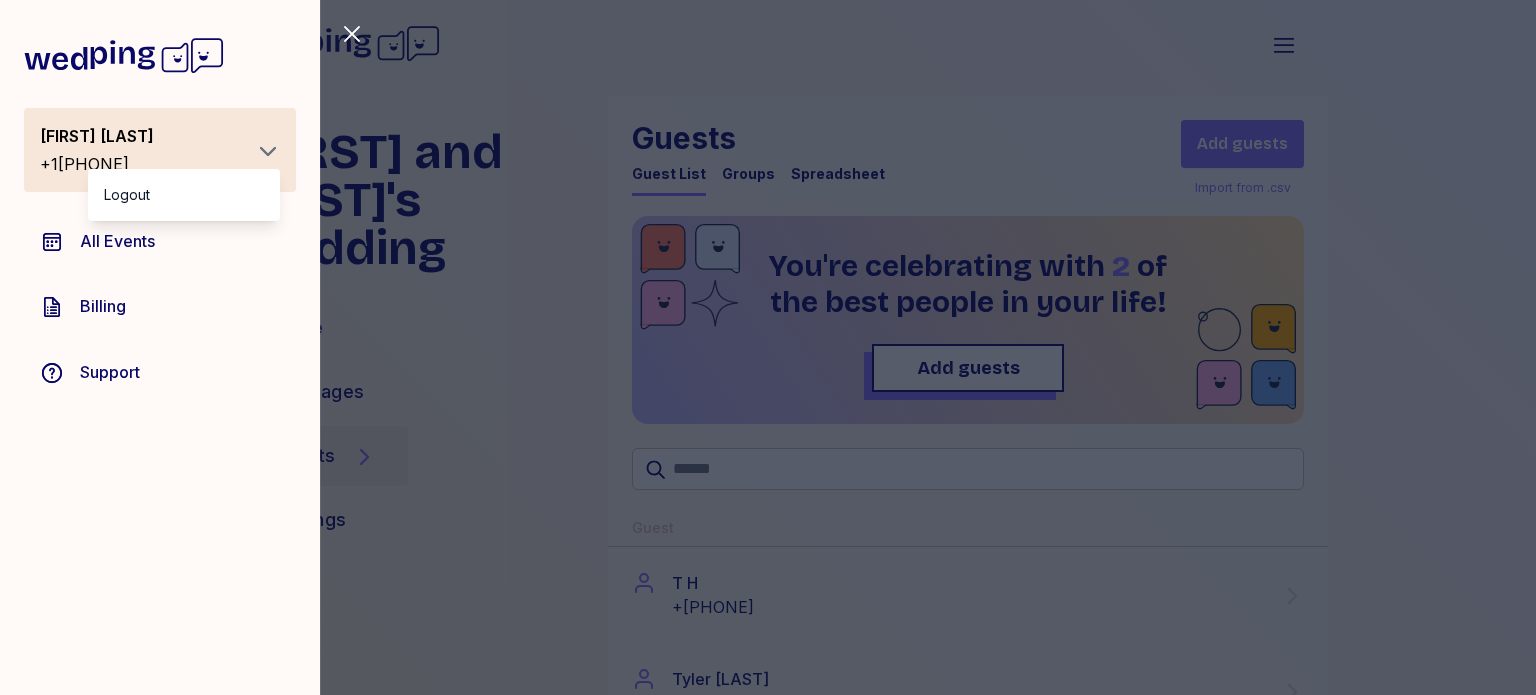 click on "Close sidebar [NAME] [LAST] +[PHONE] Logout All Events Billing Support" at bounding box center (768, 347) 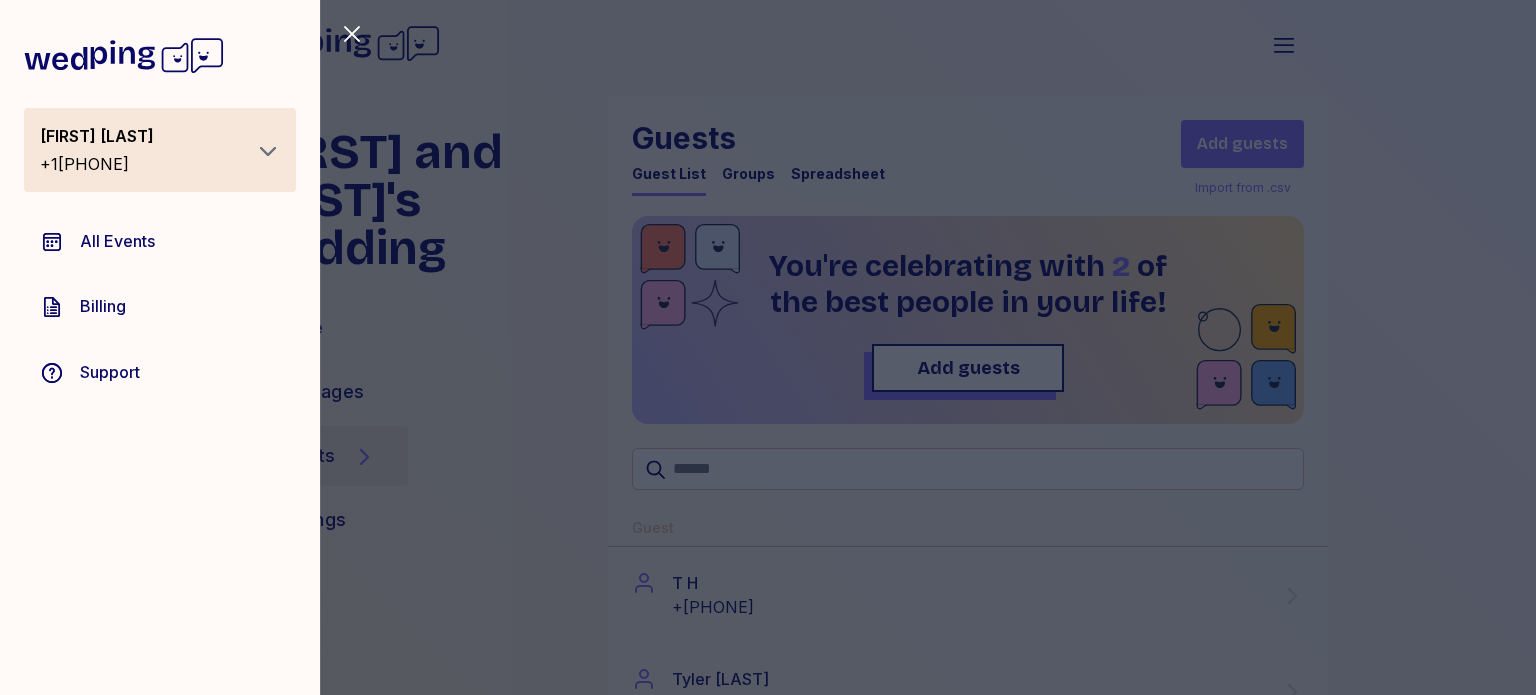 click on "Close sidebar Tyler Hanks +14406707000 All Events Billing Support" at bounding box center [768, 347] 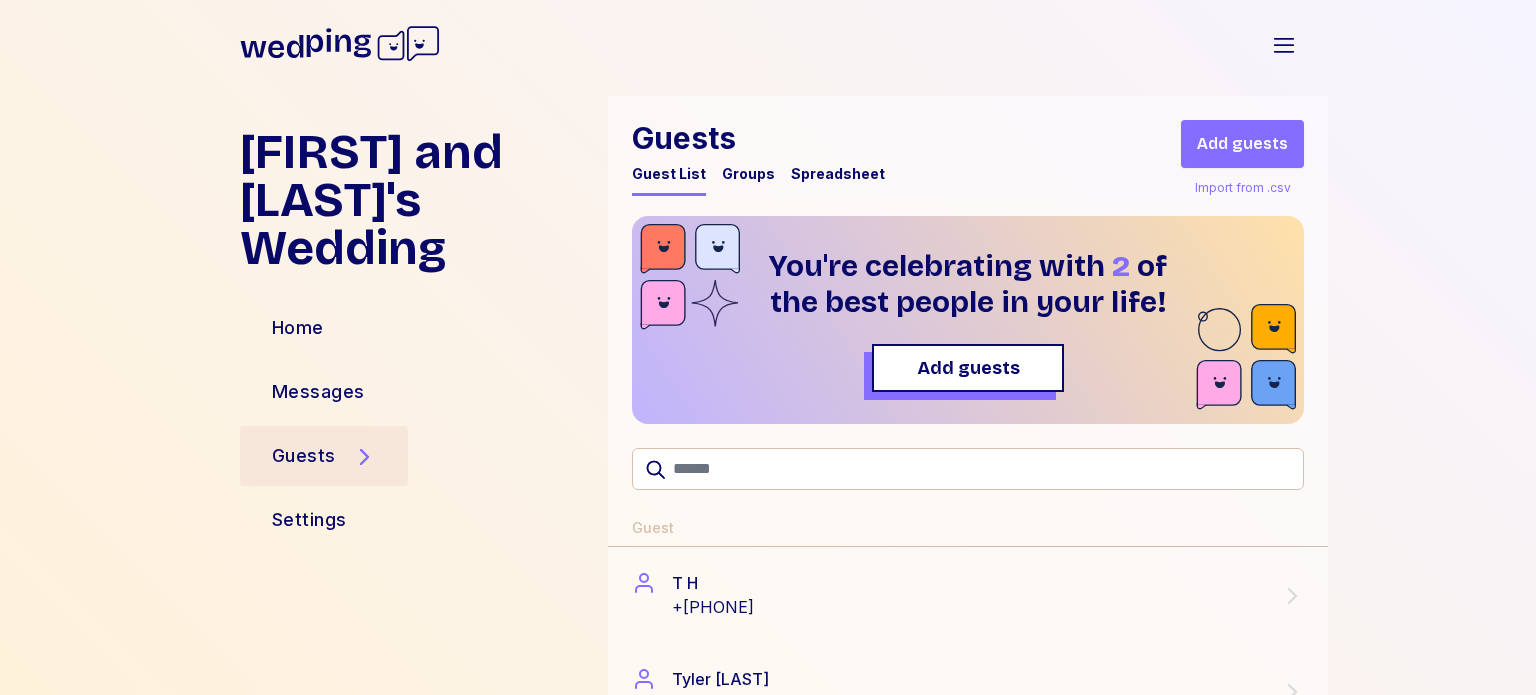 click 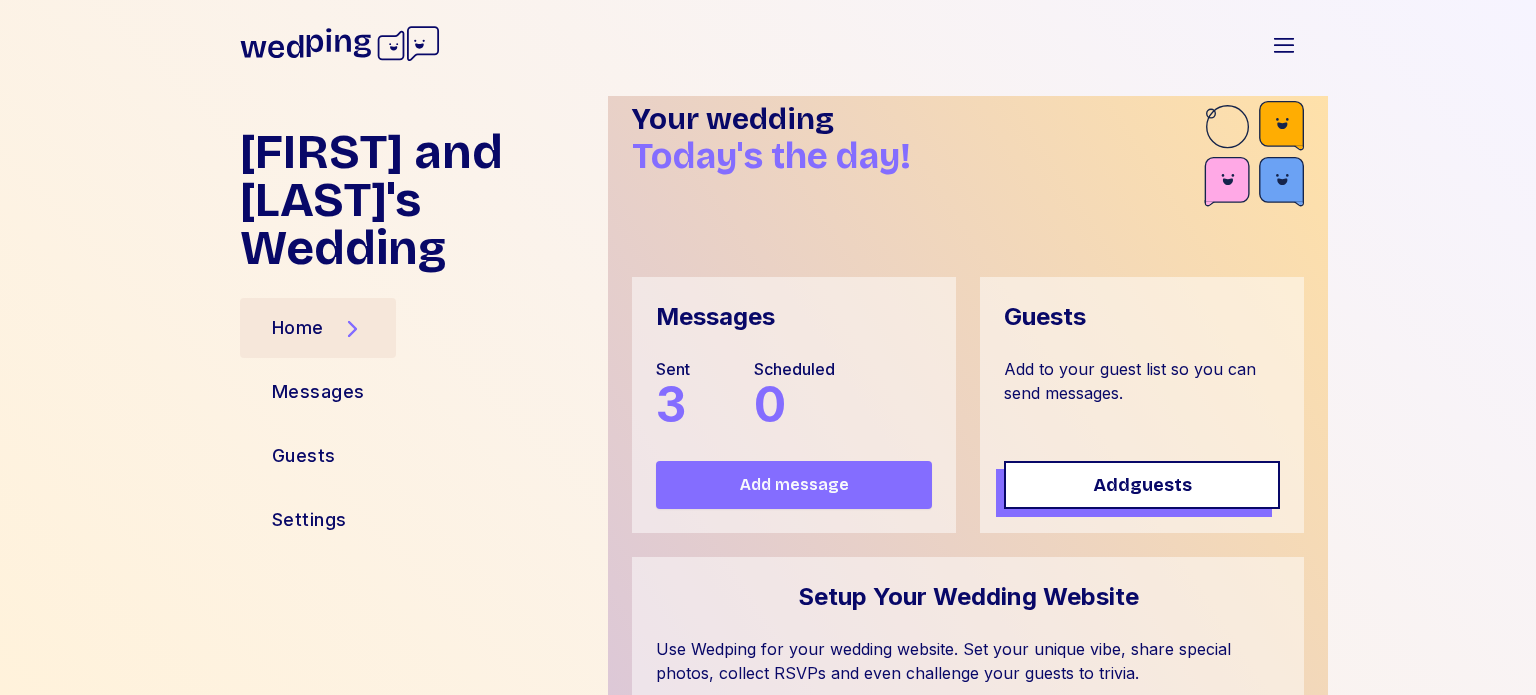 scroll, scrollTop: 0, scrollLeft: 0, axis: both 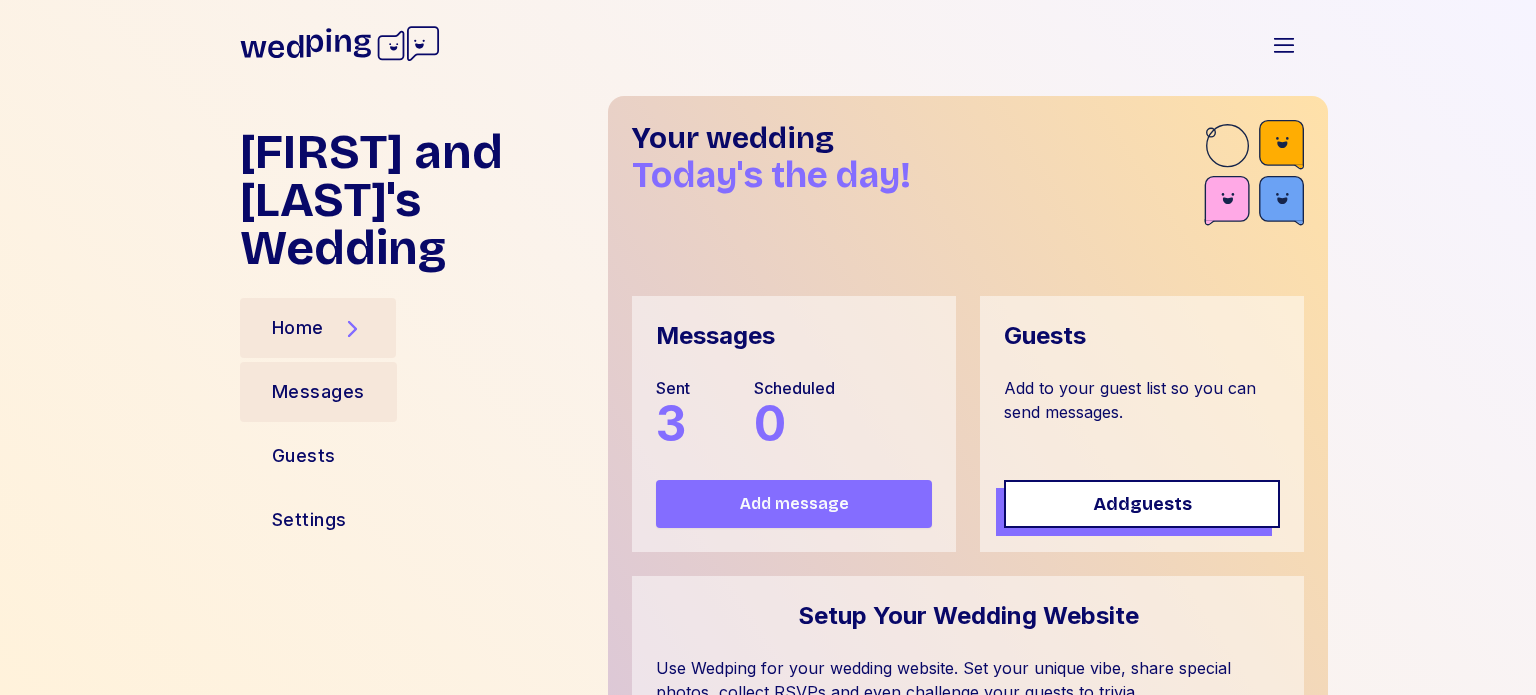 click on "Messages" at bounding box center (318, 392) 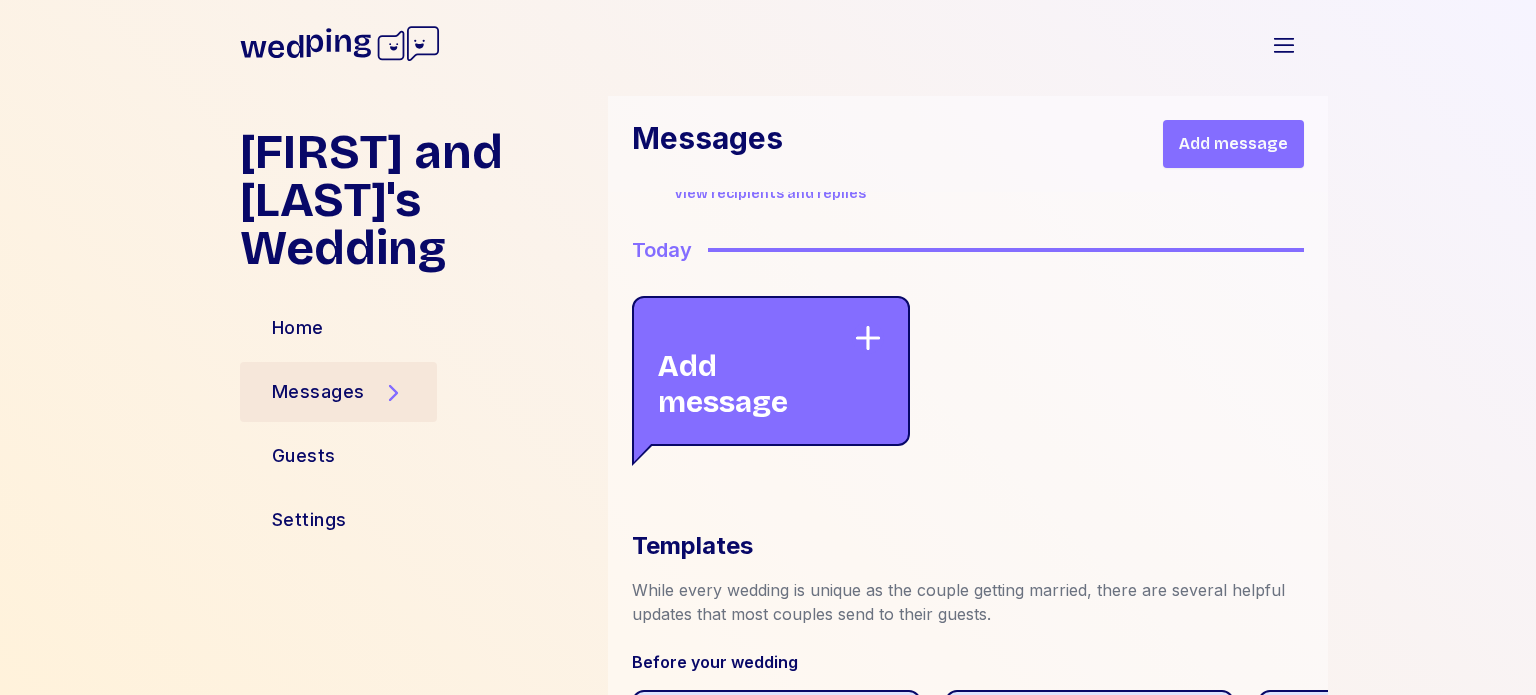 scroll, scrollTop: 801, scrollLeft: 0, axis: vertical 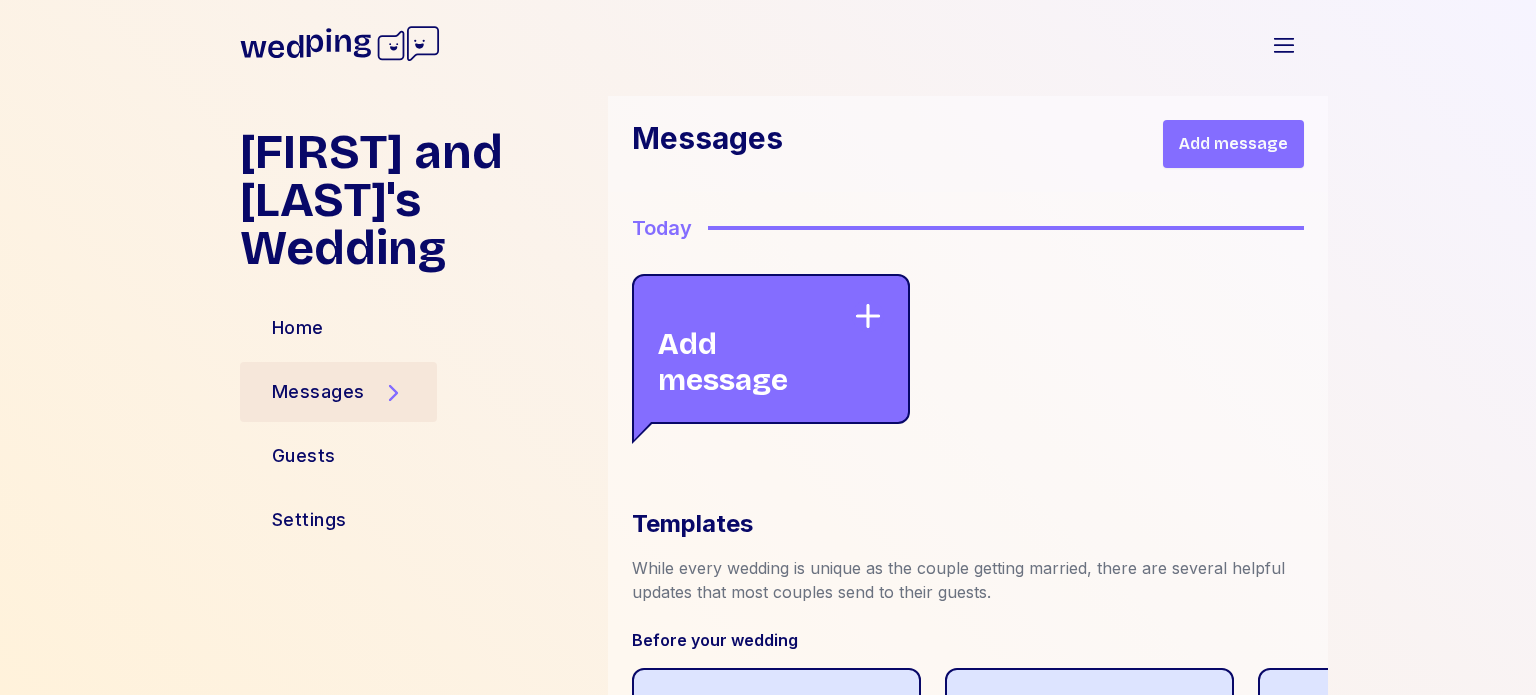 click on "Add message" at bounding box center (755, 349) 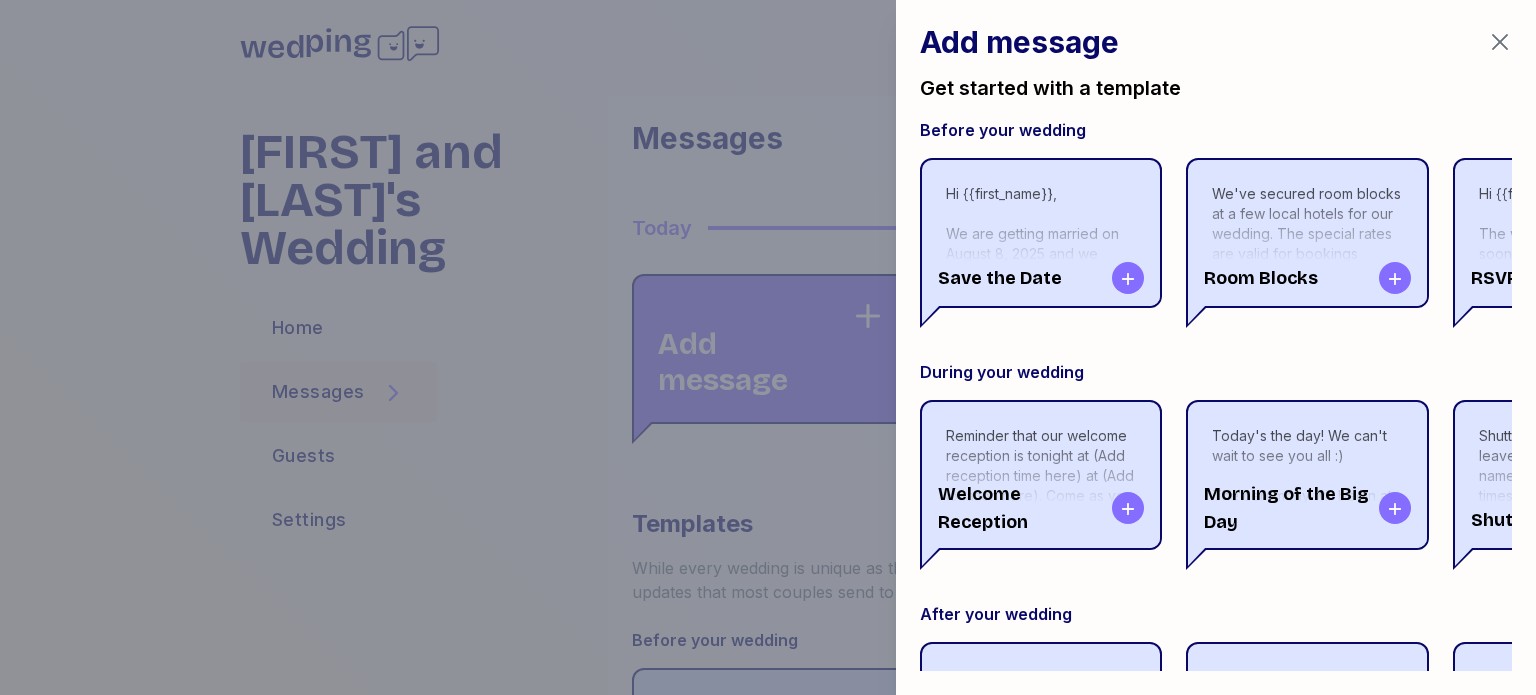 scroll, scrollTop: 98, scrollLeft: 0, axis: vertical 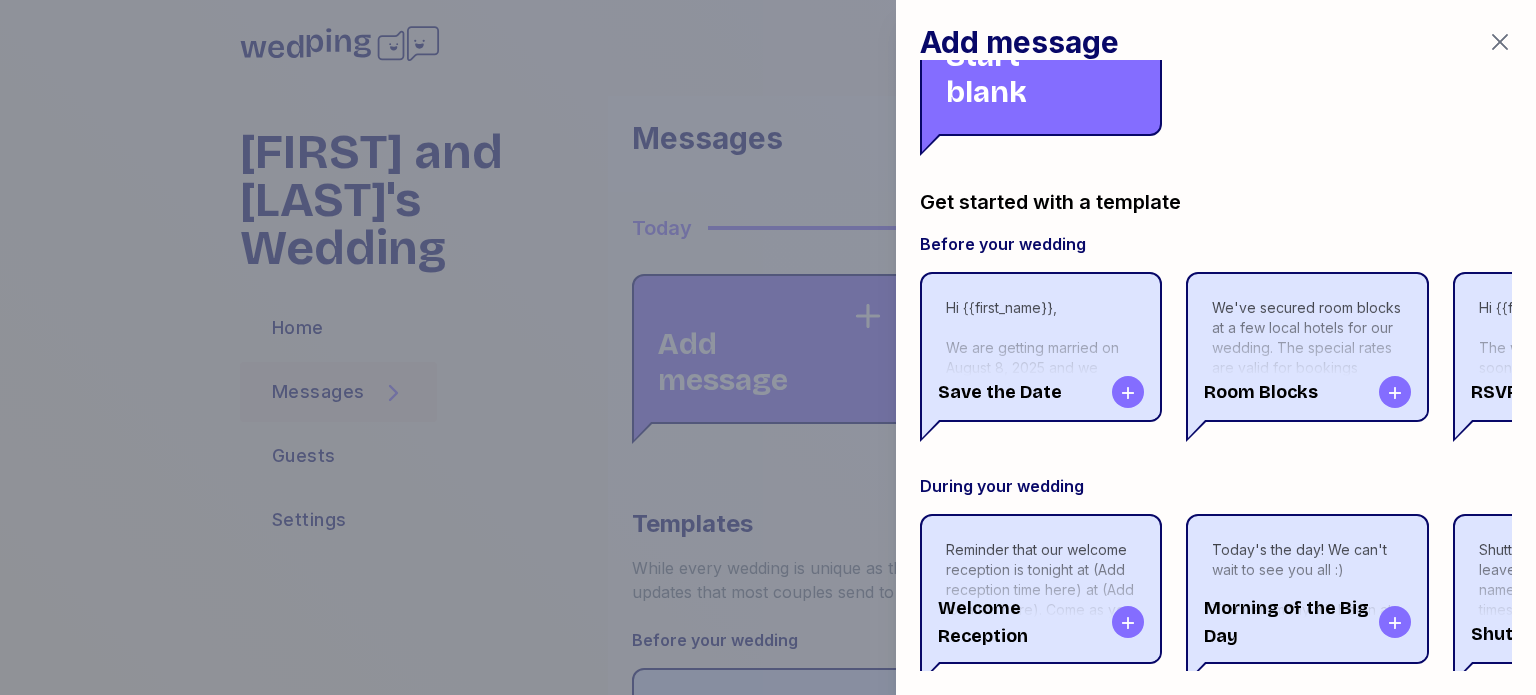 click 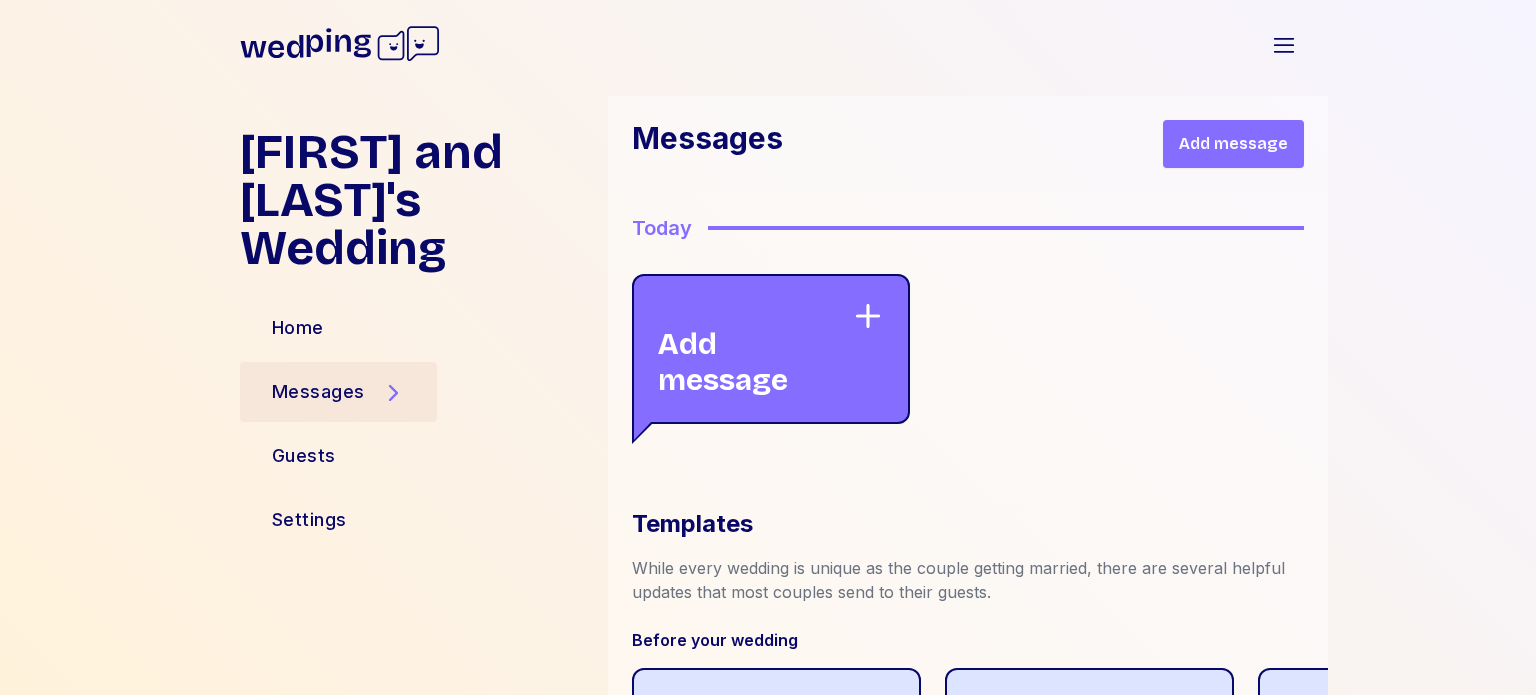 click on "Add message" at bounding box center (771, 349) 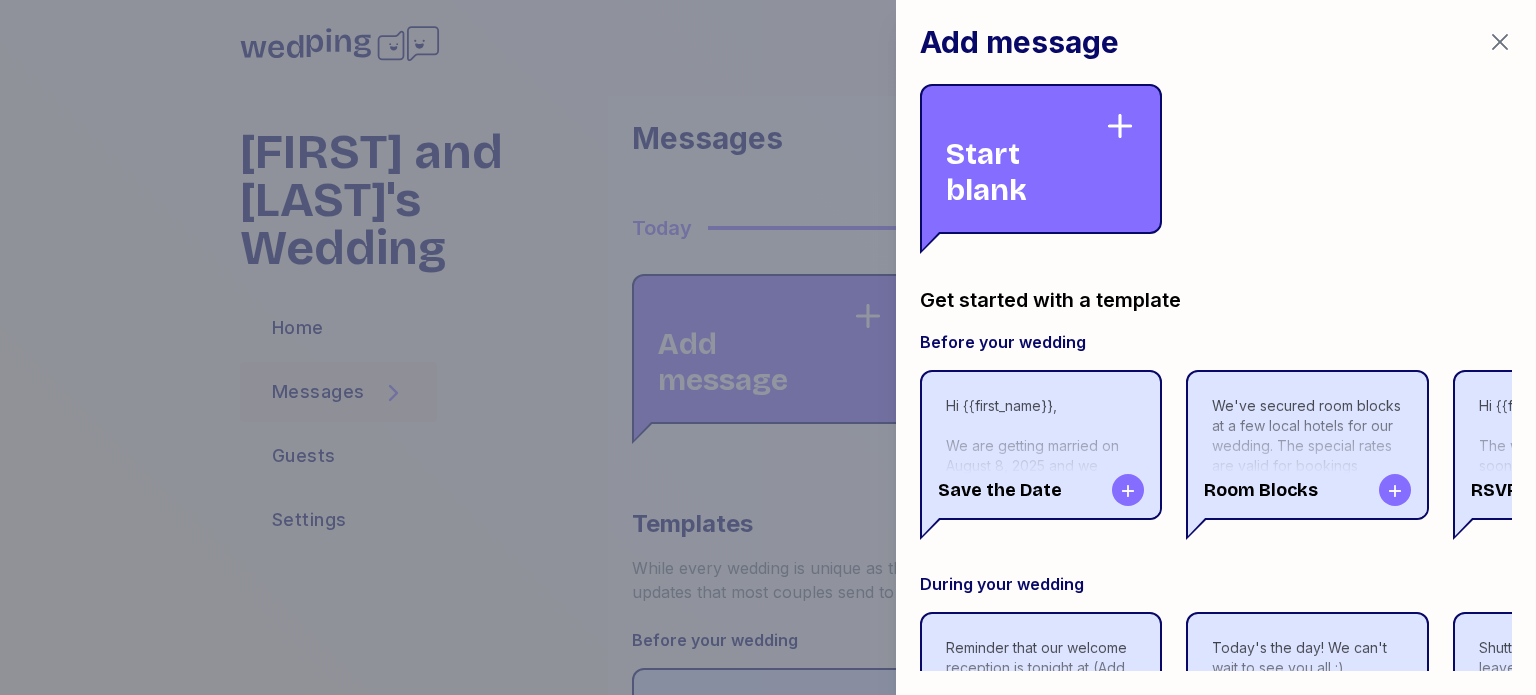 click on "Start blank" at bounding box center (1025, 159) 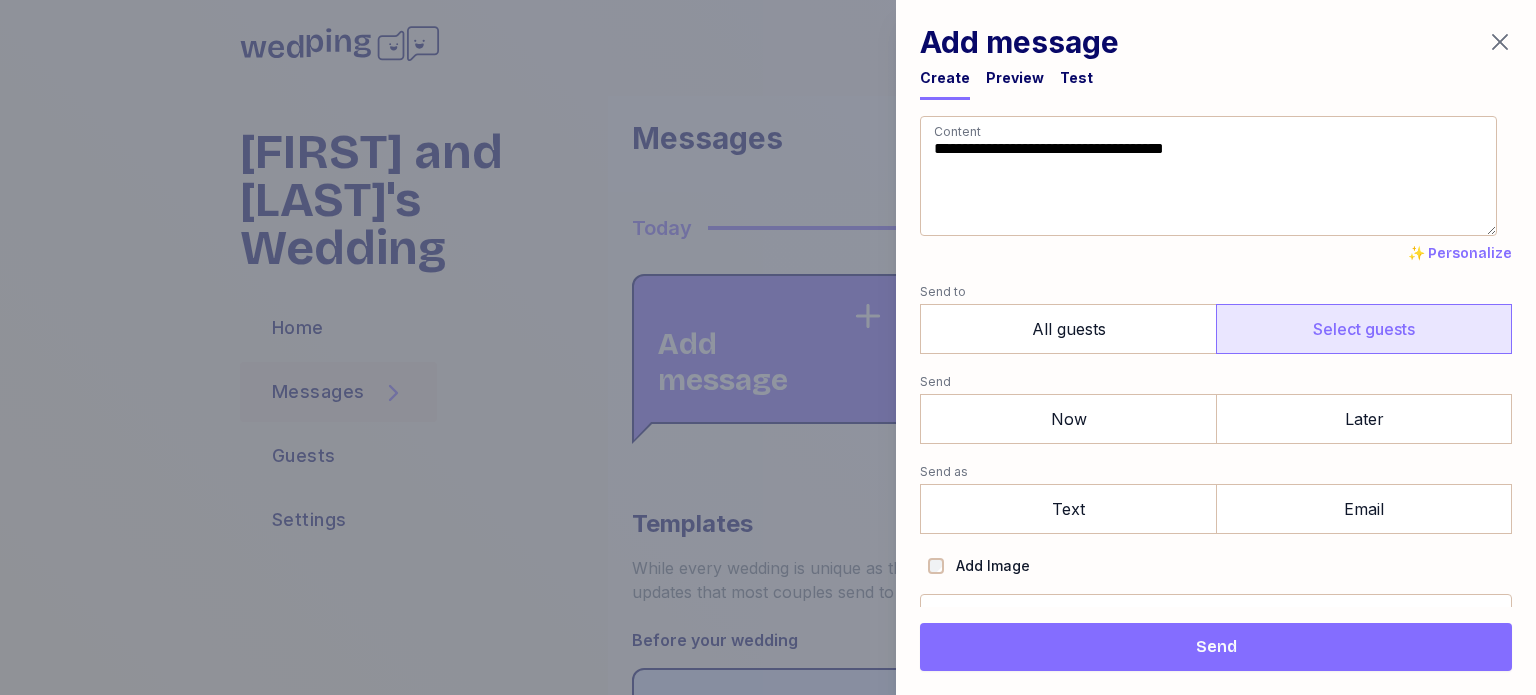 click on "Select guests" at bounding box center (1364, 329) 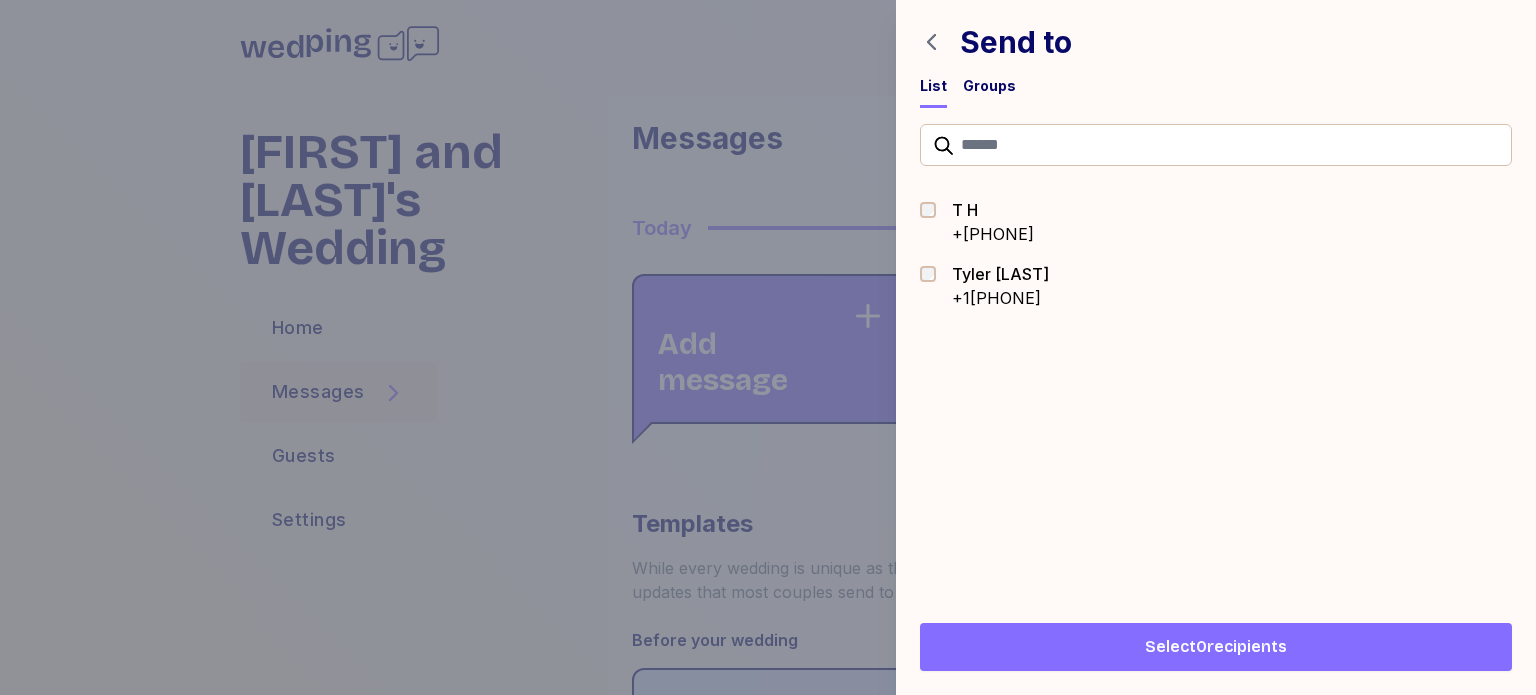 click at bounding box center (934, 286) 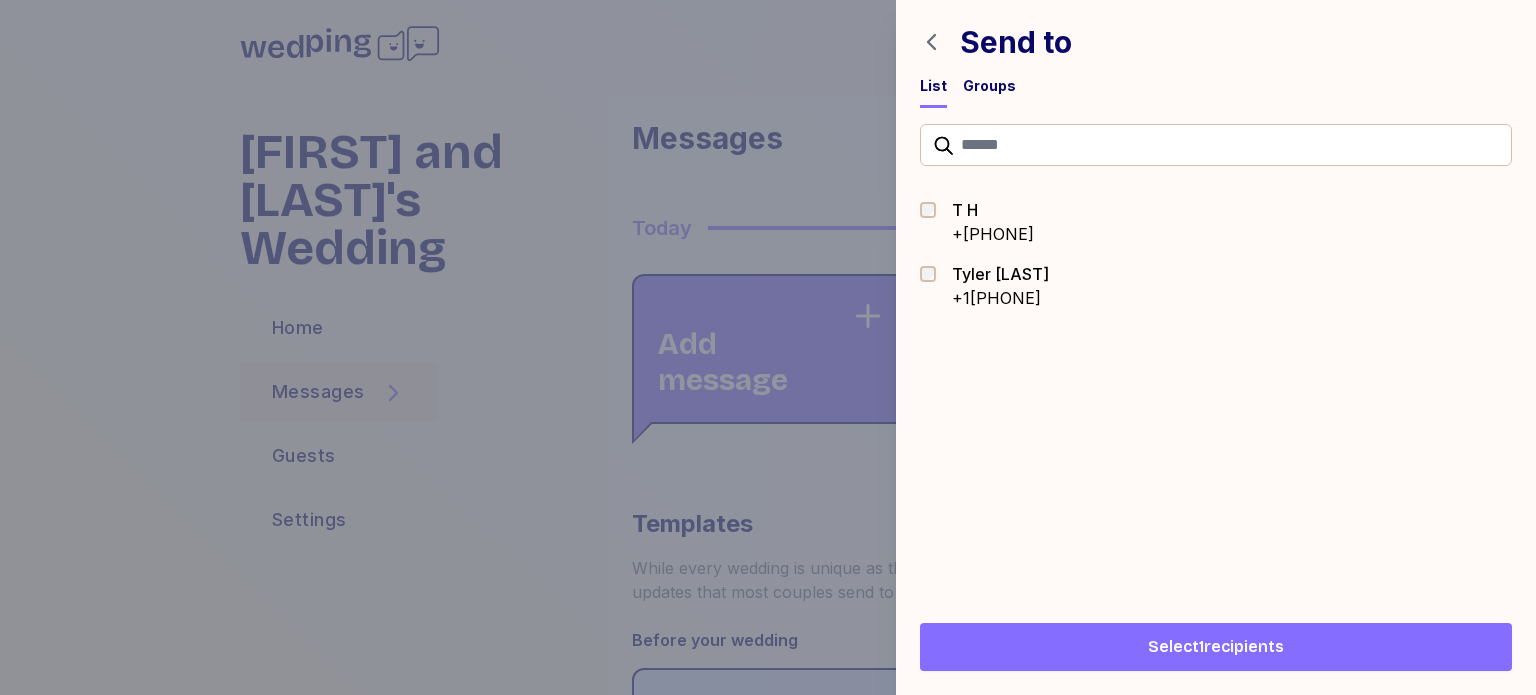 click on "Select  1  recipients" at bounding box center [1216, 647] 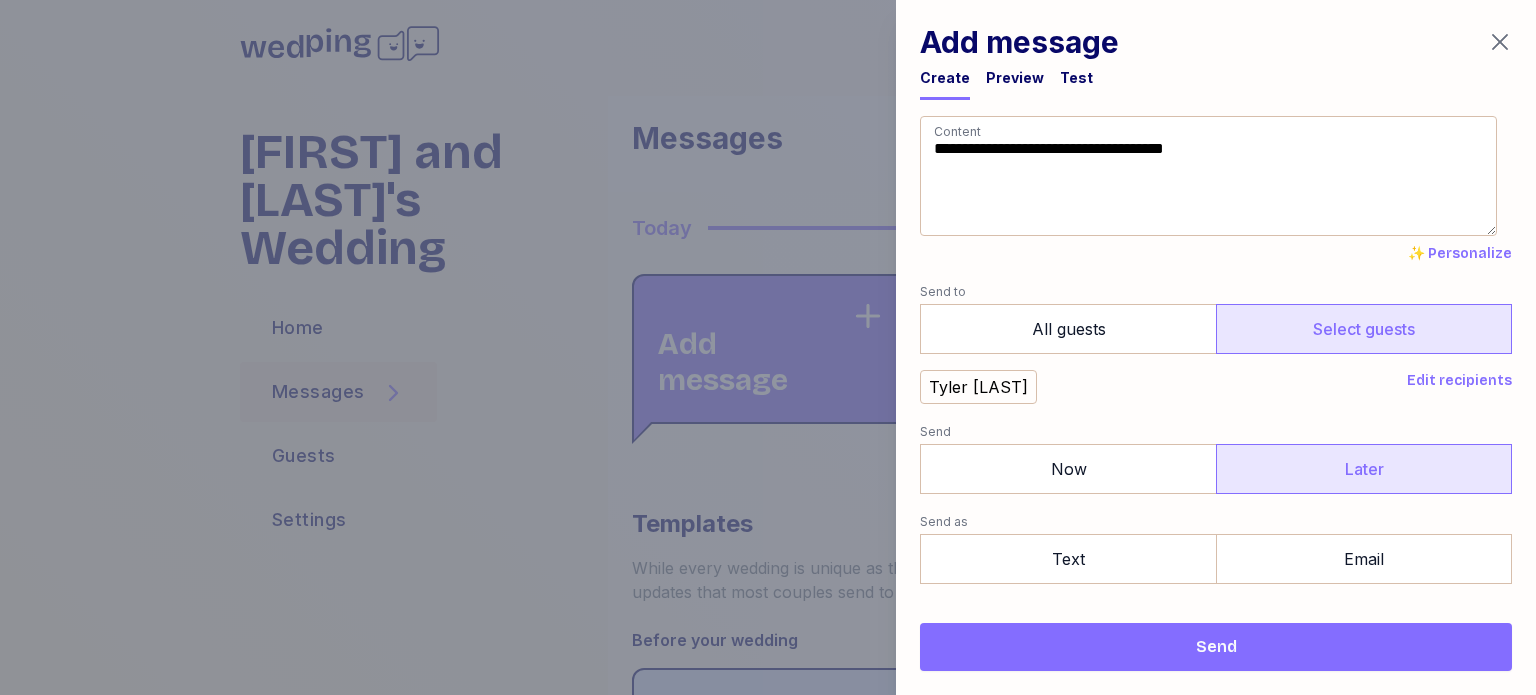 click on "Later" at bounding box center [1364, 469] 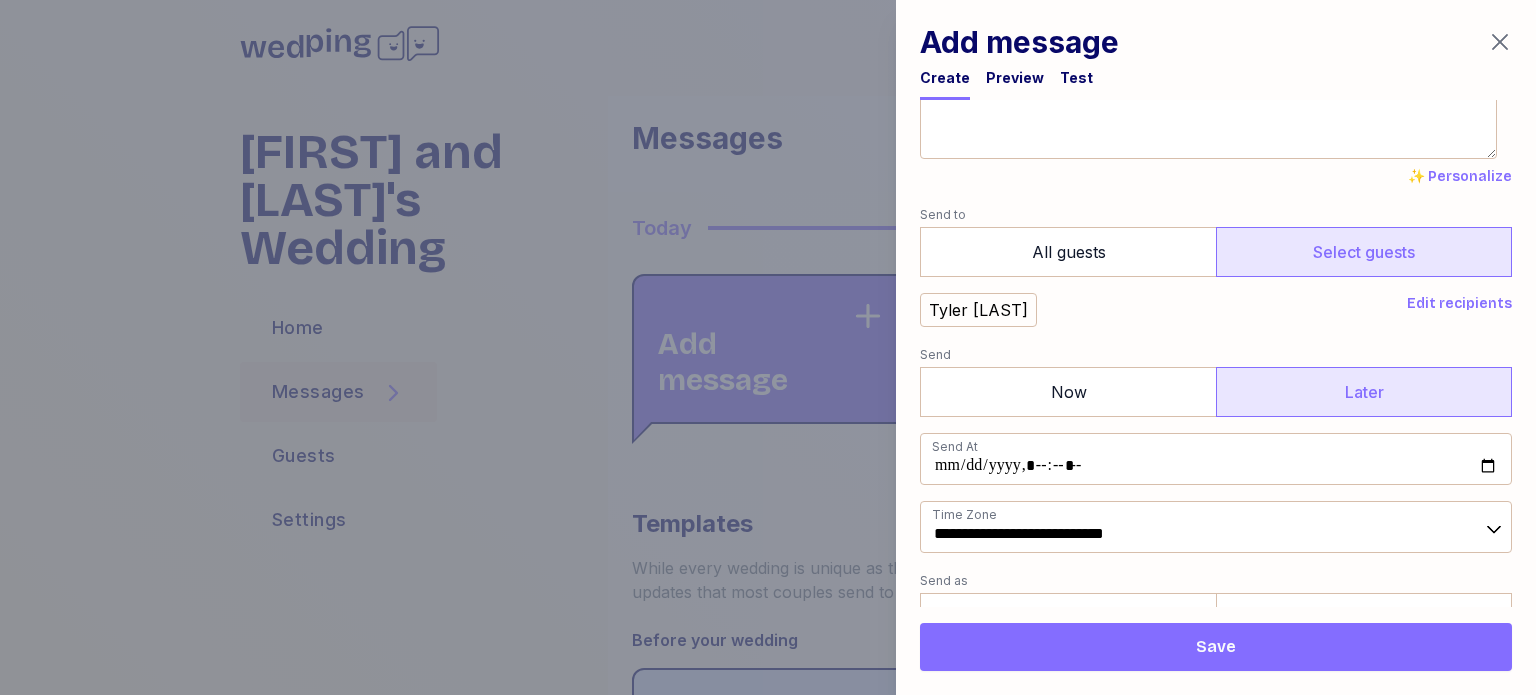 scroll, scrollTop: 200, scrollLeft: 0, axis: vertical 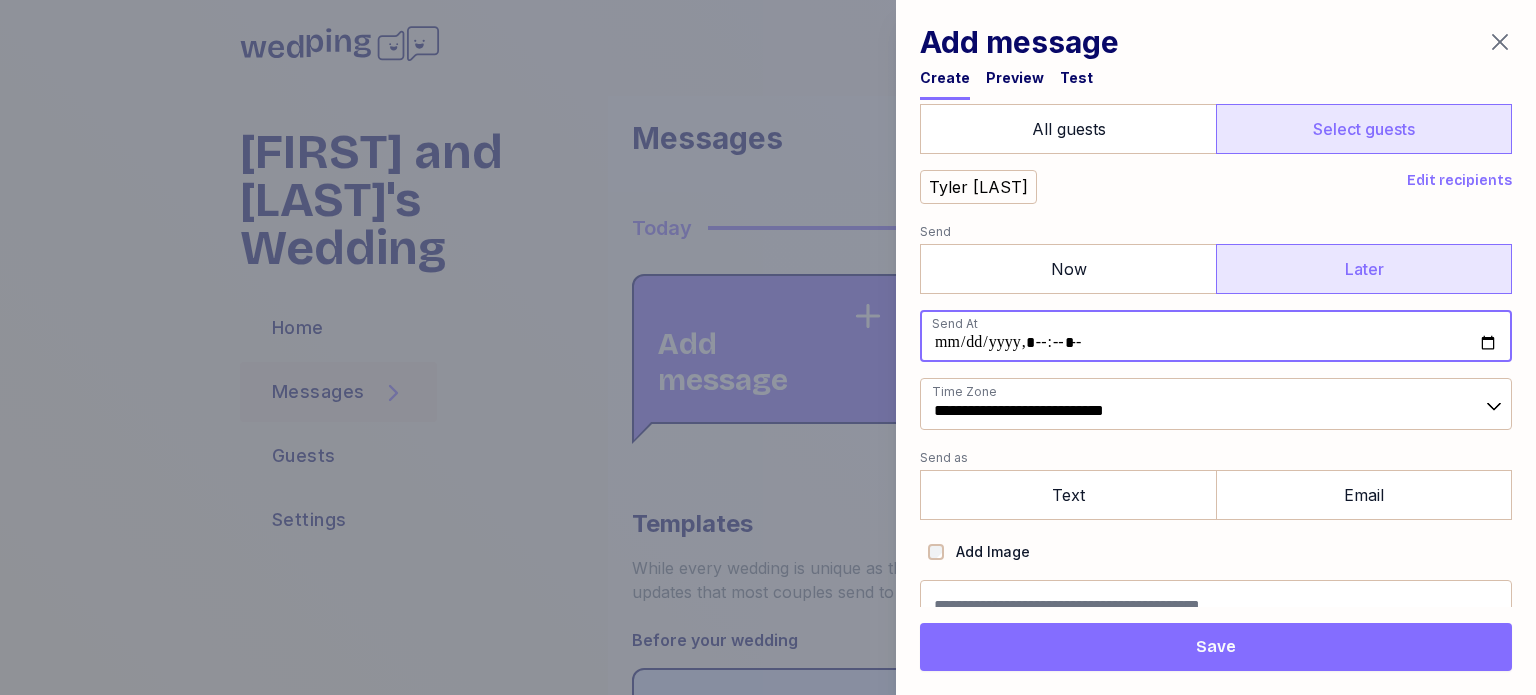click at bounding box center [1216, 336] 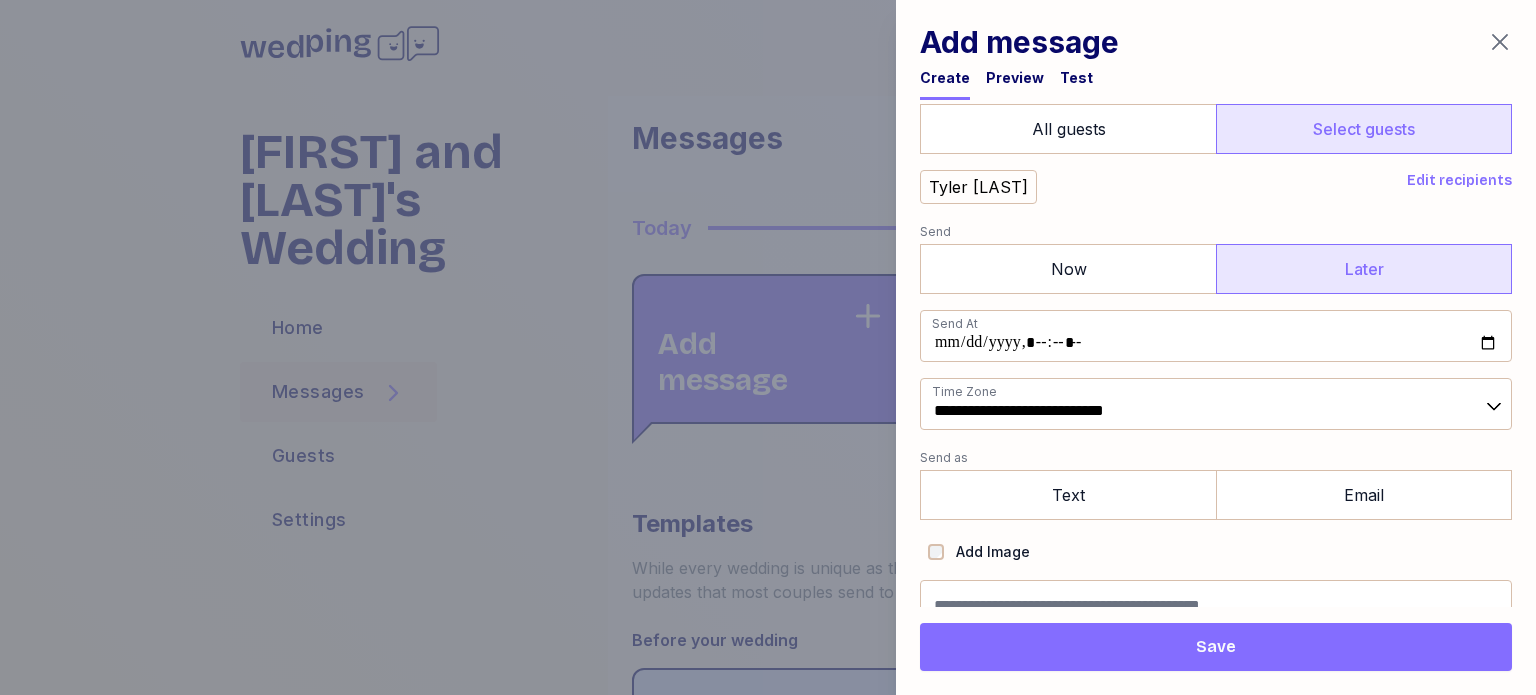 click on "**********" at bounding box center (1216, 274) 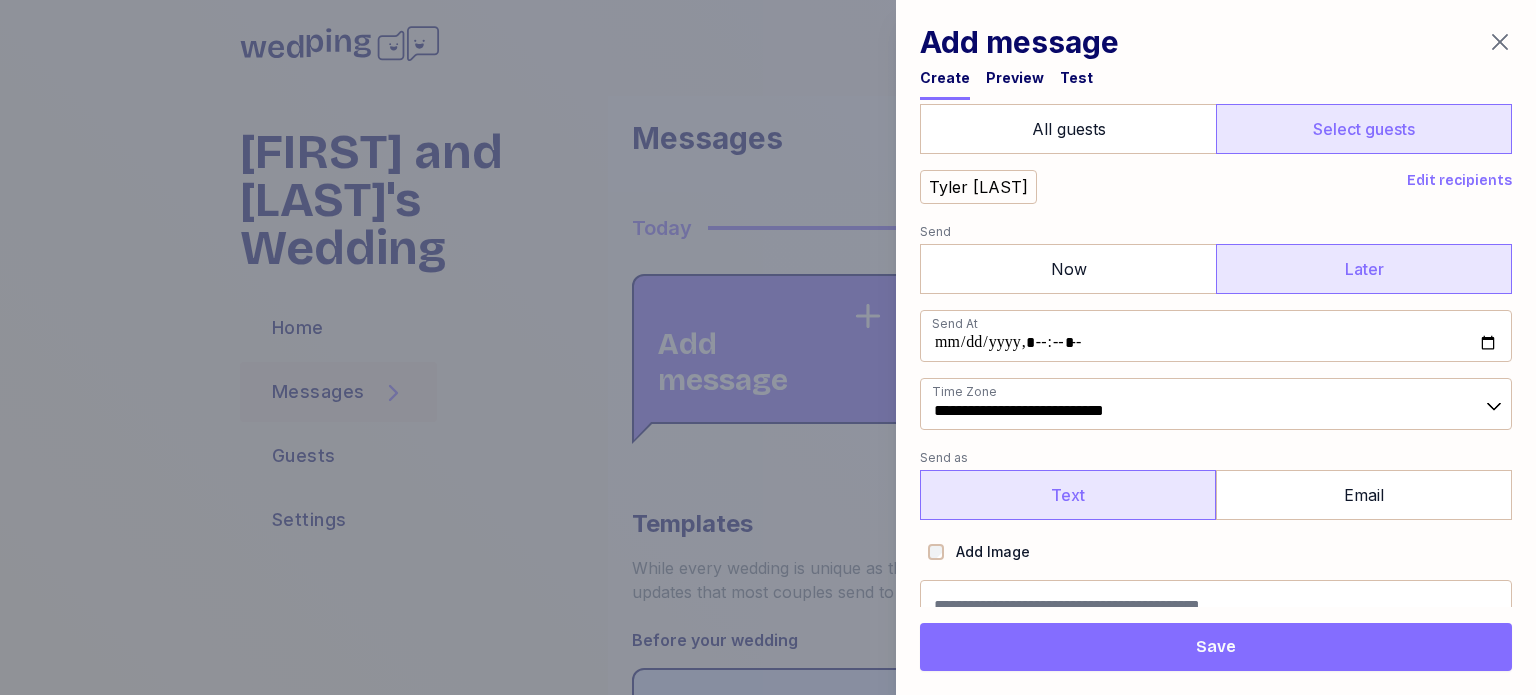 click on "Text" at bounding box center (1068, 495) 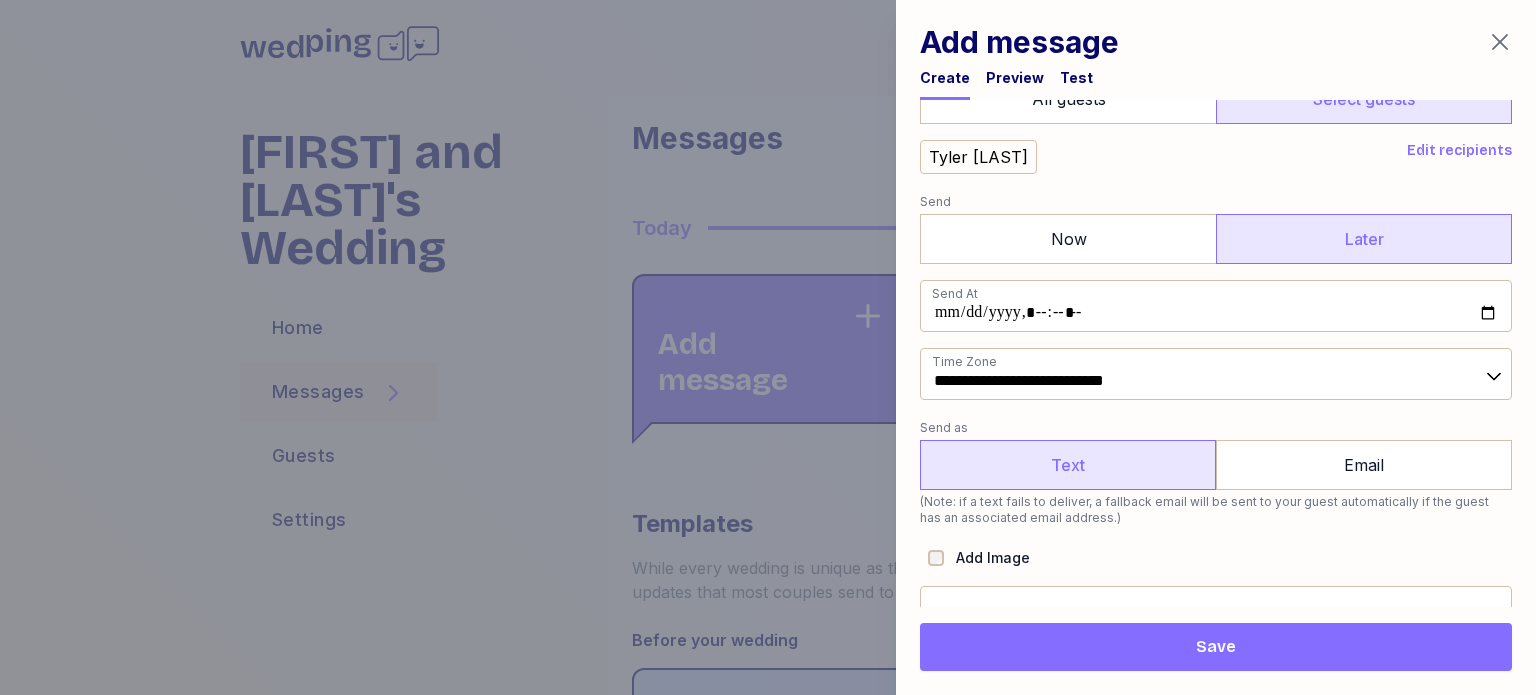 scroll, scrollTop: 258, scrollLeft: 0, axis: vertical 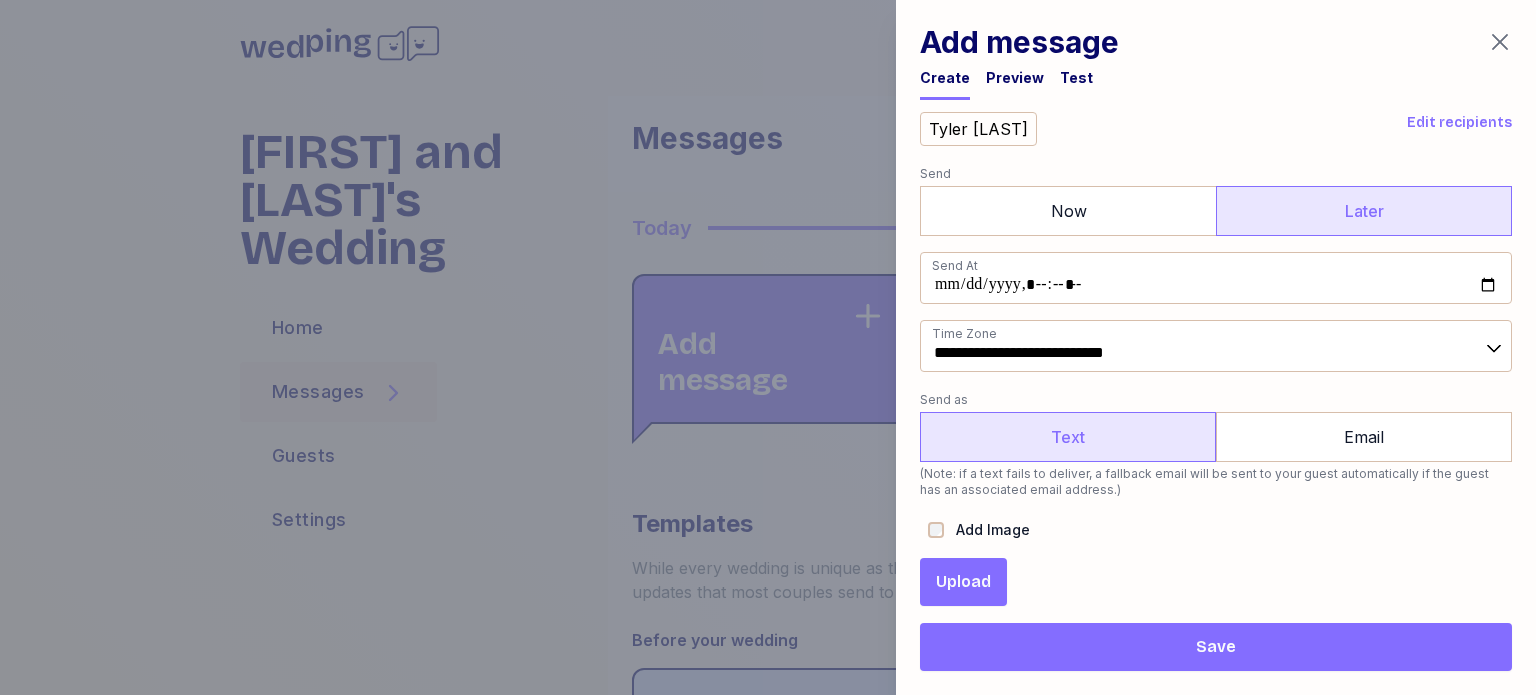 click on "Upload" at bounding box center [963, 582] 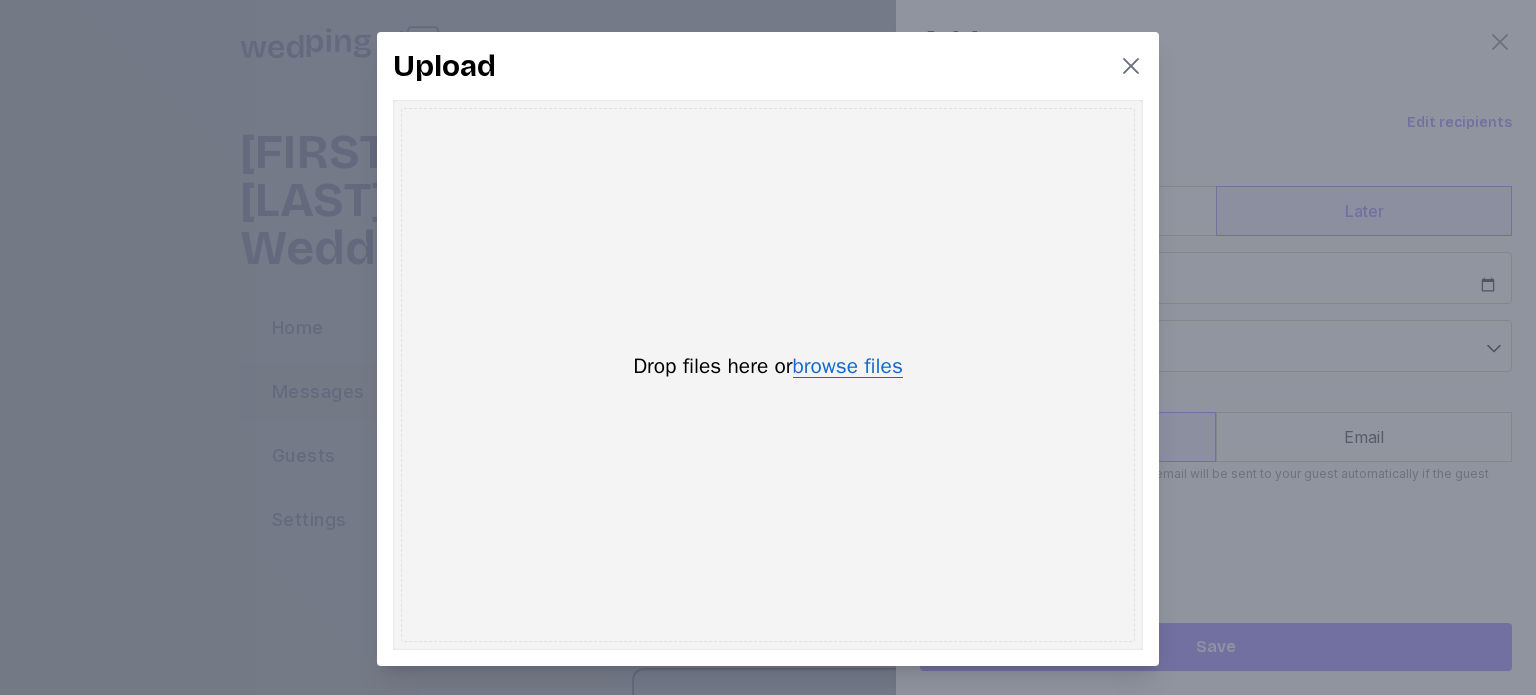click on "browse files" at bounding box center (848, 367) 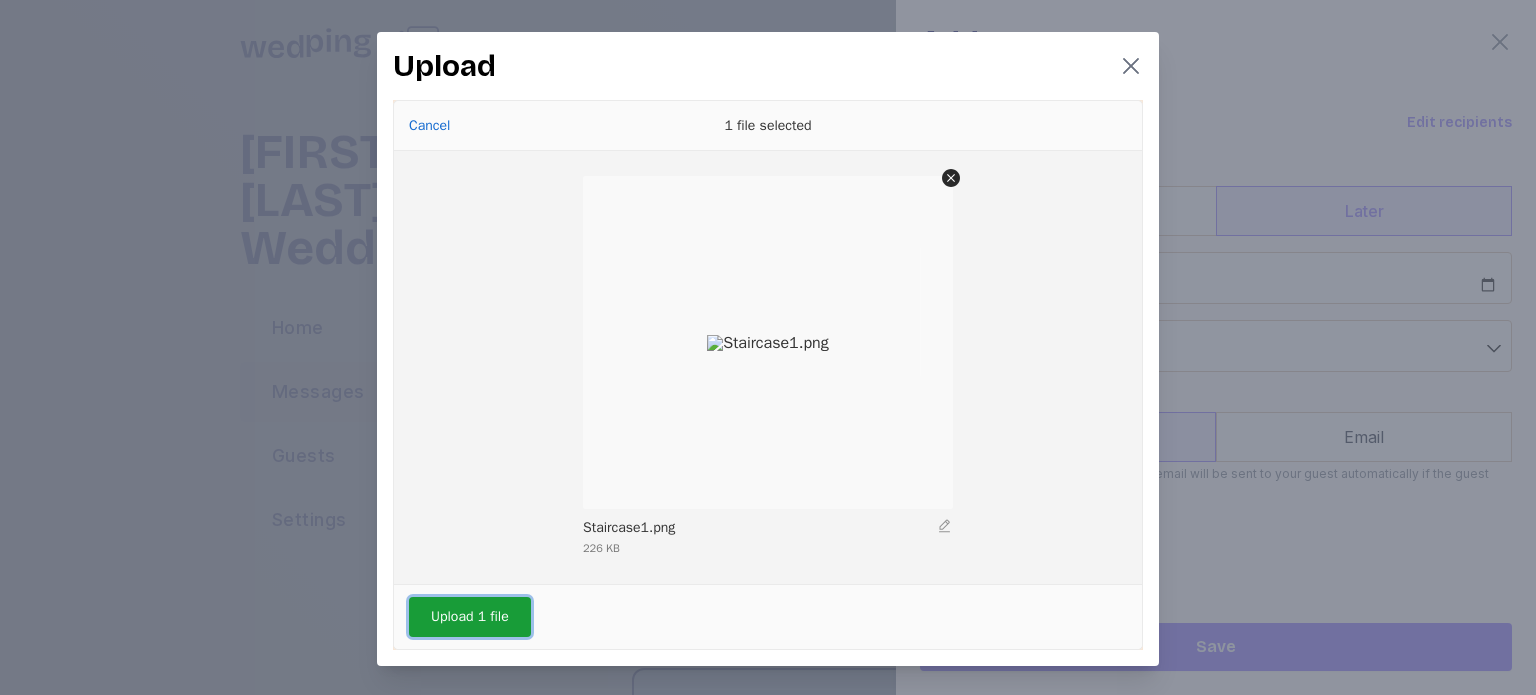 click on "Upload 1 file" at bounding box center (470, 617) 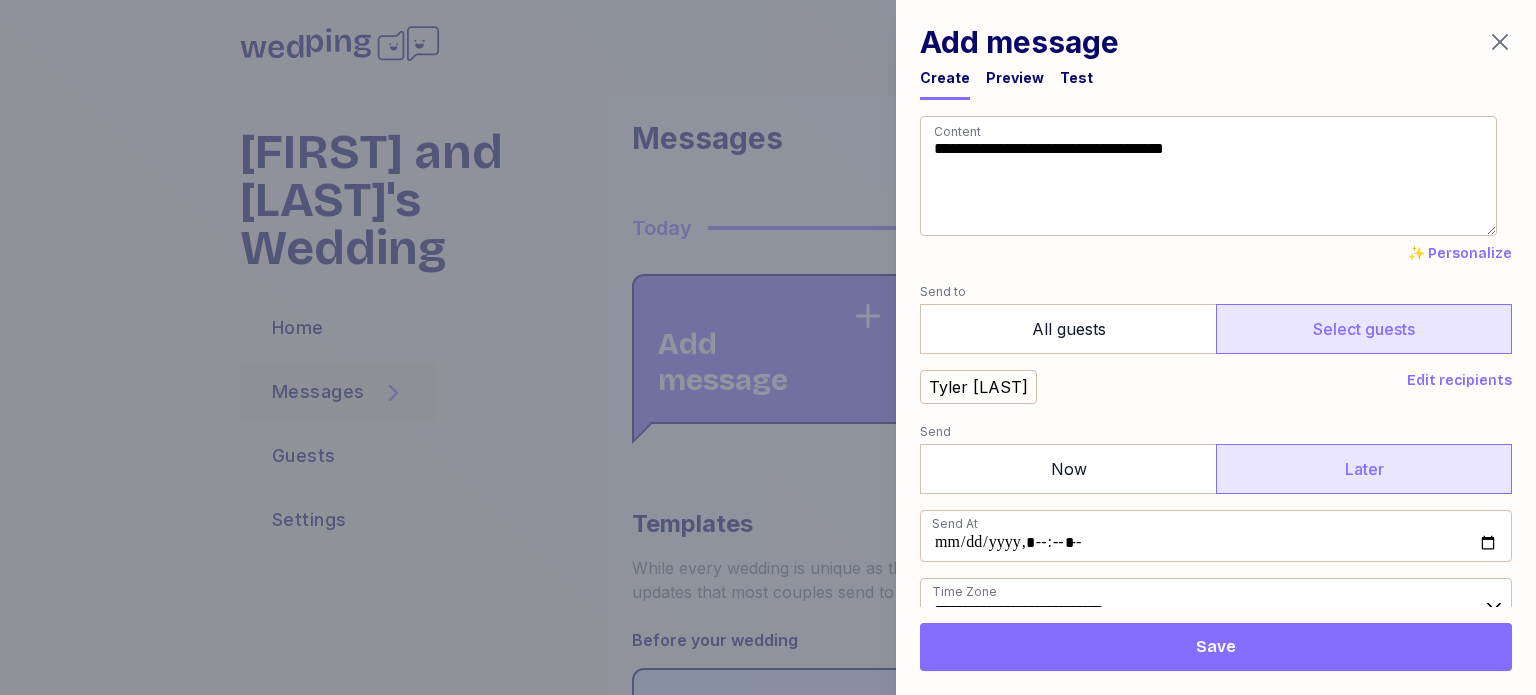 scroll, scrollTop: 0, scrollLeft: 0, axis: both 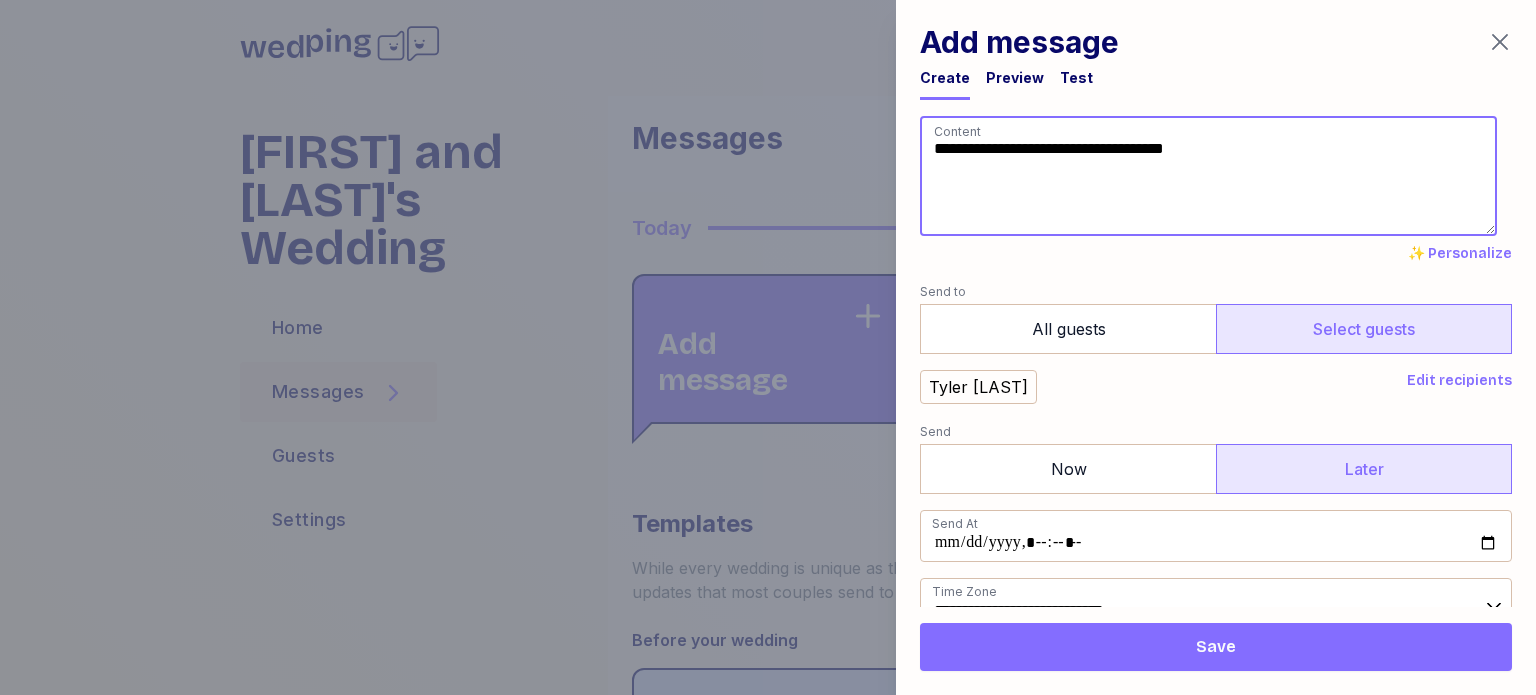 drag, startPoint x: 1232, startPoint y: 149, endPoint x: 932, endPoint y: 159, distance: 300.16663 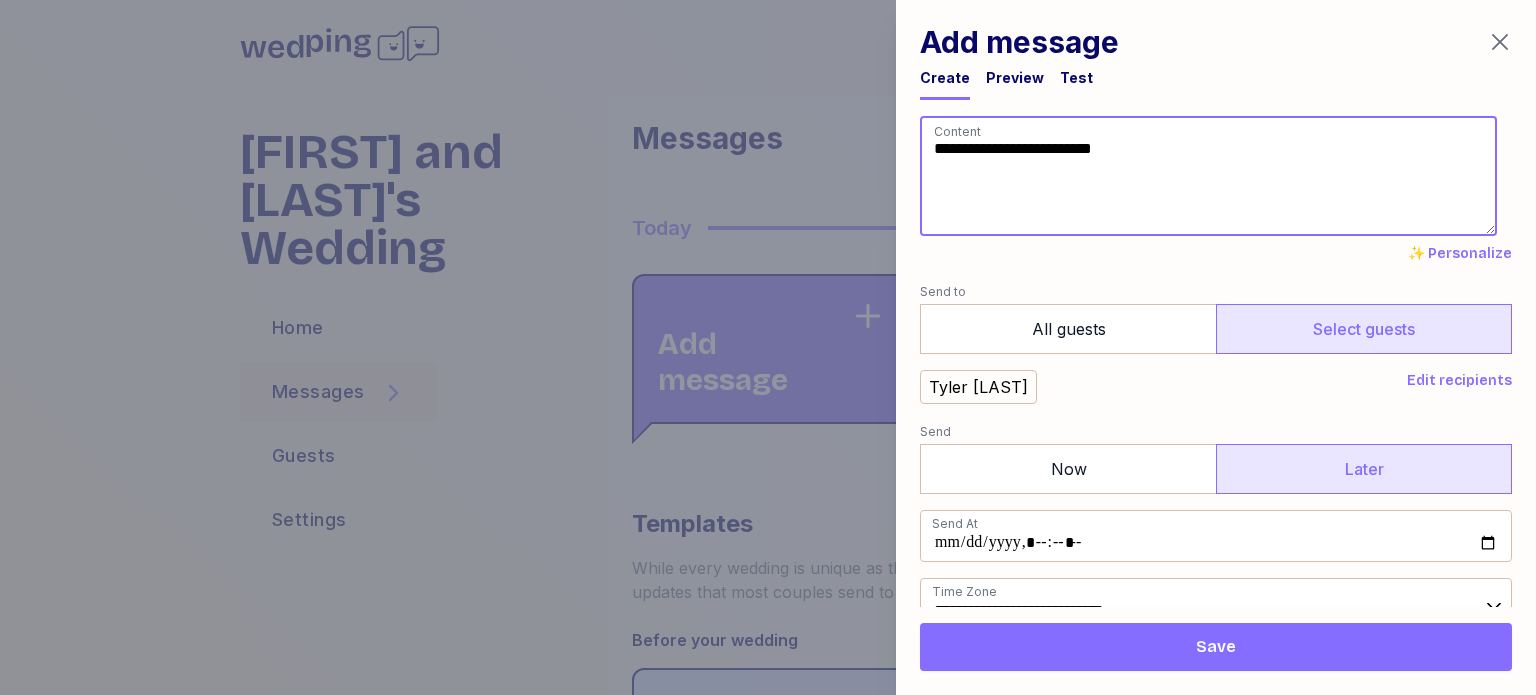 type on "**********" 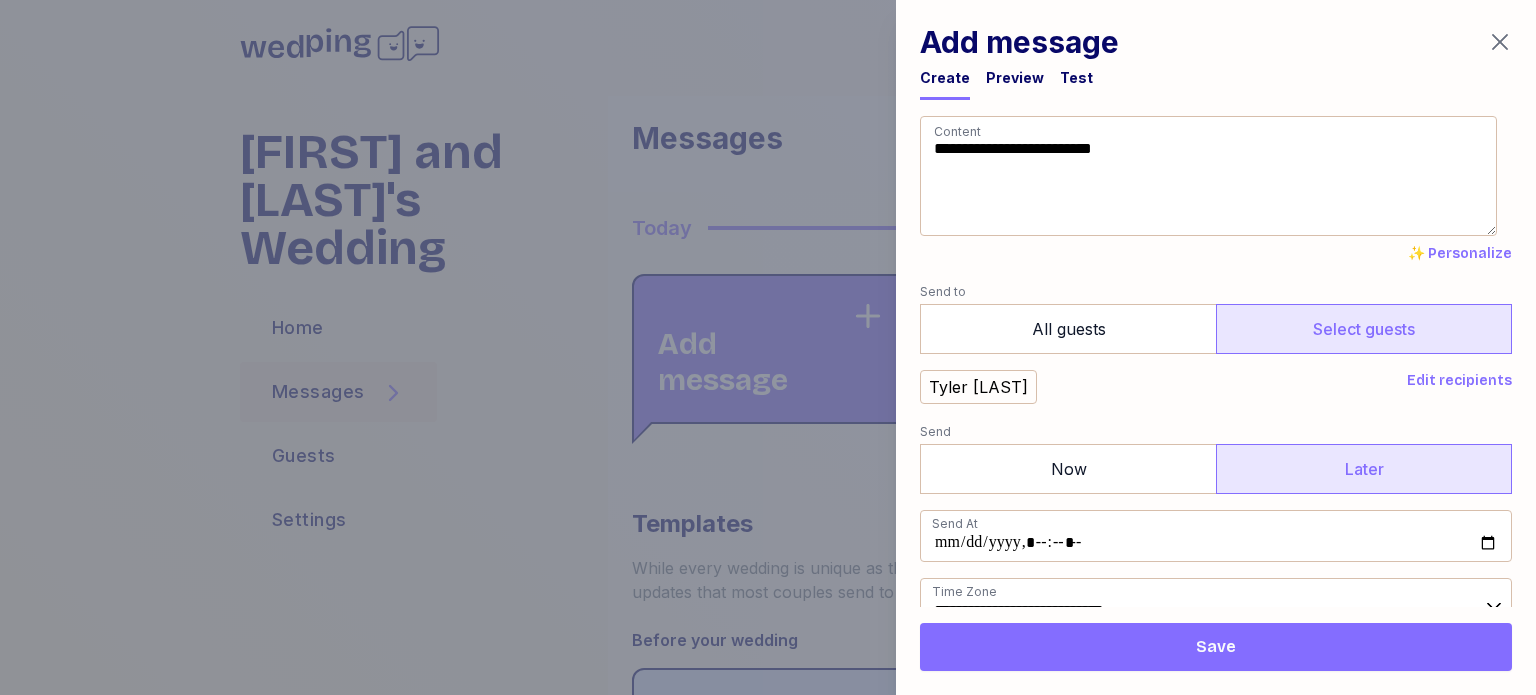 click on "Save" at bounding box center [1216, 647] 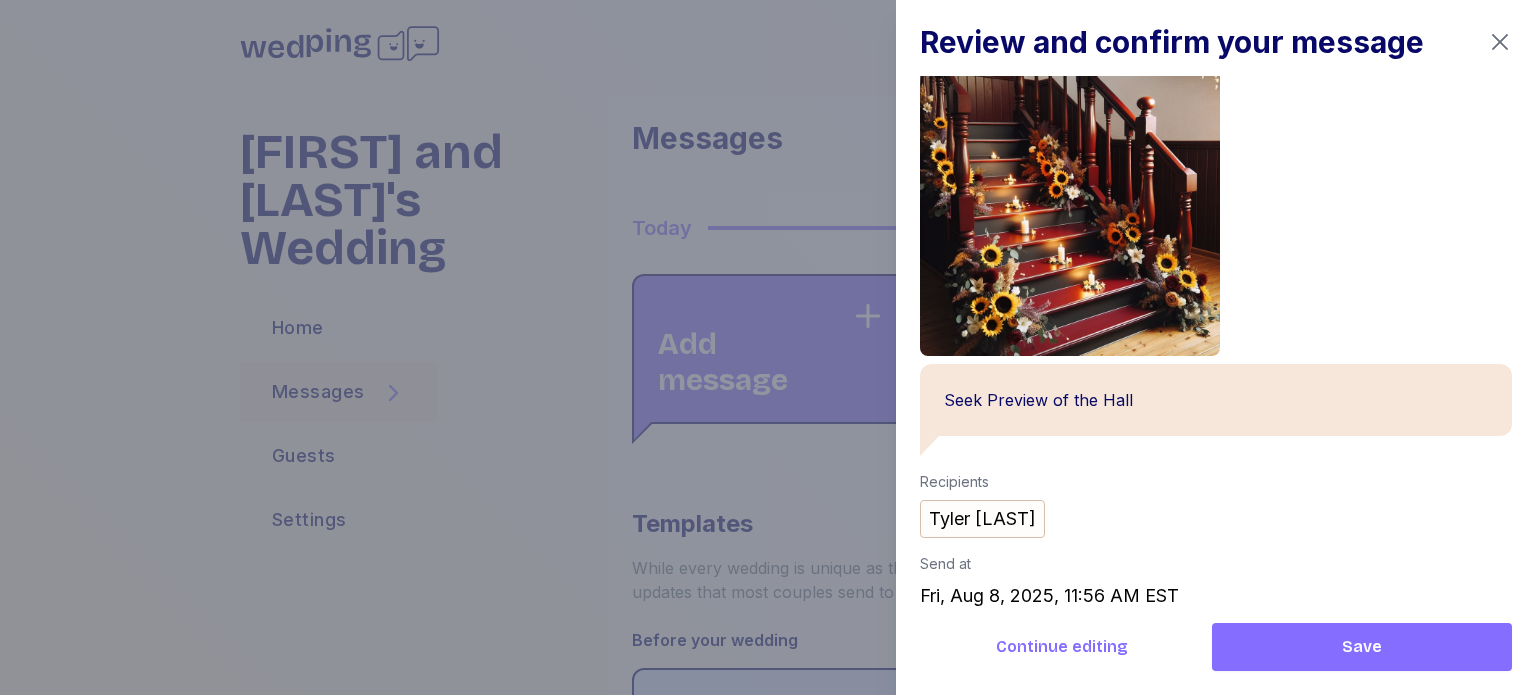 scroll, scrollTop: 74, scrollLeft: 0, axis: vertical 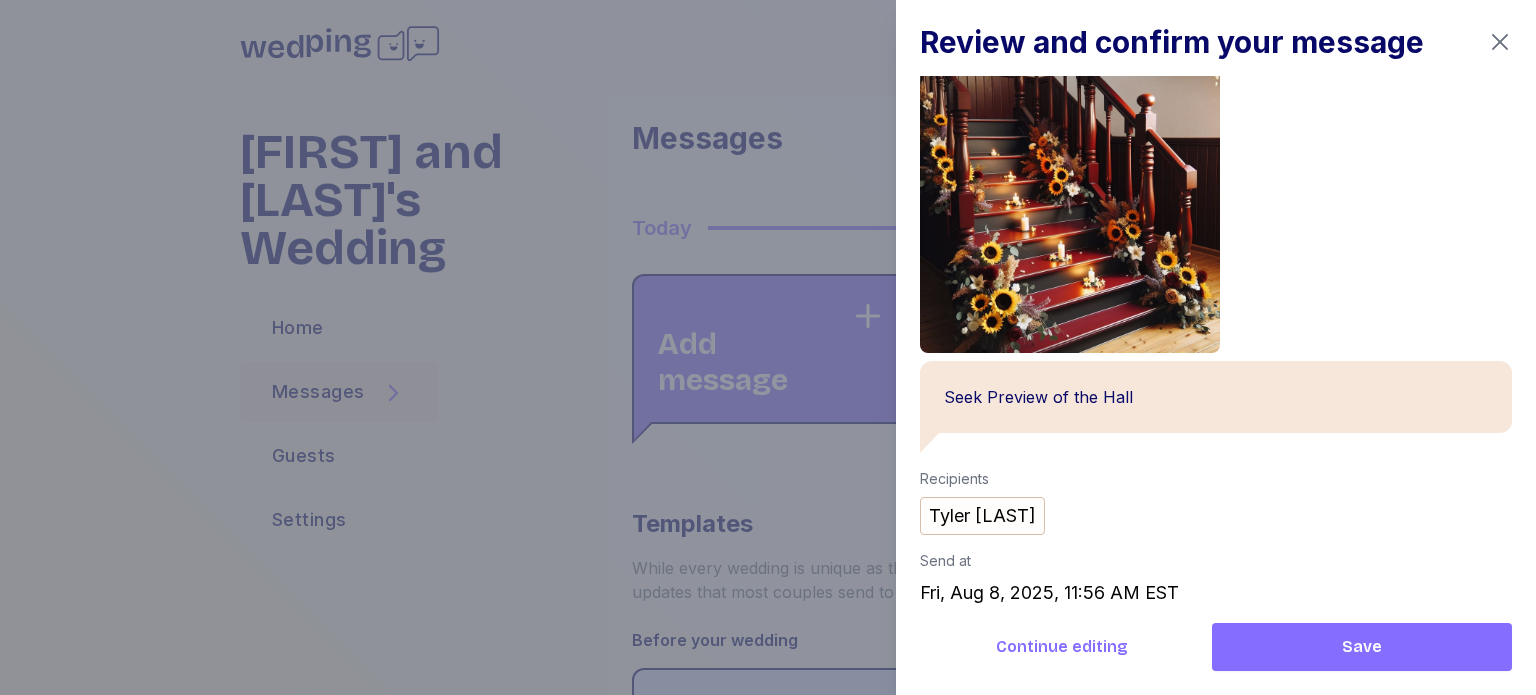 click on "Save" at bounding box center (1362, 647) 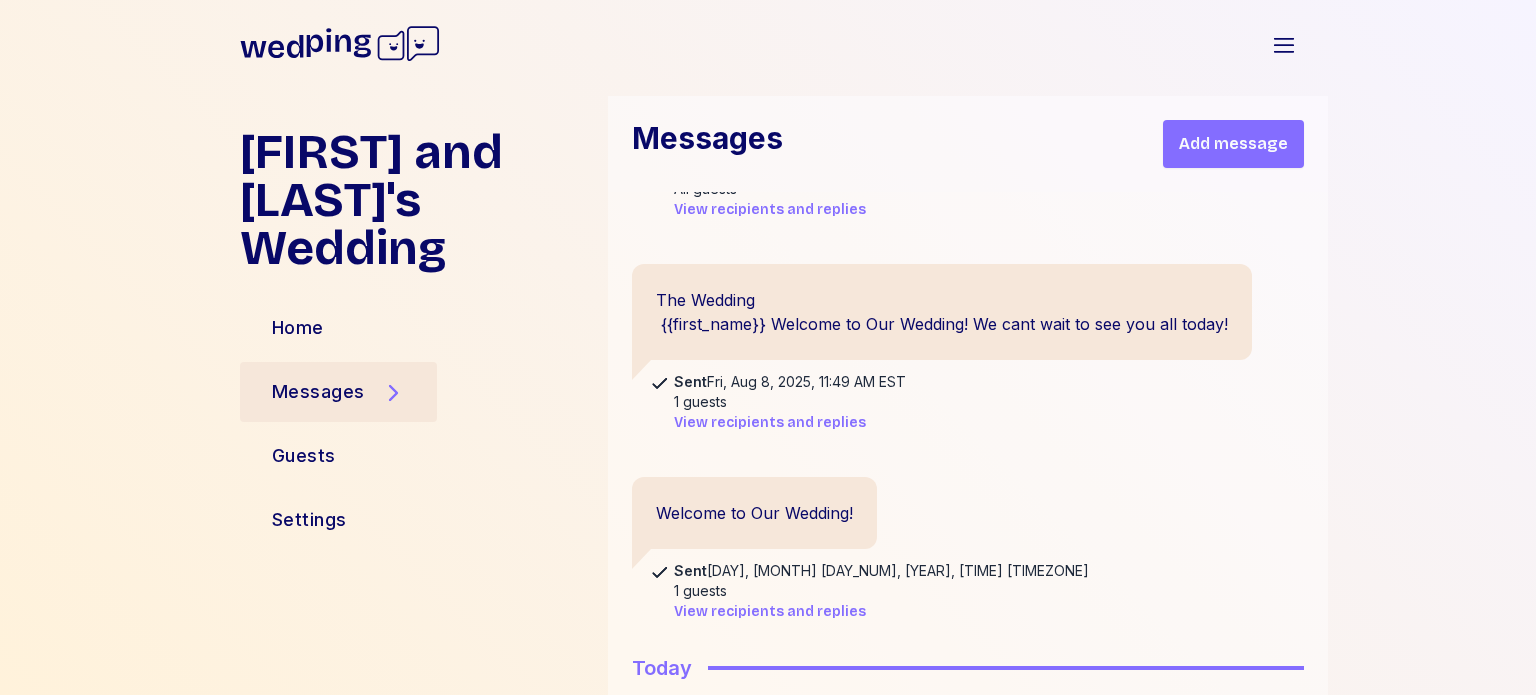 scroll, scrollTop: 0, scrollLeft: 0, axis: both 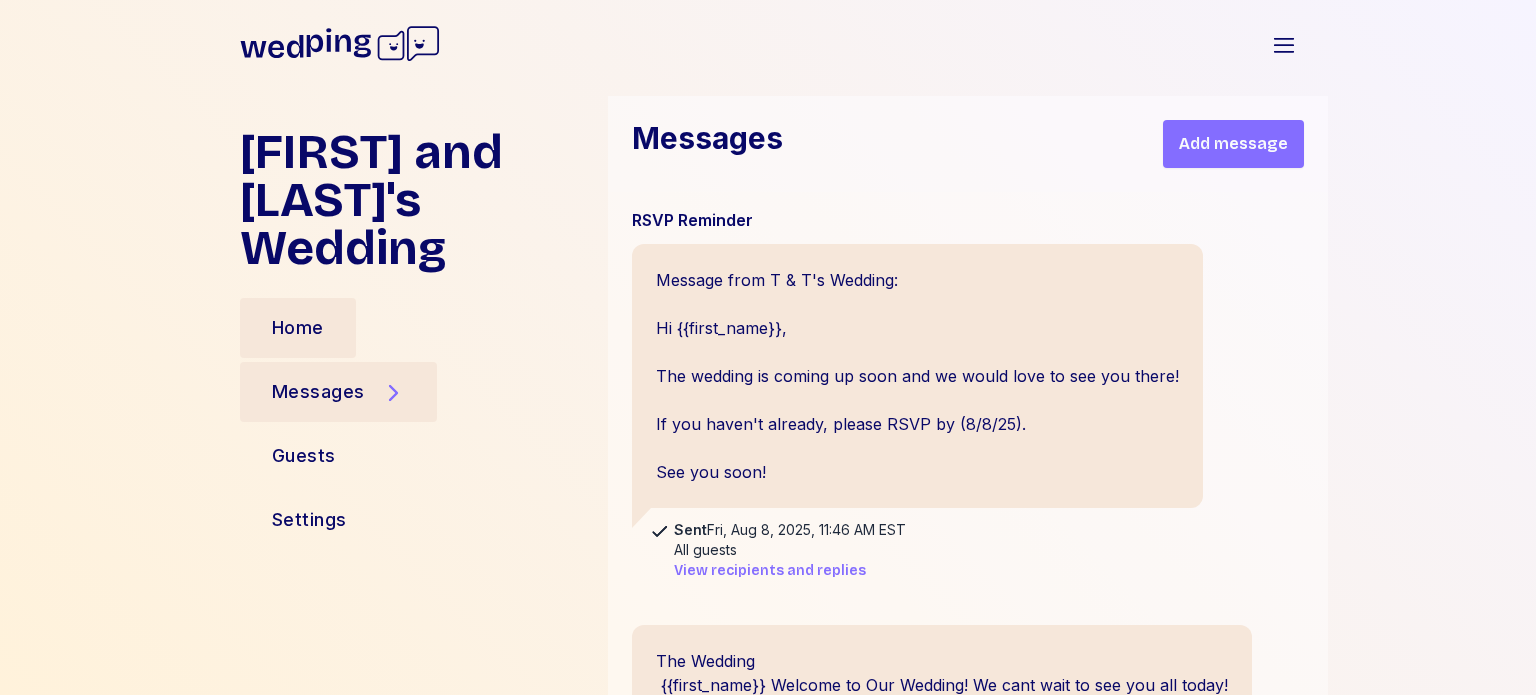 click on "Home" at bounding box center (298, 328) 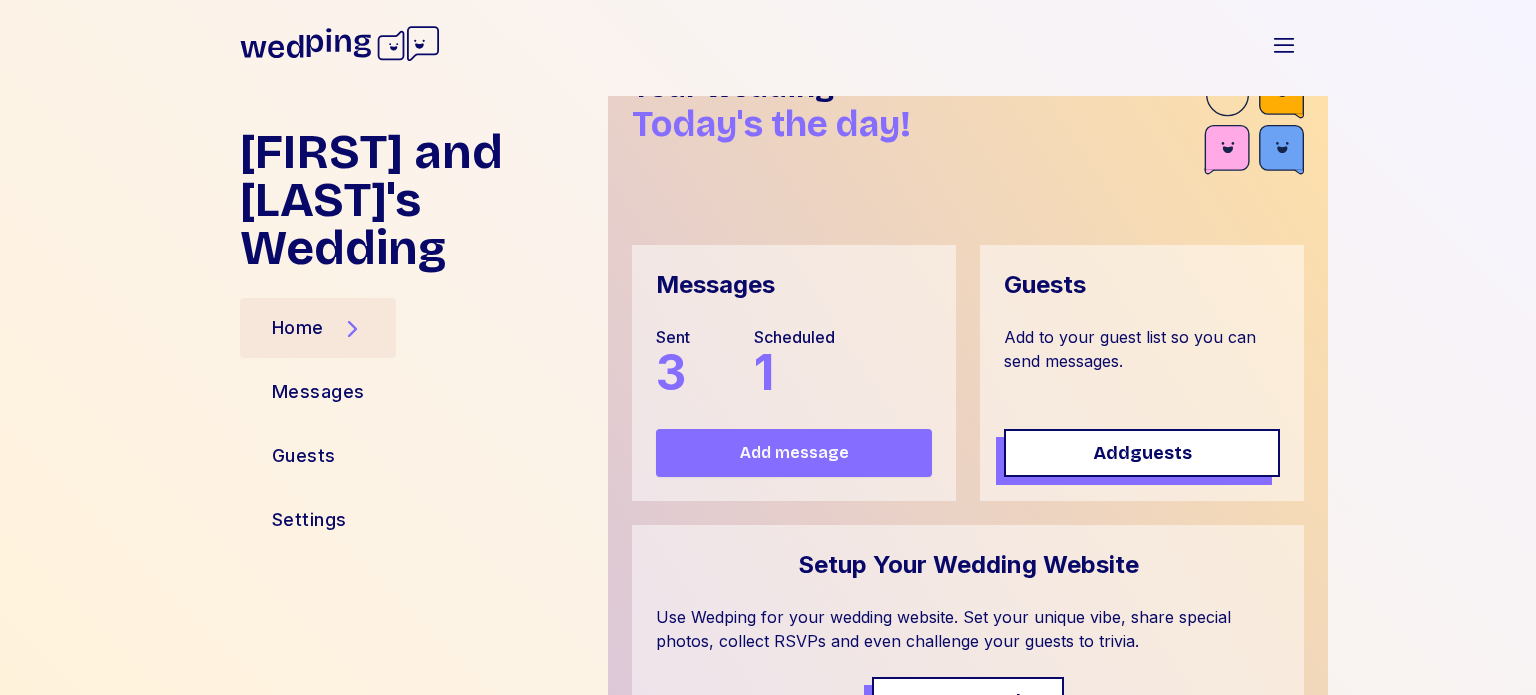 scroll, scrollTop: 0, scrollLeft: 0, axis: both 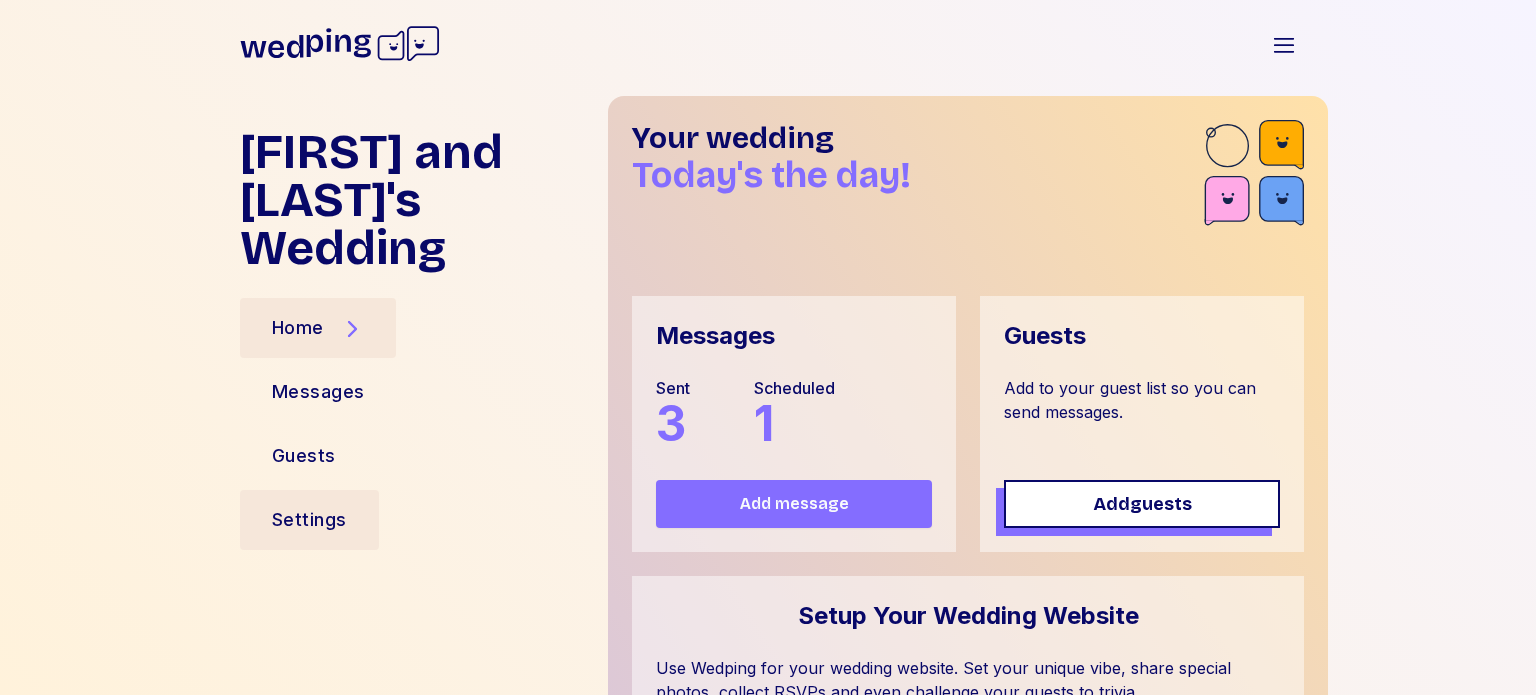 click on "Settings" at bounding box center [309, 520] 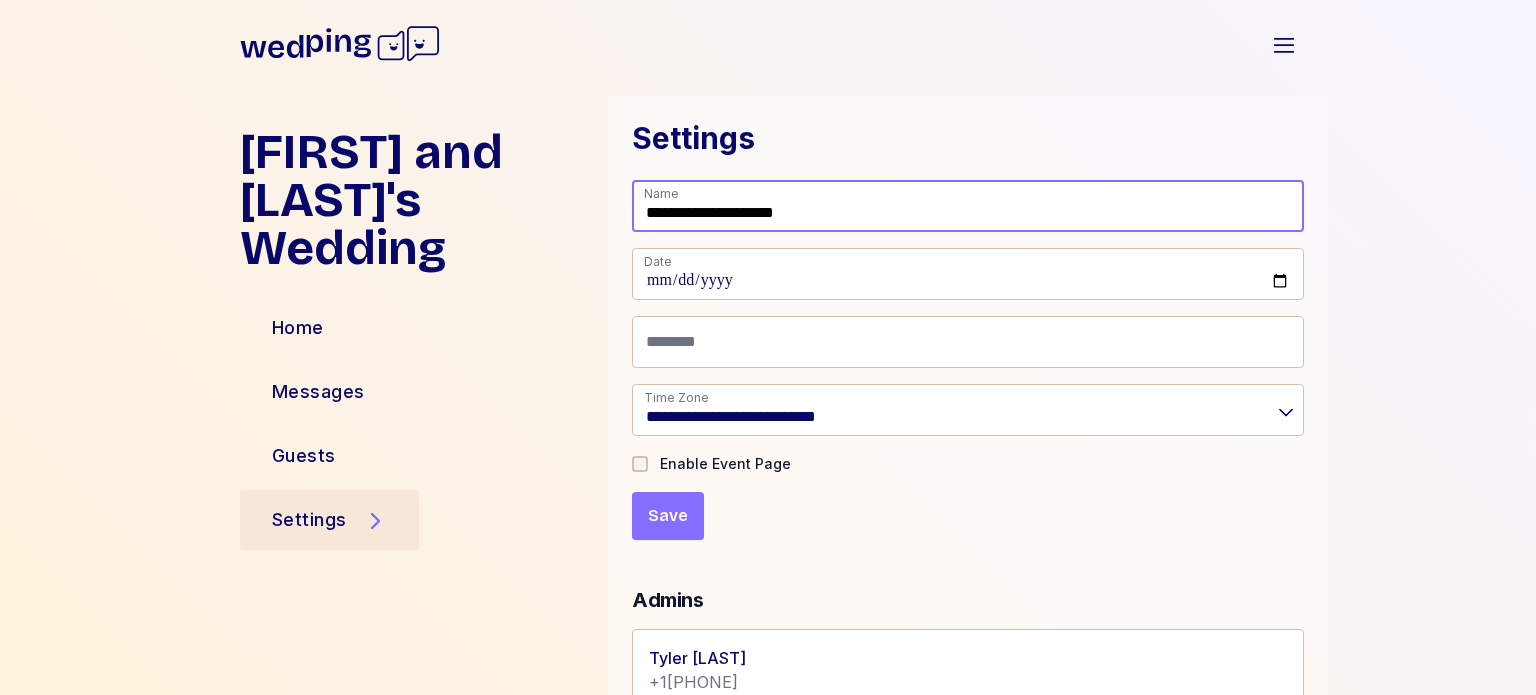 click on "**********" at bounding box center (968, 206) 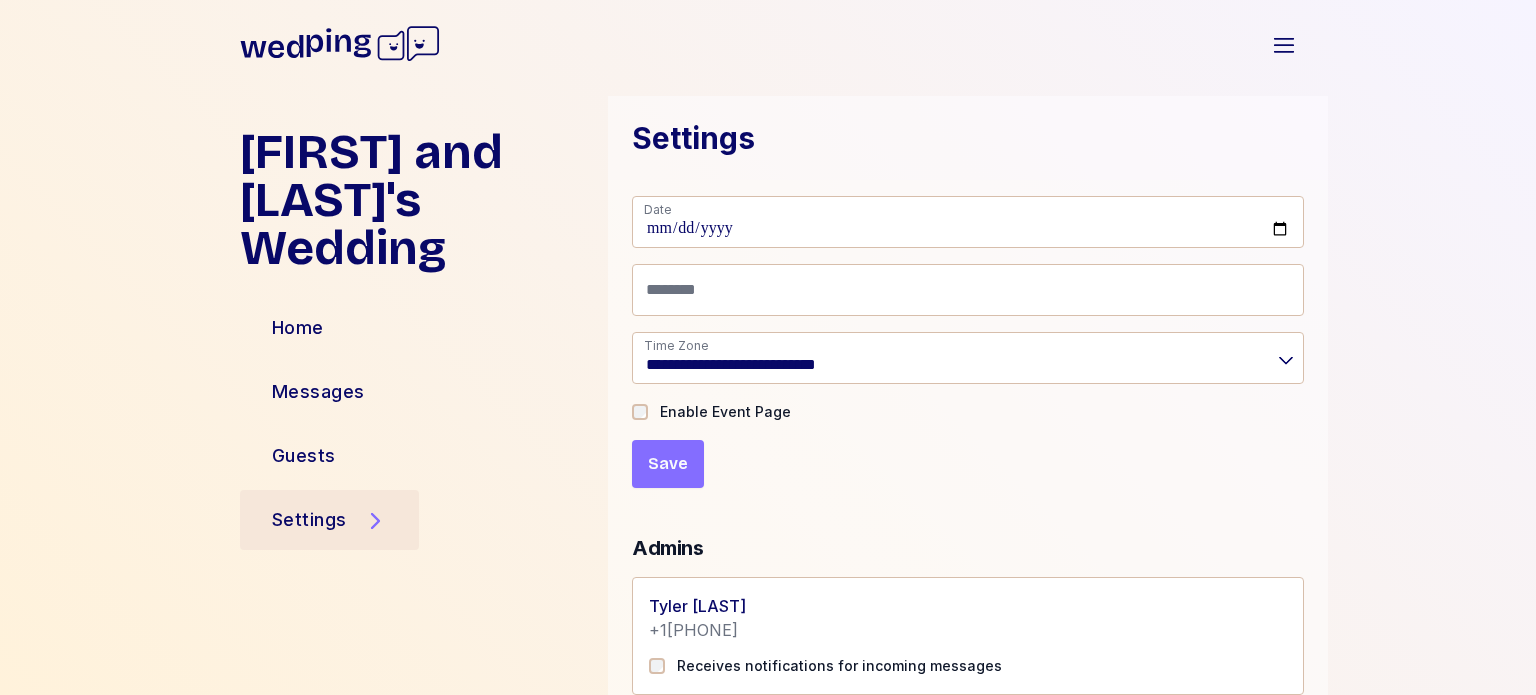 scroll, scrollTop: 100, scrollLeft: 0, axis: vertical 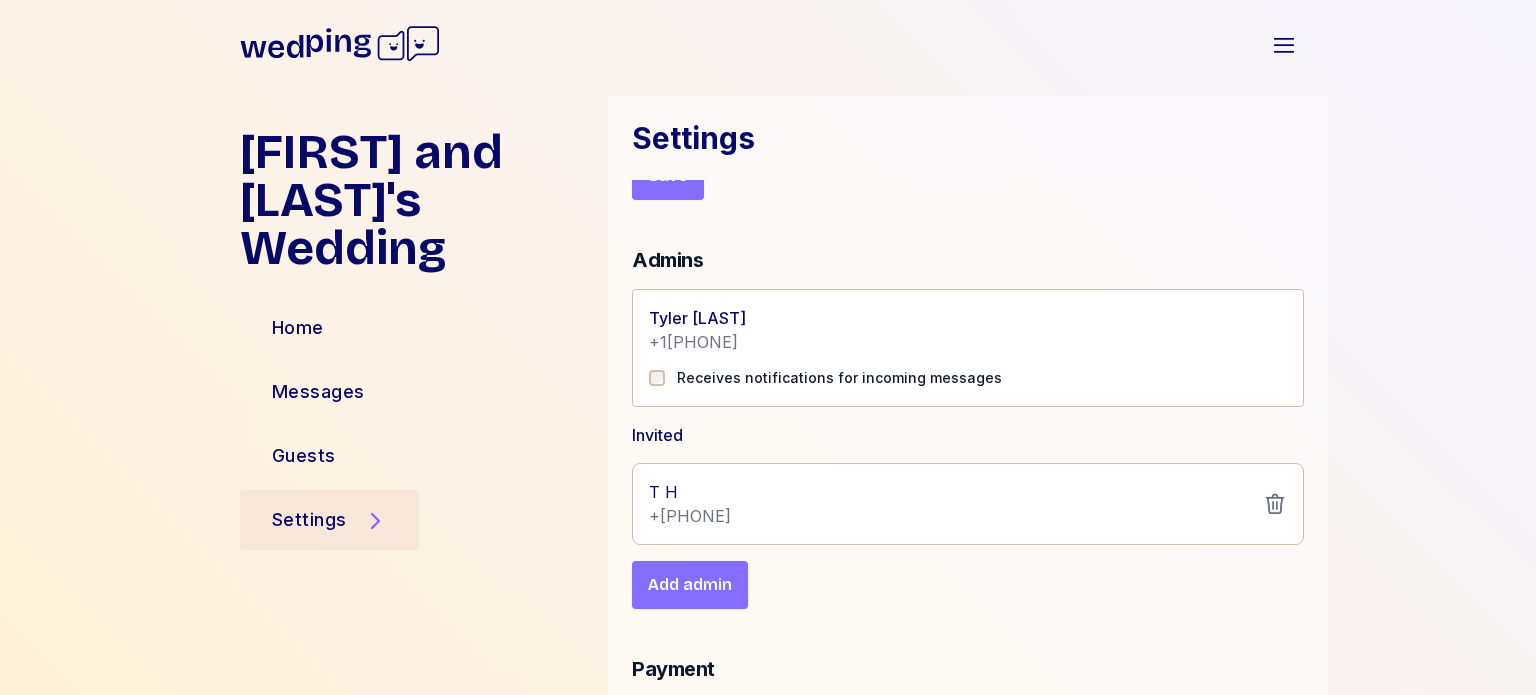 click 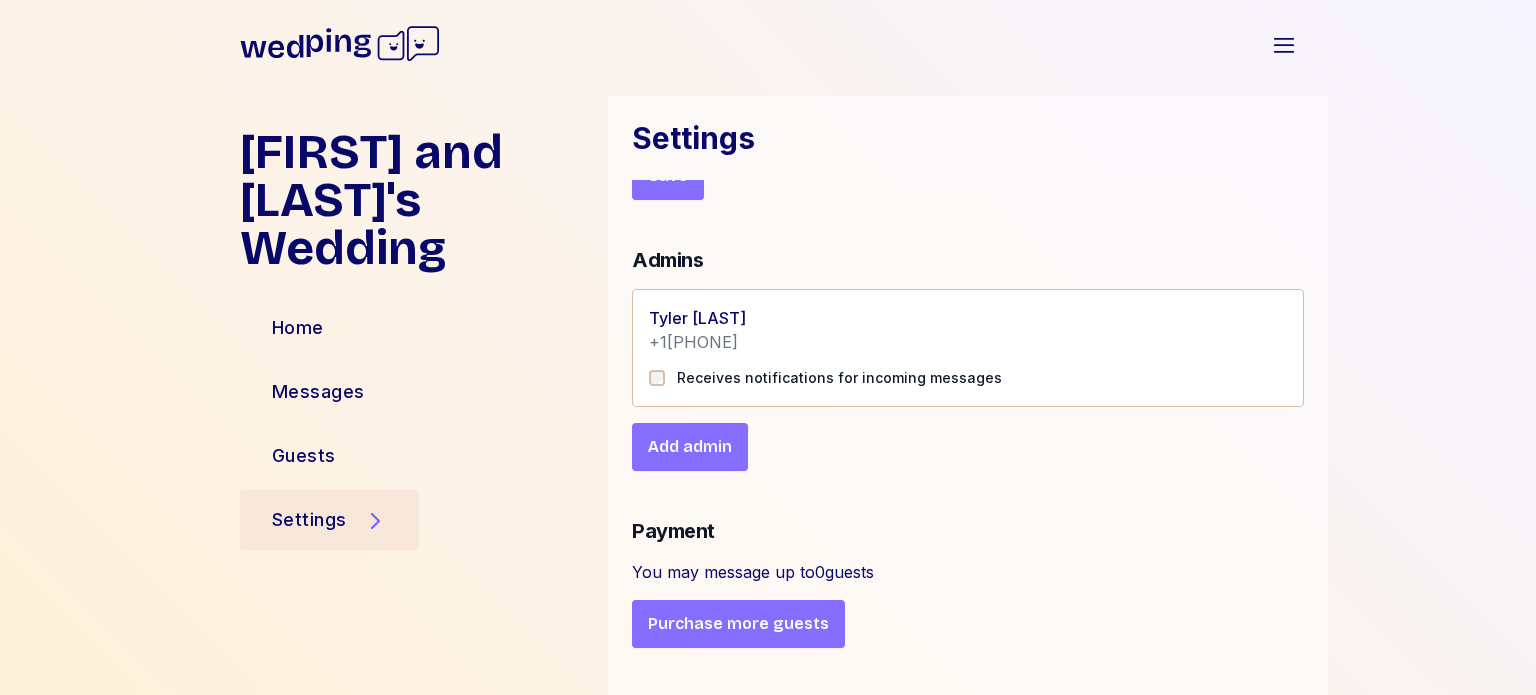 click on "Add admin" at bounding box center (690, 447) 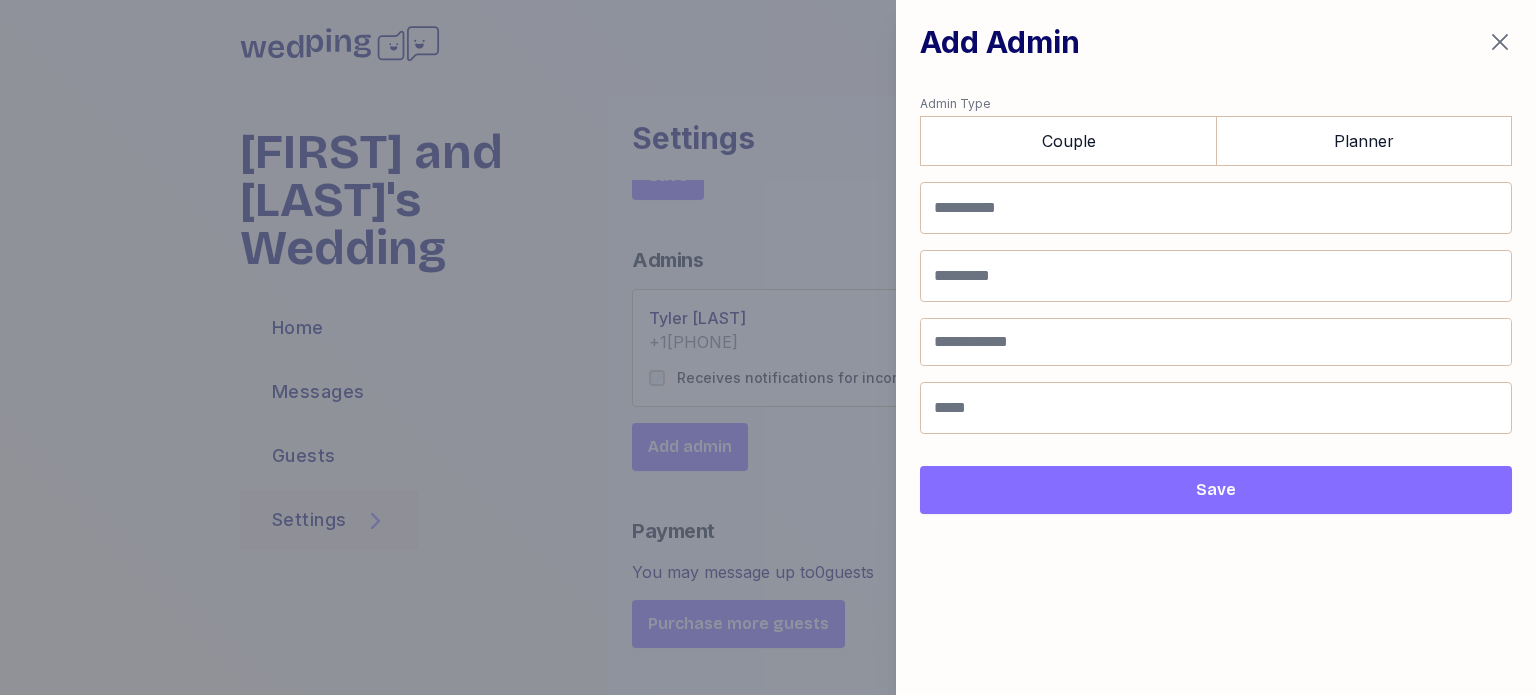 click 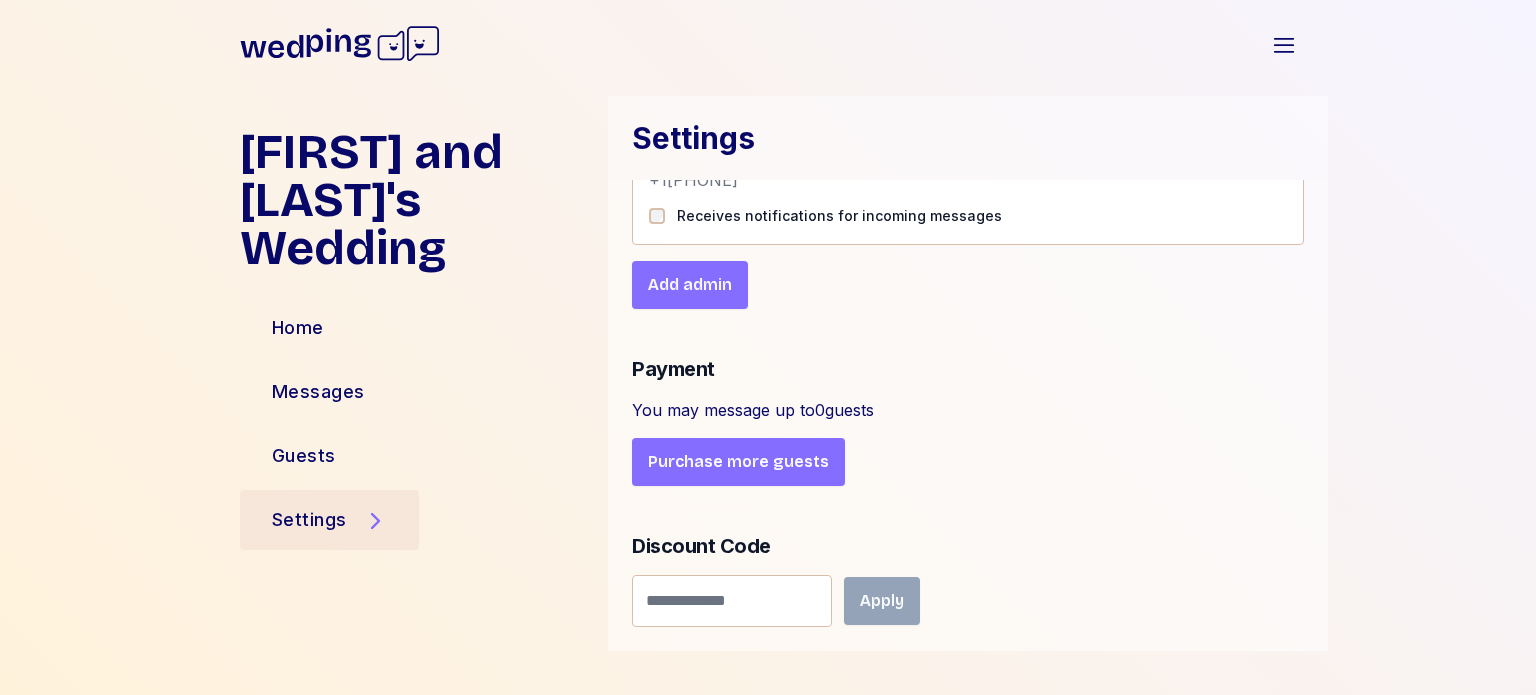 scroll, scrollTop: 503, scrollLeft: 0, axis: vertical 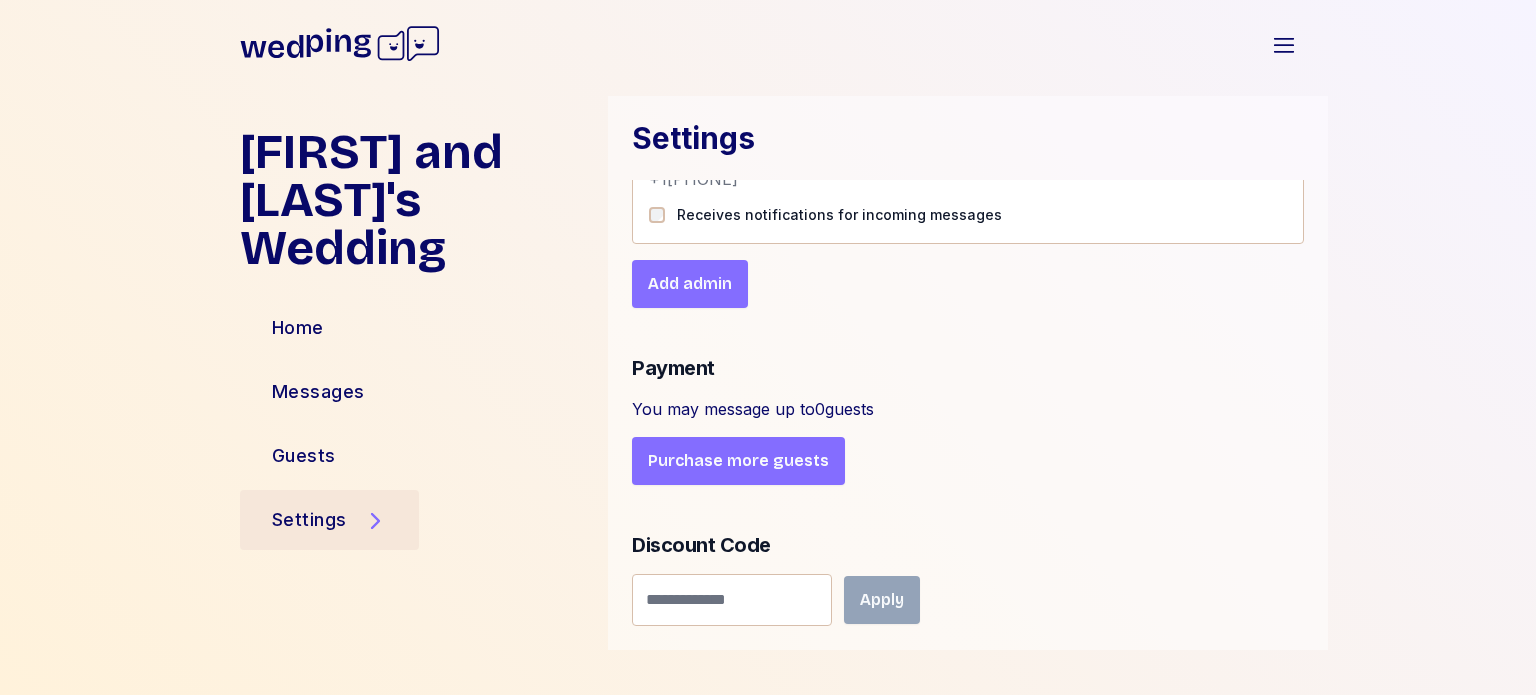 click on "Purchase more guests" at bounding box center (738, 461) 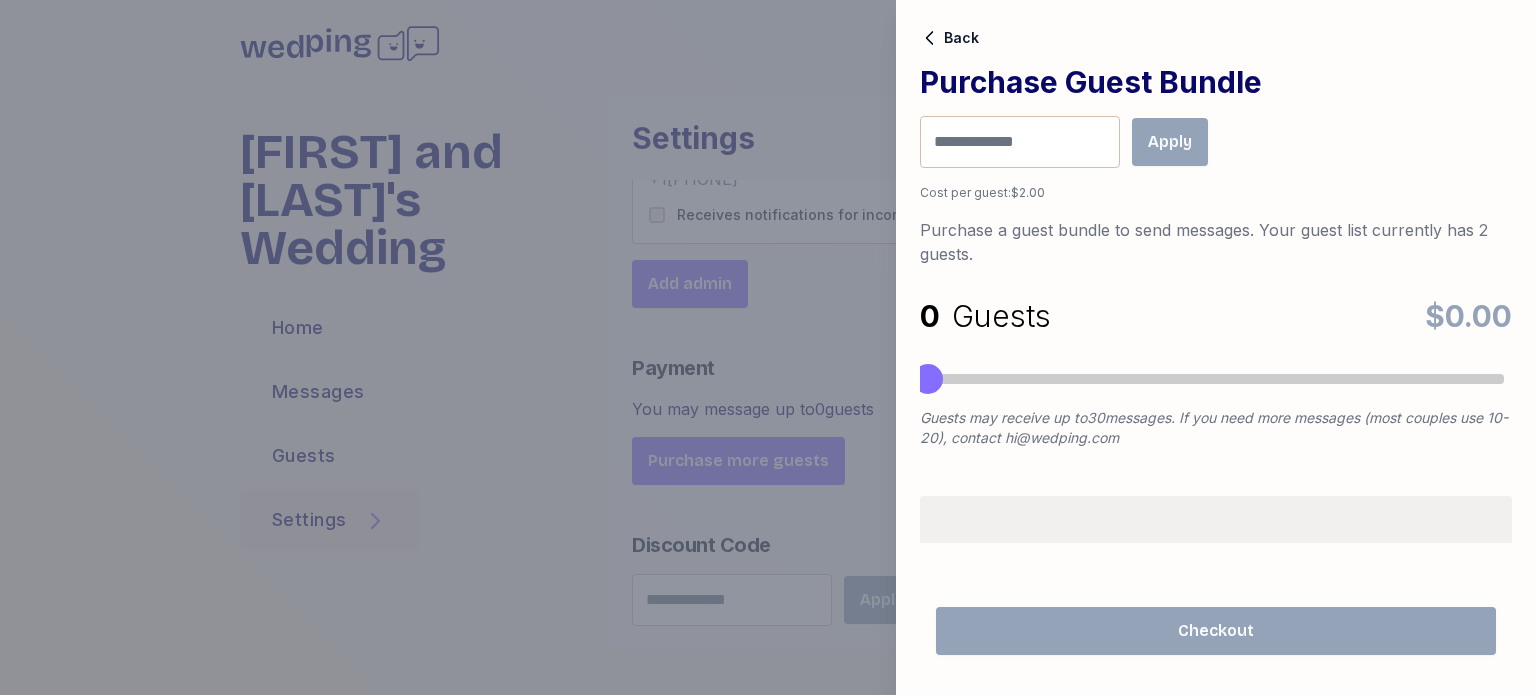 drag, startPoint x: 946, startPoint y: 375, endPoint x: 914, endPoint y: 375, distance: 32 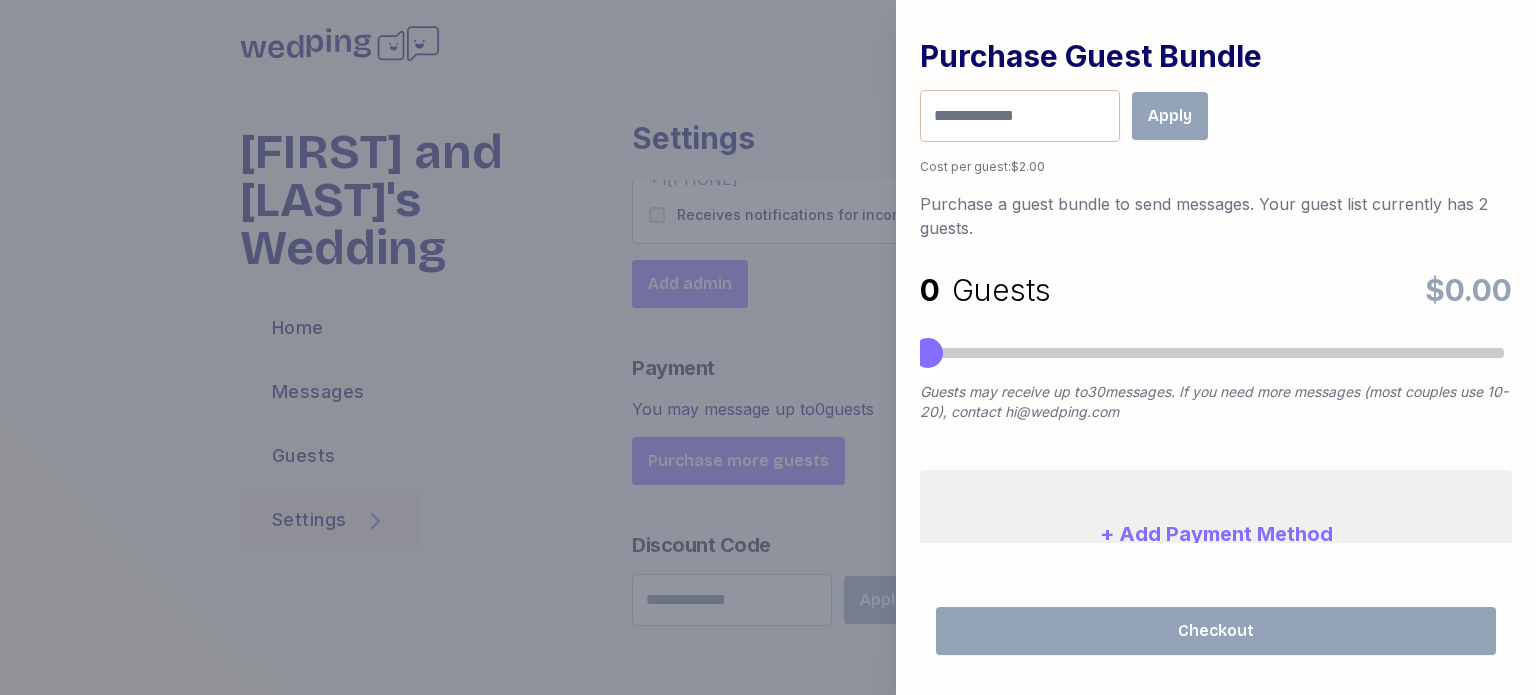 scroll, scrollTop: 0, scrollLeft: 0, axis: both 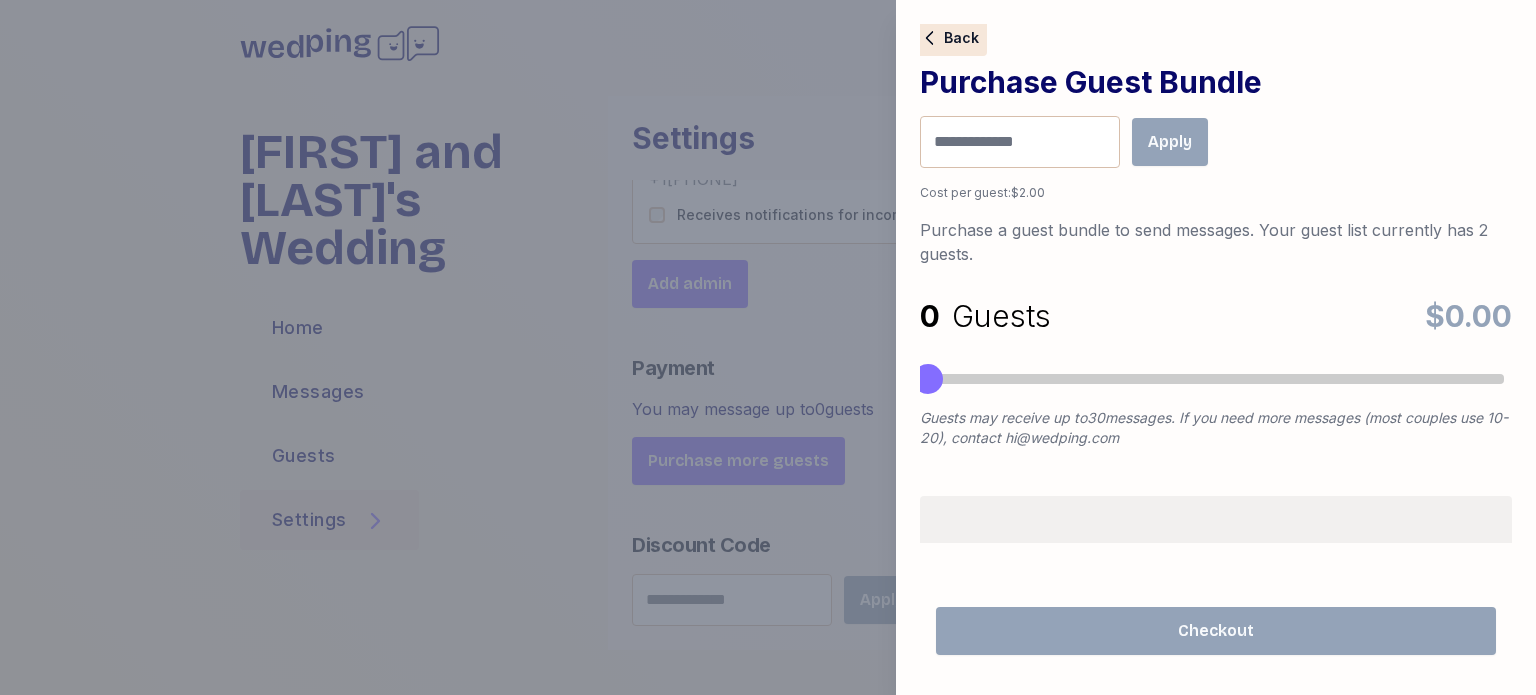 click on "Back" at bounding box center [961, 38] 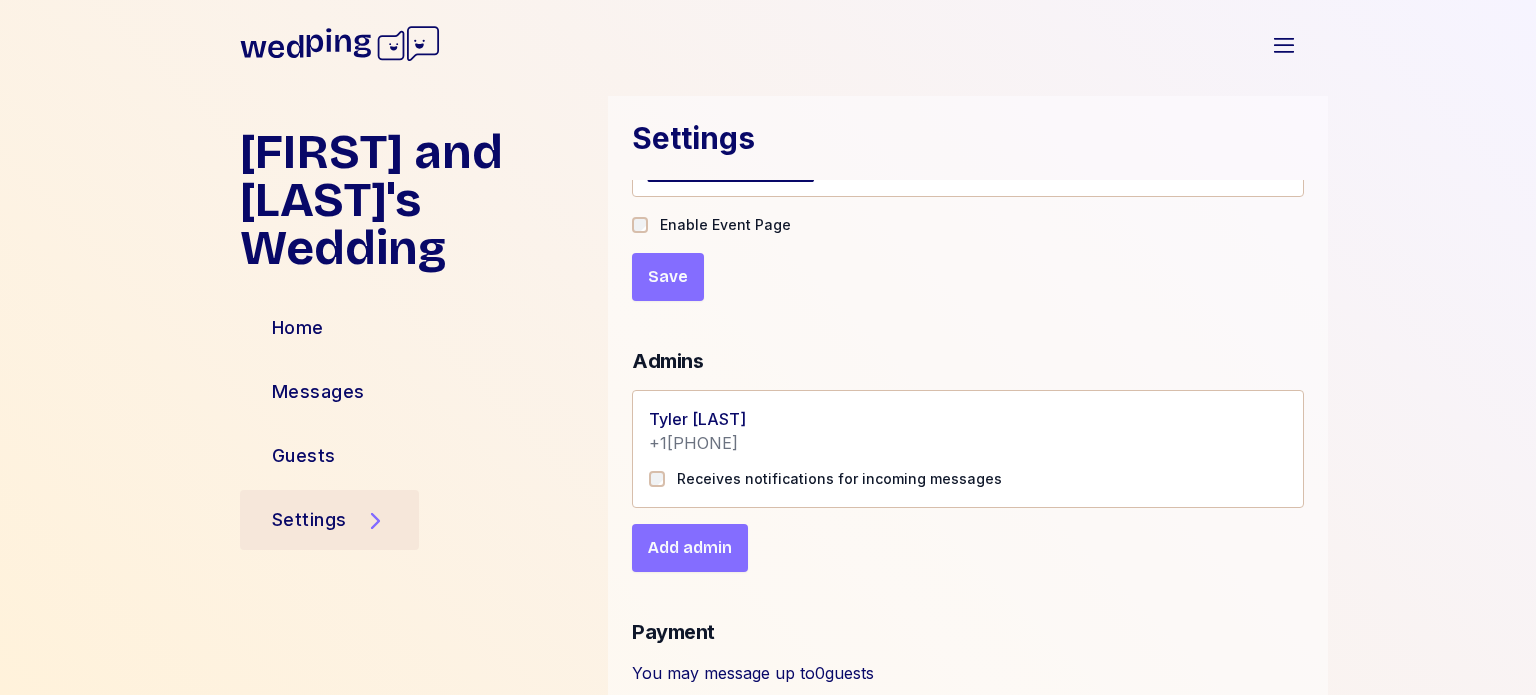 scroll, scrollTop: 300, scrollLeft: 0, axis: vertical 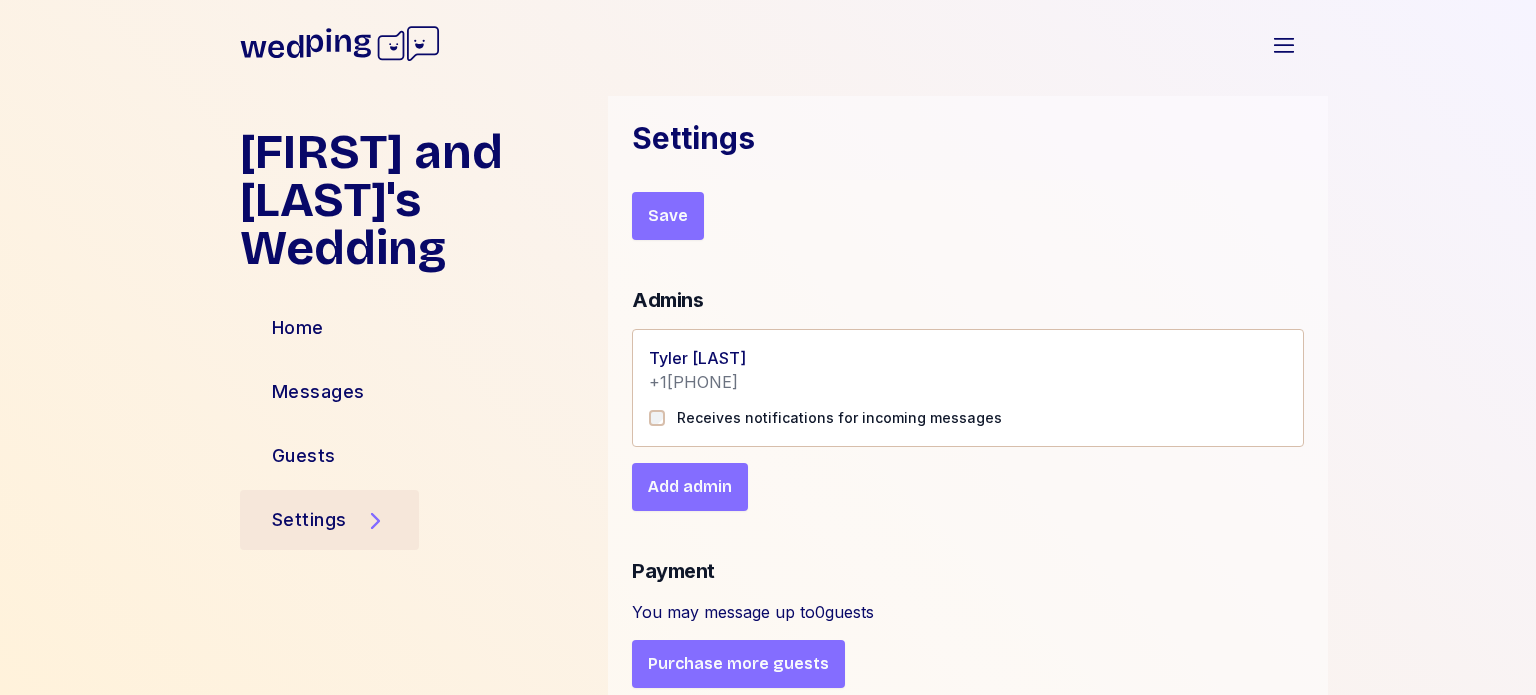 click on "Add admin" at bounding box center [690, 487] 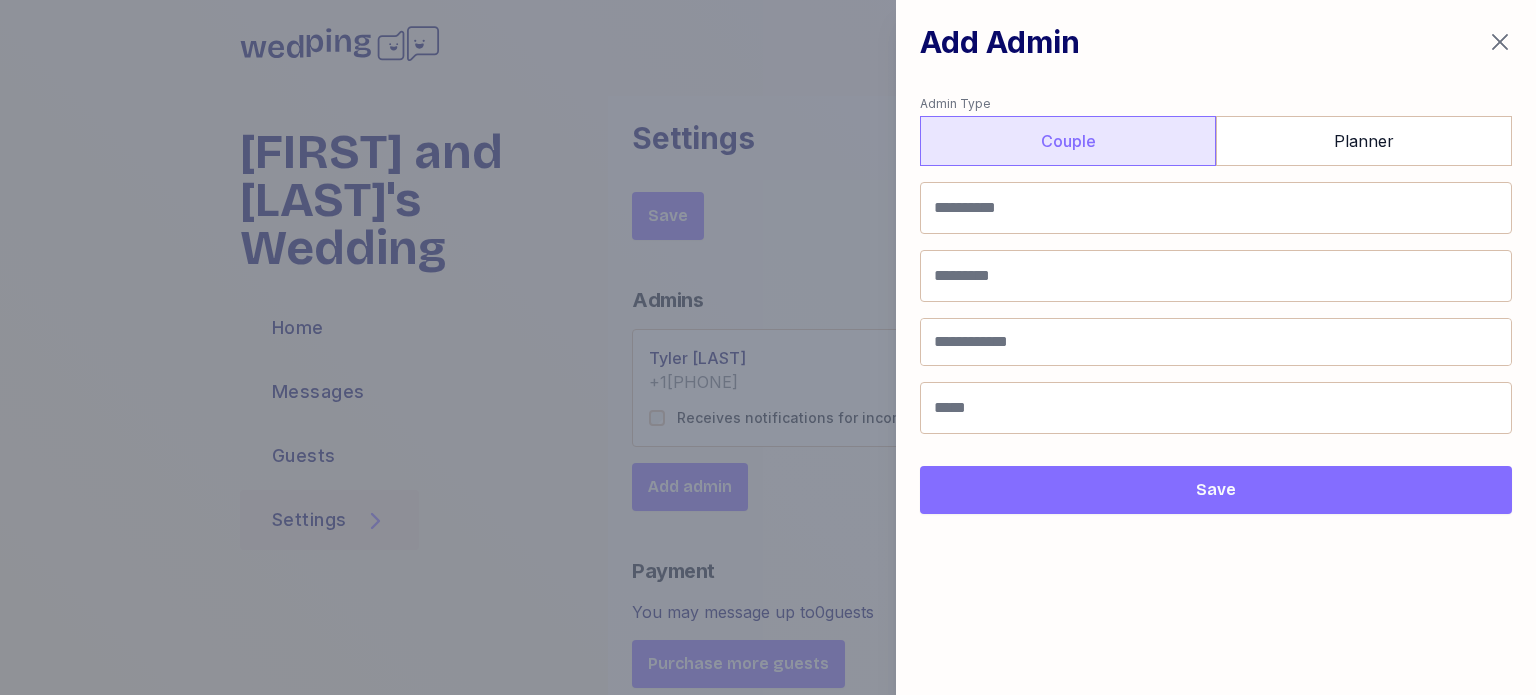click on "Couple" at bounding box center [1068, 141] 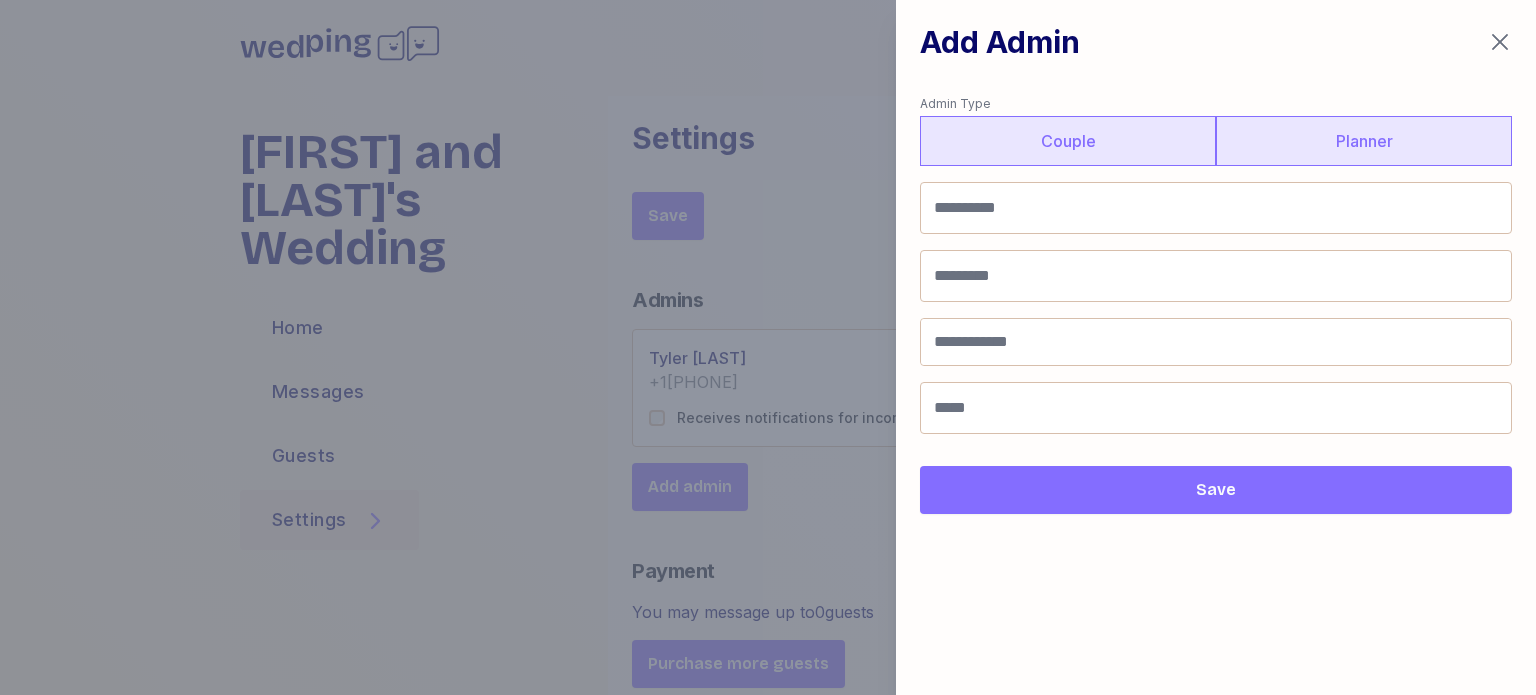click on "Planner" at bounding box center [1364, 141] 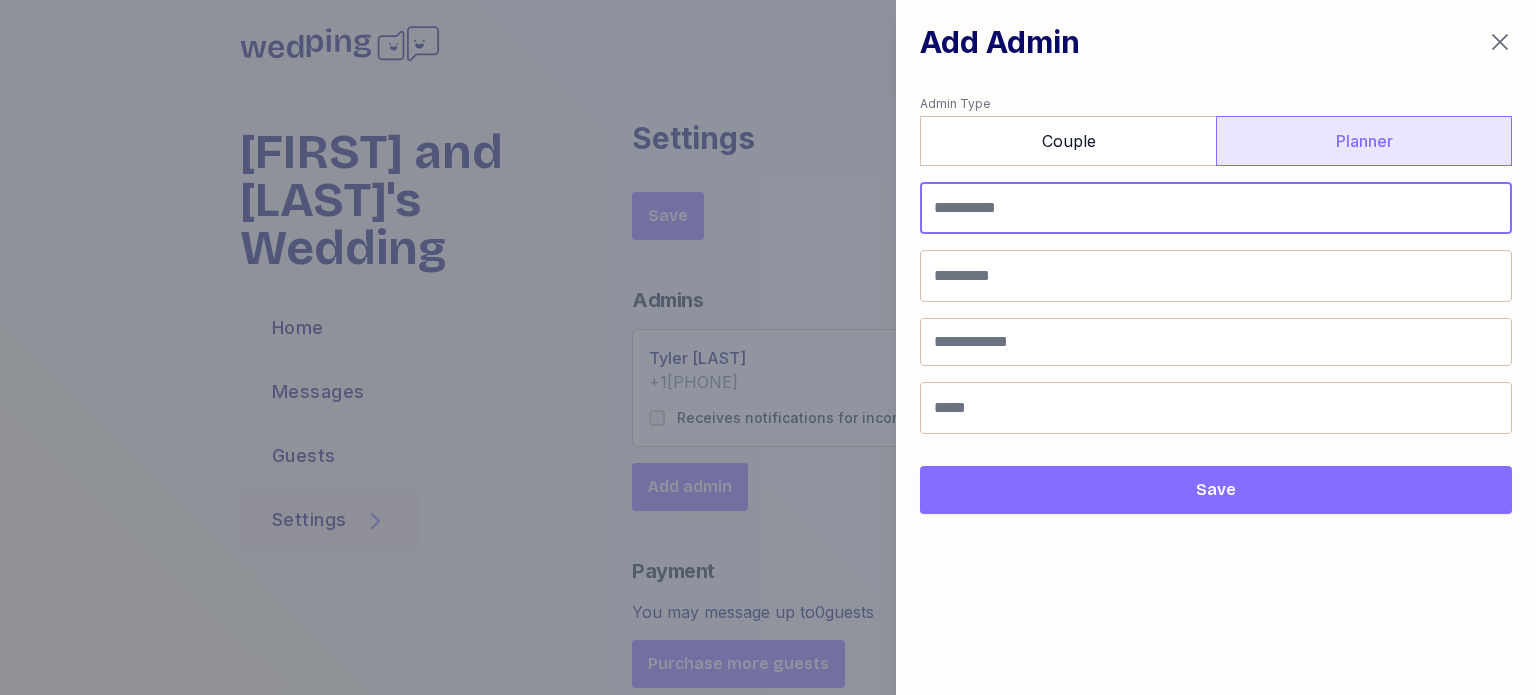 click at bounding box center [1216, 208] 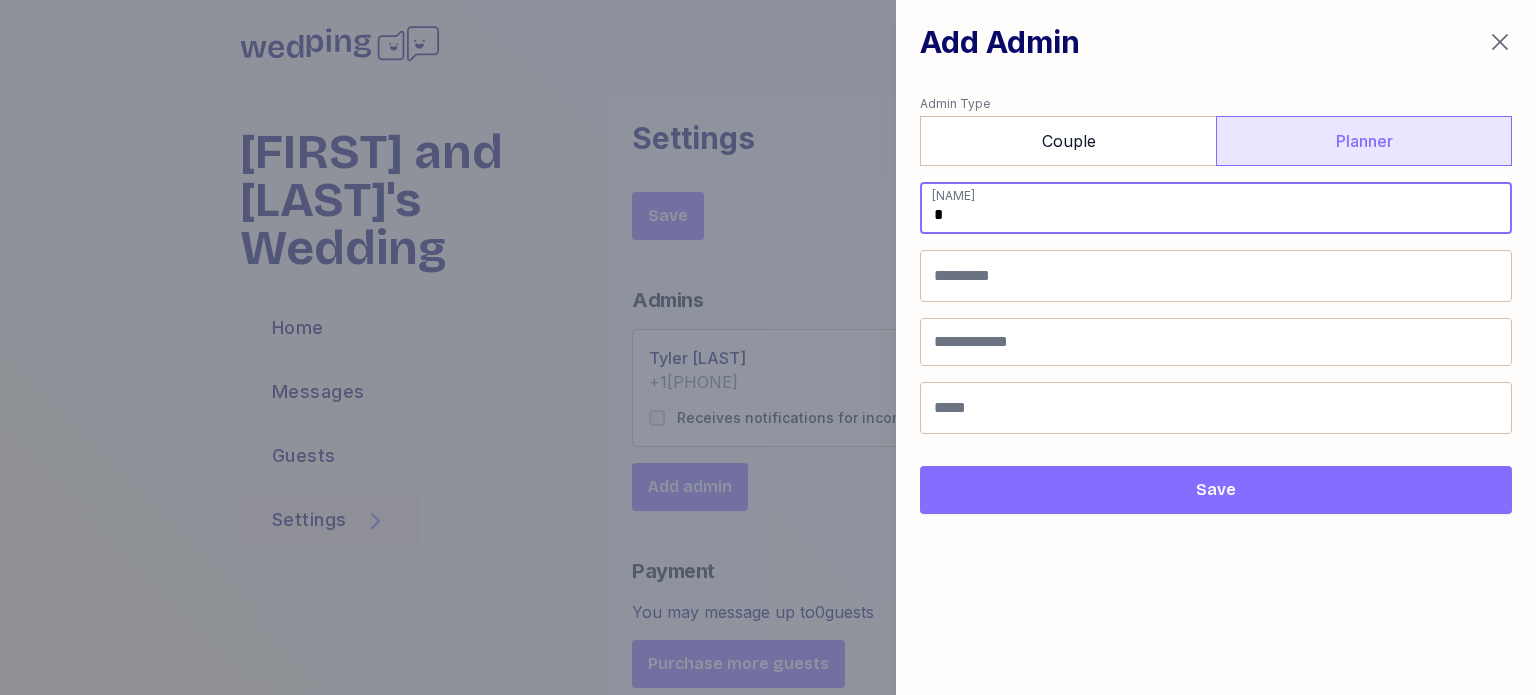 type on "*" 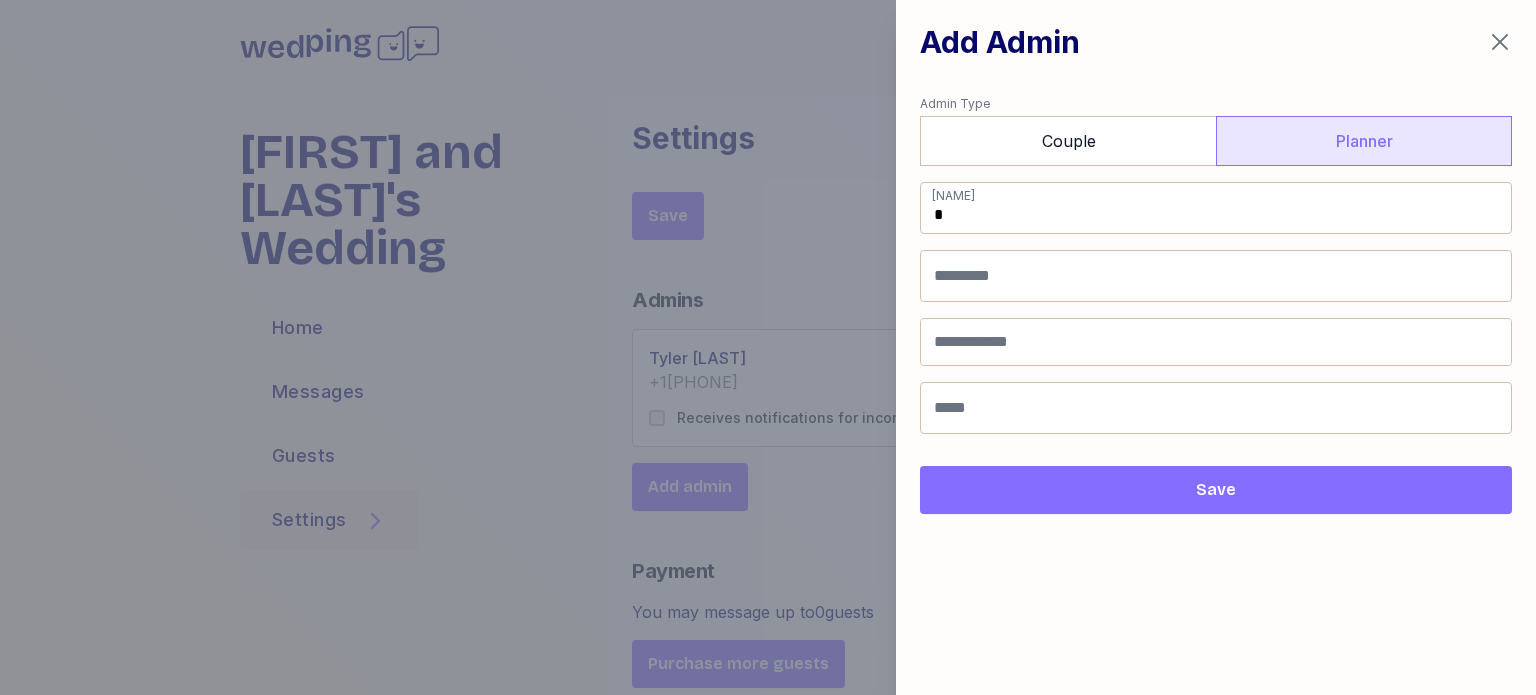 click 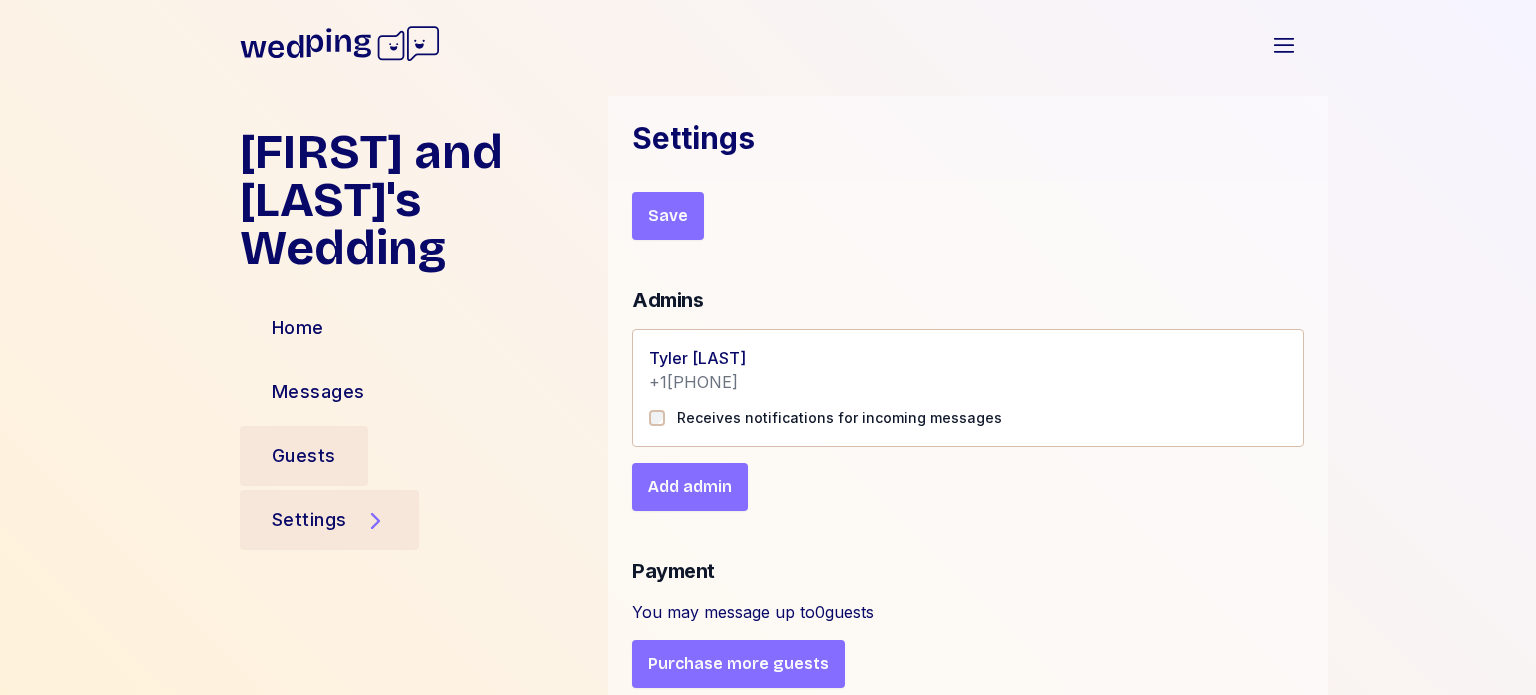 click on "Guests" at bounding box center [304, 456] 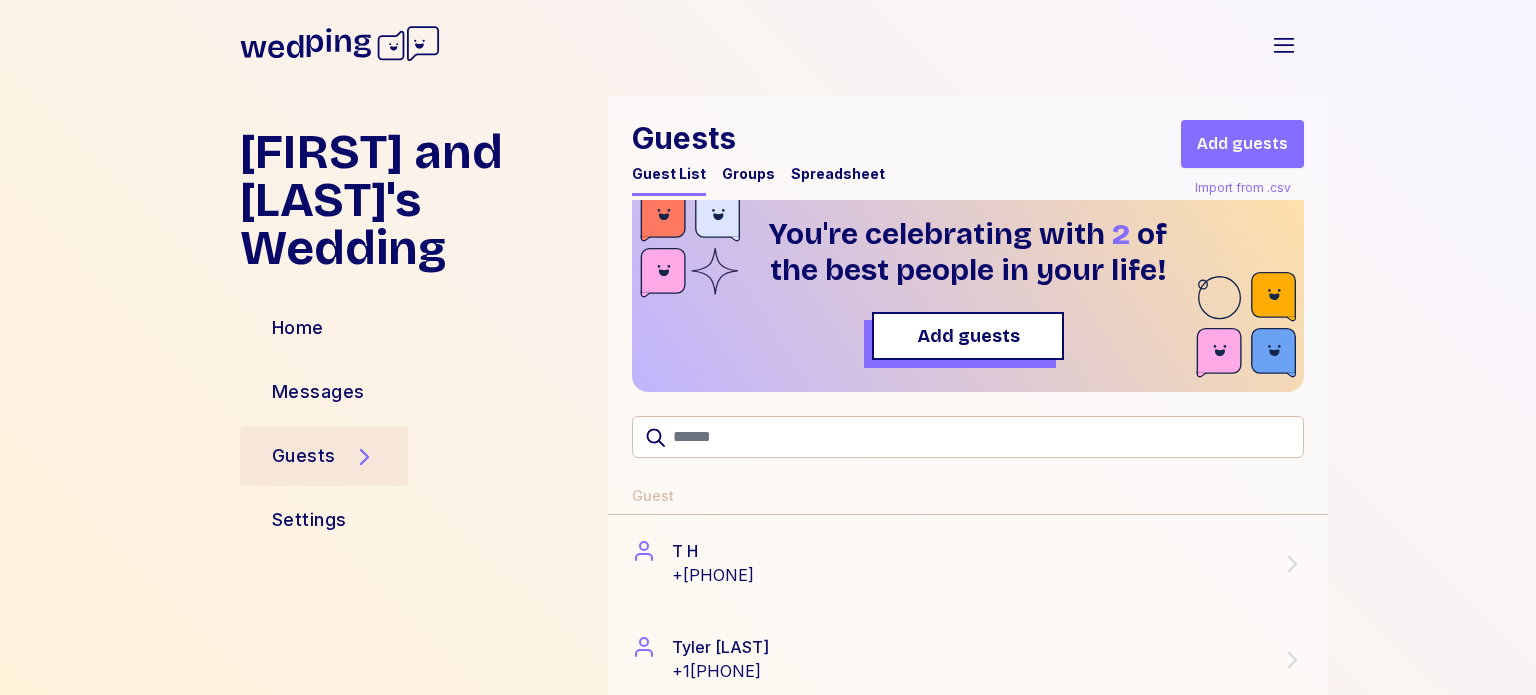 scroll, scrollTop: 0, scrollLeft: 0, axis: both 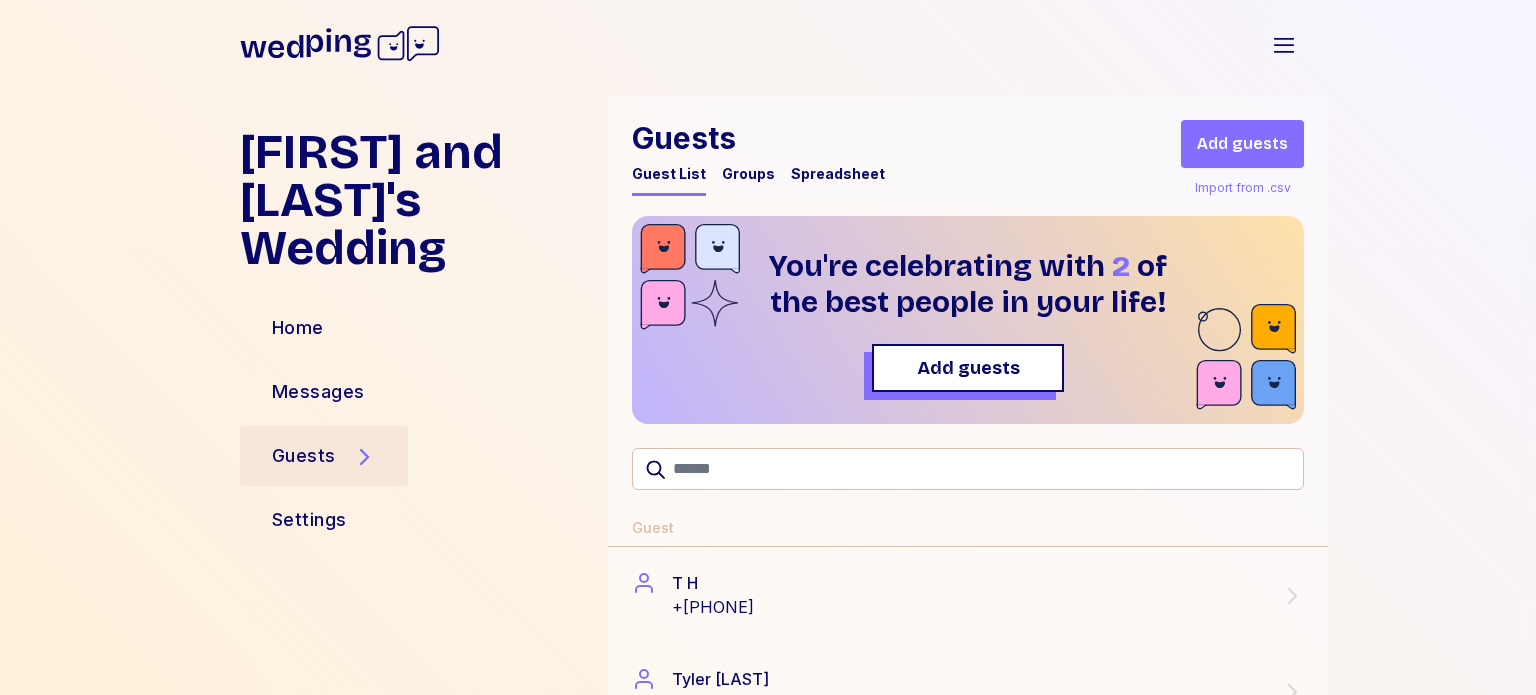 click on "You're celebrating with   2   of the best people in your life! Add guests" at bounding box center (968, 320) 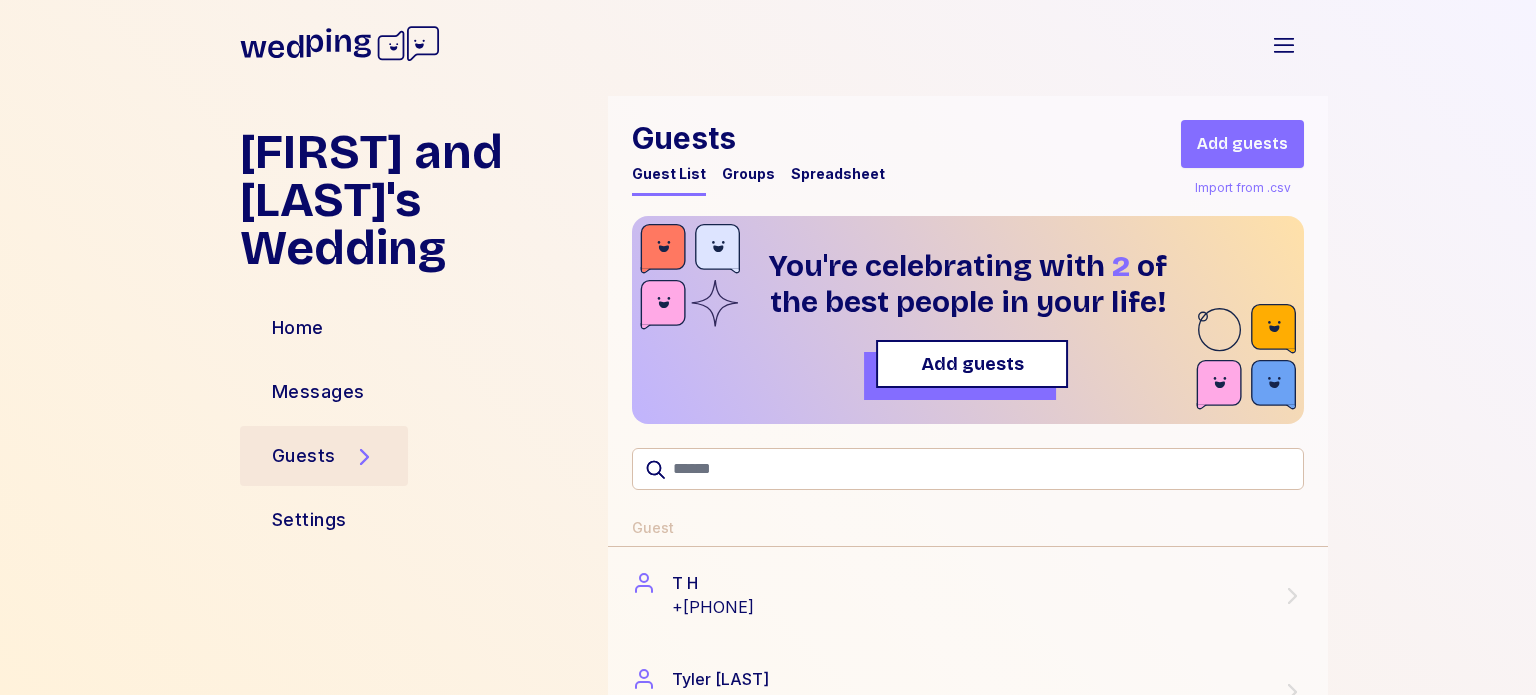 click on "Add guests" at bounding box center [972, 364] 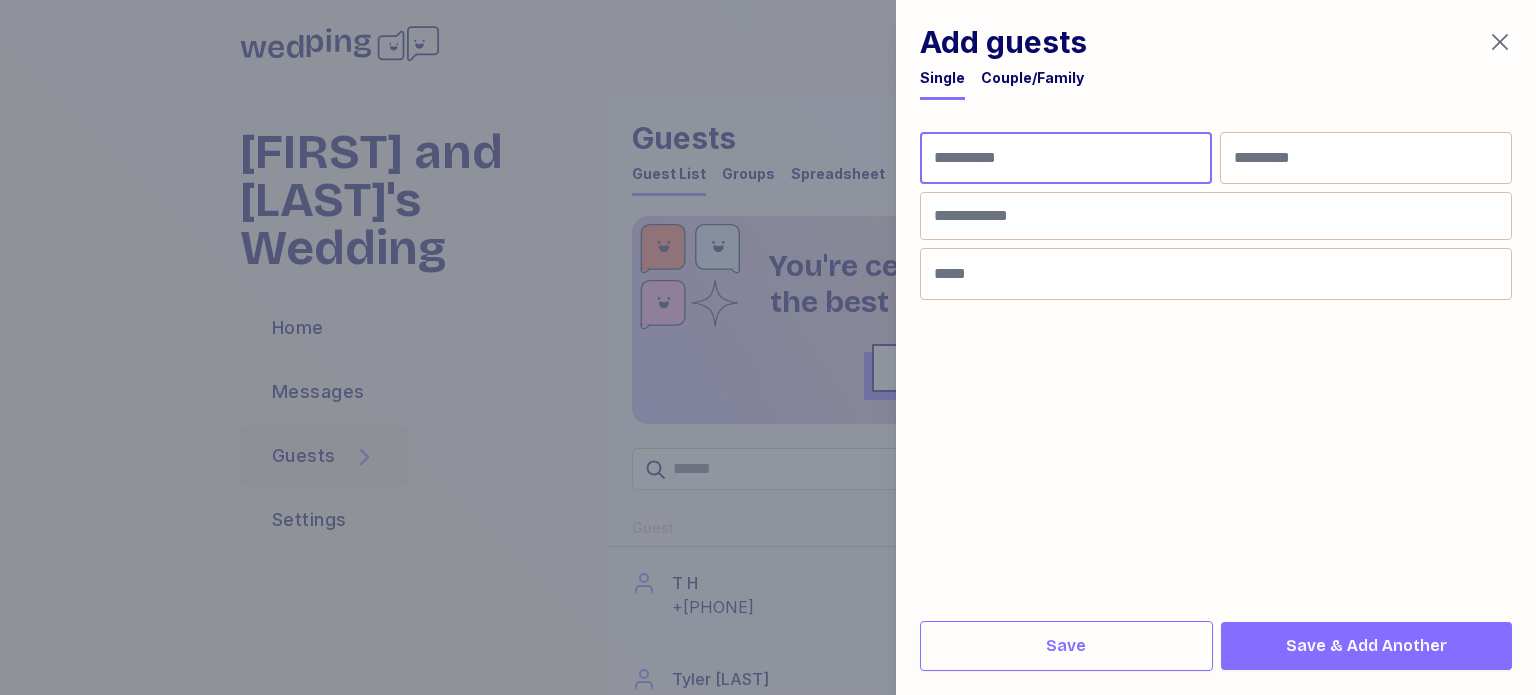 click at bounding box center [1066, 158] 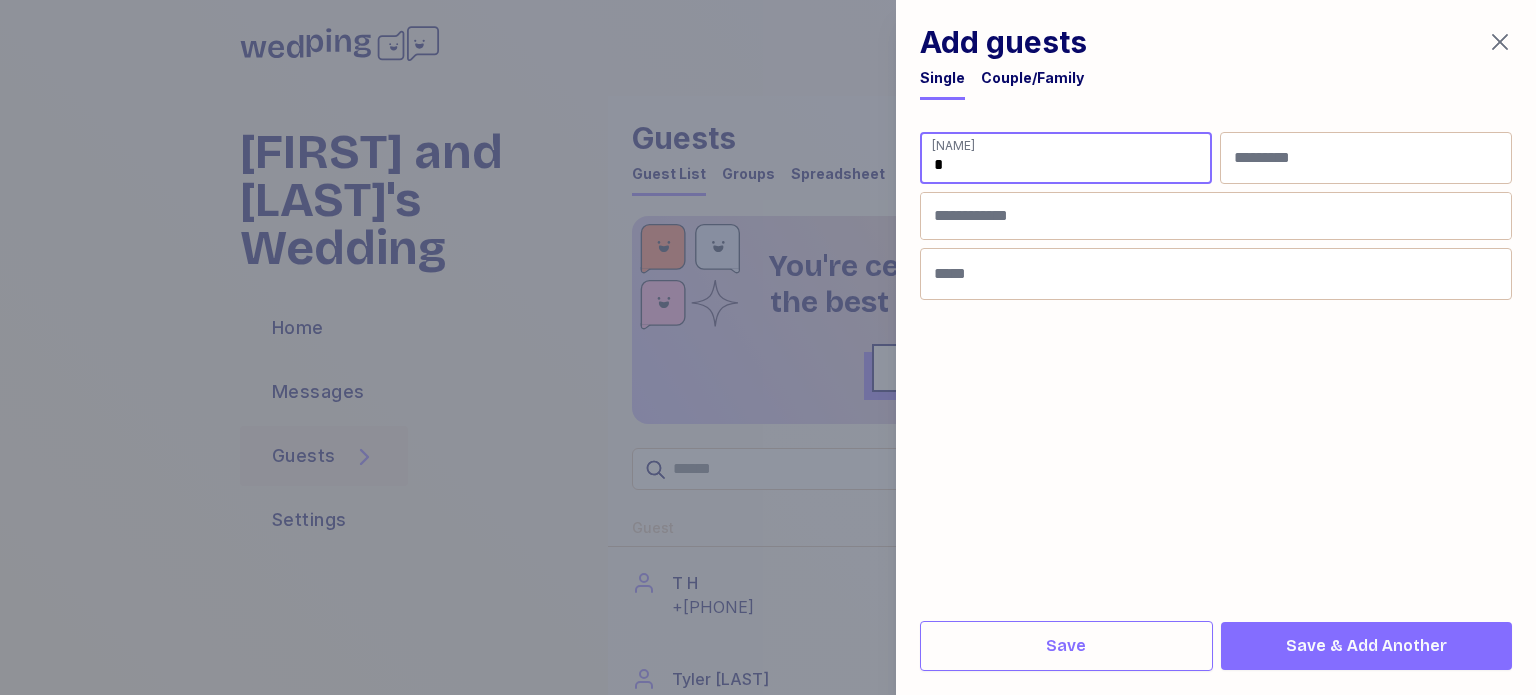 type on "*" 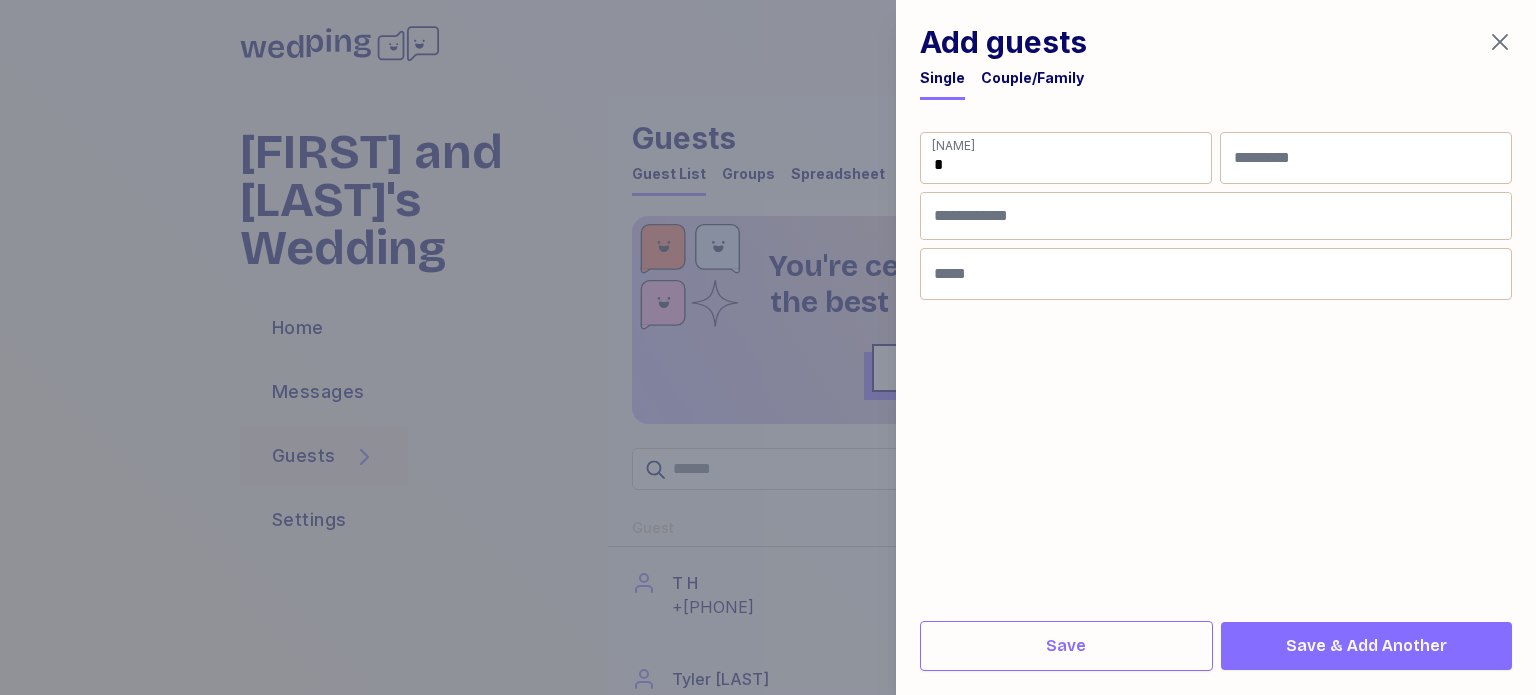 type on "**" 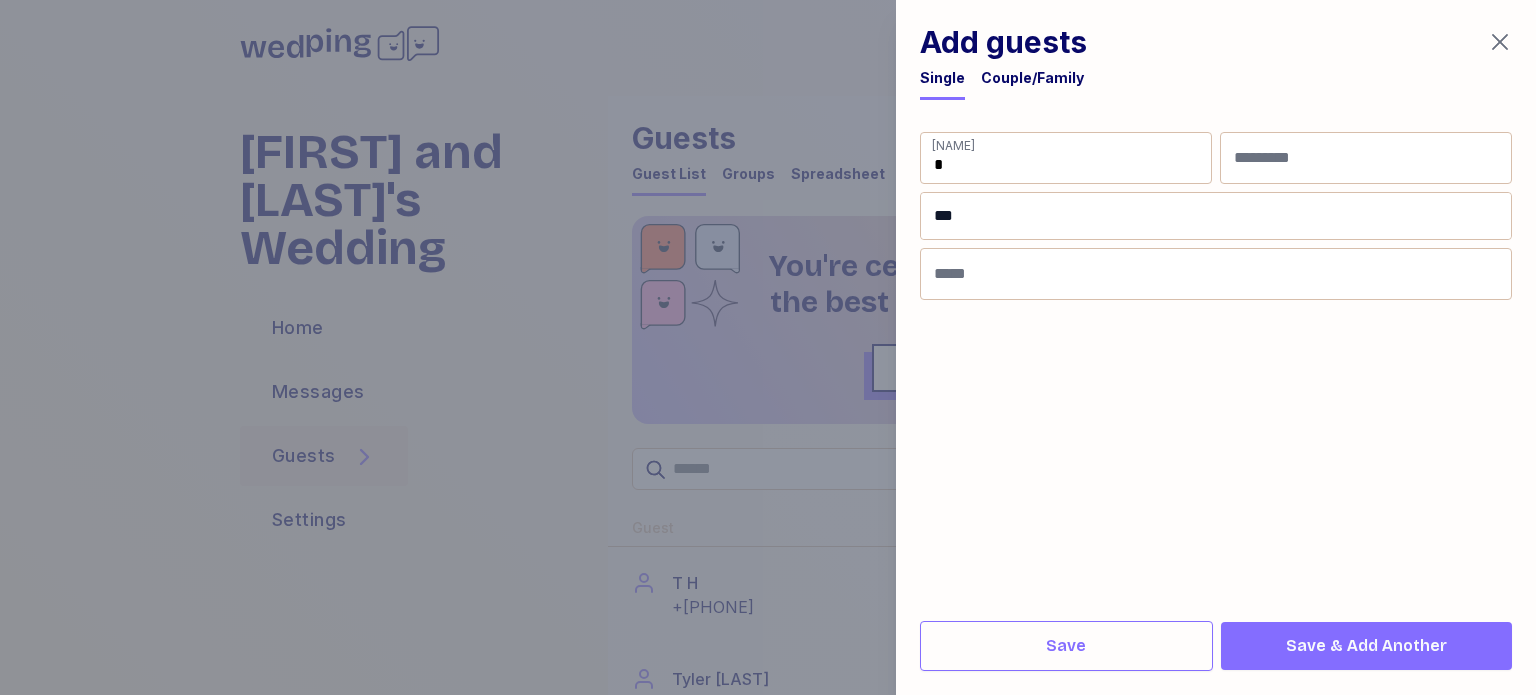 click on "**" at bounding box center [1216, 216] 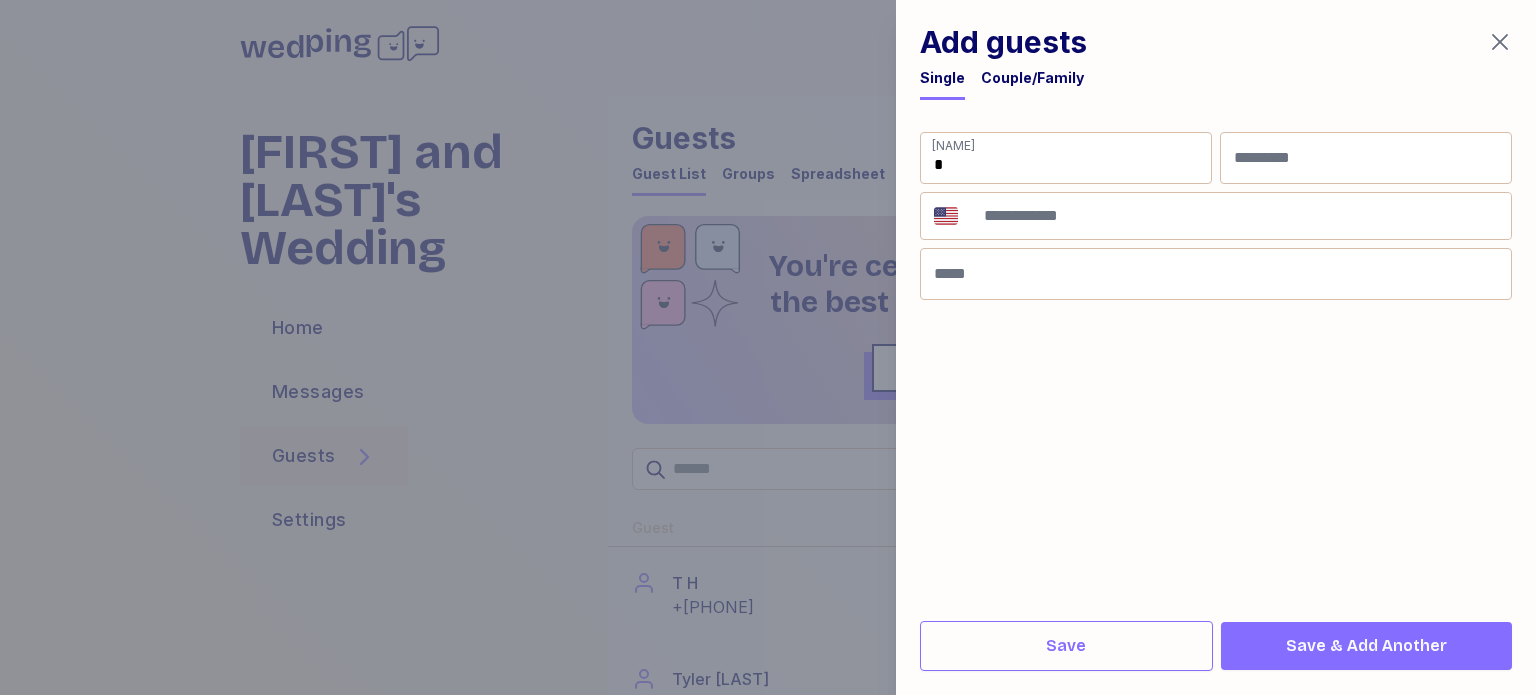 type on "**" 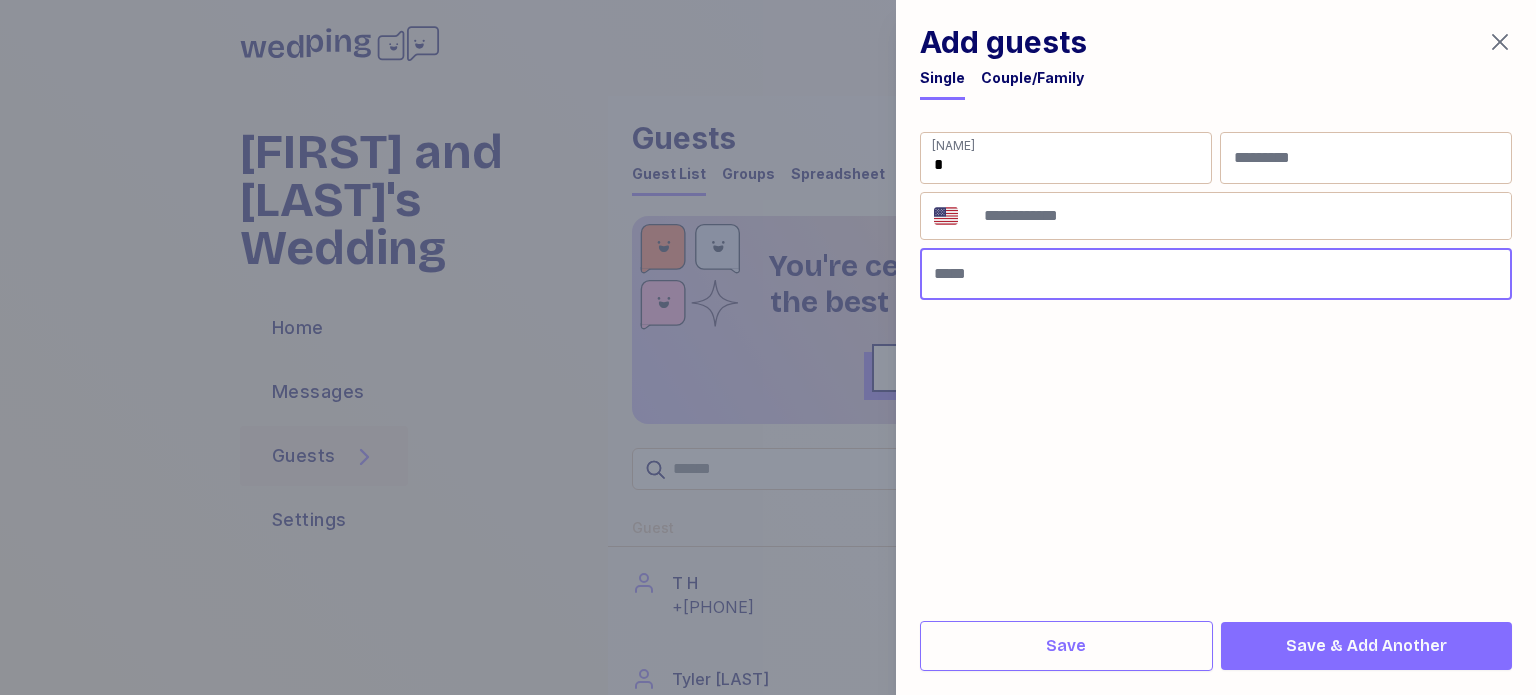 click at bounding box center (1216, 274) 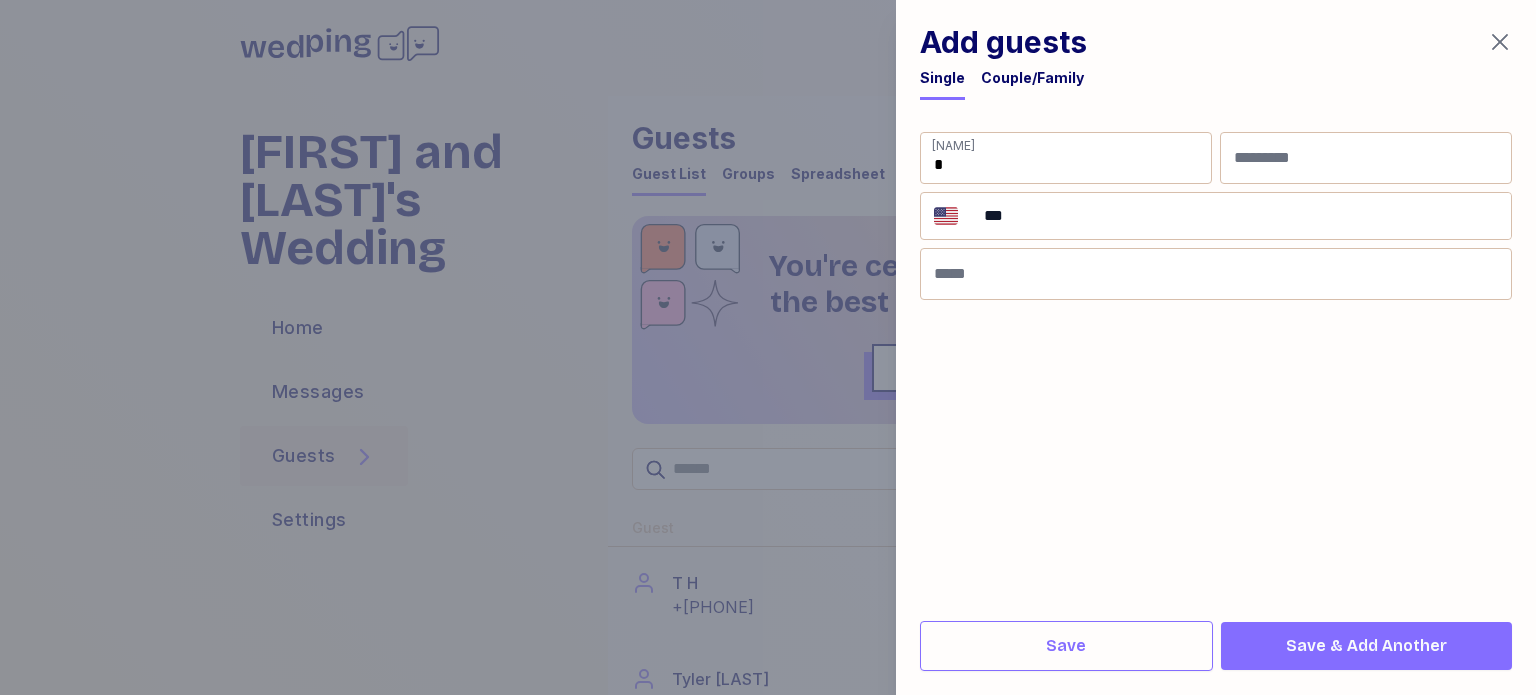 click on "**" at bounding box center [1241, 216] 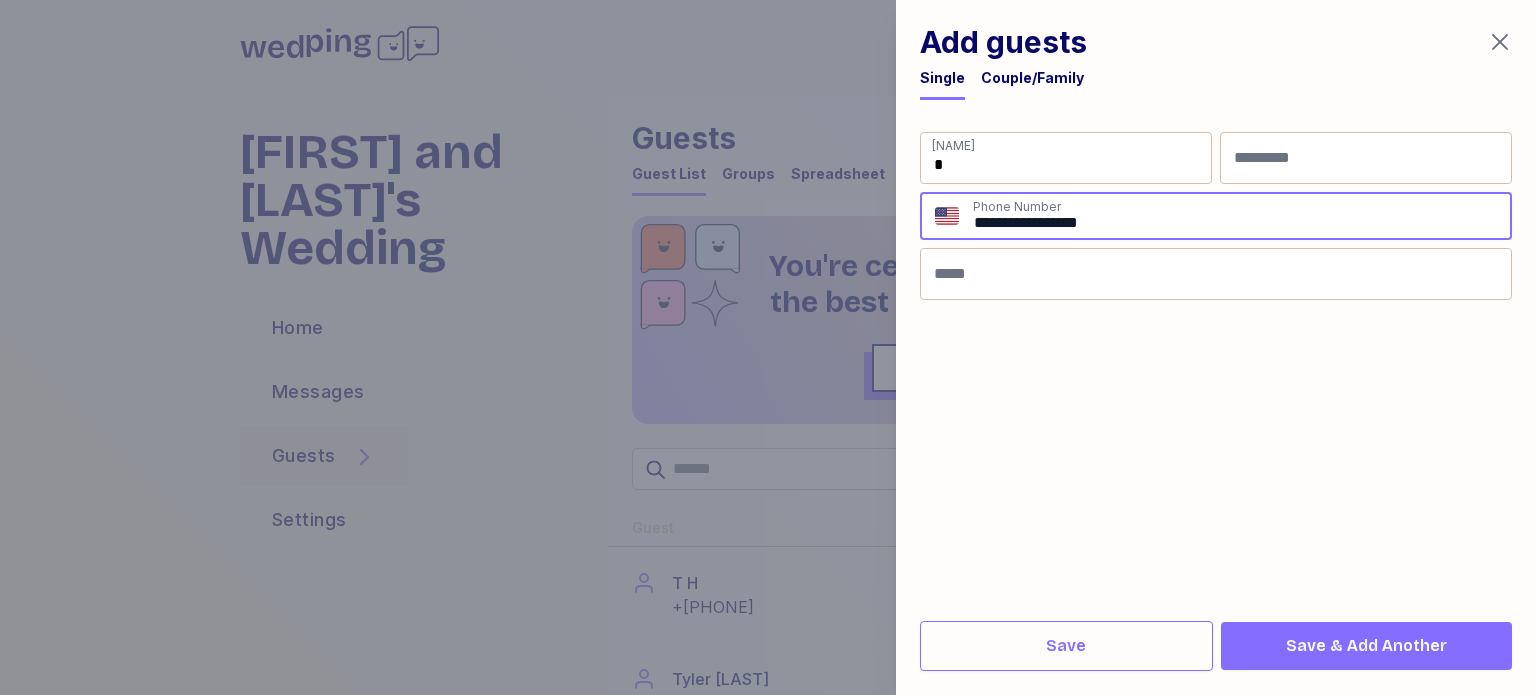 type on "**********" 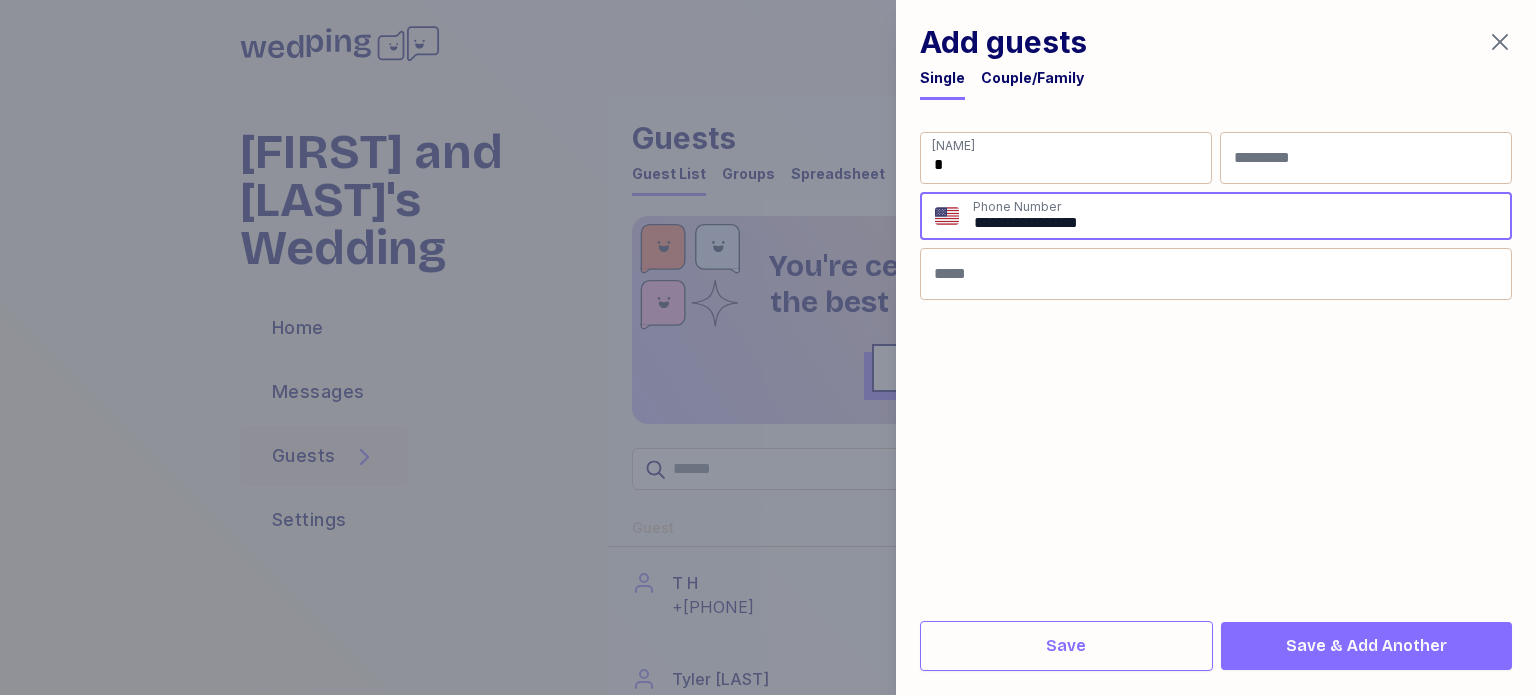 click on "Save & Add Another" at bounding box center [1366, 646] 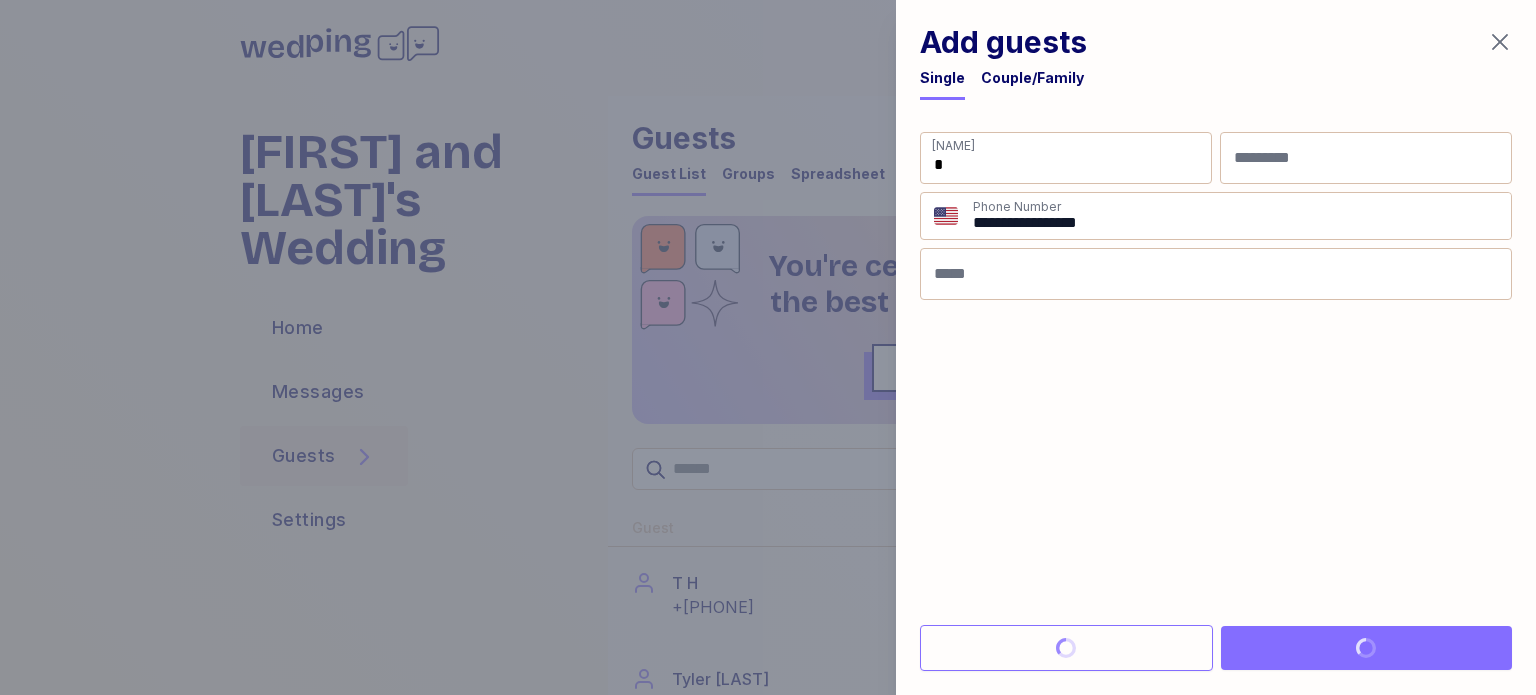 type 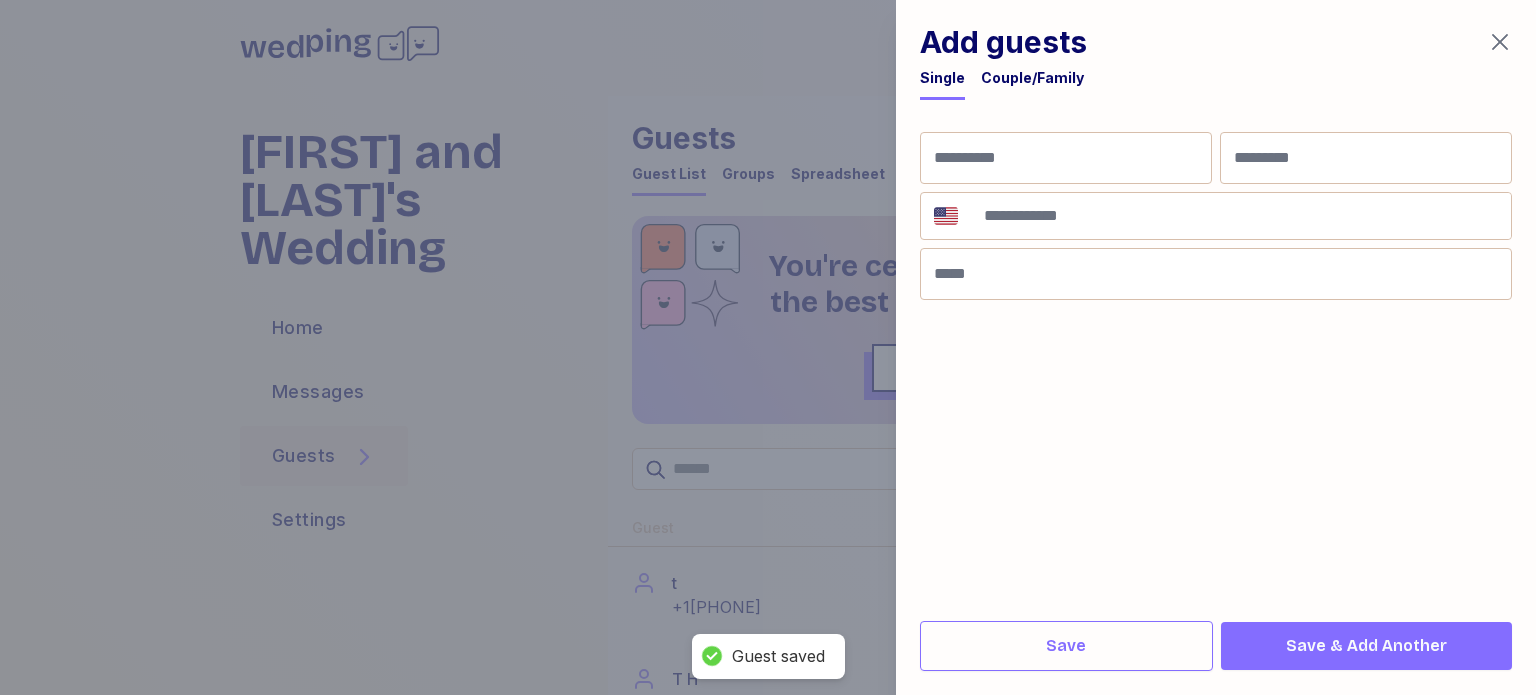 click 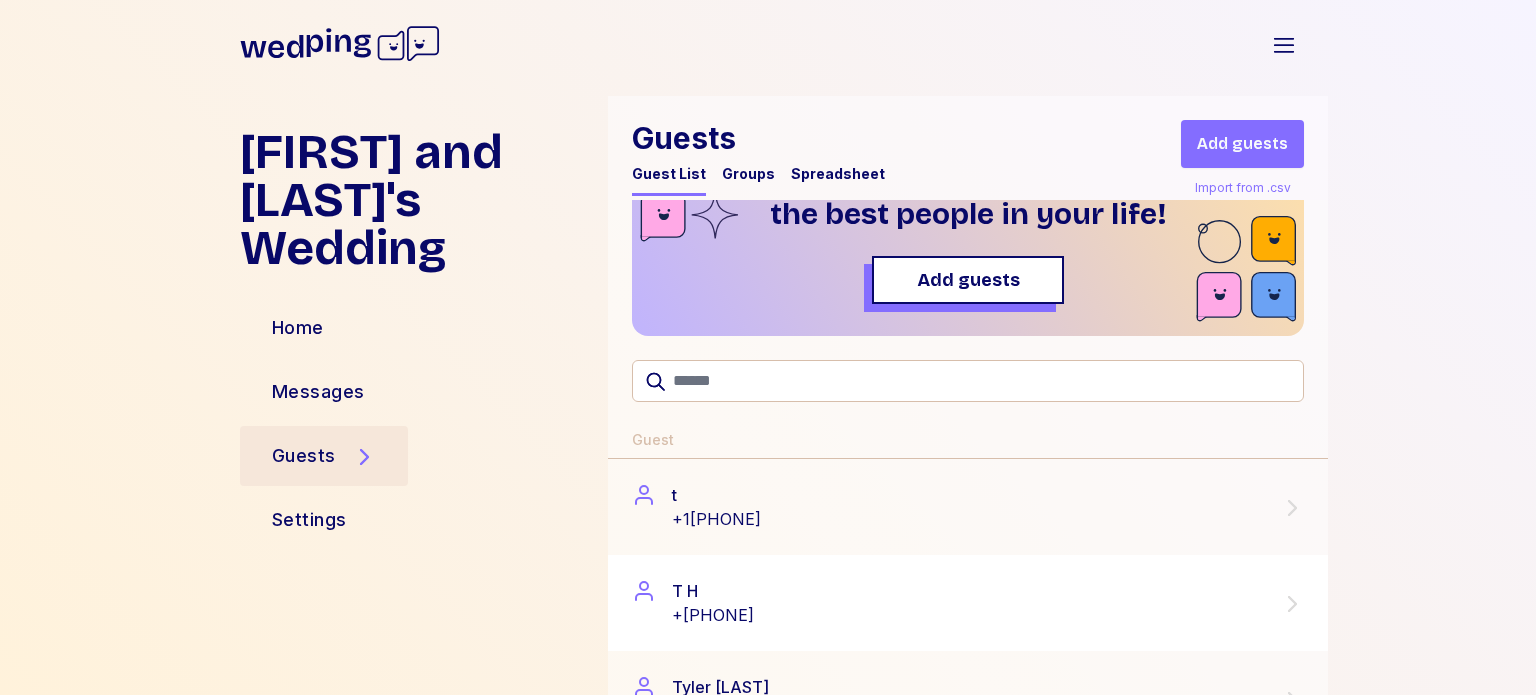 scroll, scrollTop: 187, scrollLeft: 0, axis: vertical 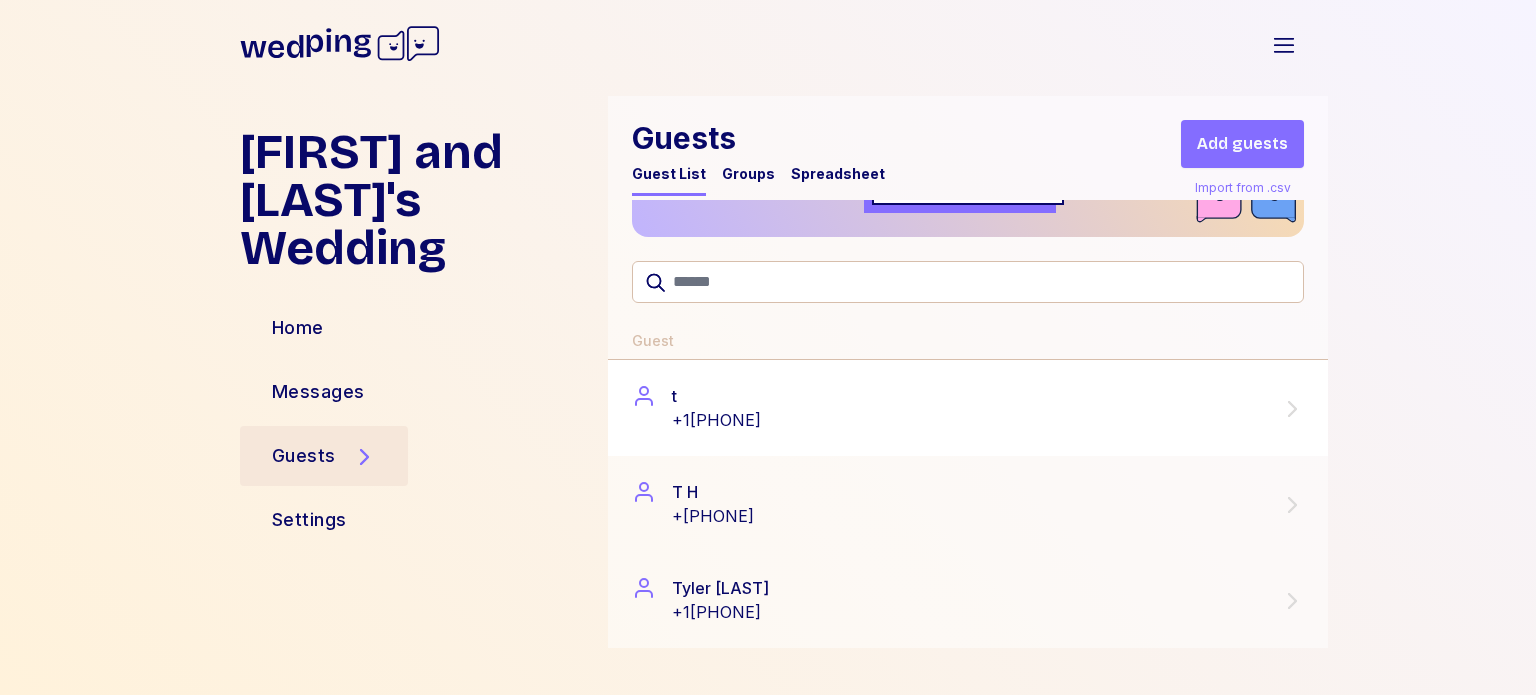 click 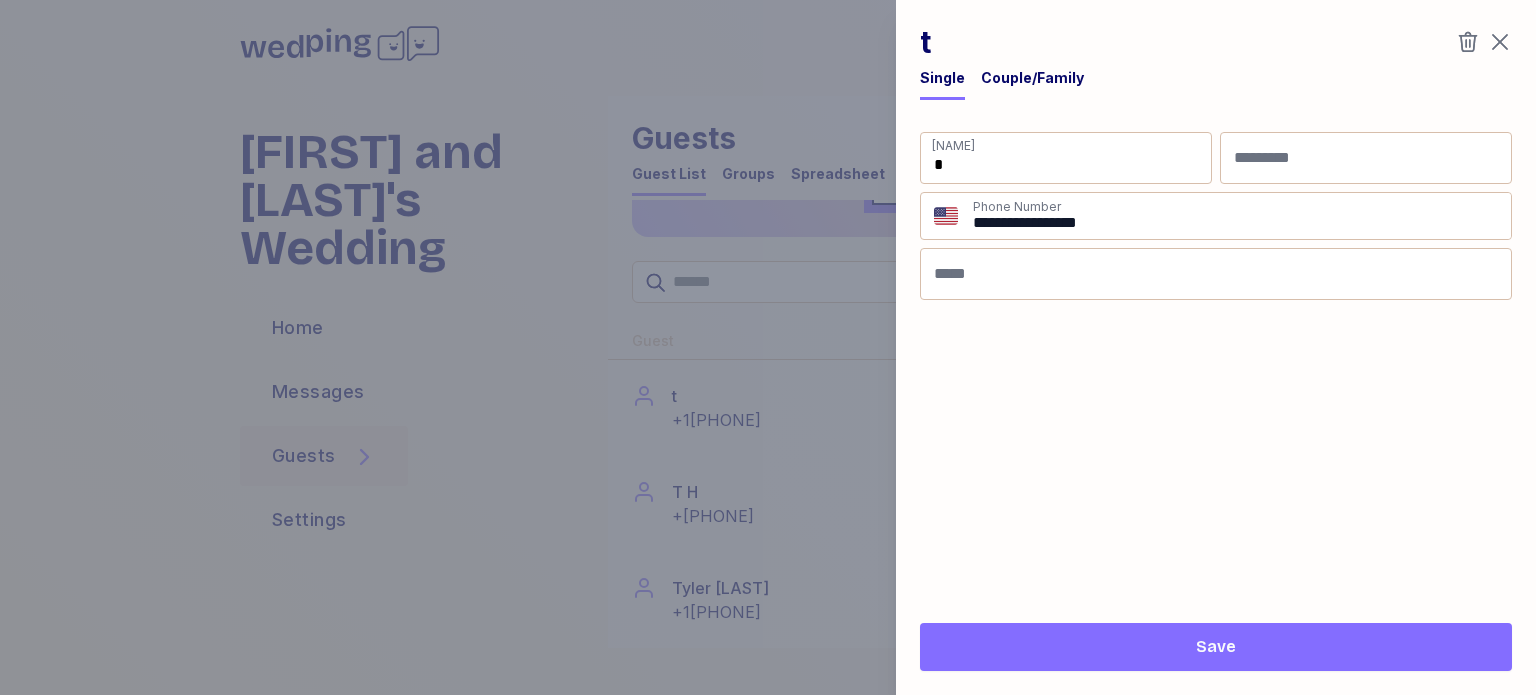 click 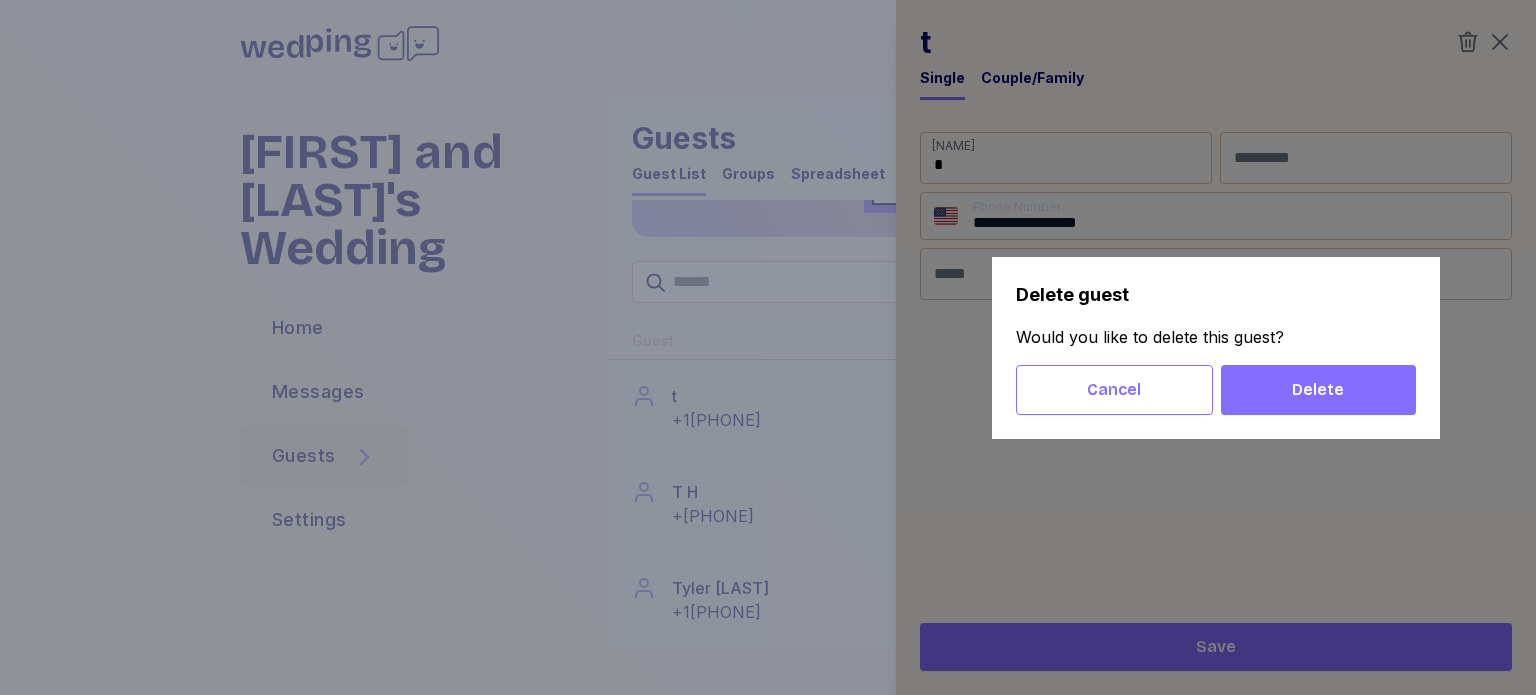 click on "Delete" at bounding box center [1318, 390] 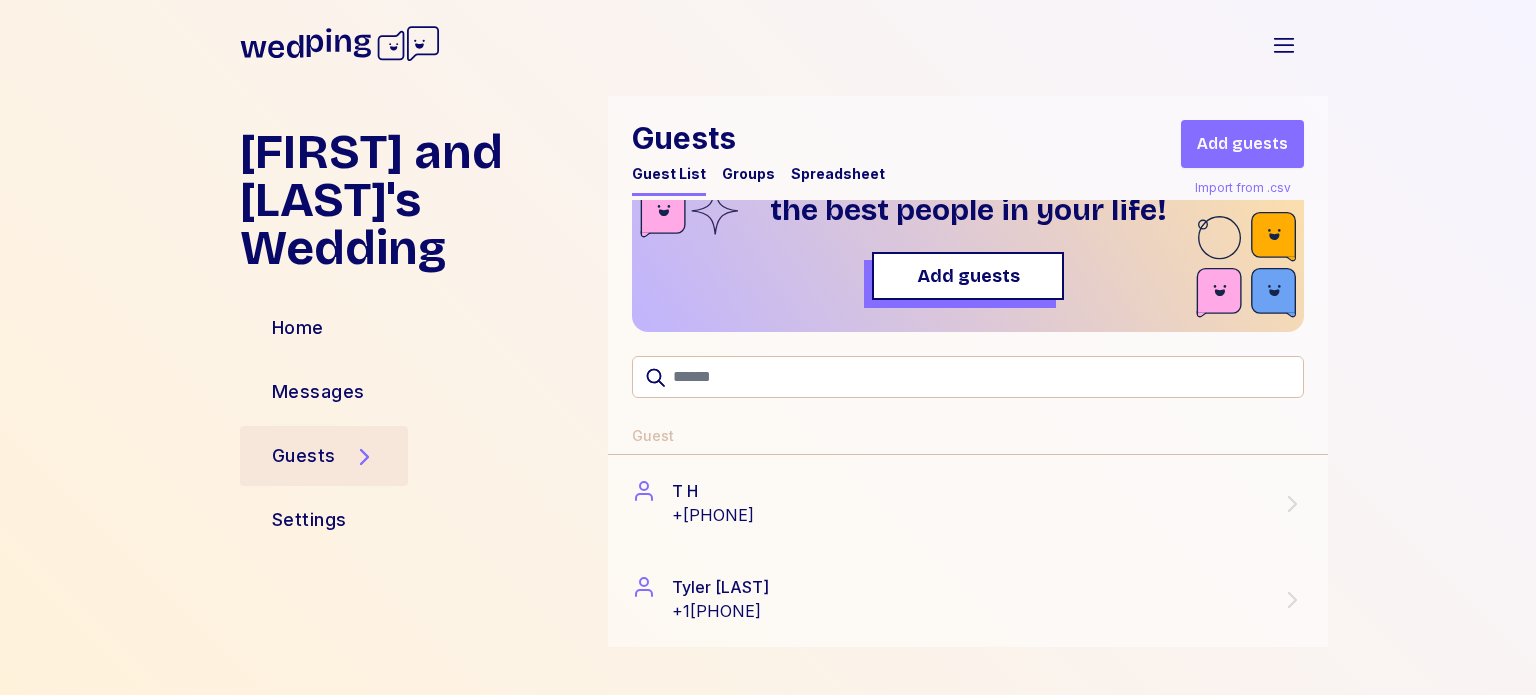 scroll, scrollTop: 91, scrollLeft: 0, axis: vertical 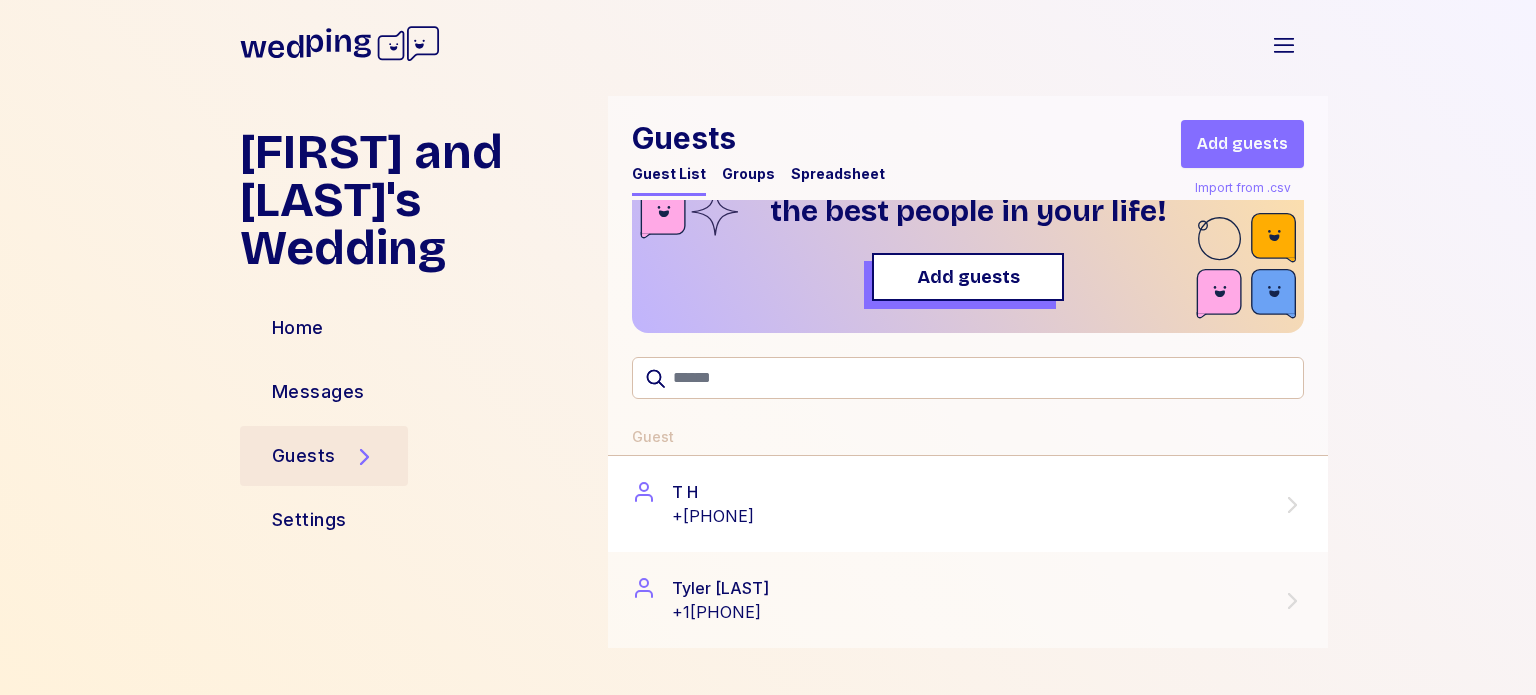 click on "[NAME]   [LAST] +[PHONE]" at bounding box center [968, 504] 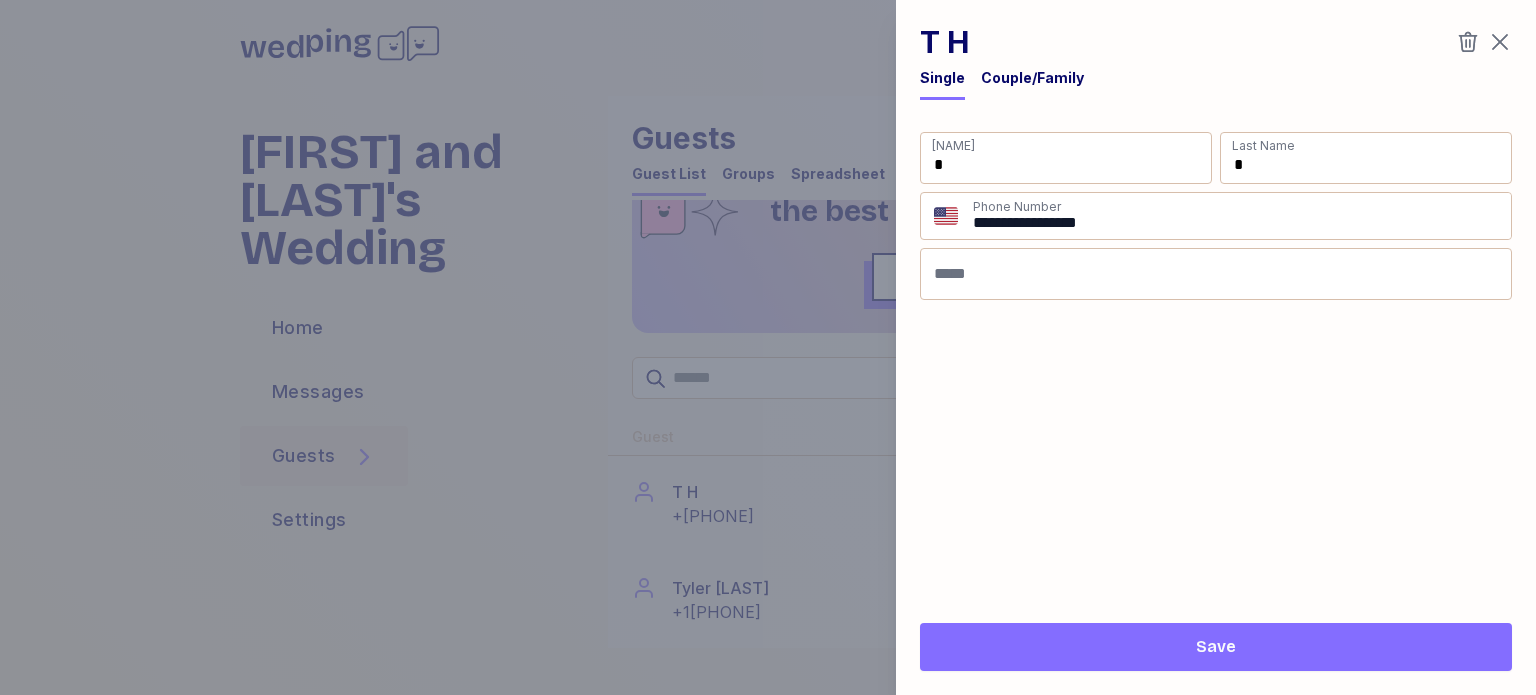 click 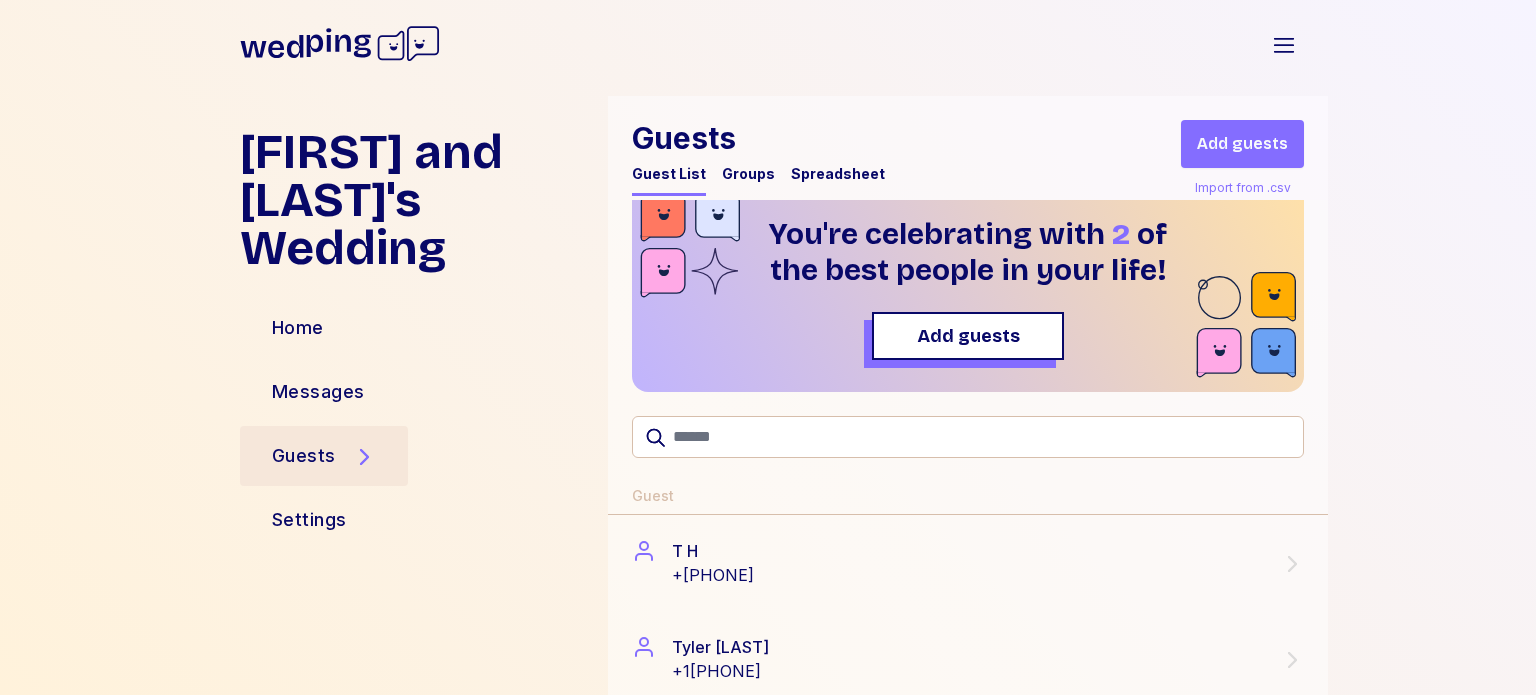 scroll, scrollTop: 0, scrollLeft: 0, axis: both 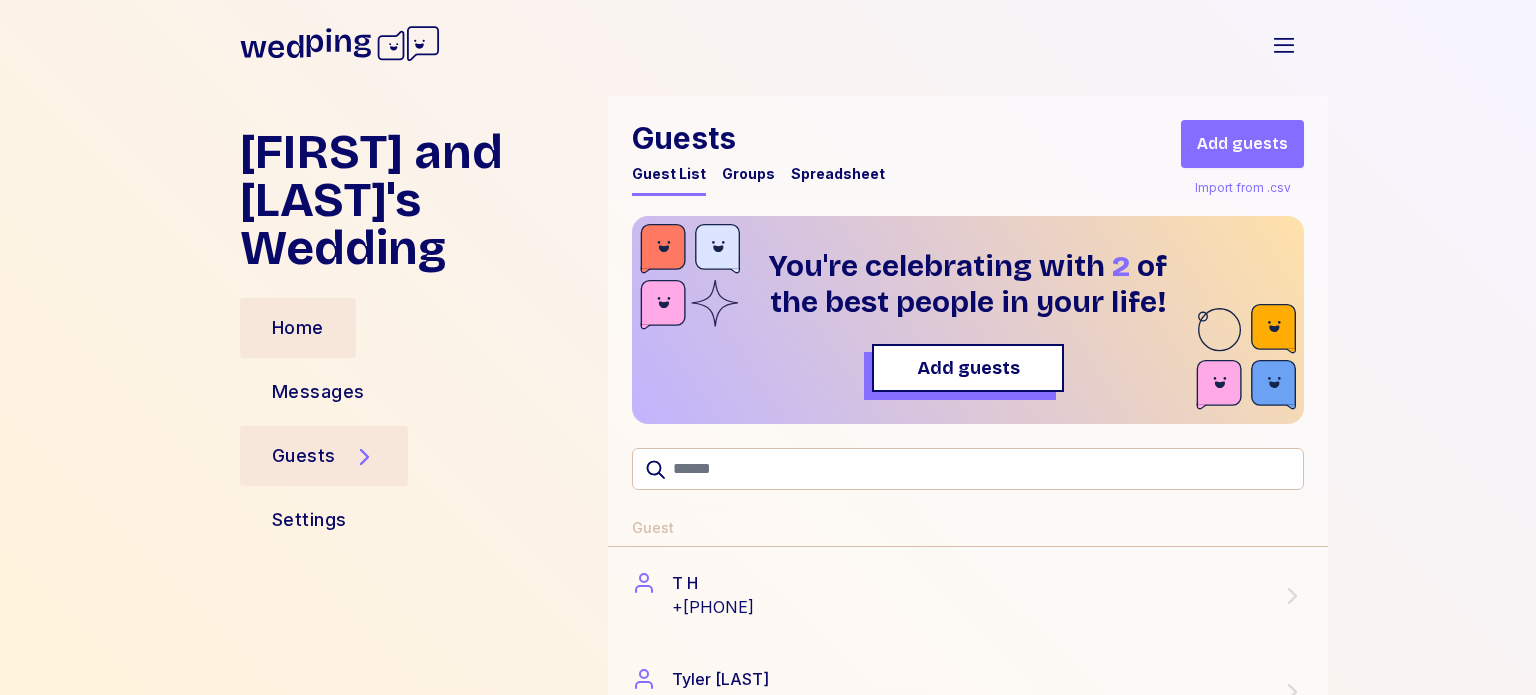 click on "Home" at bounding box center (298, 328) 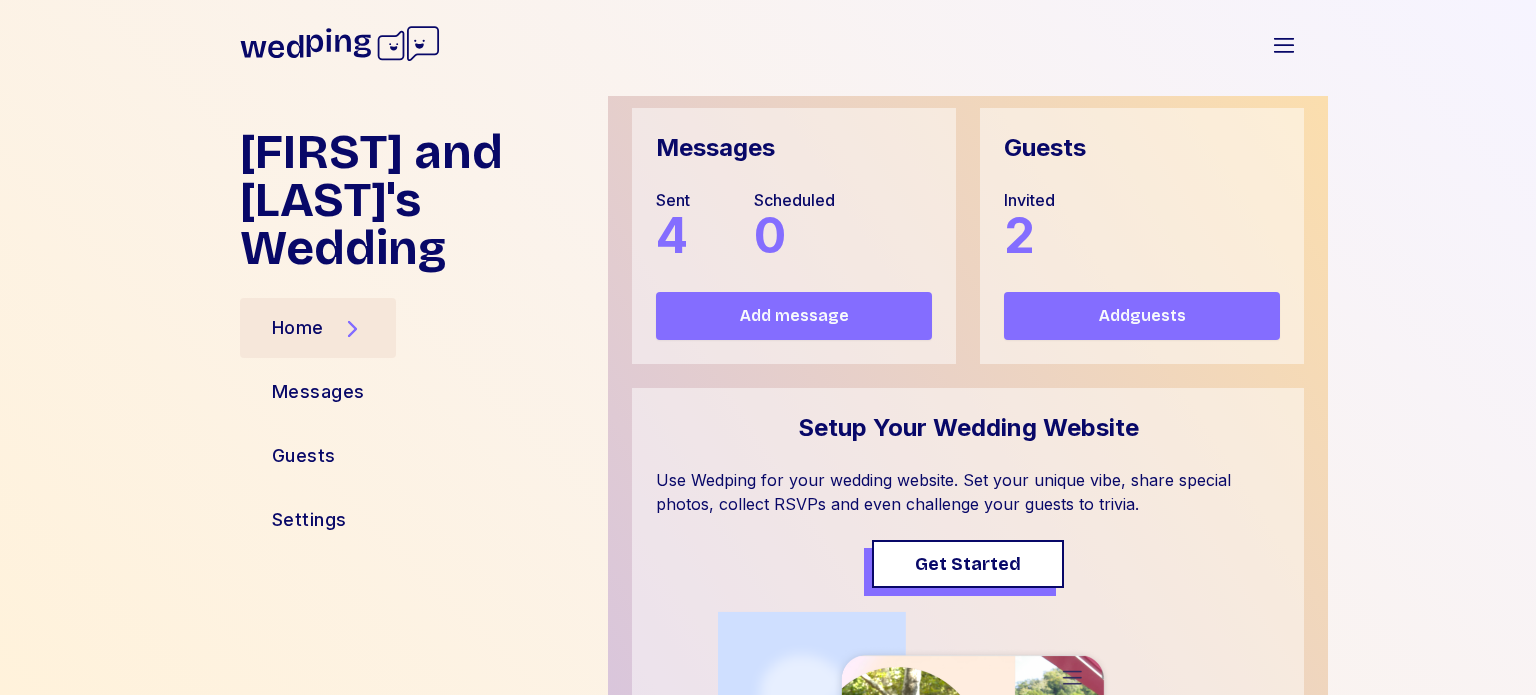 scroll, scrollTop: 200, scrollLeft: 0, axis: vertical 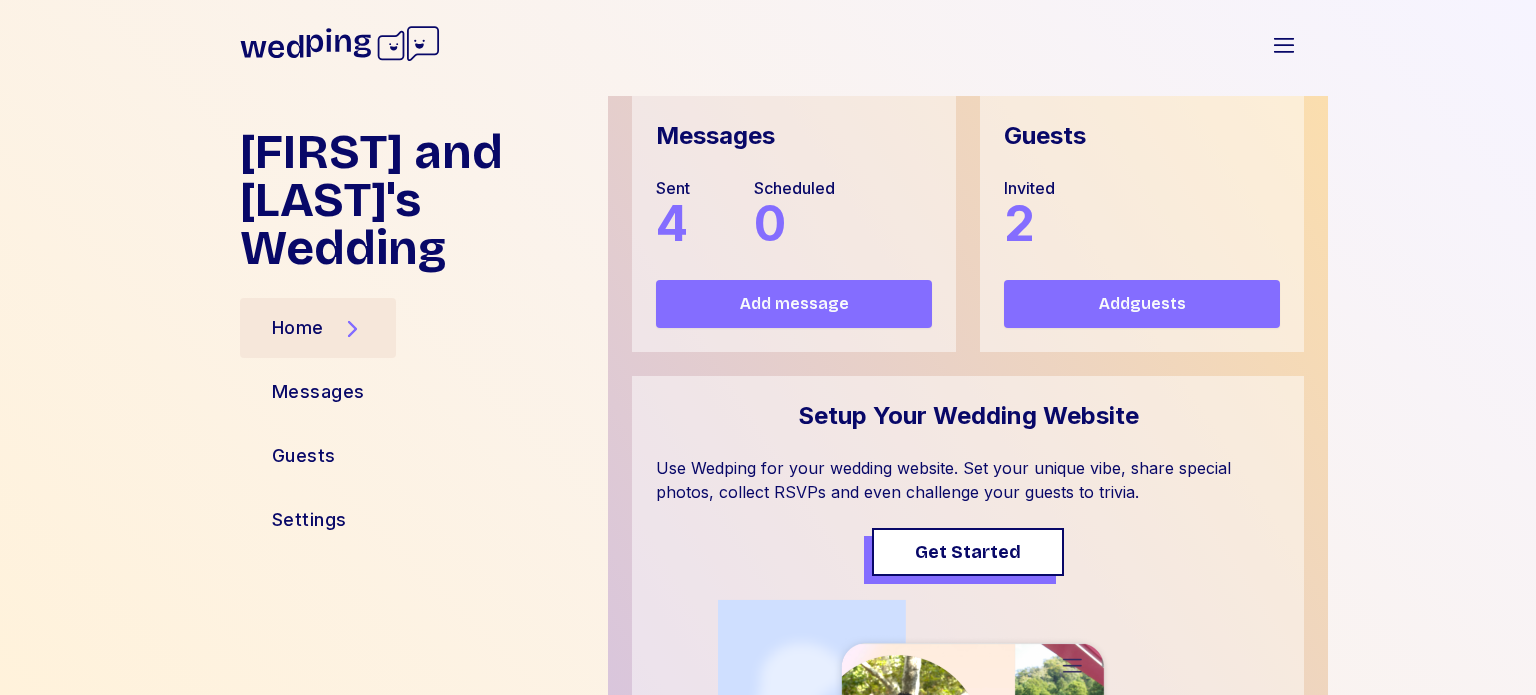 click on "Add  guests" at bounding box center [1142, 304] 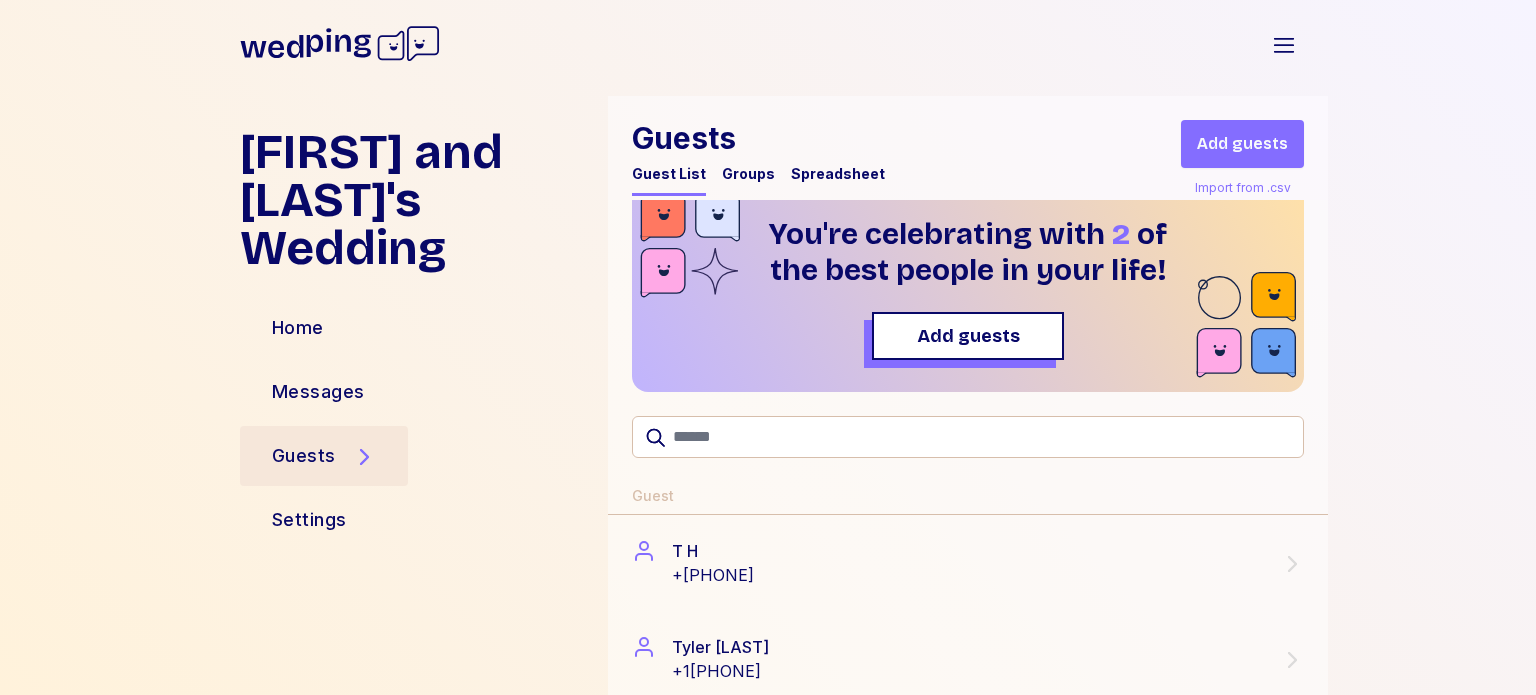 scroll, scrollTop: 0, scrollLeft: 0, axis: both 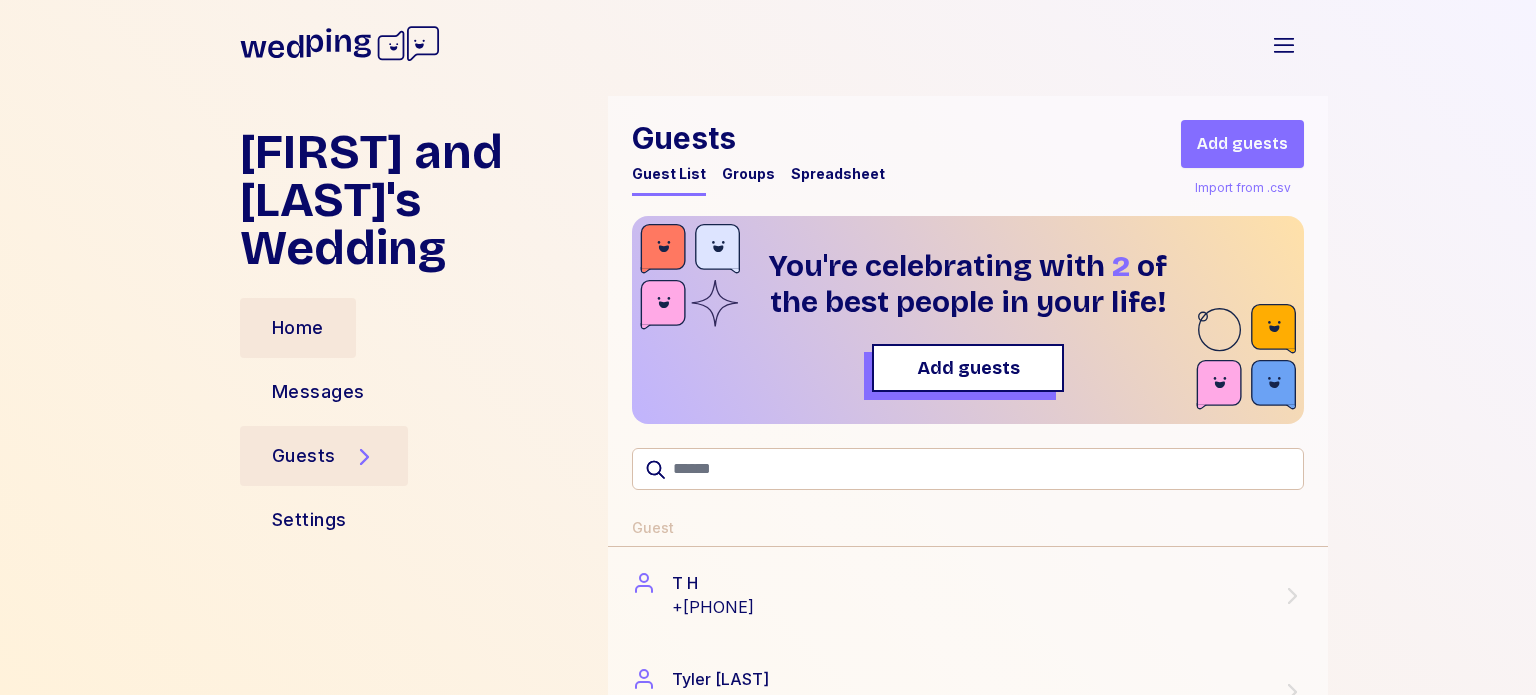 click on "Home" at bounding box center [298, 328] 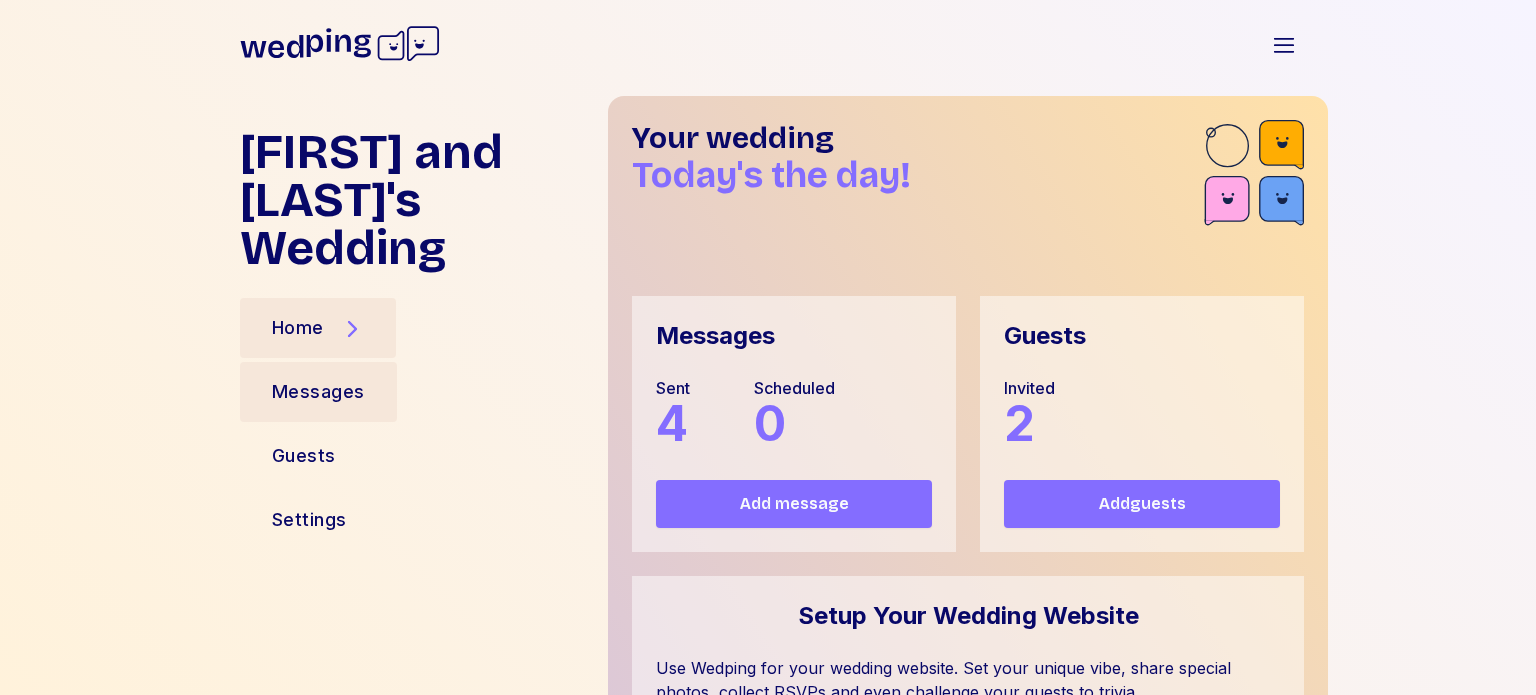 click on "Messages" at bounding box center [318, 392] 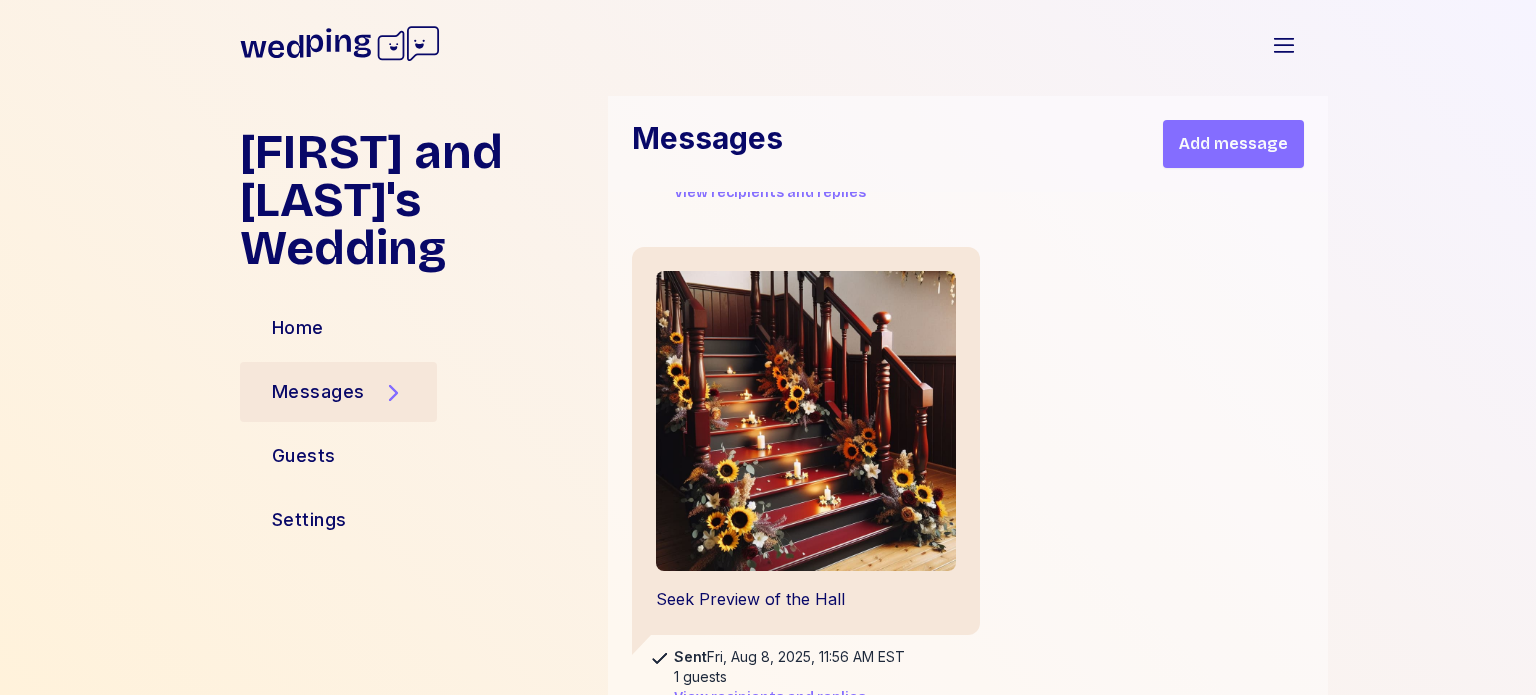 scroll, scrollTop: 790, scrollLeft: 0, axis: vertical 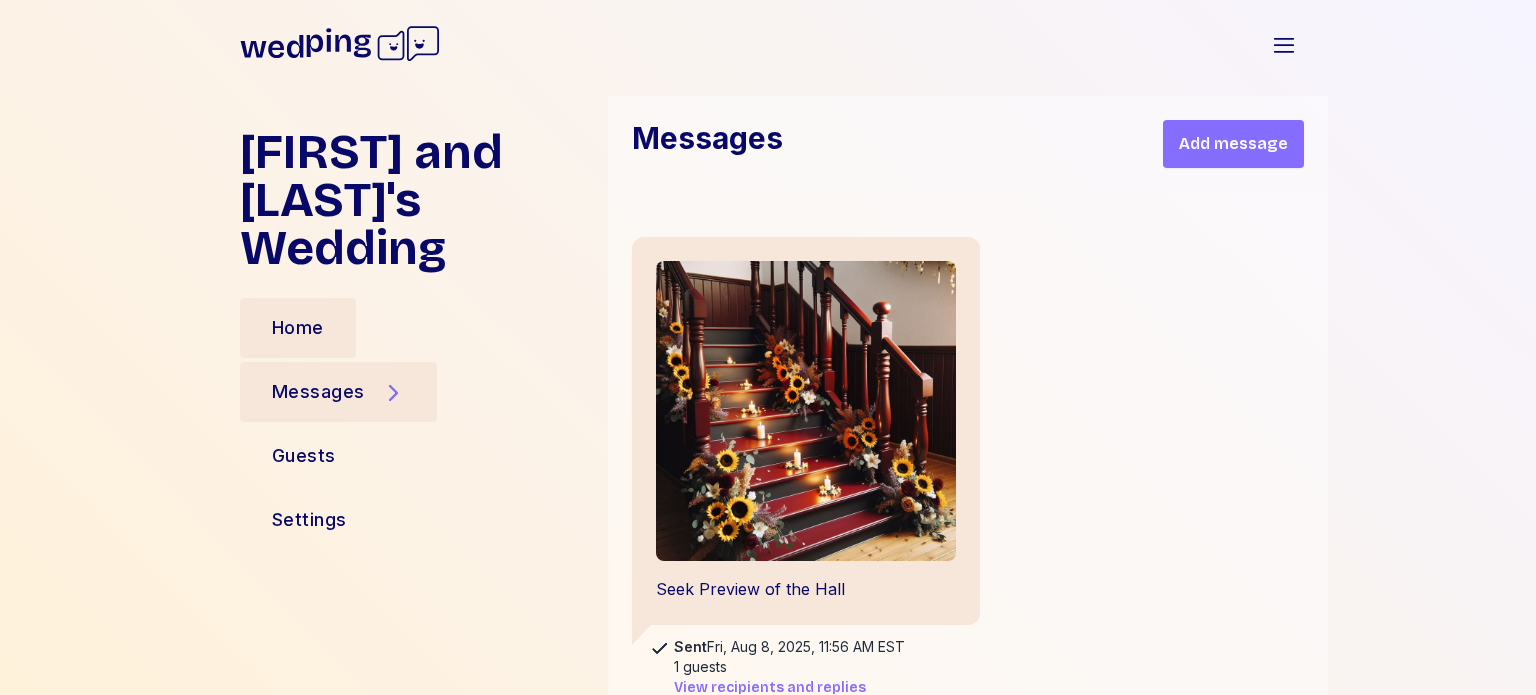 click on "Home" at bounding box center (298, 328) 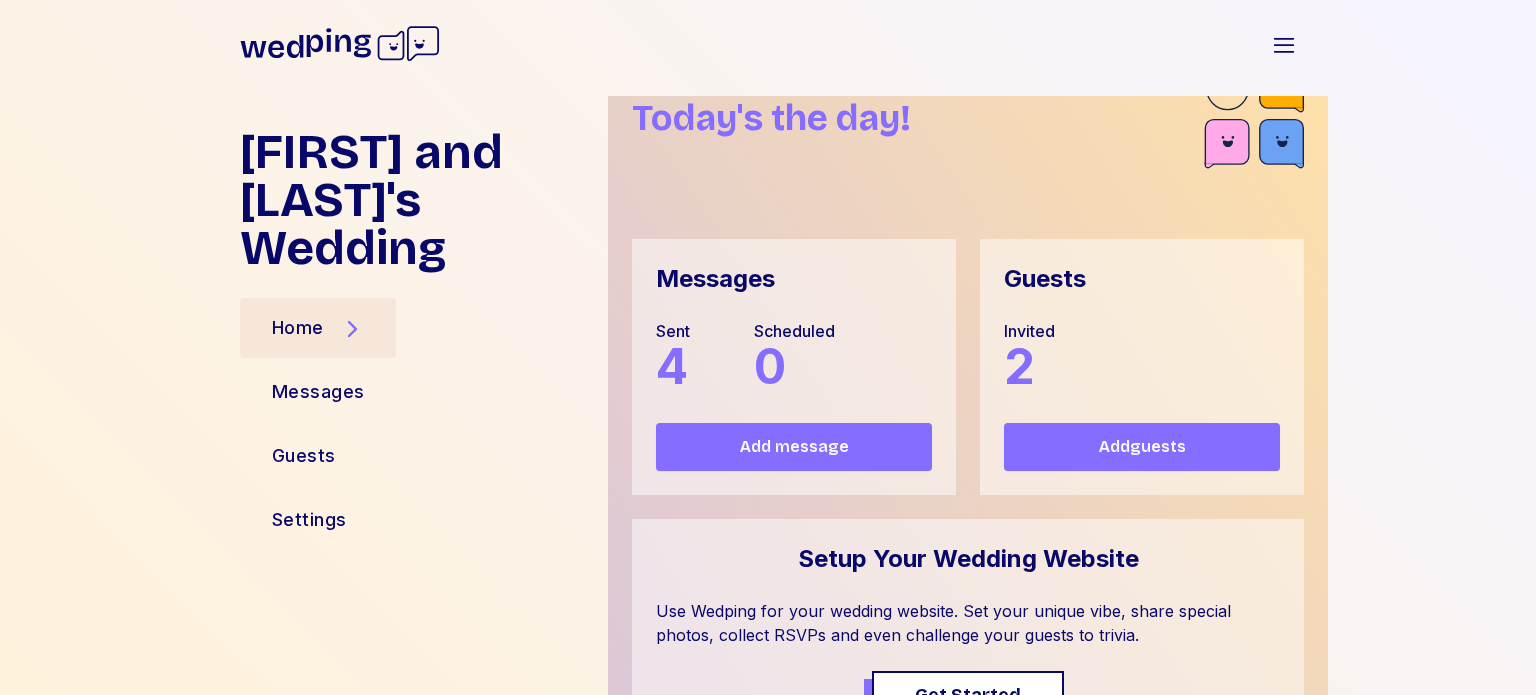 scroll, scrollTop: 0, scrollLeft: 0, axis: both 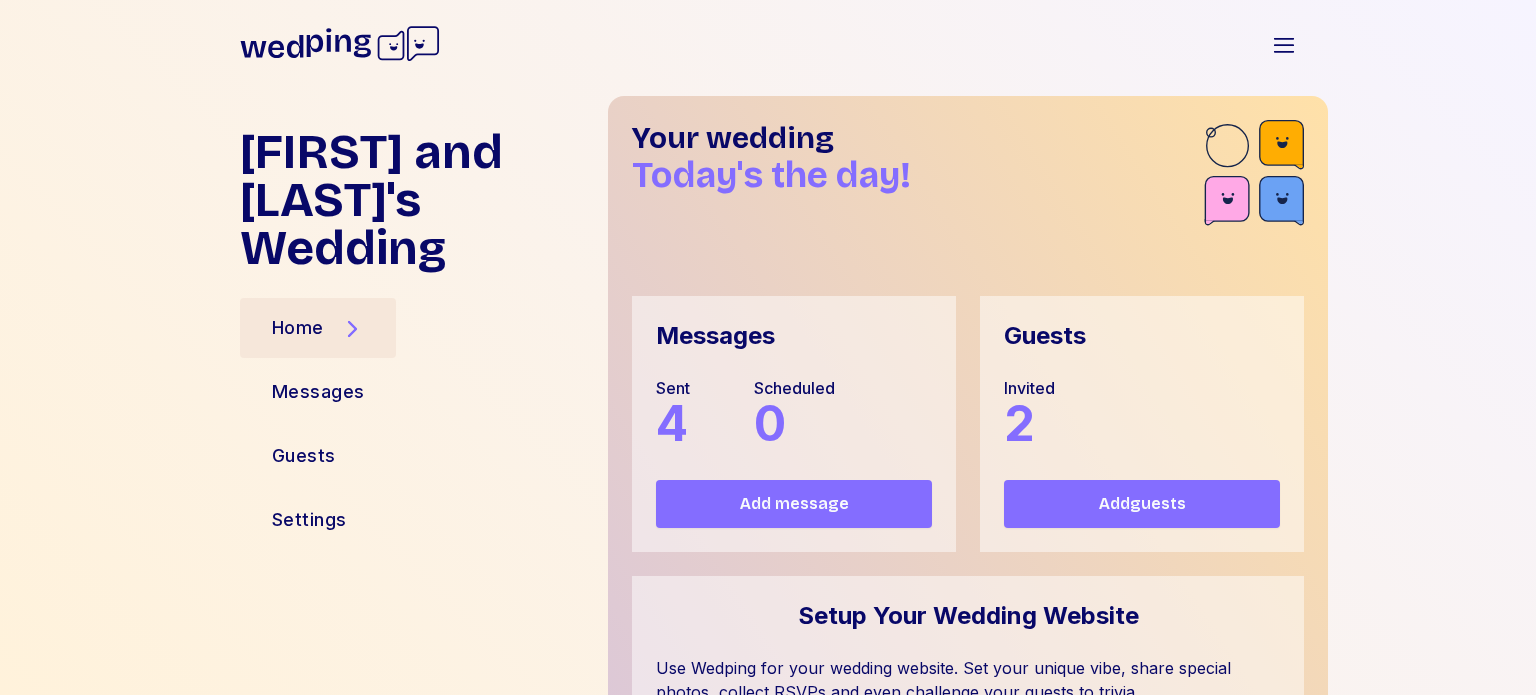 click on "Add message" at bounding box center [794, 504] 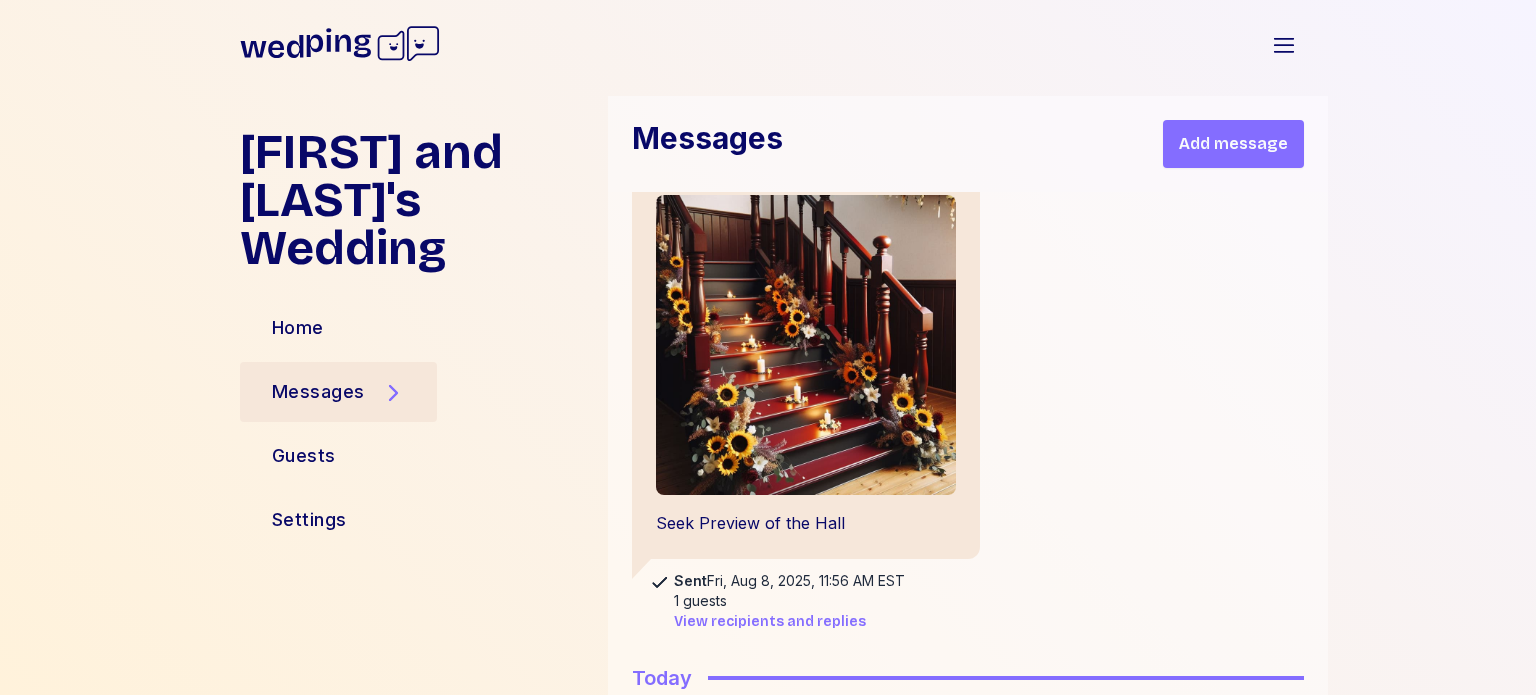 scroll, scrollTop: 890, scrollLeft: 0, axis: vertical 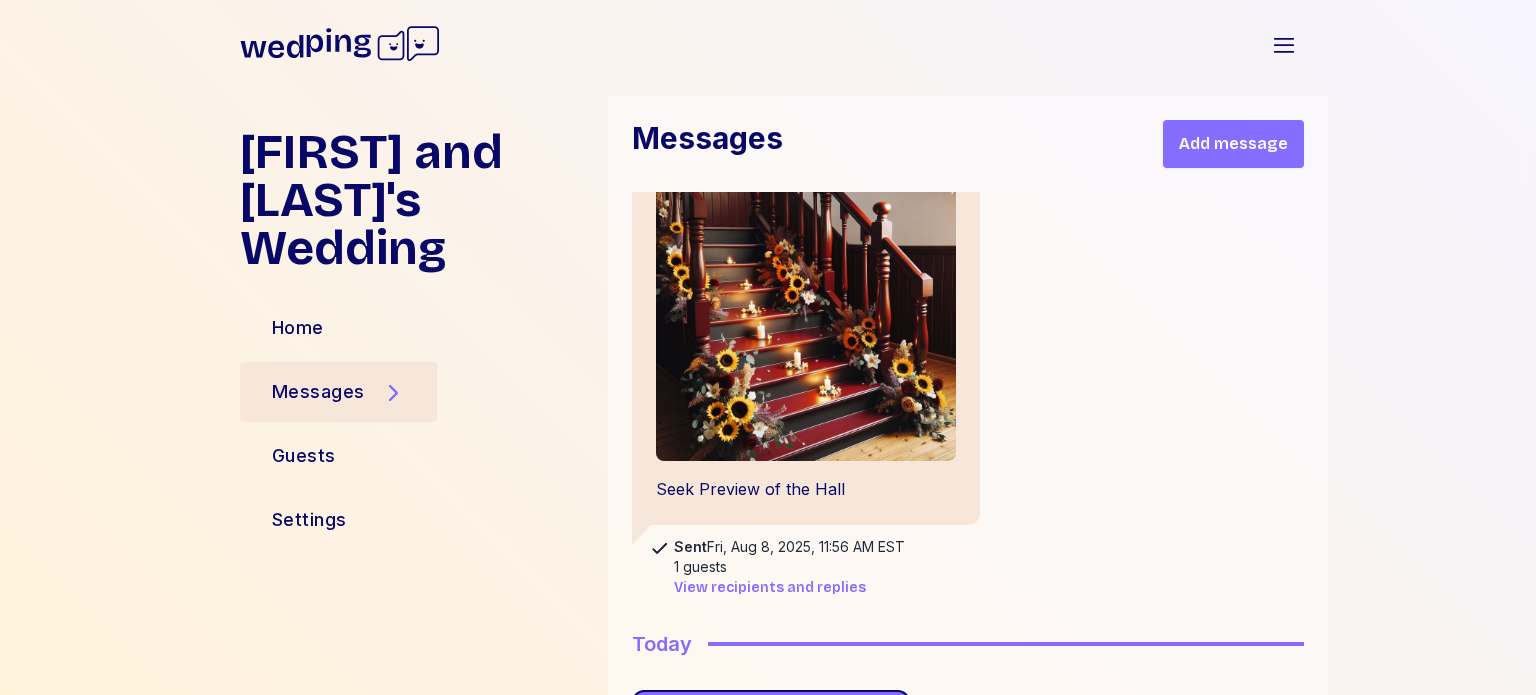 click on "Add message" at bounding box center [1233, 144] 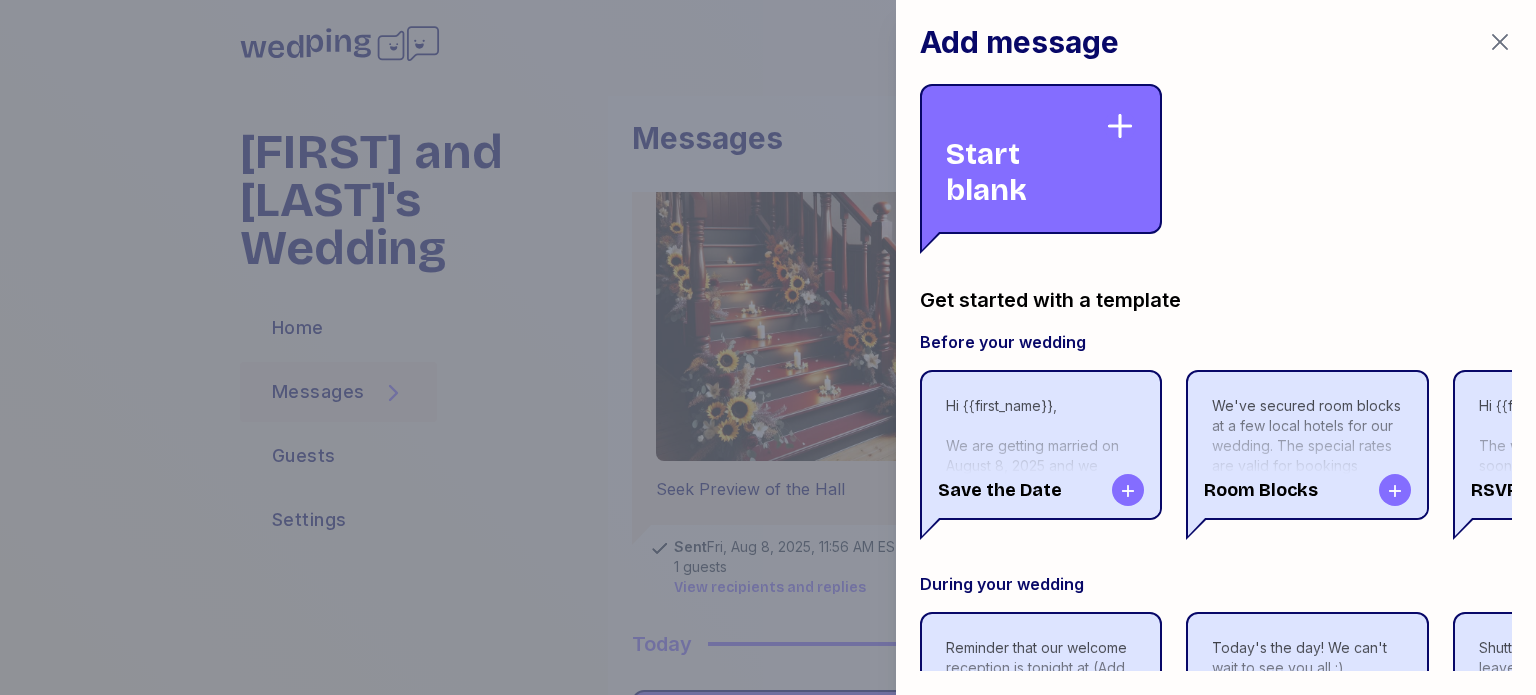 click on "Start blank" at bounding box center [1025, 159] 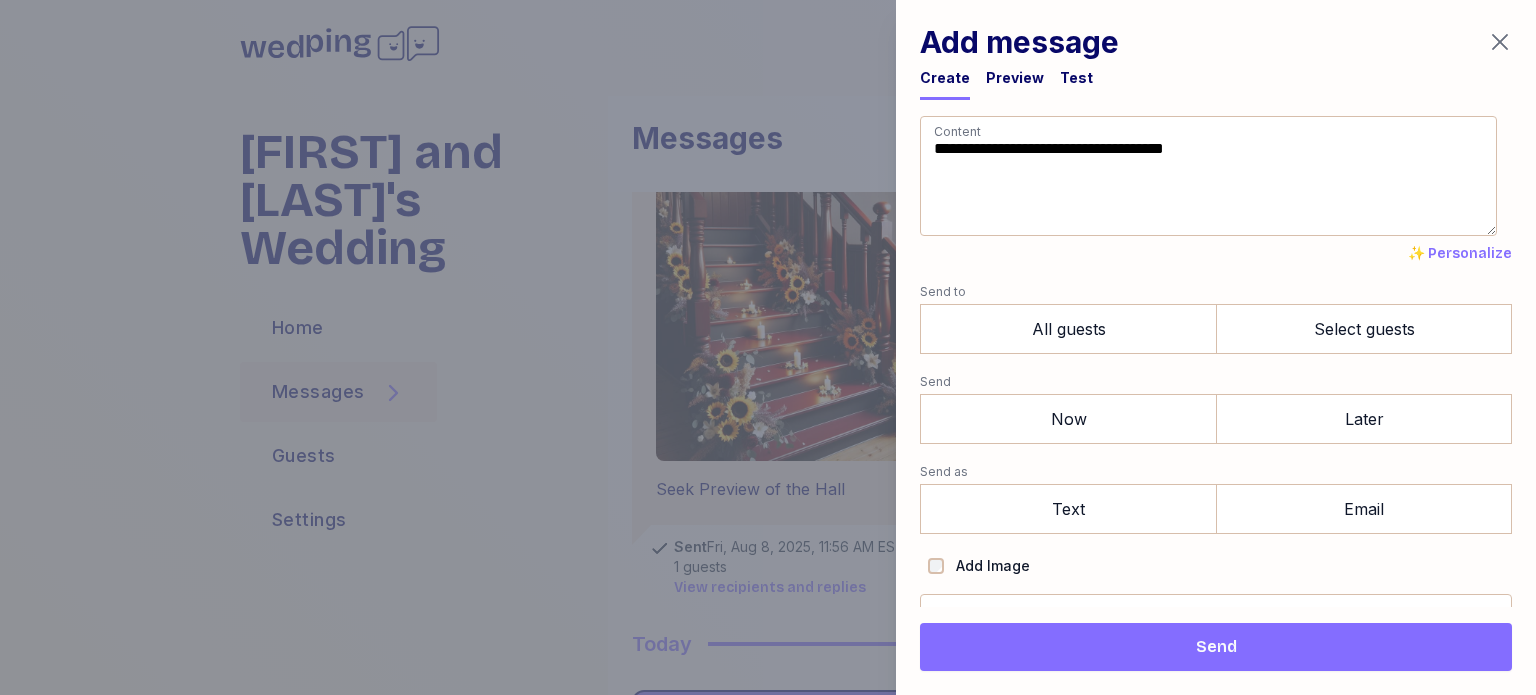 drag, startPoint x: 1185, startPoint y: 181, endPoint x: 892, endPoint y: 155, distance: 294.15134 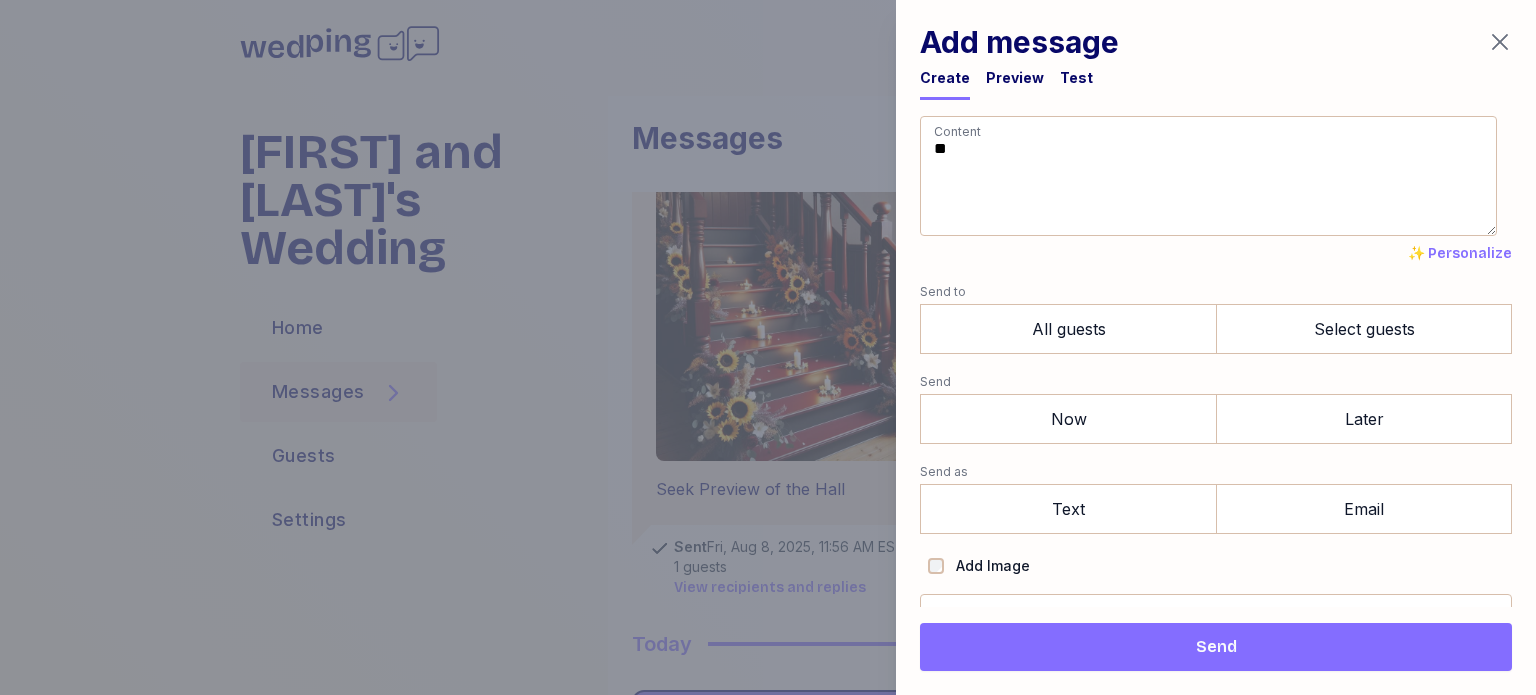 type on "*" 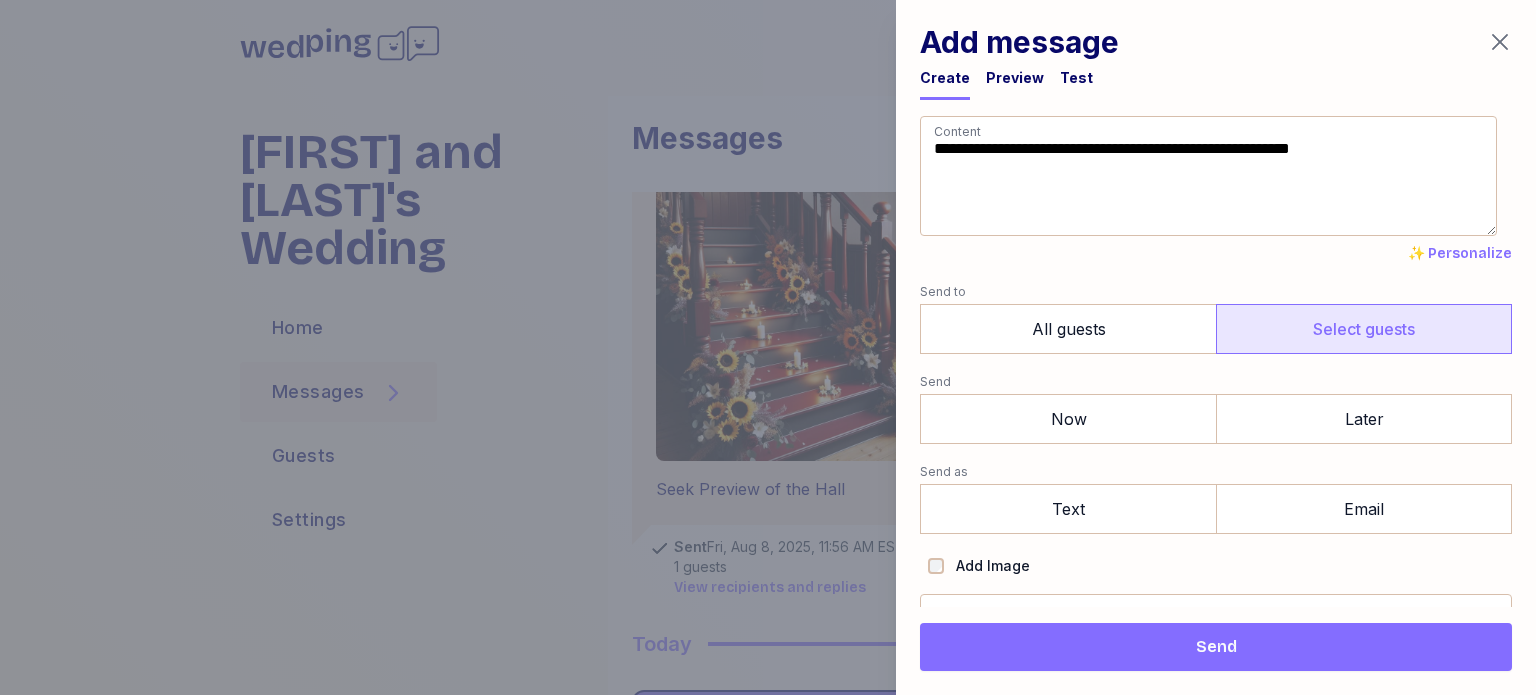 type on "**********" 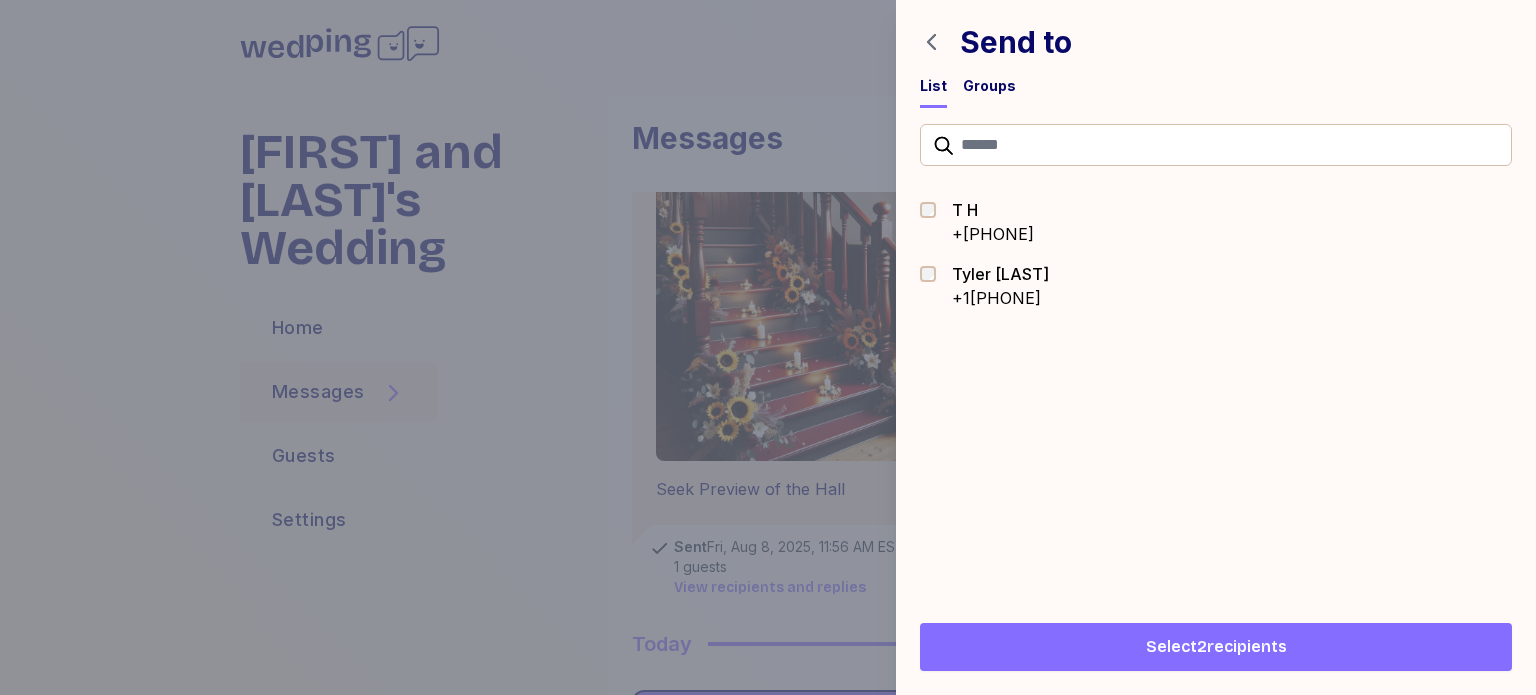 click on "Select  2  recipients" at bounding box center [1216, 647] 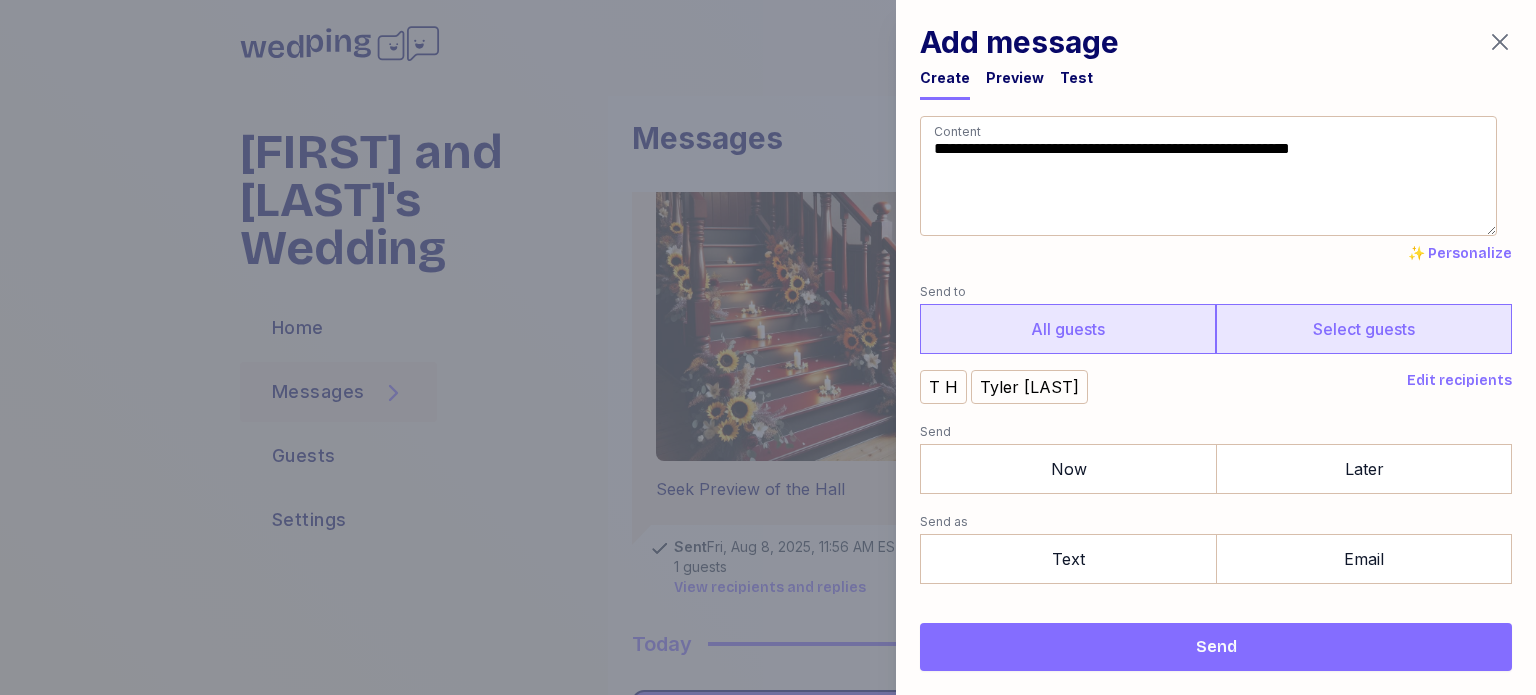 click on "All guests" at bounding box center (1068, 329) 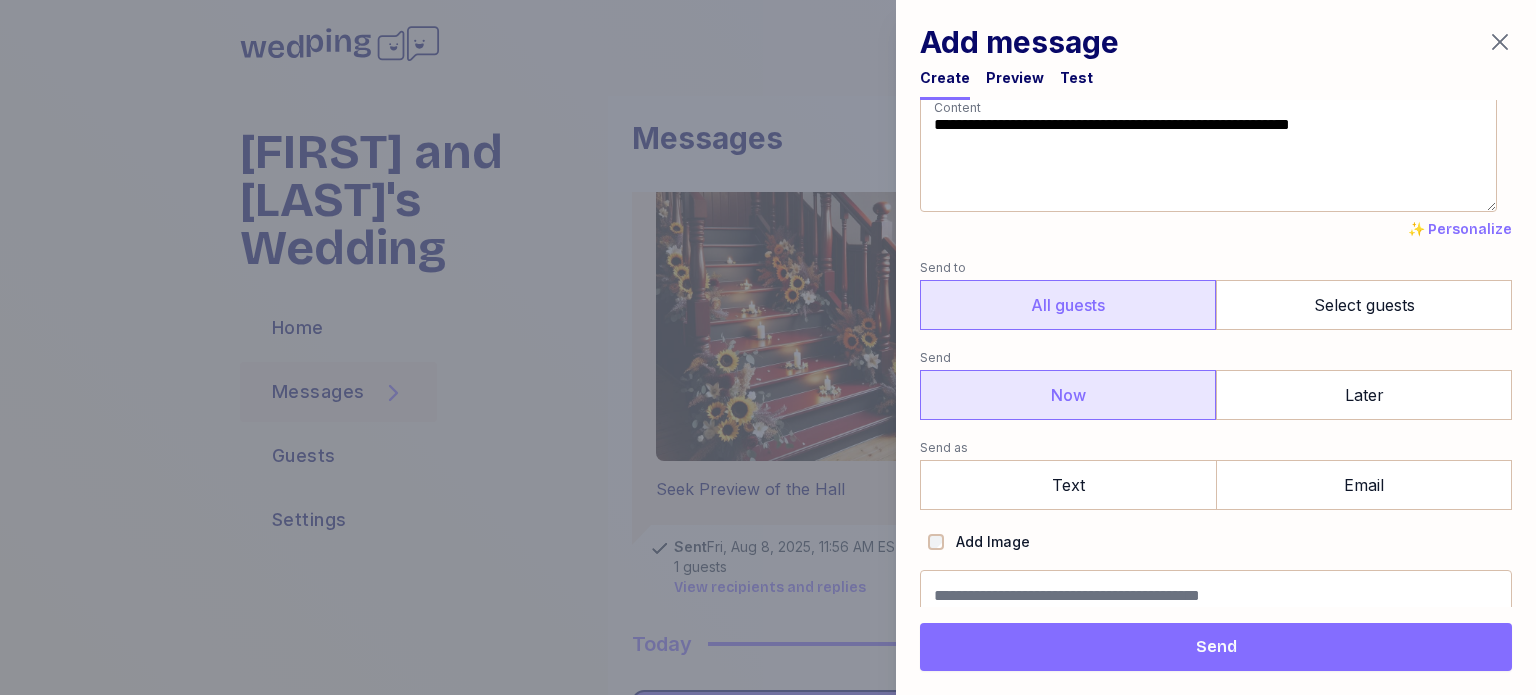 scroll, scrollTop: 37, scrollLeft: 0, axis: vertical 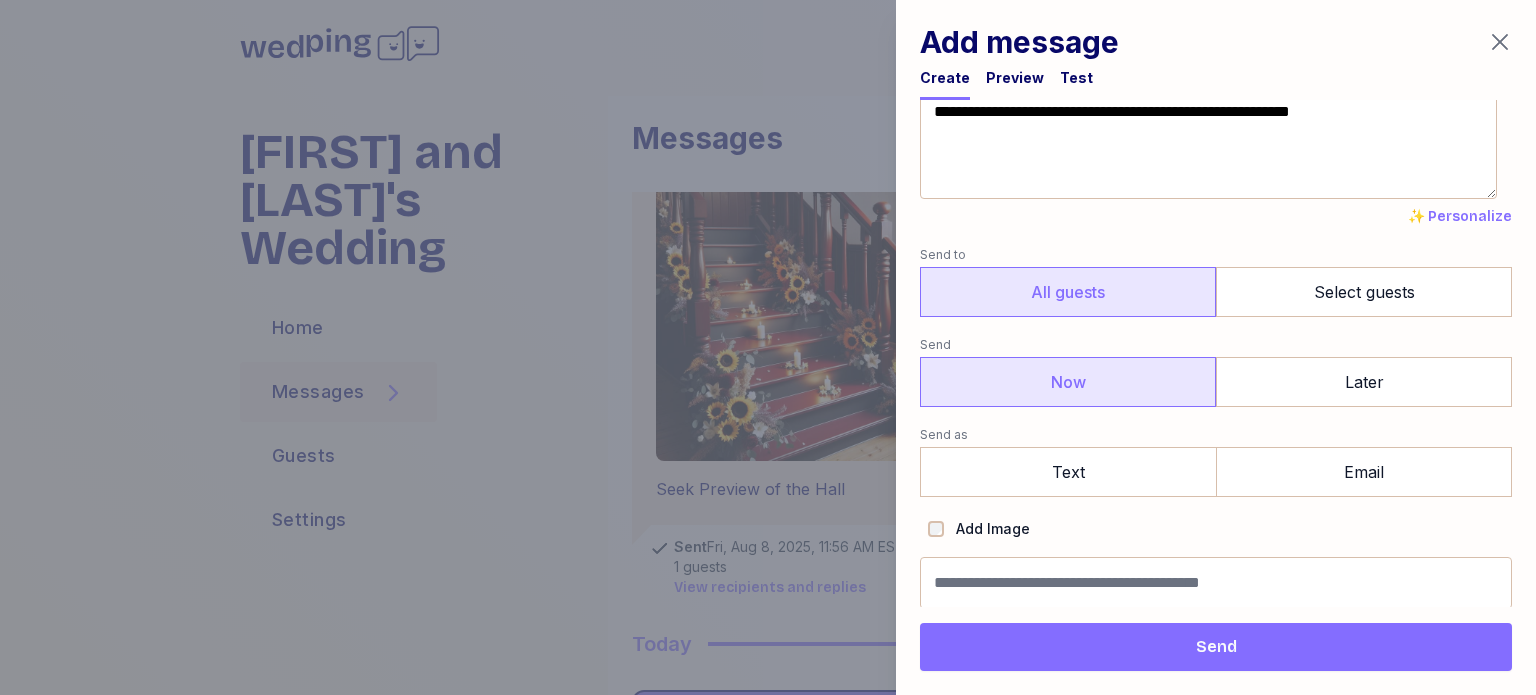 click on "Now" at bounding box center (1068, 382) 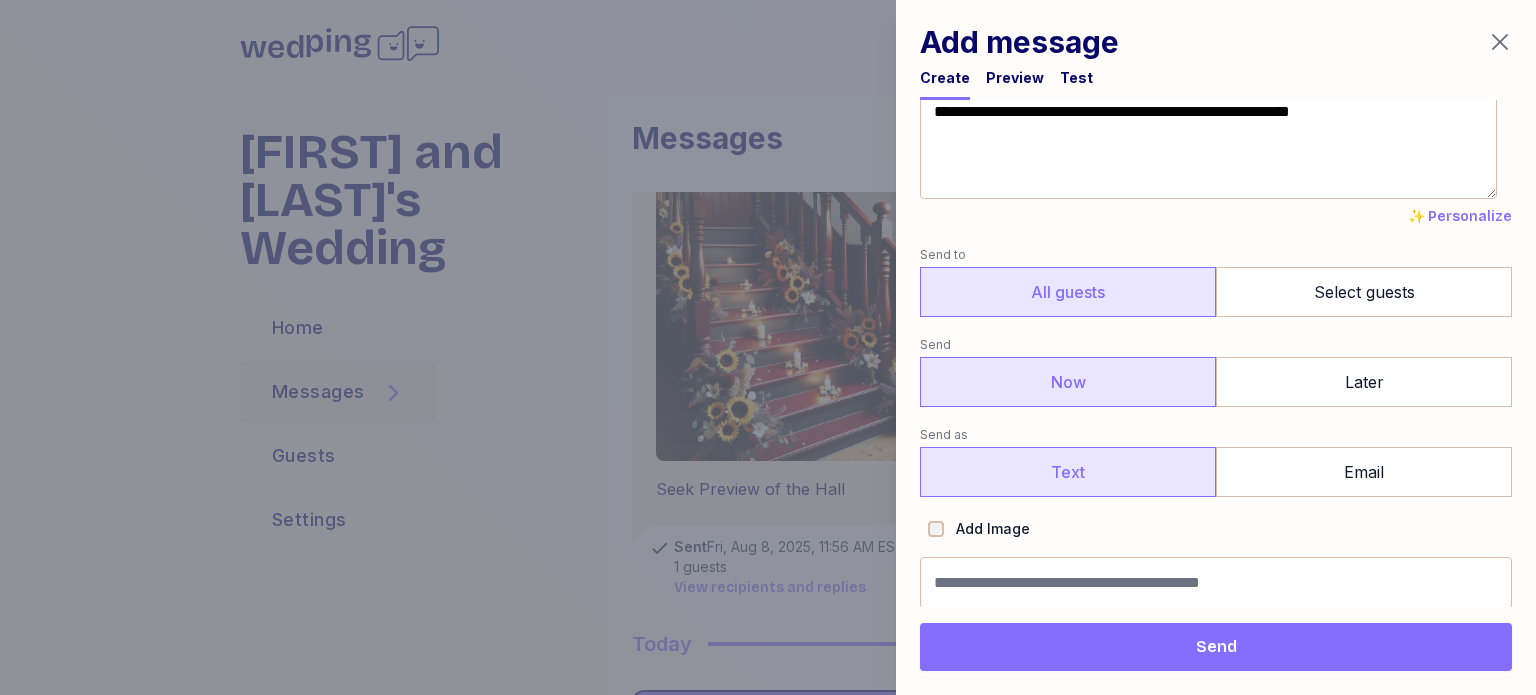 click on "Text" at bounding box center [1068, 472] 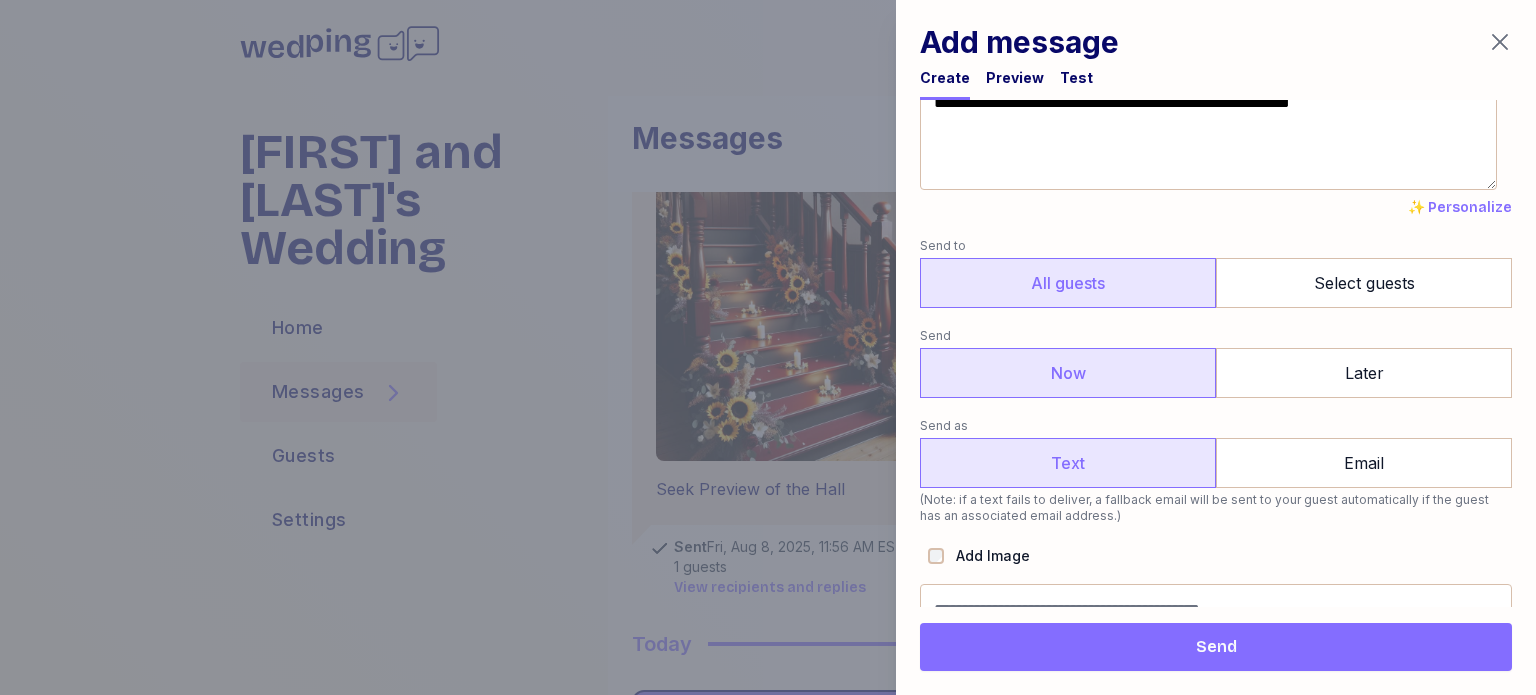 scroll, scrollTop: 73, scrollLeft: 0, axis: vertical 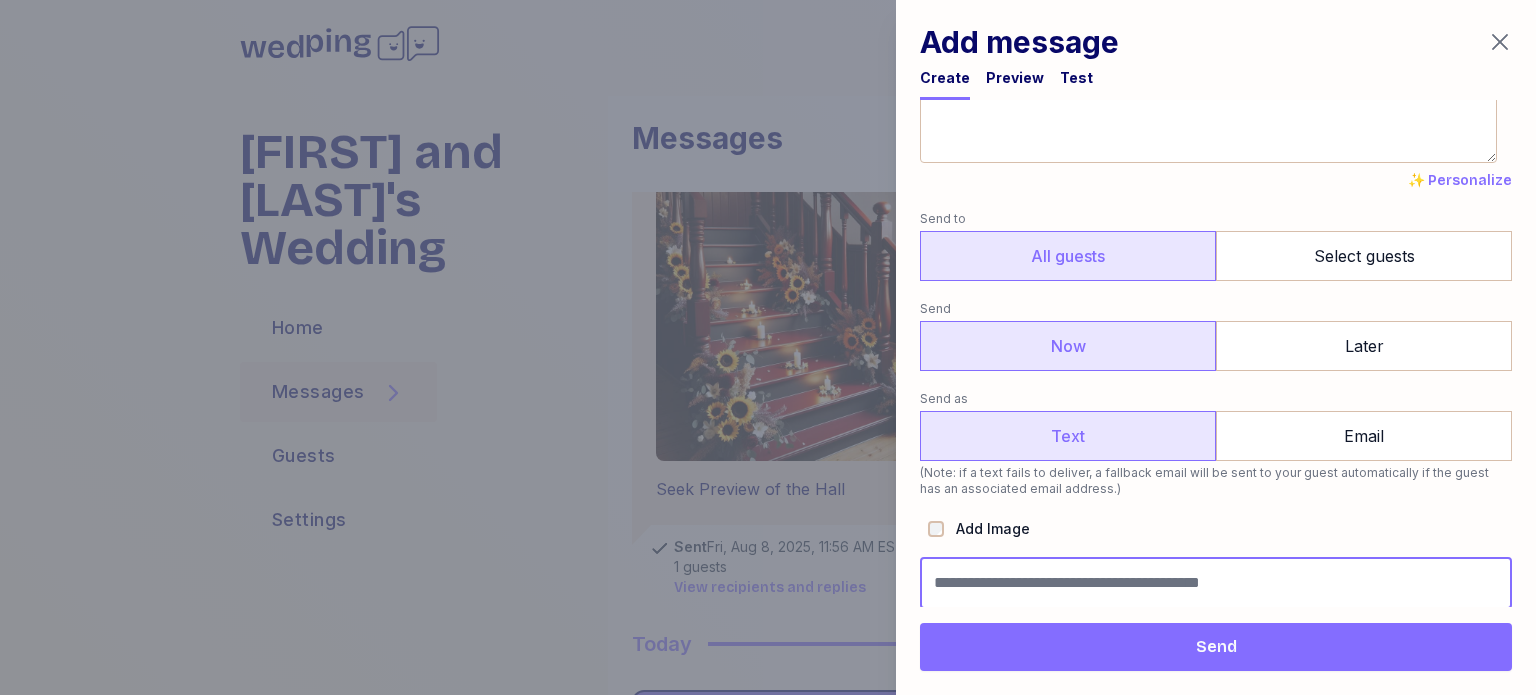 click at bounding box center (1216, 583) 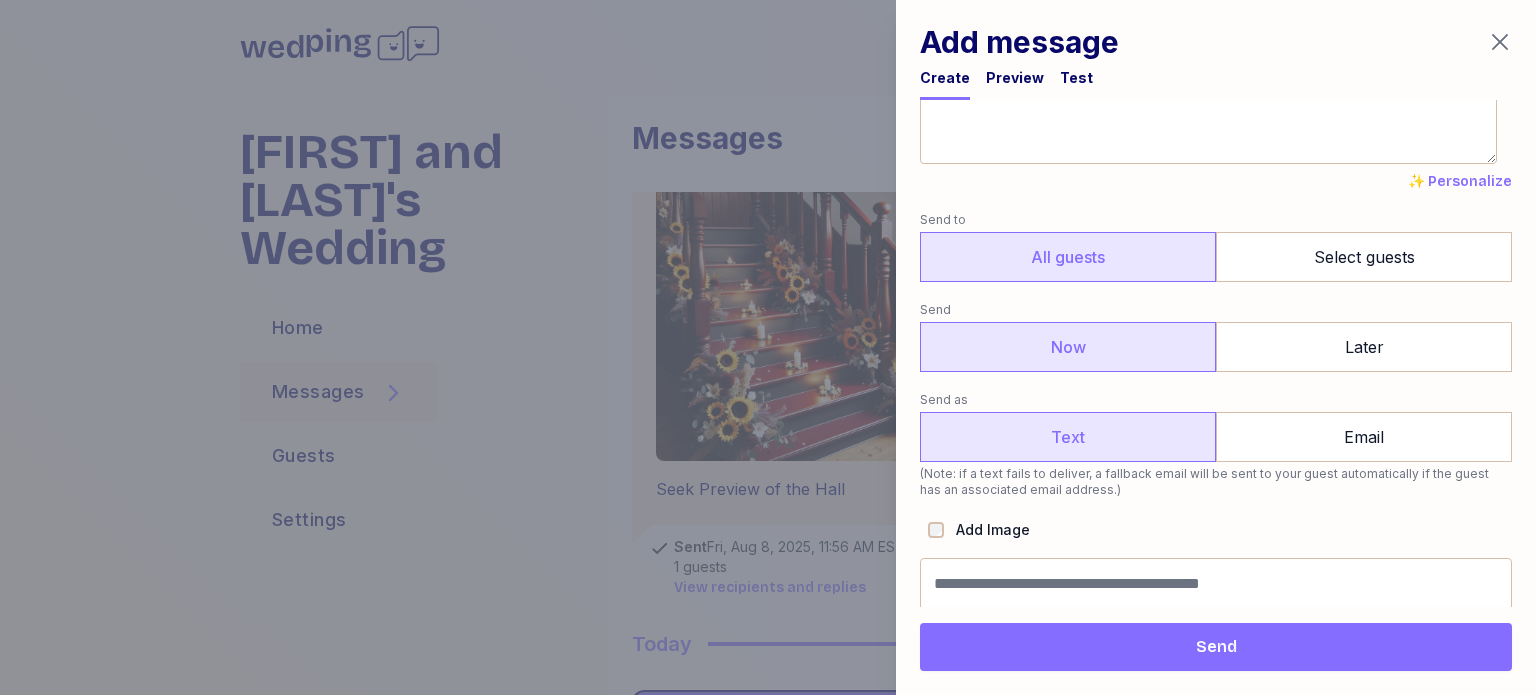 click on "Add Image" at bounding box center (1216, 528) 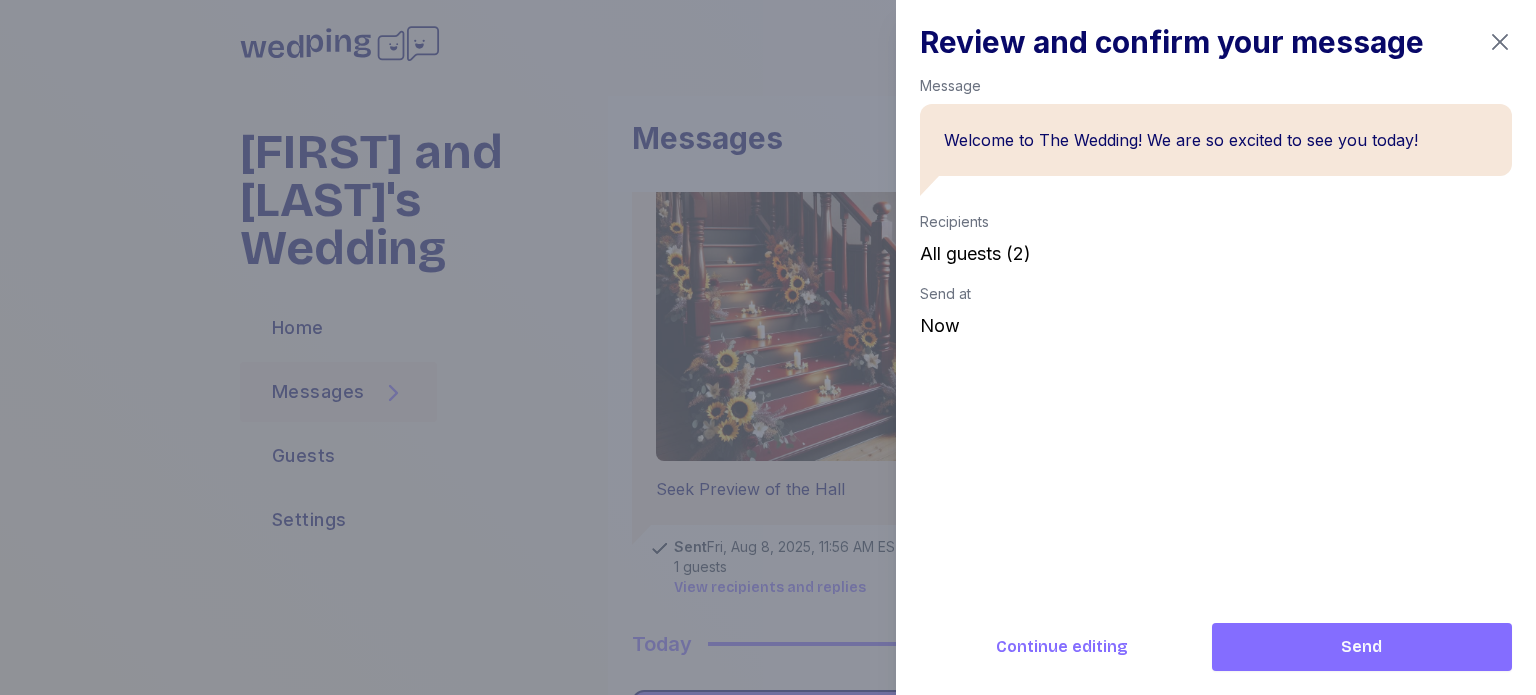 click on "Send" at bounding box center [1362, 647] 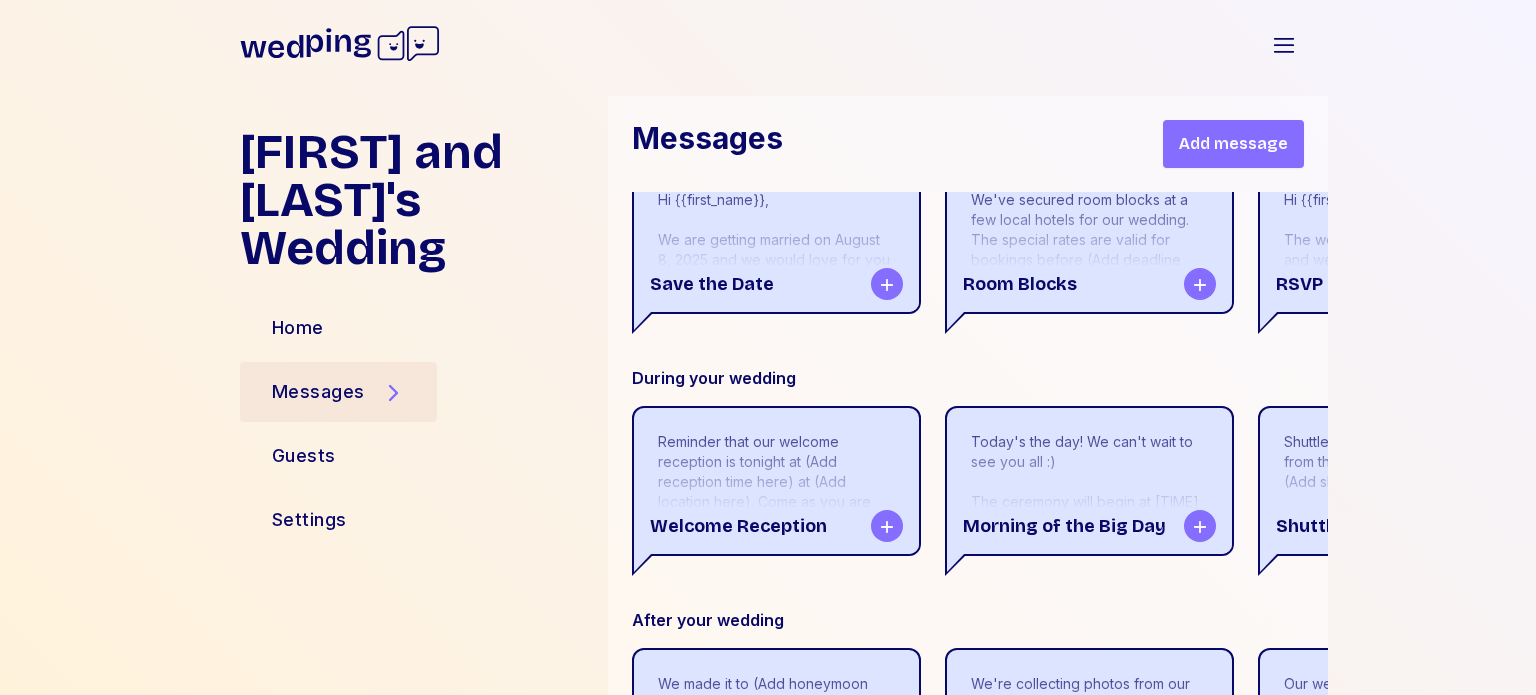 scroll, scrollTop: 2119, scrollLeft: 0, axis: vertical 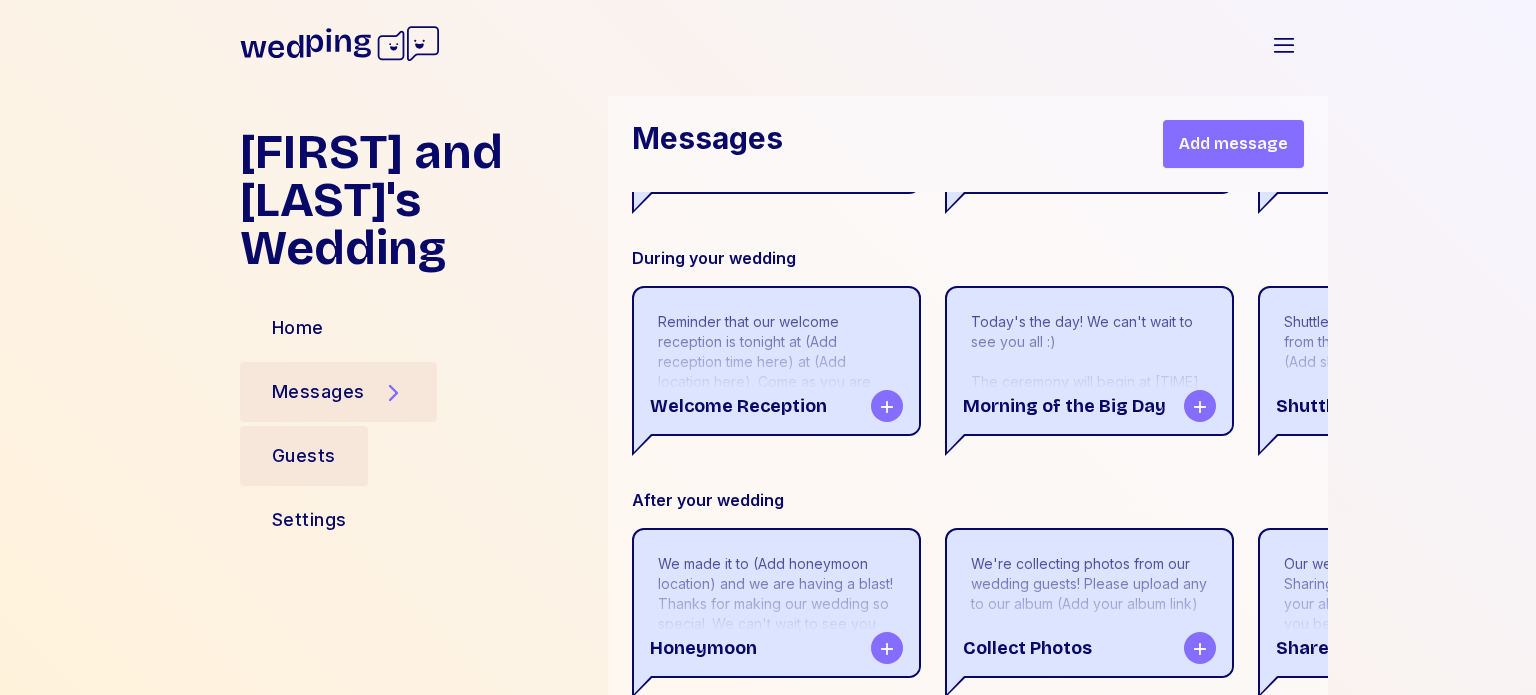 click on "Guests" at bounding box center (304, 456) 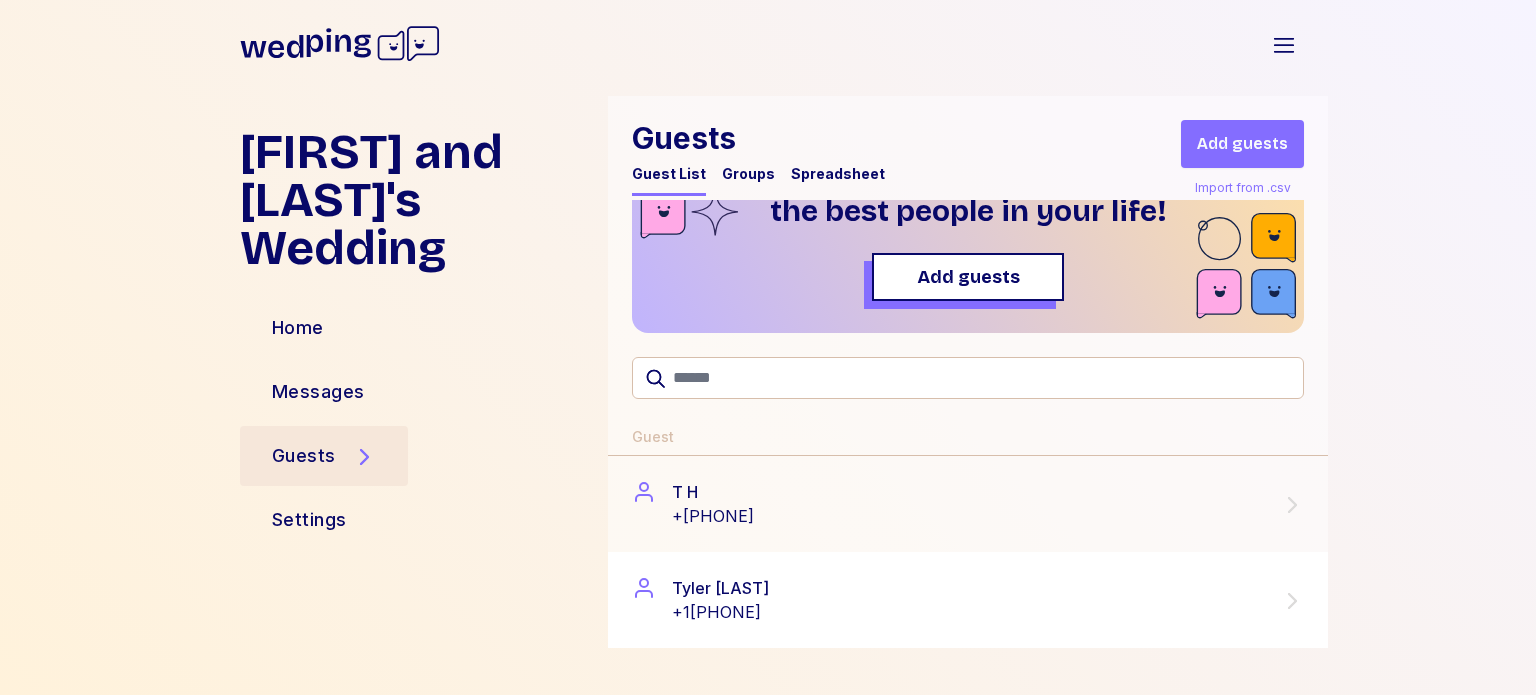 click on "[NAME]   [LAST]" at bounding box center [720, 588] 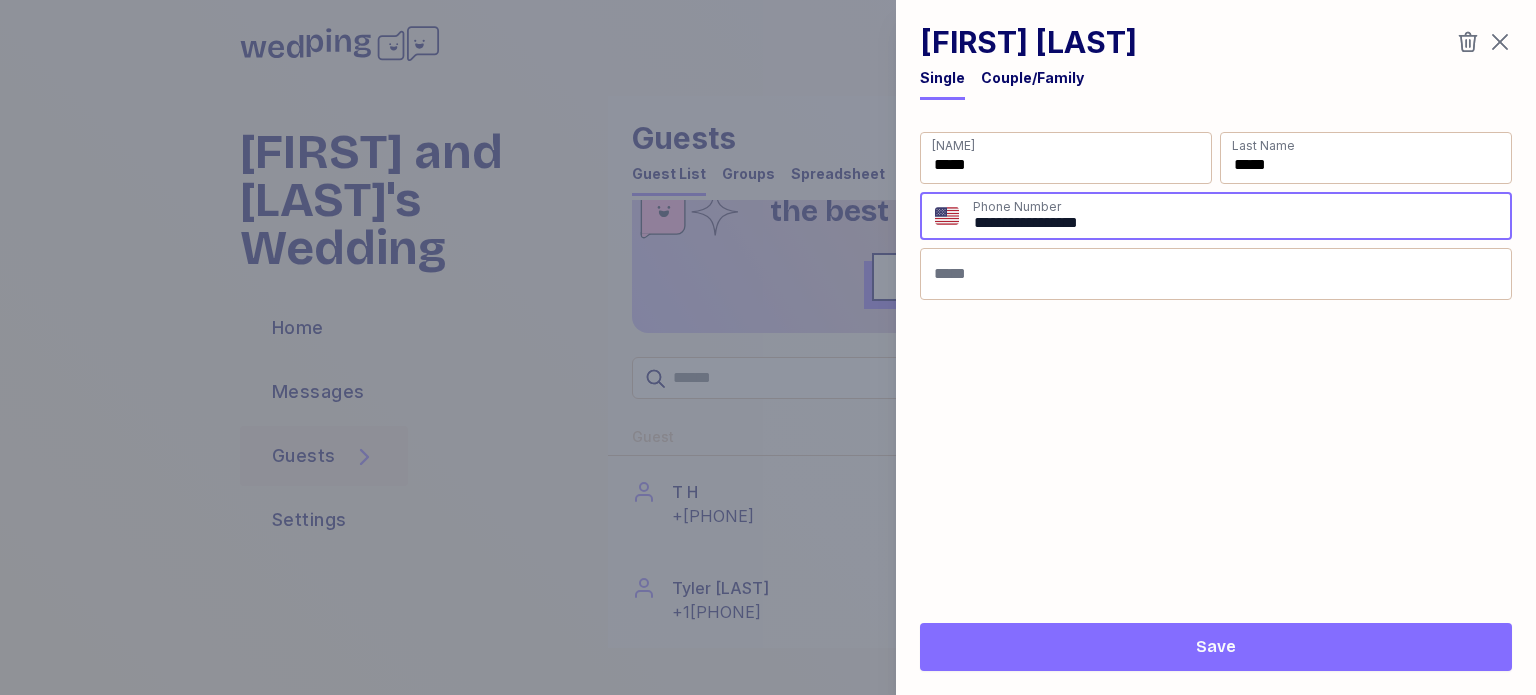 drag, startPoint x: 1131, startPoint y: 218, endPoint x: 983, endPoint y: 229, distance: 148.40822 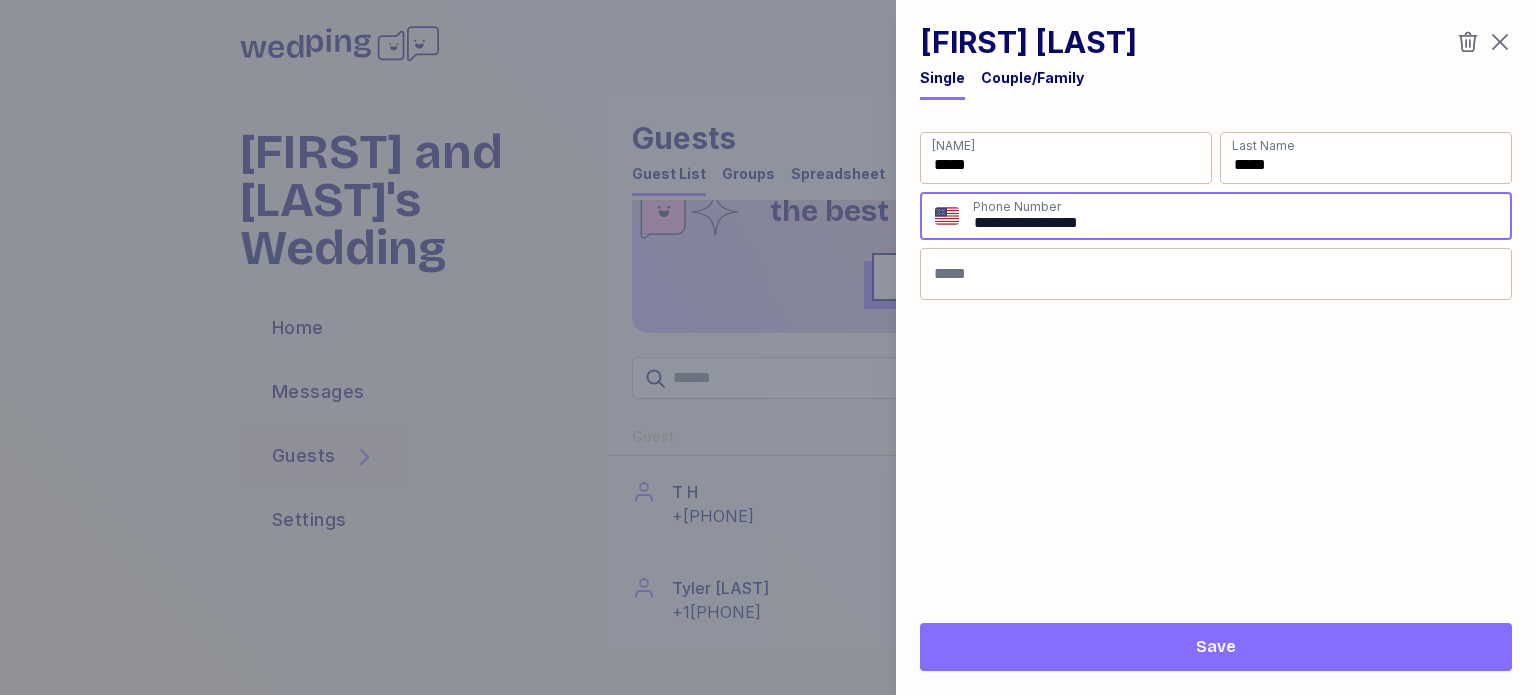 click on "**********" at bounding box center [1241, 216] 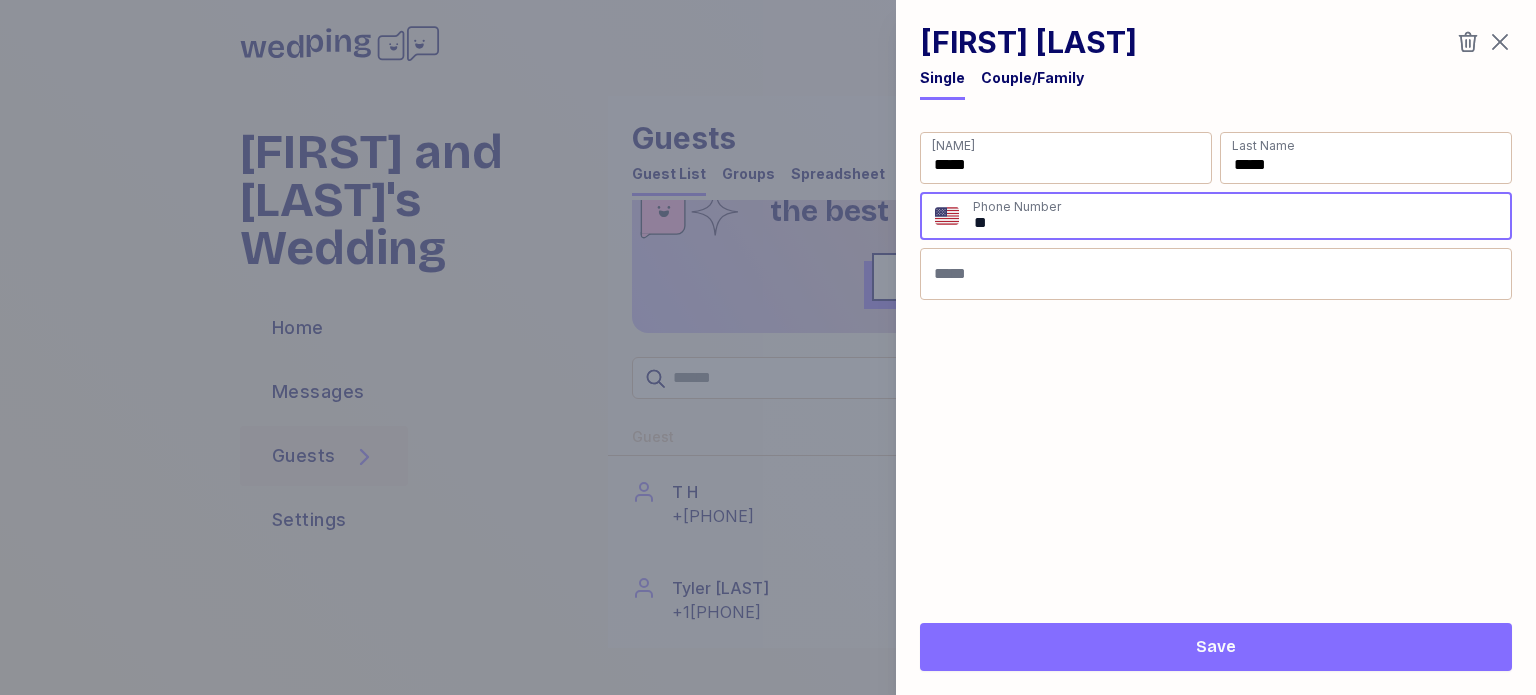 type on "**" 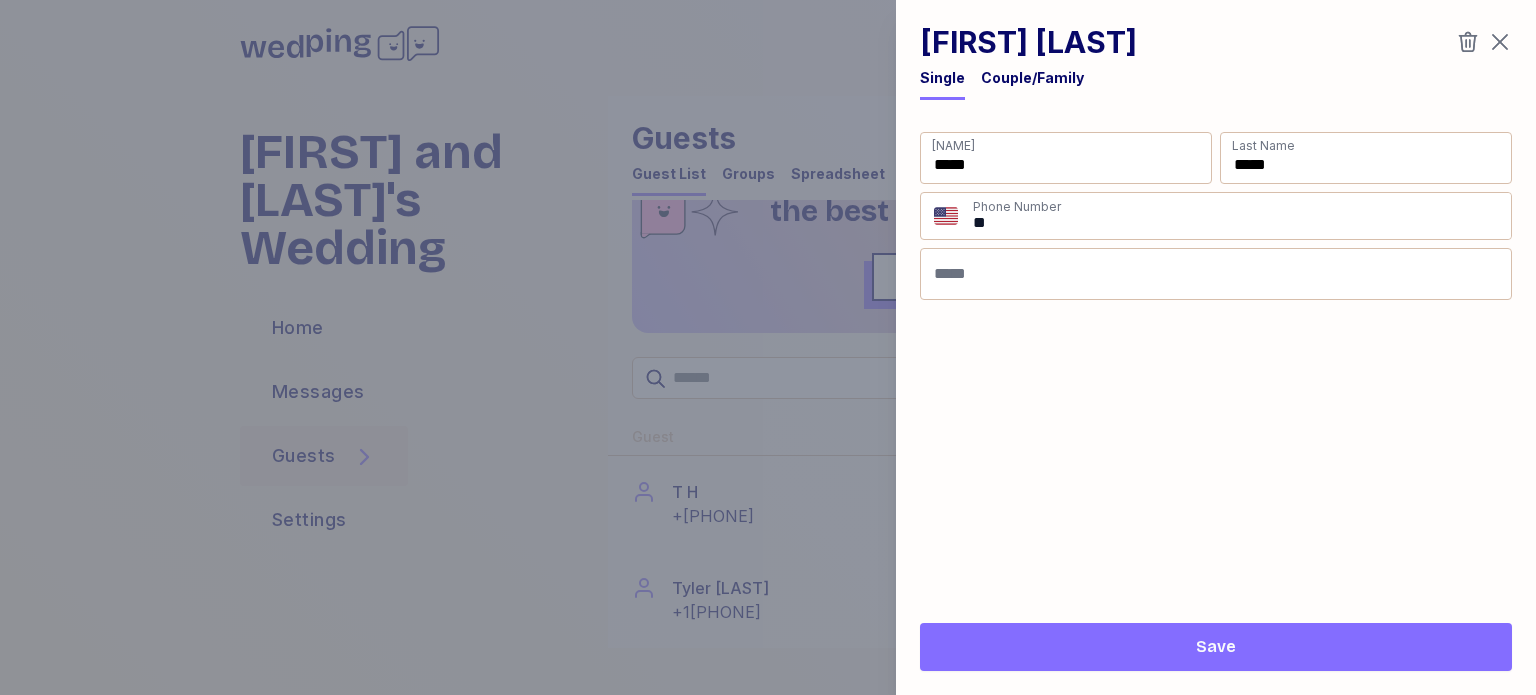 click 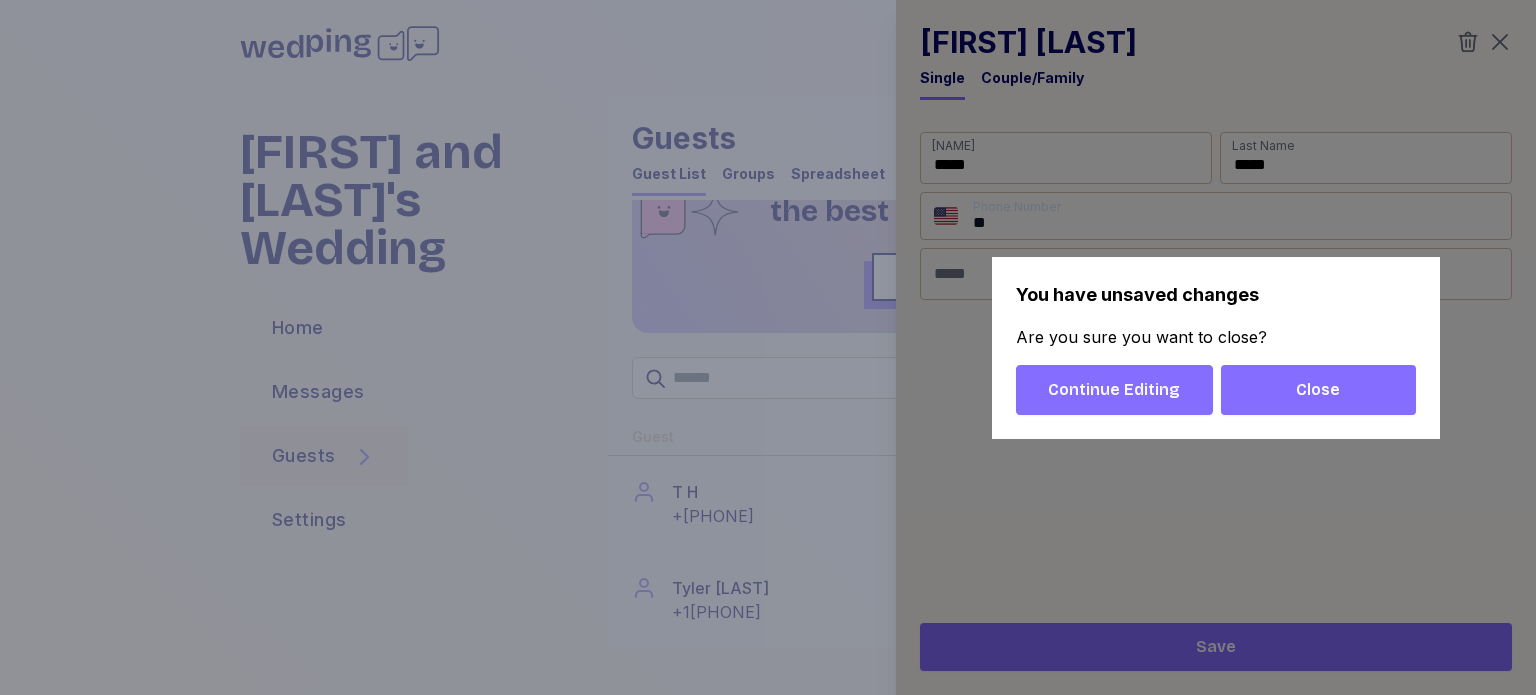 click on "Continue Editing" at bounding box center [1114, 390] 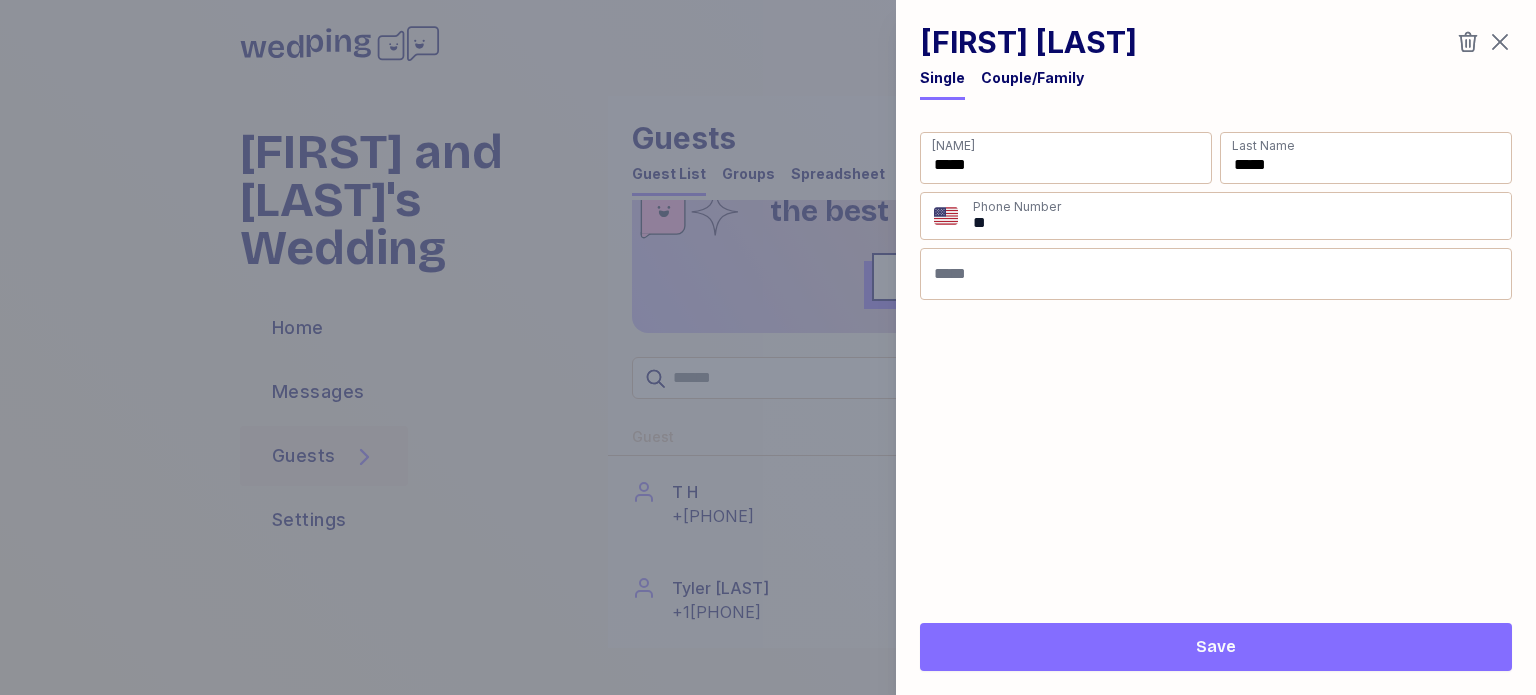 click 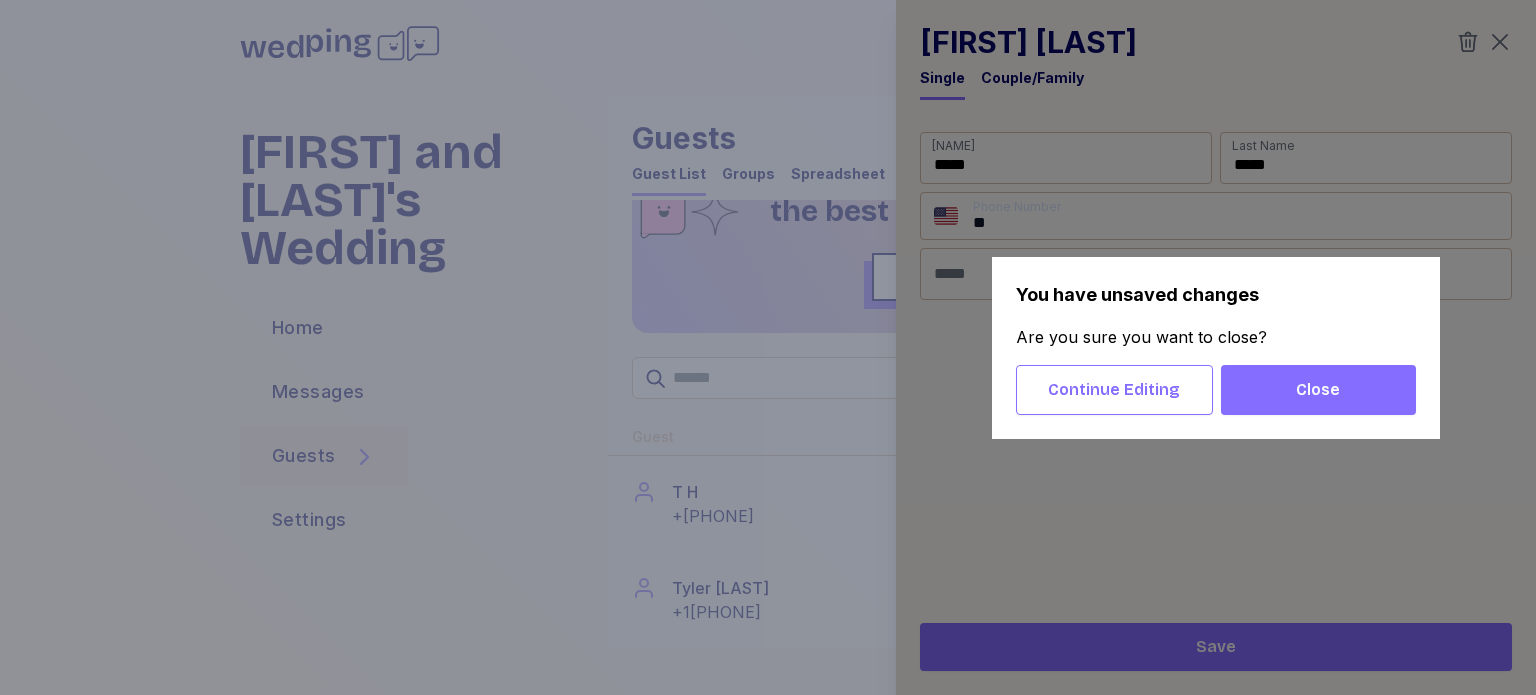 click on "Close" at bounding box center [1318, 390] 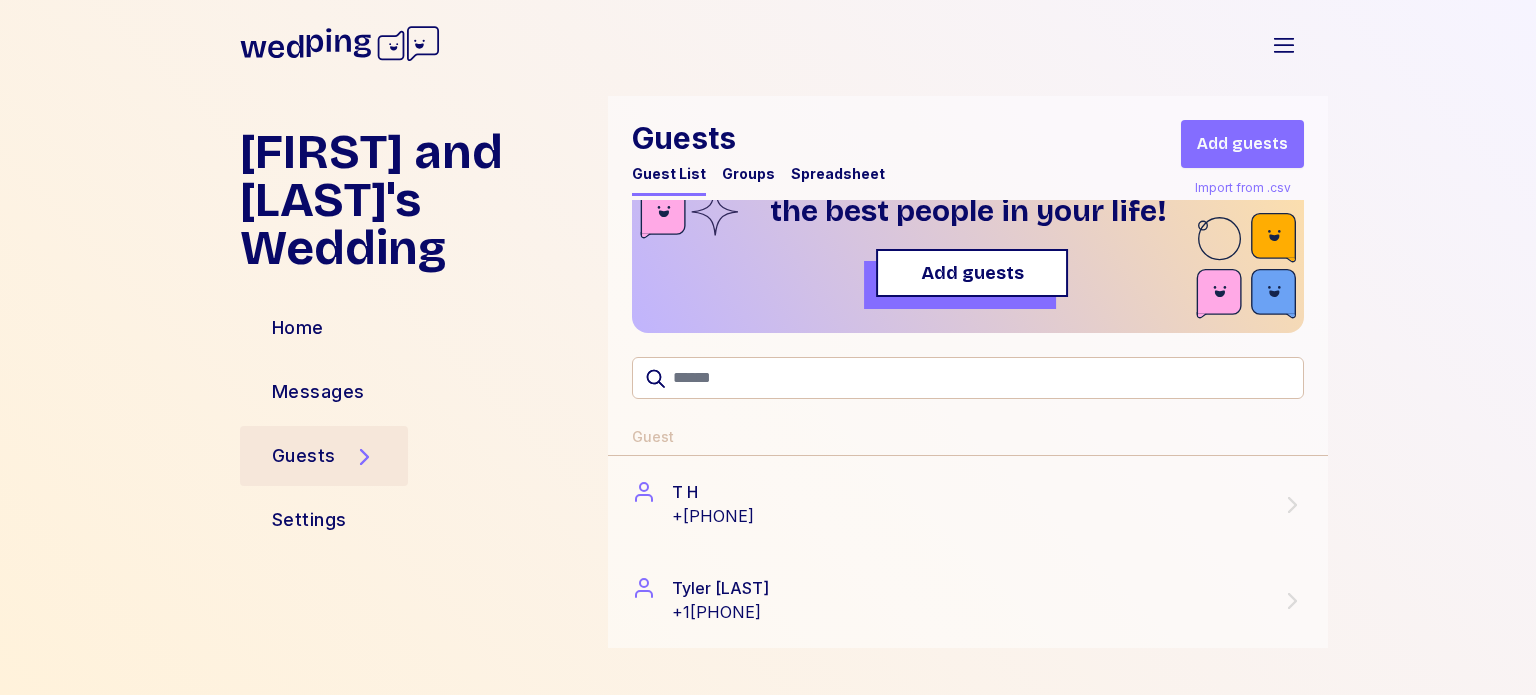click on "Add guests" at bounding box center (972, 273) 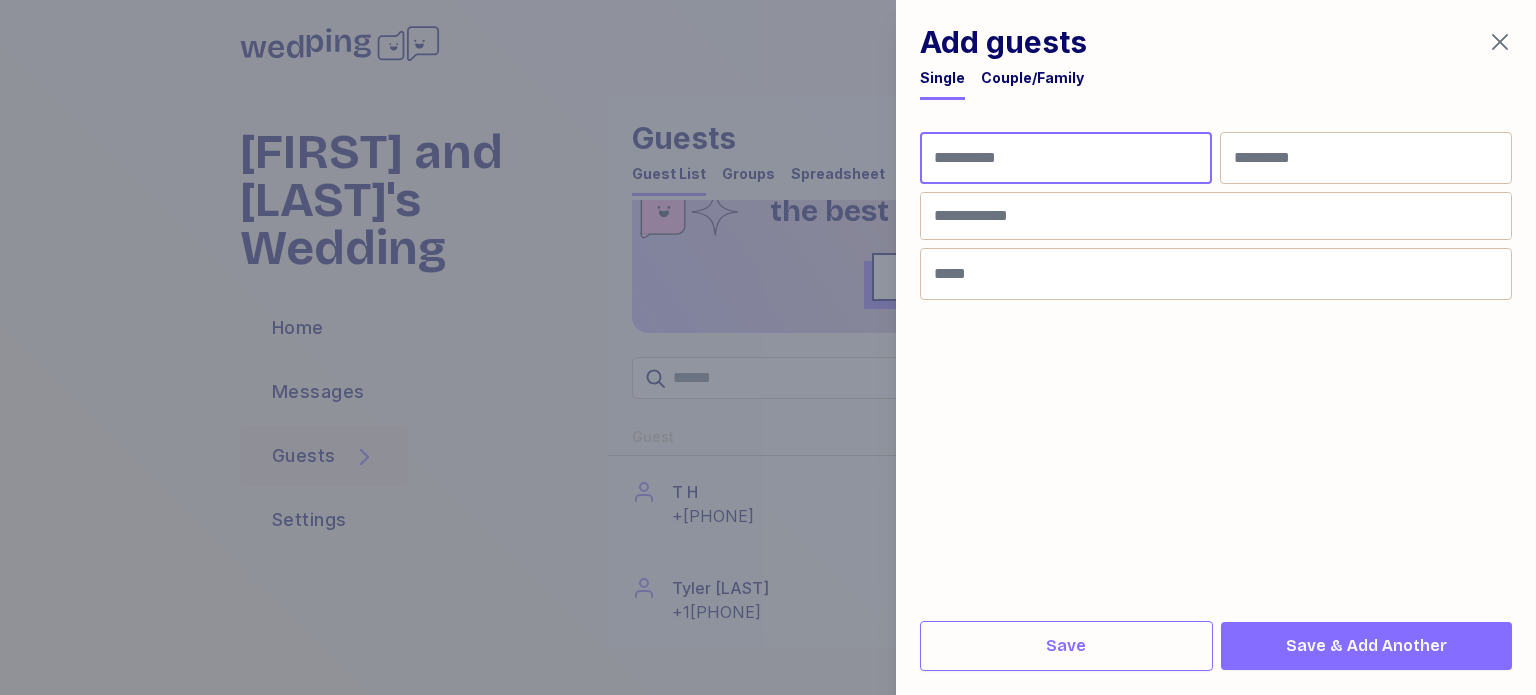 click at bounding box center [1066, 158] 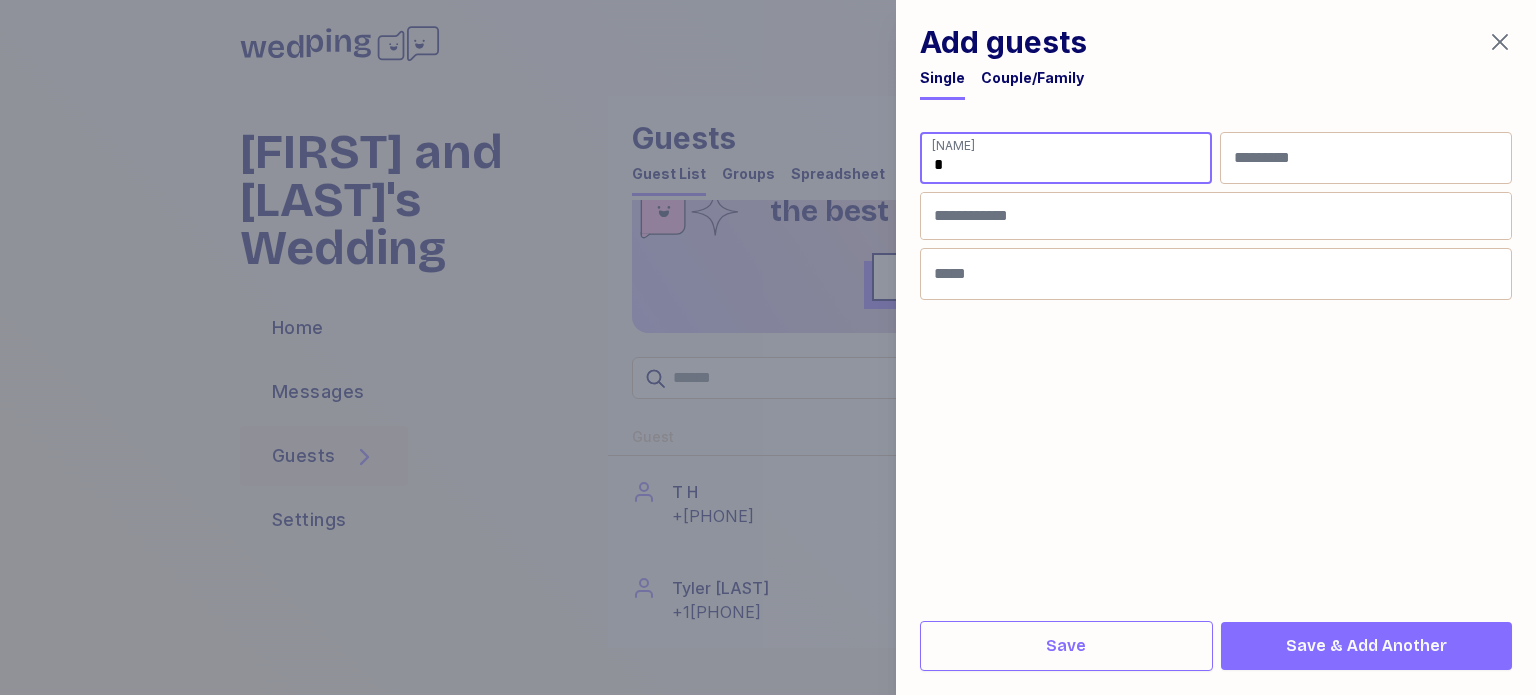 type on "*" 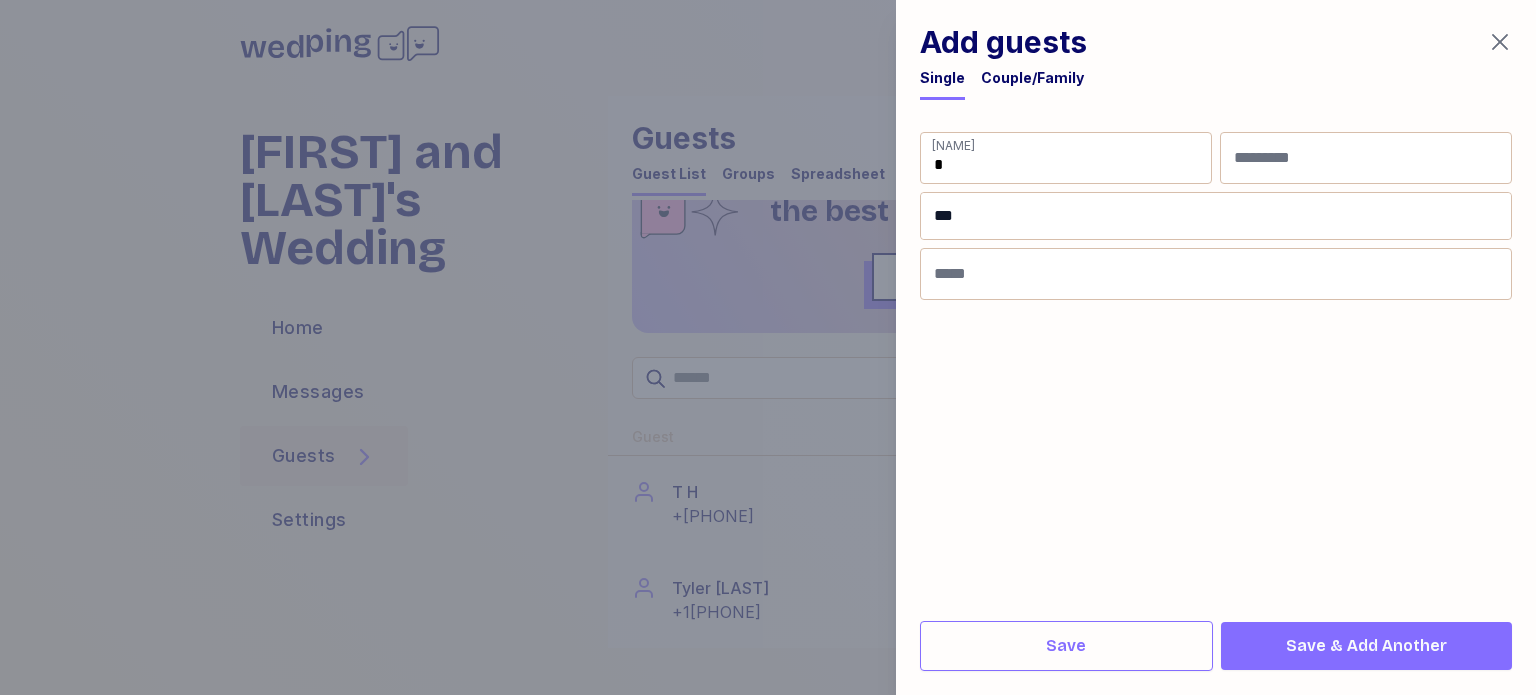click on "**" at bounding box center [1216, 216] 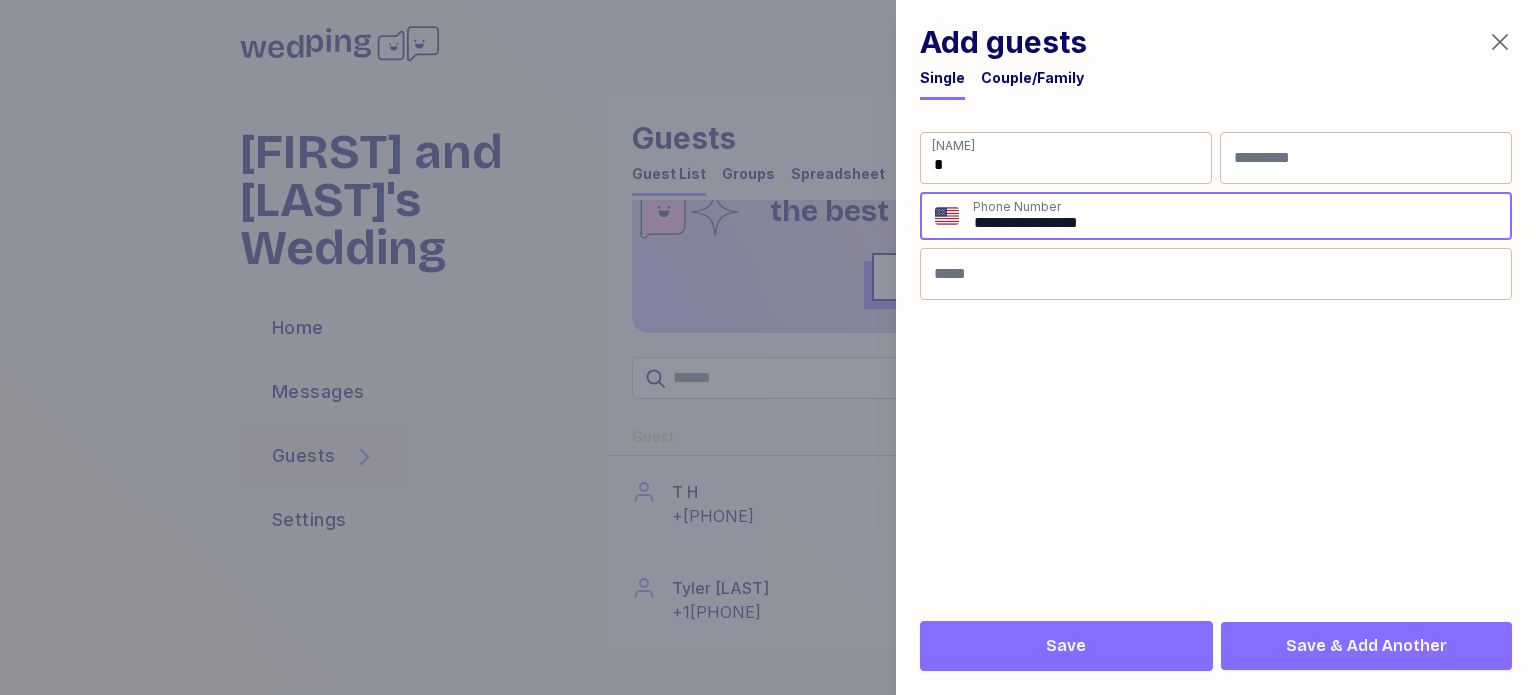 type on "**********" 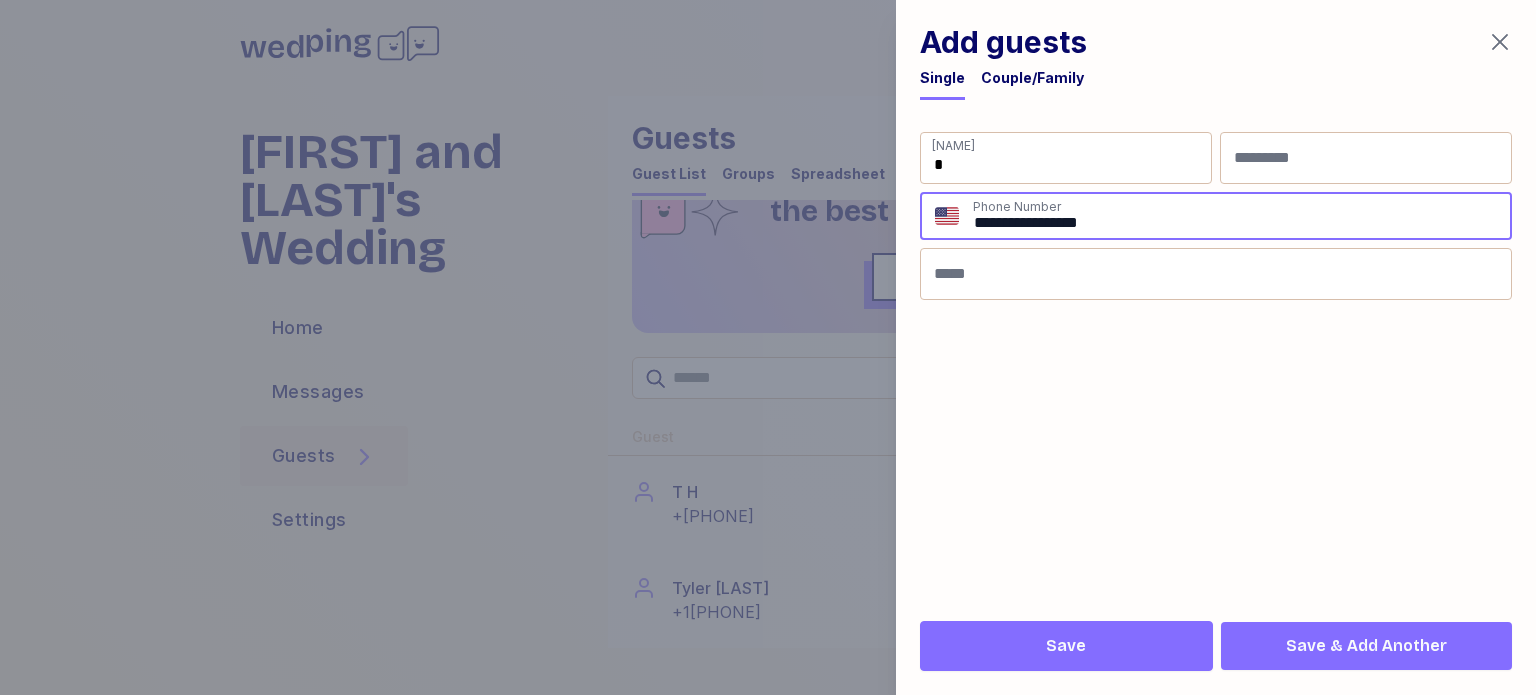 click on "Save" at bounding box center [1066, 646] 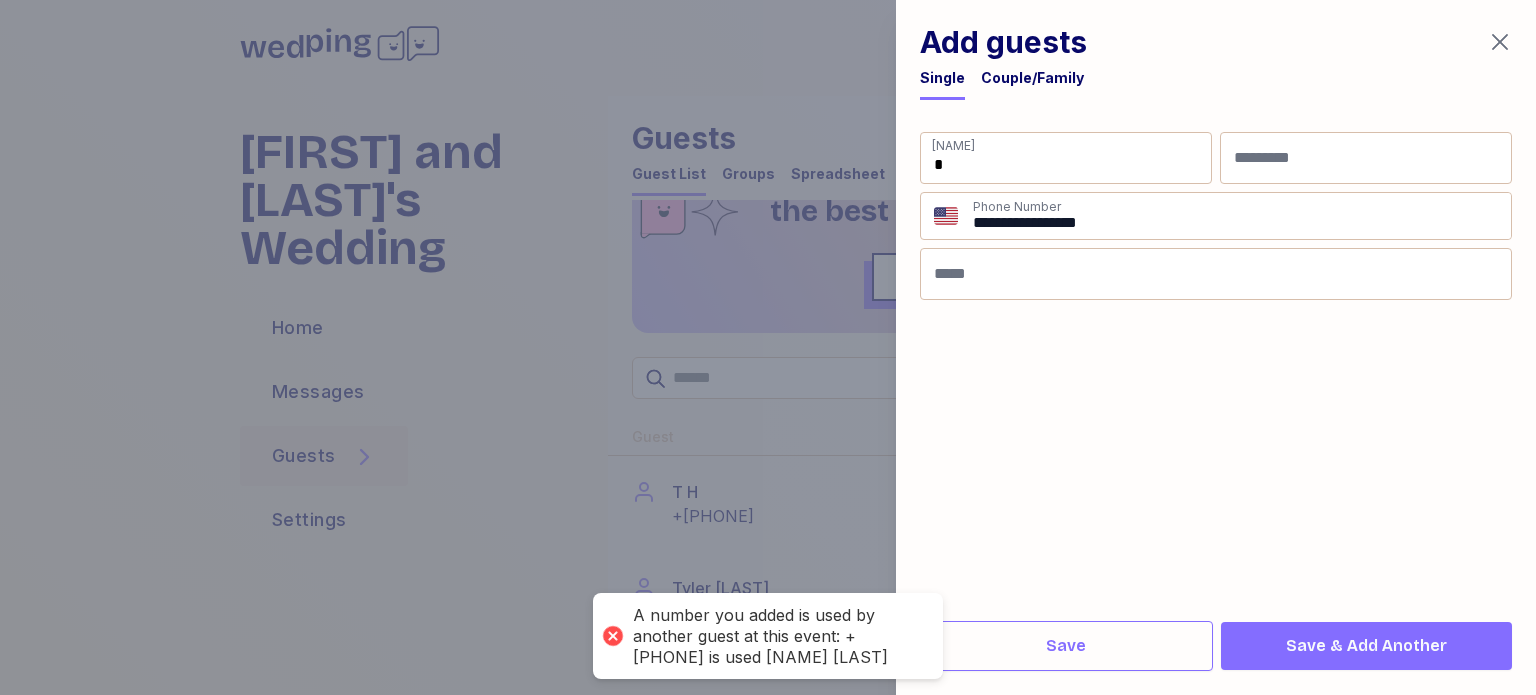click 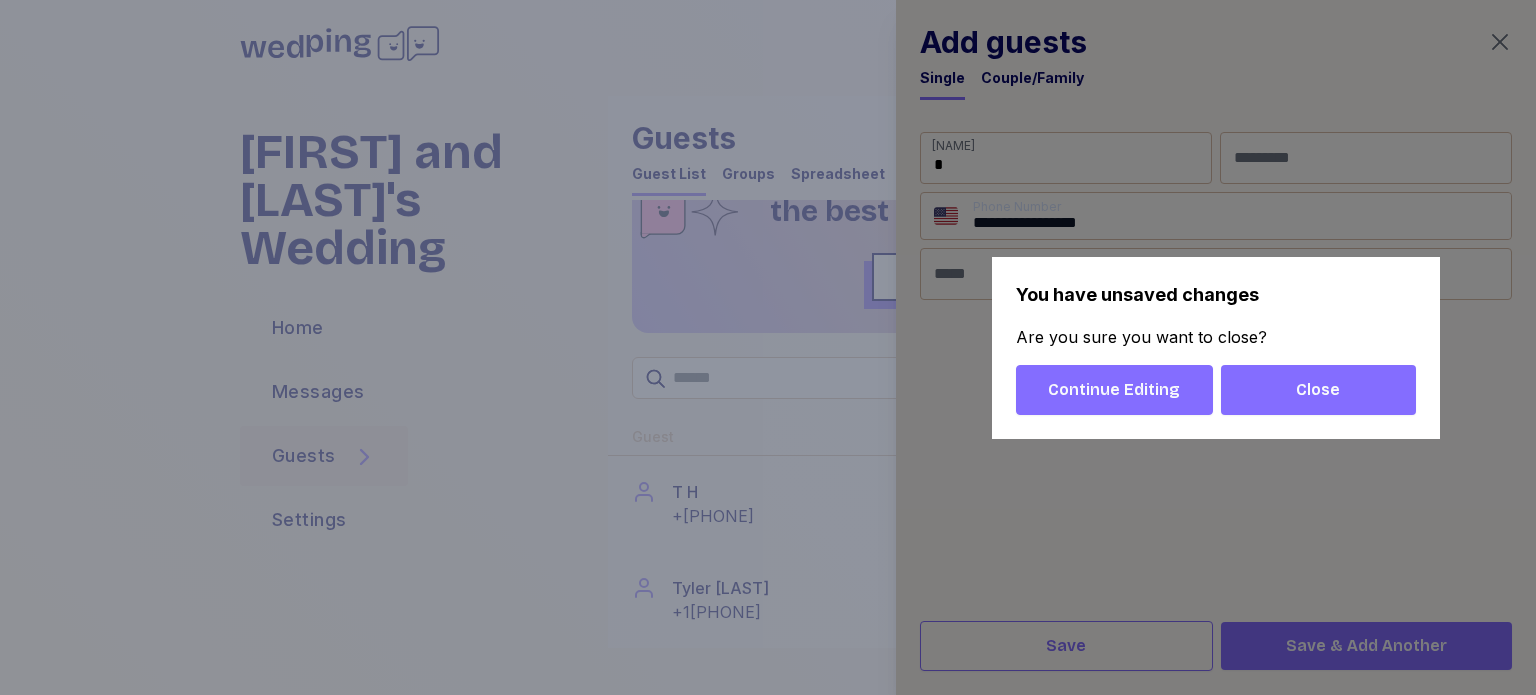 click on "Continue Editing" at bounding box center [1114, 390] 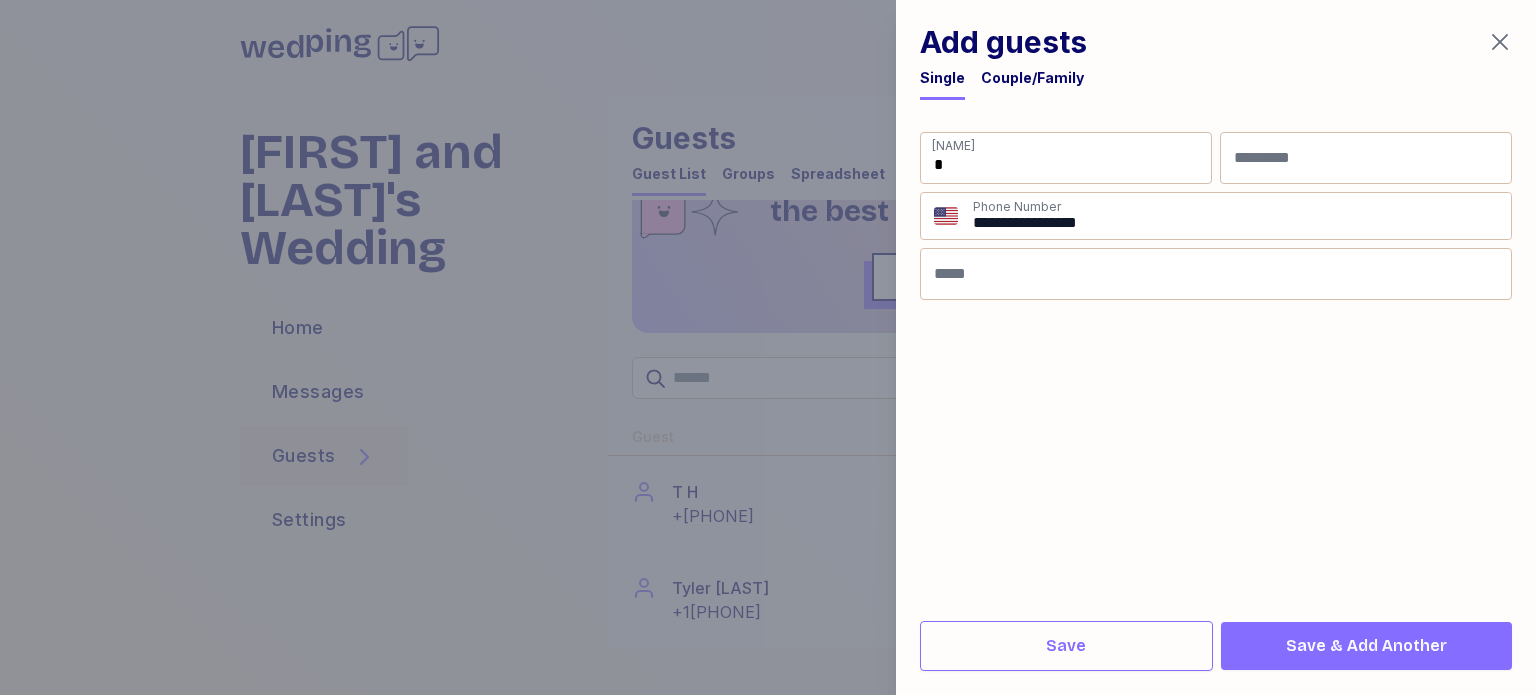 click 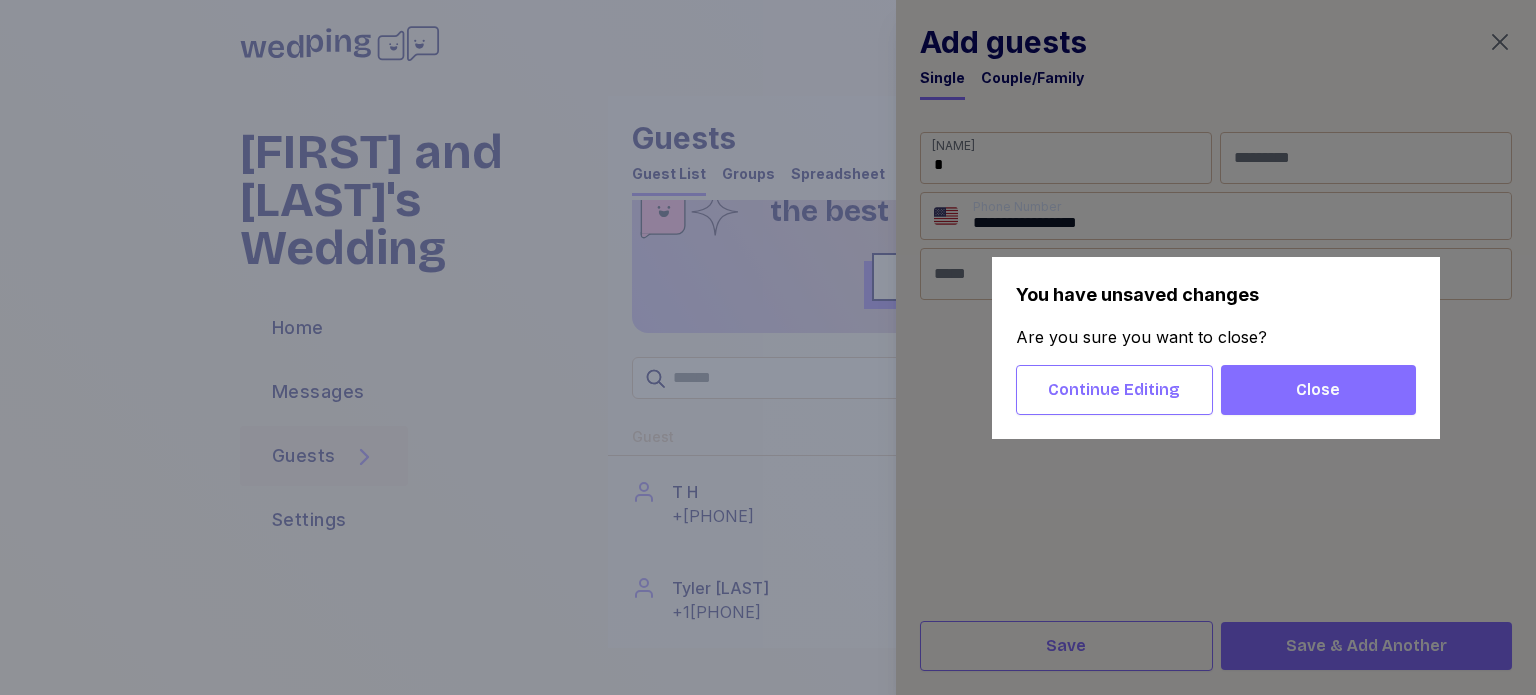 click on "Close" at bounding box center [1318, 390] 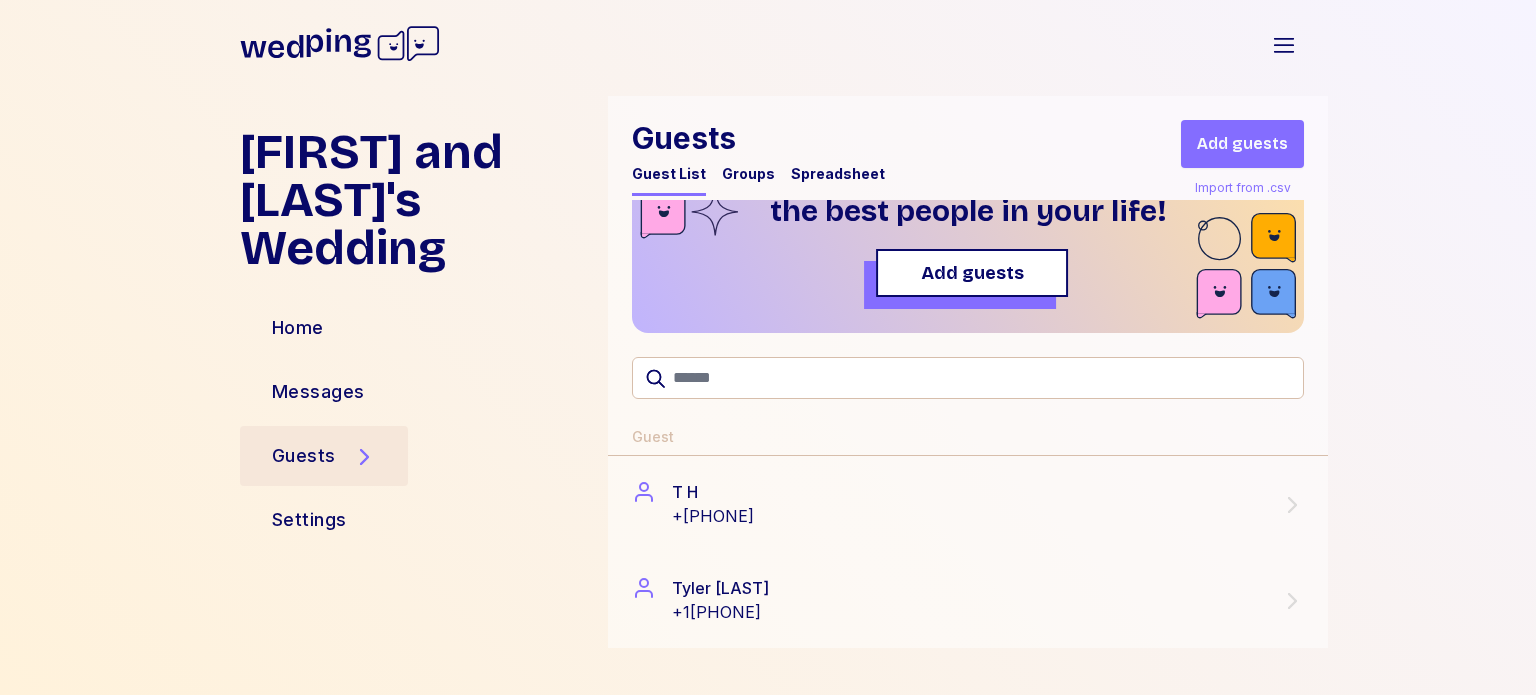 click on "Add guests" at bounding box center [972, 273] 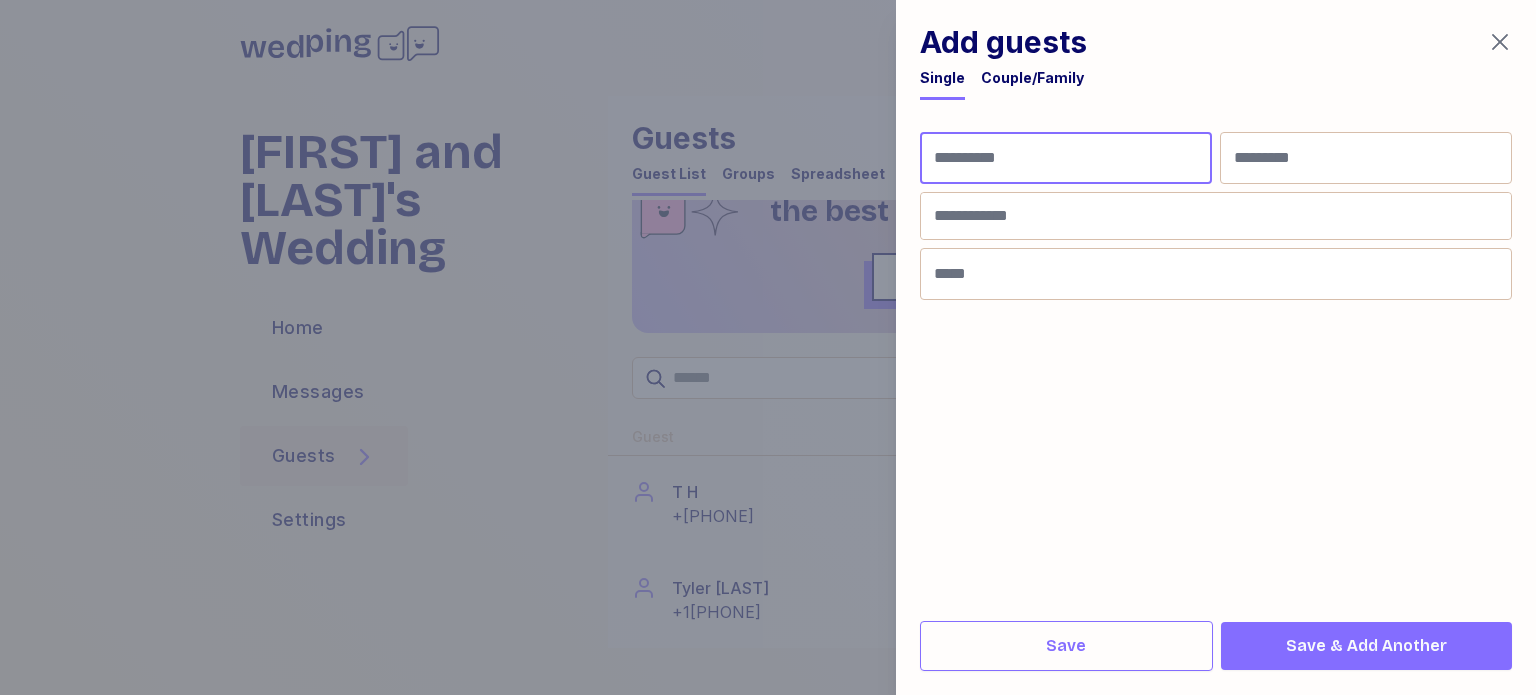 click at bounding box center [1066, 158] 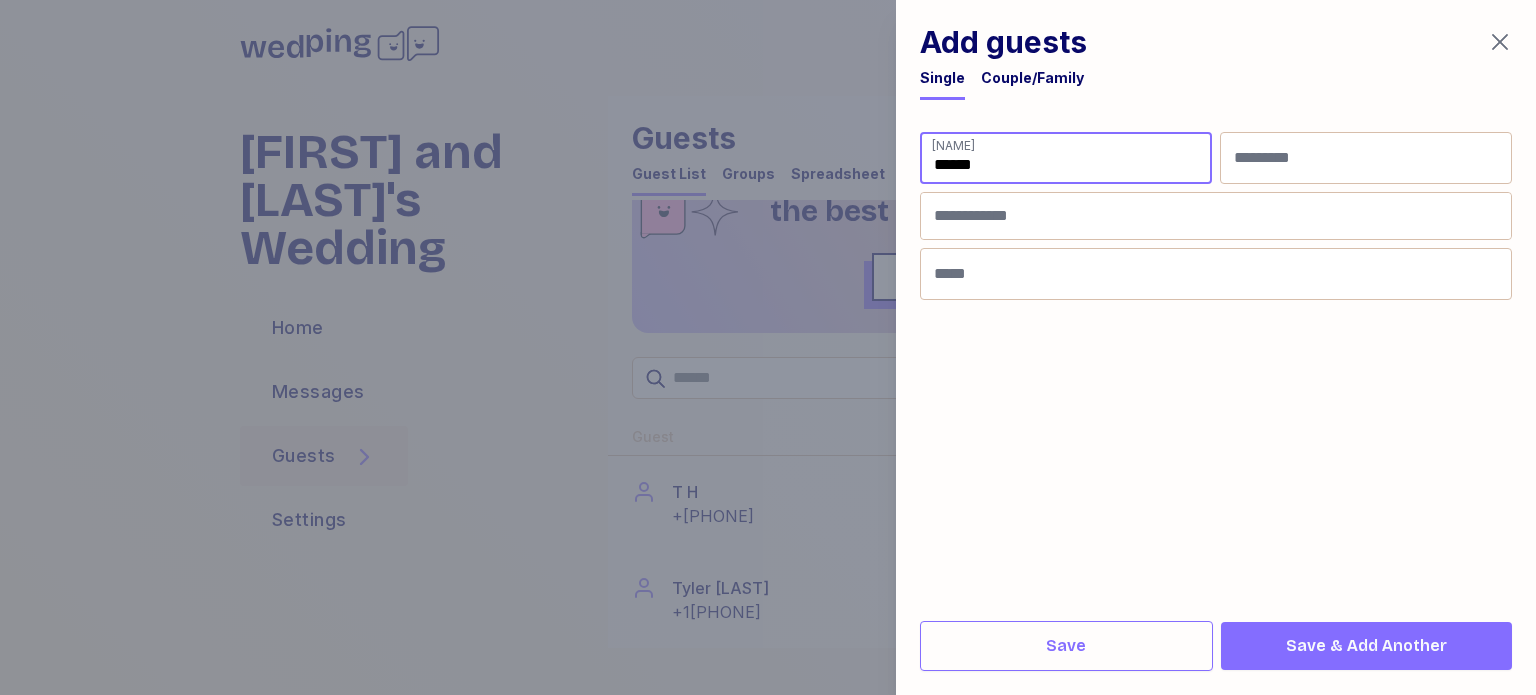 type on "******" 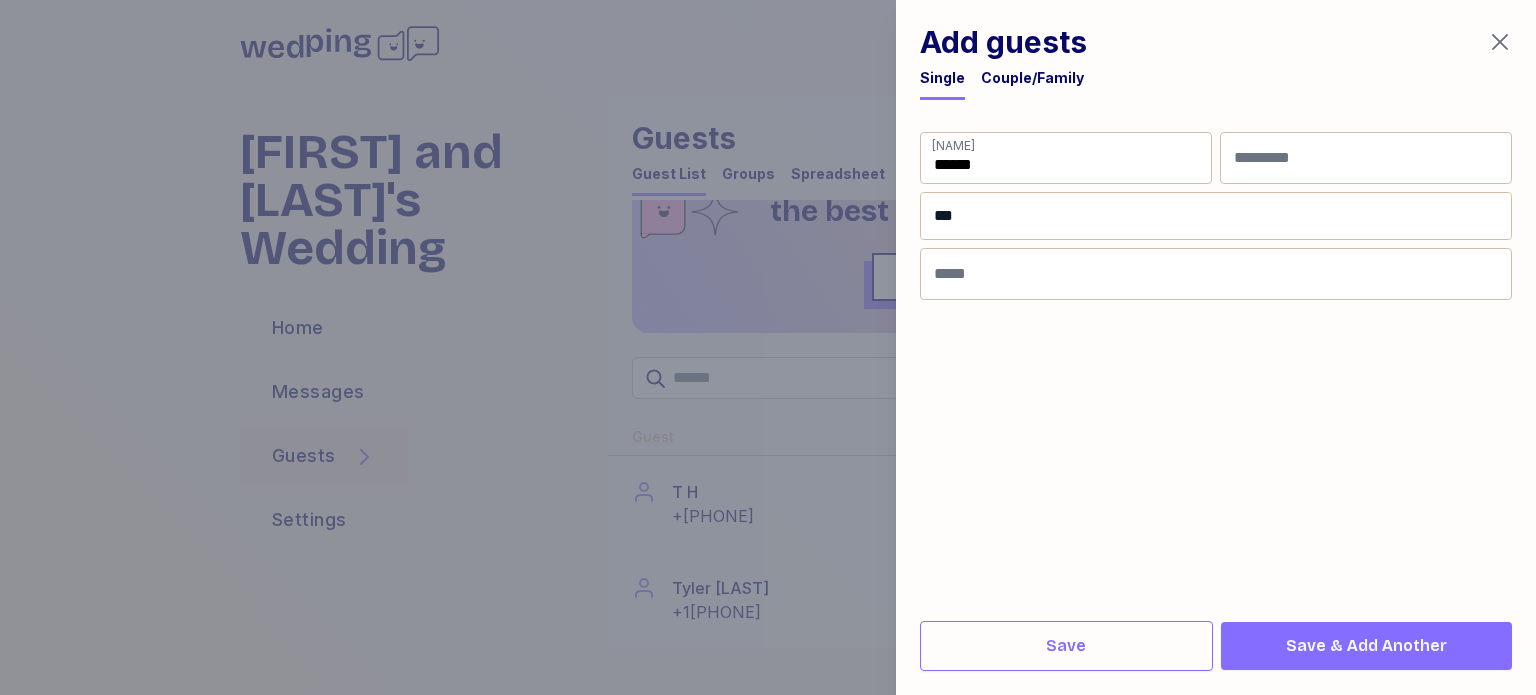 click on "**" at bounding box center [1216, 216] 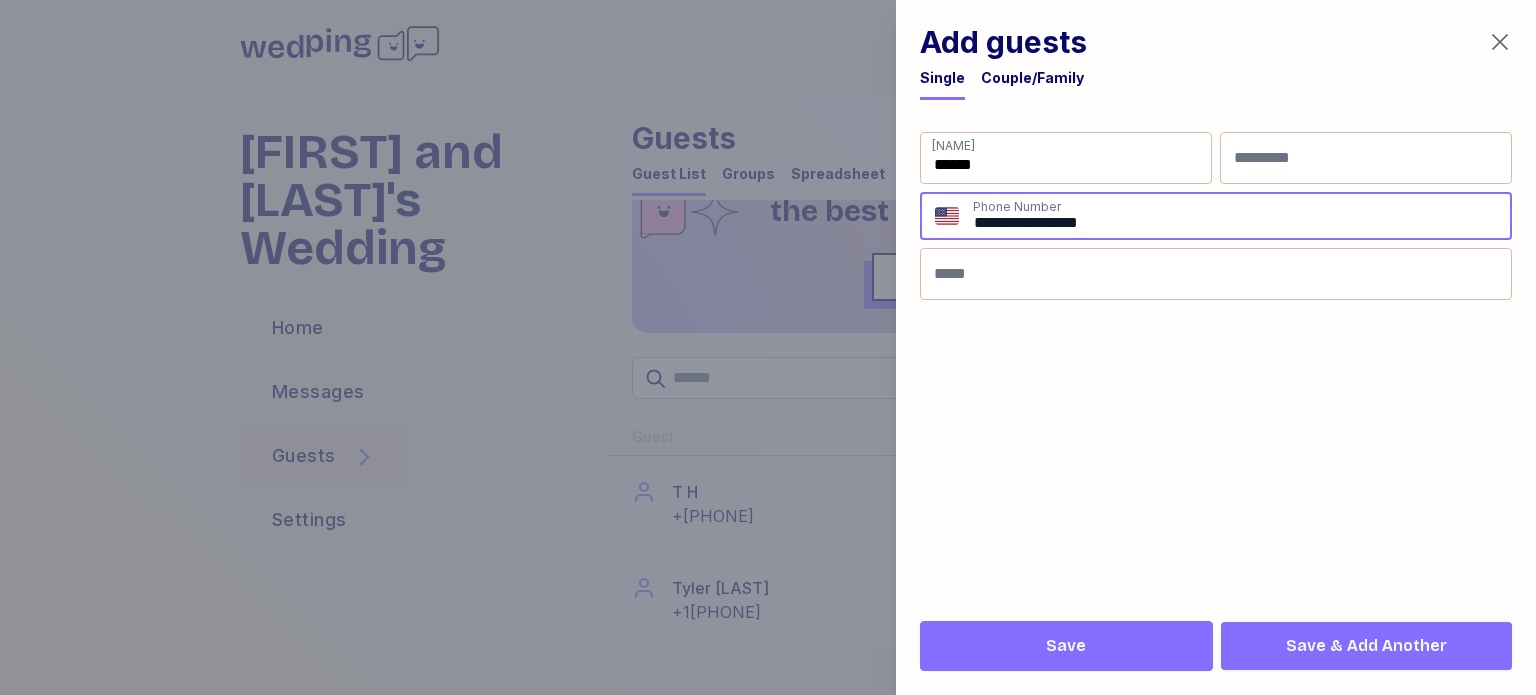 type on "**********" 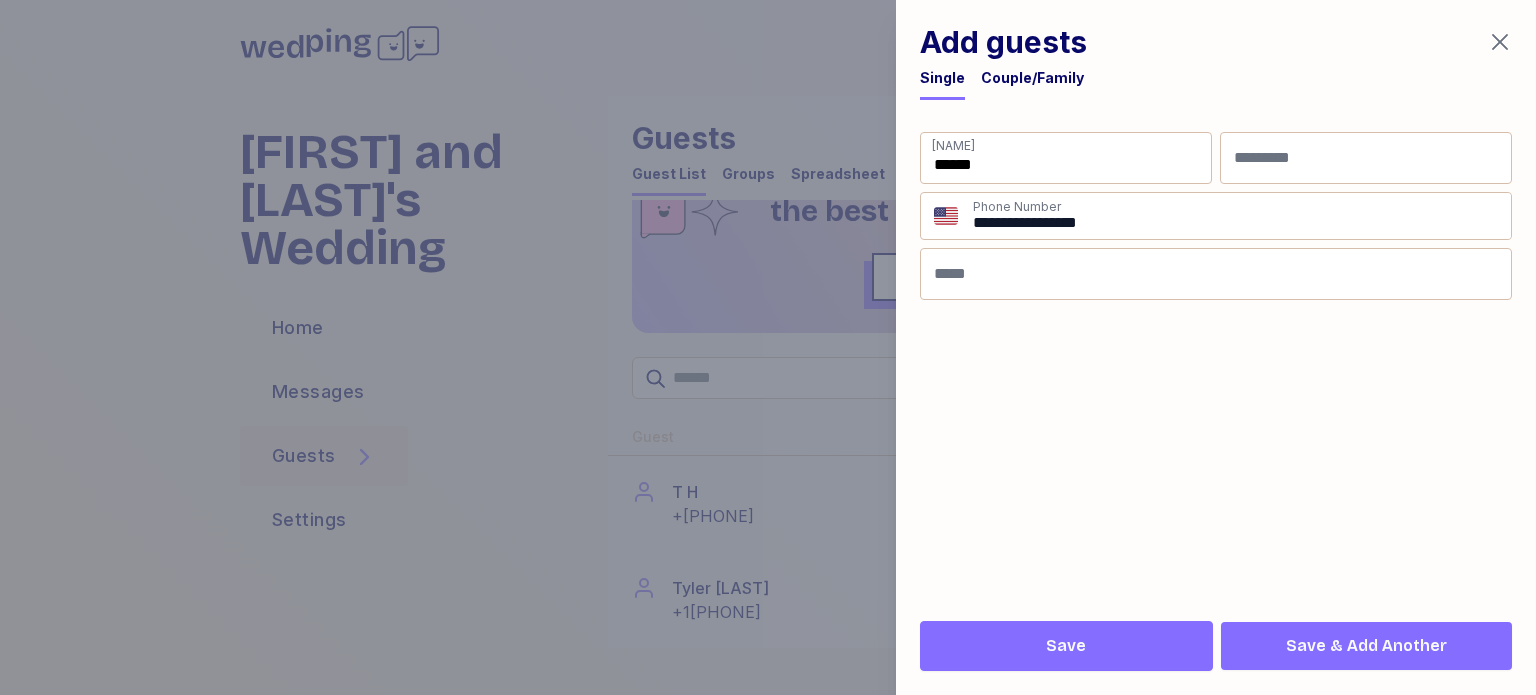 click on "Save" at bounding box center [1066, 646] 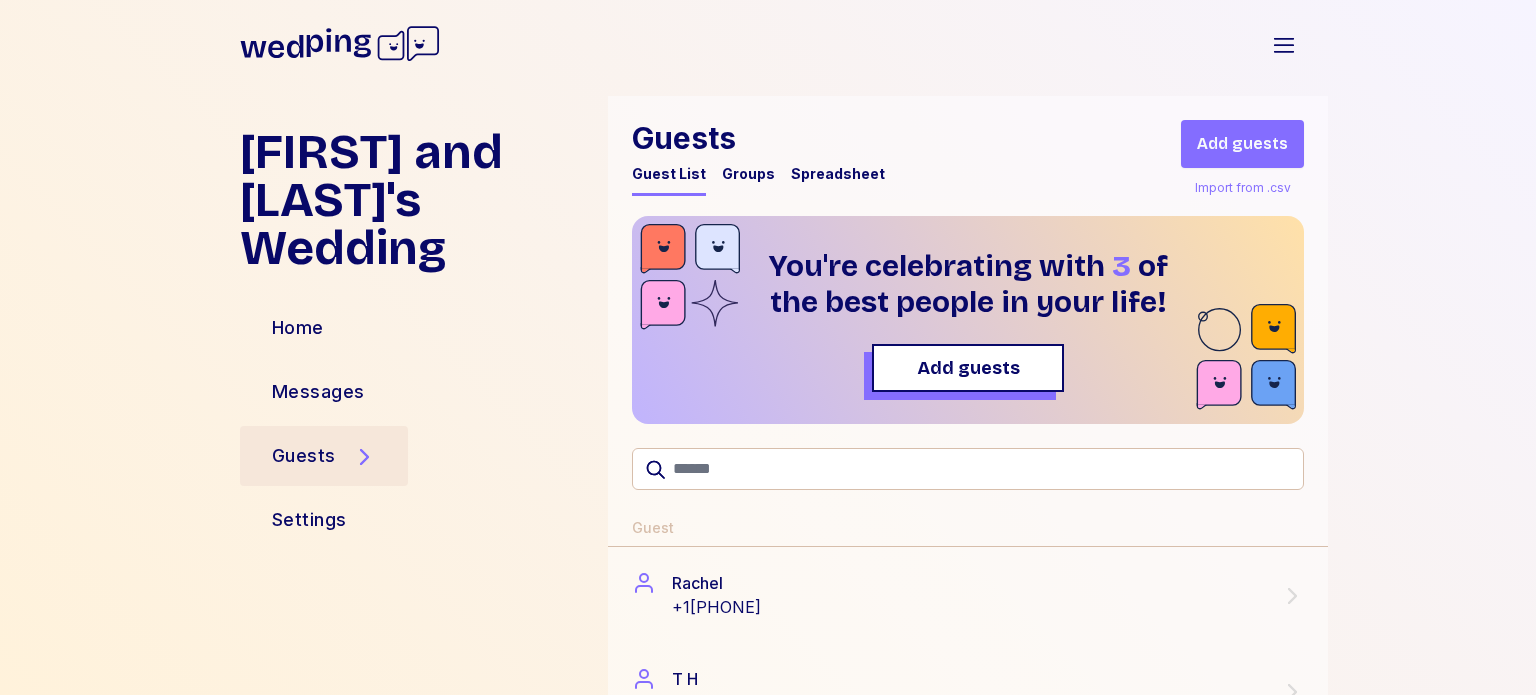 scroll, scrollTop: 0, scrollLeft: 0, axis: both 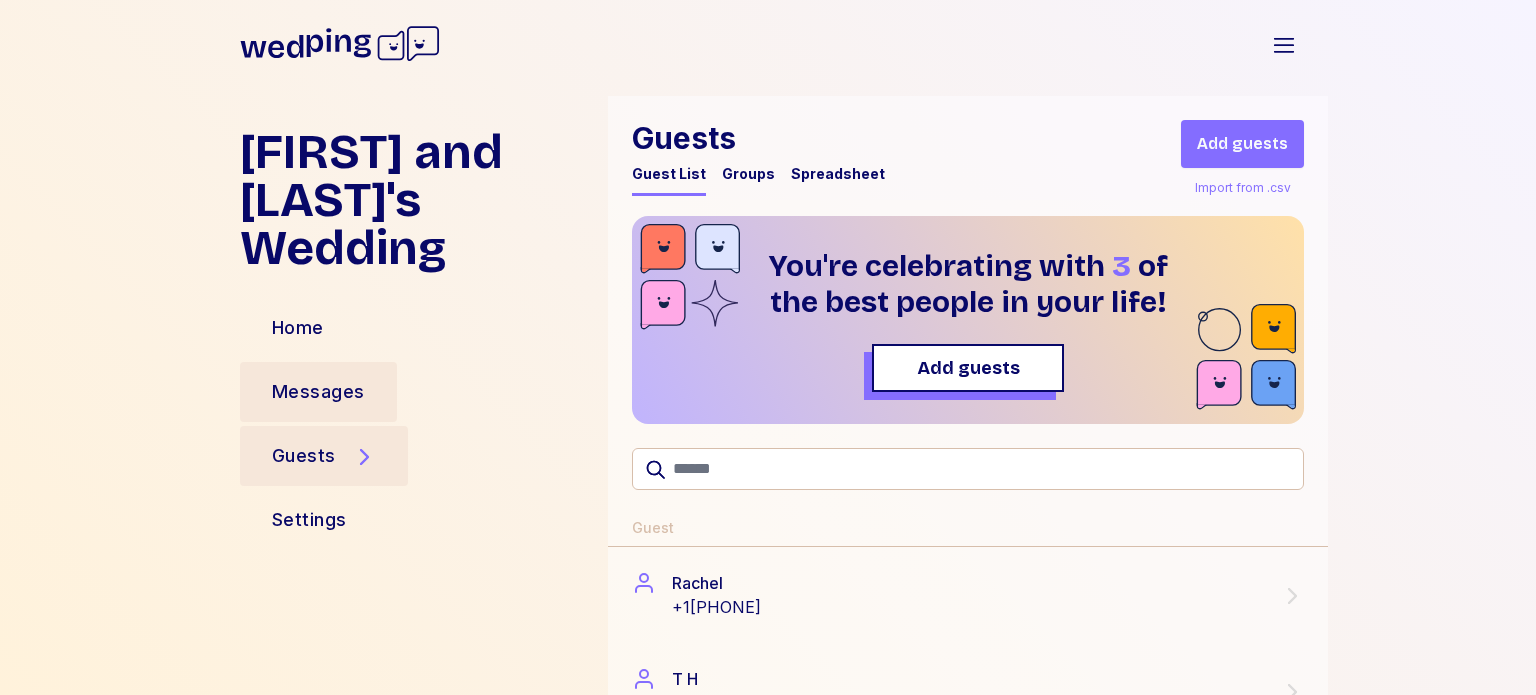click on "Messages" at bounding box center (318, 392) 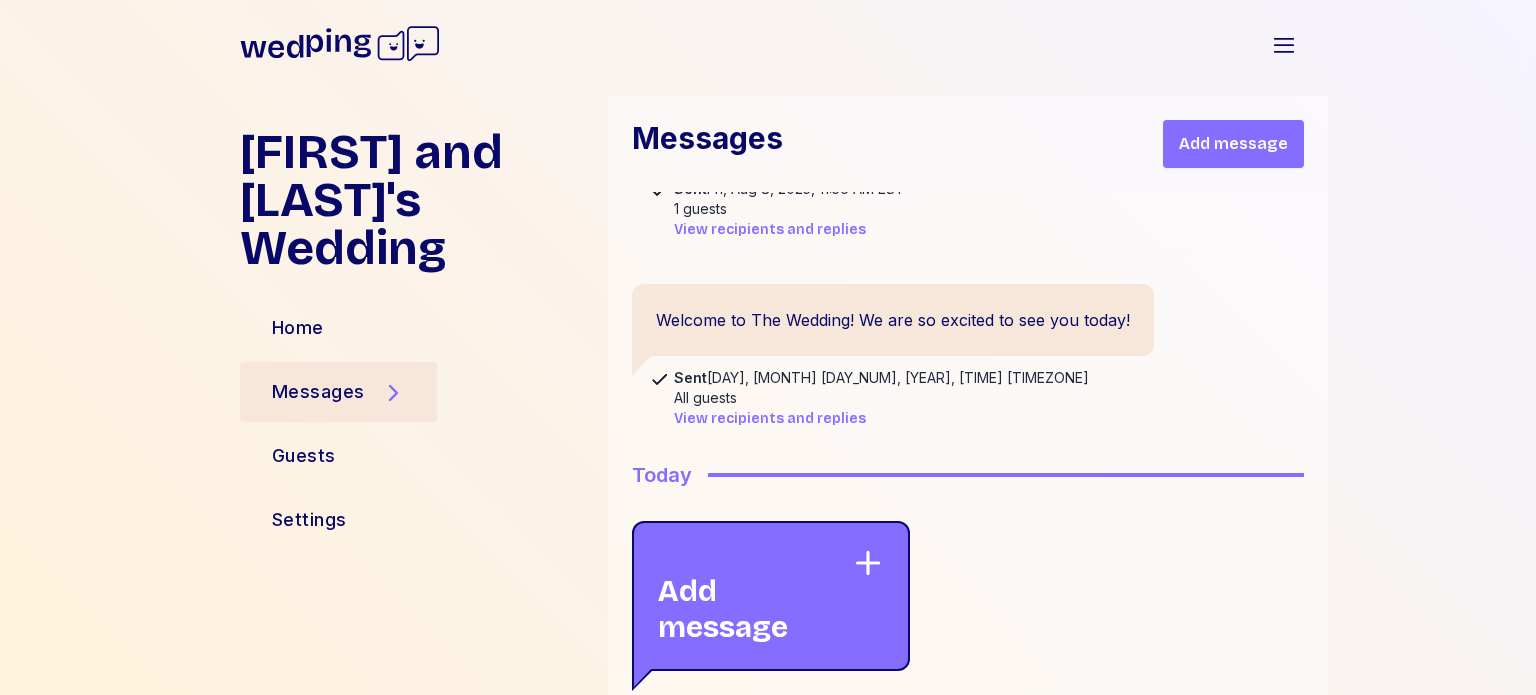 scroll, scrollTop: 1319, scrollLeft: 0, axis: vertical 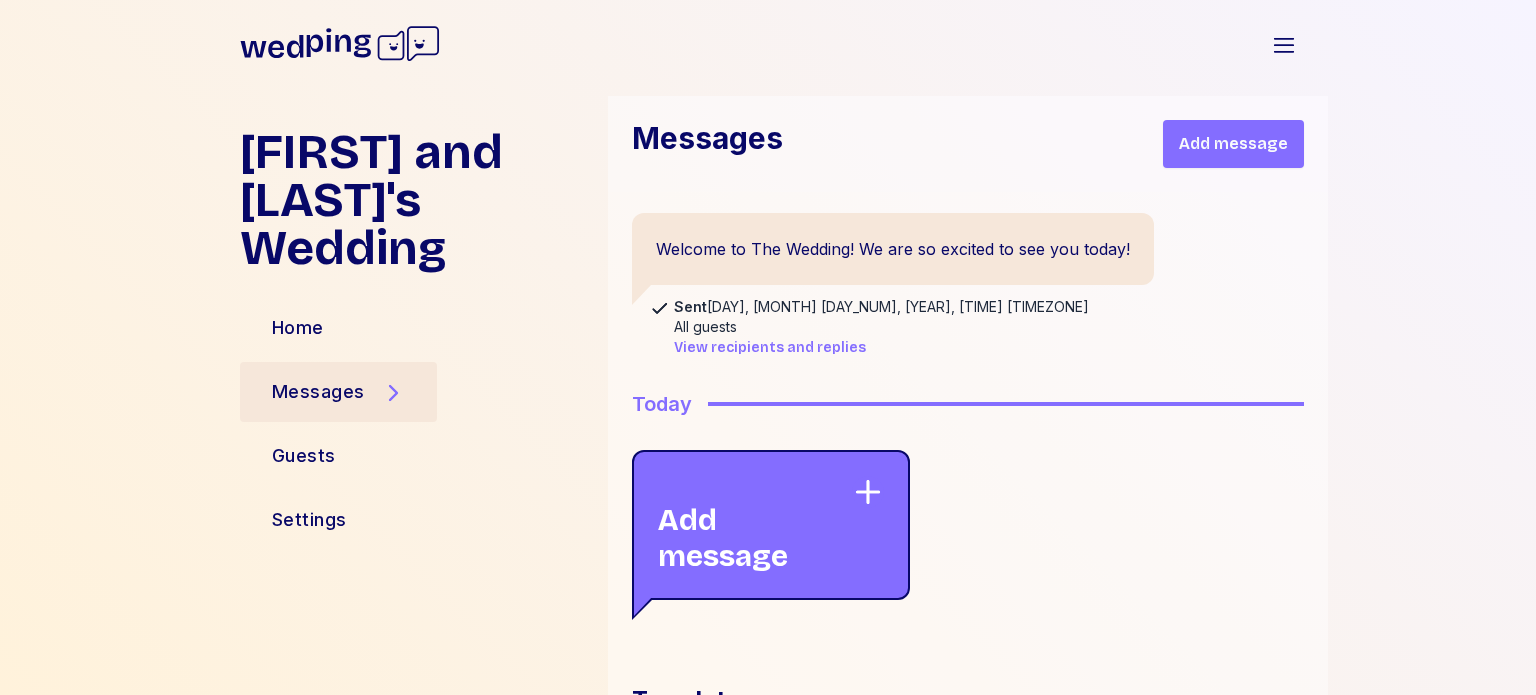 click on "Add message" at bounding box center [755, 525] 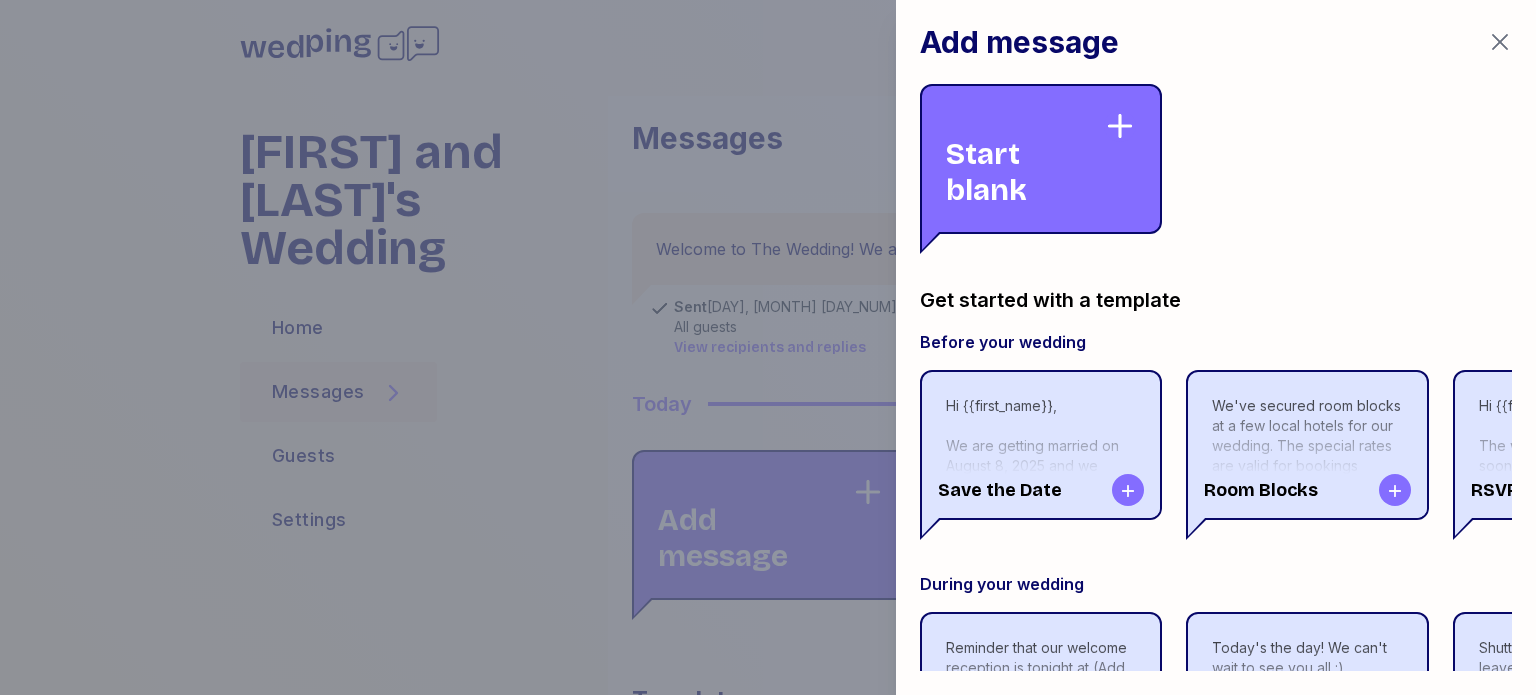 click on "Start blank" at bounding box center [1025, 159] 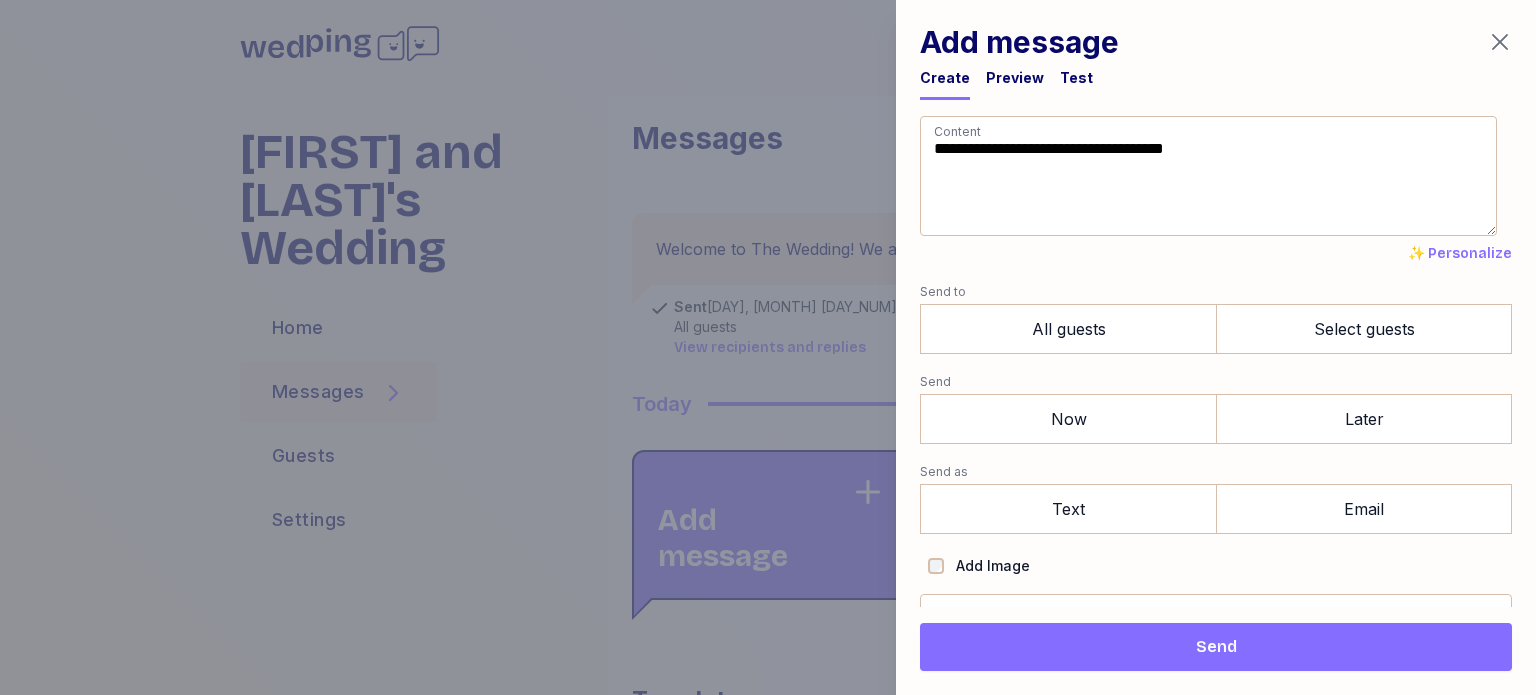 drag, startPoint x: 1094, startPoint y: 180, endPoint x: 908, endPoint y: 149, distance: 188.56564 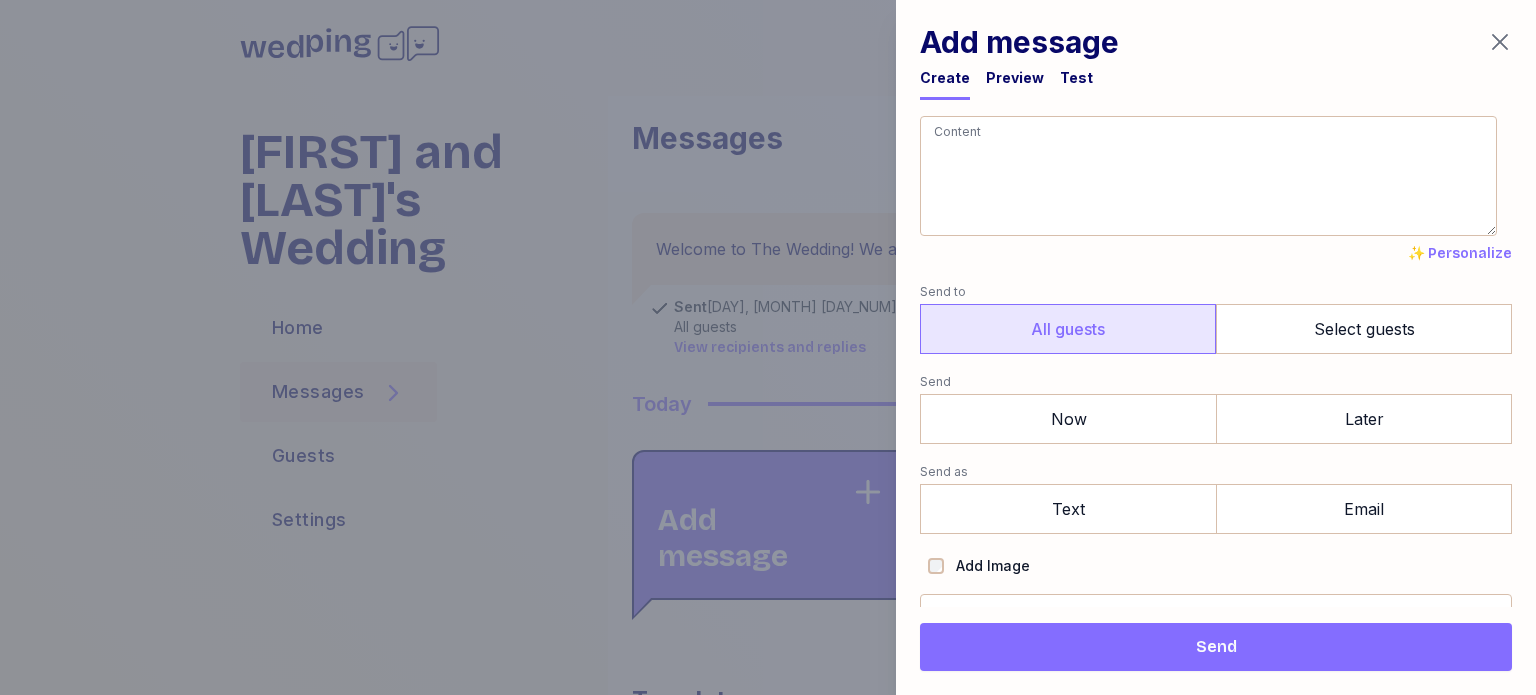 click on "All guests" at bounding box center [1068, 329] 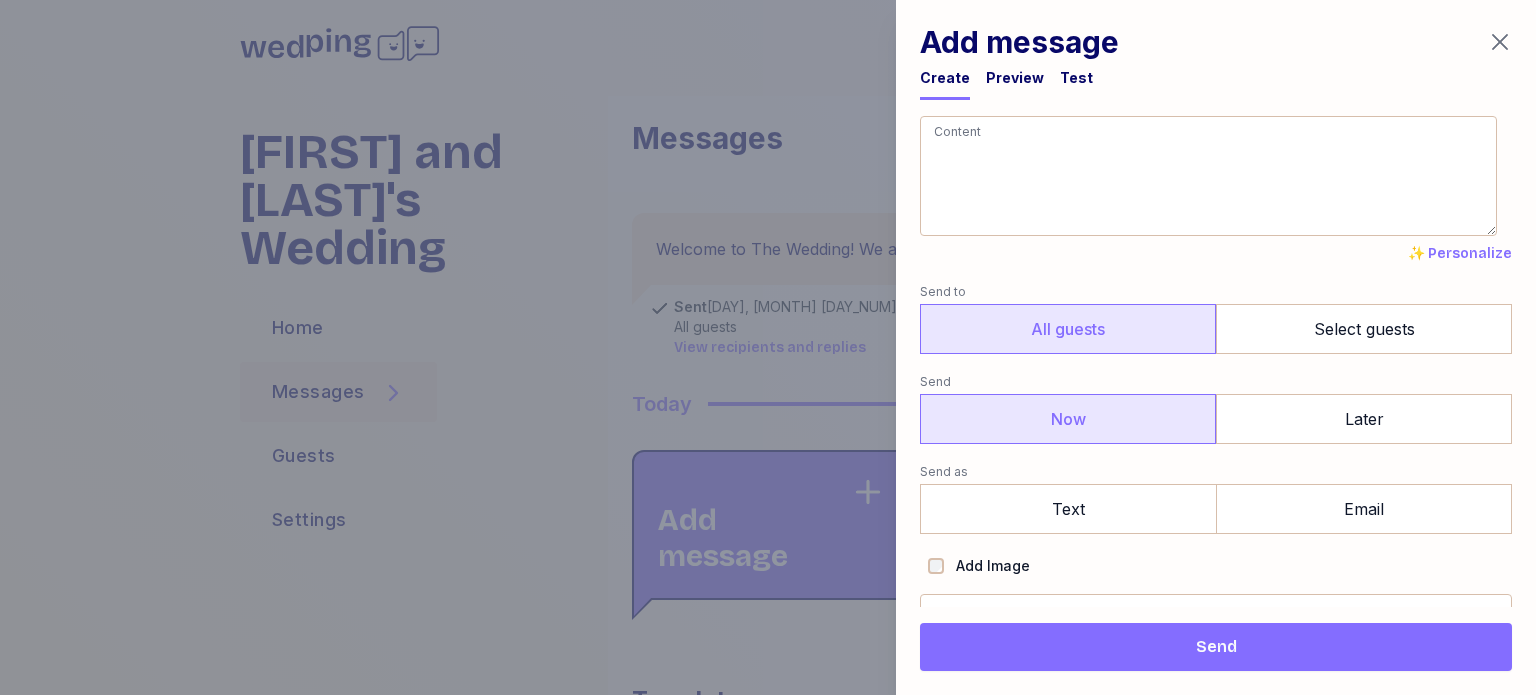 click on "Now" at bounding box center (1068, 419) 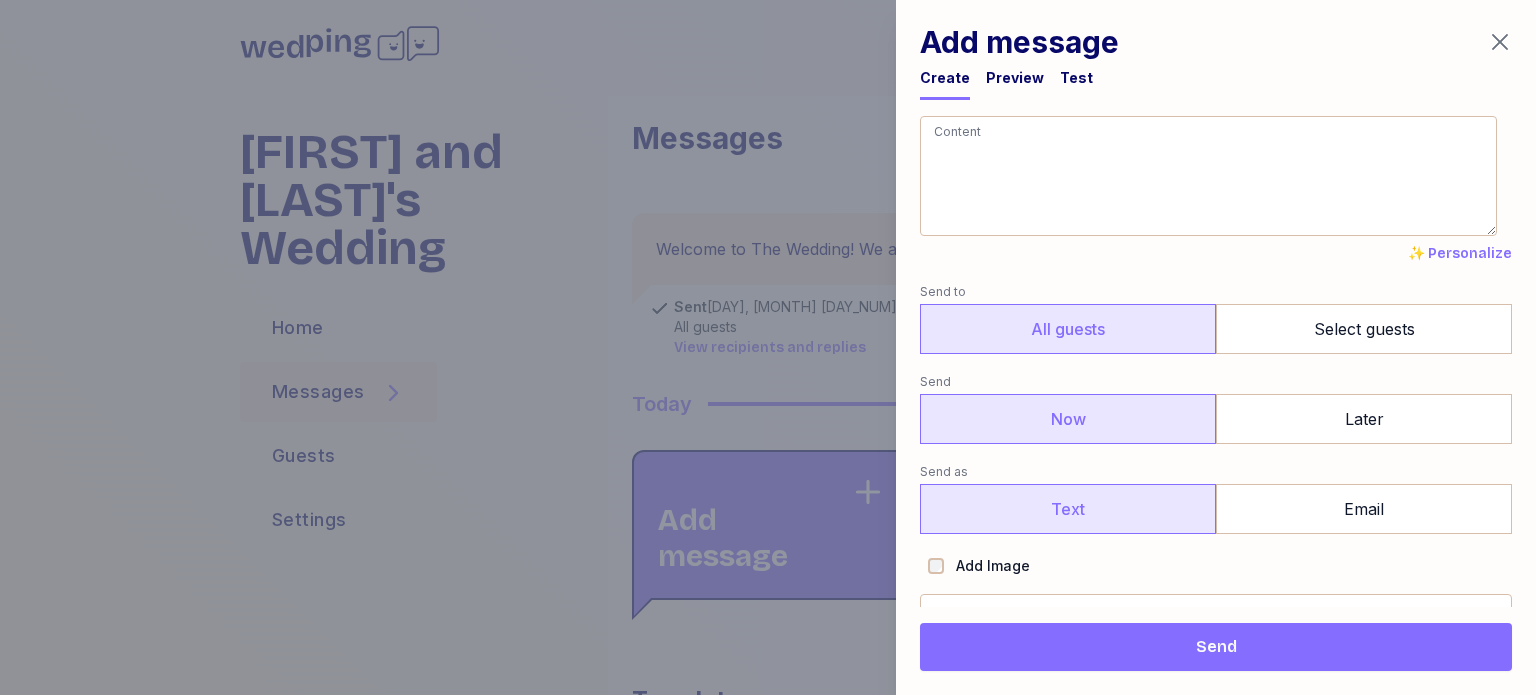 click on "Text" at bounding box center (1068, 509) 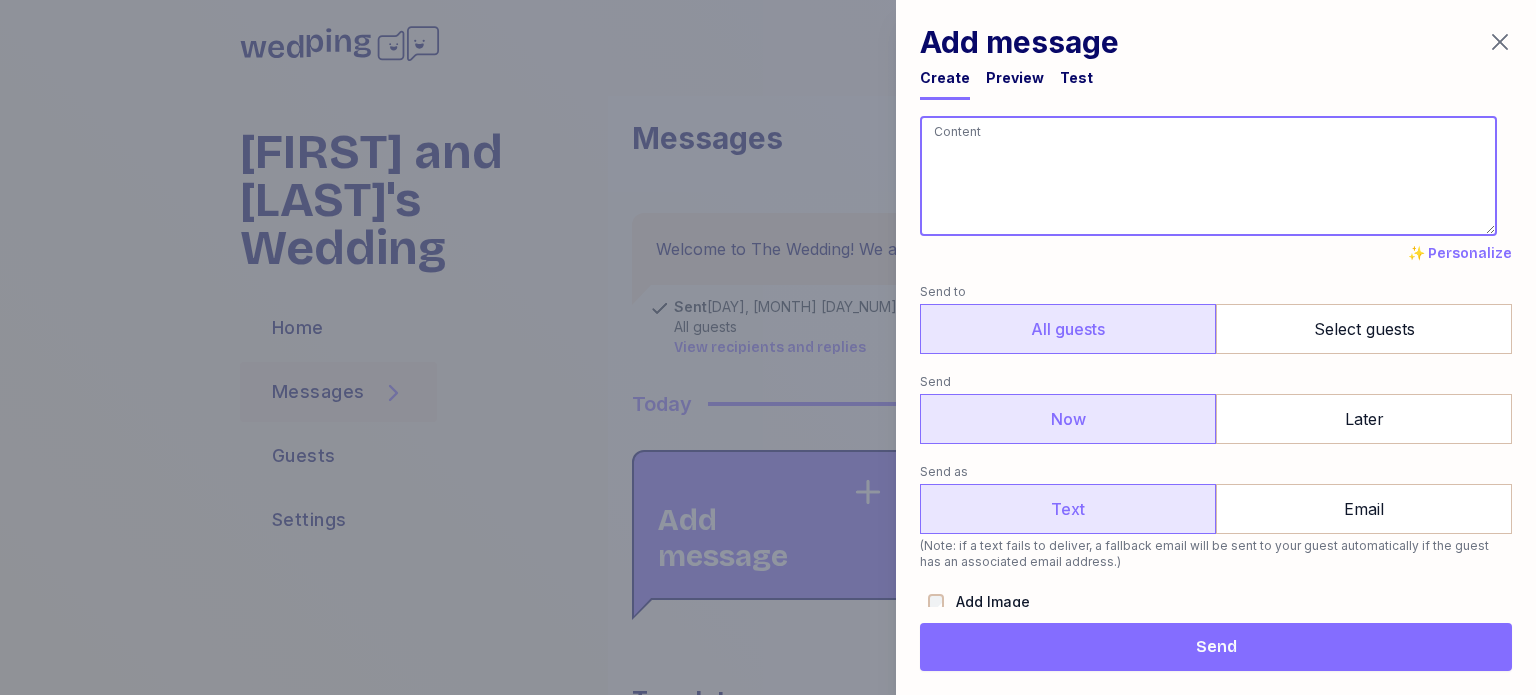 click at bounding box center (1208, 176) 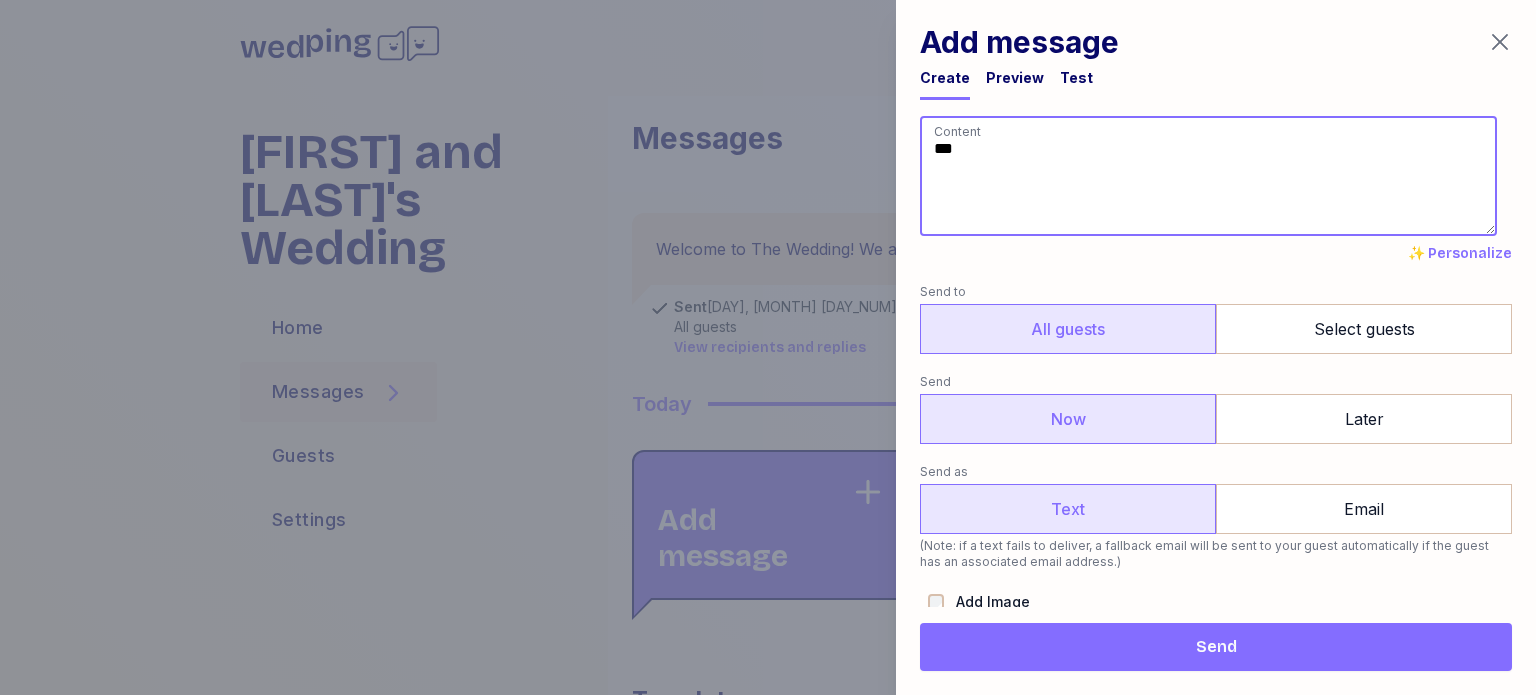 type on "*" 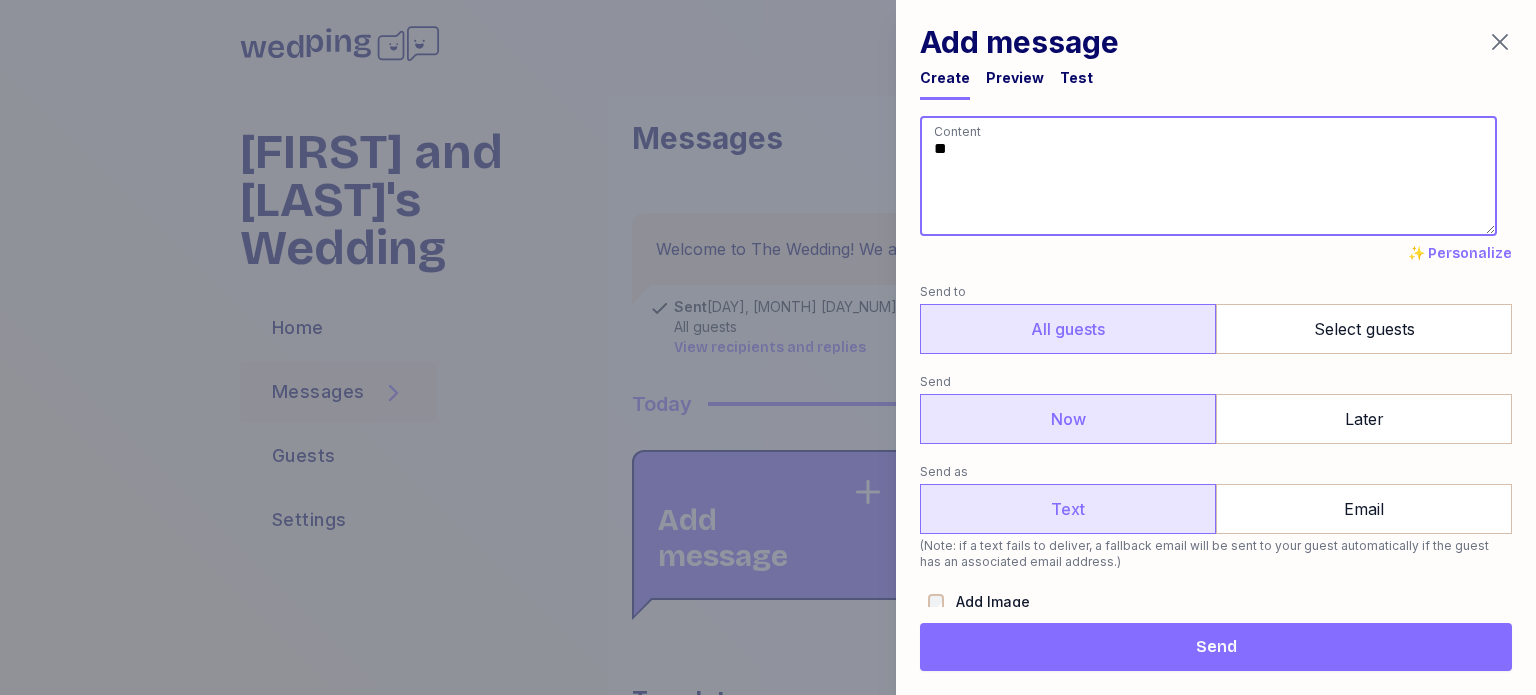 type 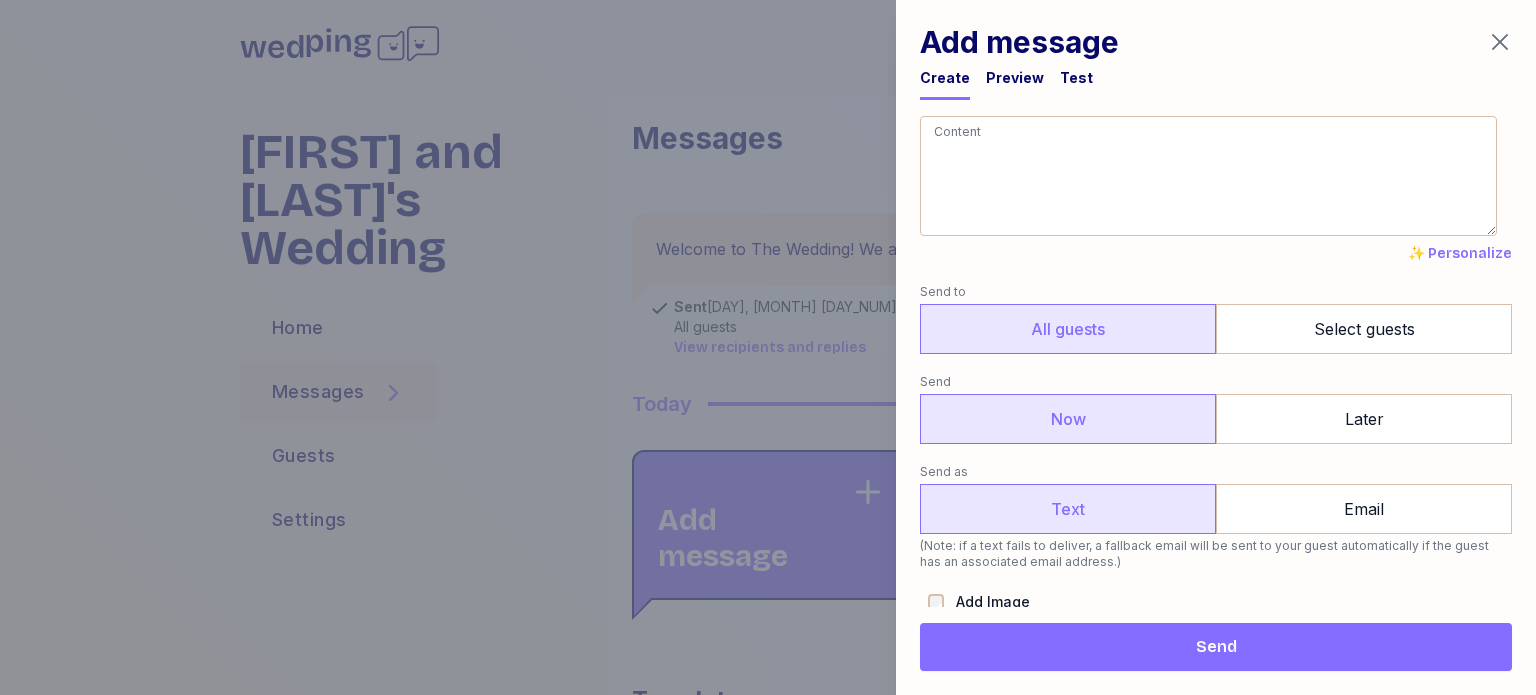 click 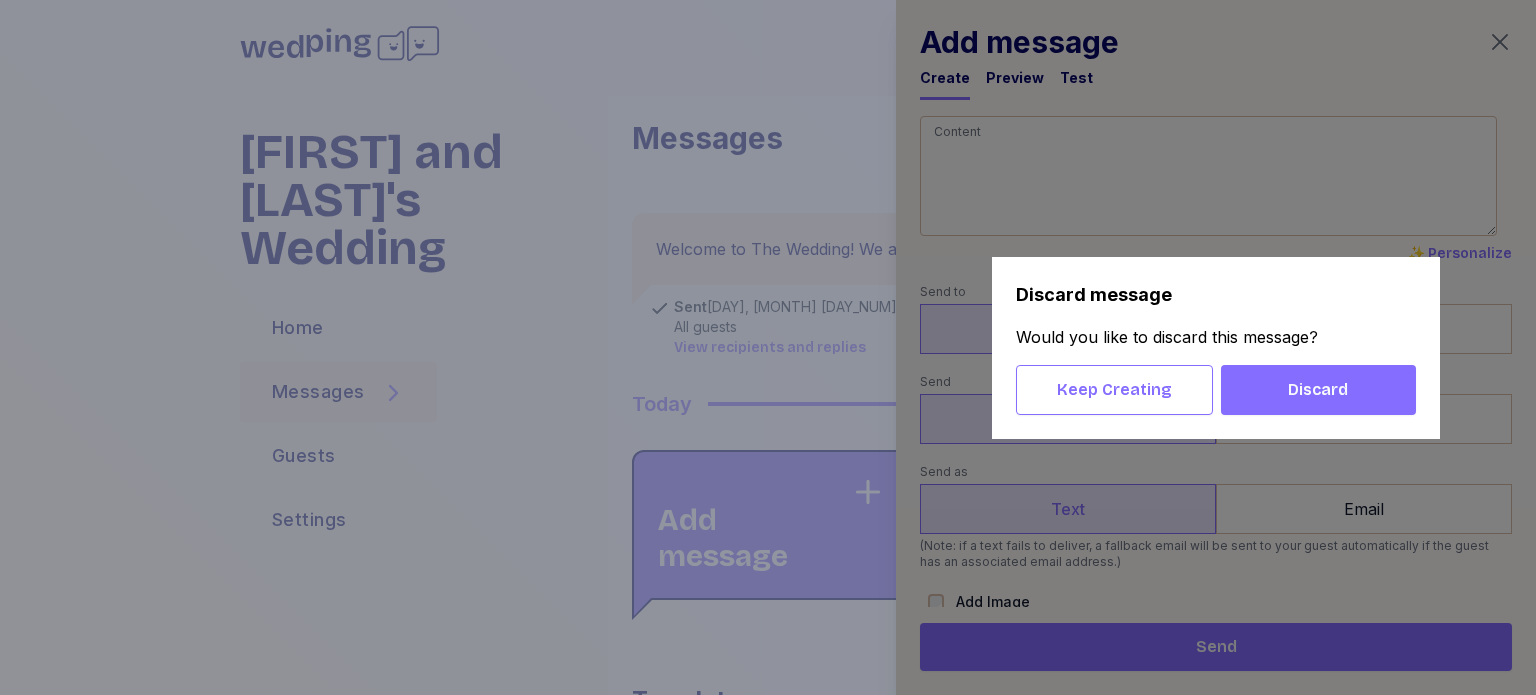 click on "Discard" at bounding box center (1318, 390) 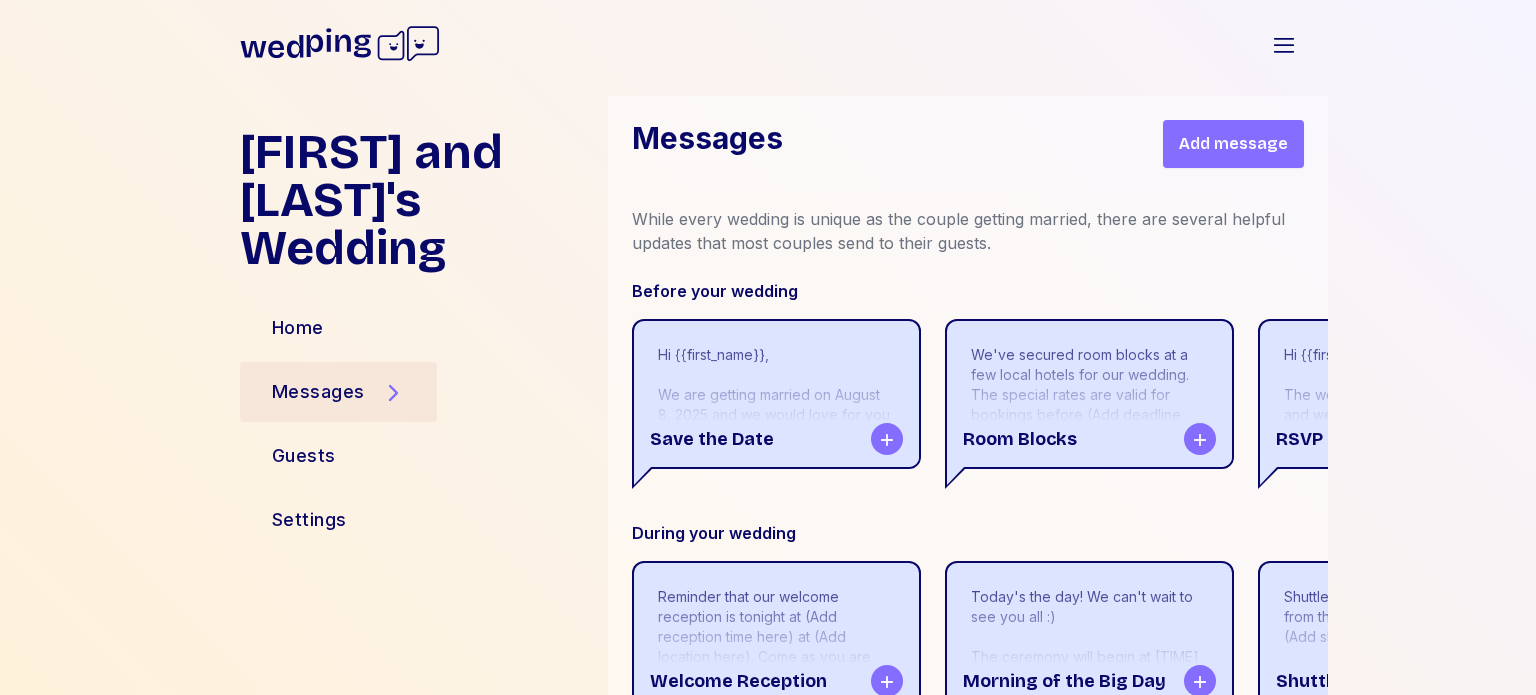 scroll, scrollTop: 1919, scrollLeft: 0, axis: vertical 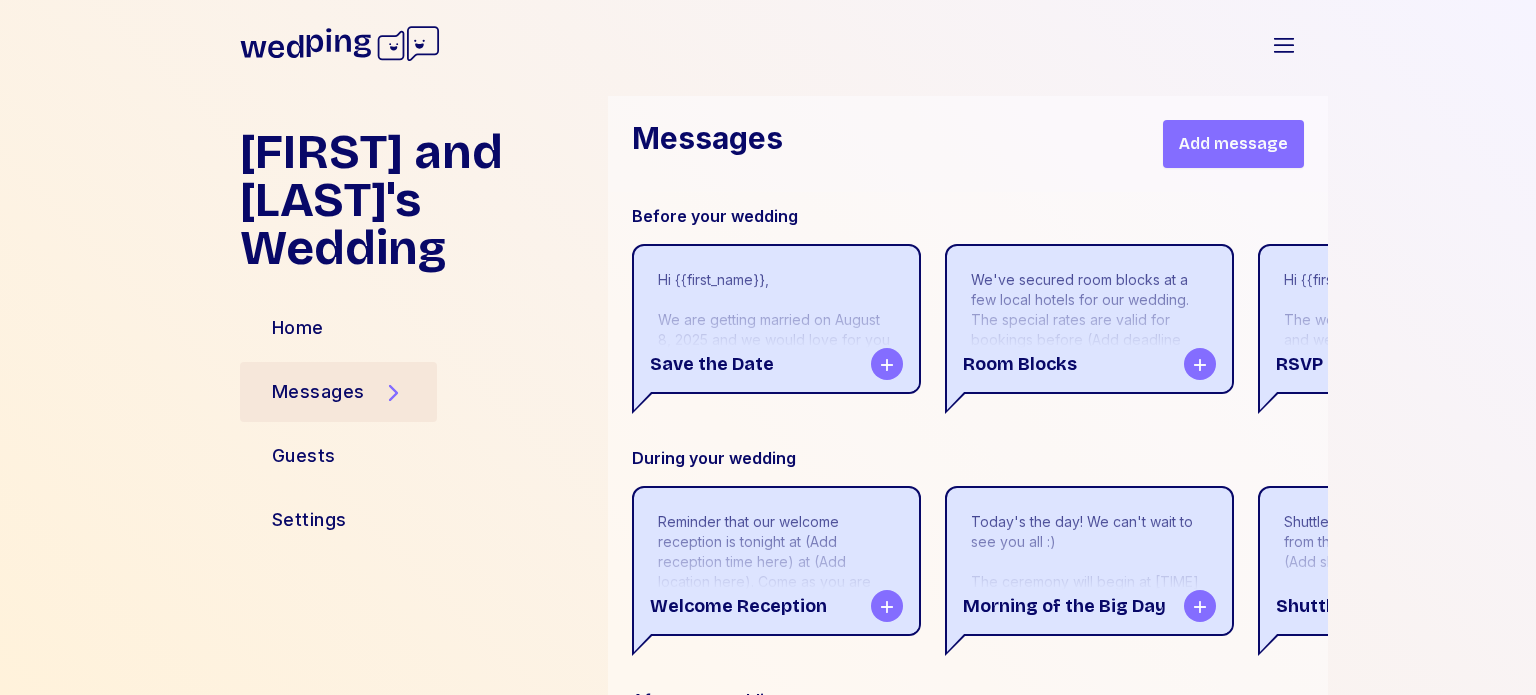 click on "Today's the day! We can't wait to see you all :)
The ceremony will begin at [TIME] at [LOCATION], immediately followed by the reception. Shuttles will leave from the [HOTEL NAME] at [SHUTTLE TIMES].
Let's party!" at bounding box center [1089, 612] 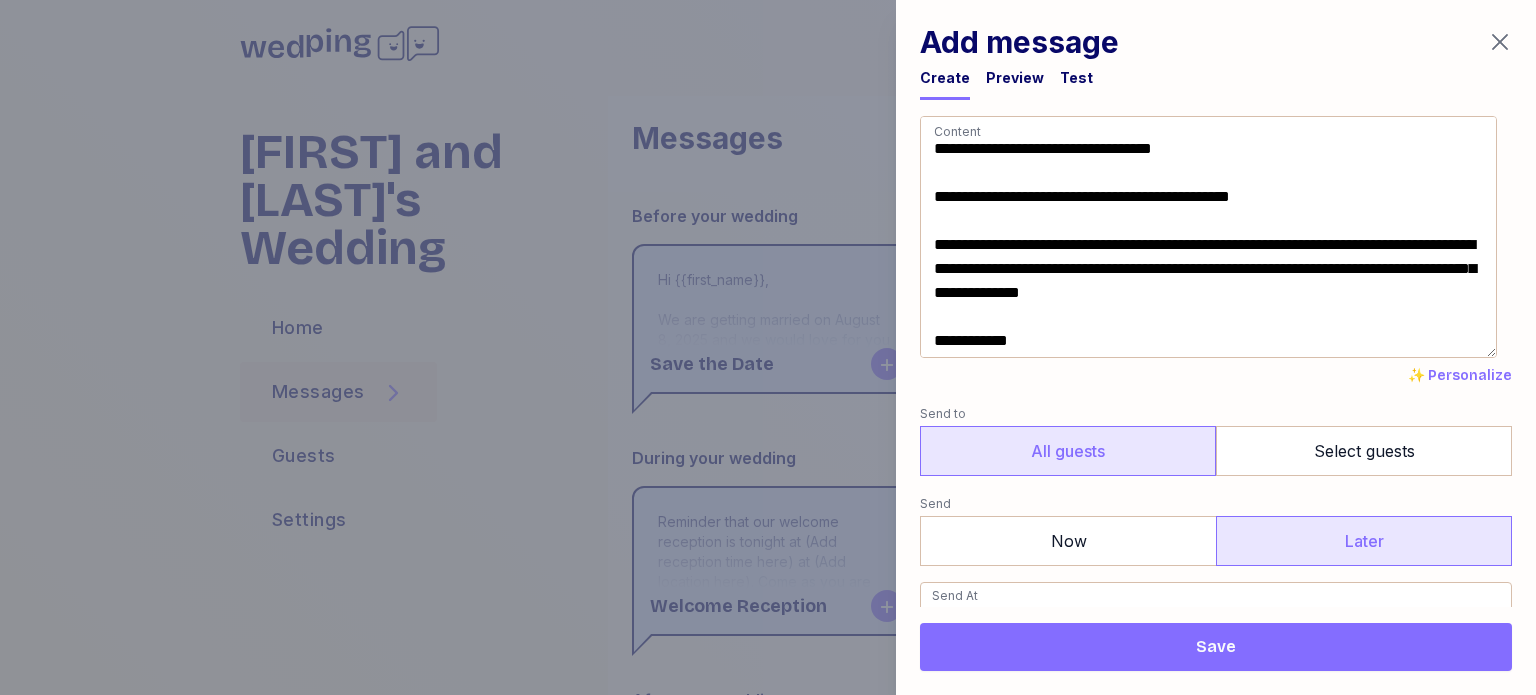 drag, startPoint x: 1236, startPoint y: 151, endPoint x: 921, endPoint y: 153, distance: 315.00635 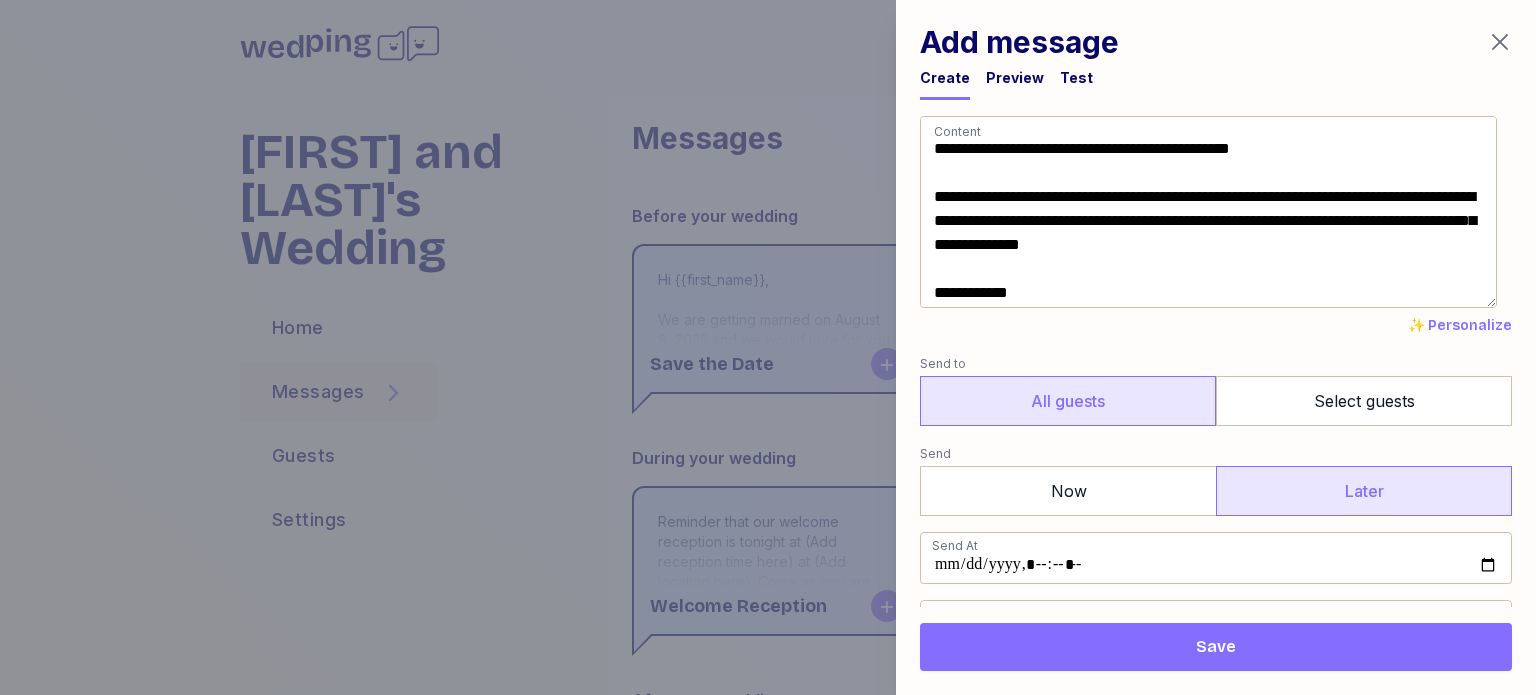 drag, startPoint x: 1348, startPoint y: 247, endPoint x: 916, endPoint y: 197, distance: 434.88388 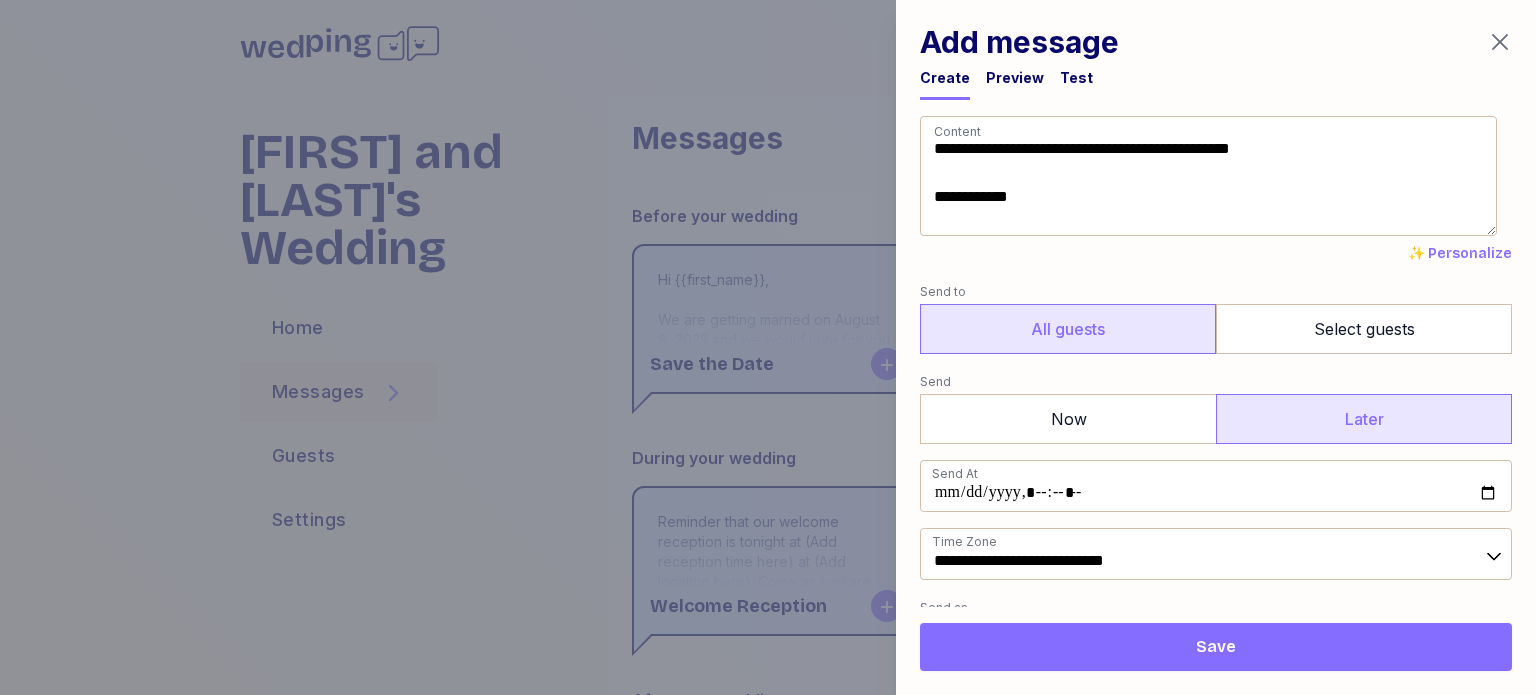 click on "**********" at bounding box center [1208, 176] 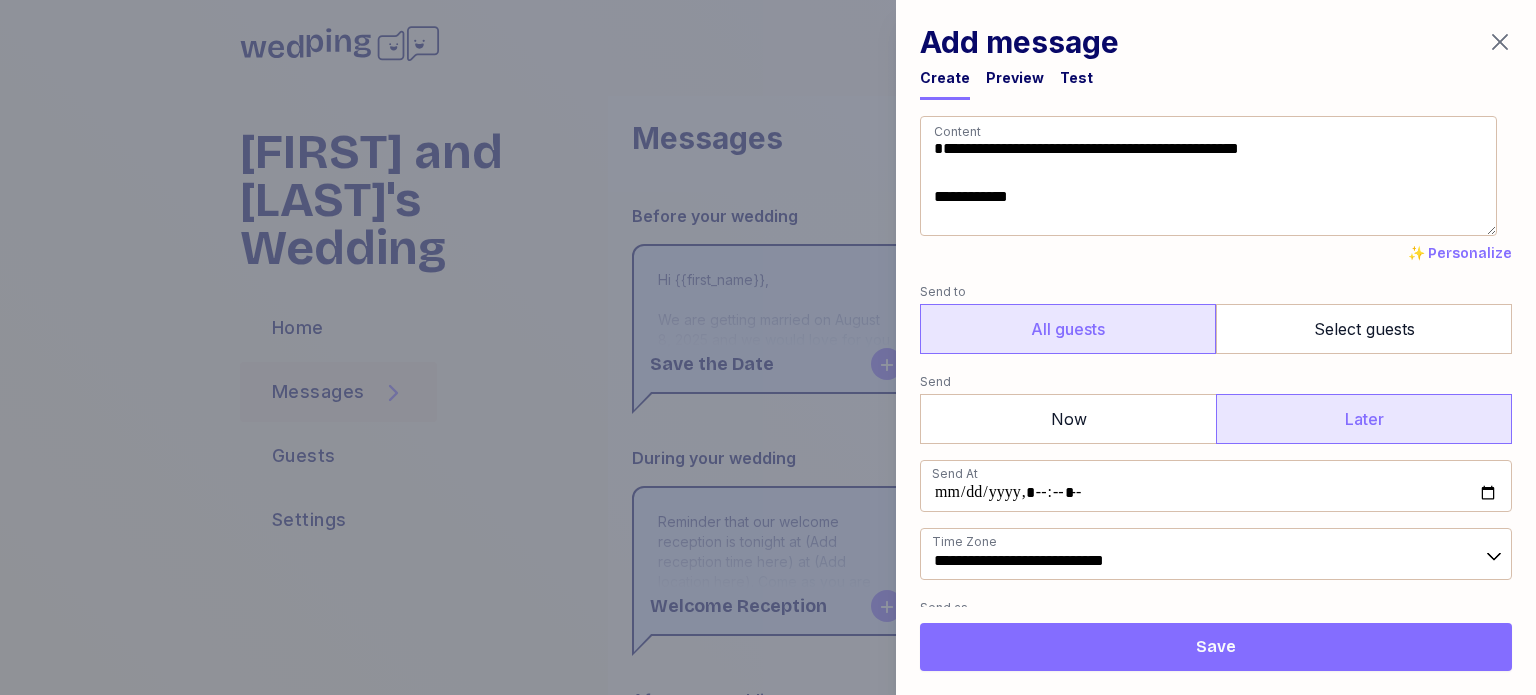 click on "**********" at bounding box center (1208, 176) 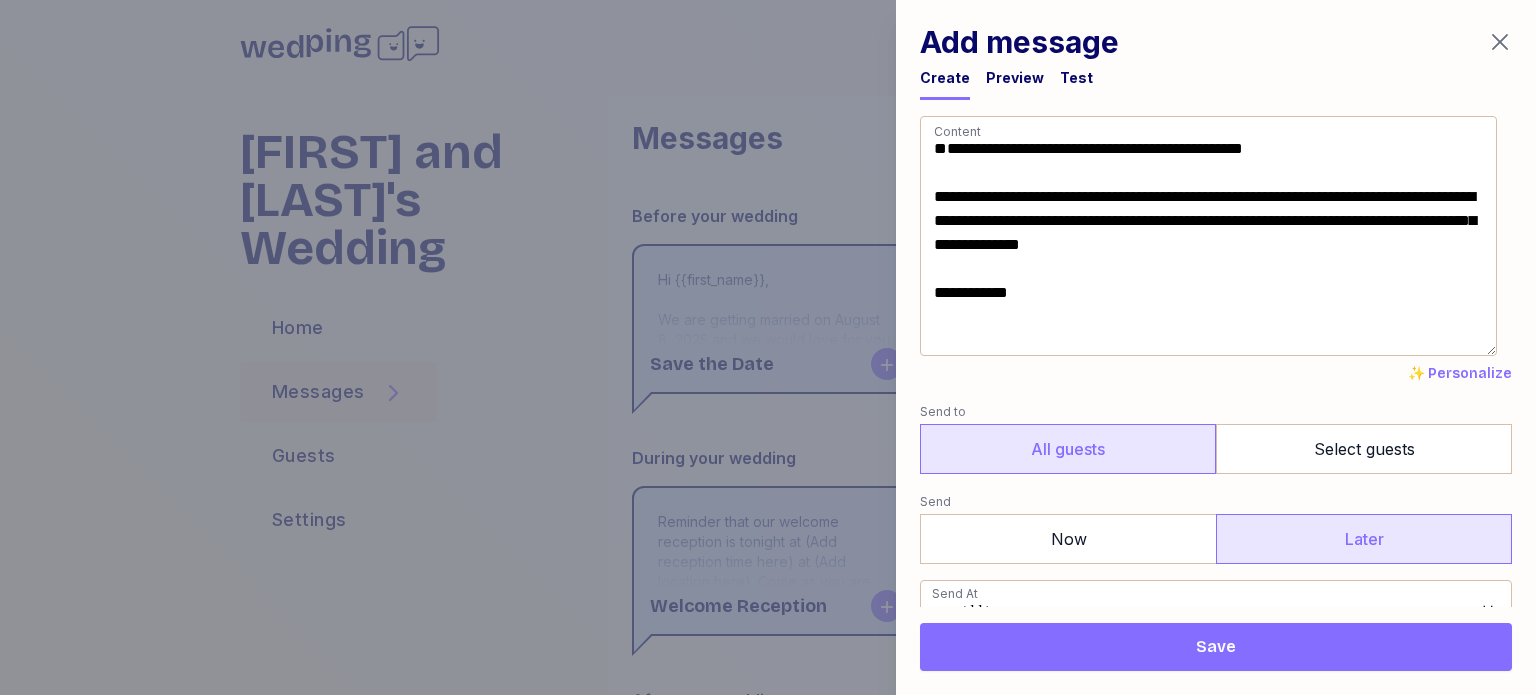 type on "**********" 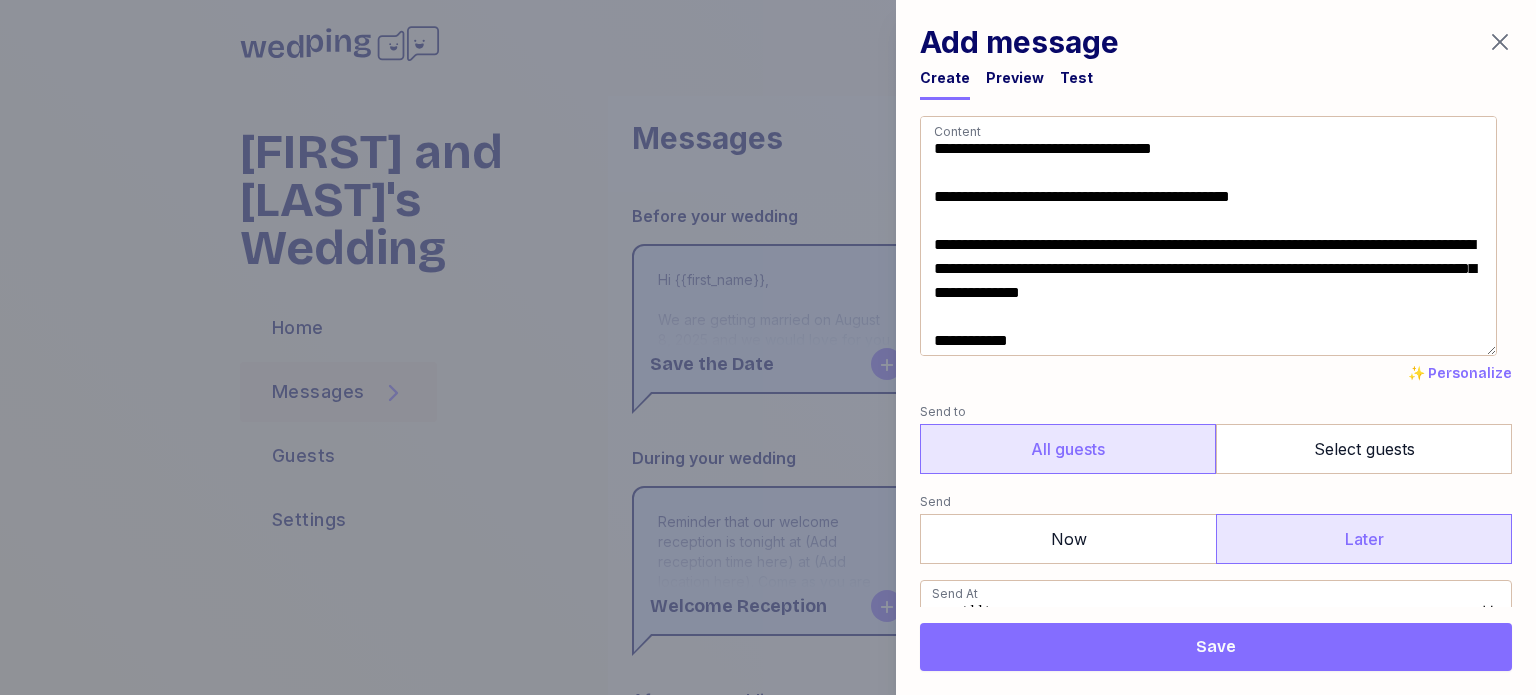 scroll, scrollTop: 3, scrollLeft: 0, axis: vertical 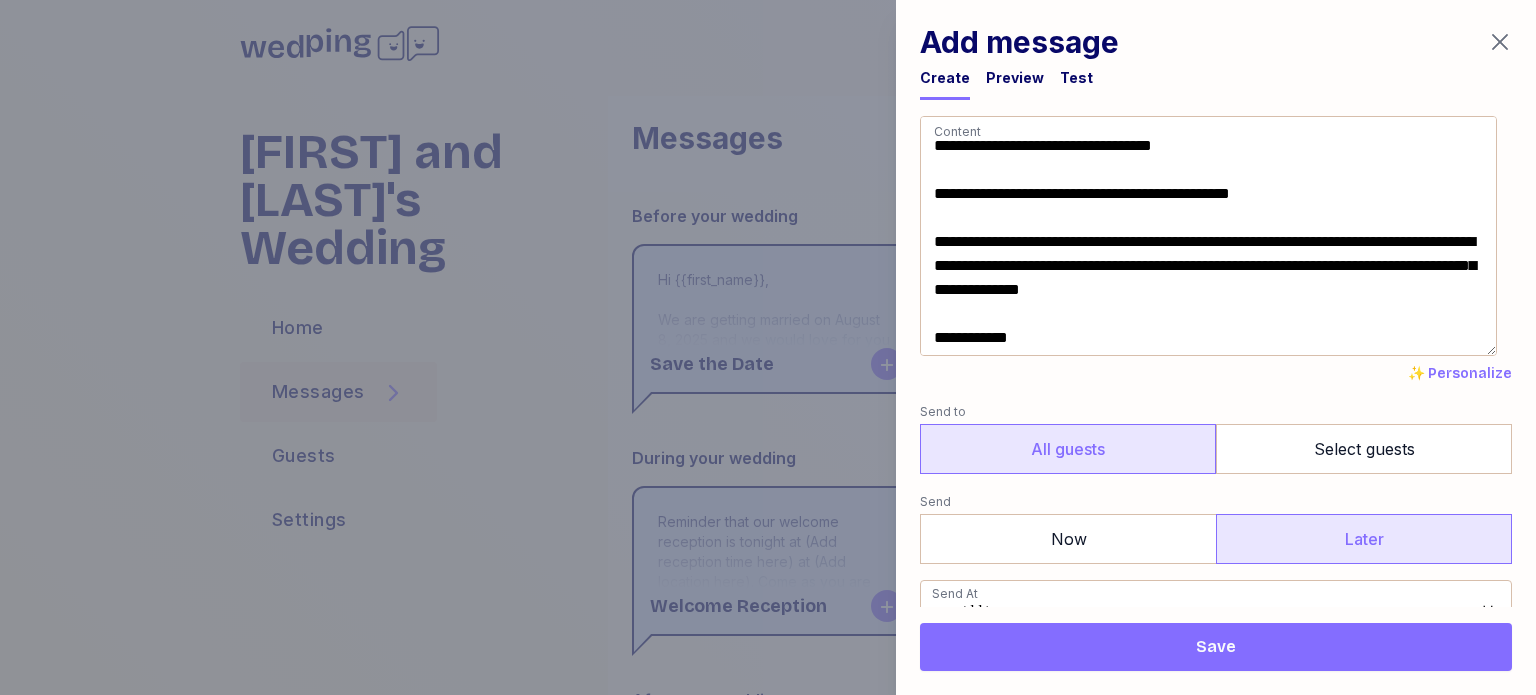 click 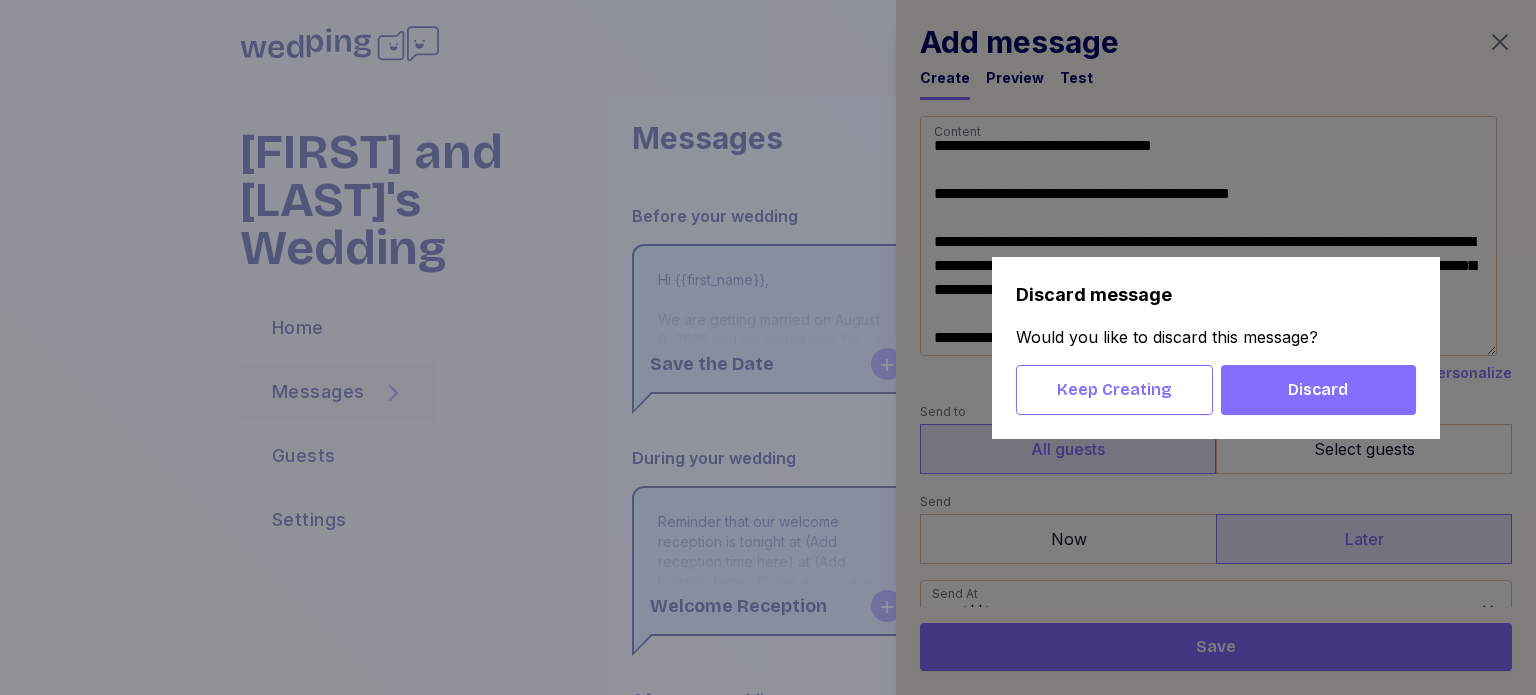 click on "Discard" at bounding box center (1318, 390) 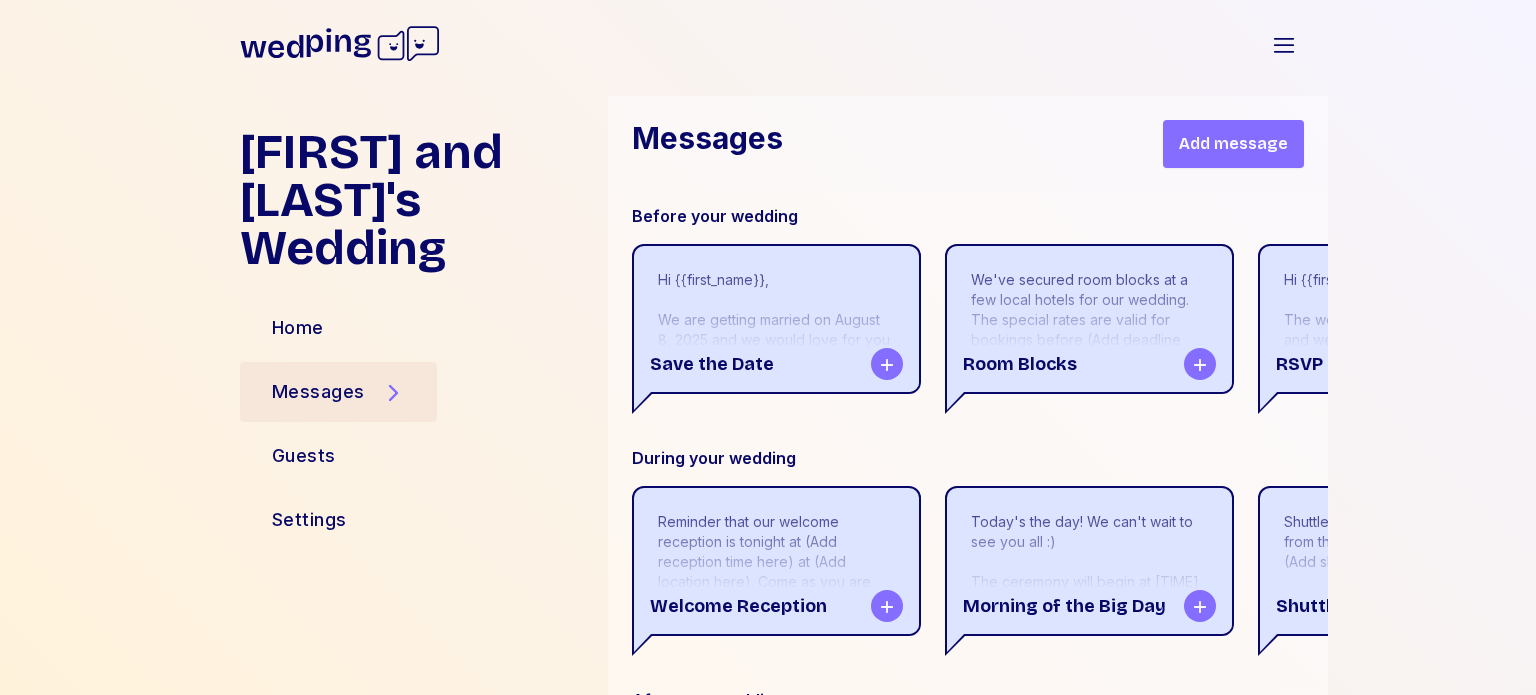 click on "Hi {{first_name}},
We are getting married on August 8, 2025 and we would love for you to join us!
Please save the date and we will send you more details soon.
Love,
Tyler" at bounding box center [776, 380] 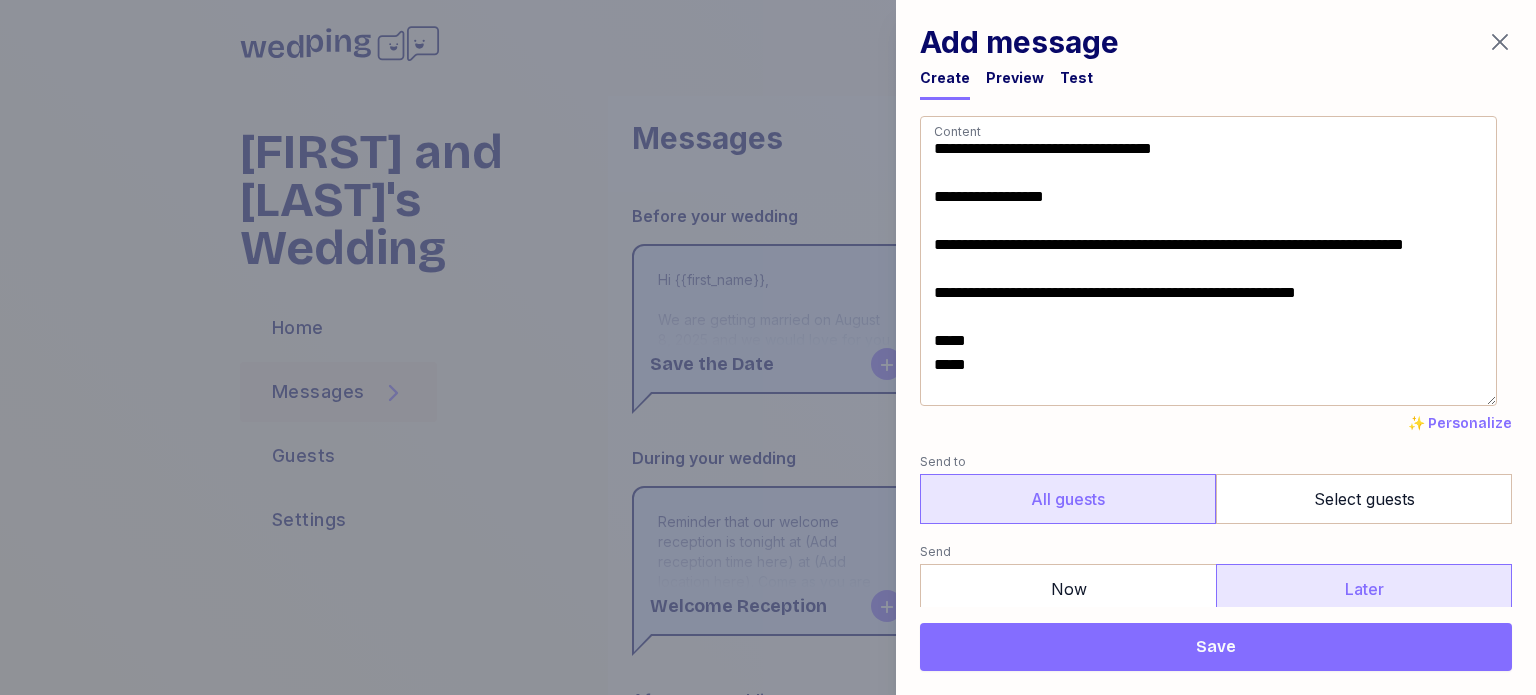 drag, startPoint x: 1239, startPoint y: 155, endPoint x: 897, endPoint y: 151, distance: 342.02338 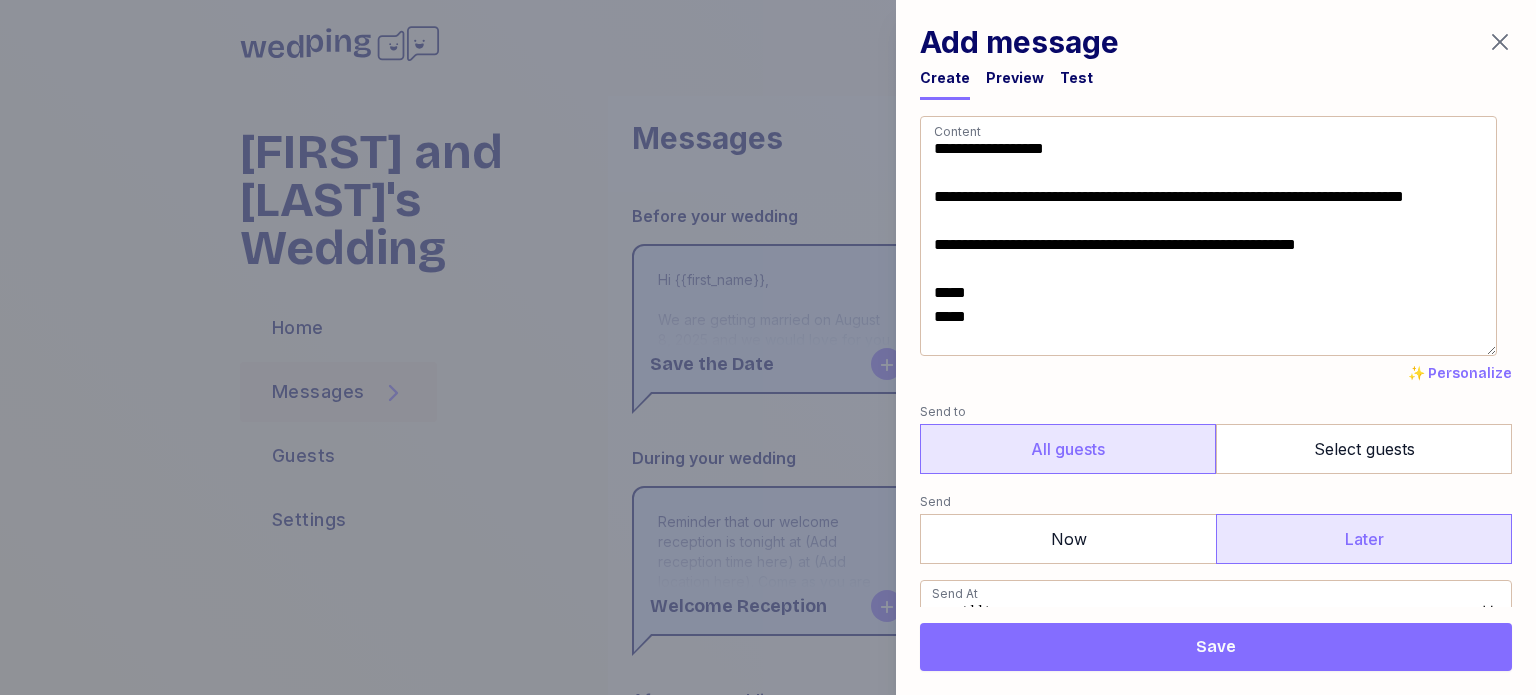 drag, startPoint x: 1023, startPoint y: 223, endPoint x: 991, endPoint y: 218, distance: 32.38827 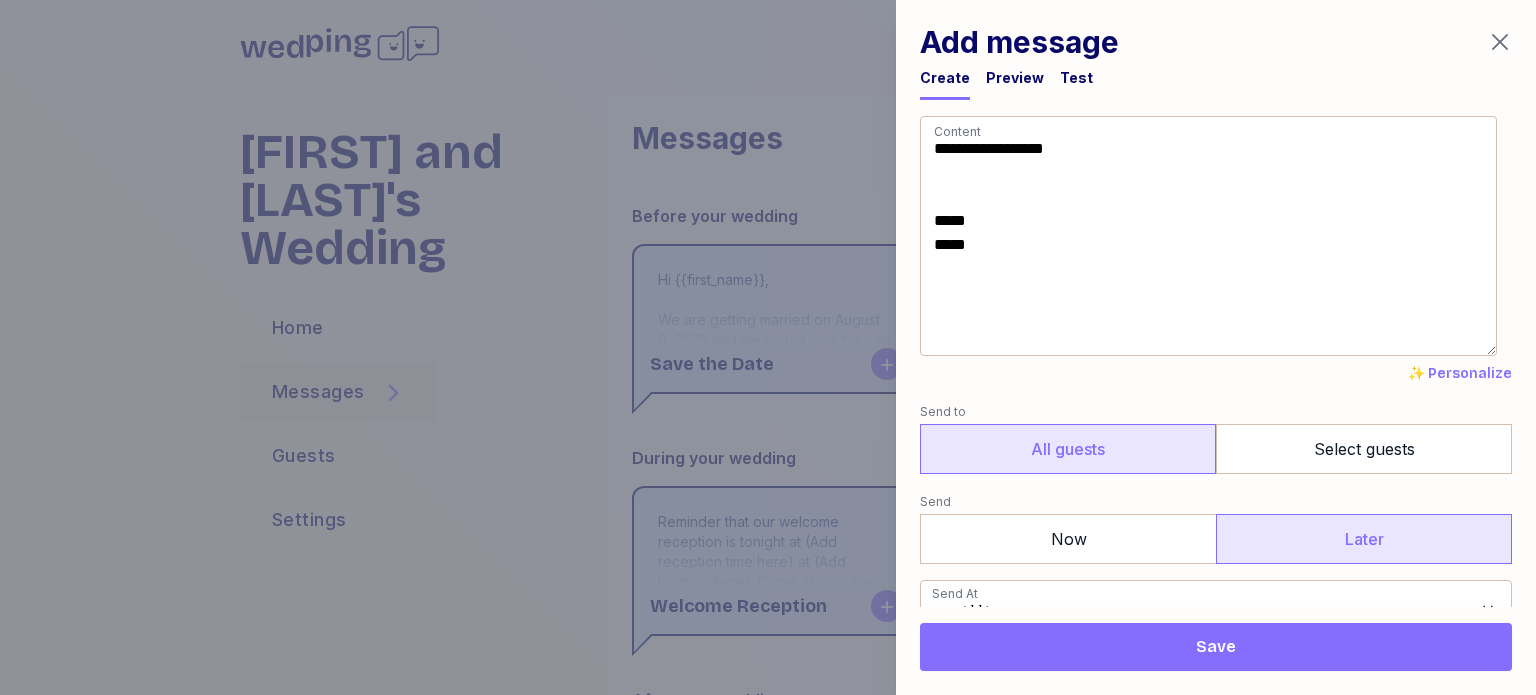scroll, scrollTop: 0, scrollLeft: 0, axis: both 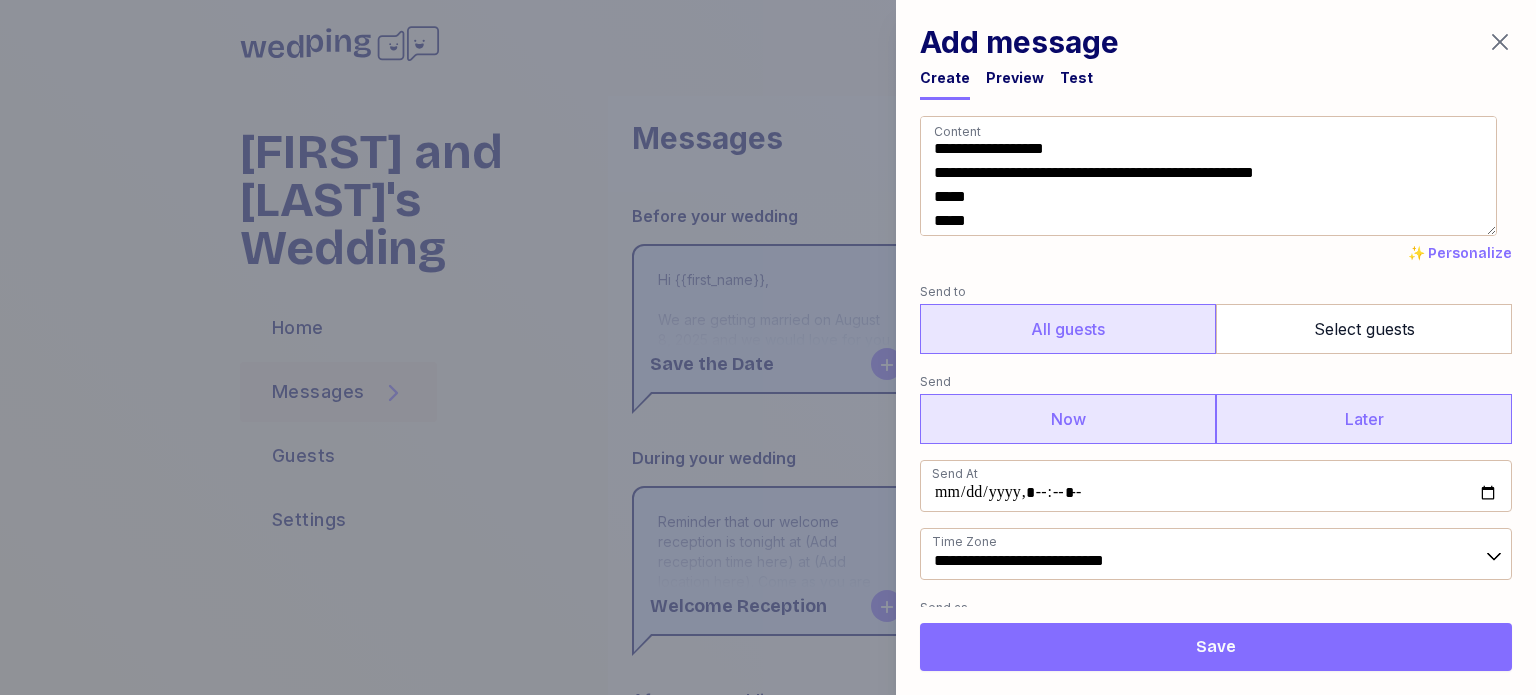 click on "Now" at bounding box center [1068, 419] 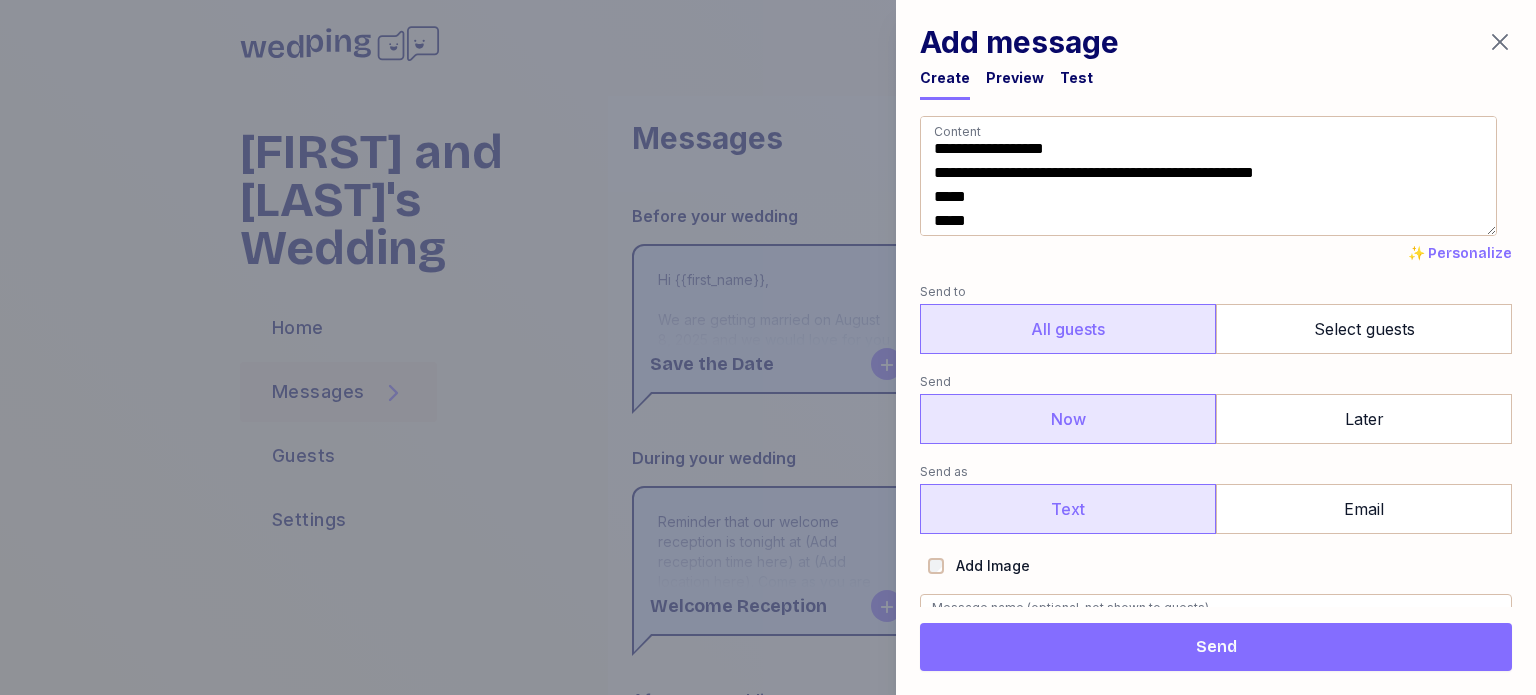 click on "Text" at bounding box center (1068, 509) 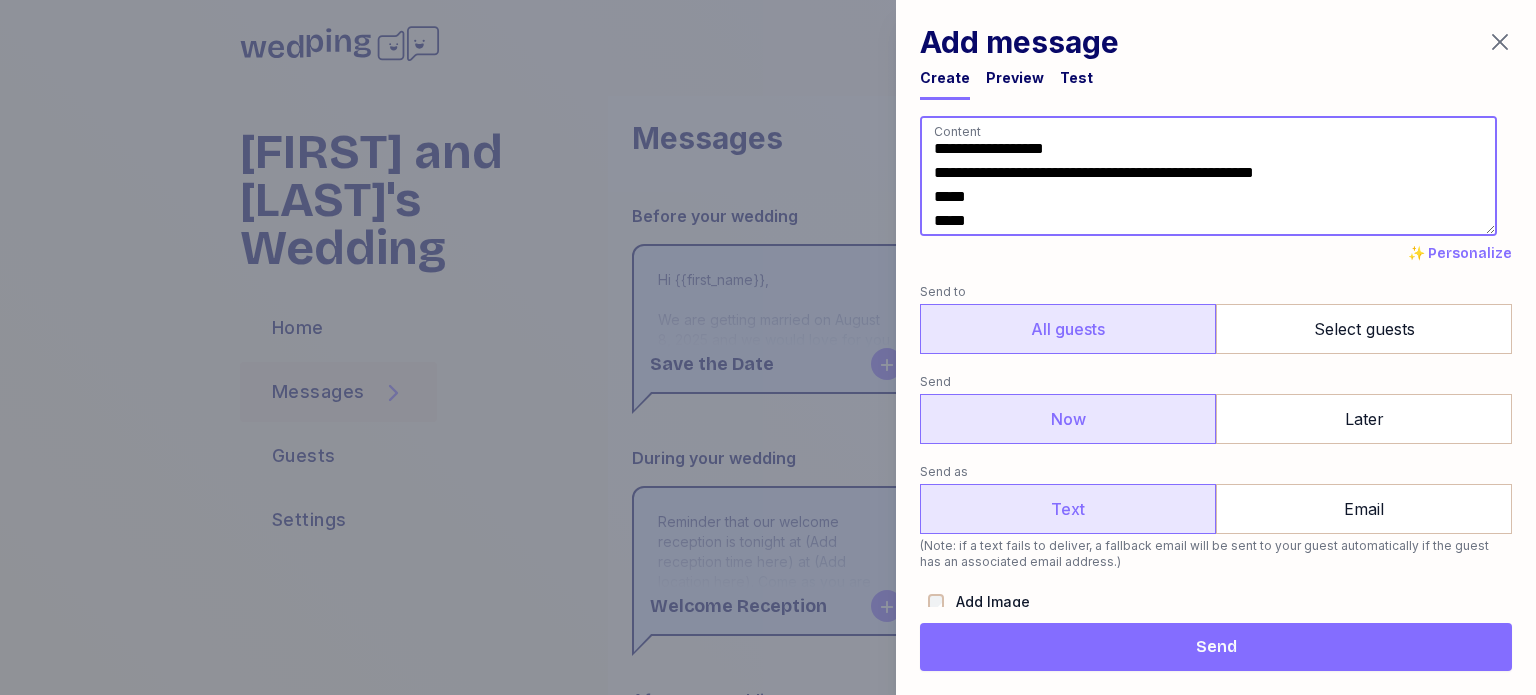 click on "**********" at bounding box center [1208, 176] 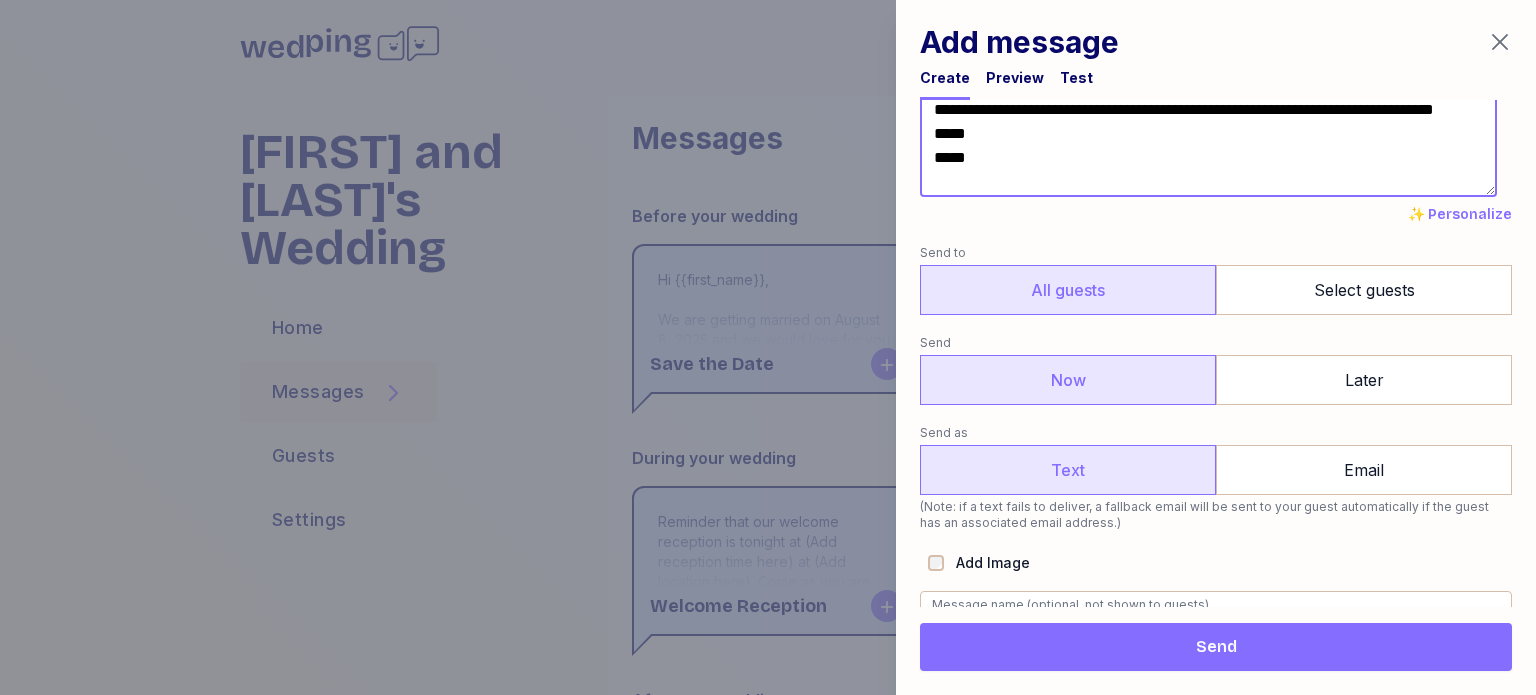 scroll, scrollTop: 97, scrollLeft: 0, axis: vertical 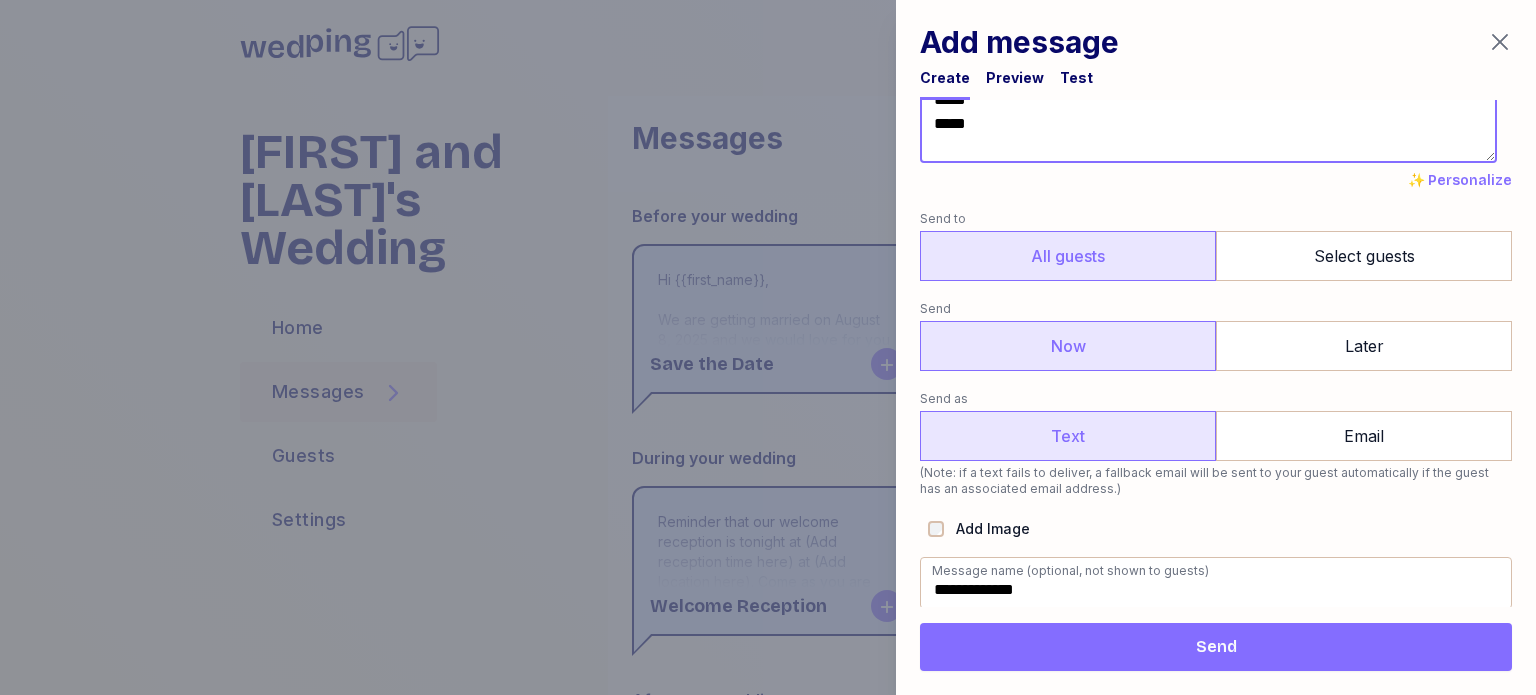 type on "**********" 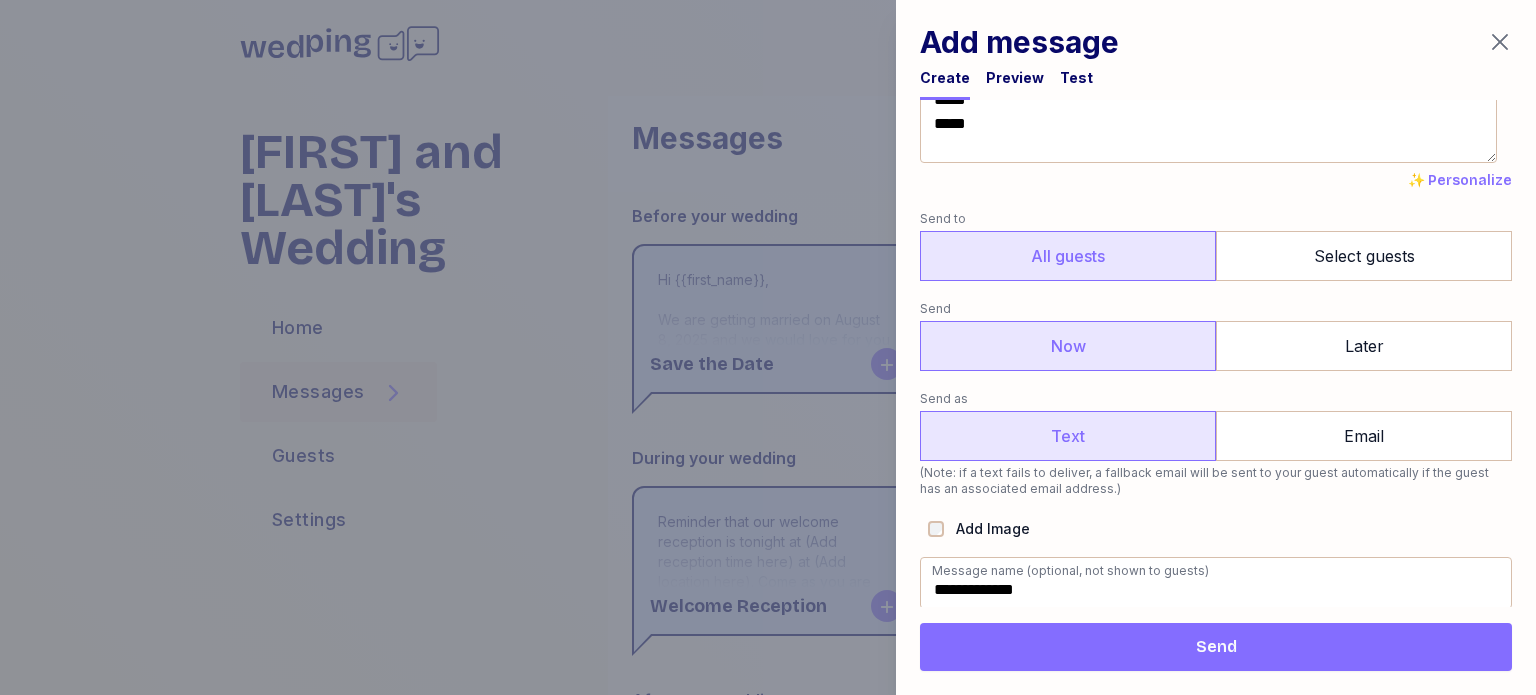 click on "Add Image" at bounding box center (987, 529) 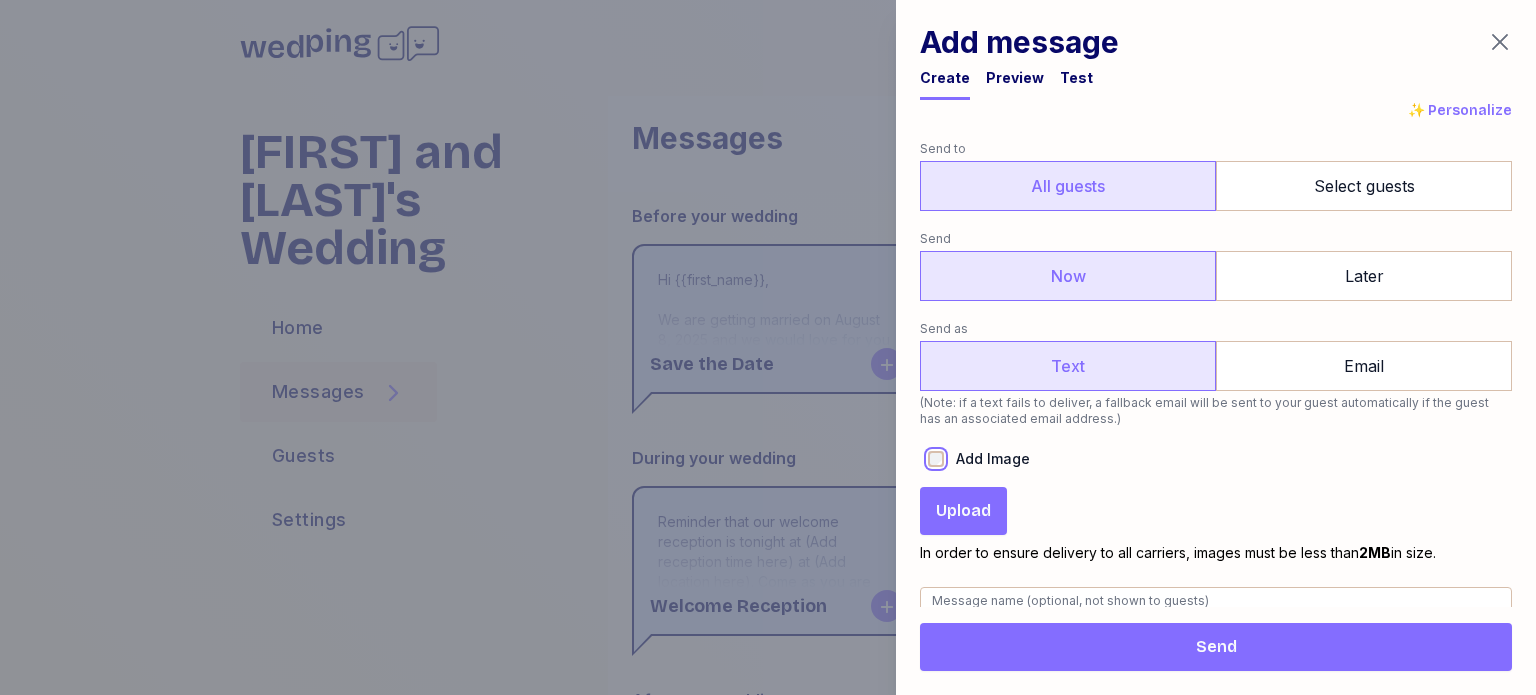 scroll, scrollTop: 197, scrollLeft: 0, axis: vertical 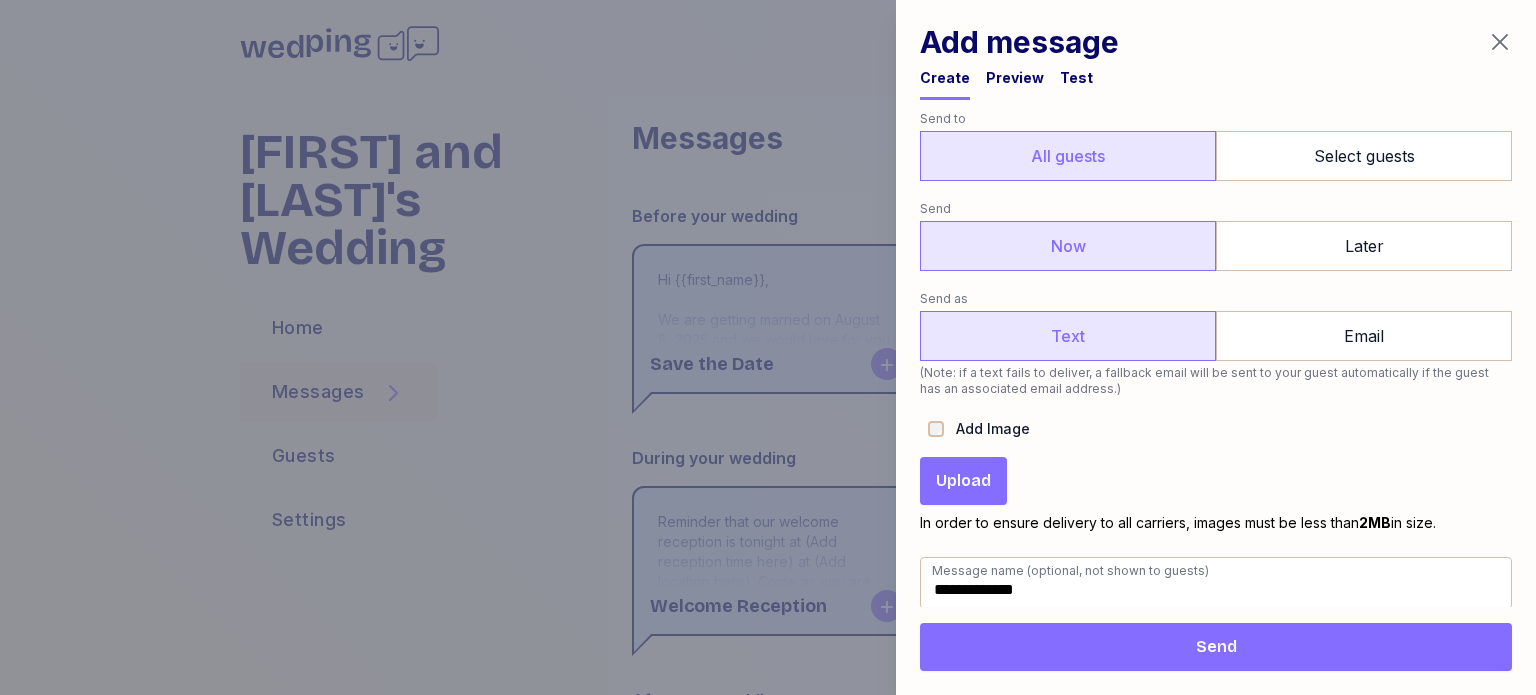 click on "Upload" at bounding box center [963, 481] 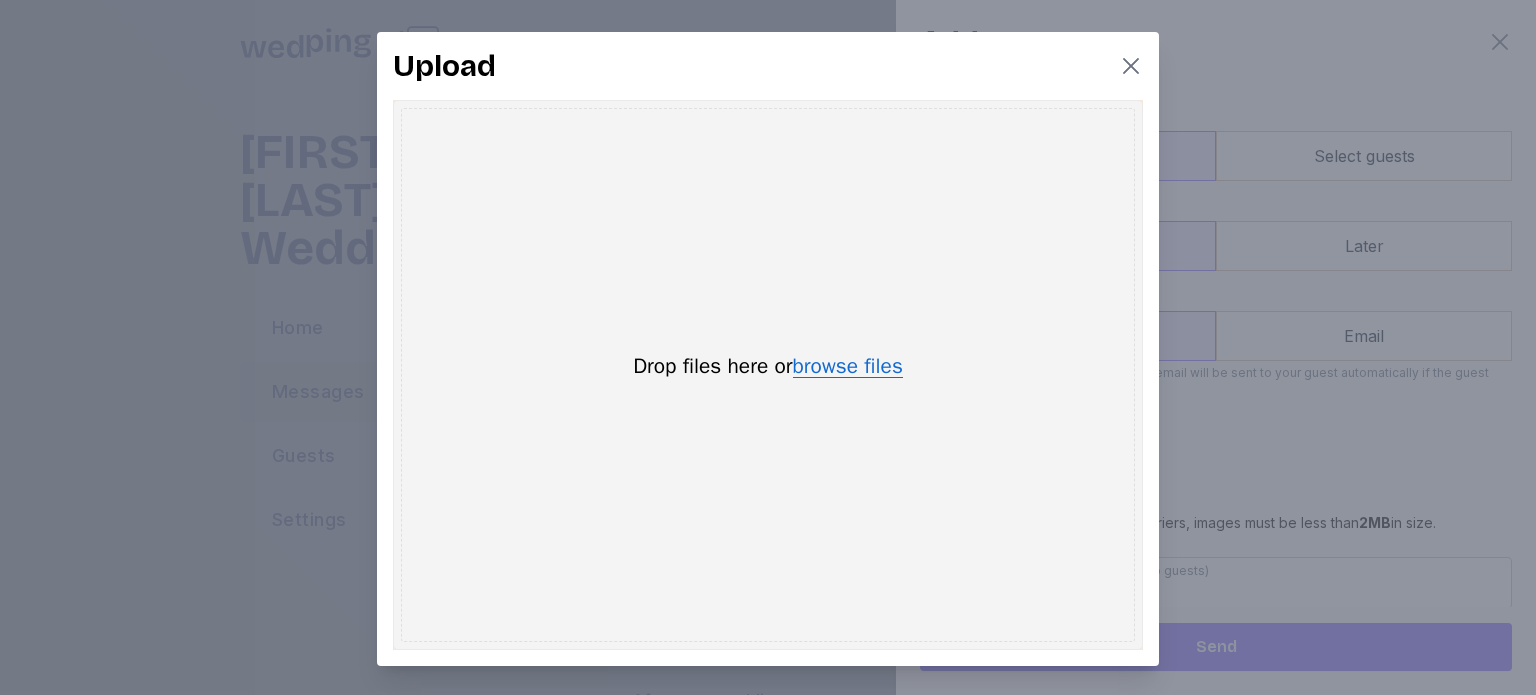 click on "browse files" at bounding box center (848, 367) 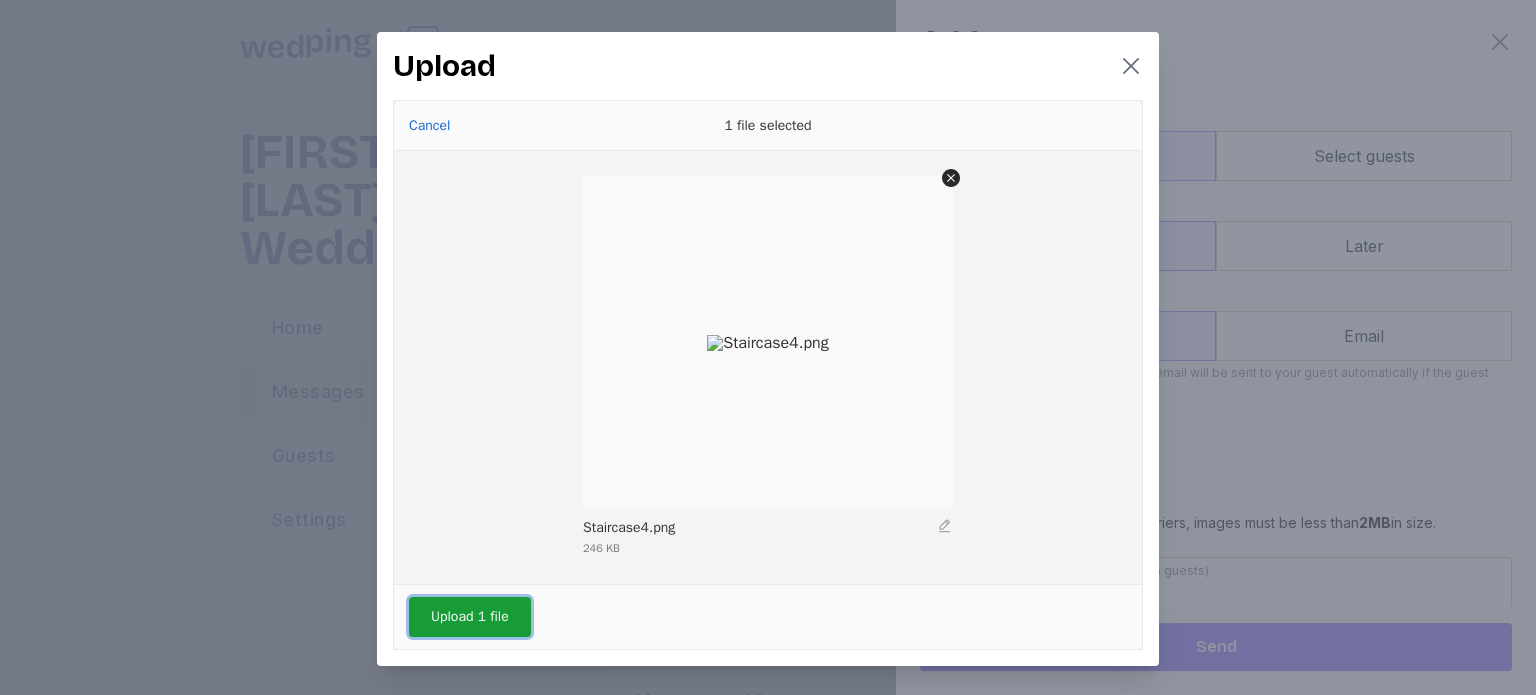 click on "Upload 1 file" at bounding box center (470, 617) 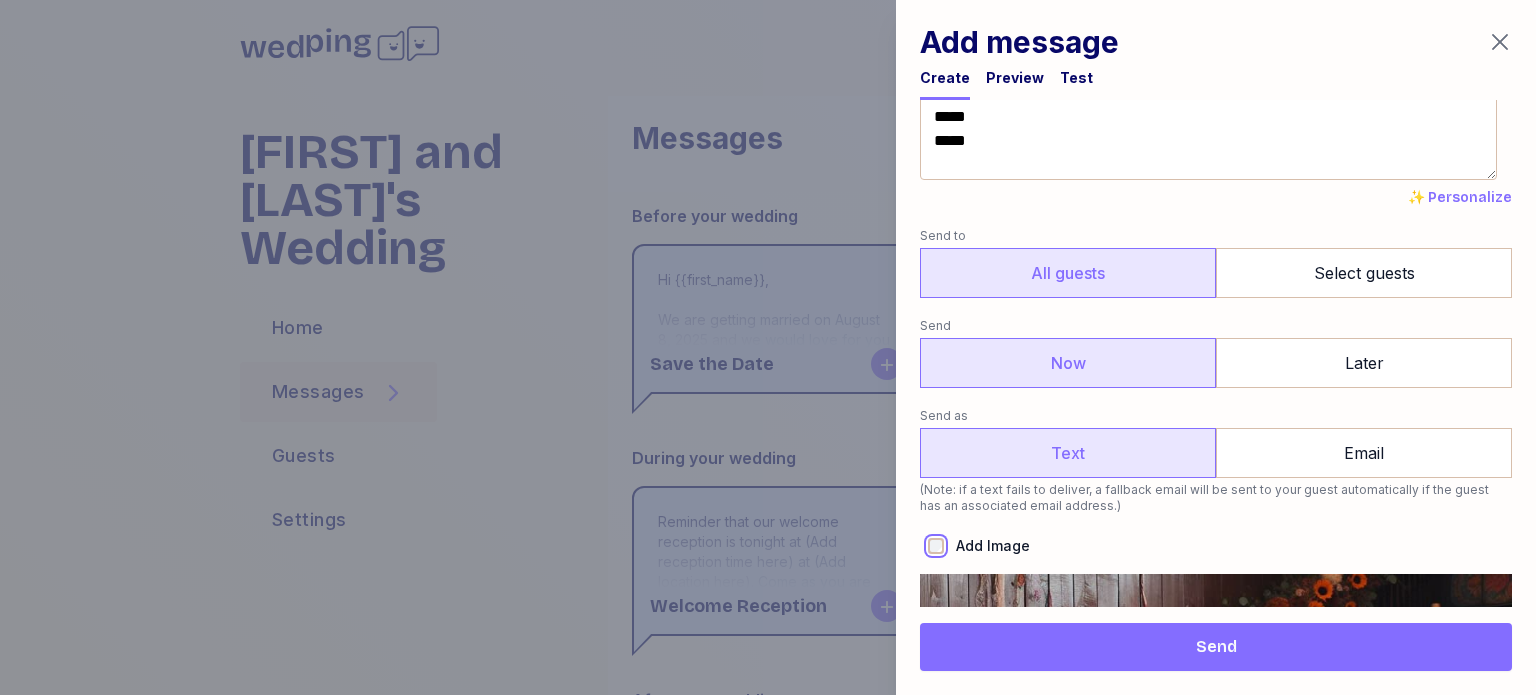 scroll, scrollTop: 0, scrollLeft: 0, axis: both 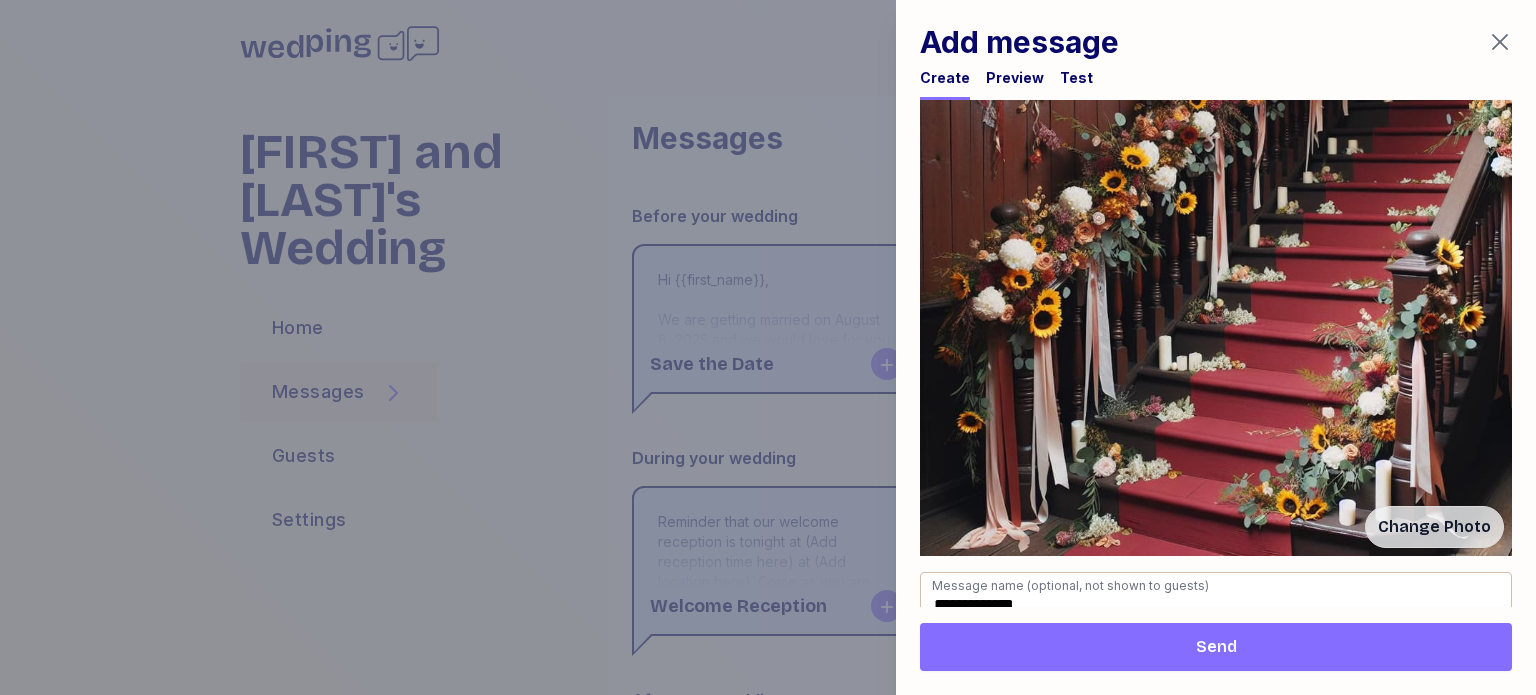 click on "Send" at bounding box center [1216, 647] 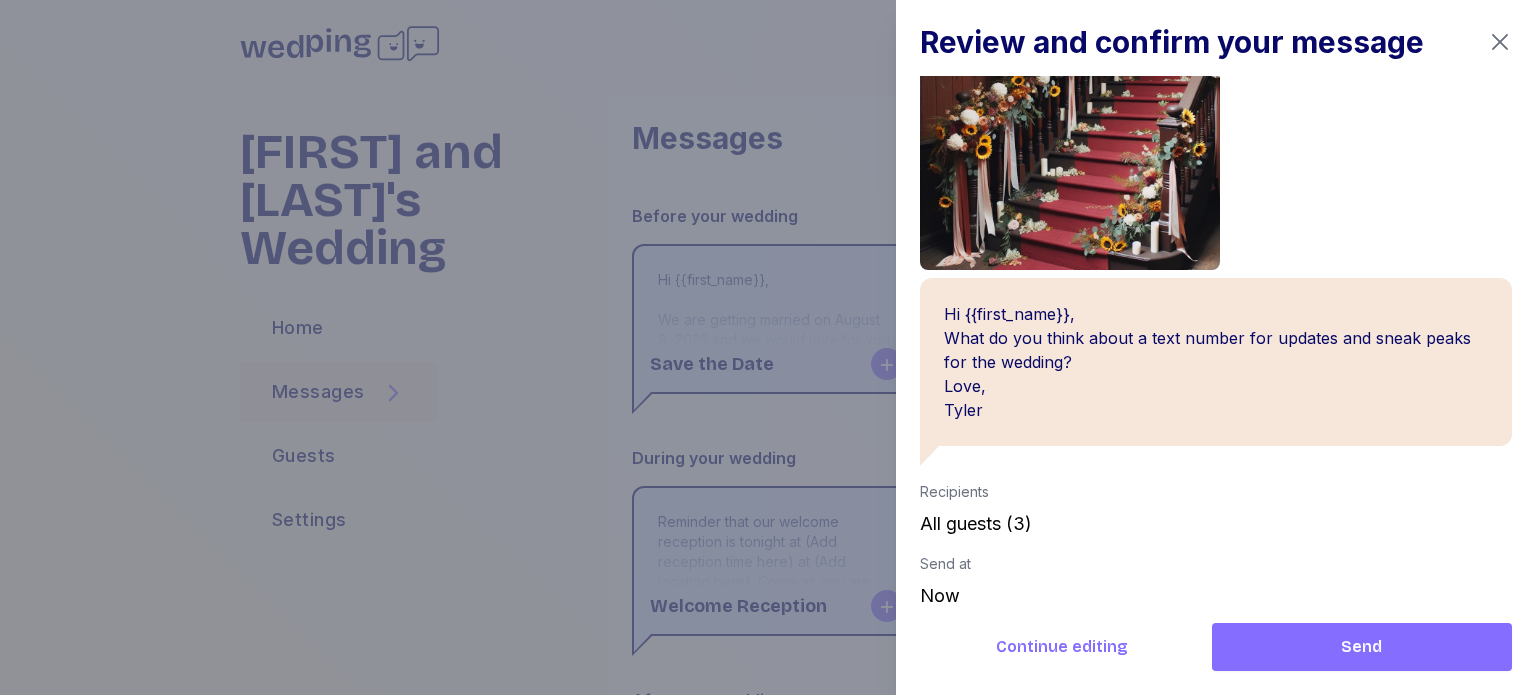 scroll, scrollTop: 136, scrollLeft: 0, axis: vertical 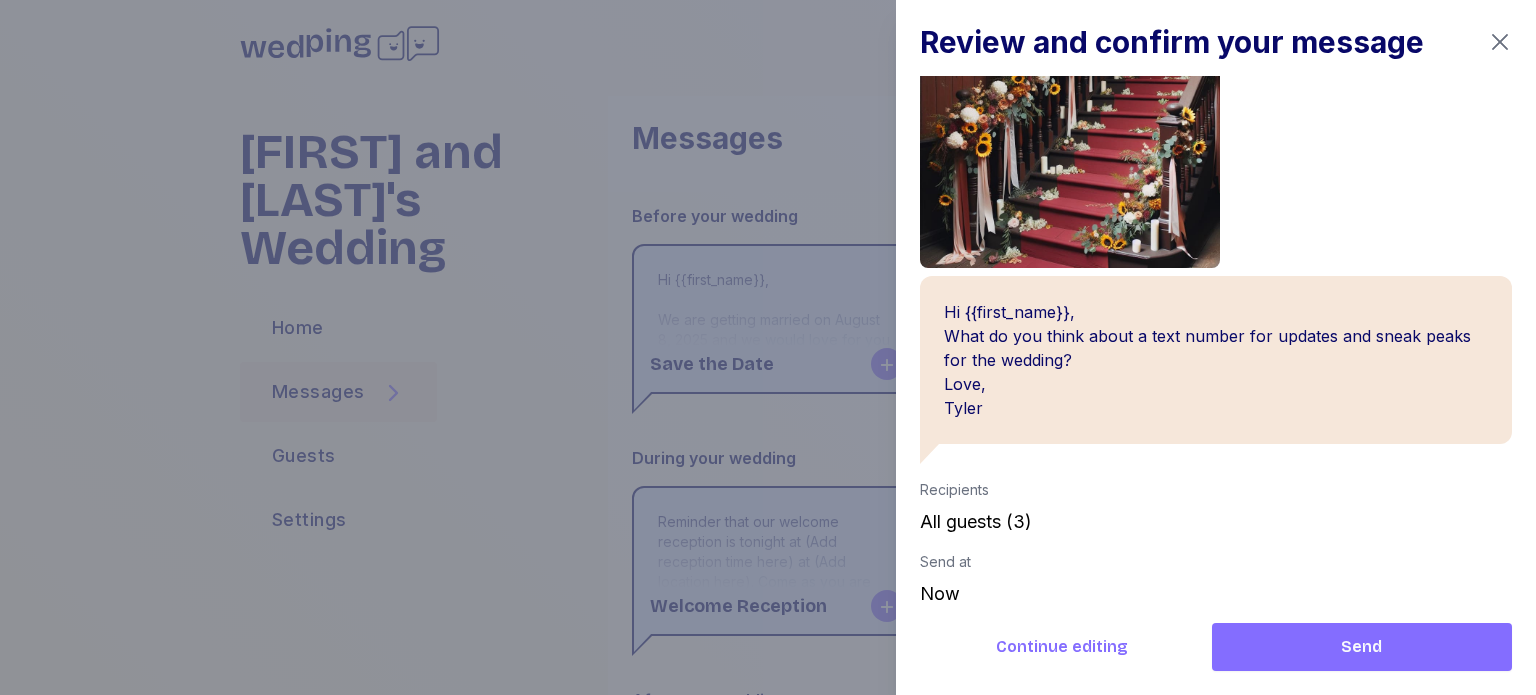 click on "Continue editing" at bounding box center [1062, 647] 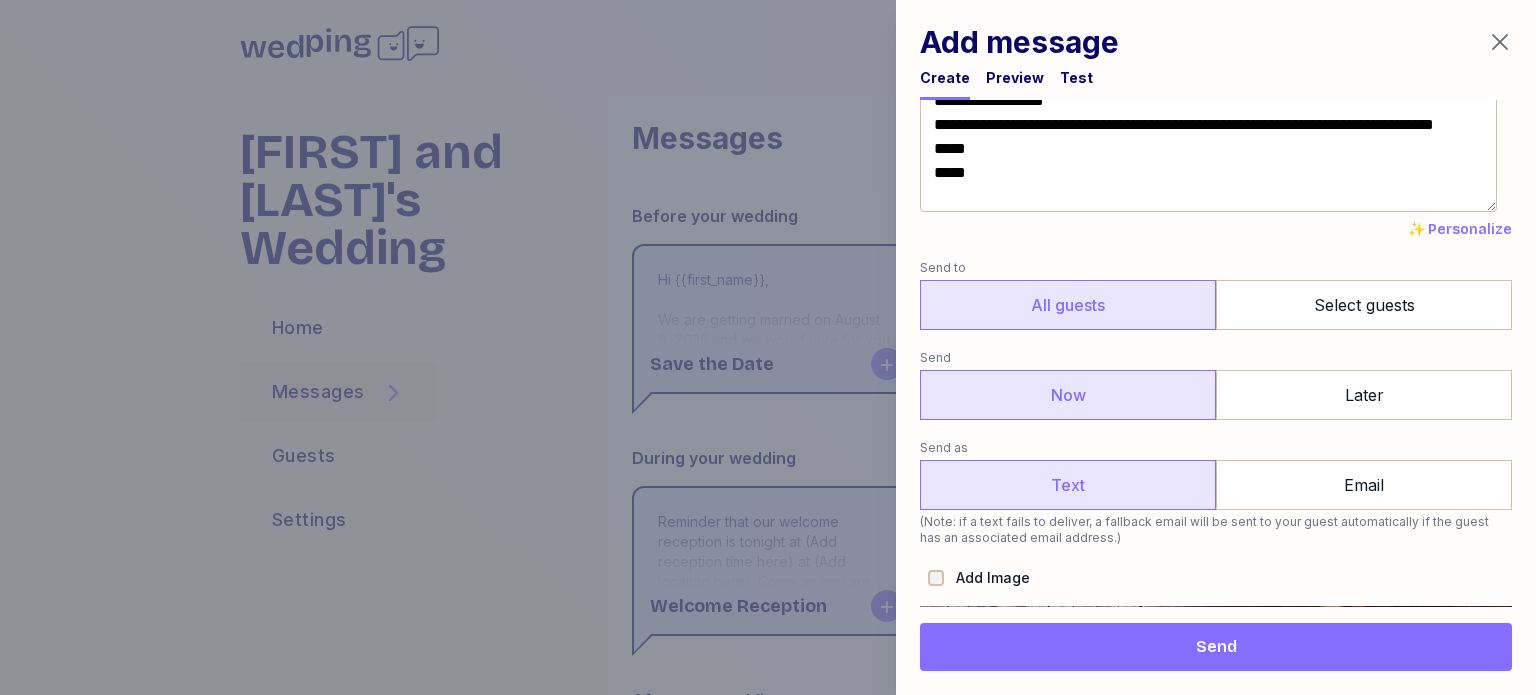 scroll, scrollTop: 0, scrollLeft: 0, axis: both 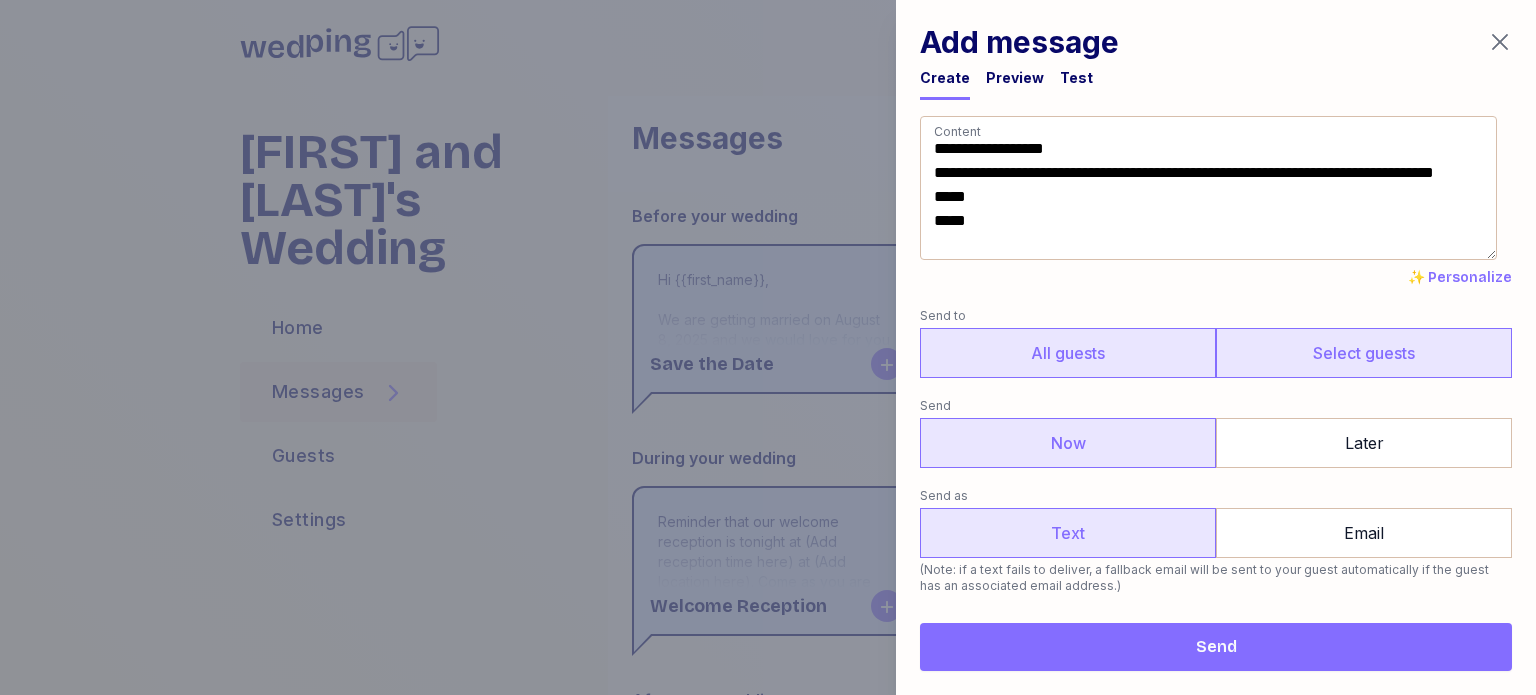 click on "Select guests" at bounding box center (1364, 353) 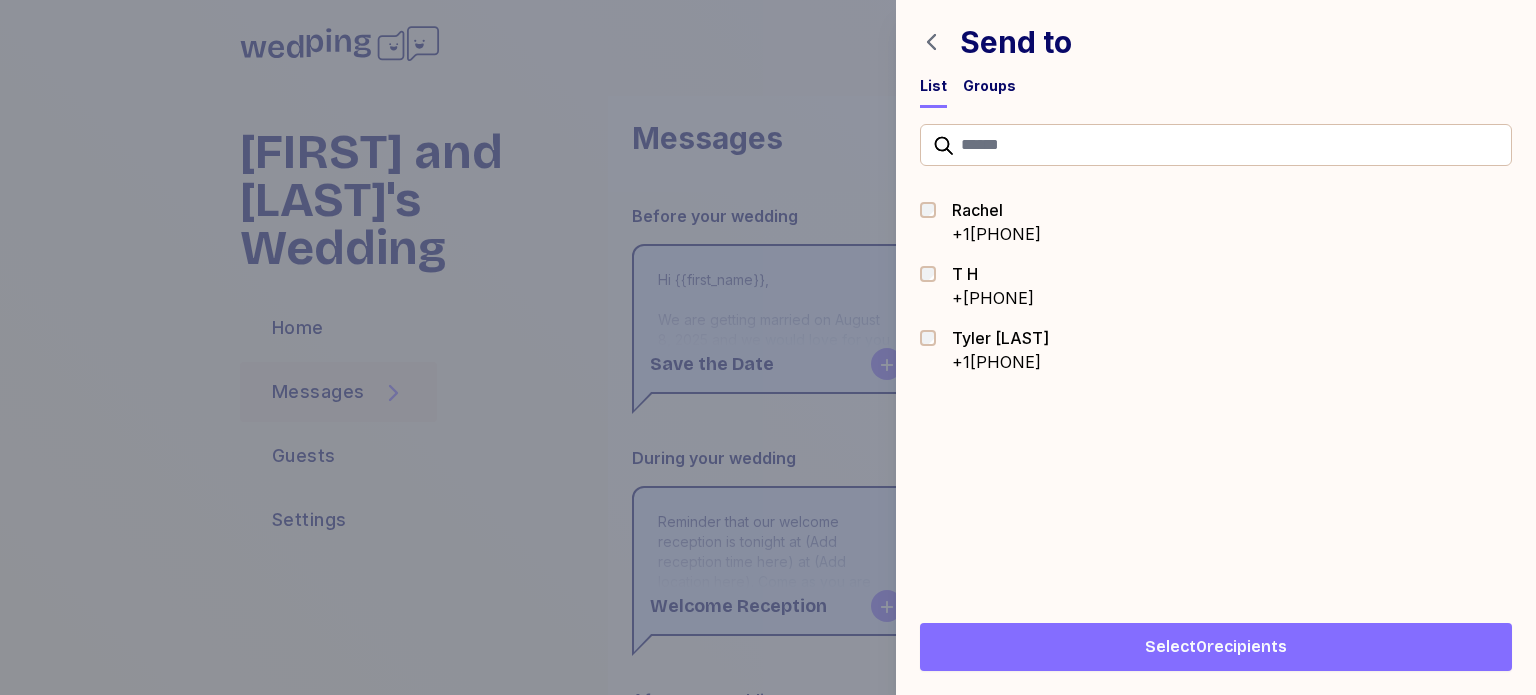 click at bounding box center (934, 210) 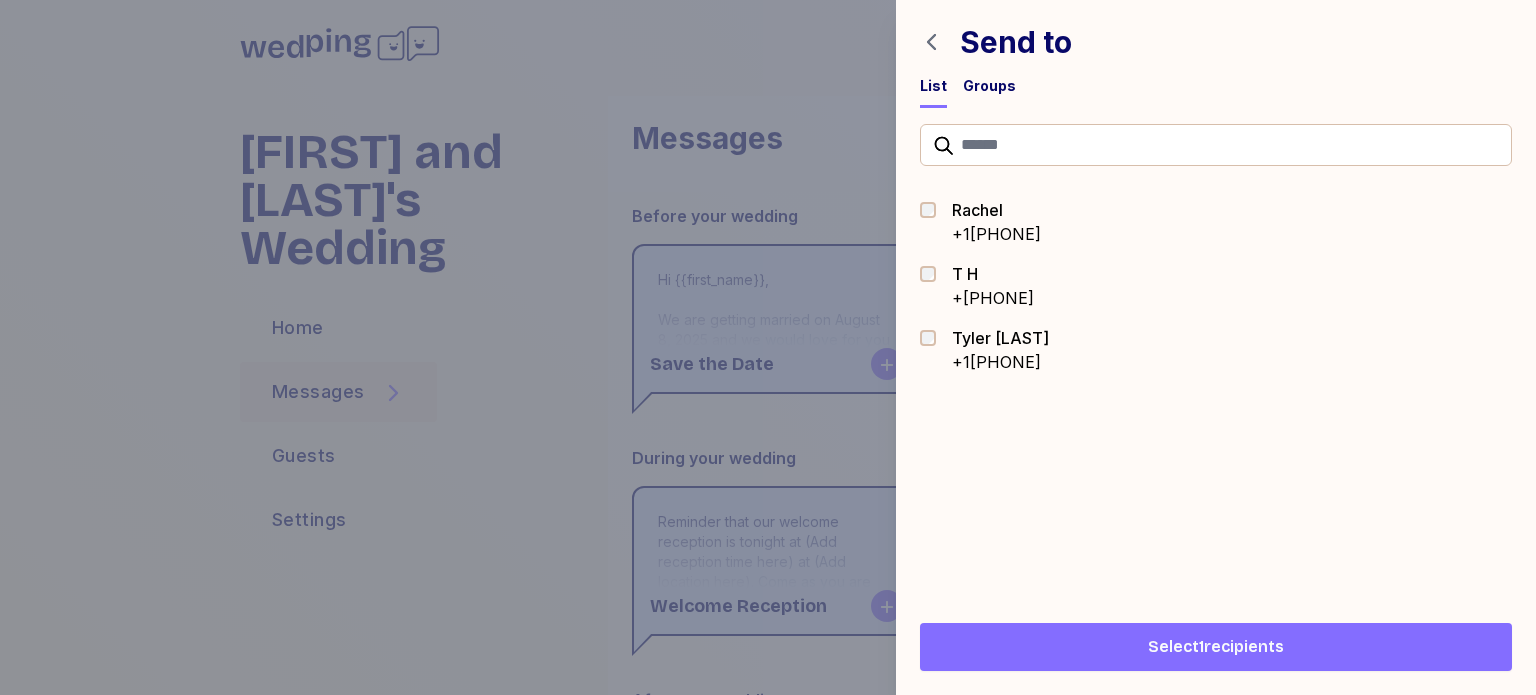 click at bounding box center [934, 350] 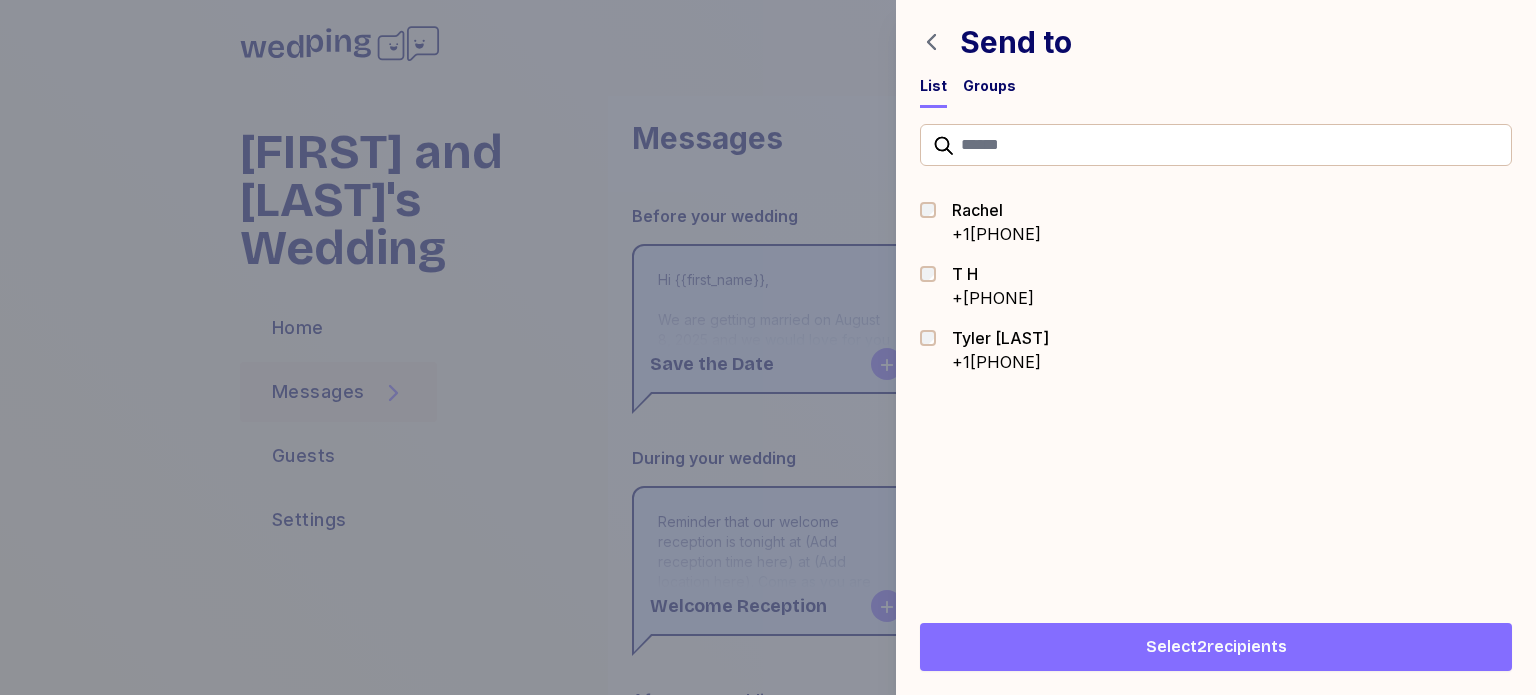click 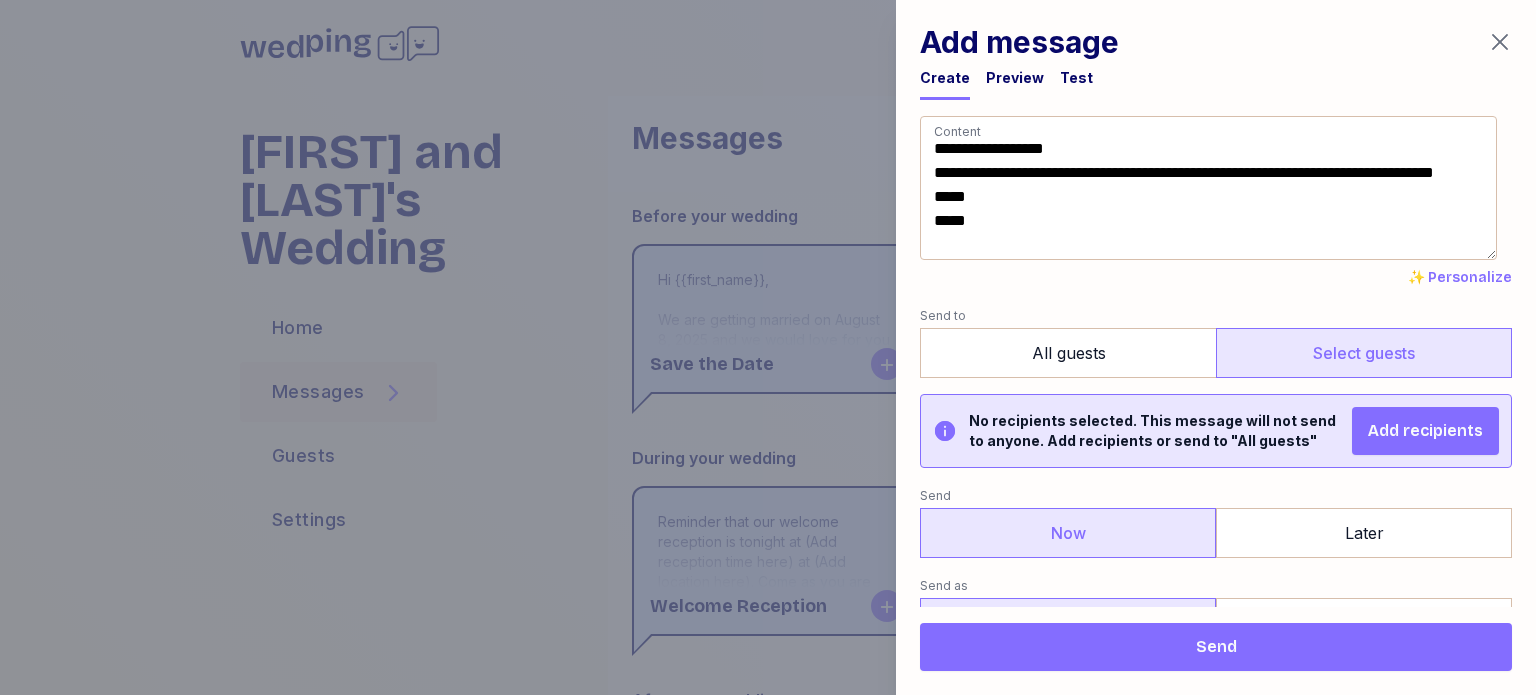 click 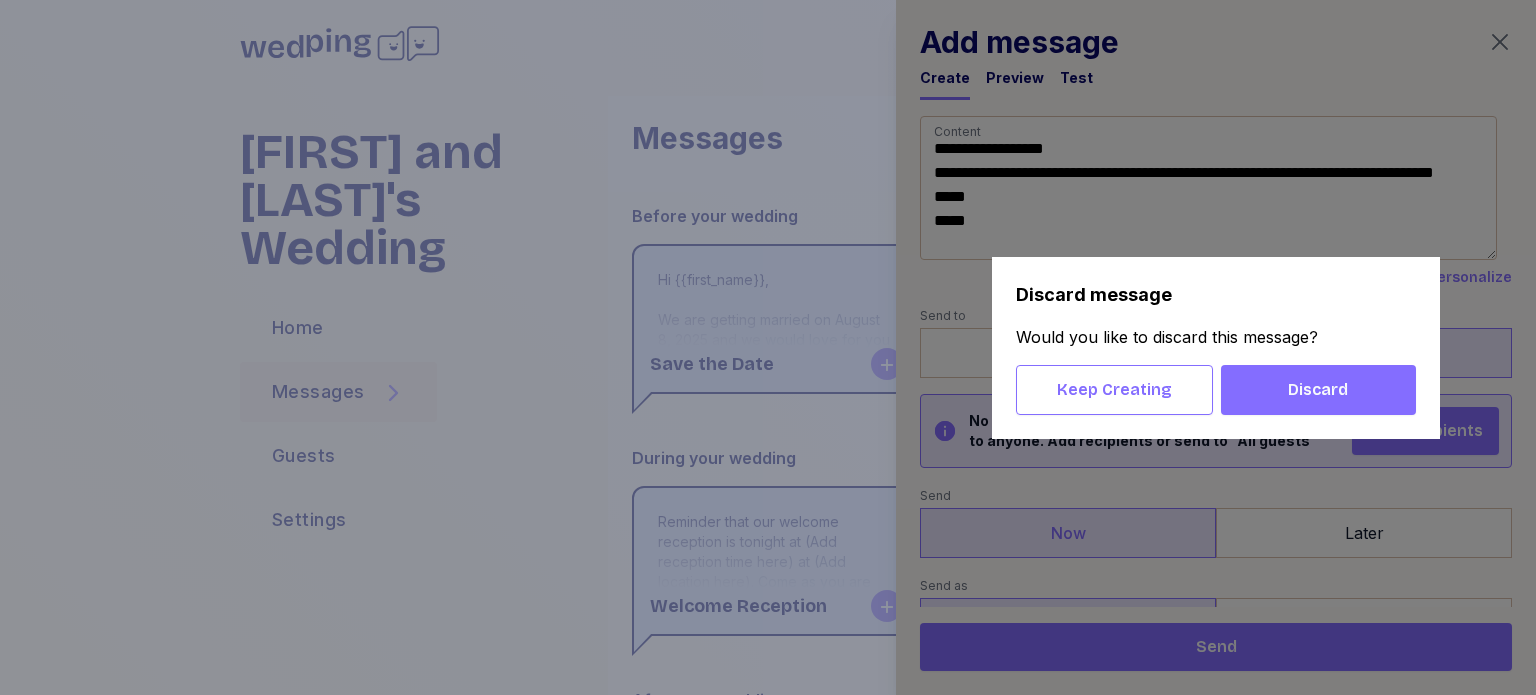 click on "Discard" at bounding box center (1318, 390) 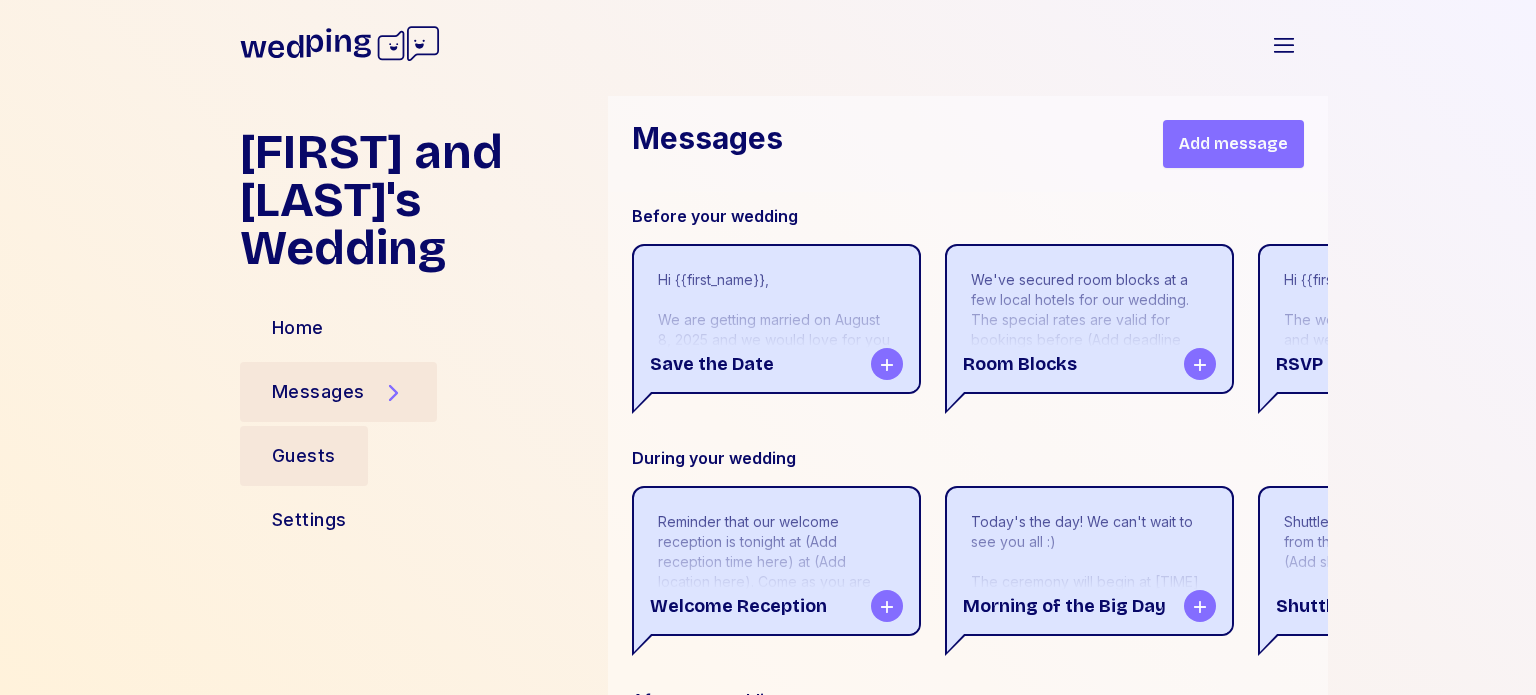 click on "Guests" at bounding box center (304, 456) 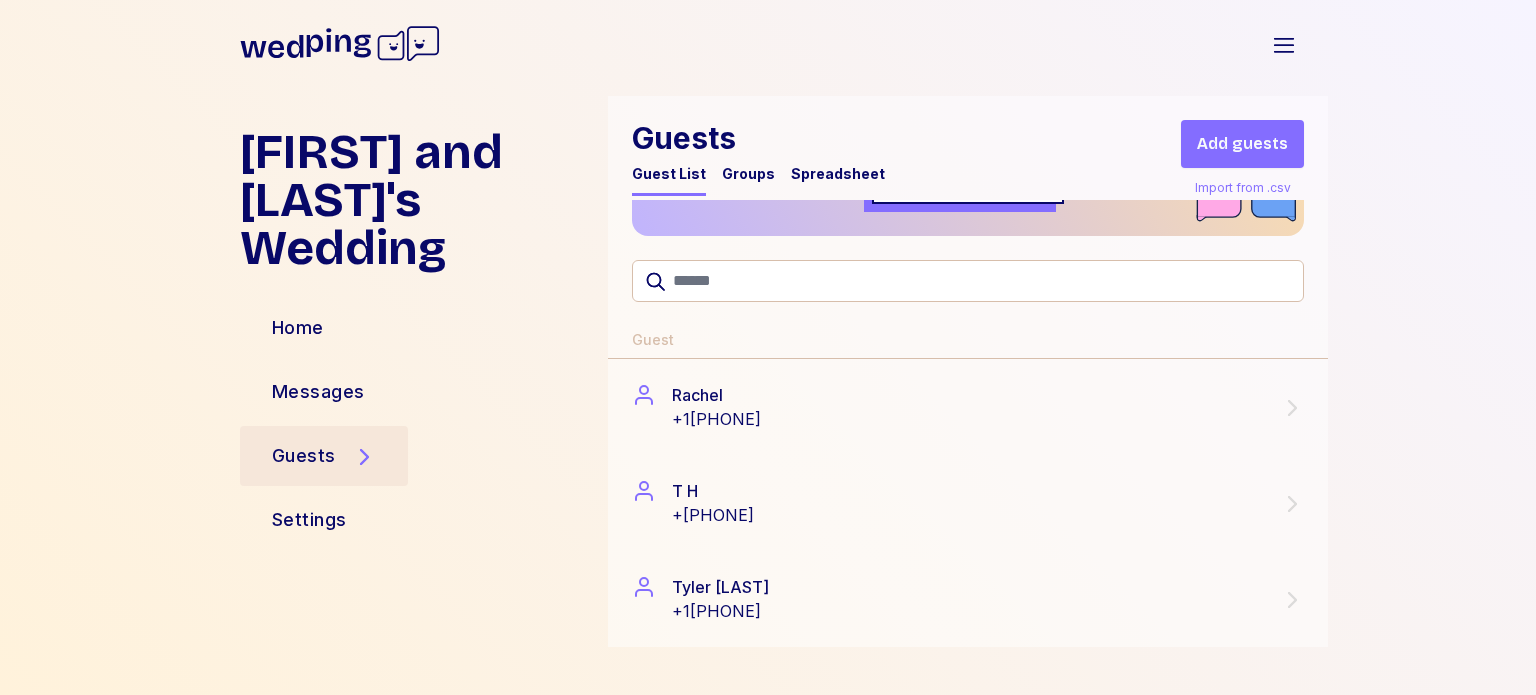 scroll, scrollTop: 187, scrollLeft: 0, axis: vertical 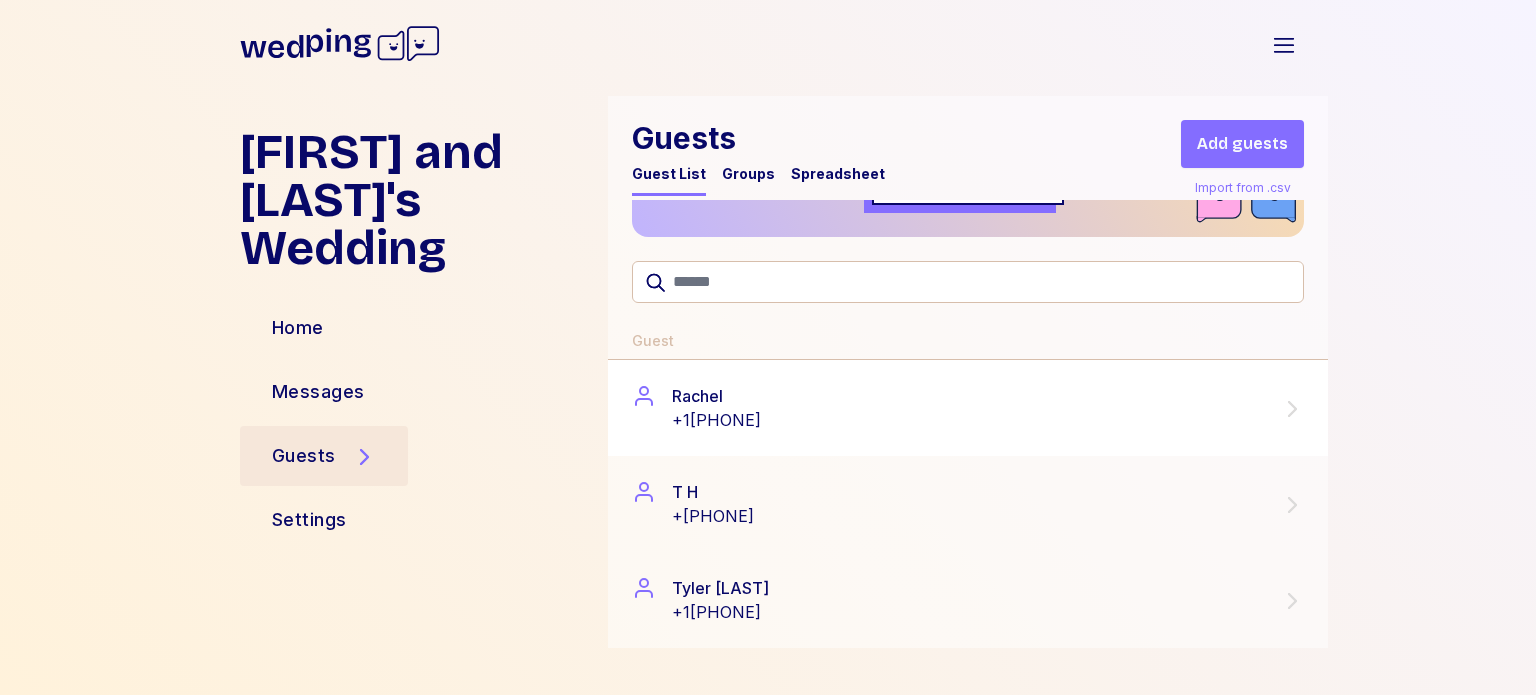 click on "+1[PHONE]" at bounding box center [716, 420] 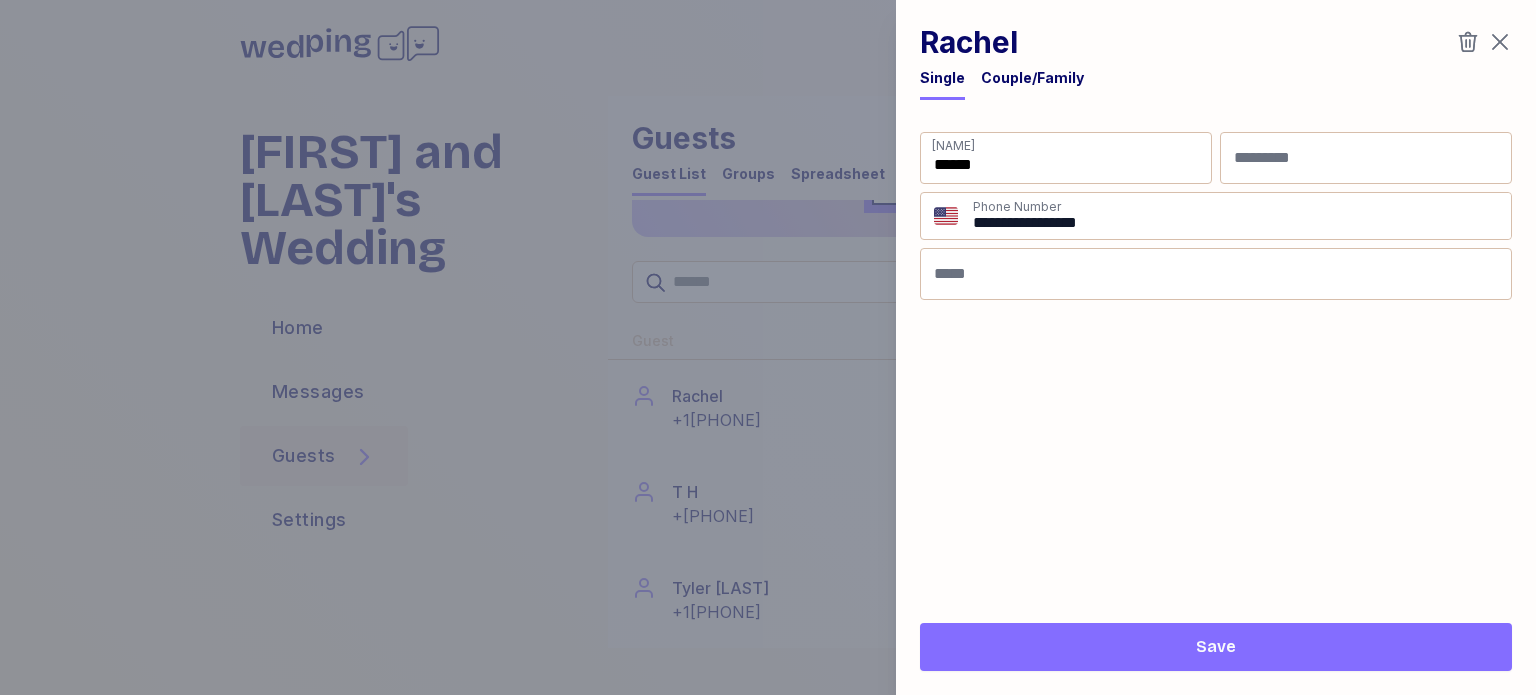 click on "**********" at bounding box center [1241, 216] 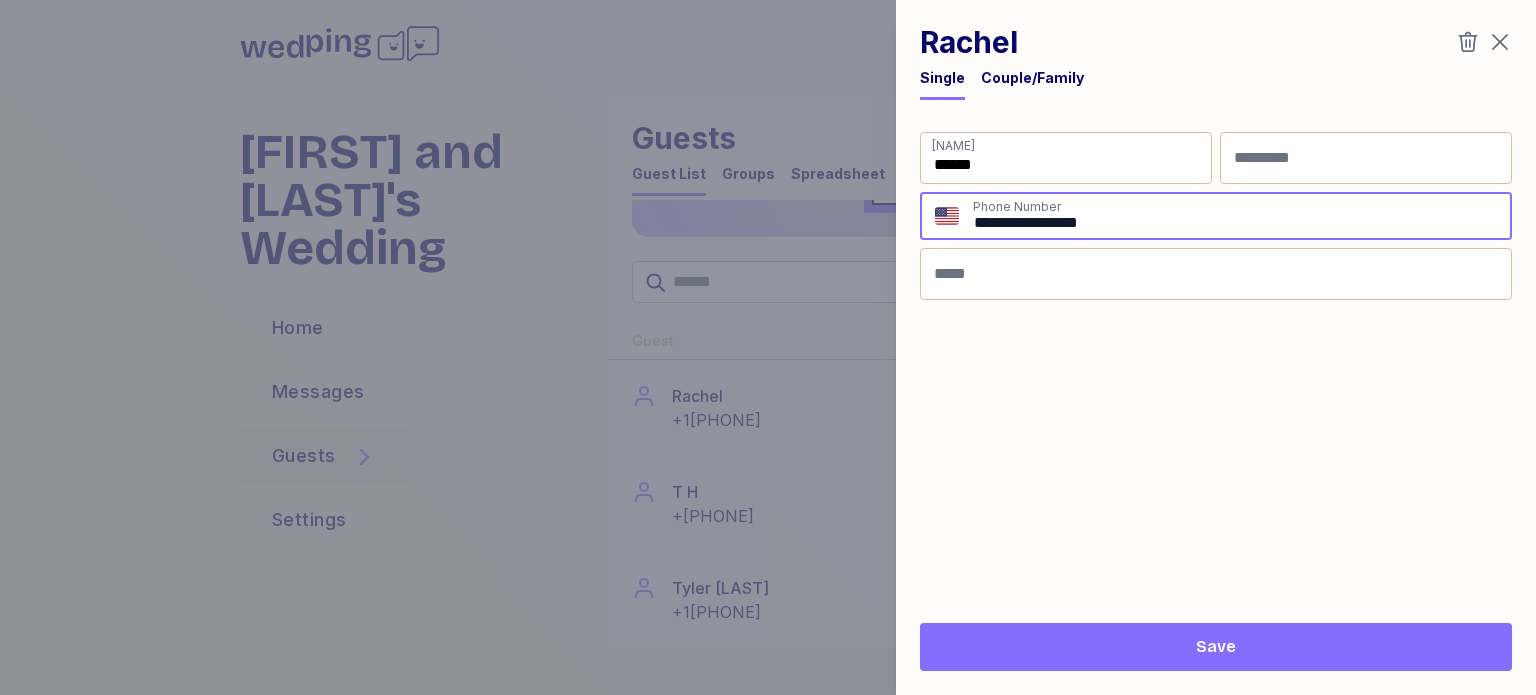 type on "**********" 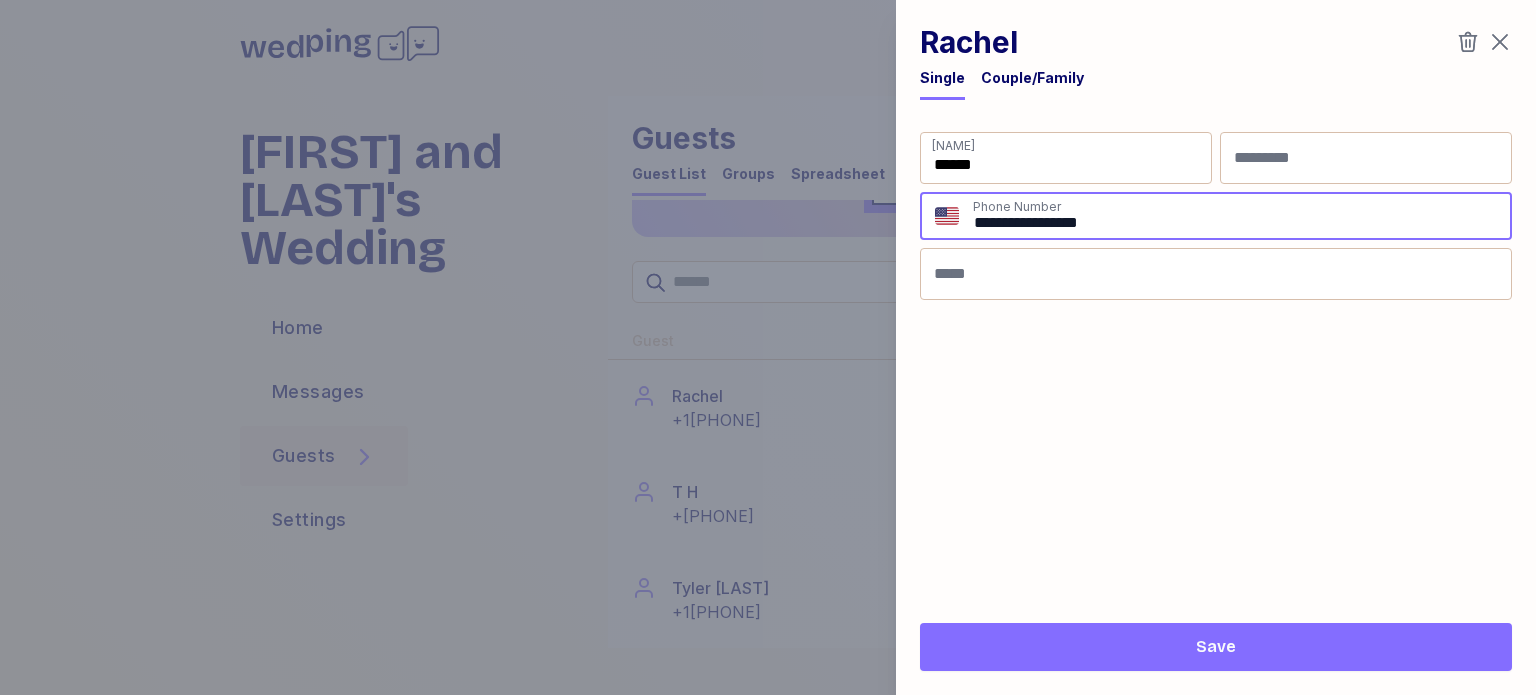 click on "Save" at bounding box center [1216, 647] 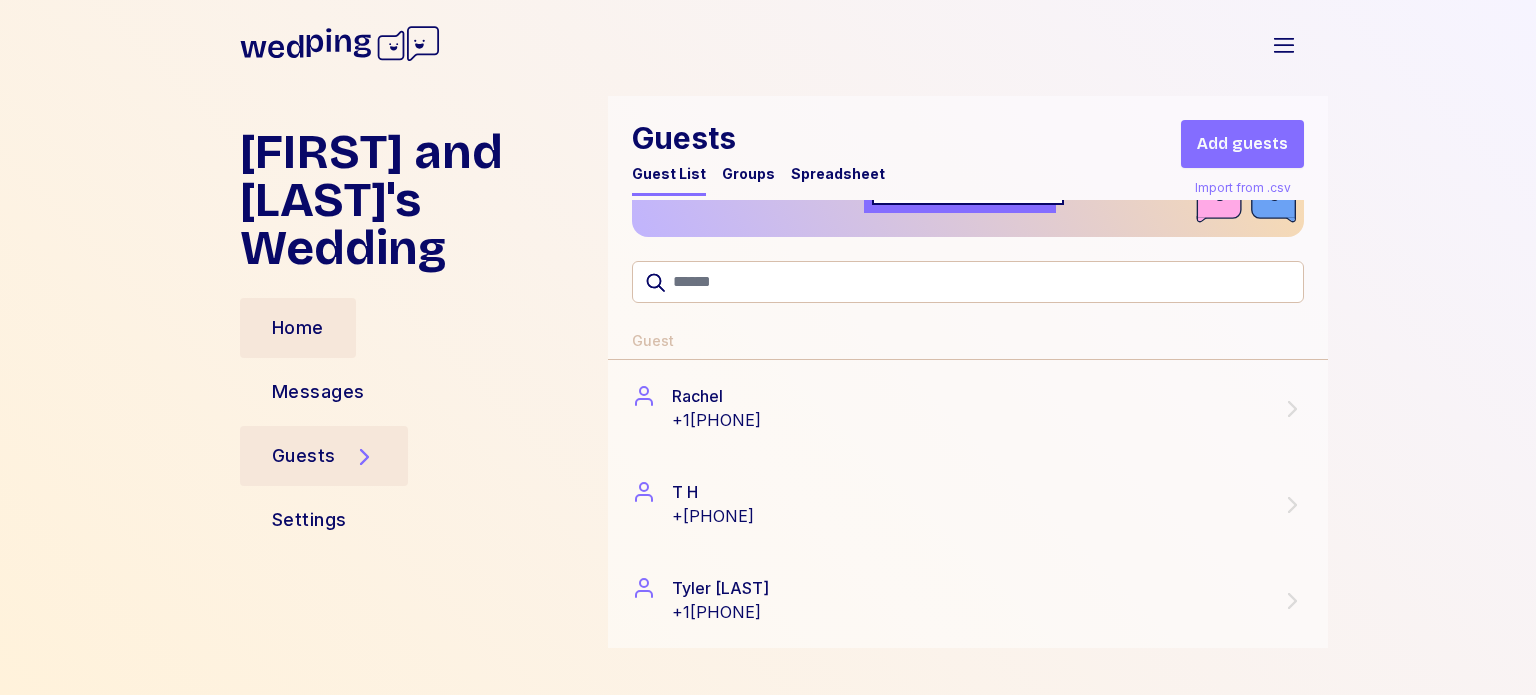 click on "Home" at bounding box center [298, 328] 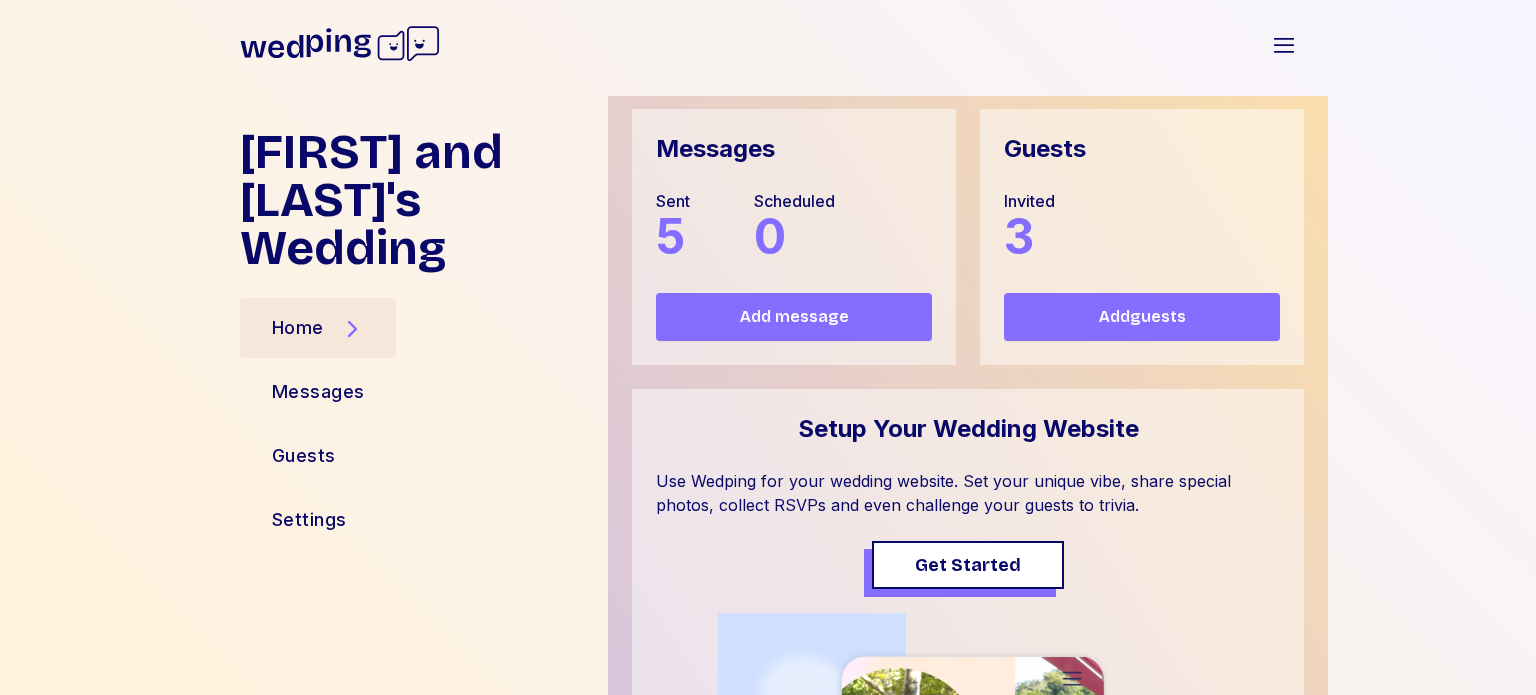 scroll, scrollTop: 1476, scrollLeft: 0, axis: vertical 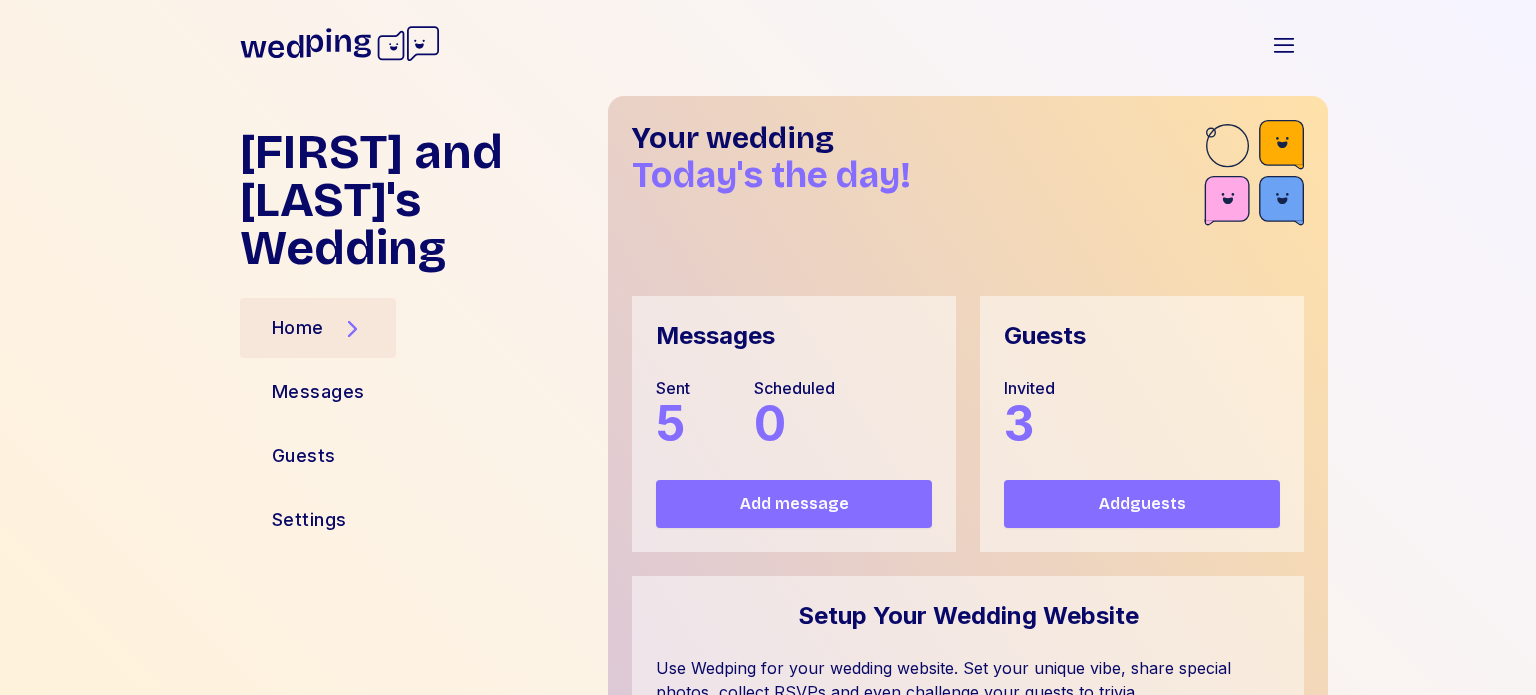 click on "Add message" at bounding box center (794, 504) 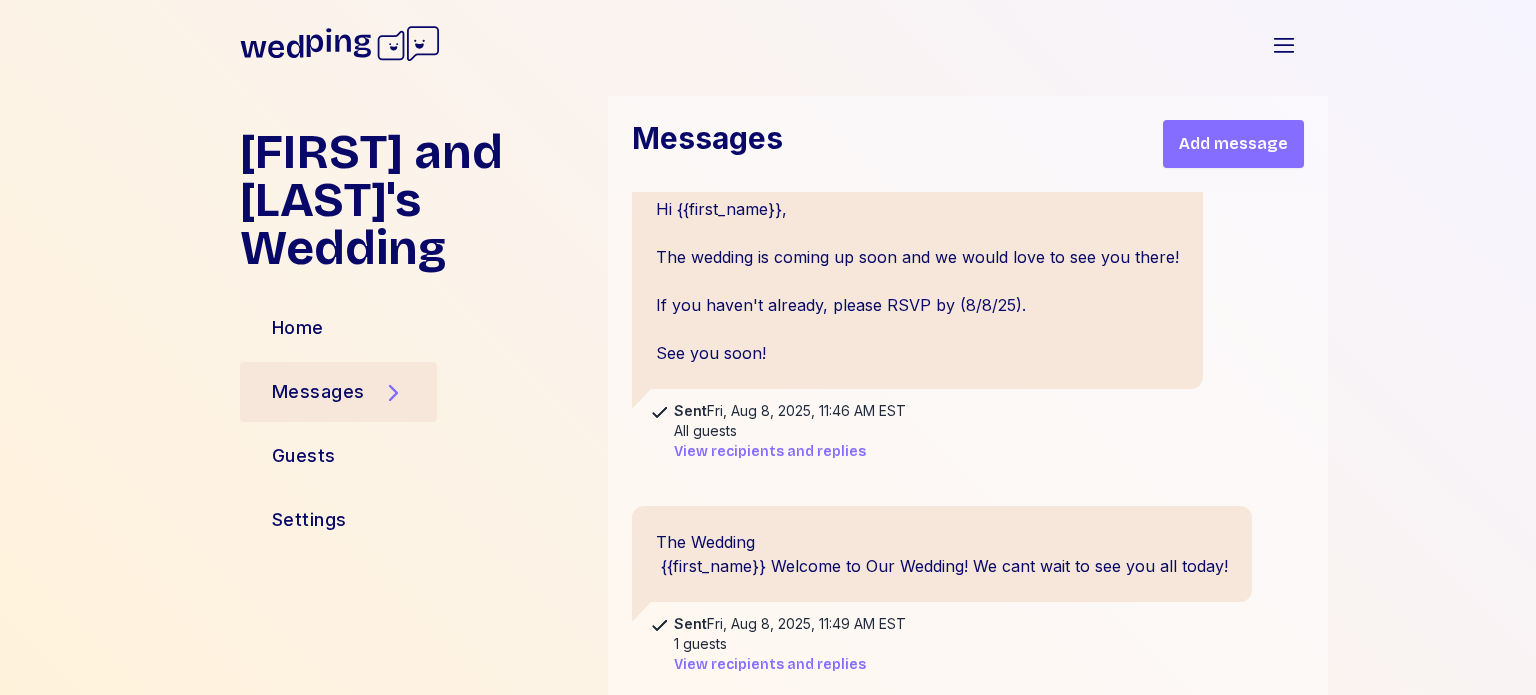 scroll, scrollTop: 0, scrollLeft: 0, axis: both 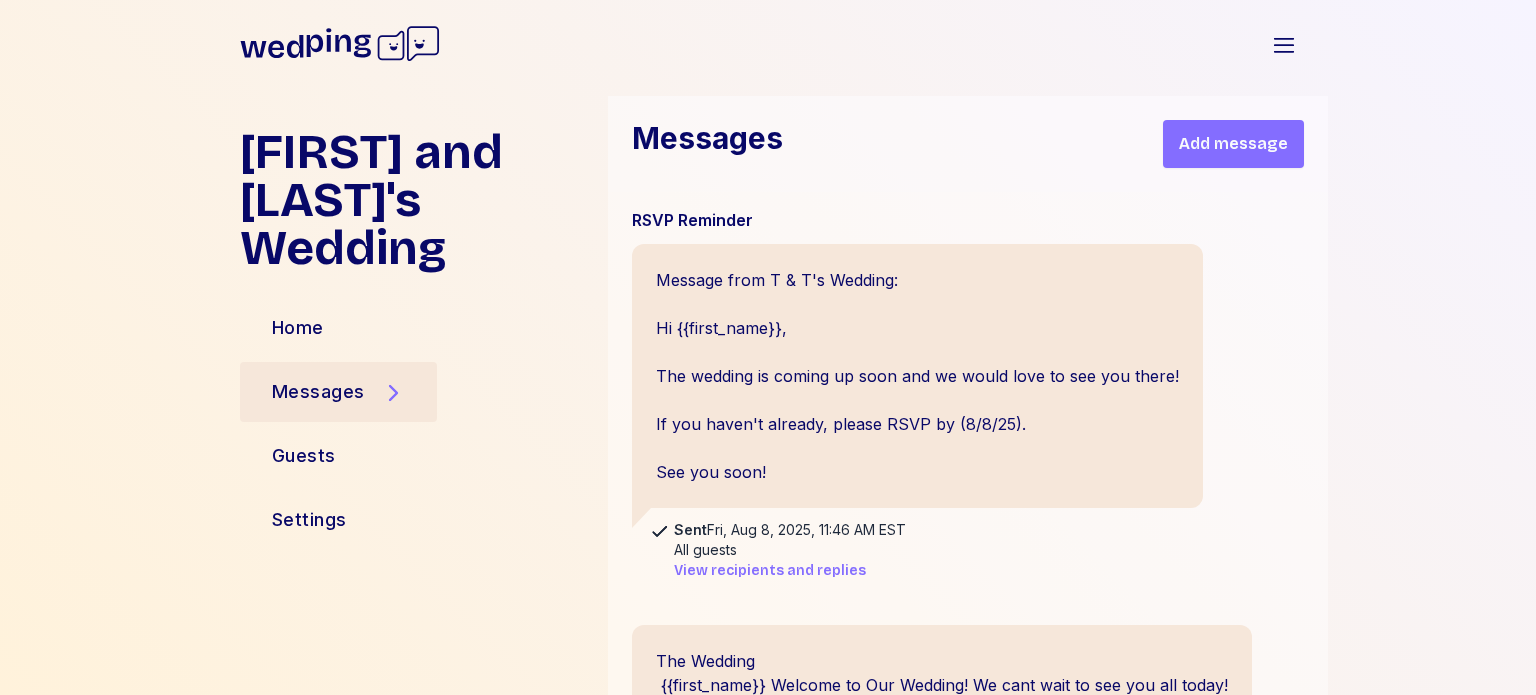 click on "Add message" at bounding box center (1233, 144) 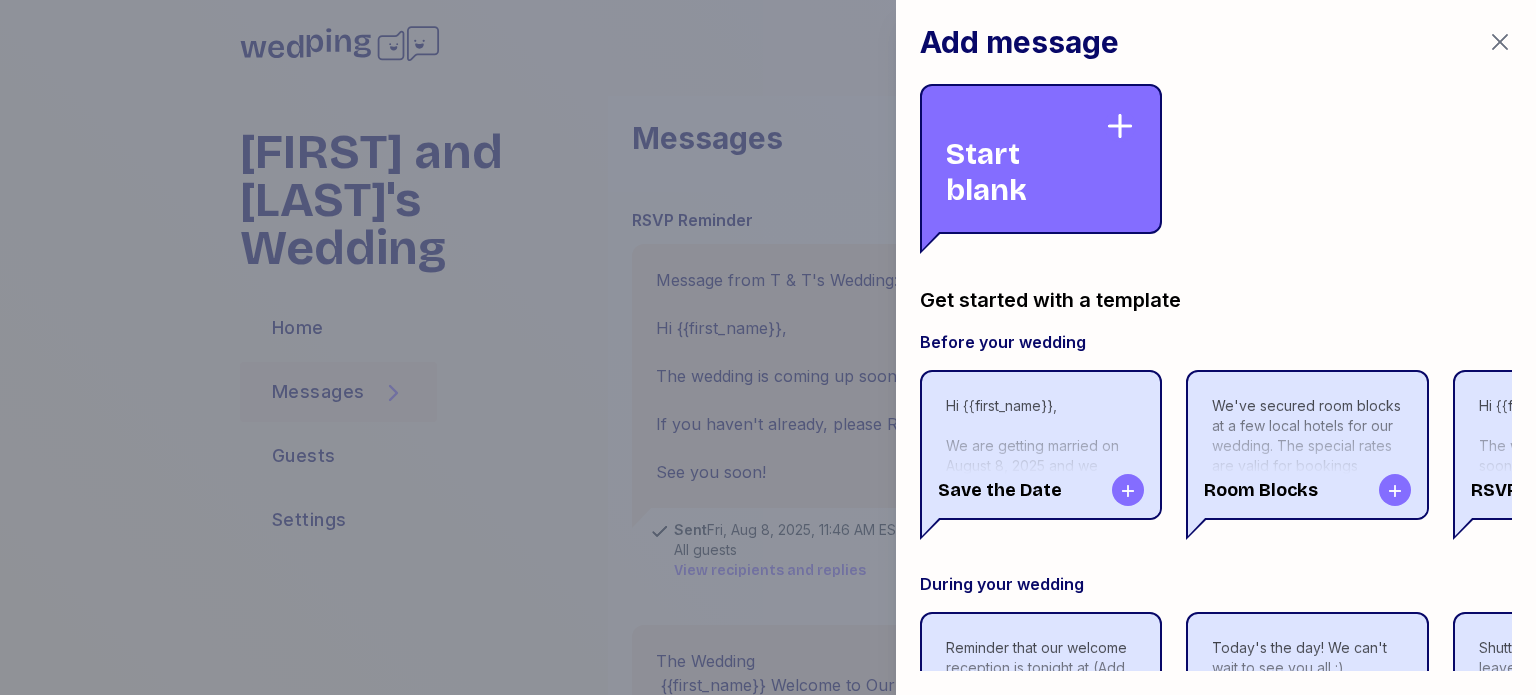 click on "Hi {{first_name}},
We are getting married on August 8, 2025 and we would love for you to join us!
Please save the date and we will send you more details soon.
Love,
Tyler" at bounding box center [1041, 526] 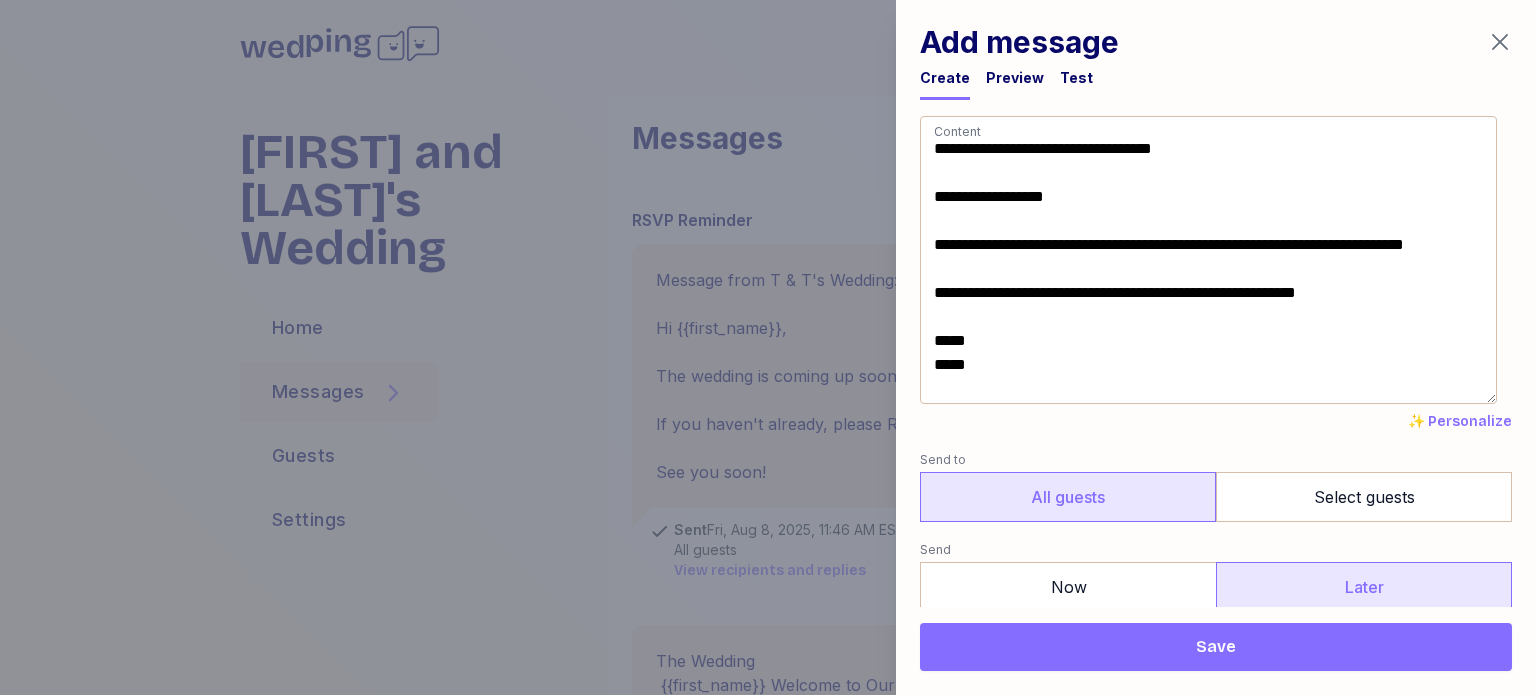 drag, startPoint x: 1038, startPoint y: 168, endPoint x: 885, endPoint y: 141, distance: 155.36409 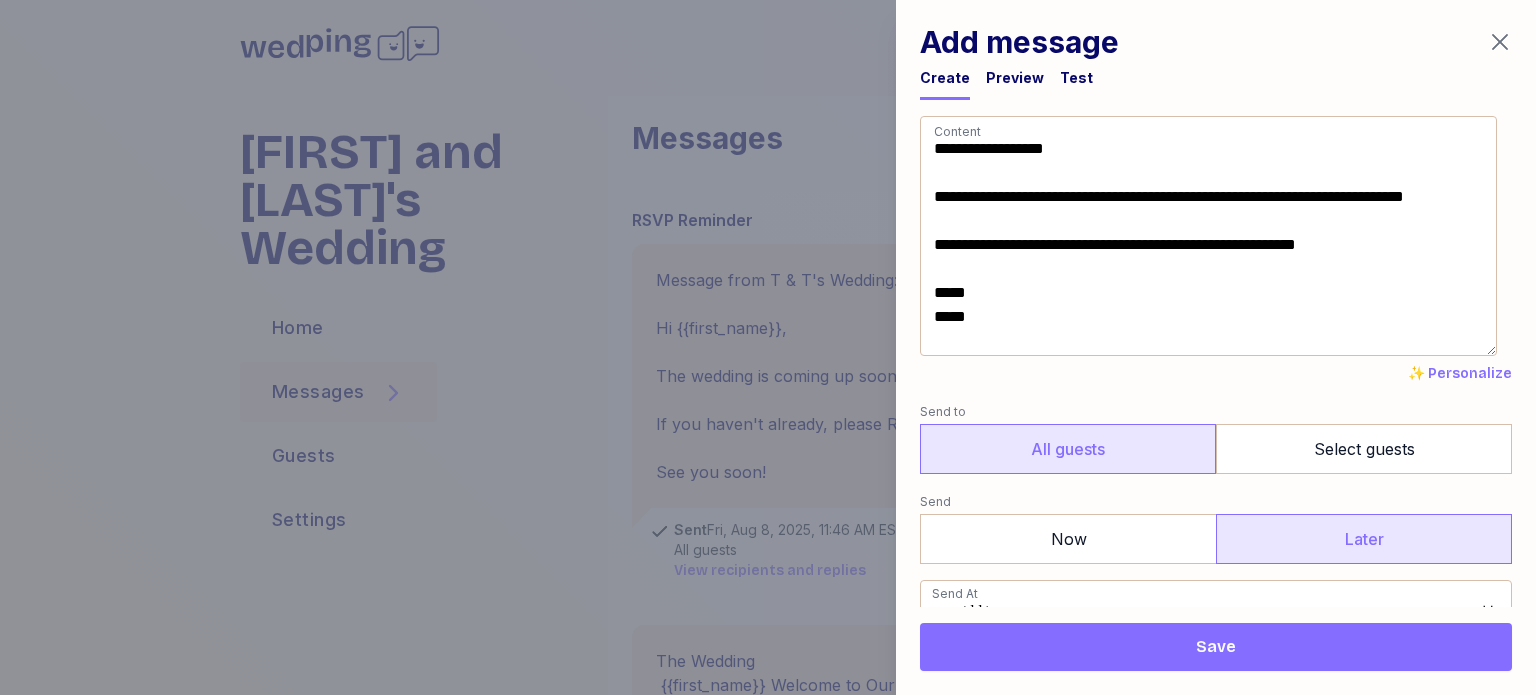 drag, startPoint x: 1018, startPoint y: 218, endPoint x: 928, endPoint y: 187, distance: 95.189285 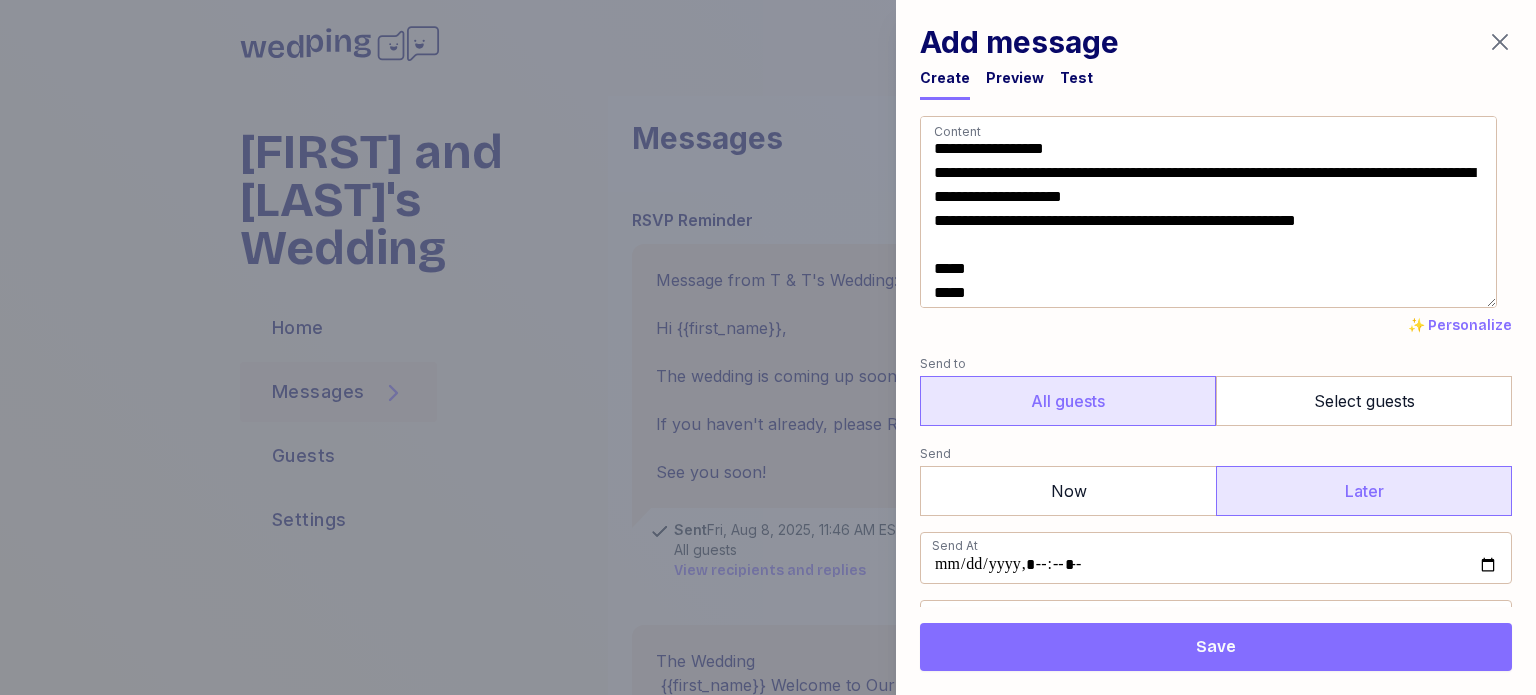 drag, startPoint x: 948, startPoint y: 241, endPoint x: 932, endPoint y: 227, distance: 21.260292 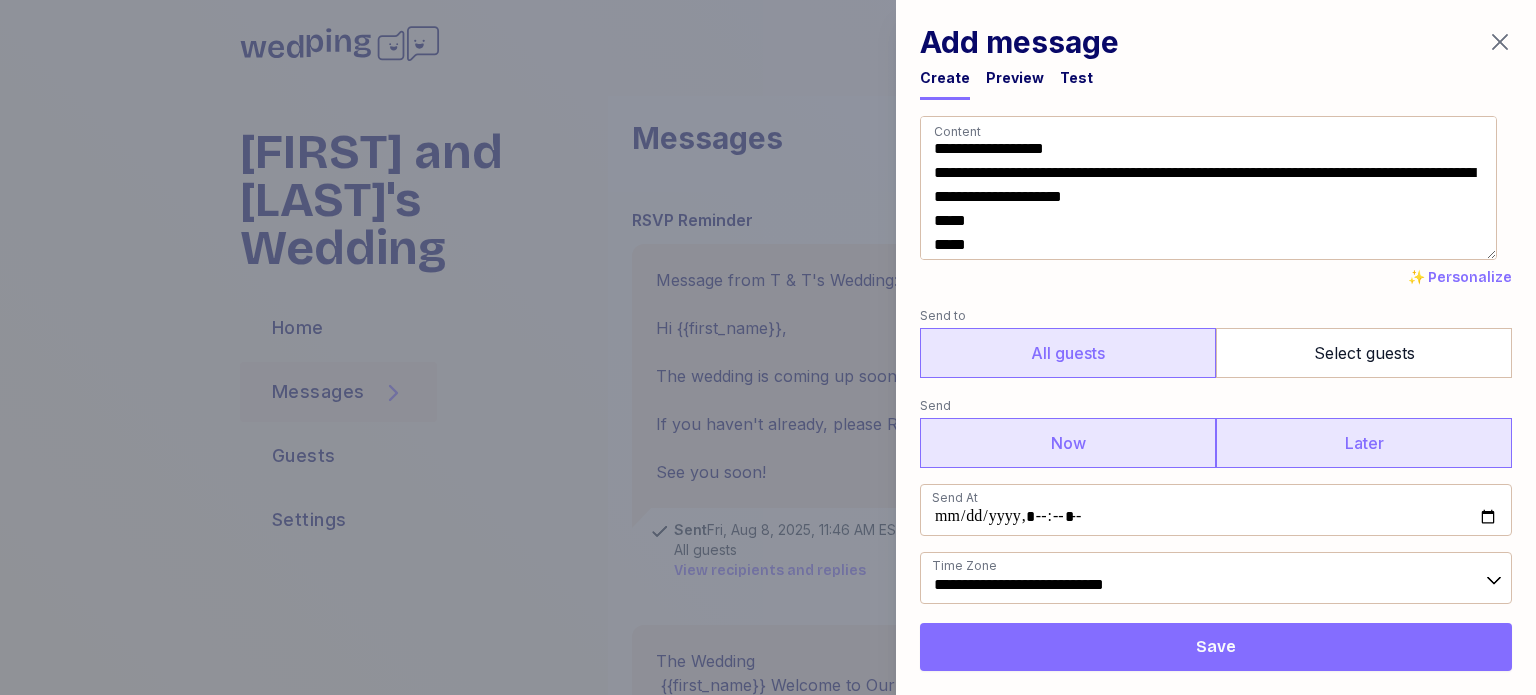 click on "Now" at bounding box center [1068, 443] 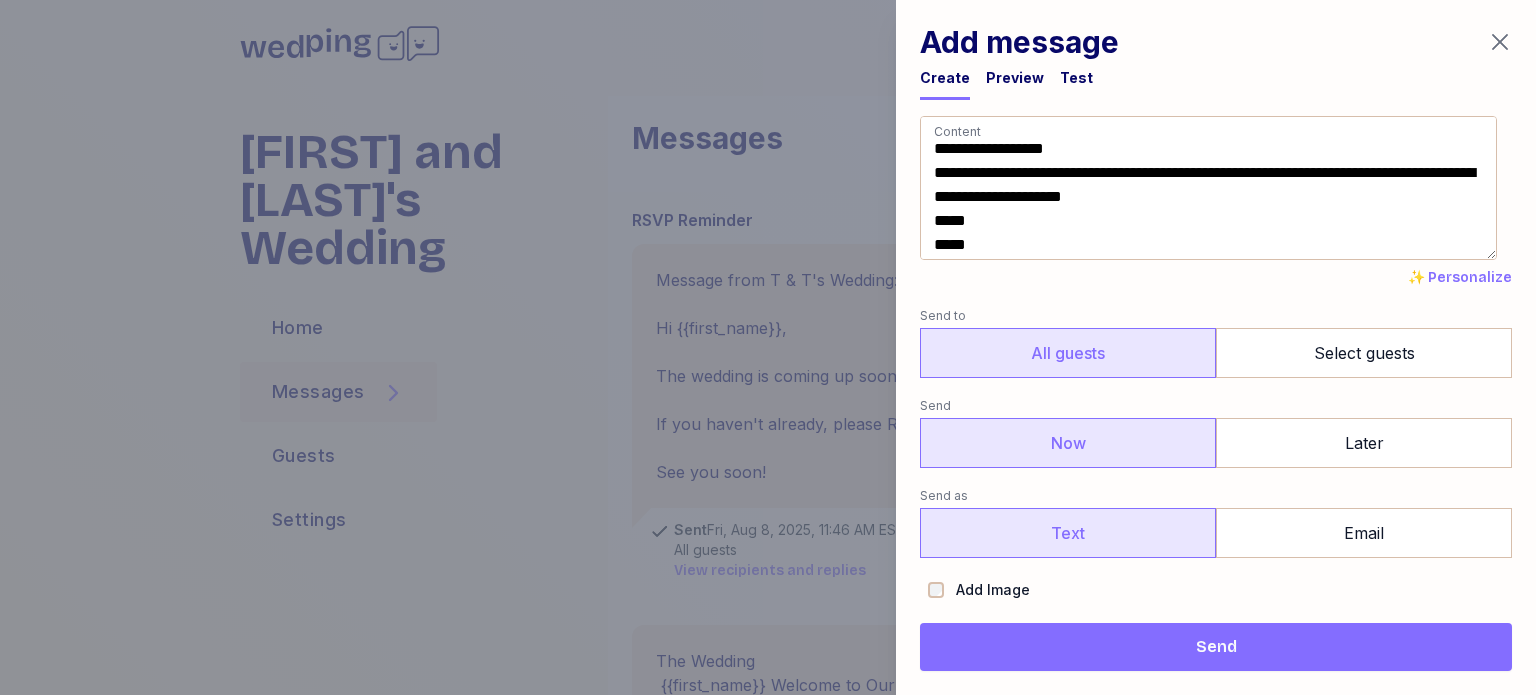 click on "Text" at bounding box center [1068, 533] 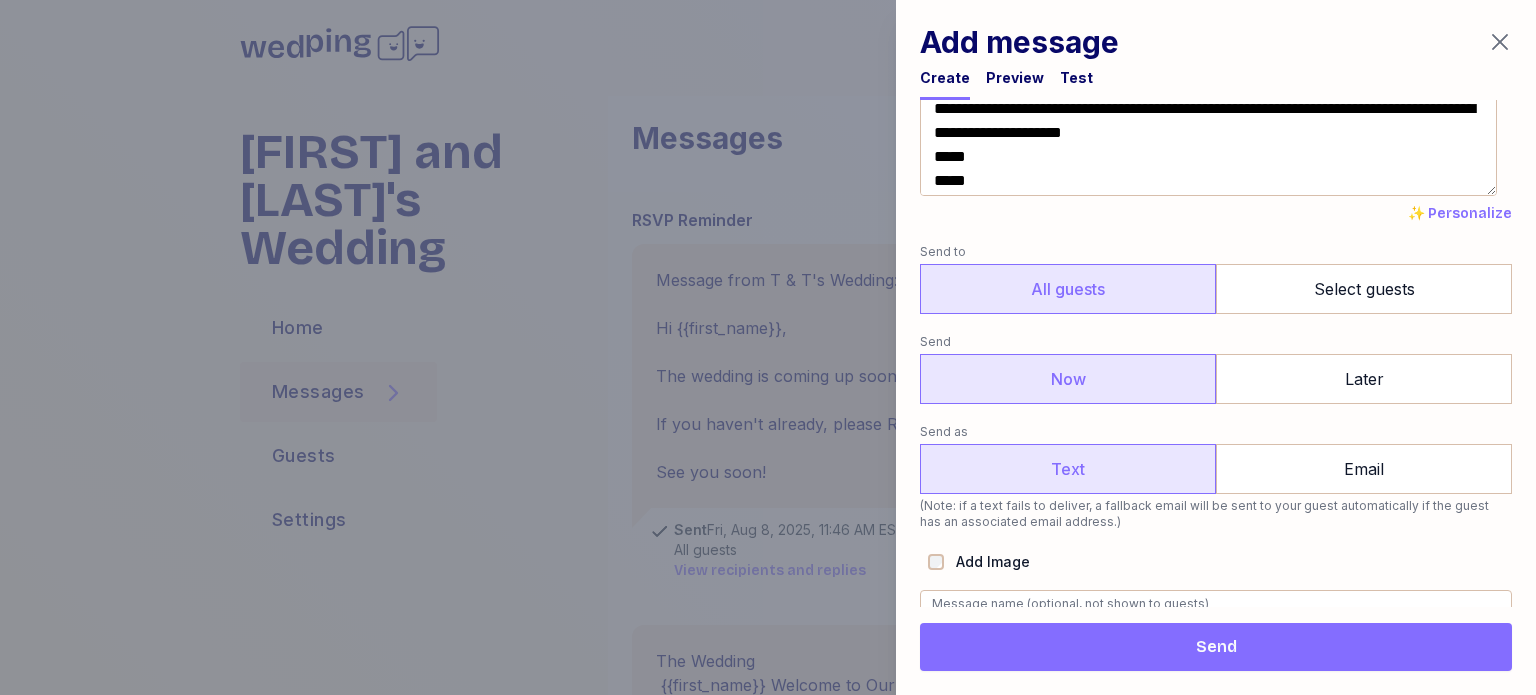 scroll, scrollTop: 97, scrollLeft: 0, axis: vertical 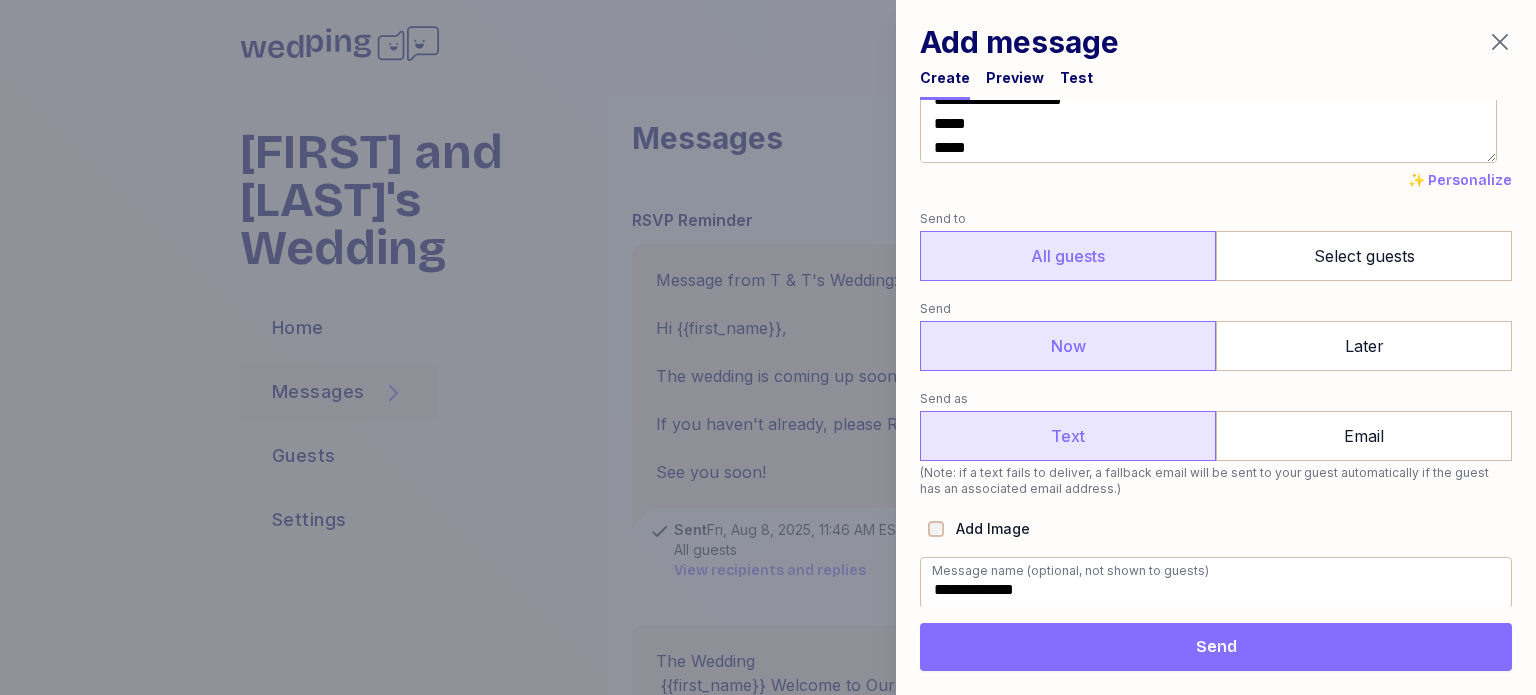 click on "Add Image" at bounding box center (987, 529) 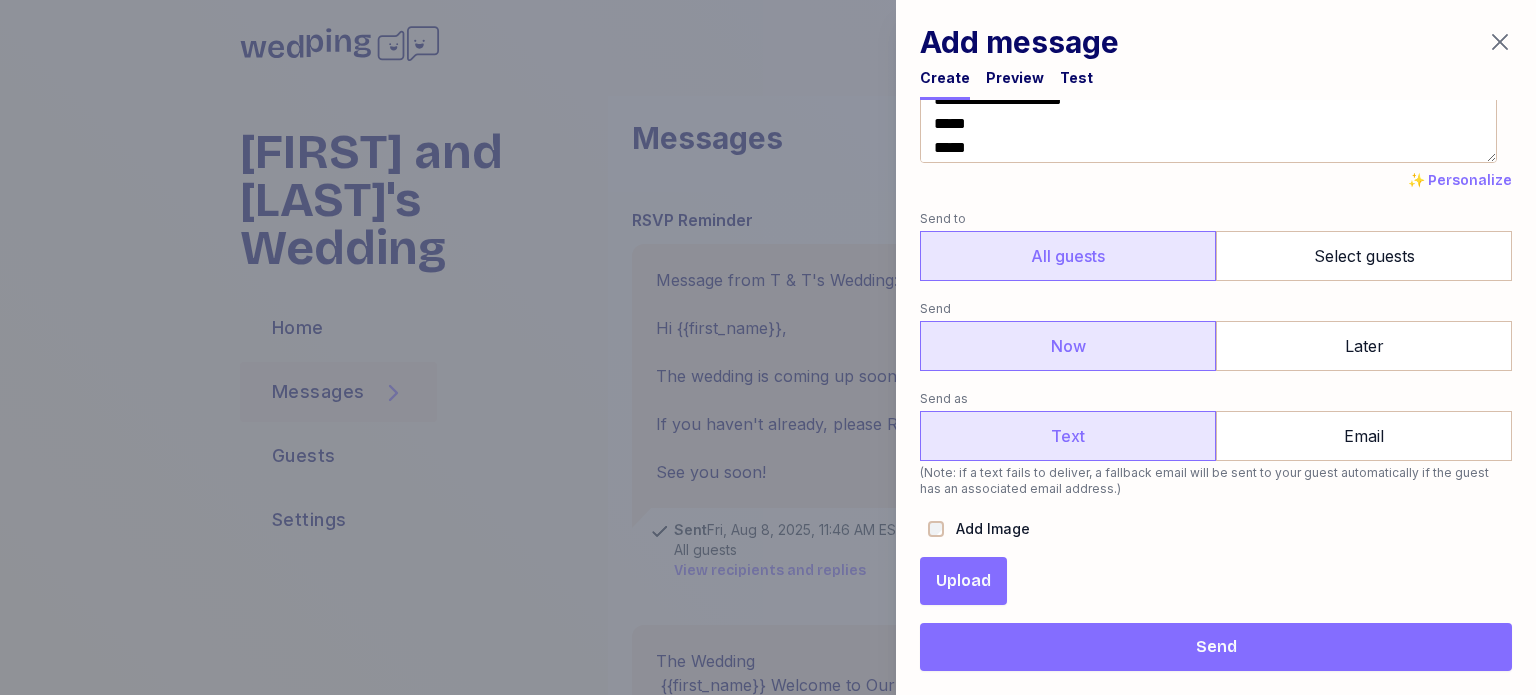 click on "Upload" at bounding box center (963, 581) 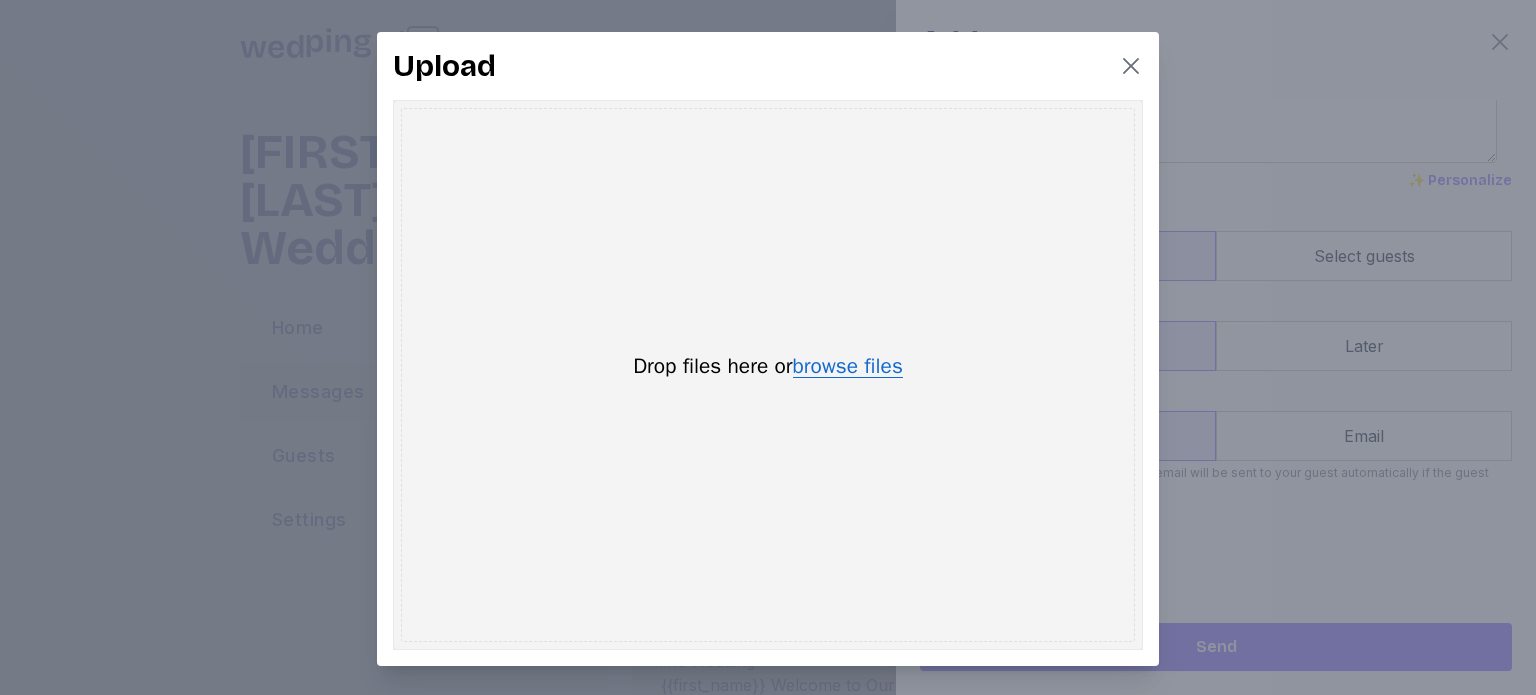 click on "browse files" at bounding box center (848, 367) 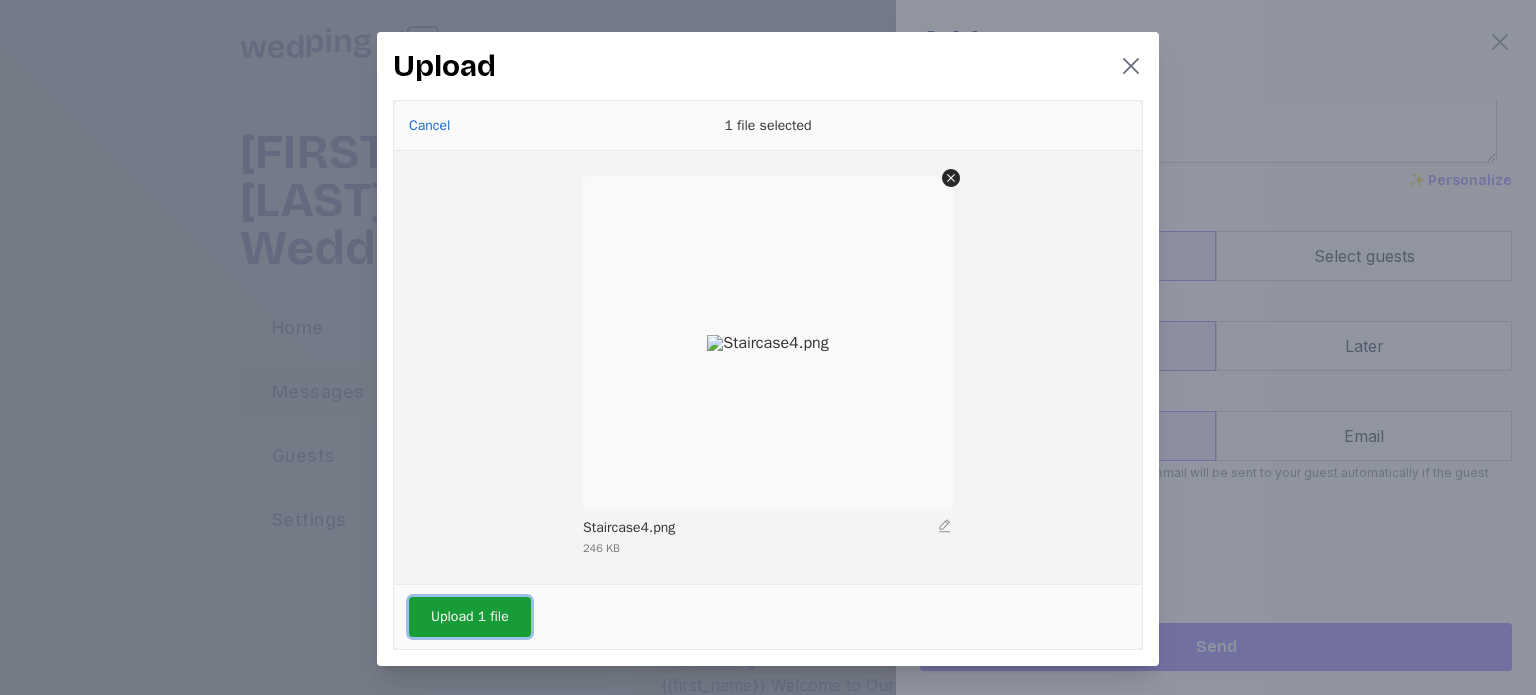 click on "Upload 1 file" at bounding box center [470, 617] 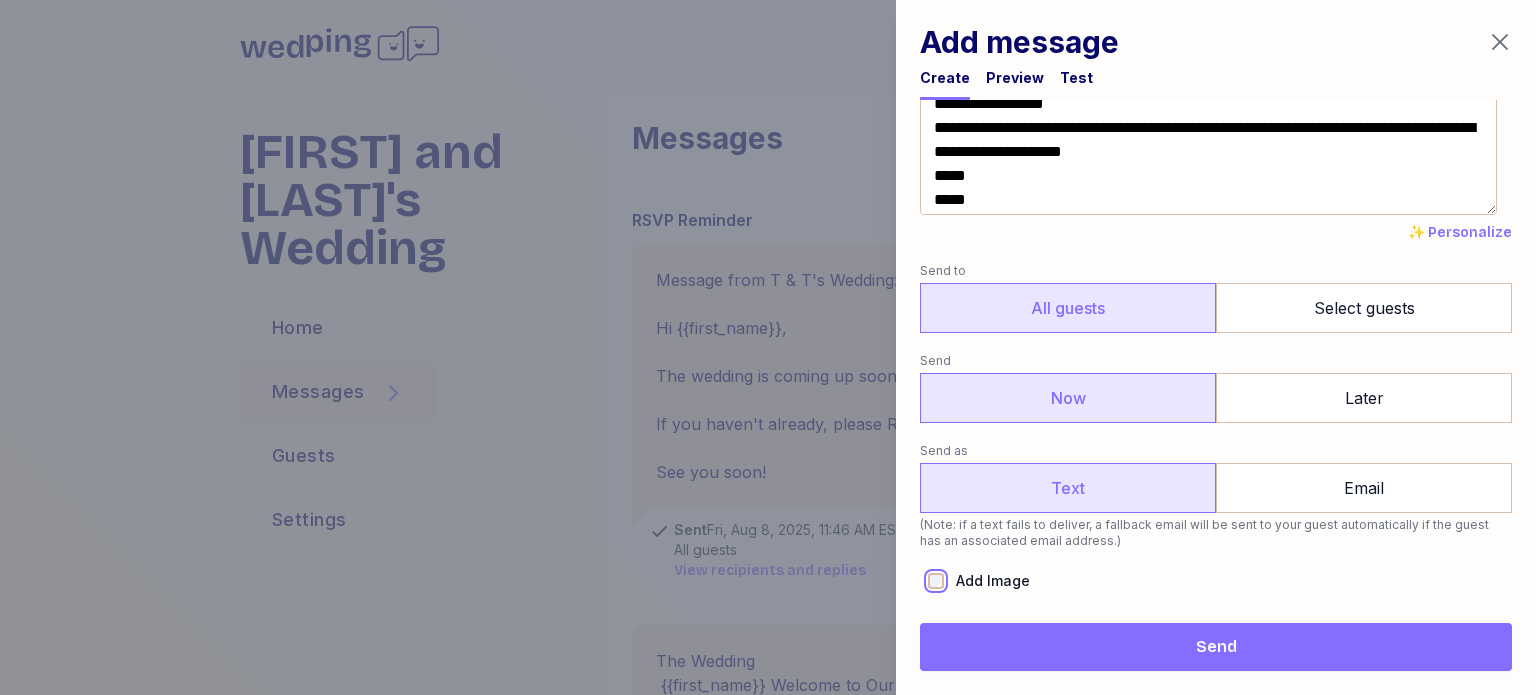 scroll, scrollTop: 0, scrollLeft: 0, axis: both 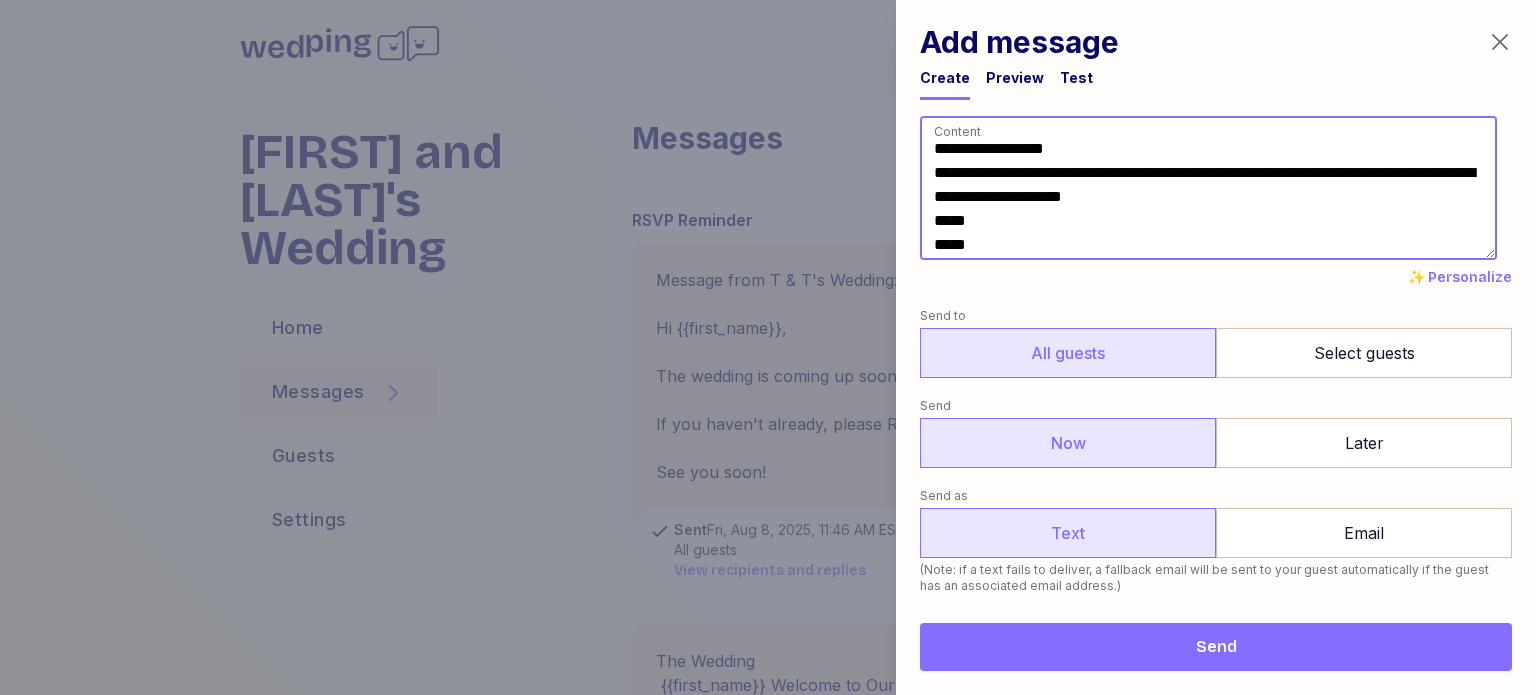click on "**********" at bounding box center (1208, 188) 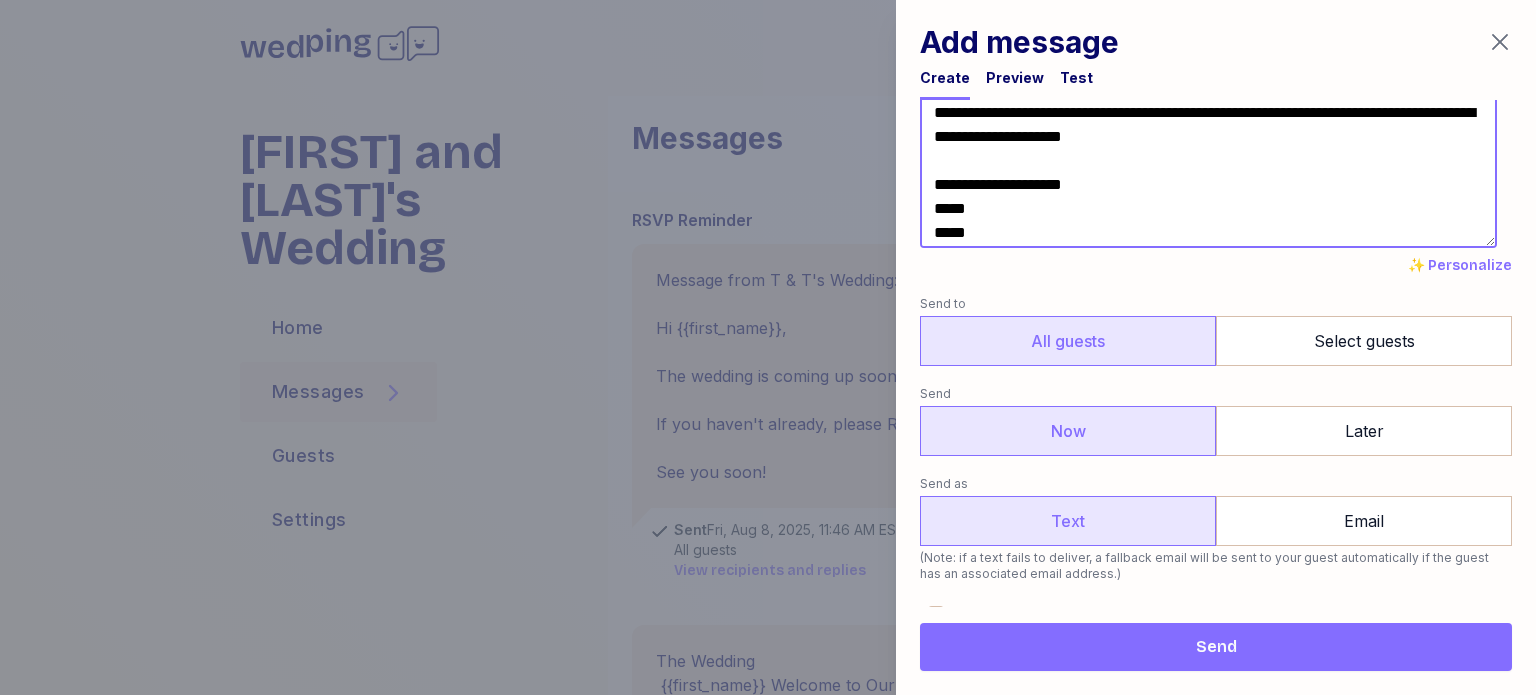 scroll, scrollTop: 0, scrollLeft: 0, axis: both 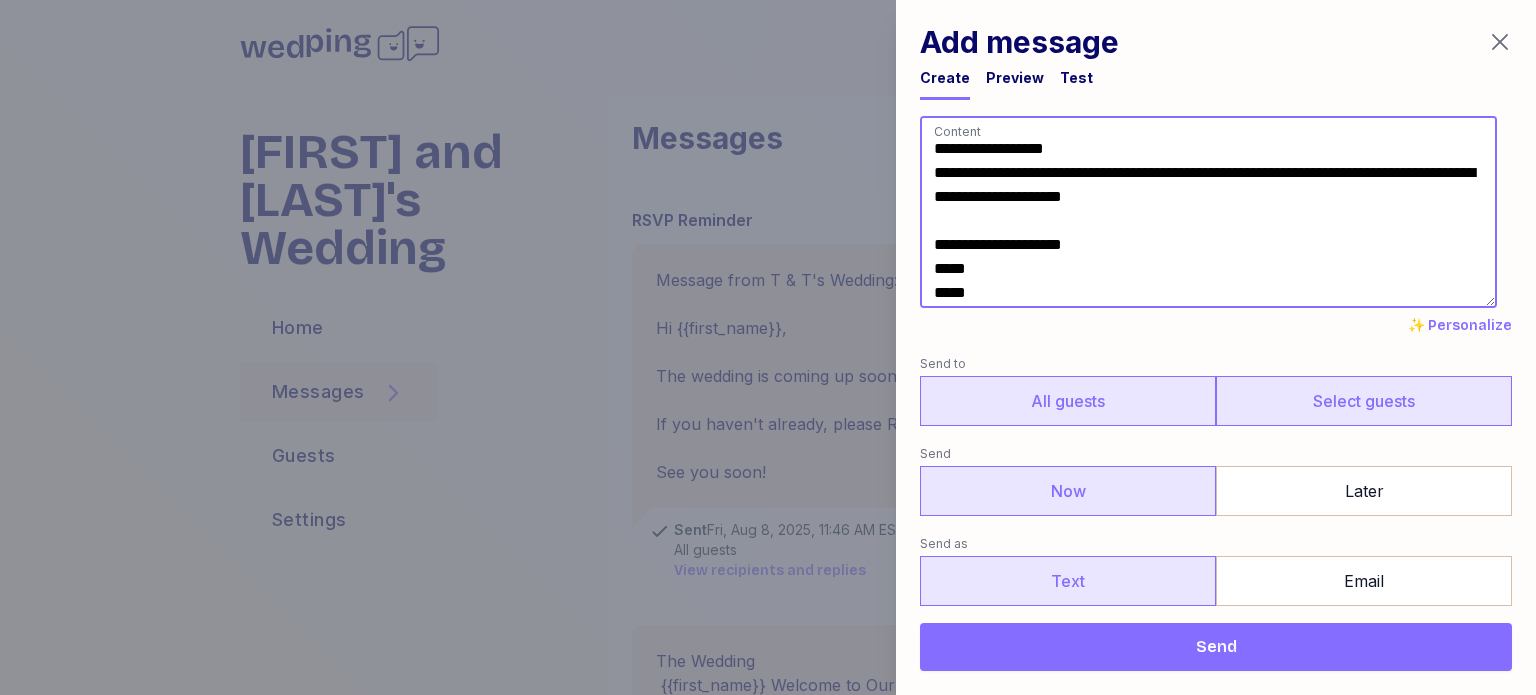 type on "**********" 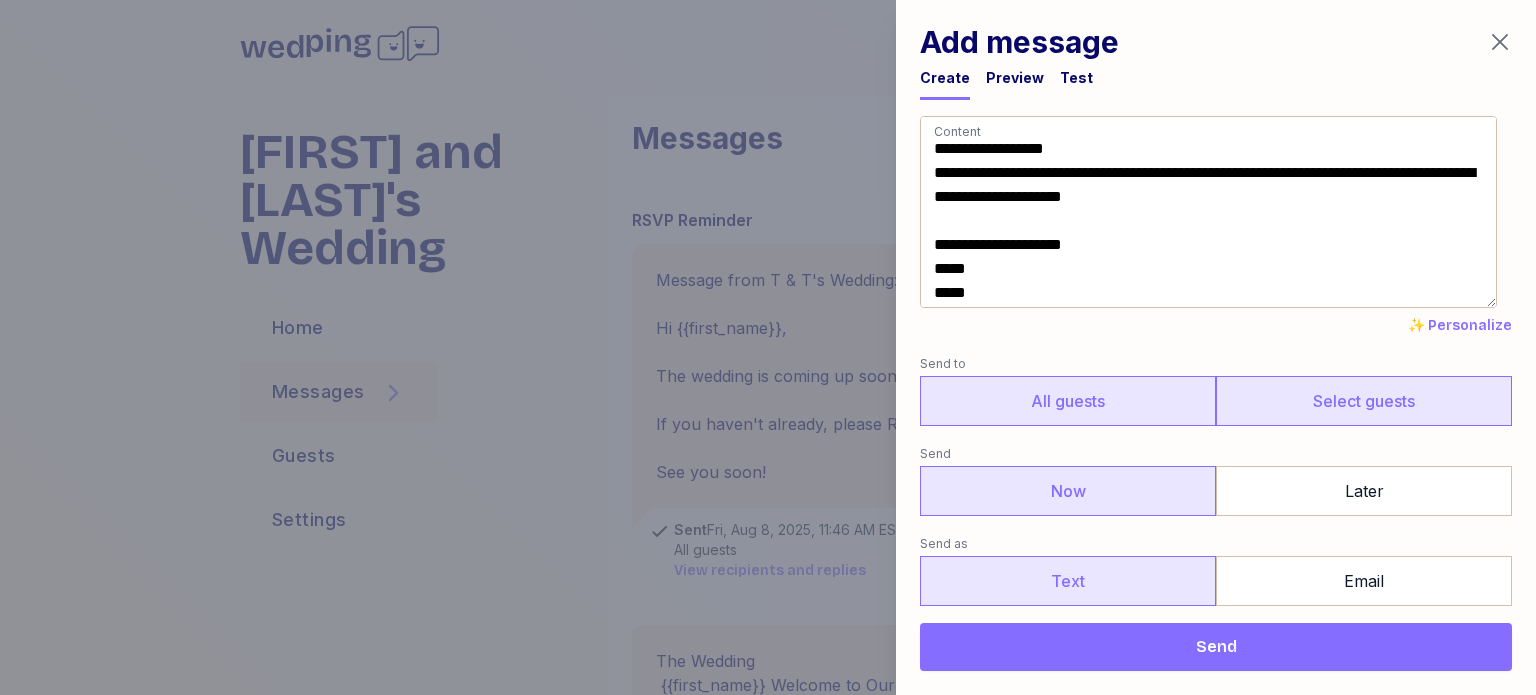 click on "Select guests" at bounding box center [1364, 401] 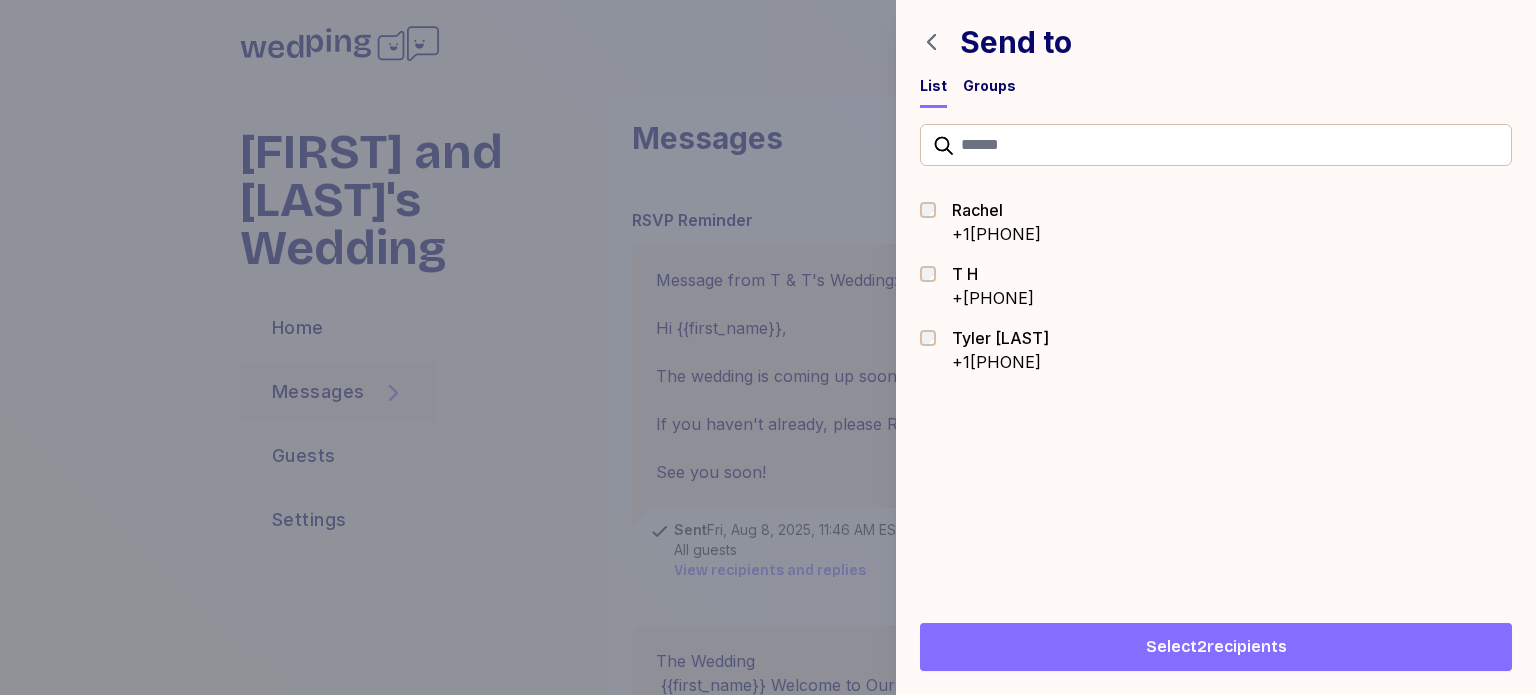 click on "Select  2  recipients" at bounding box center (1216, 647) 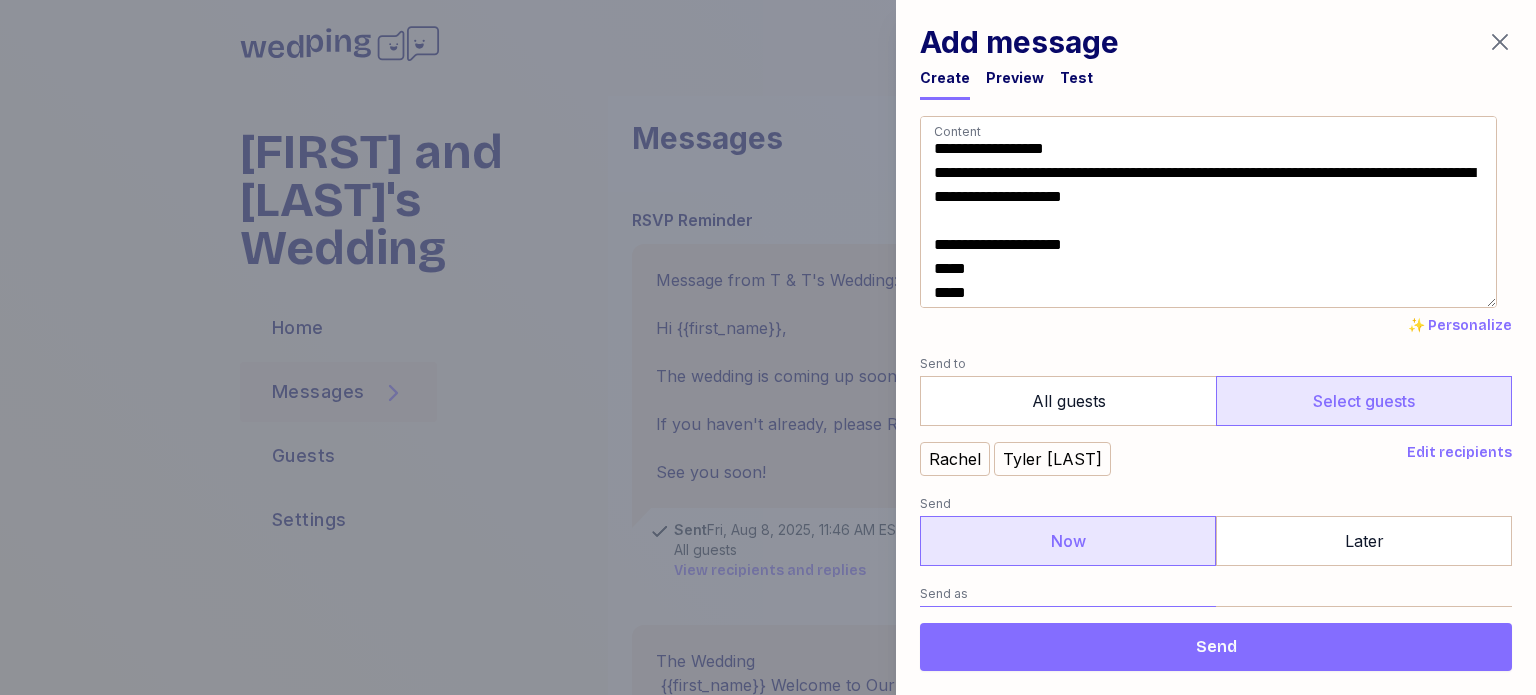 scroll, scrollTop: 400, scrollLeft: 0, axis: vertical 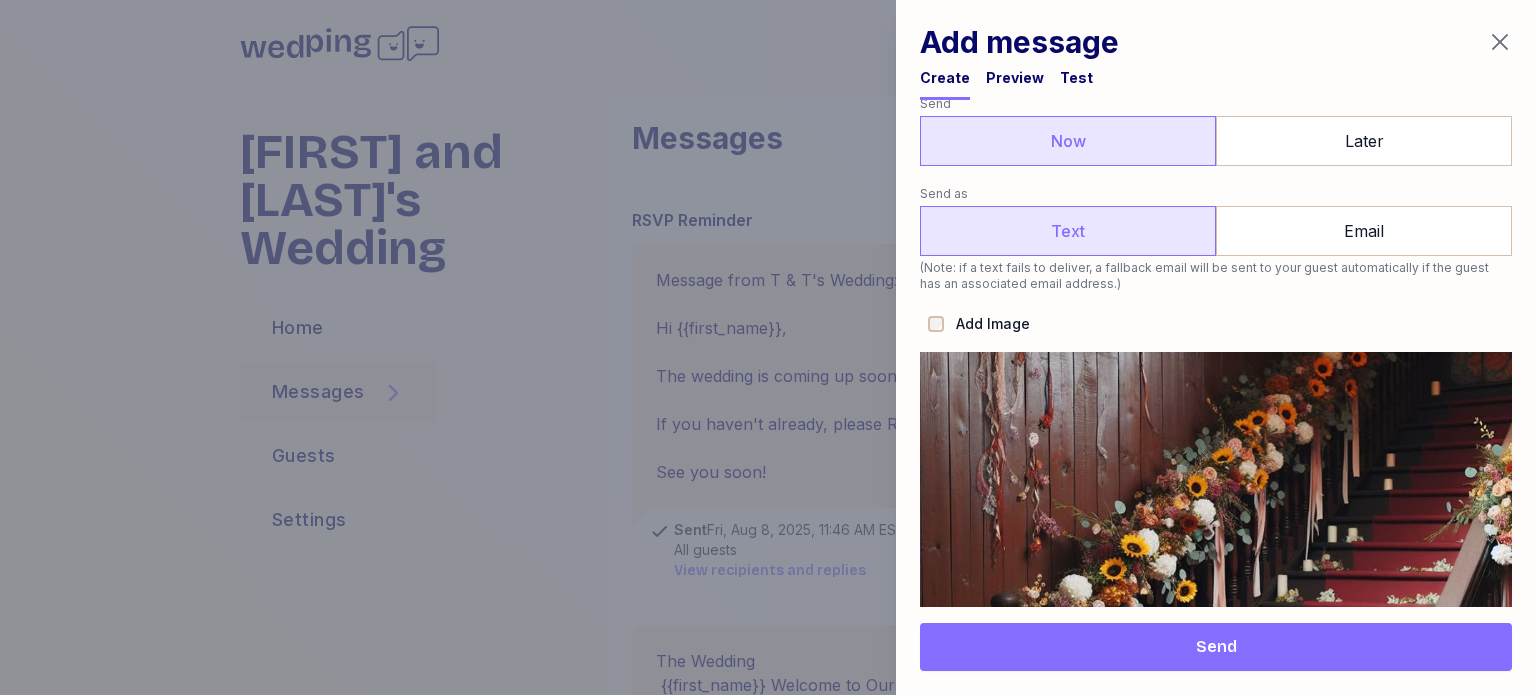 click on "Send" at bounding box center [1216, 647] 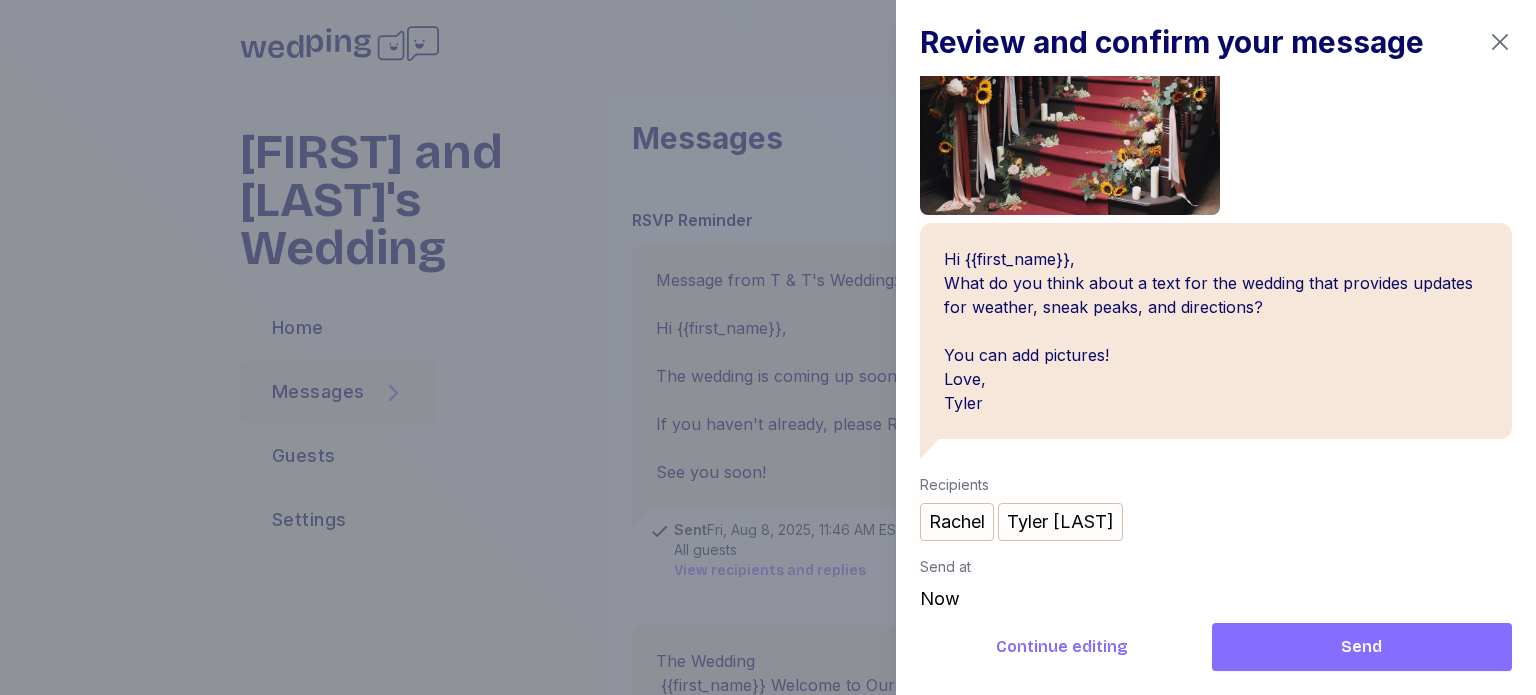scroll, scrollTop: 194, scrollLeft: 0, axis: vertical 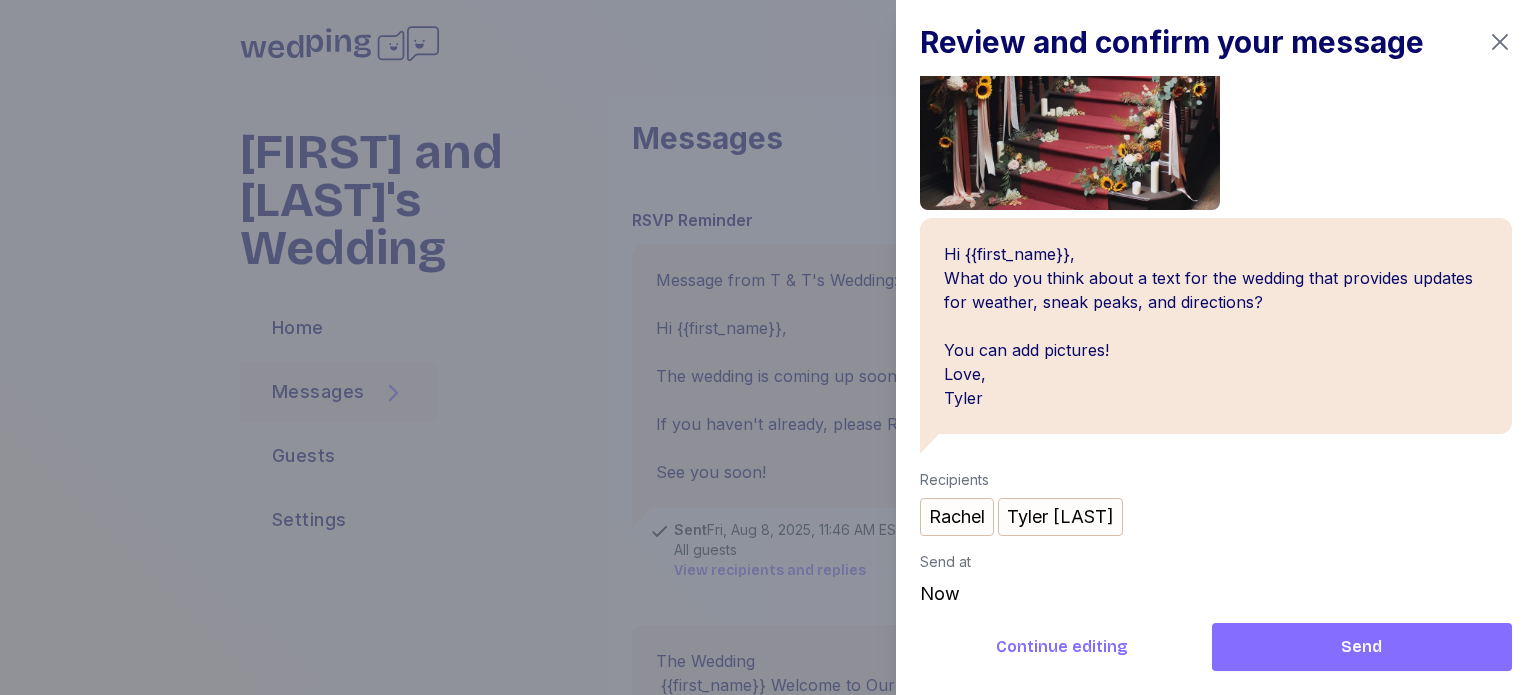 click on "Send" at bounding box center (1362, 647) 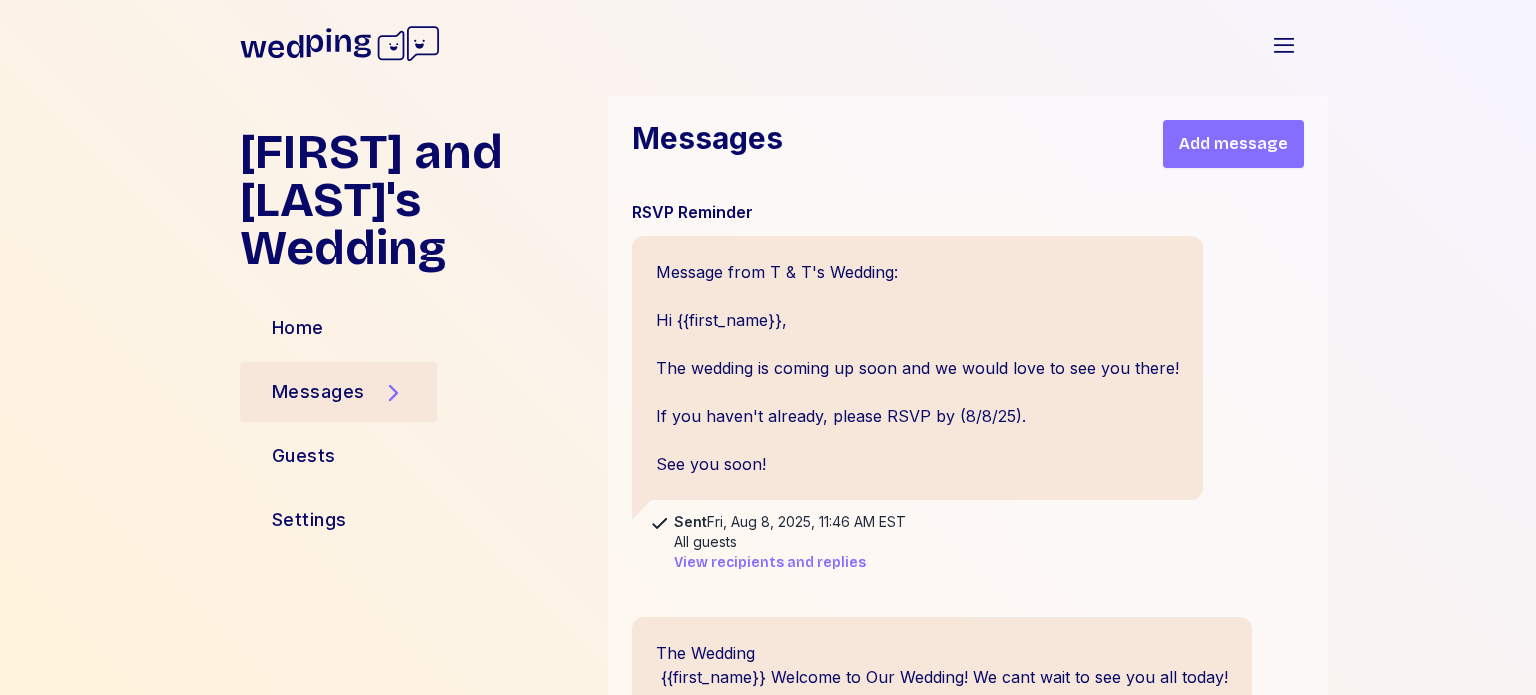 scroll, scrollTop: 0, scrollLeft: 0, axis: both 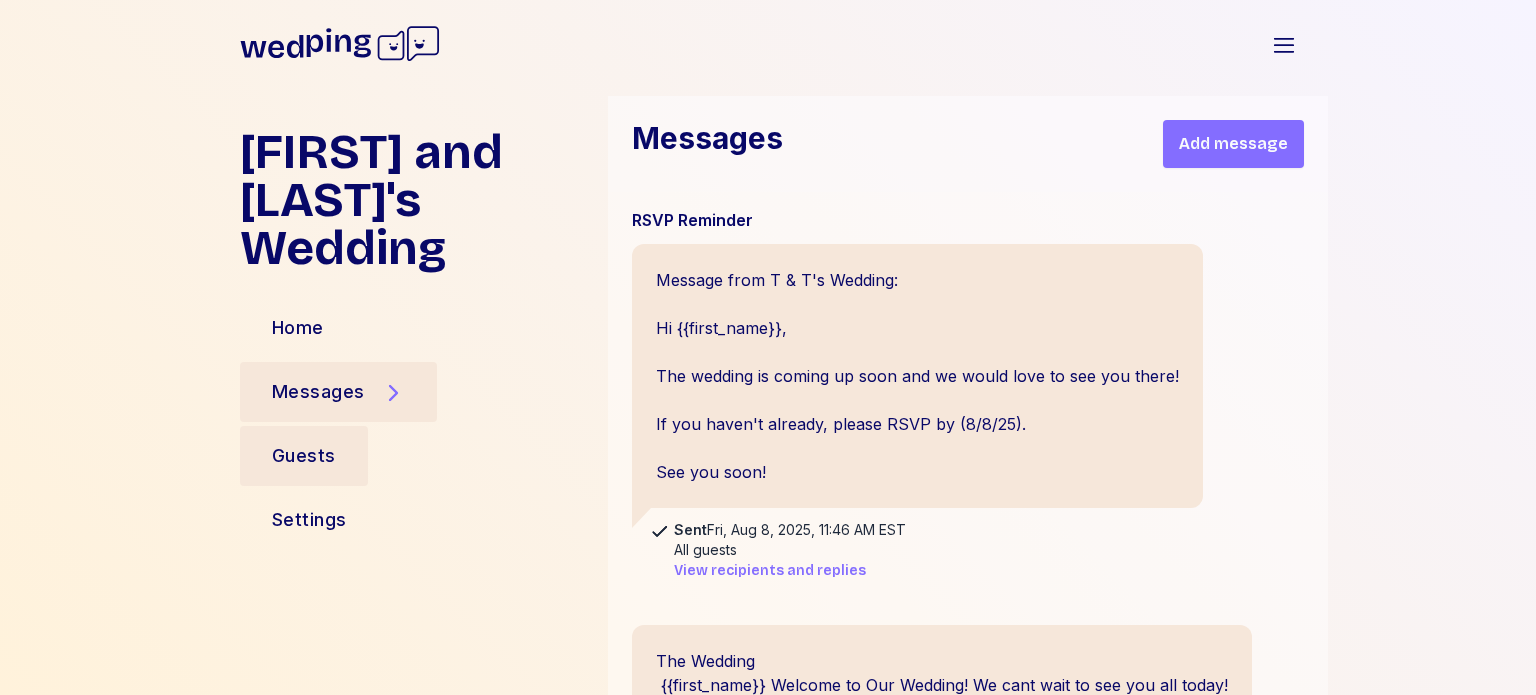 click on "Guests" at bounding box center (304, 456) 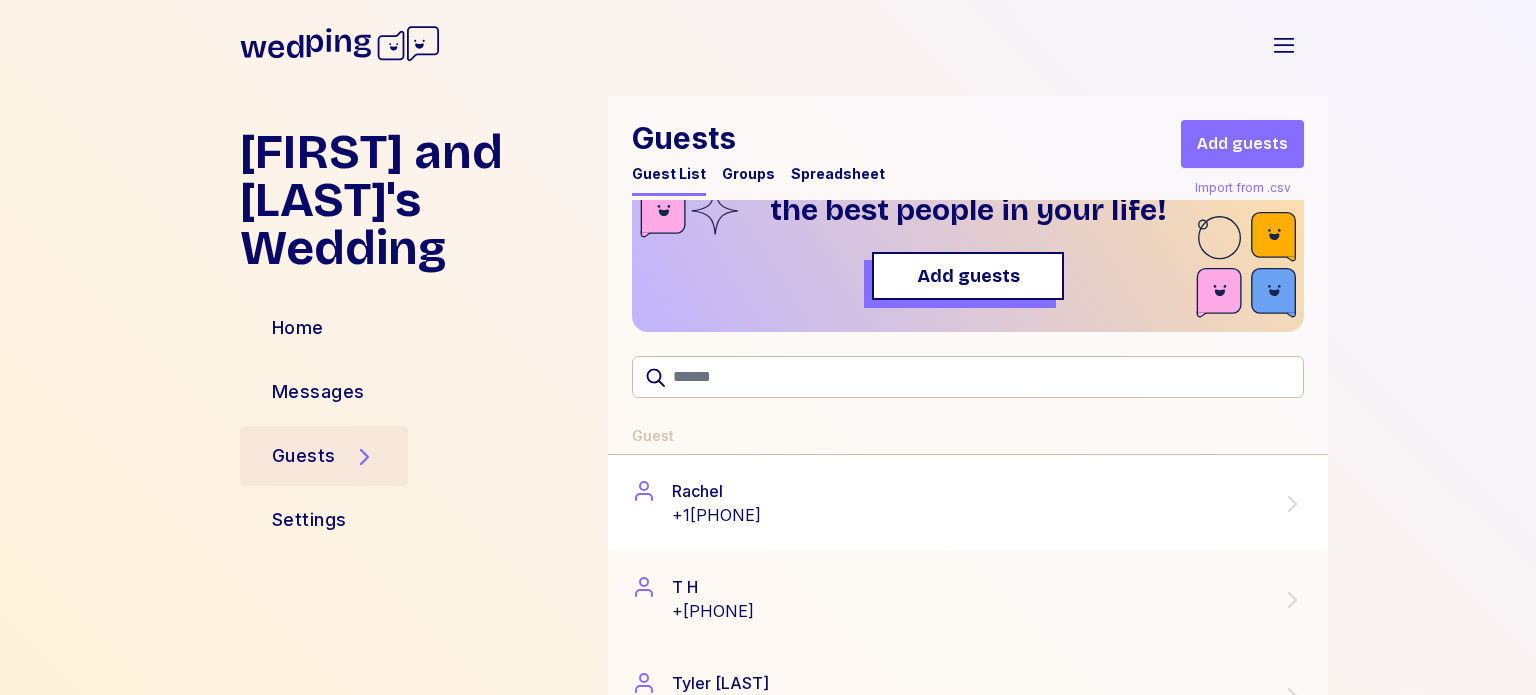 scroll, scrollTop: 187, scrollLeft: 0, axis: vertical 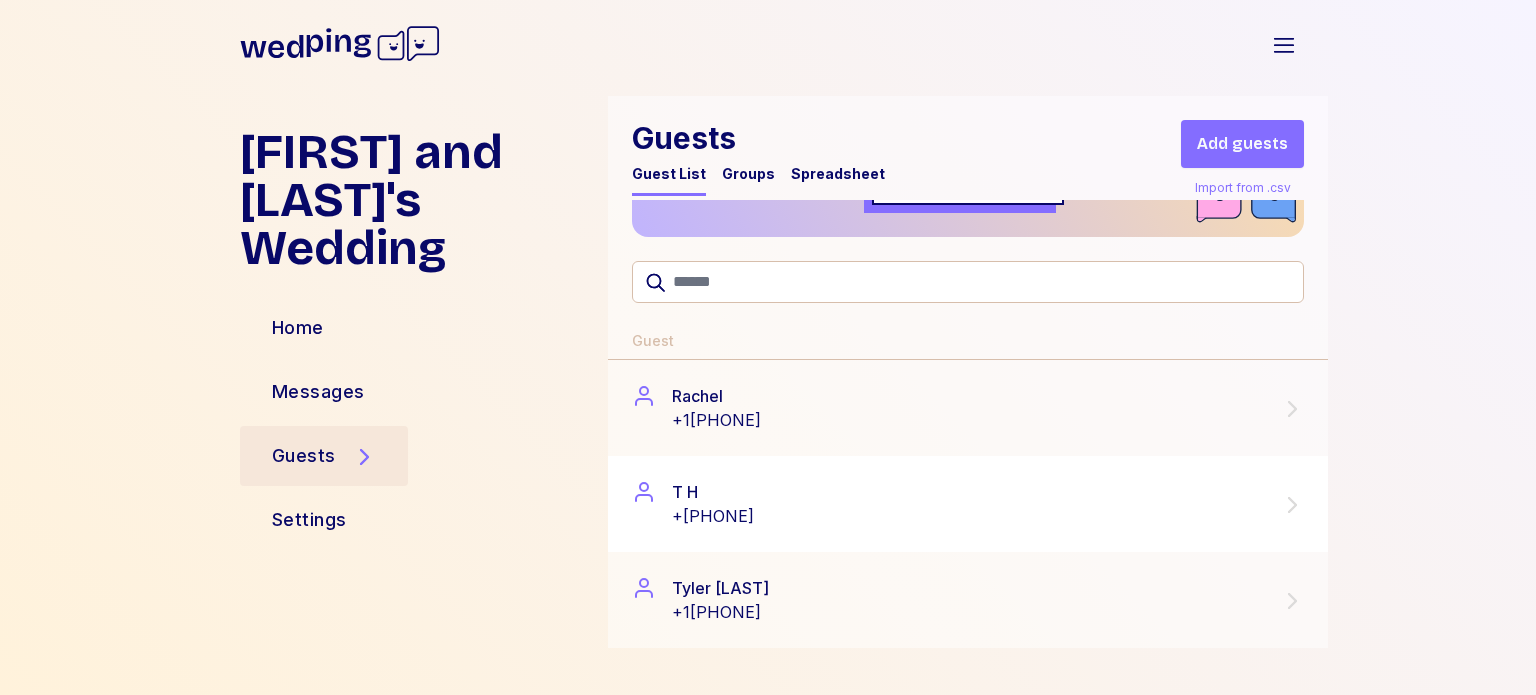 click on "[NAME]   [LAST] +[PHONE]" at bounding box center [968, 504] 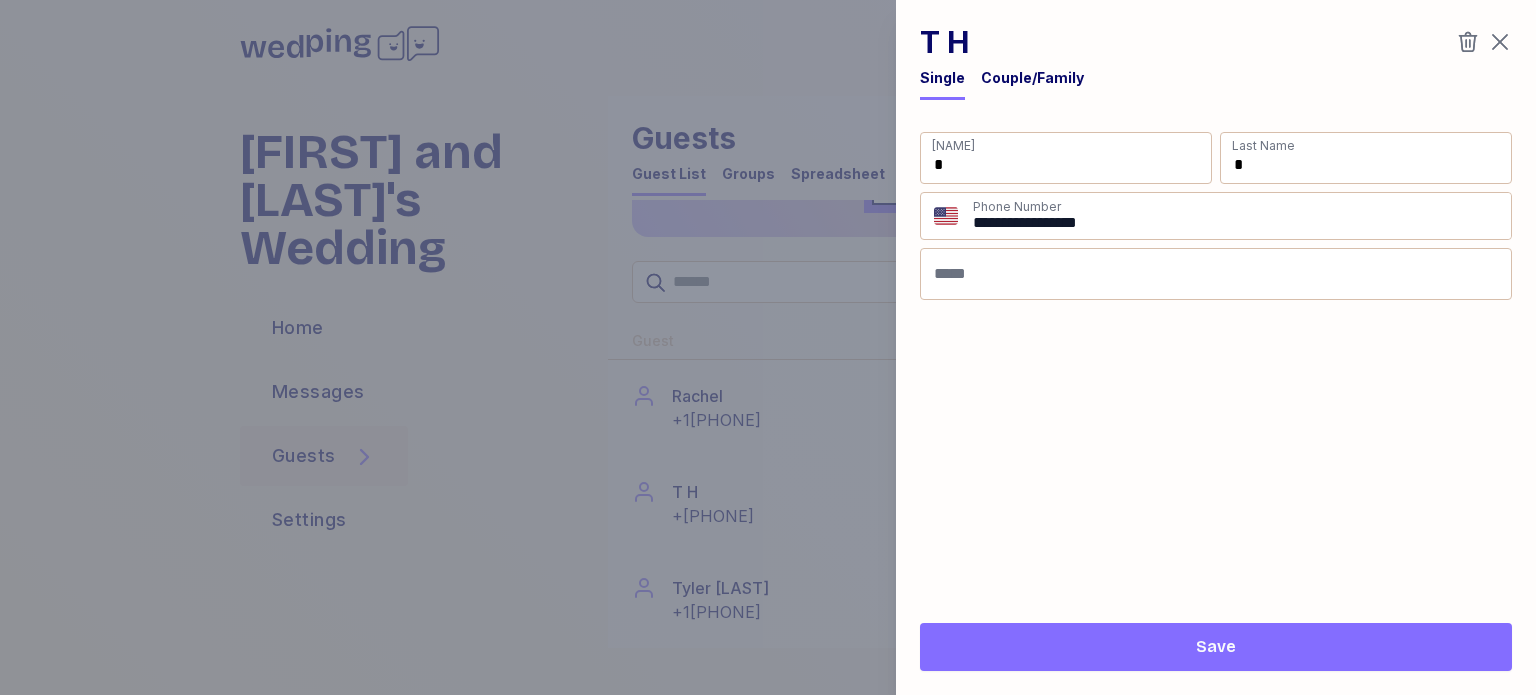 click 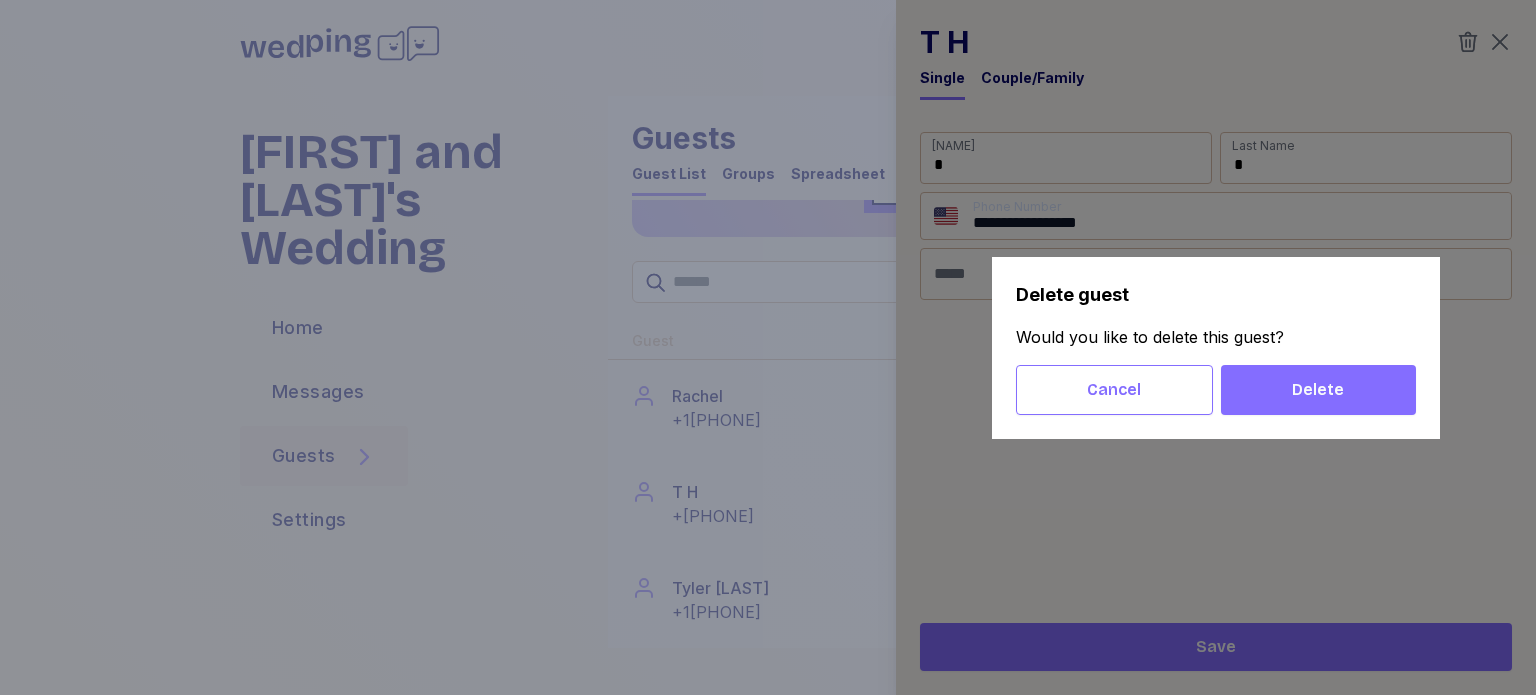 click on "Delete" at bounding box center [1318, 390] 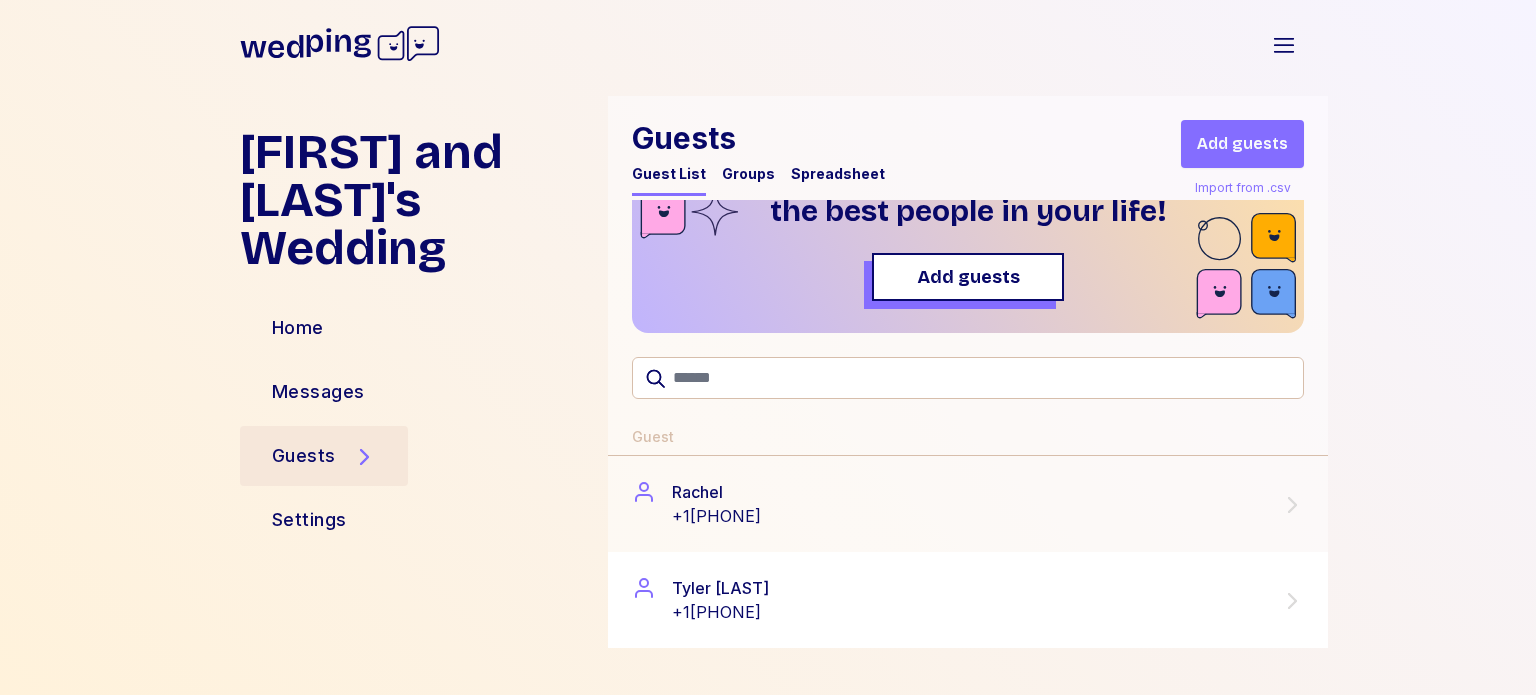 click on "[FIRST] [LAST] +[PHONE]" at bounding box center [968, 600] 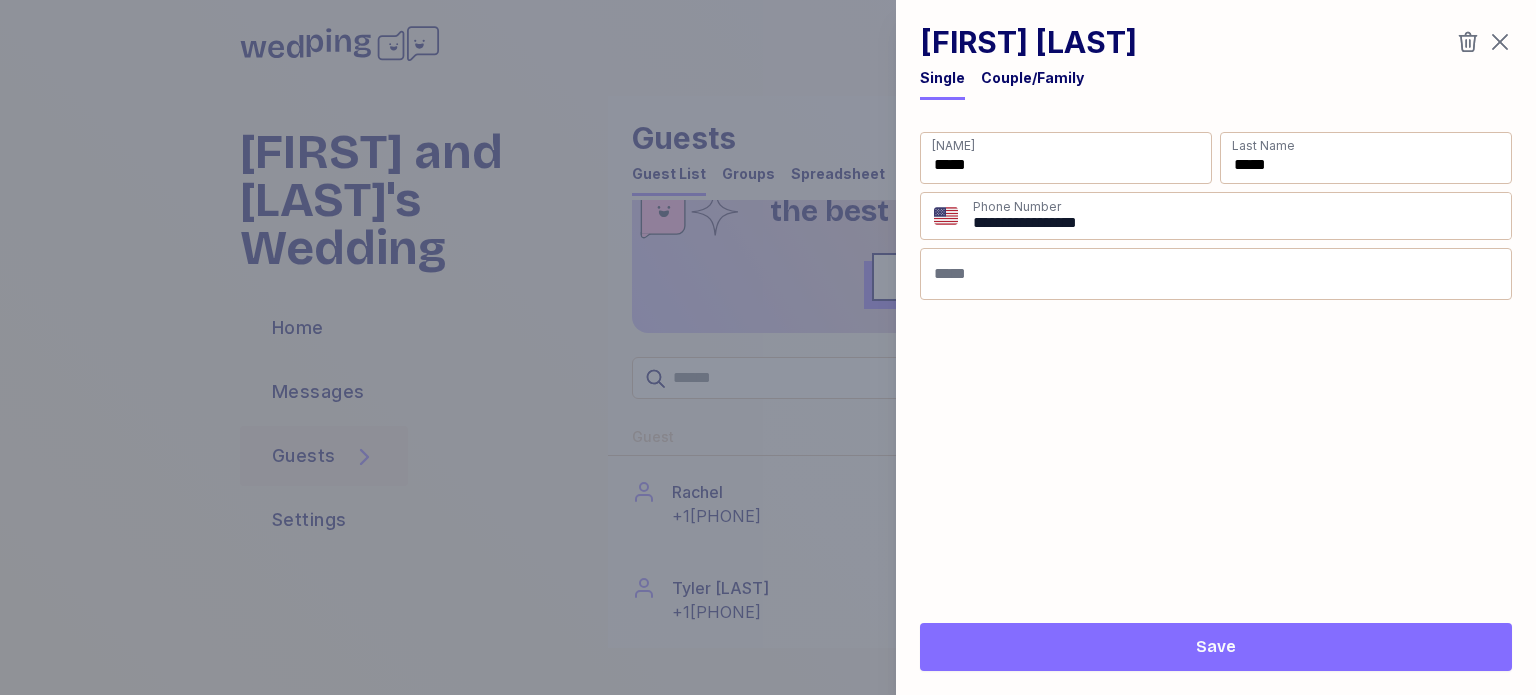 click at bounding box center (768, 347) 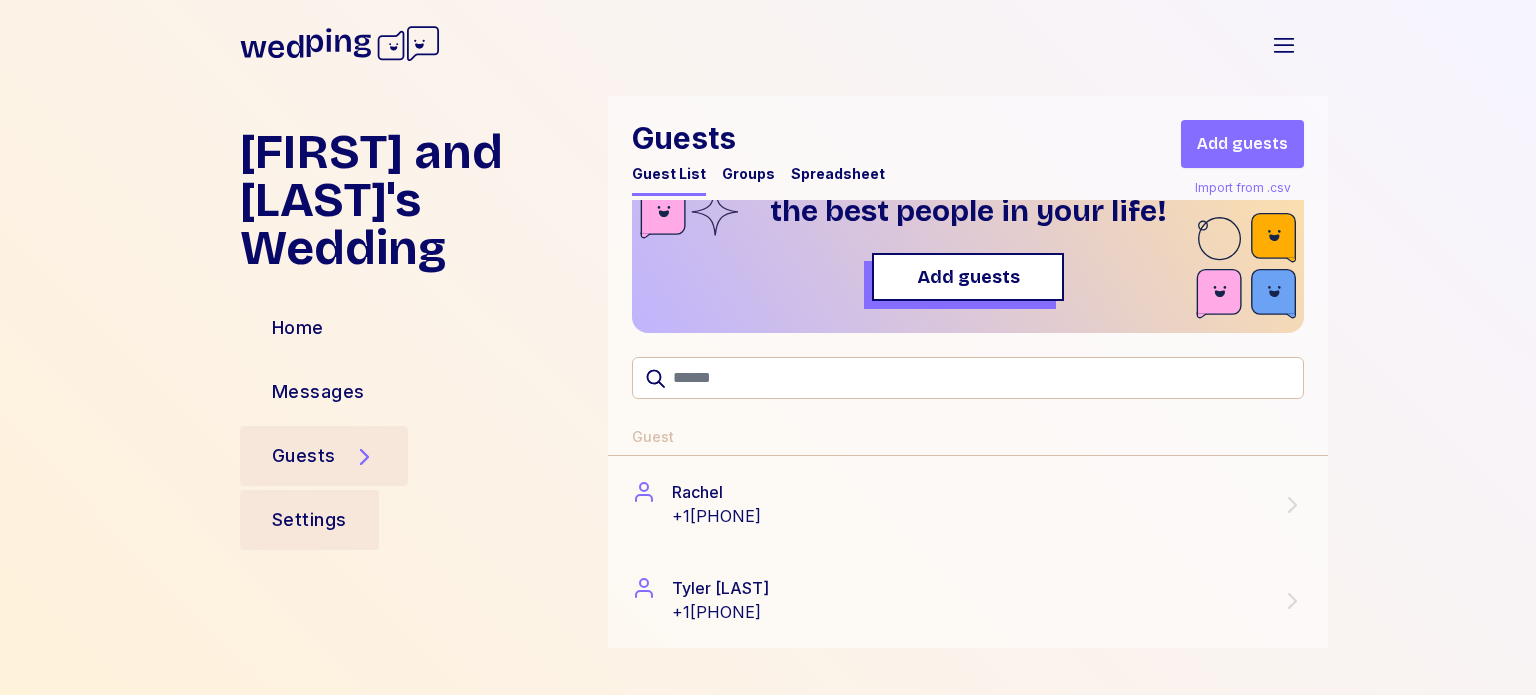 click on "Settings" at bounding box center (309, 520) 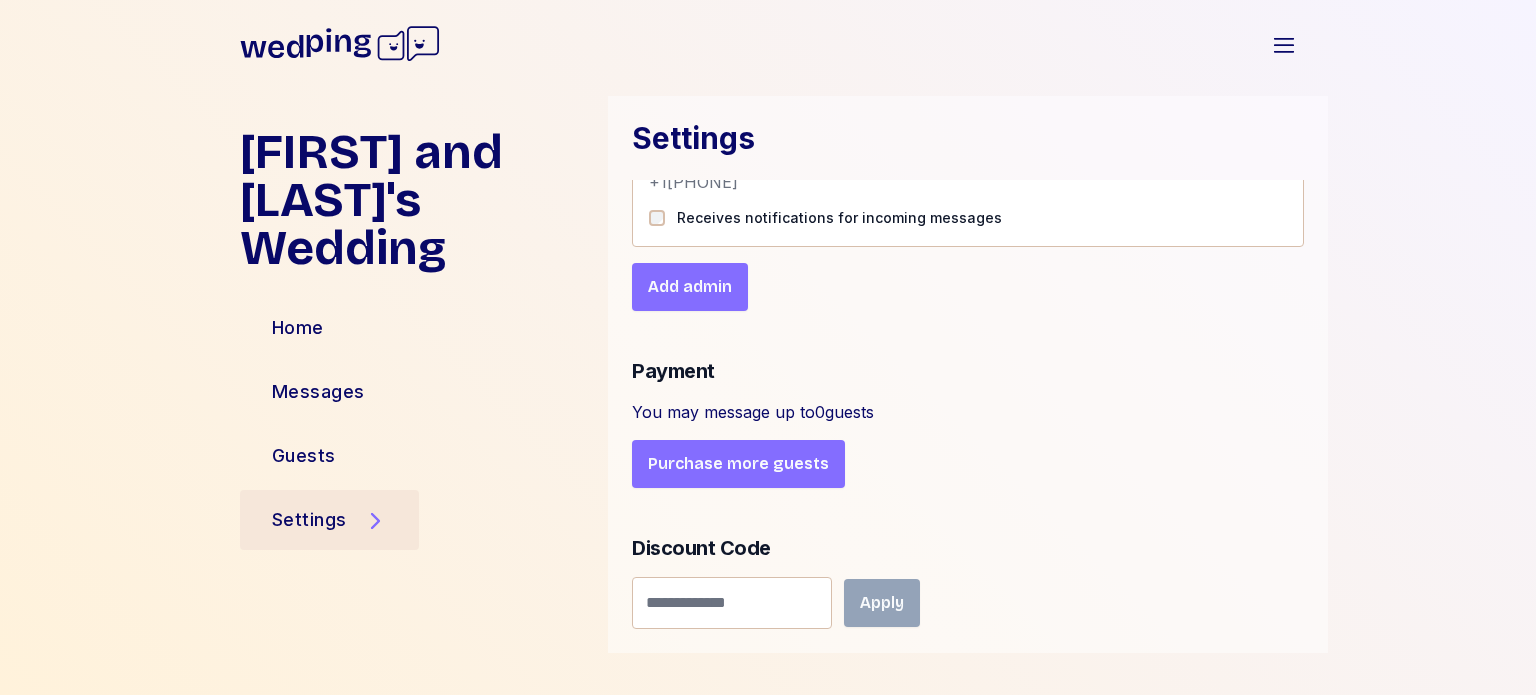 scroll, scrollTop: 503, scrollLeft: 0, axis: vertical 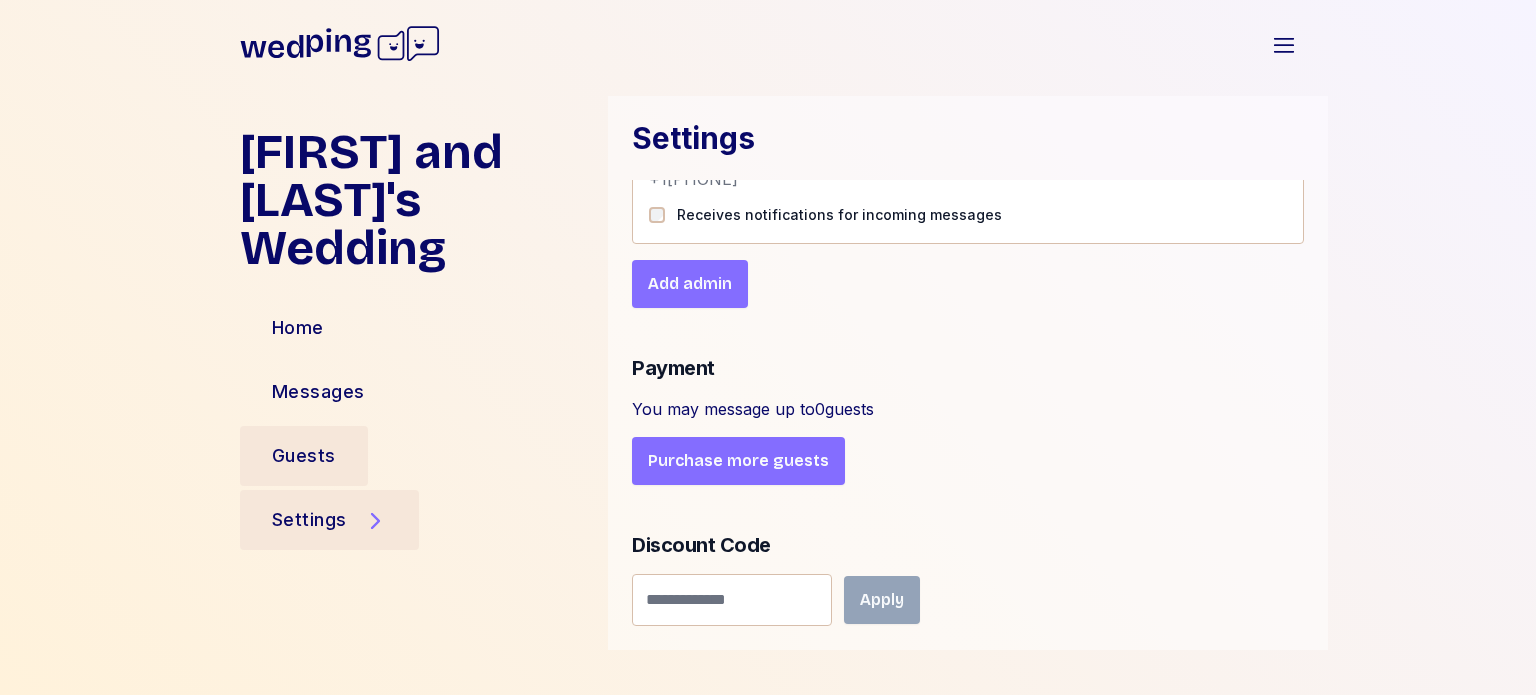 click on "Guests" at bounding box center (304, 456) 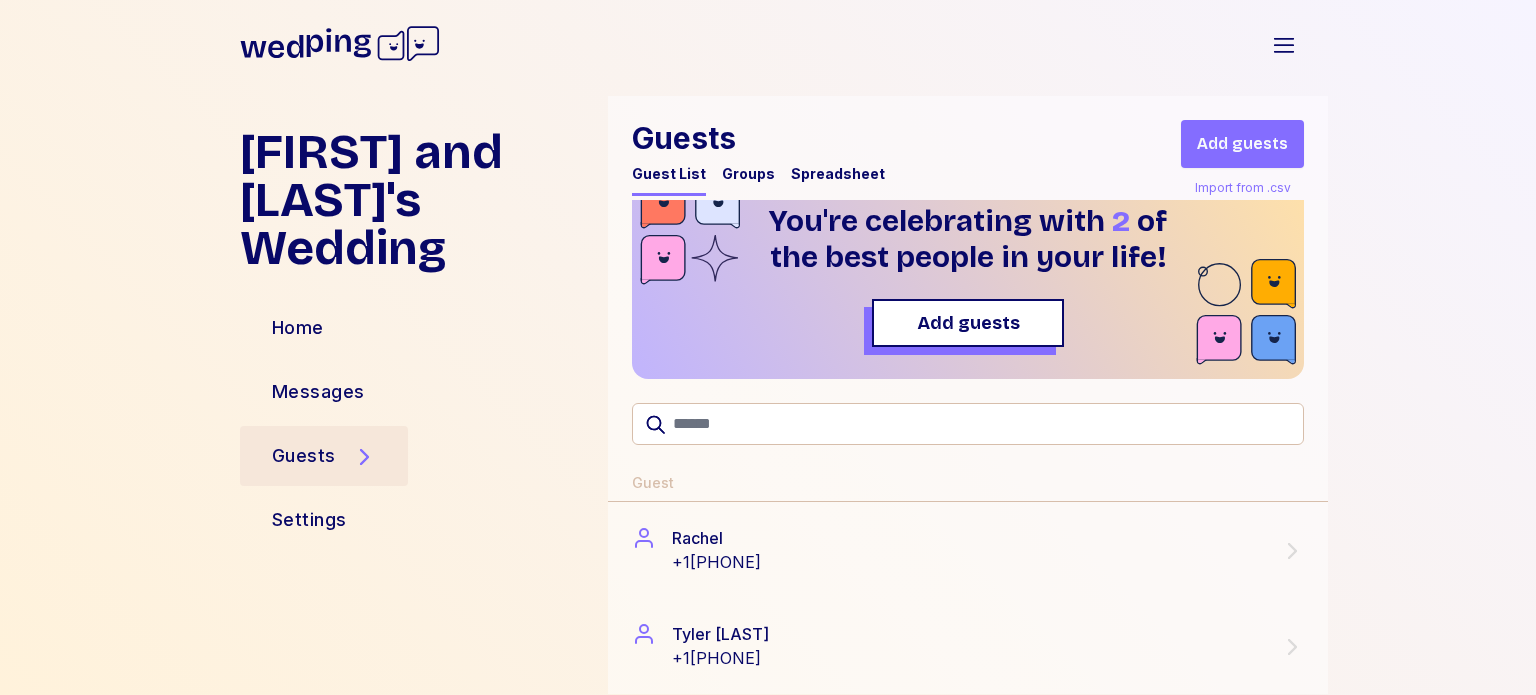 scroll, scrollTop: 0, scrollLeft: 0, axis: both 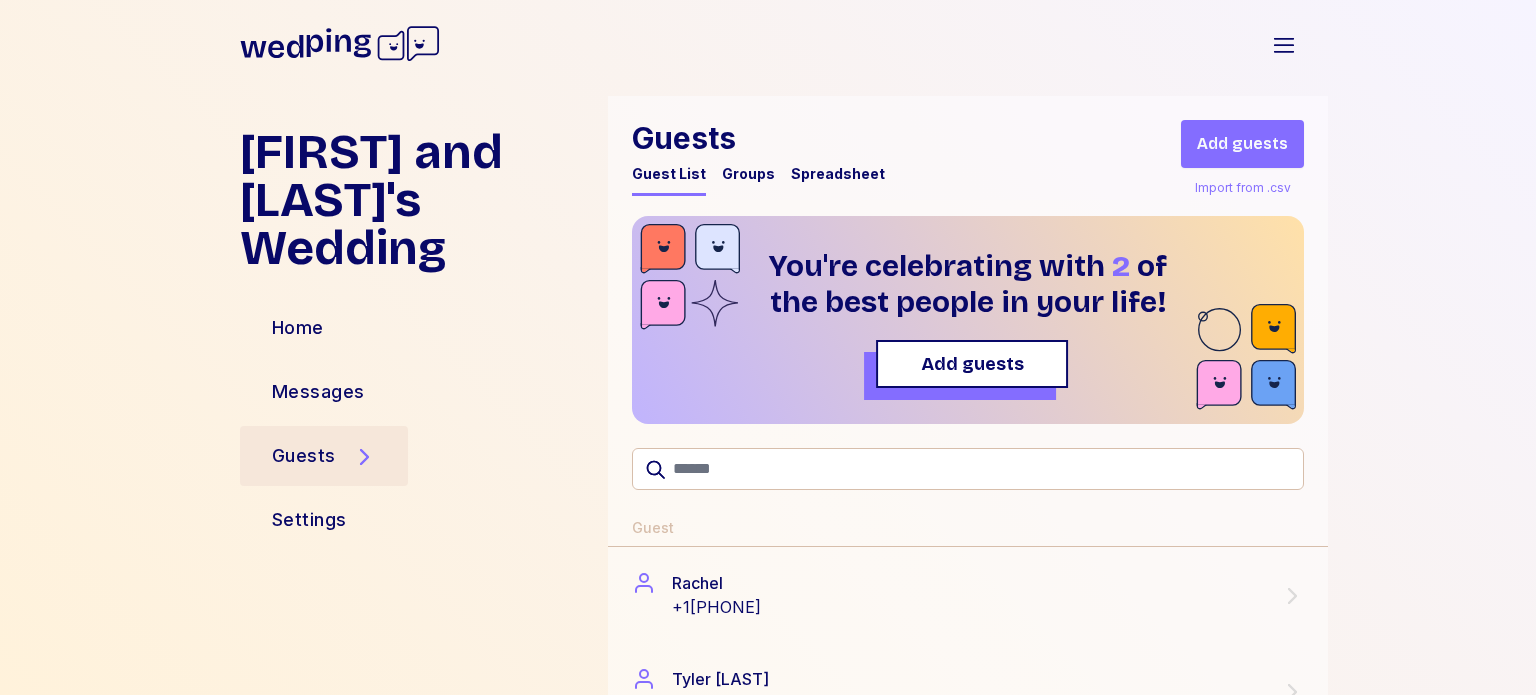 click on "Add guests" at bounding box center [972, 364] 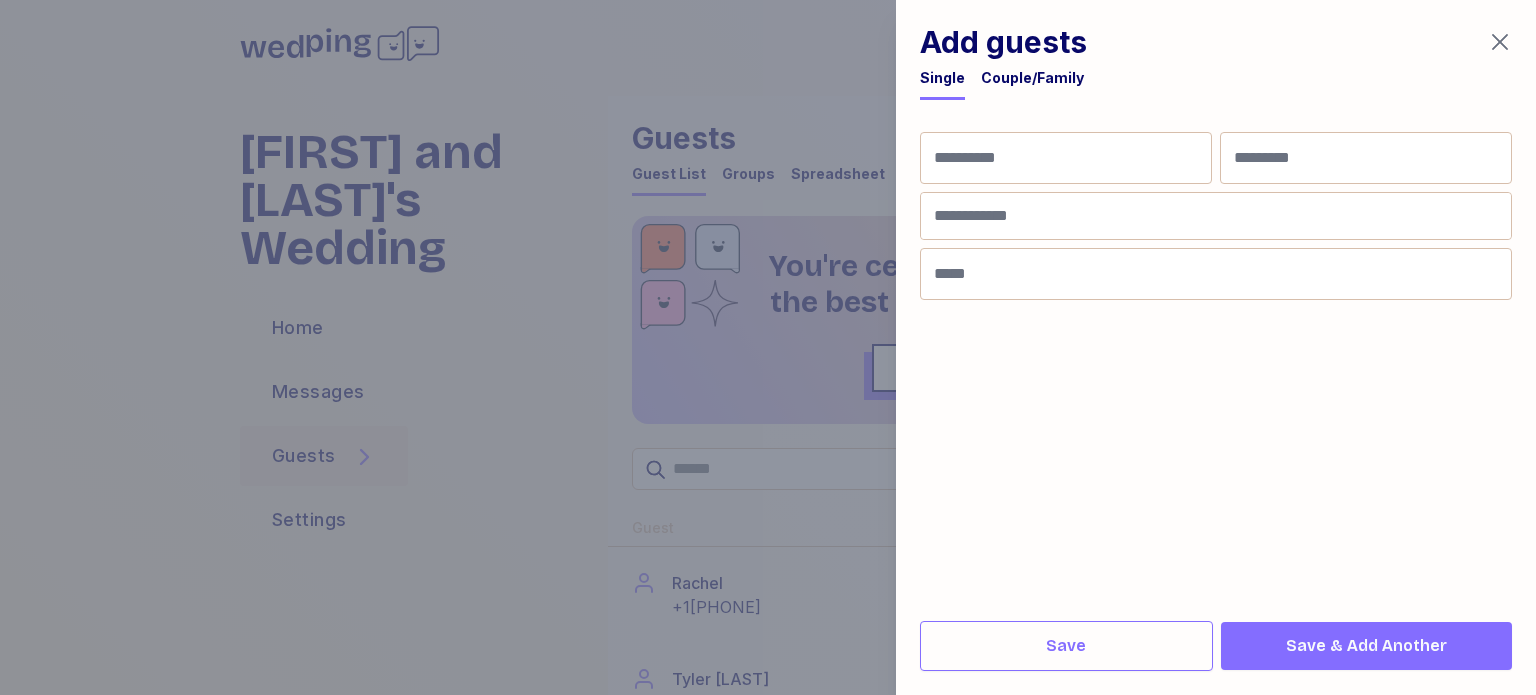 click 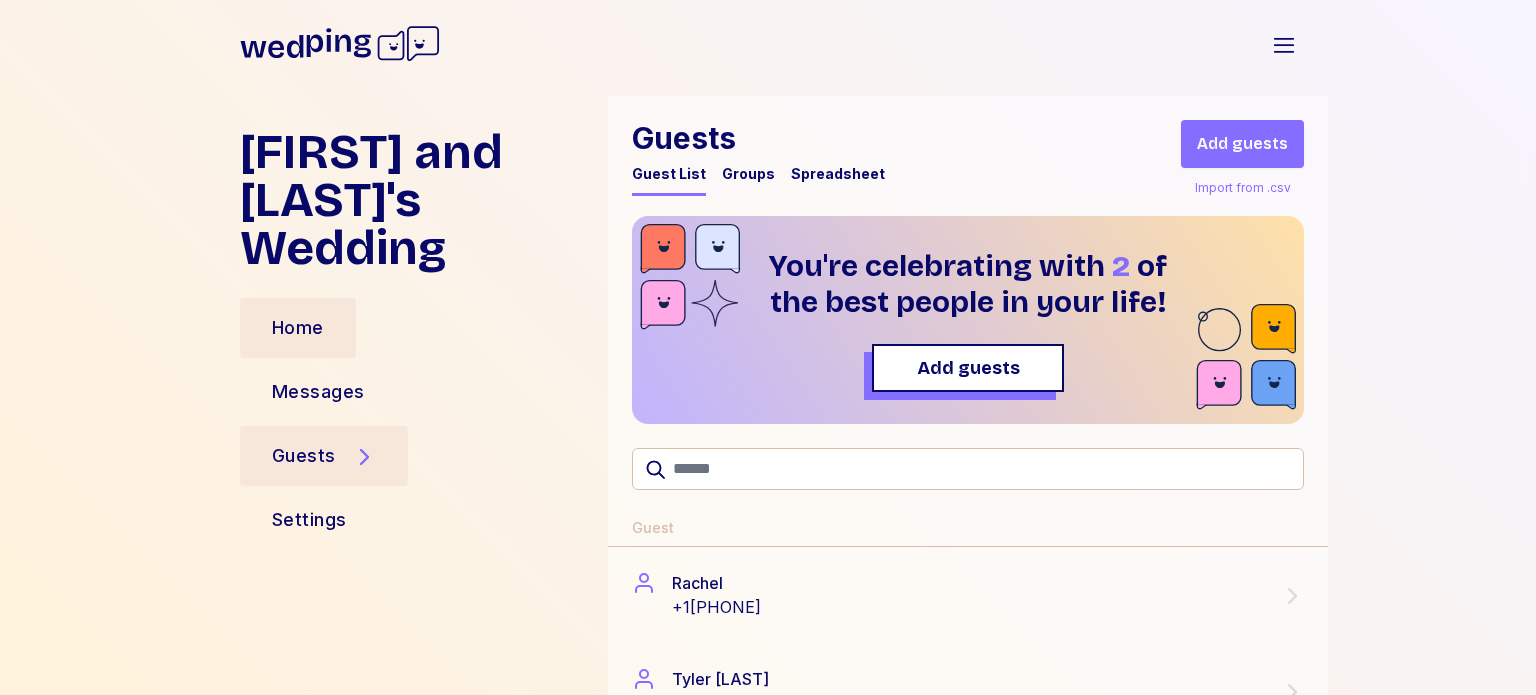 click on "Home" at bounding box center (298, 328) 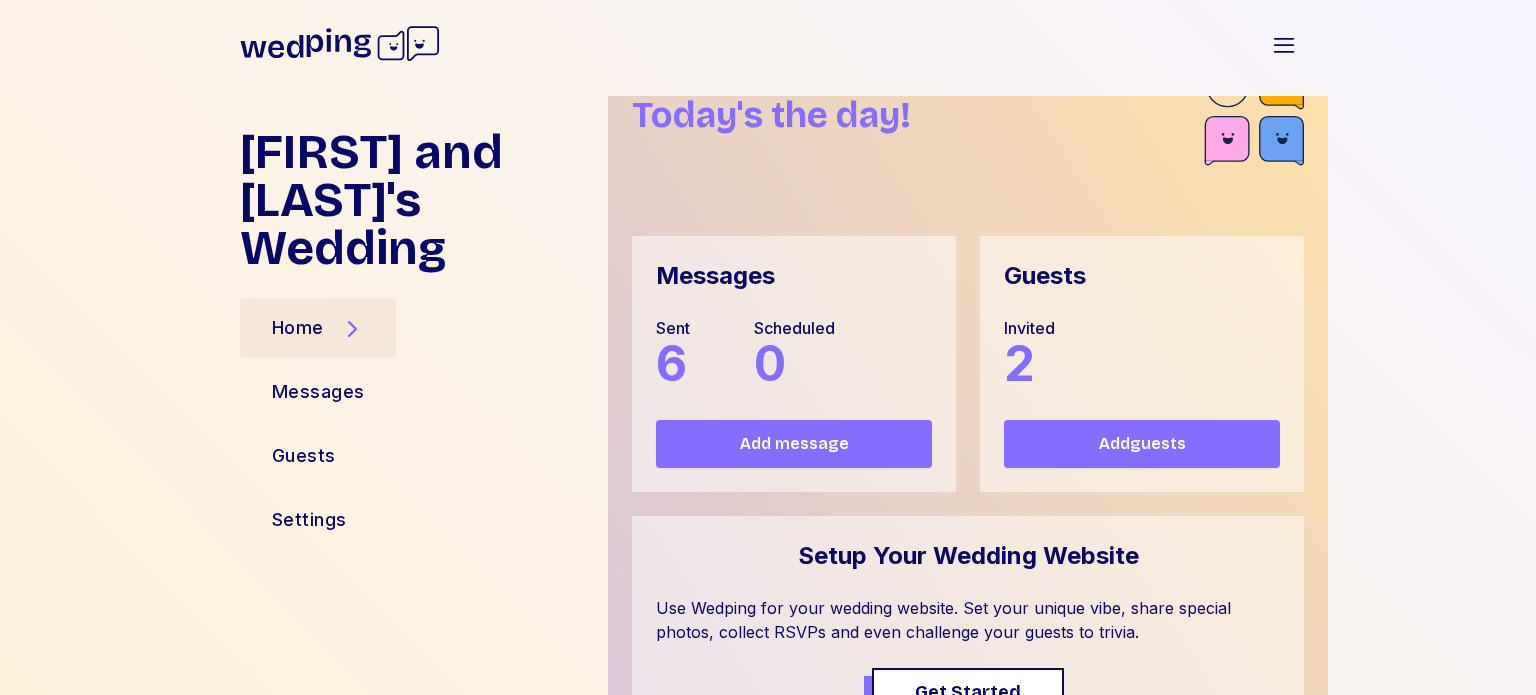 scroll, scrollTop: 0, scrollLeft: 0, axis: both 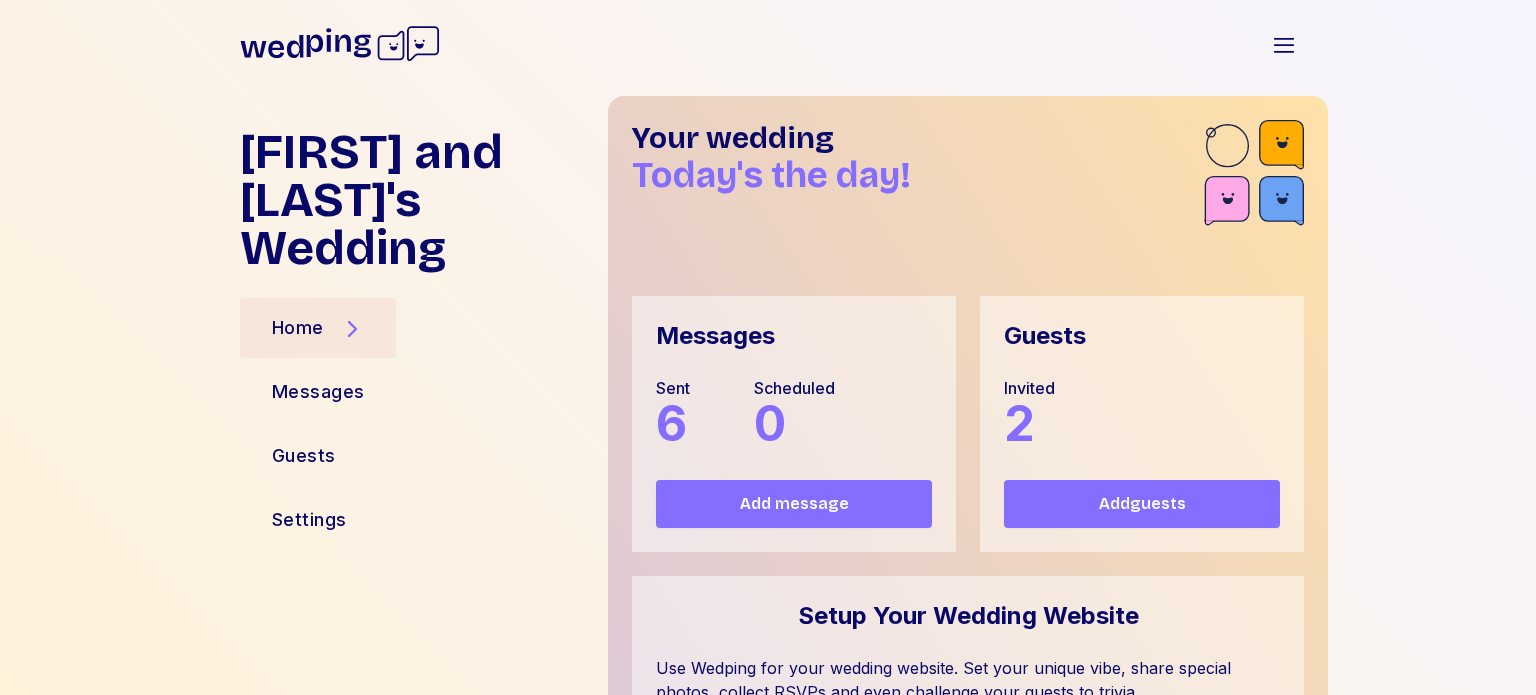 click on "Add message" at bounding box center (794, 504) 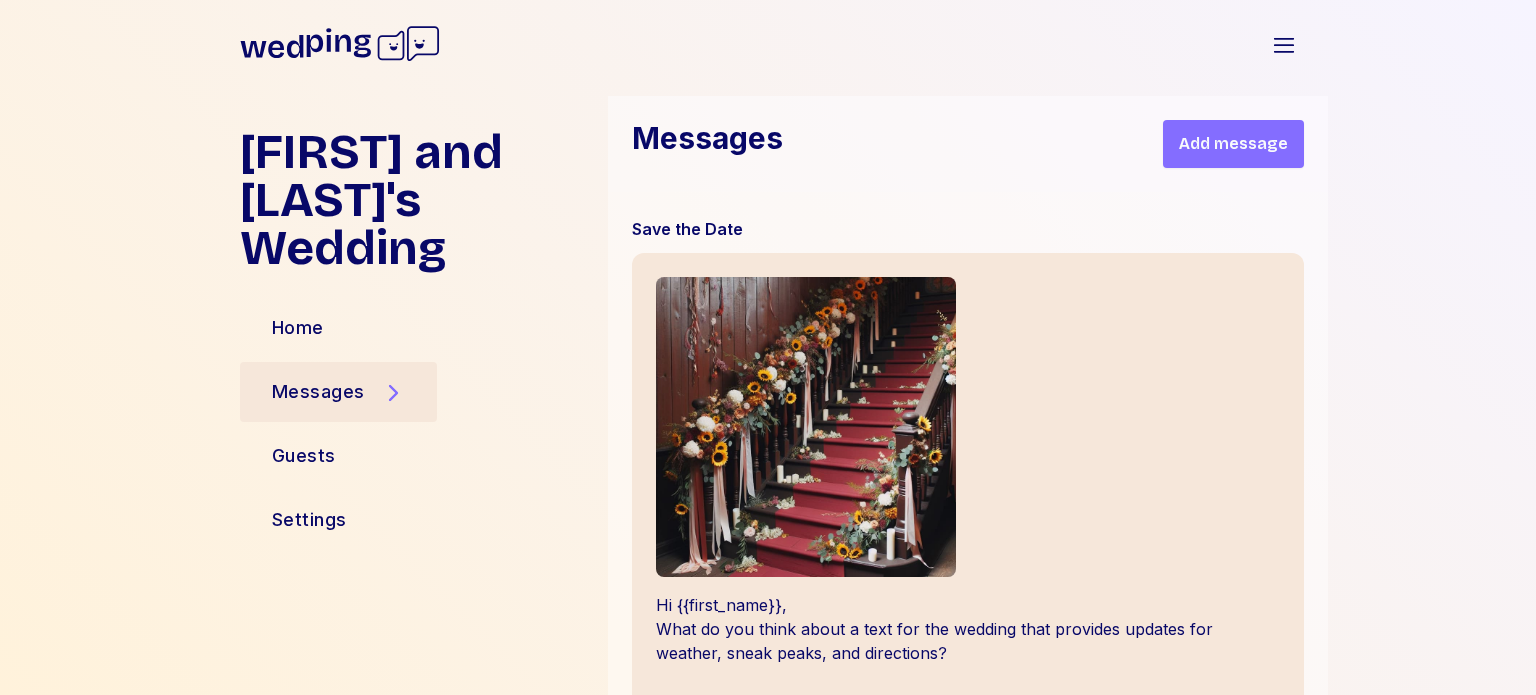 scroll, scrollTop: 1508, scrollLeft: 0, axis: vertical 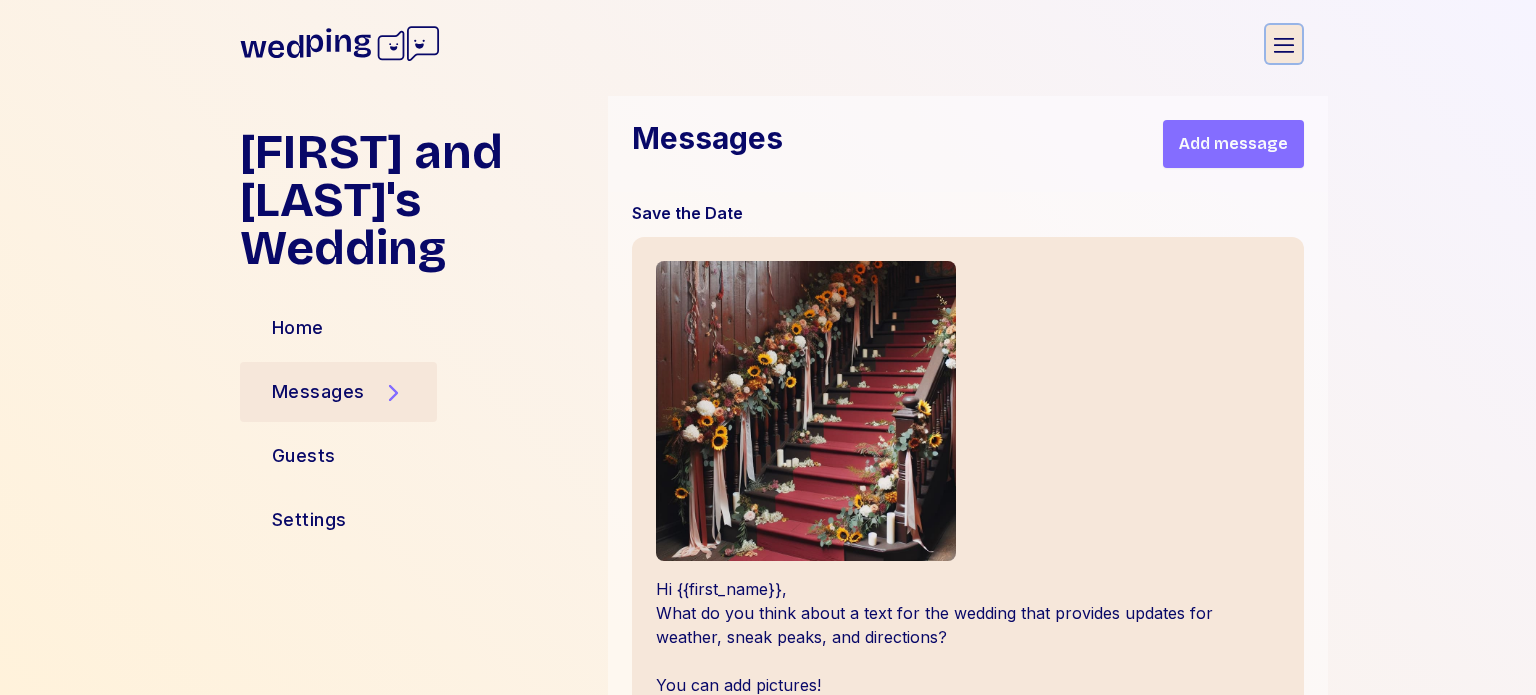 click on "Open sidebar" at bounding box center [1284, 44] 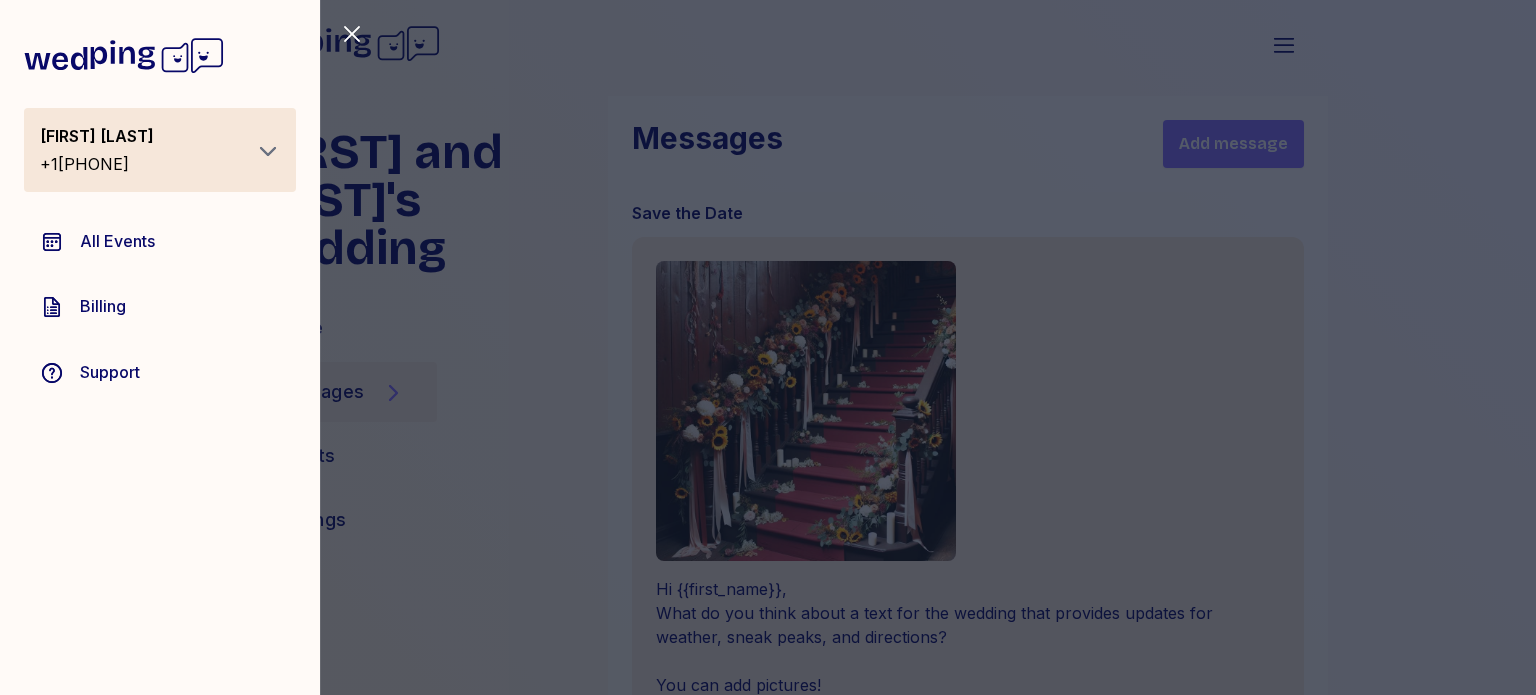 click on "Close sidebar Tyler Hanks +14406707000 All Events Billing Support" at bounding box center [768, 347] 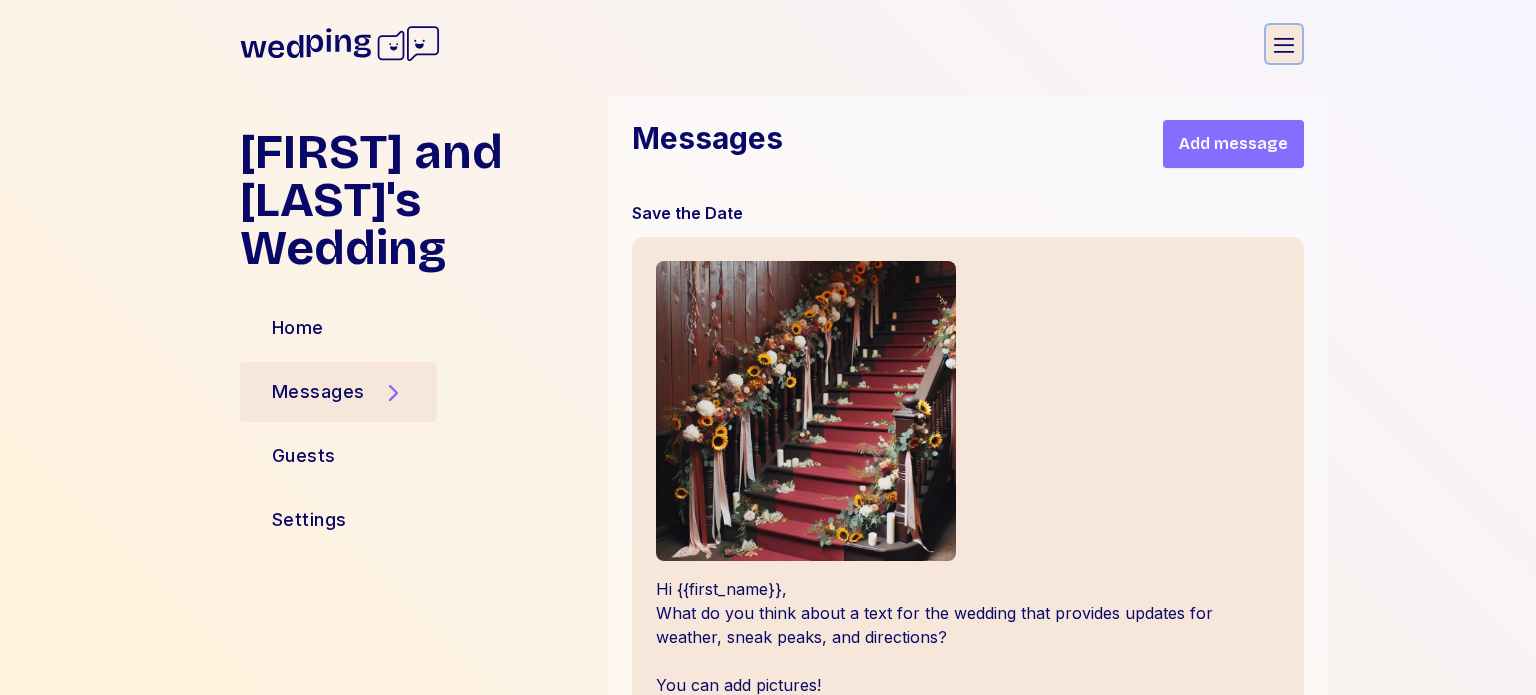 click on "Open sidebar" at bounding box center (1284, 44) 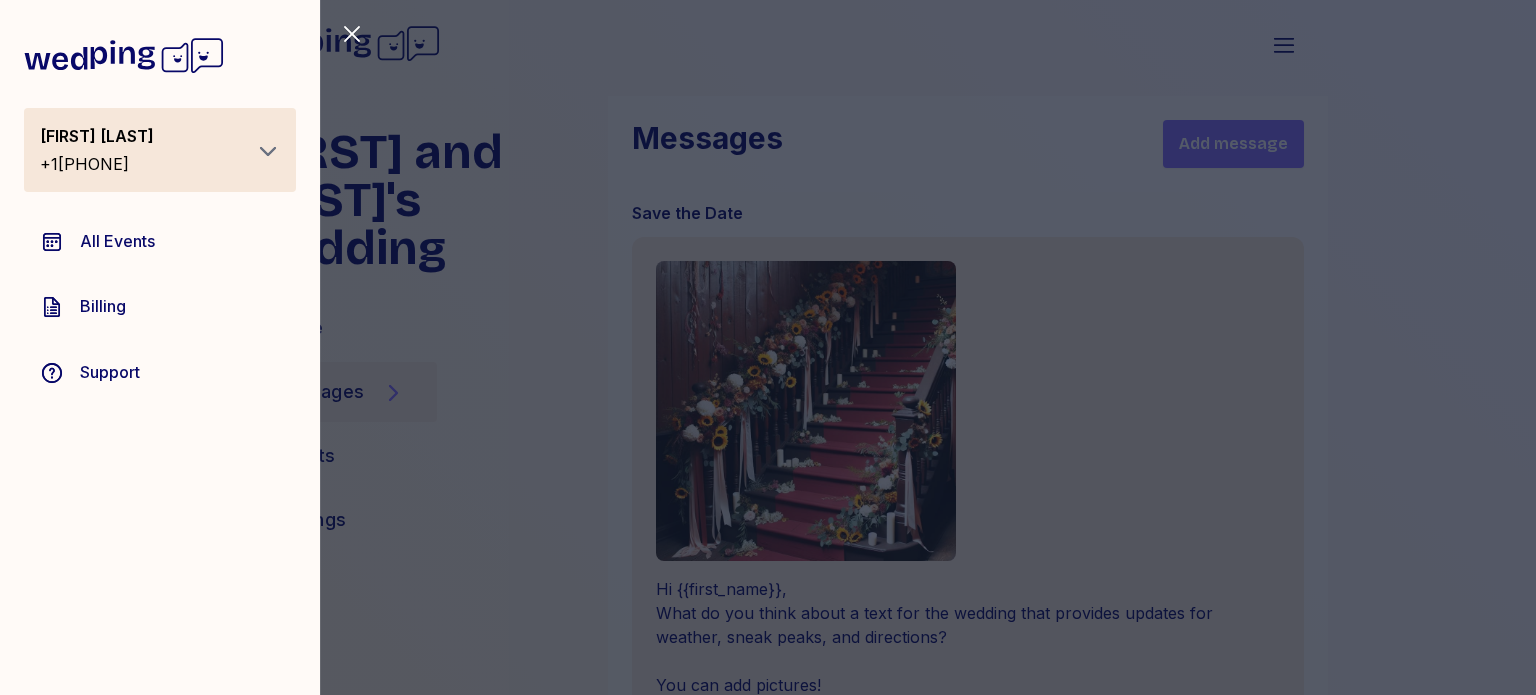 click on "All Events" at bounding box center (117, 241) 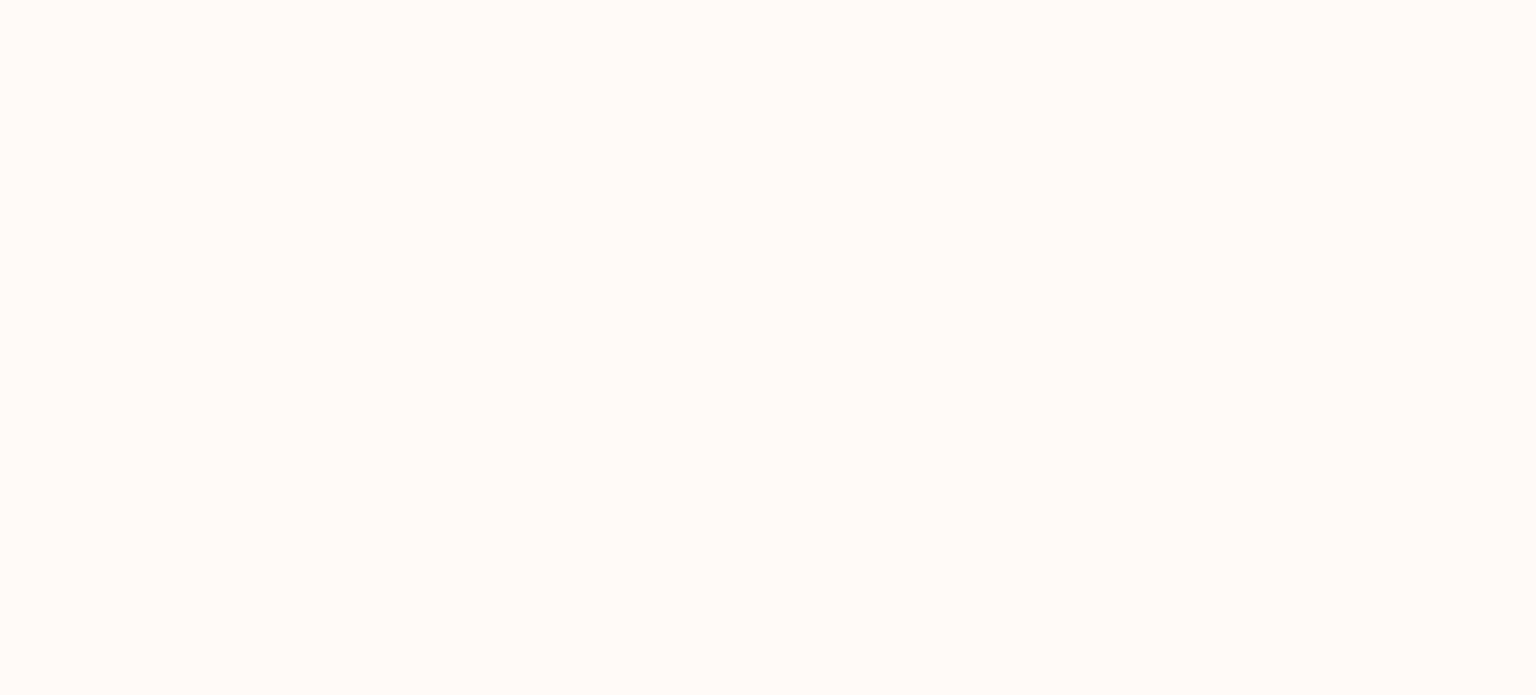 scroll, scrollTop: 0, scrollLeft: 0, axis: both 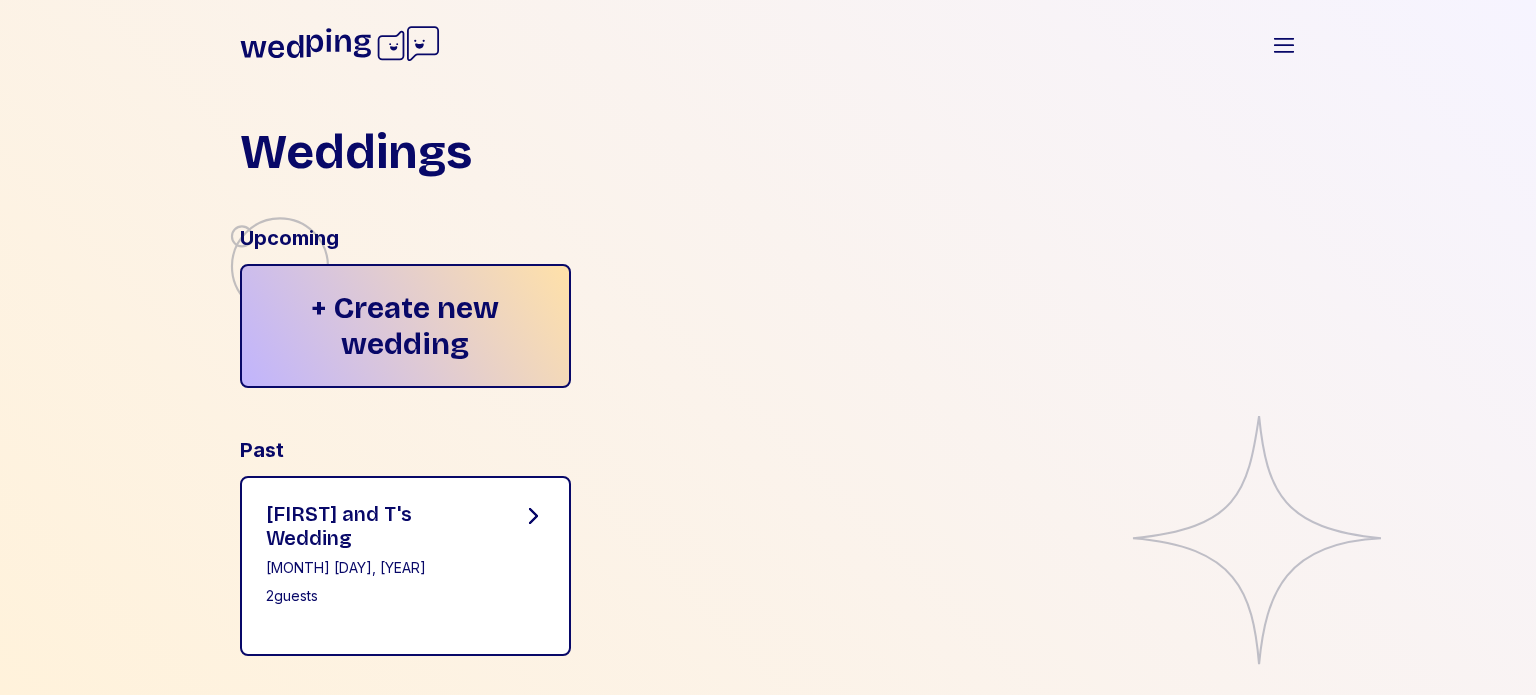 drag, startPoint x: 435, startPoint y: 505, endPoint x: 425, endPoint y: 519, distance: 17.20465 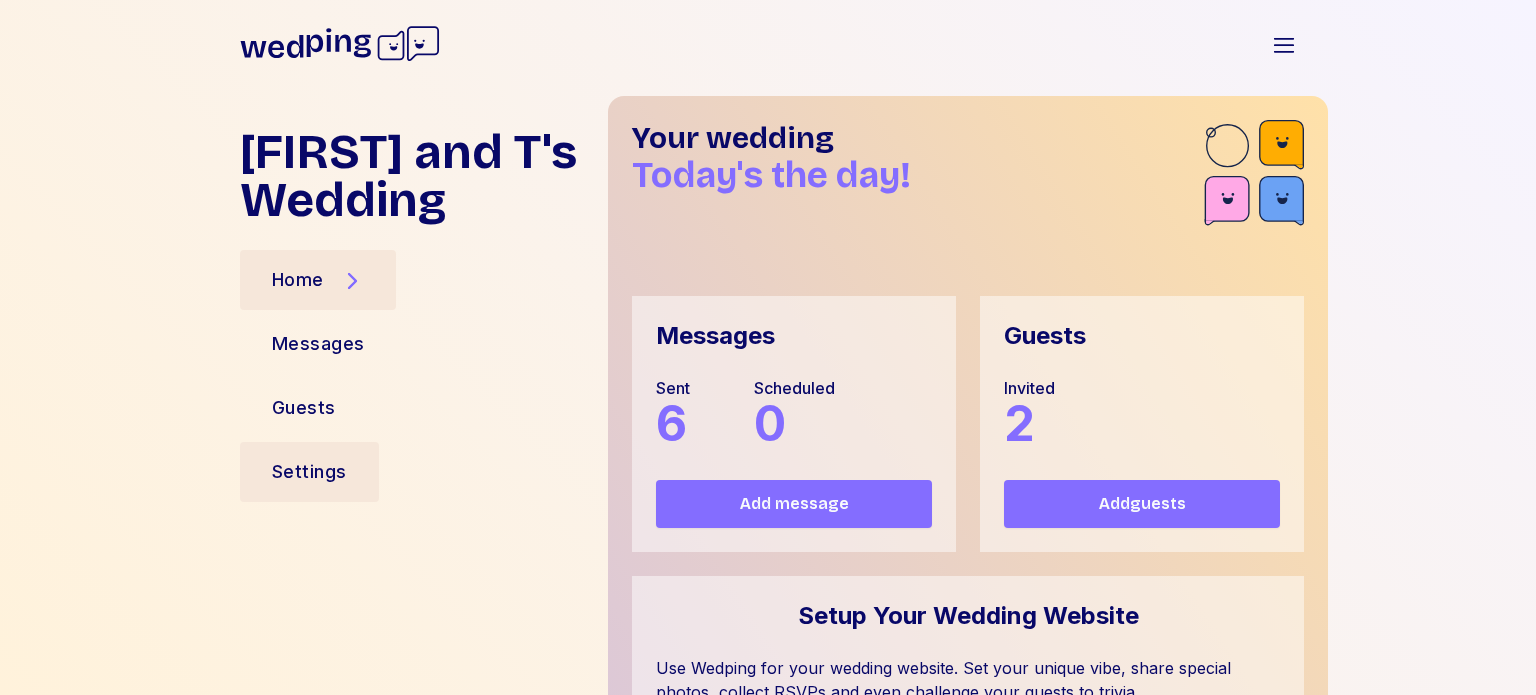 click on "Settings" at bounding box center [309, 472] 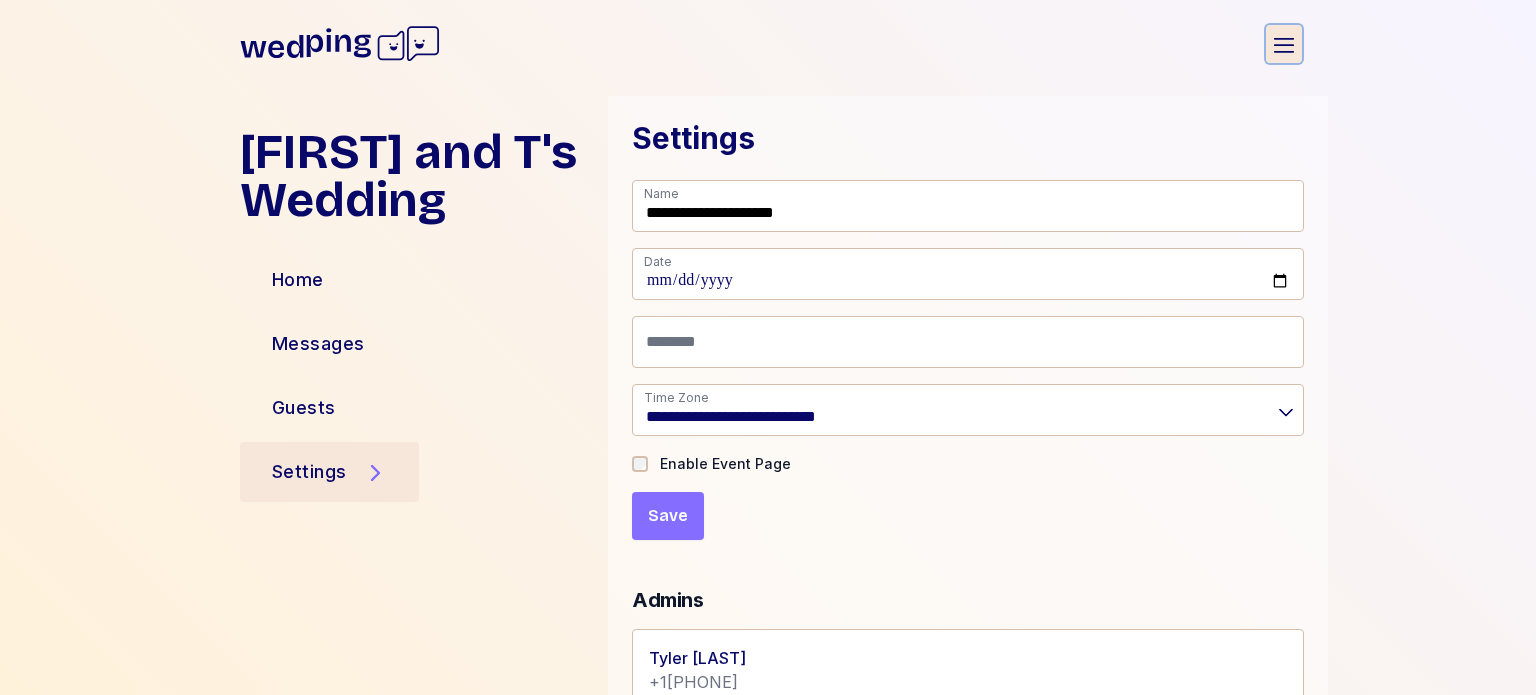 click on "Open sidebar" at bounding box center [1284, 44] 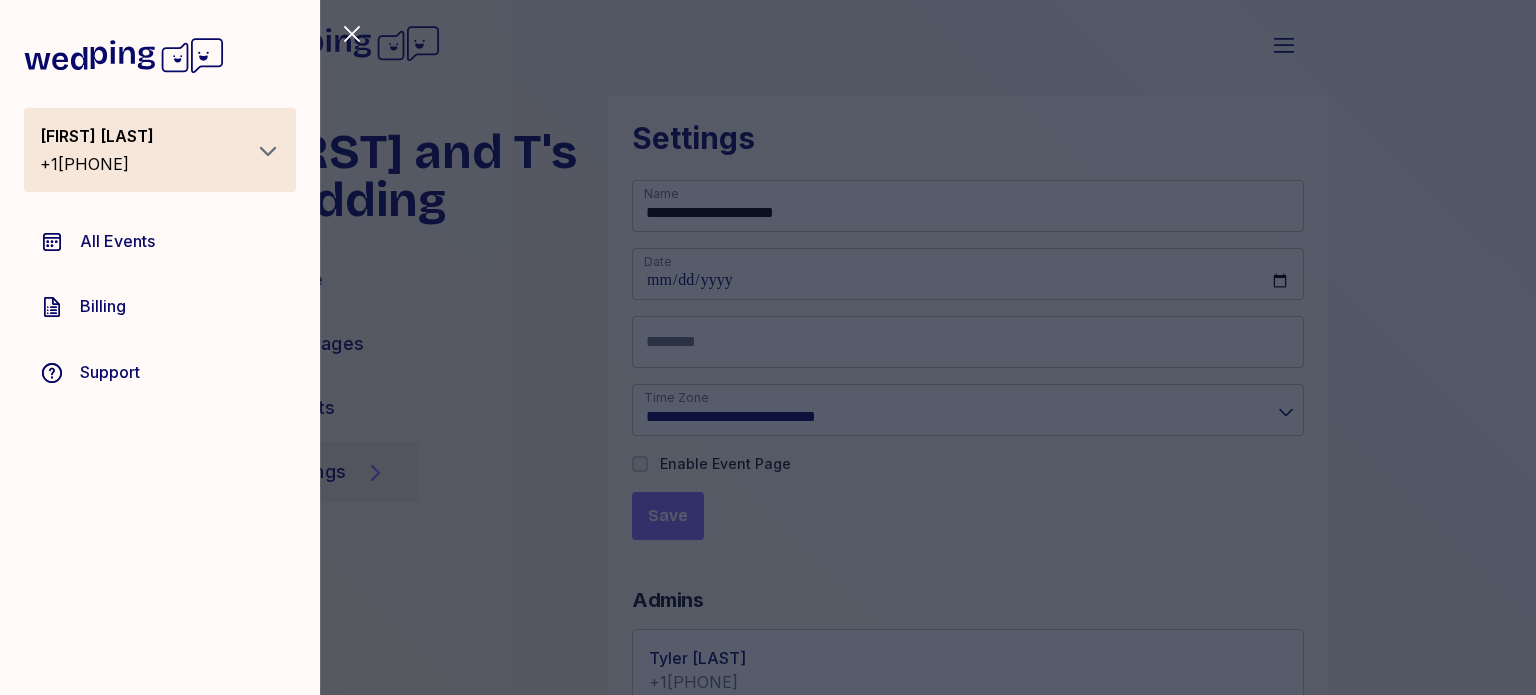 click on "All Events" at bounding box center (160, 241) 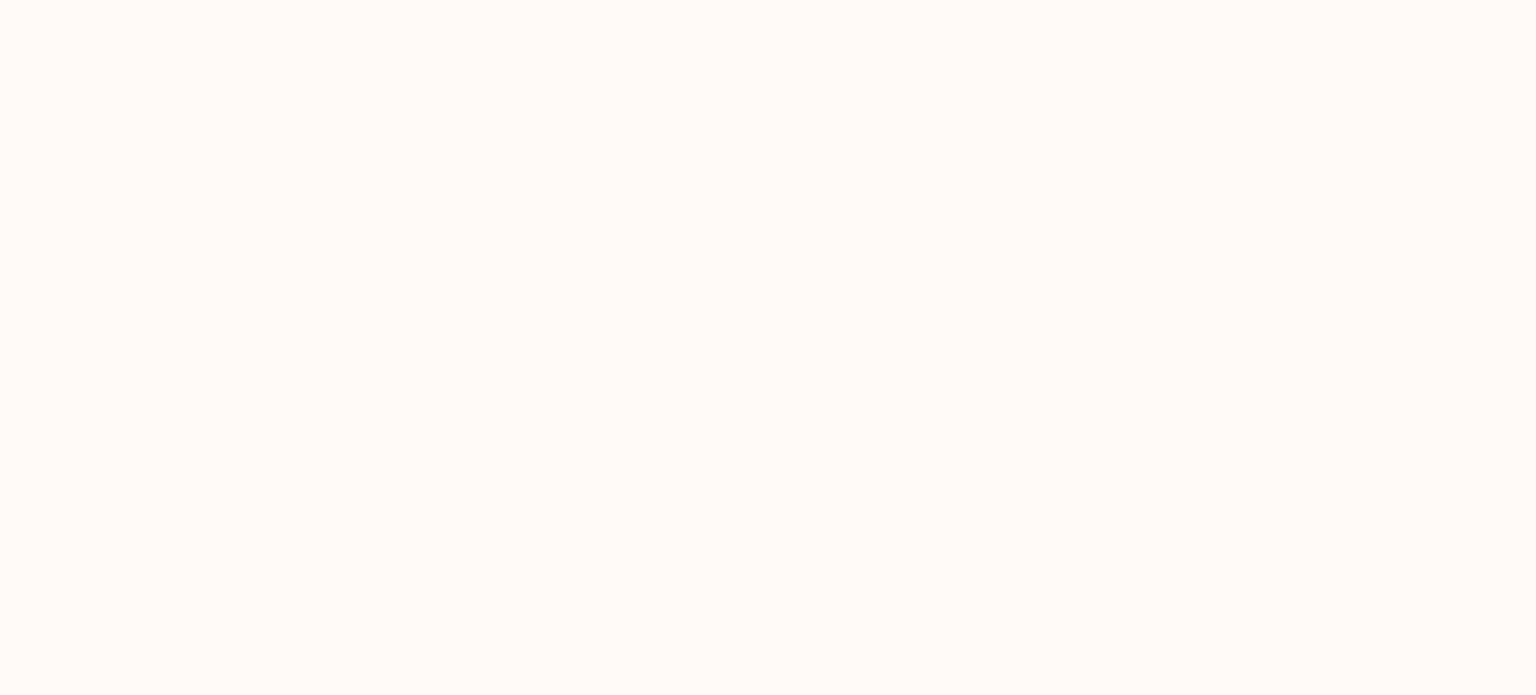 scroll, scrollTop: 0, scrollLeft: 0, axis: both 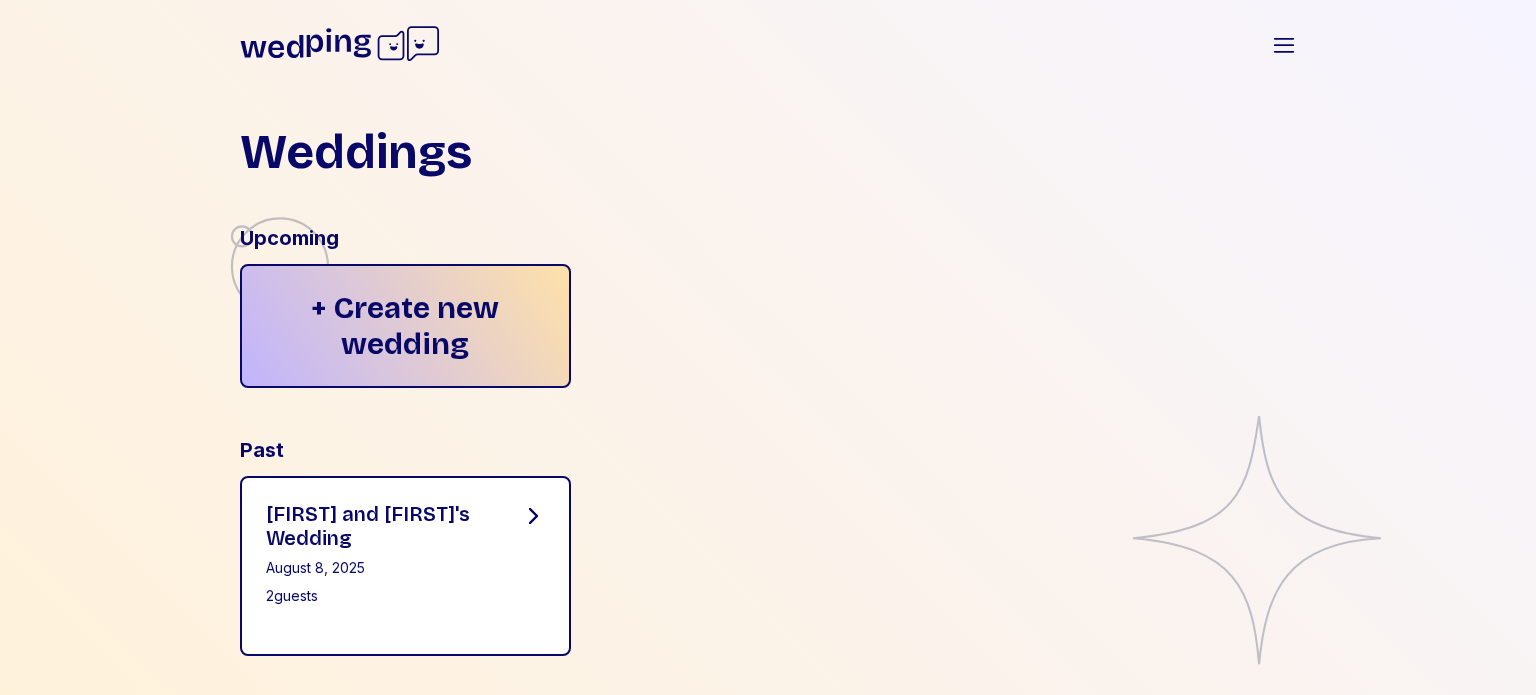 drag, startPoint x: 482, startPoint y: 529, endPoint x: 458, endPoint y: 539, distance: 26 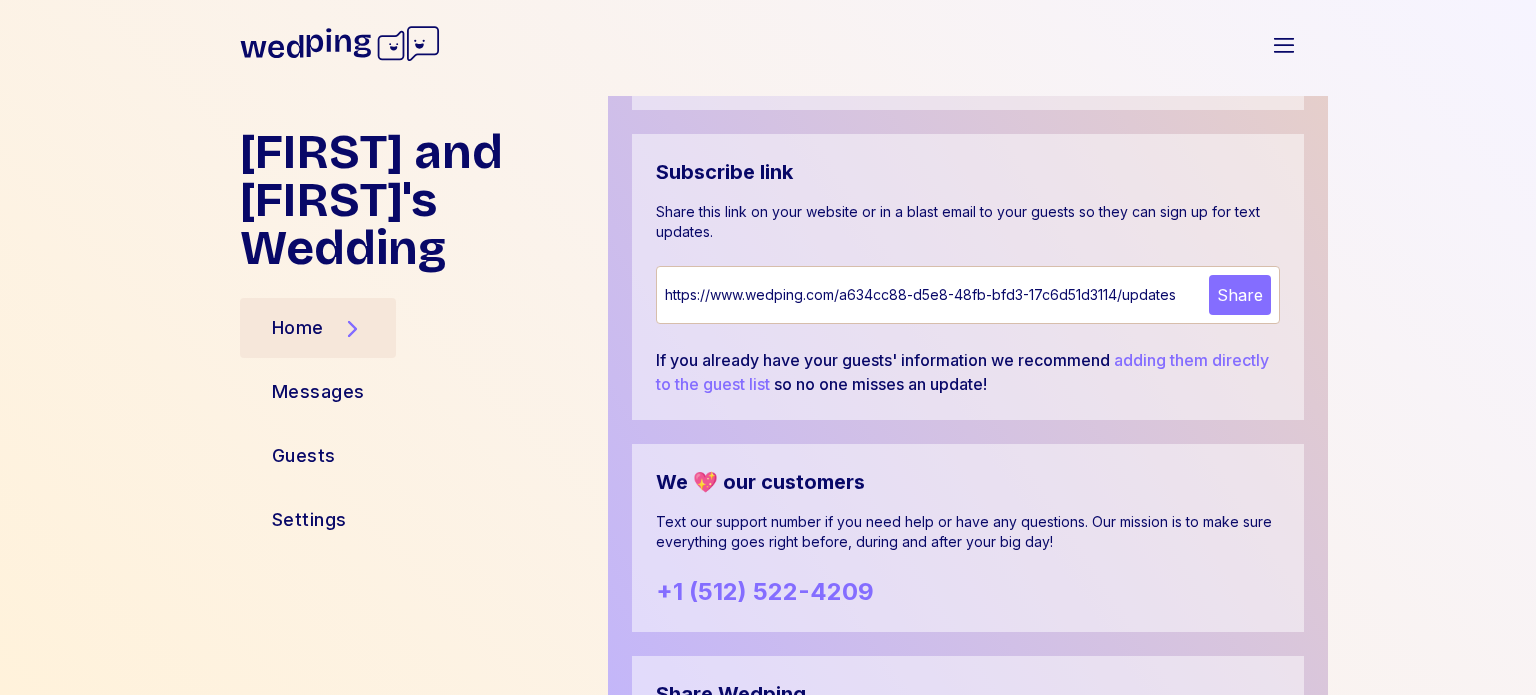 scroll, scrollTop: 1476, scrollLeft: 0, axis: vertical 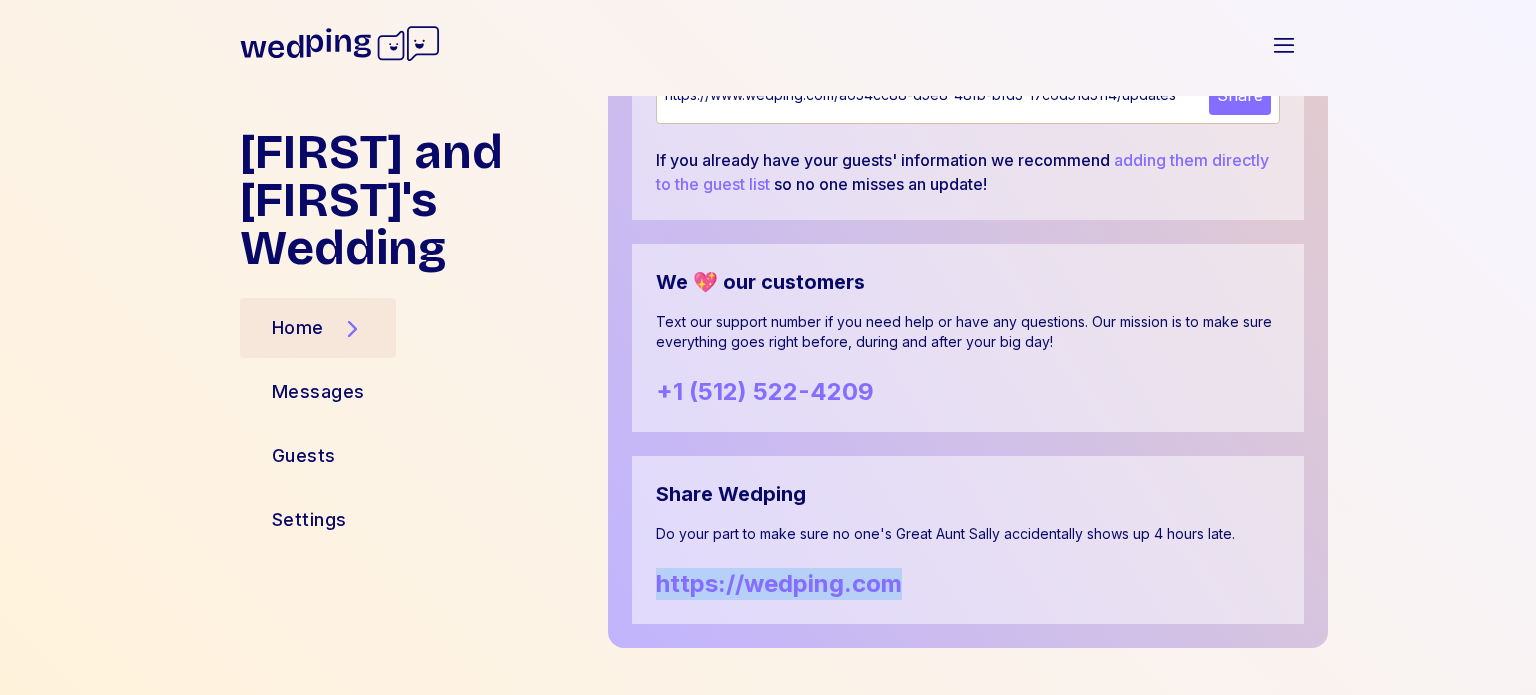 drag, startPoint x: 895, startPoint y: 595, endPoint x: 647, endPoint y: 576, distance: 248.72676 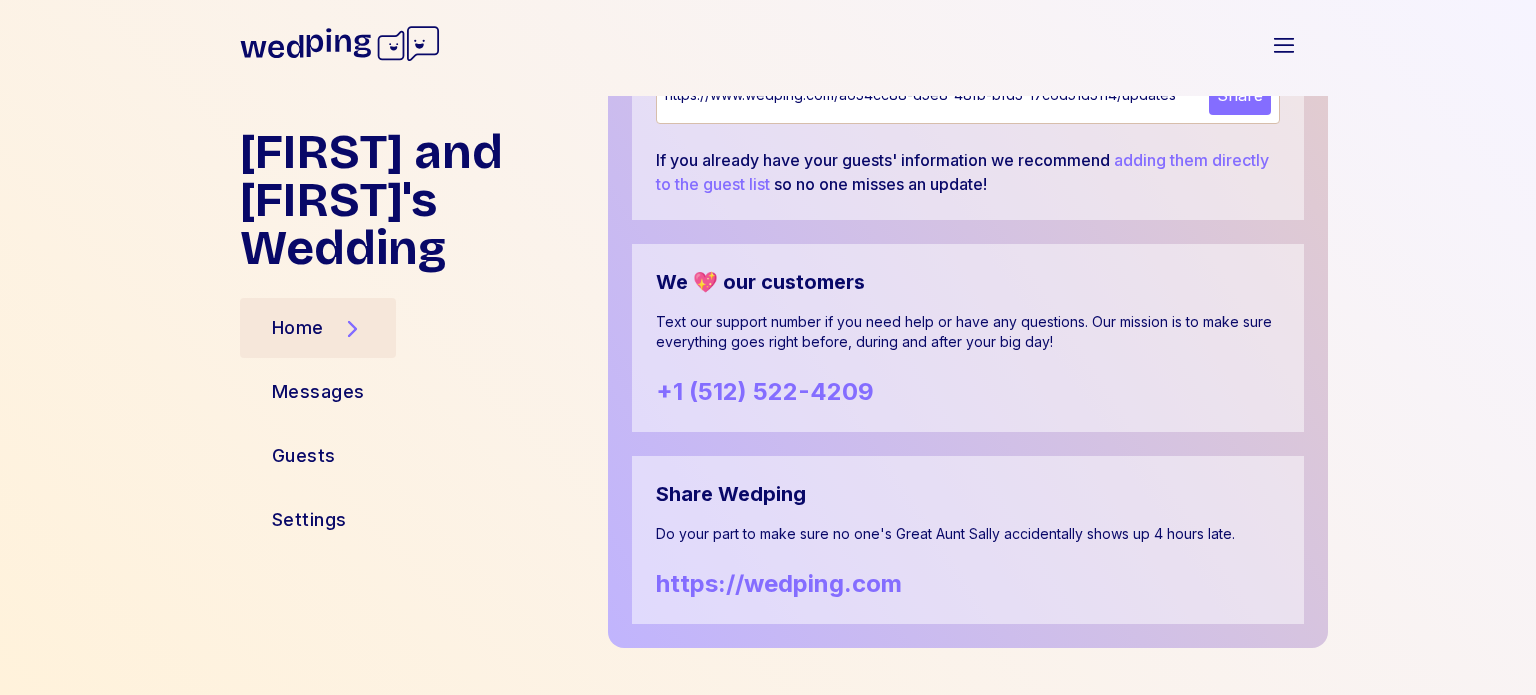 click on "Messages Sent 6 Scheduled 0 Add message Guests Invited 2 Add  guests Setup Your Wedding Website Use Wedping for your wedding website. Set your unique vibe, share special photos, collect RSVPs and even challenge your guests to trivia. Get Started Subscribe link Share this link on your website or in a blast email to your guests so they can sign up for text updates. https://www.wedping.com/a634cc88-d5e8-48fb-bfd3-17c6d51d3114/updates Share If you already have your guests' information we recommend   adding them directly to the guest list   so no one misses an update! We 💖 our customers Text our support number if you need help or have any questions. Our mission is to make sure everything goes right before, during and after your big day! +1 (512) 522-4209 Share Wedping Do your part to make sure no one's Great Aunt Sally accidentally shows up 4 hours late. https://wedping.com" at bounding box center [968, -278] 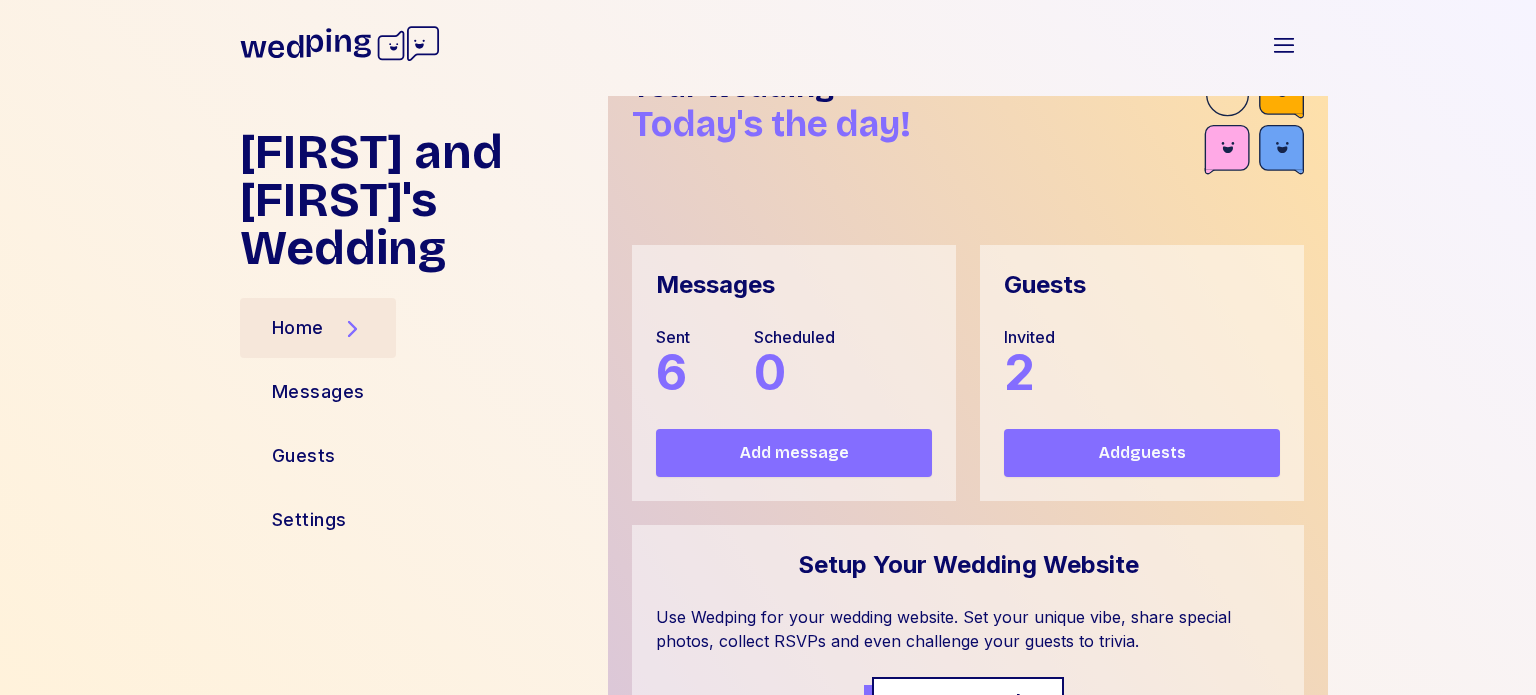 scroll, scrollTop: 100, scrollLeft: 0, axis: vertical 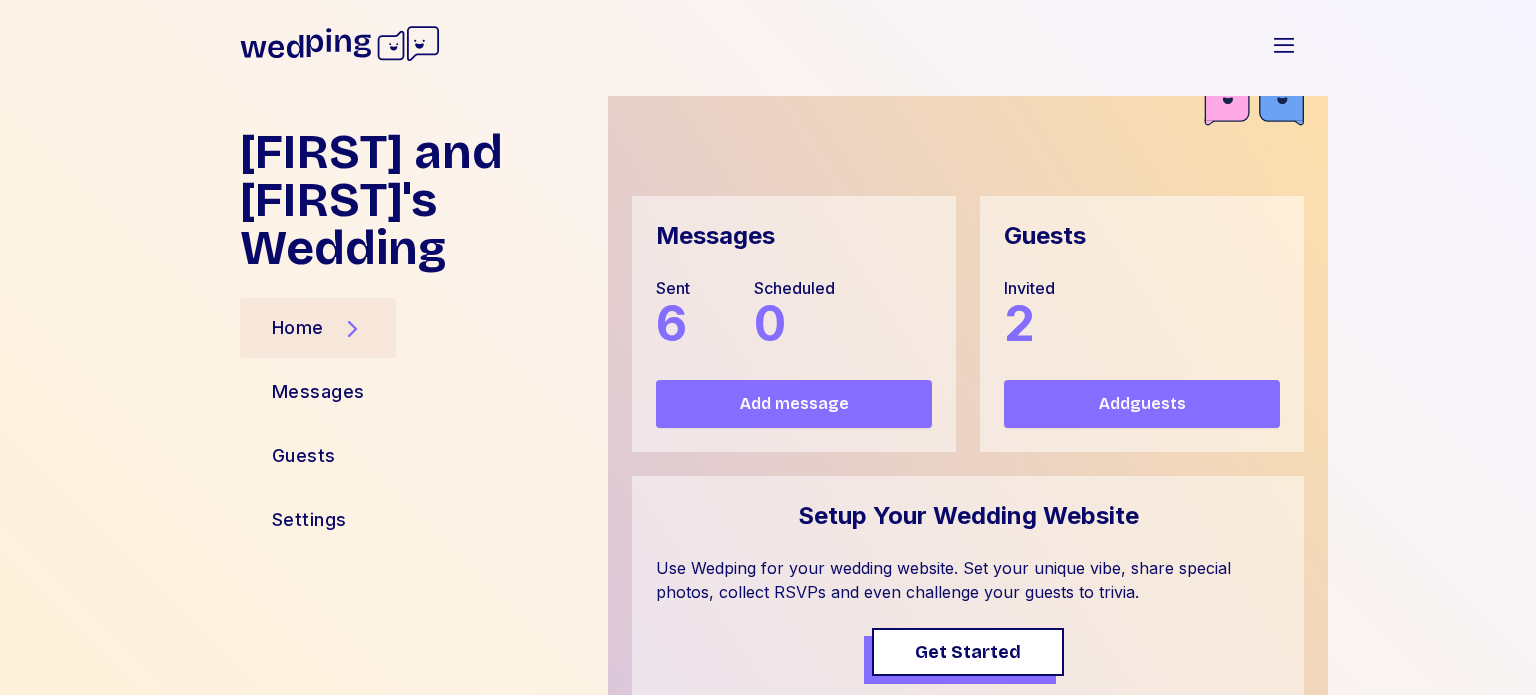 click on "Add message" at bounding box center [794, 404] 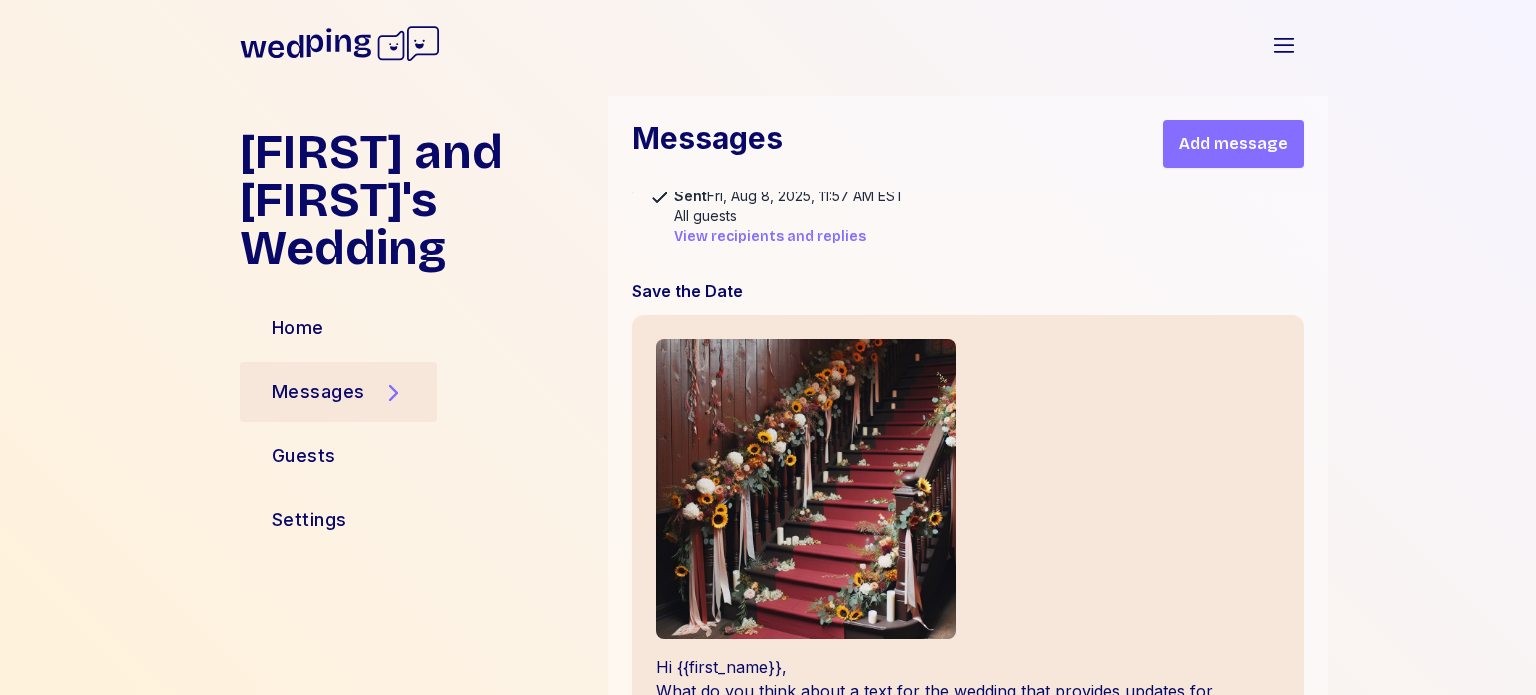 scroll, scrollTop: 1392, scrollLeft: 0, axis: vertical 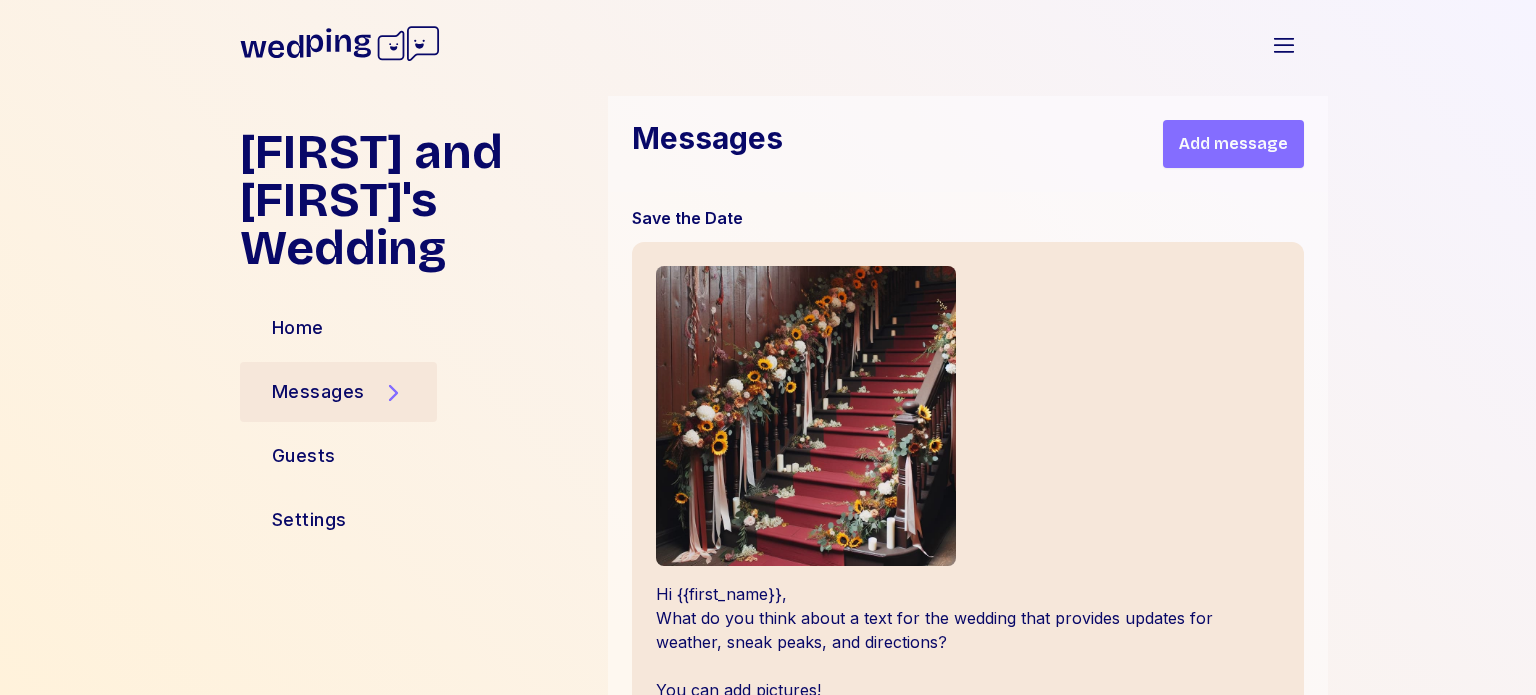 click on "Add message" at bounding box center [1233, 144] 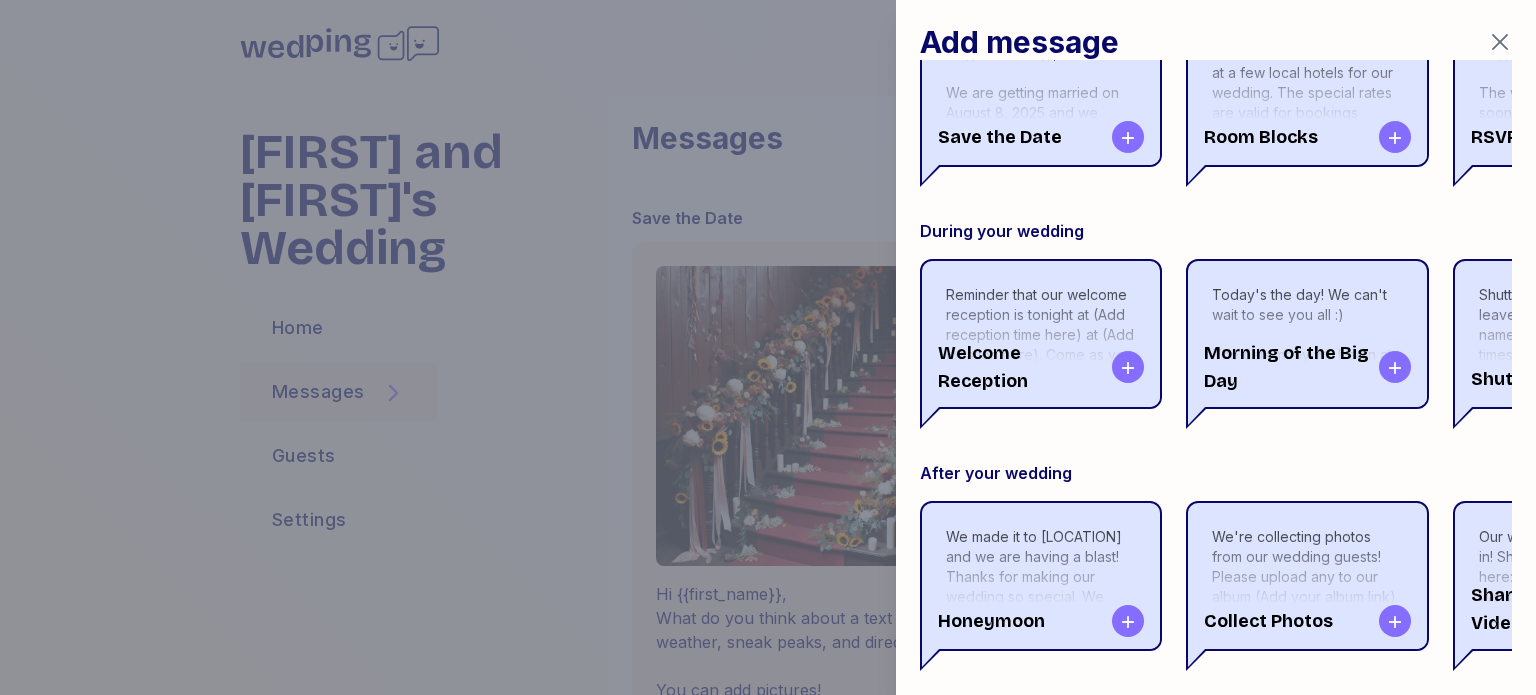 scroll, scrollTop: 0, scrollLeft: 0, axis: both 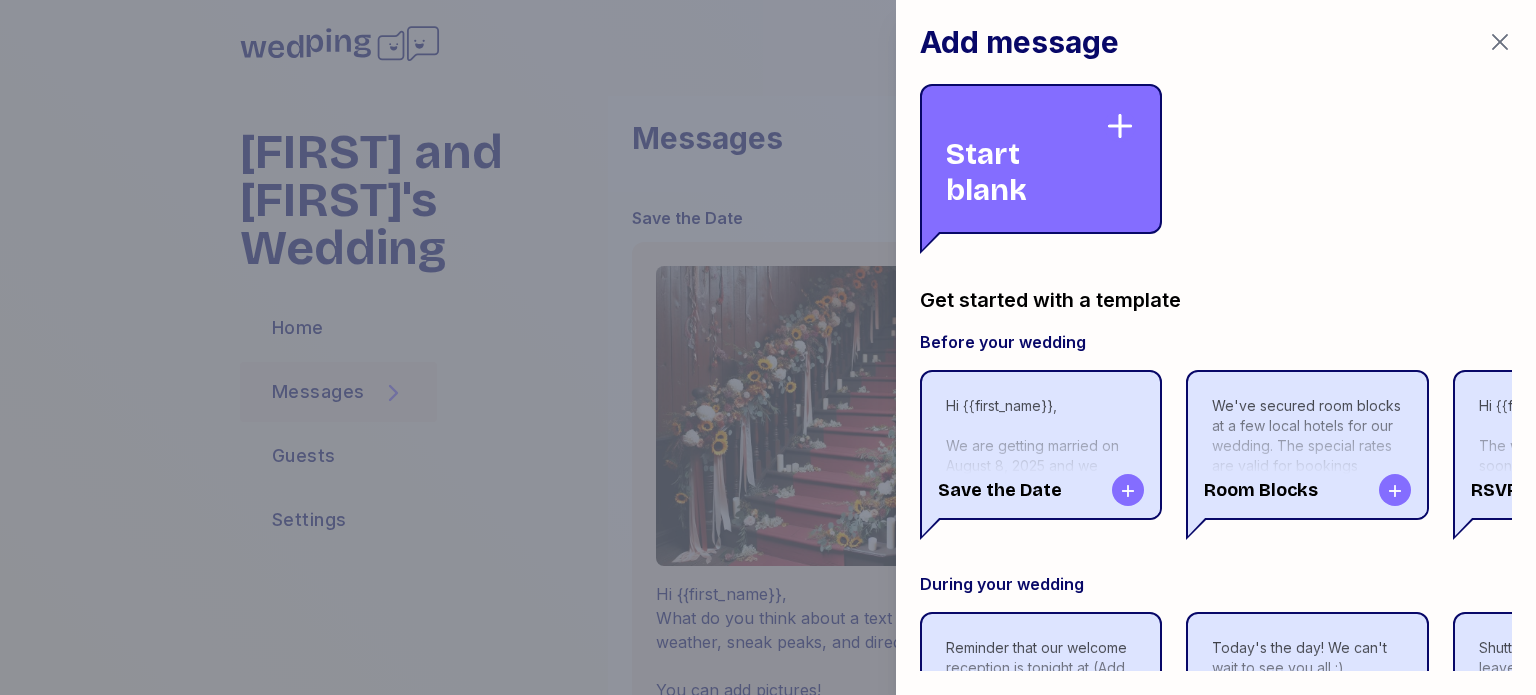 click on "Start blank" at bounding box center (1025, 159) 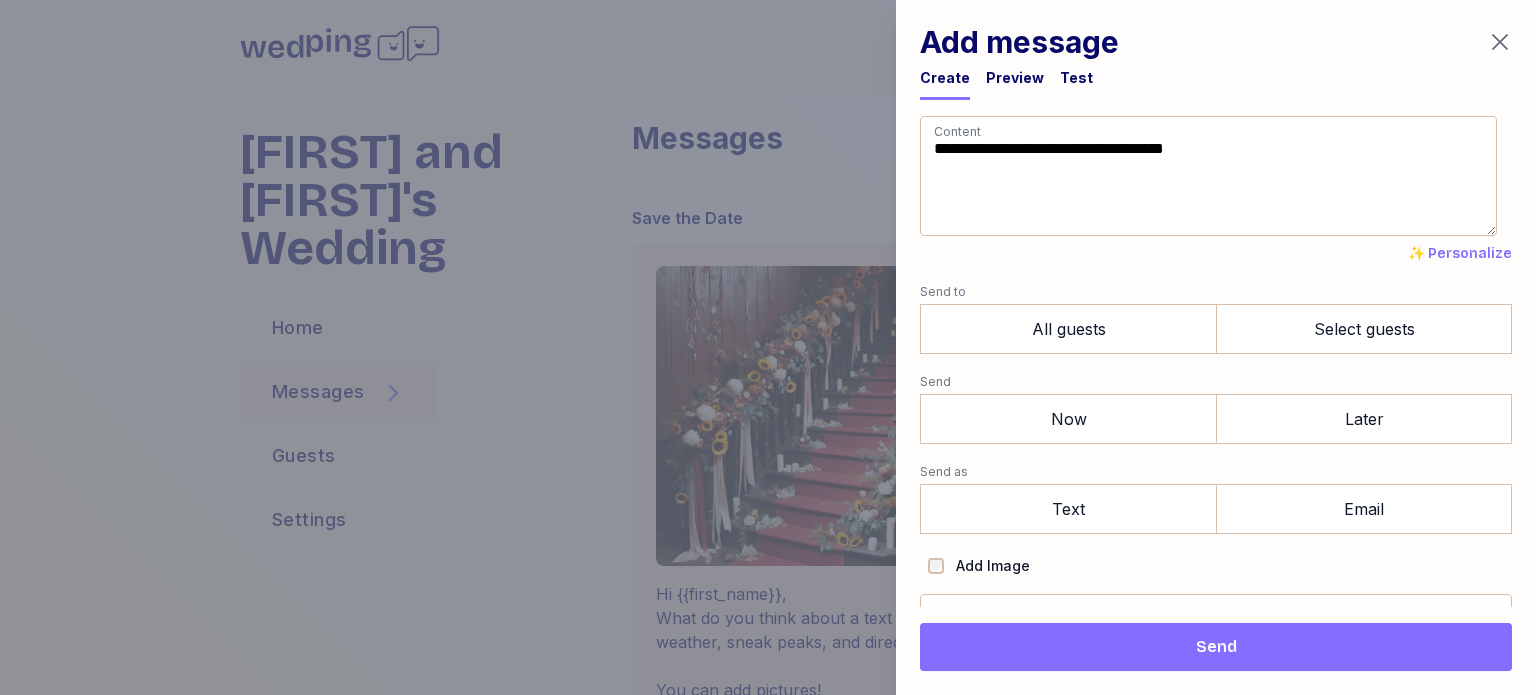 drag, startPoint x: 1064, startPoint y: 177, endPoint x: 890, endPoint y: 152, distance: 175.7868 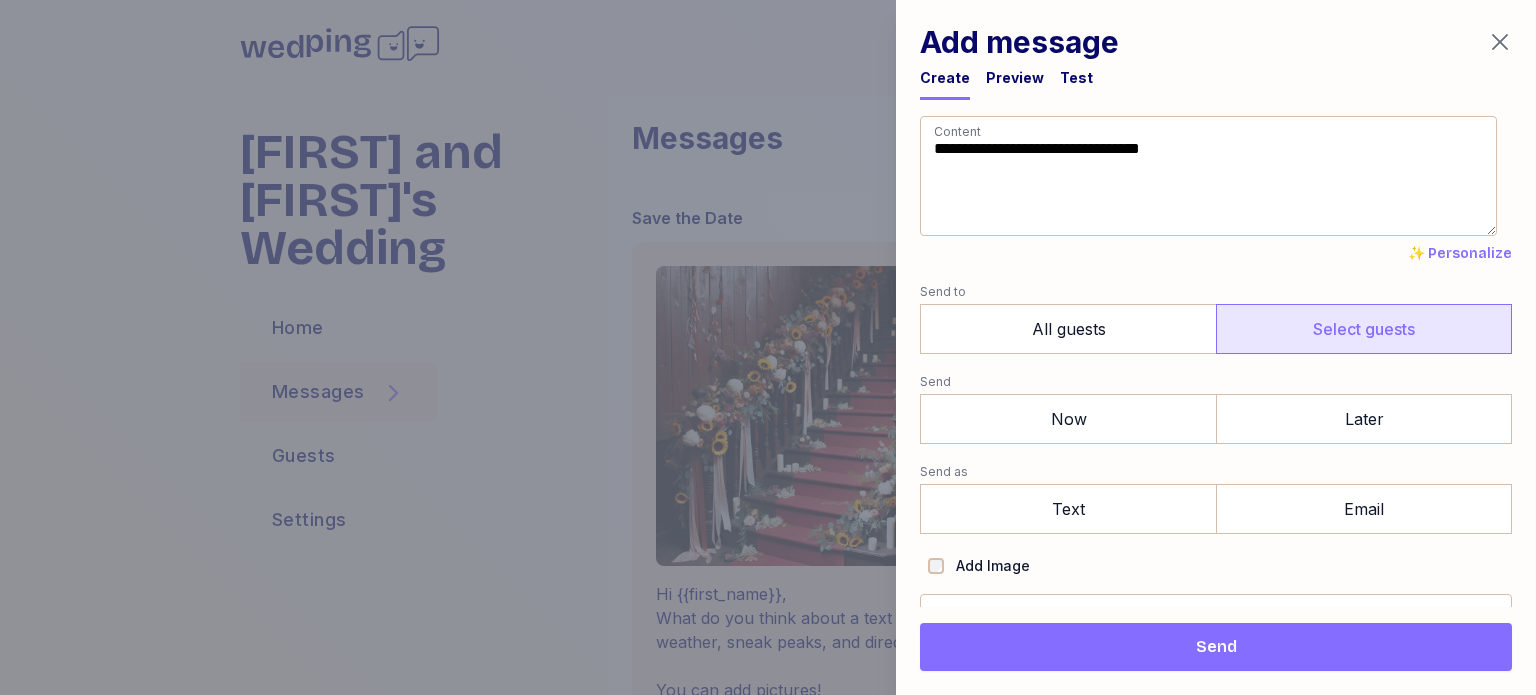 type on "**********" 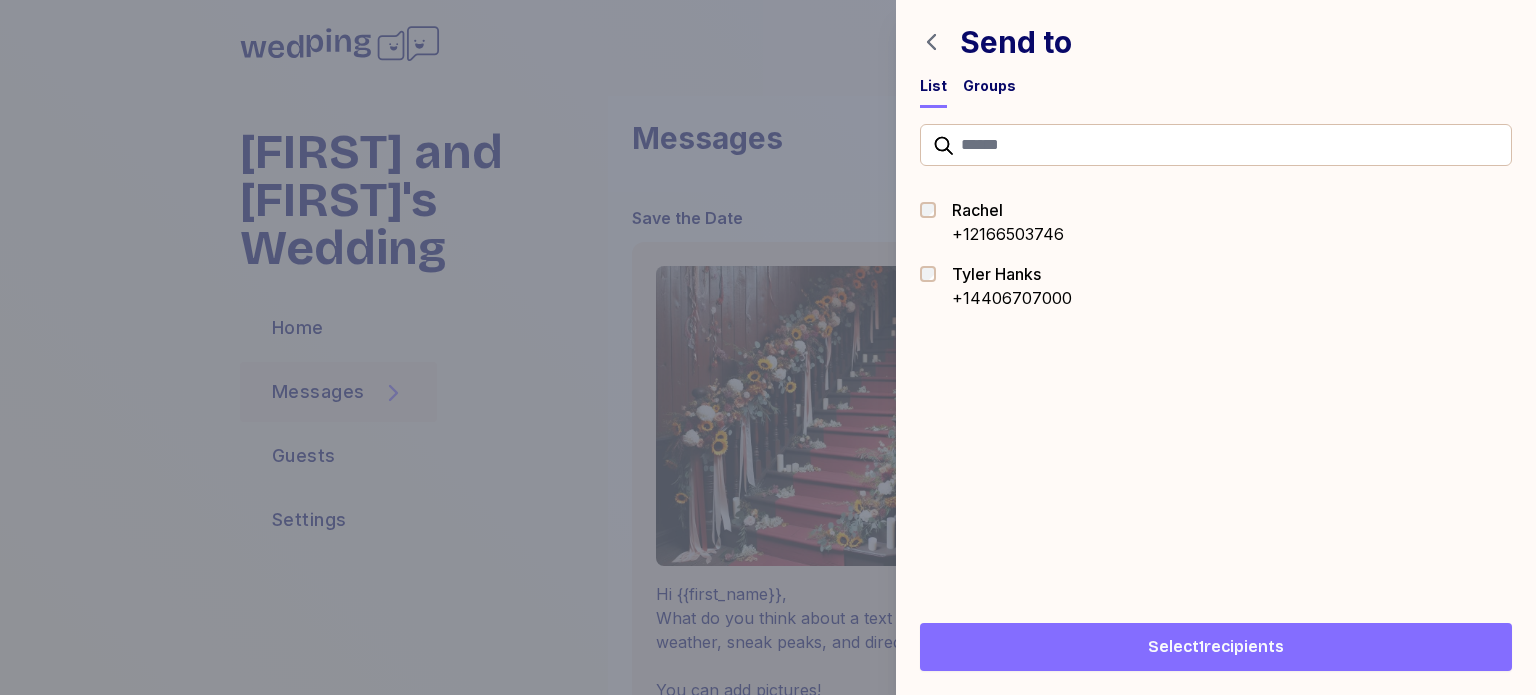 click at bounding box center (934, 286) 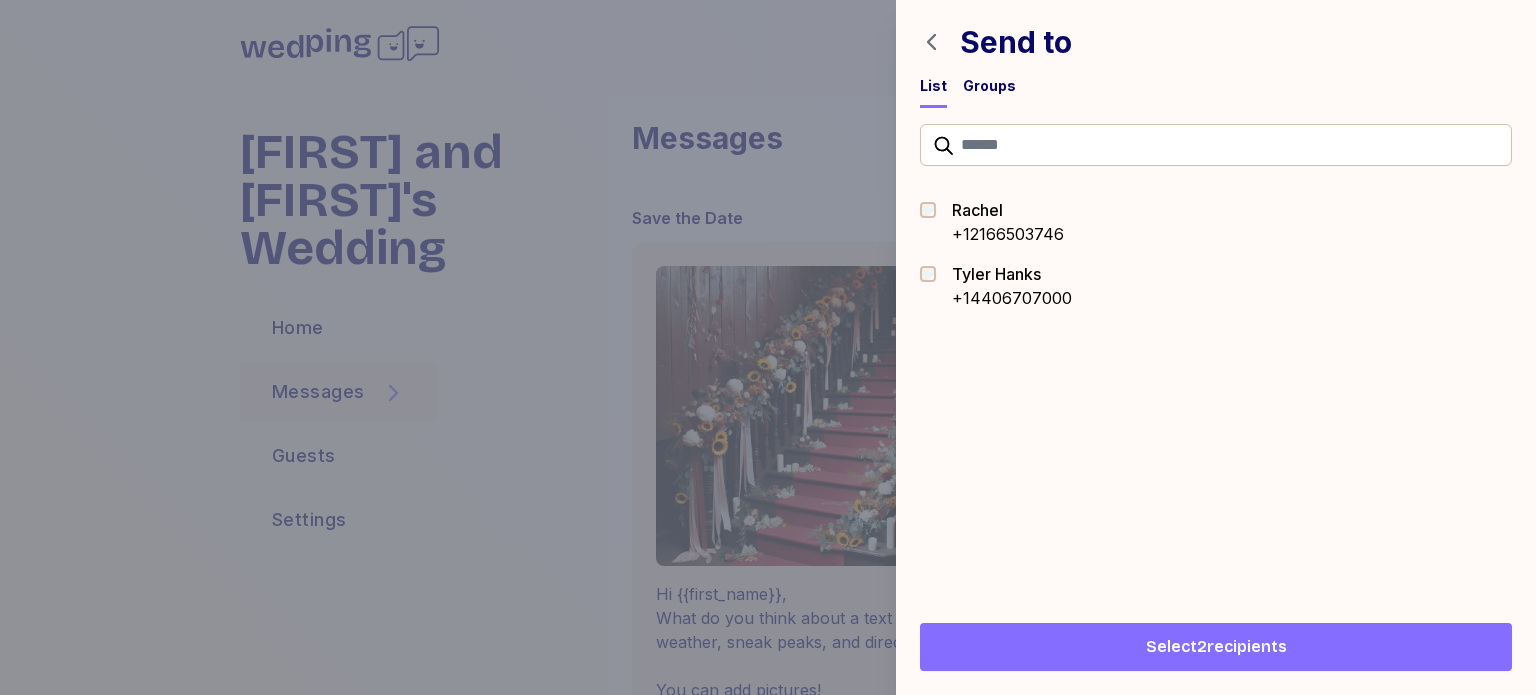 click on "Select  2  recipients" at bounding box center [1216, 647] 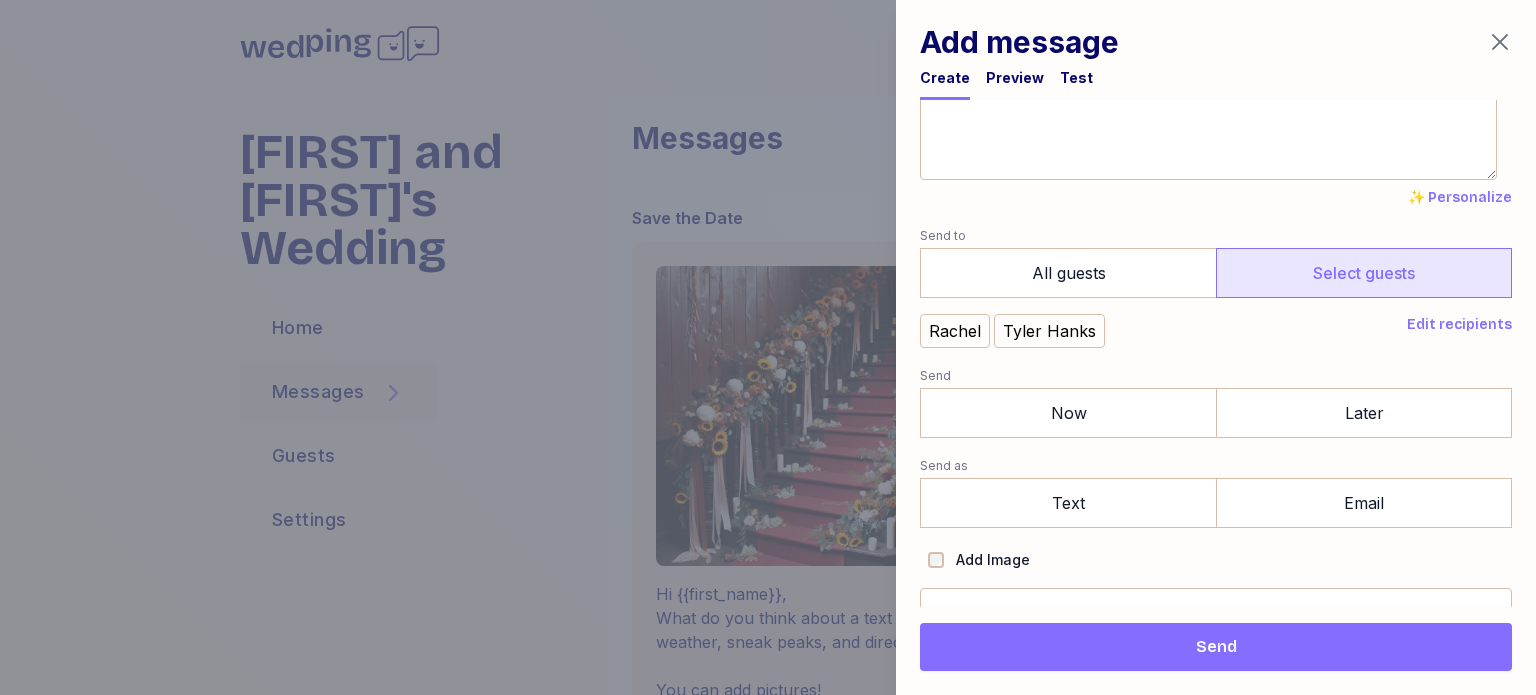 scroll, scrollTop: 87, scrollLeft: 0, axis: vertical 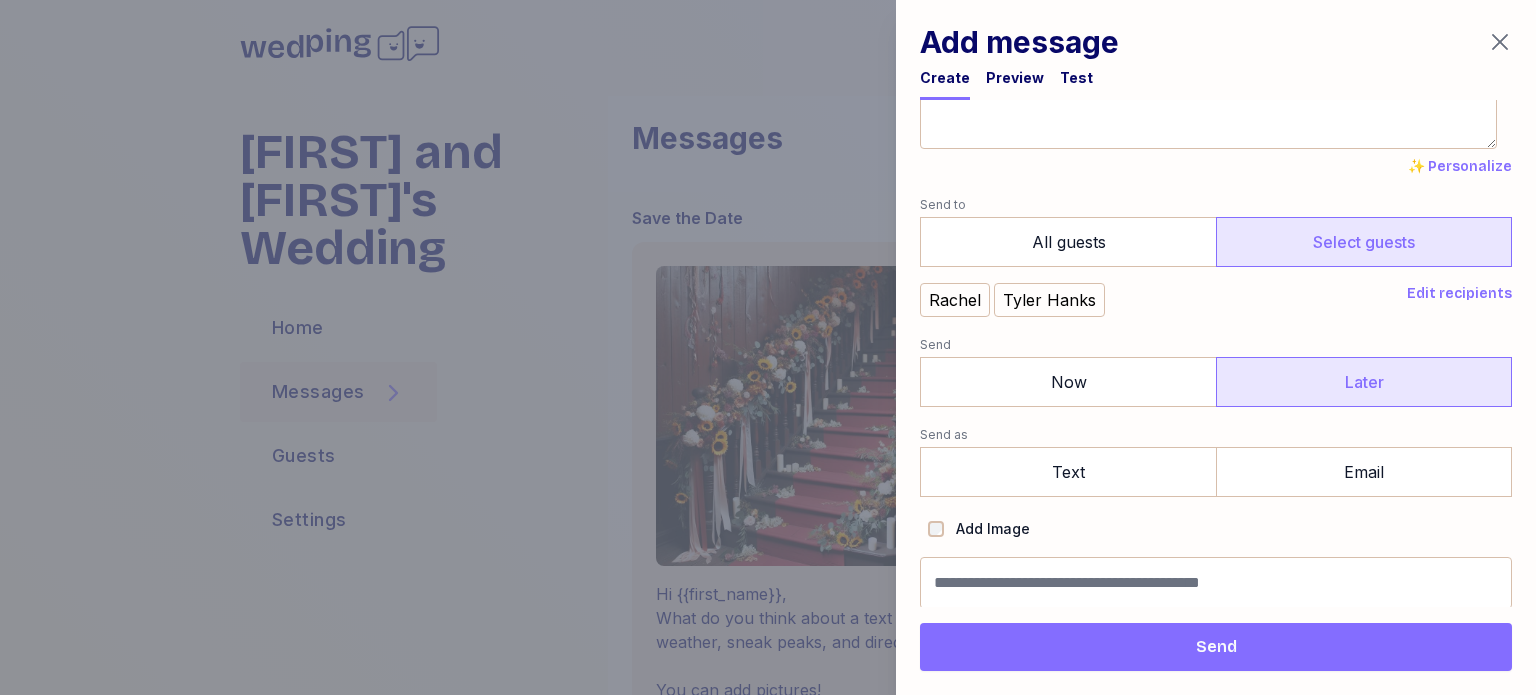 click on "Later" at bounding box center [1364, 382] 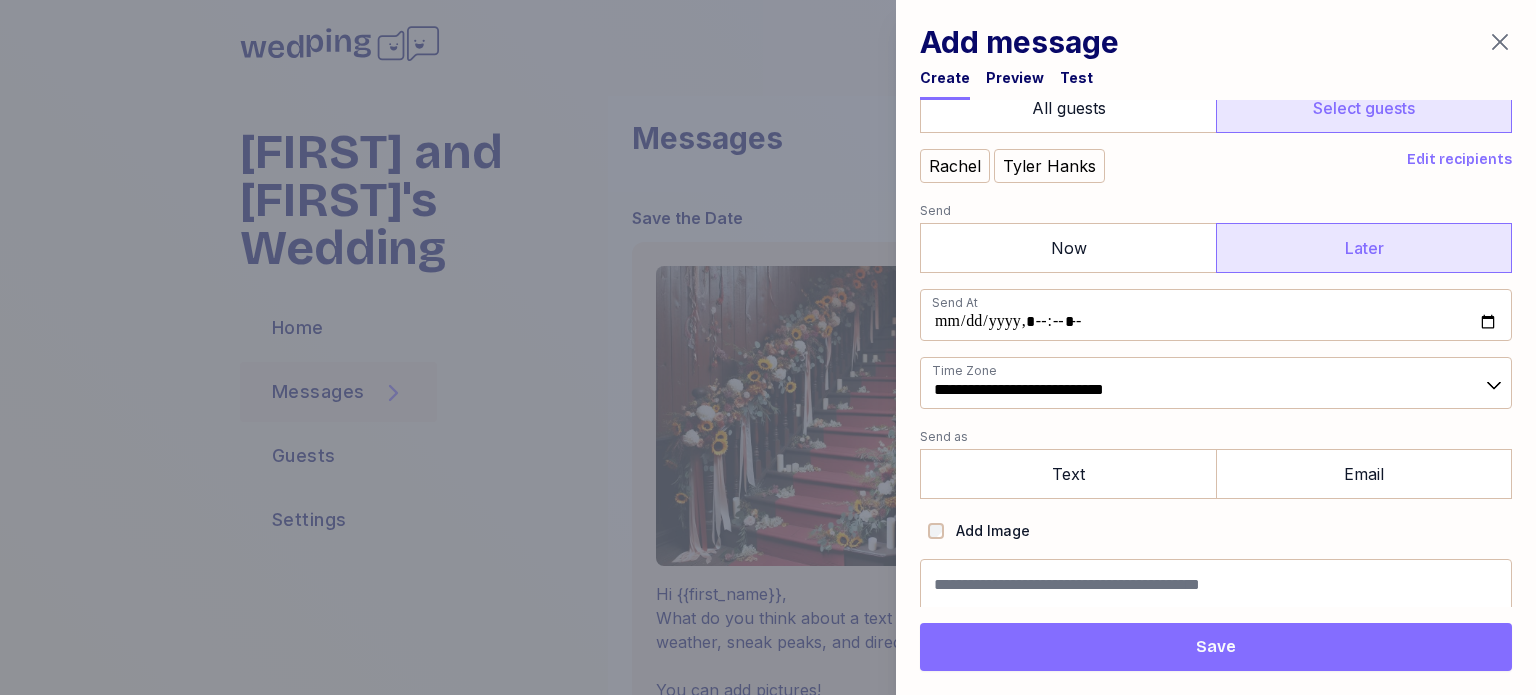 scroll, scrollTop: 222, scrollLeft: 0, axis: vertical 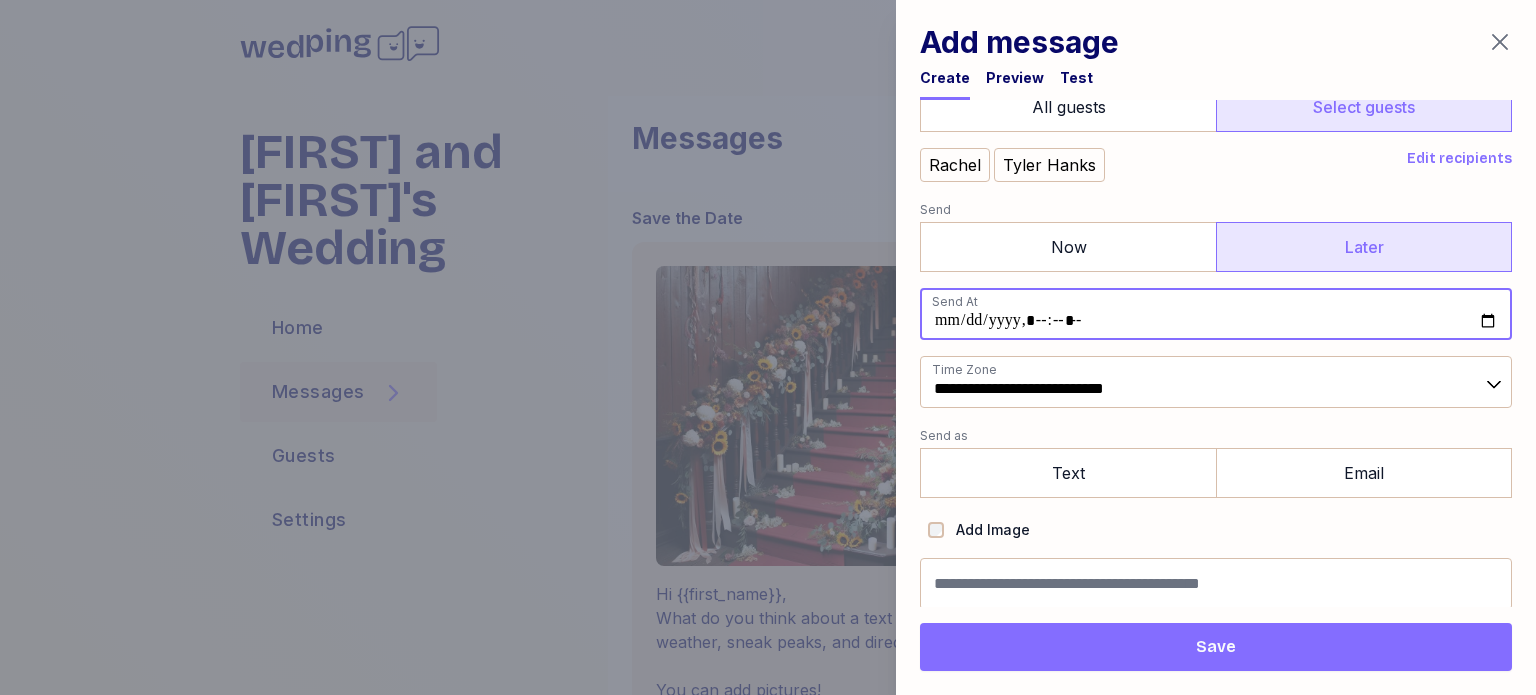 click at bounding box center [1216, 314] 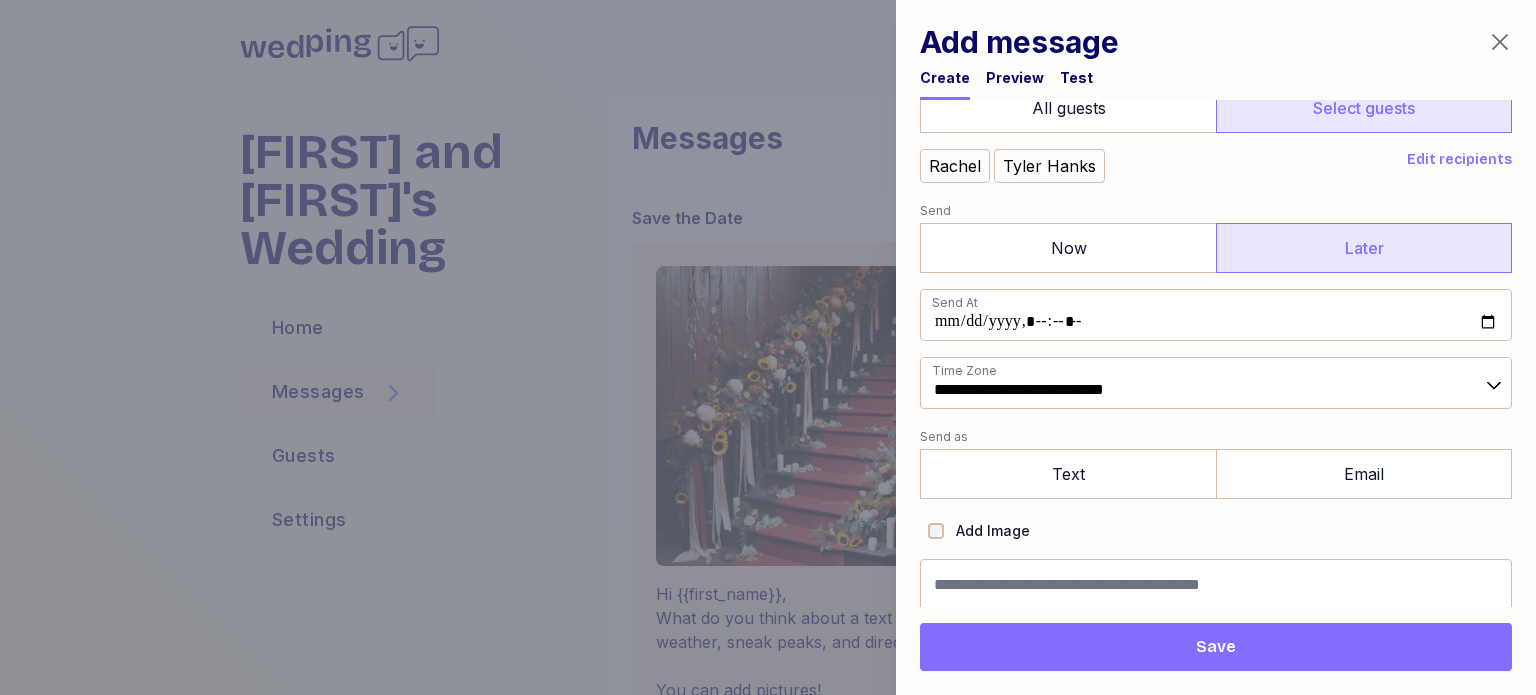 click on "**********" at bounding box center [1216, 253] 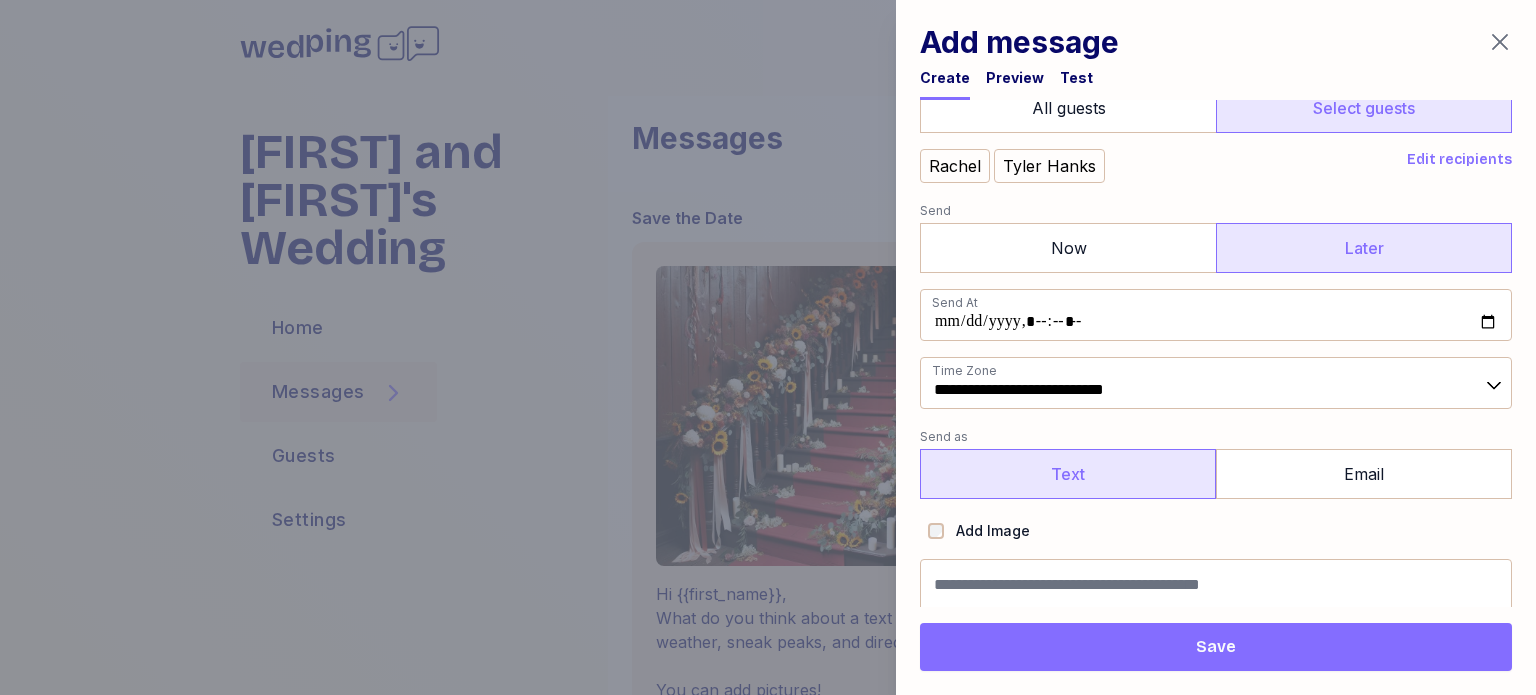 click on "Text" at bounding box center [1068, 474] 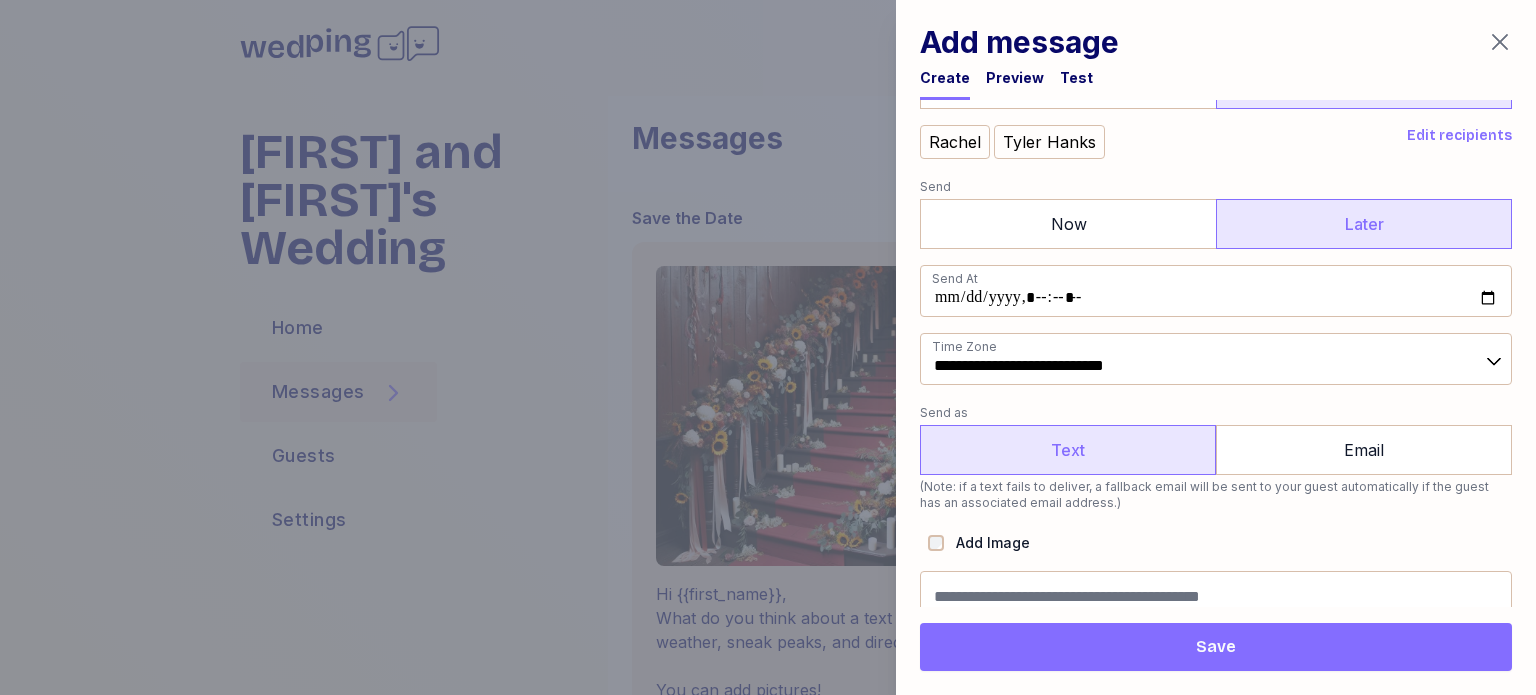 scroll, scrollTop: 258, scrollLeft: 0, axis: vertical 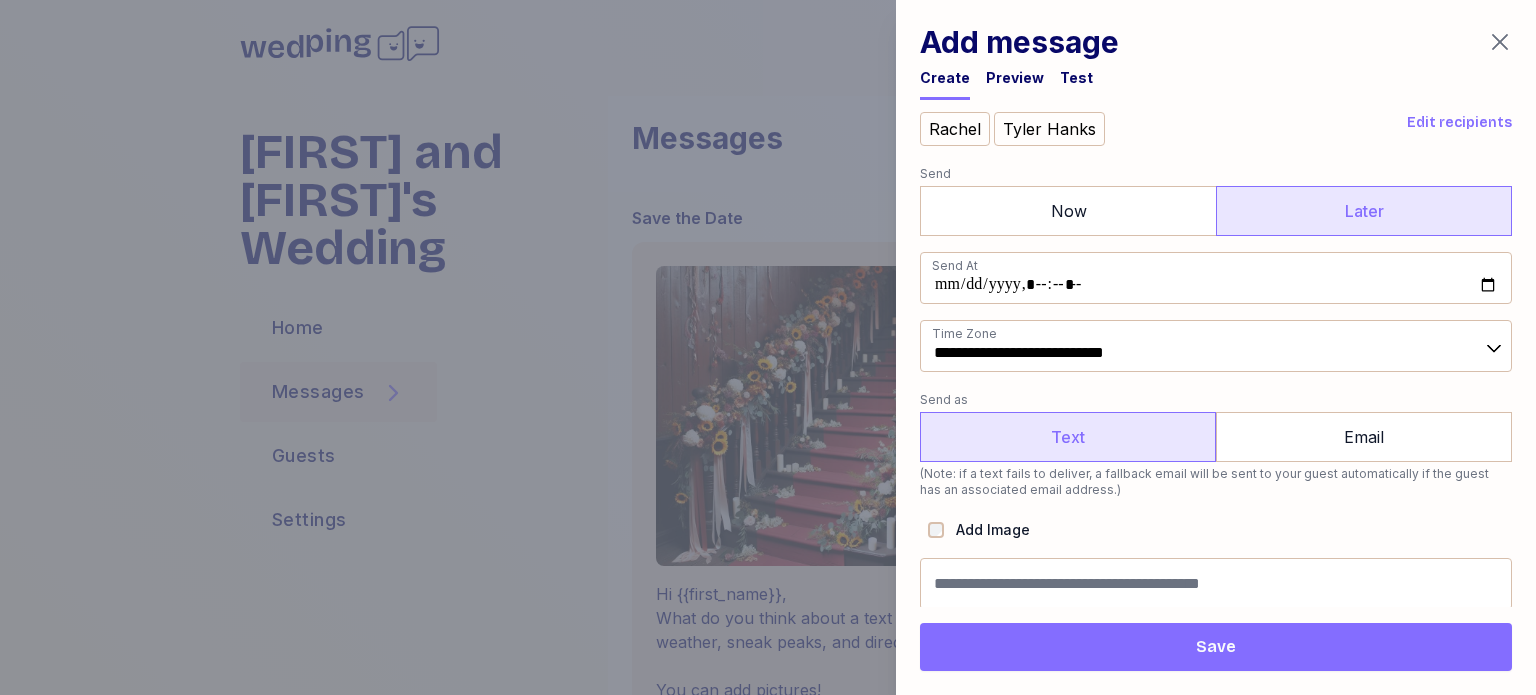click on "Save" at bounding box center (1216, 647) 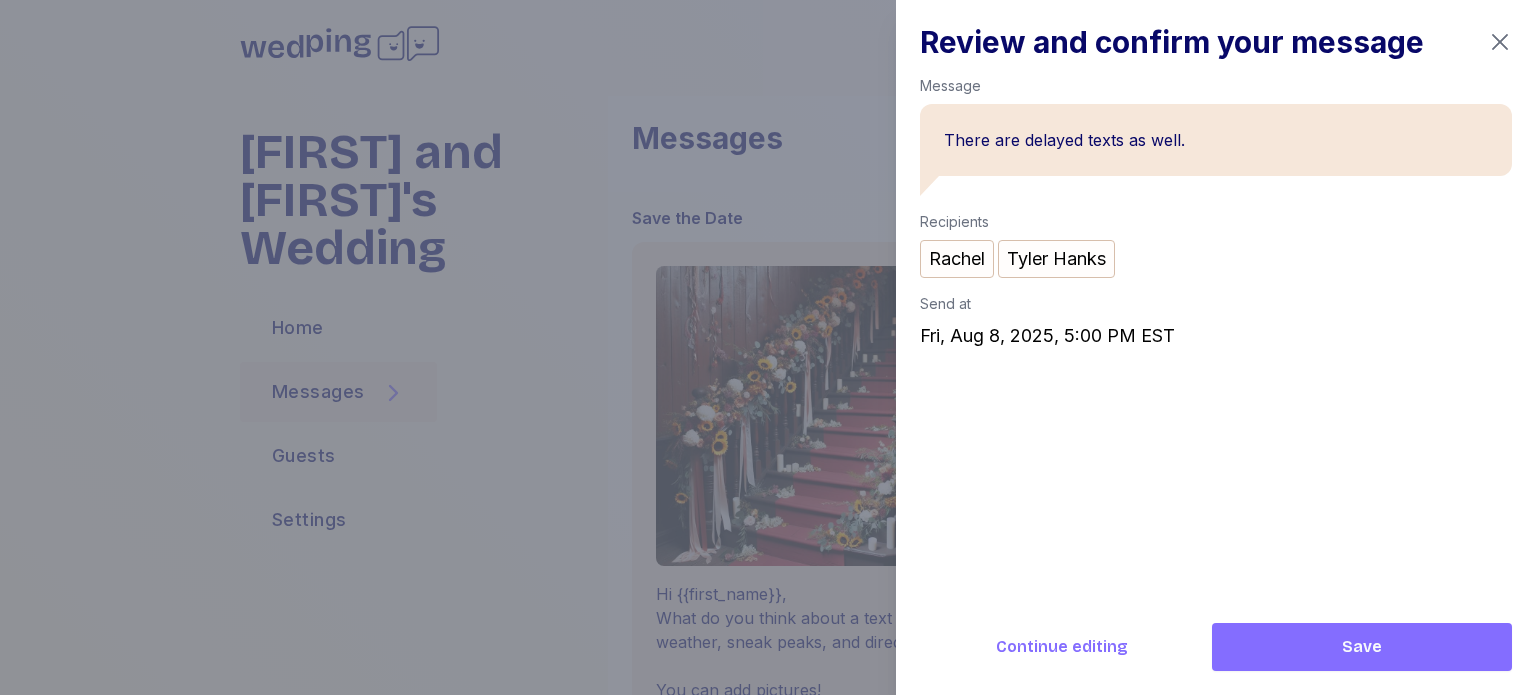 click on "Save" at bounding box center [1362, 647] 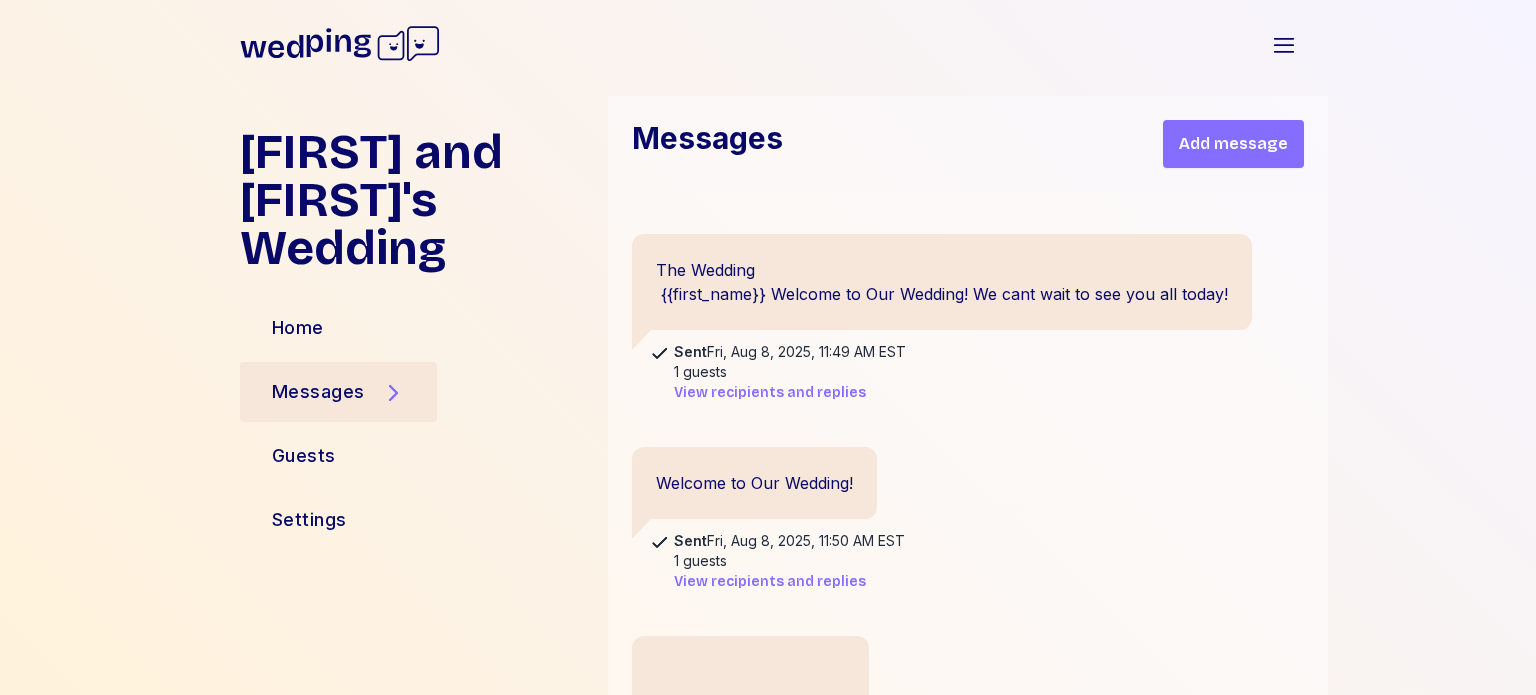 scroll, scrollTop: 0, scrollLeft: 0, axis: both 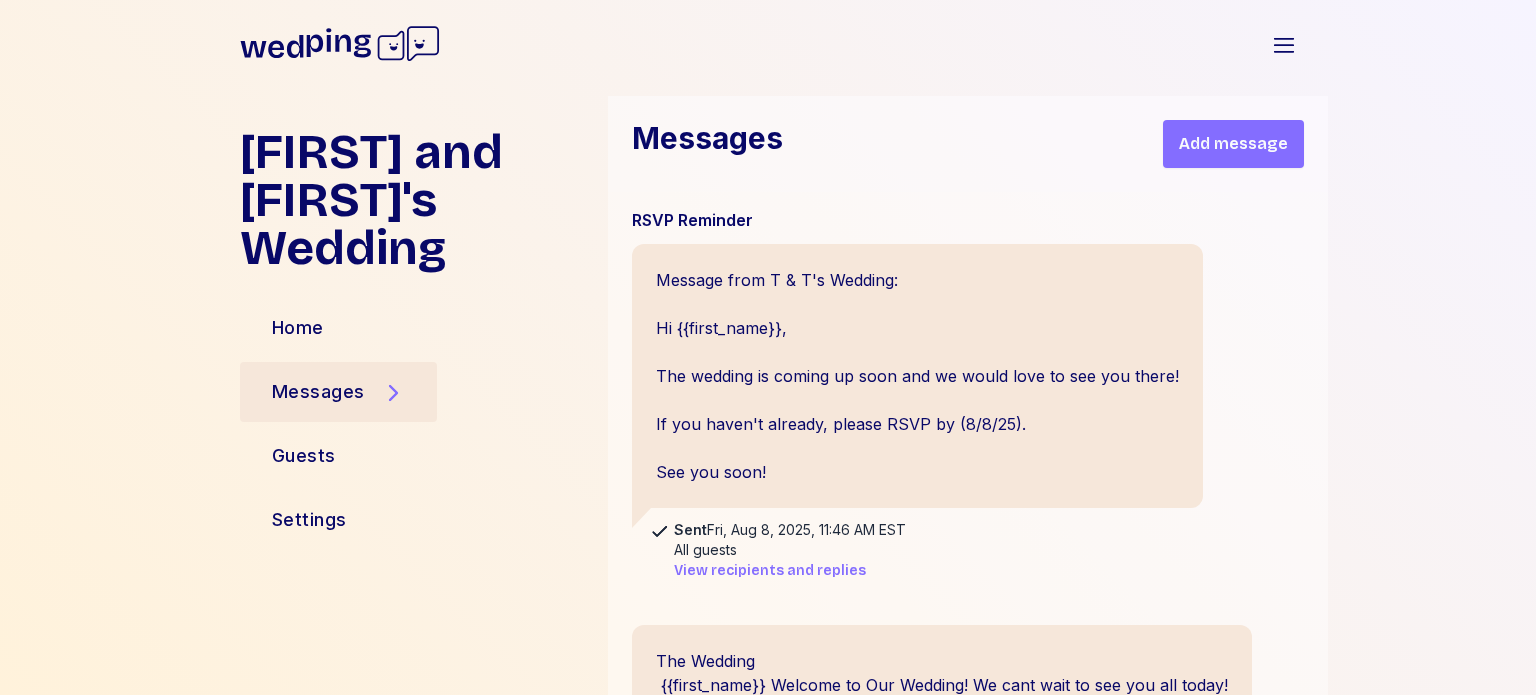 click on "Guests" at bounding box center (416, 456) 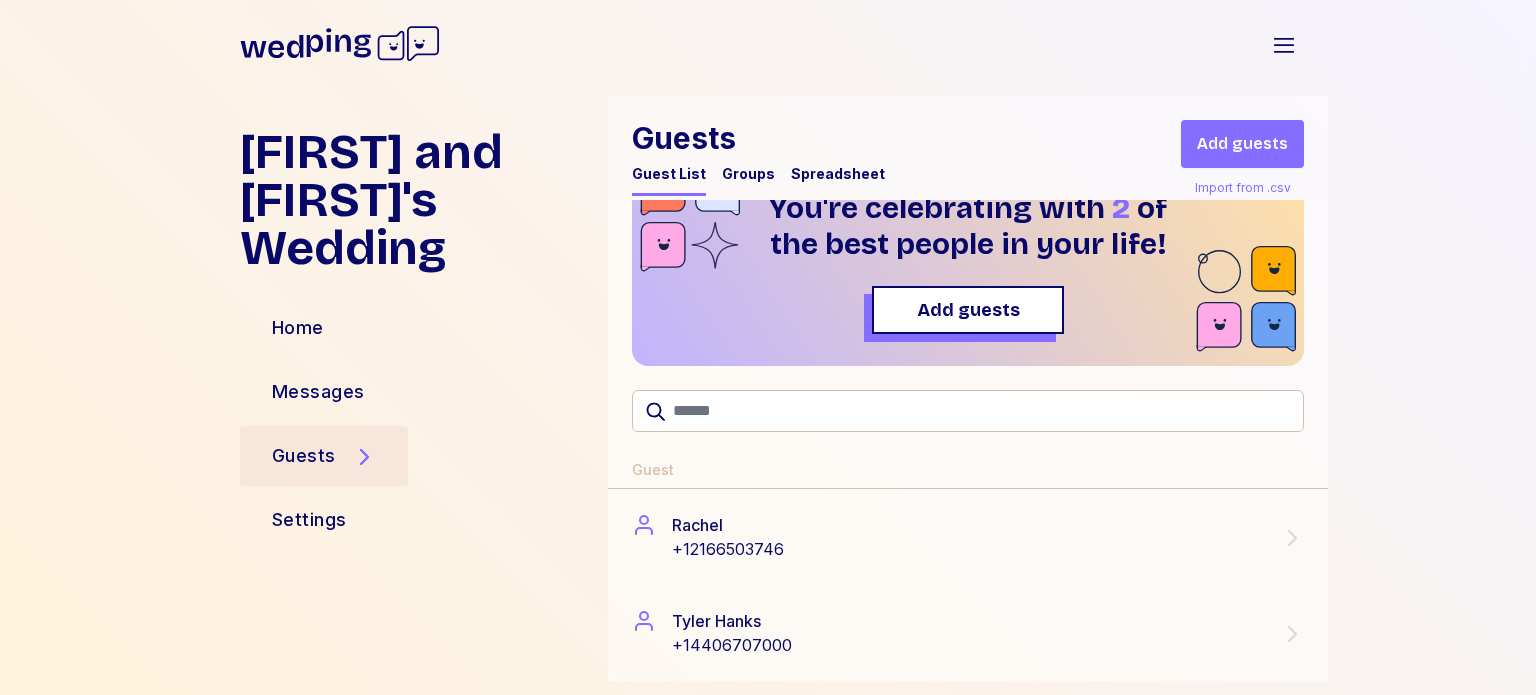 scroll, scrollTop: 91, scrollLeft: 0, axis: vertical 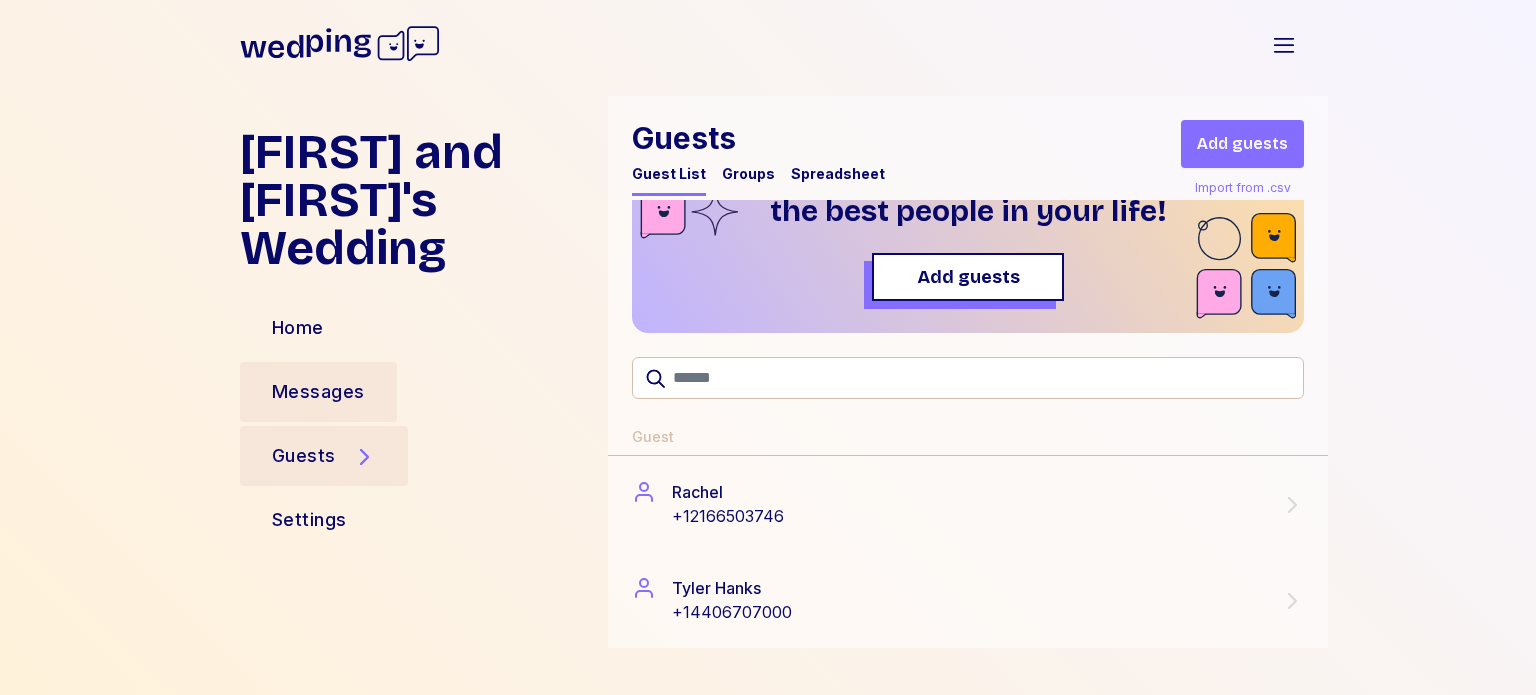 drag, startPoint x: 324, startPoint y: 335, endPoint x: 316, endPoint y: 350, distance: 17 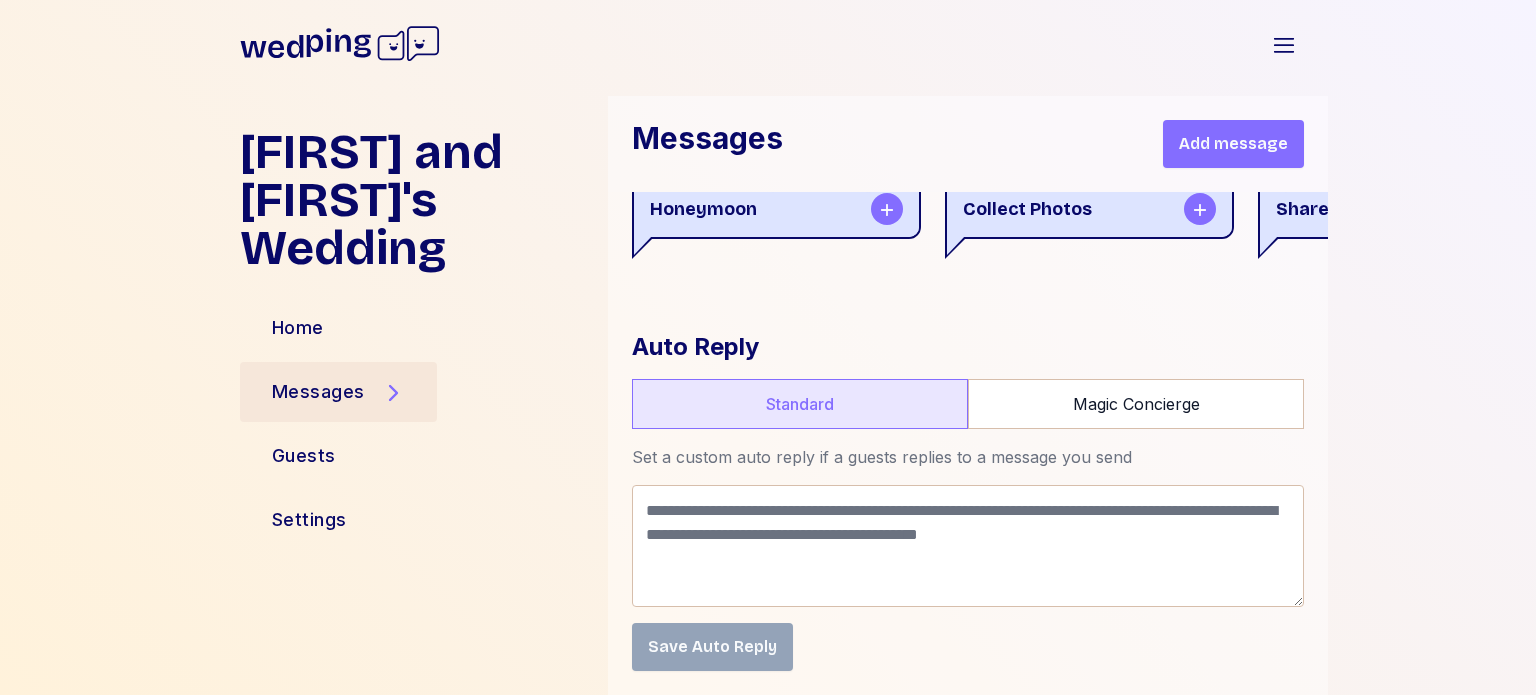 scroll, scrollTop: 3491, scrollLeft: 0, axis: vertical 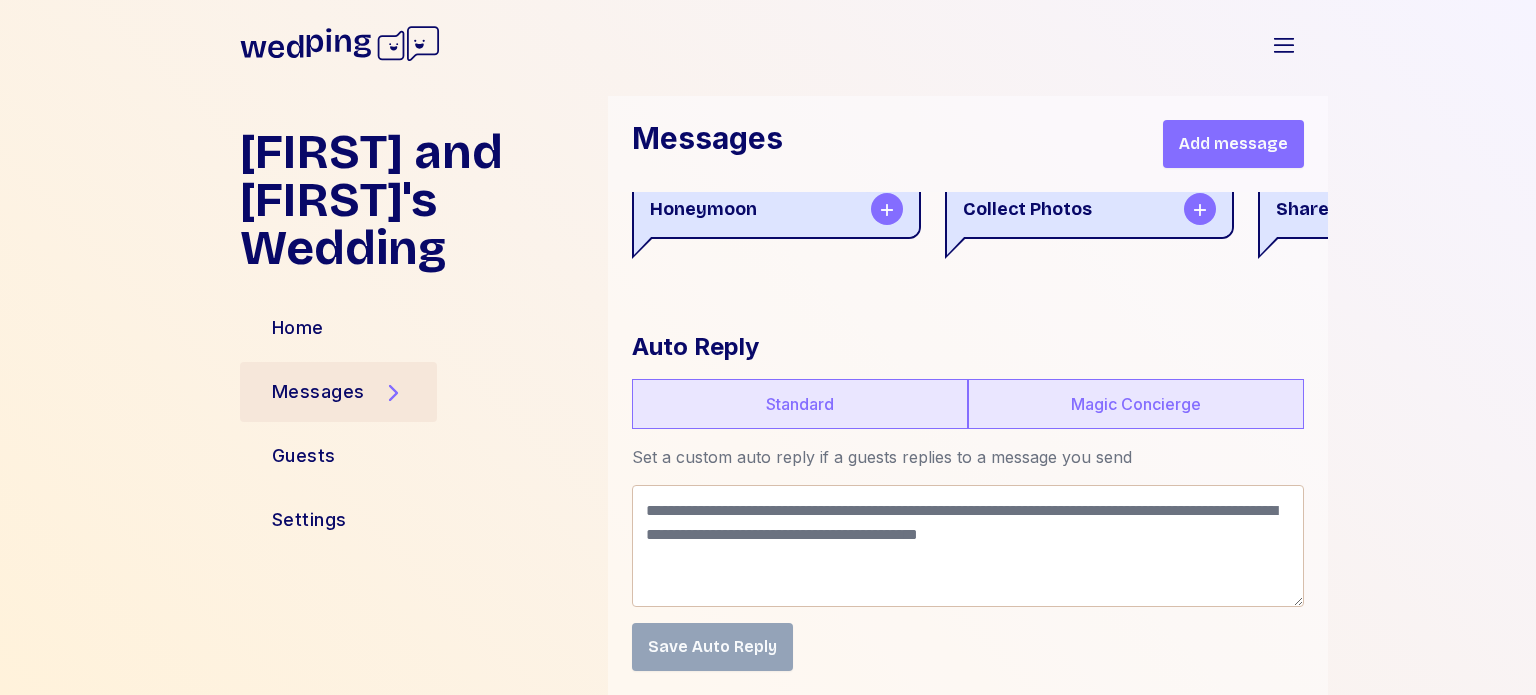 click on "Magic Concierge" at bounding box center (1136, 404) 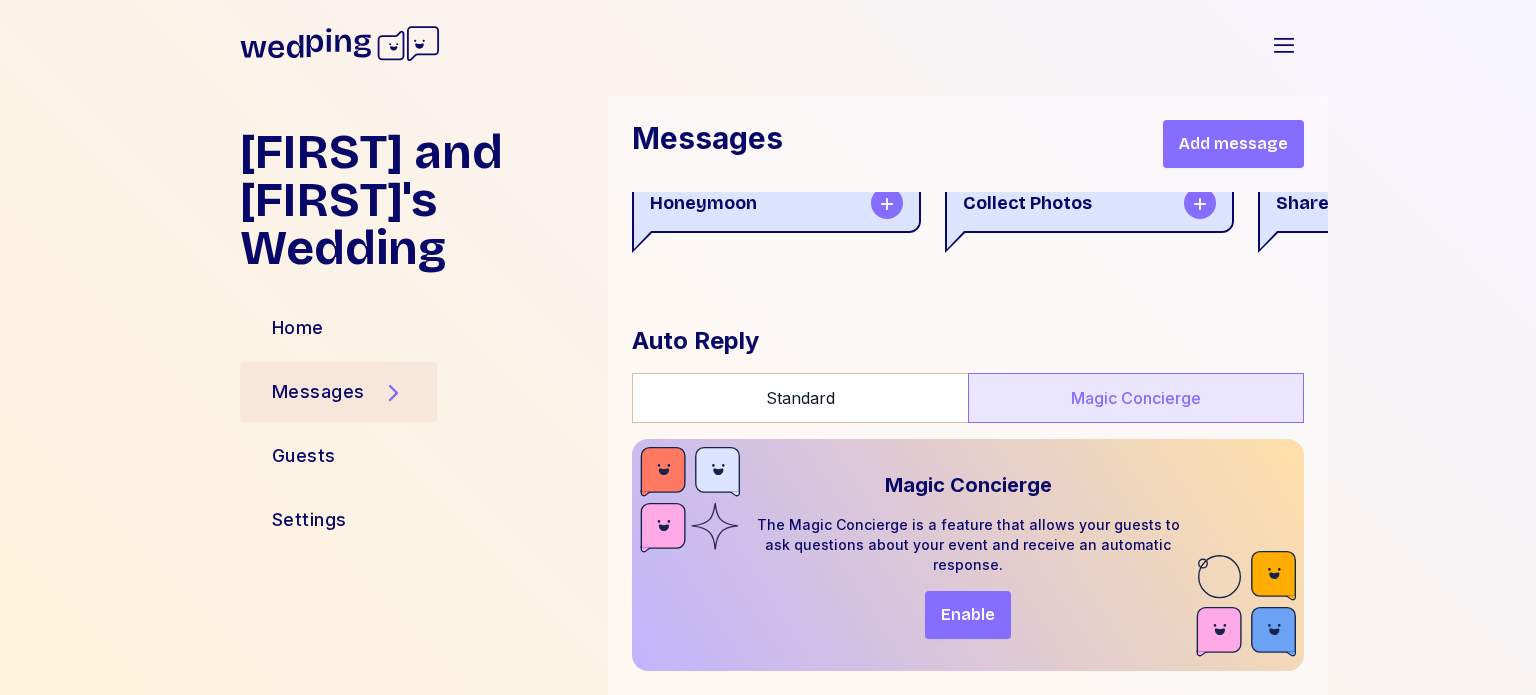 scroll, scrollTop: 3496, scrollLeft: 0, axis: vertical 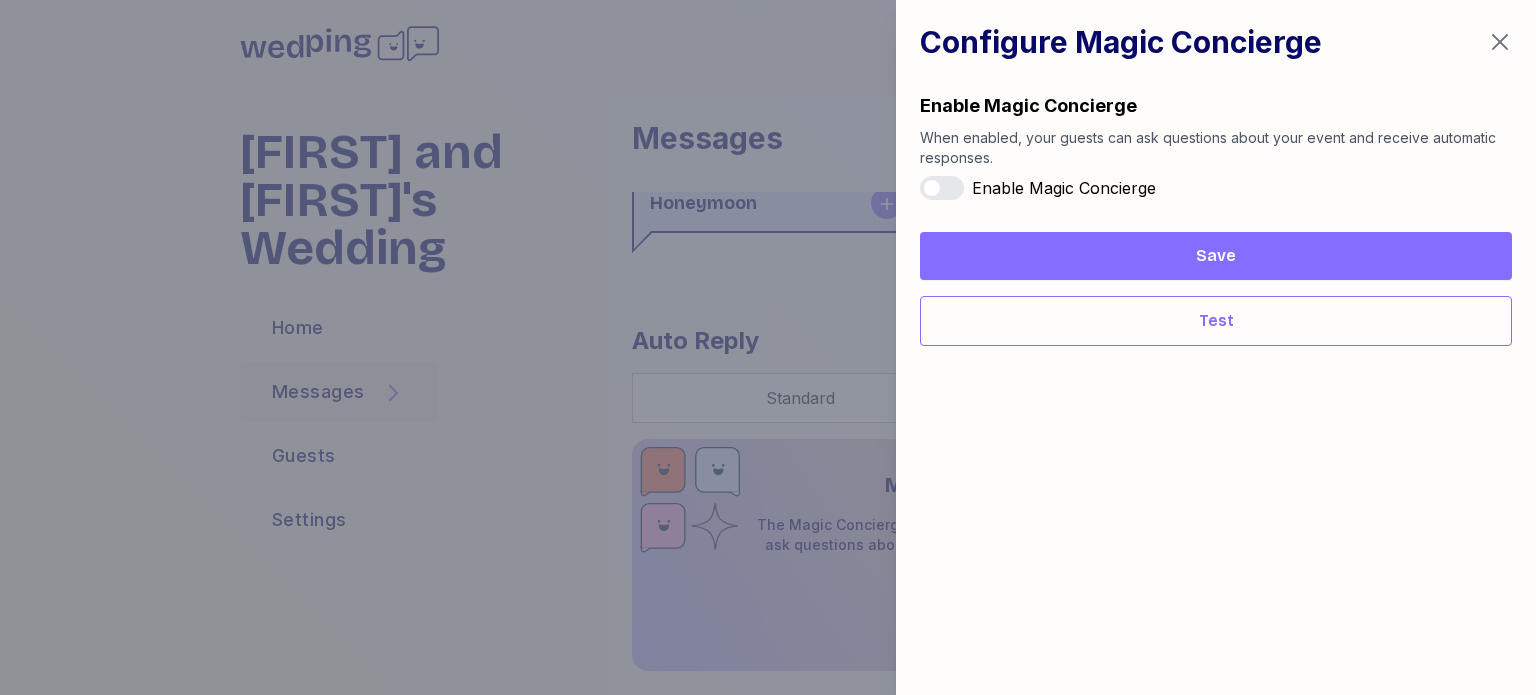 click on "Enable Magic Concierge" at bounding box center (942, 188) 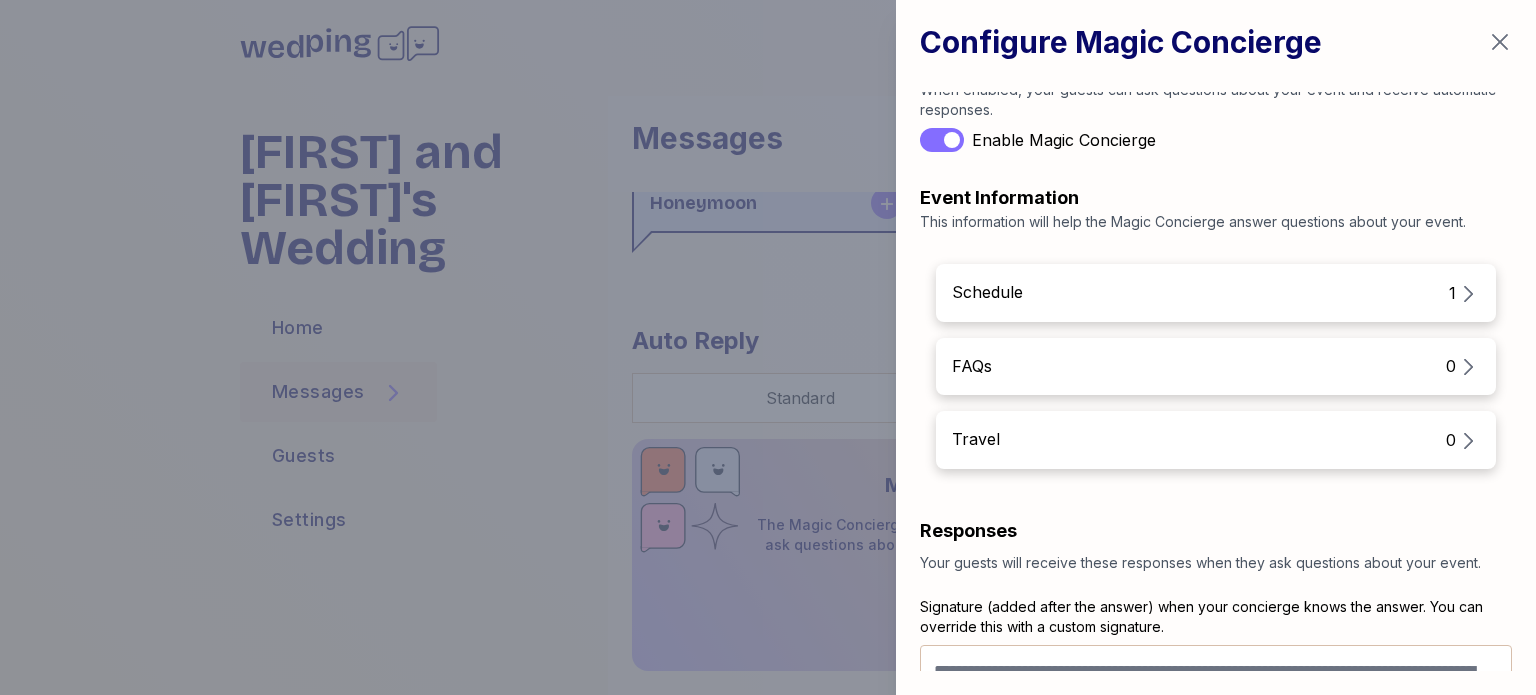 scroll, scrollTop: 0, scrollLeft: 0, axis: both 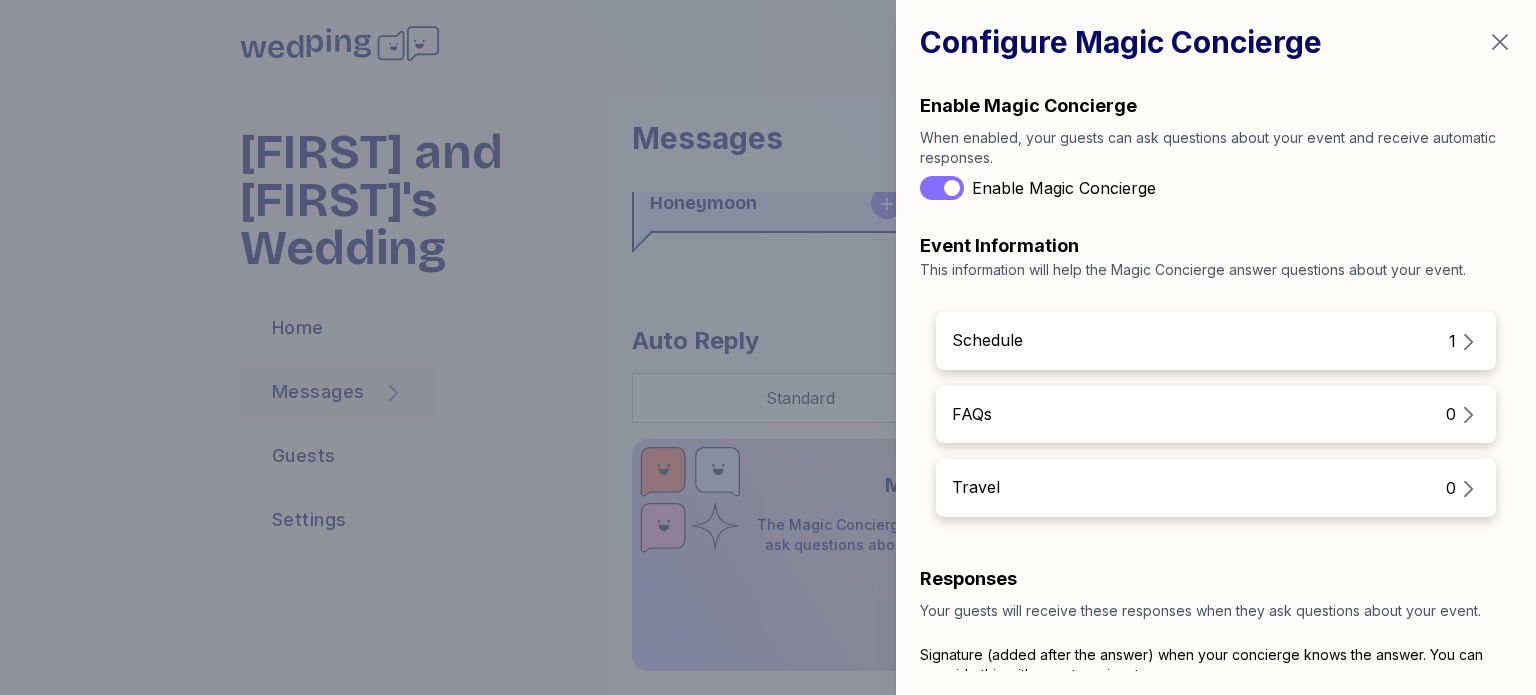 click on "FAQs 0" at bounding box center (1216, 415) 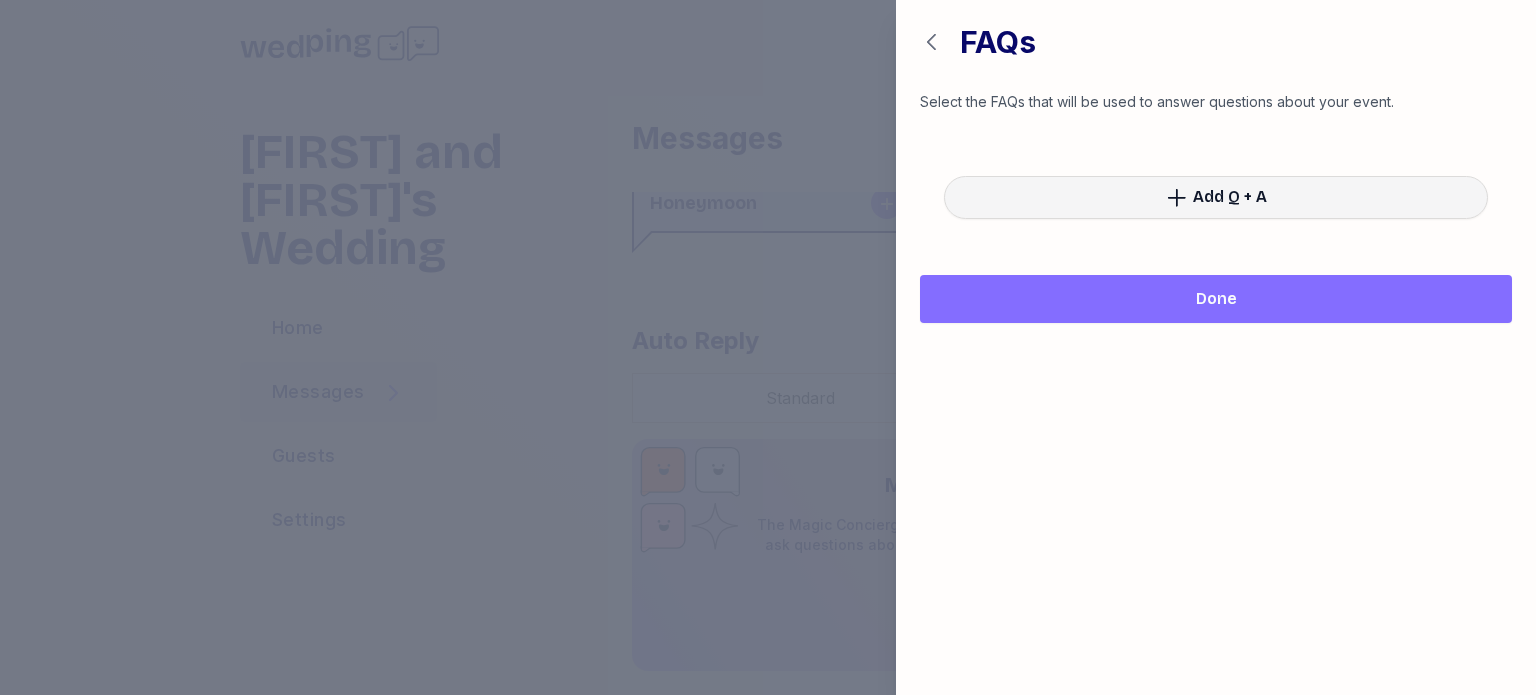 click 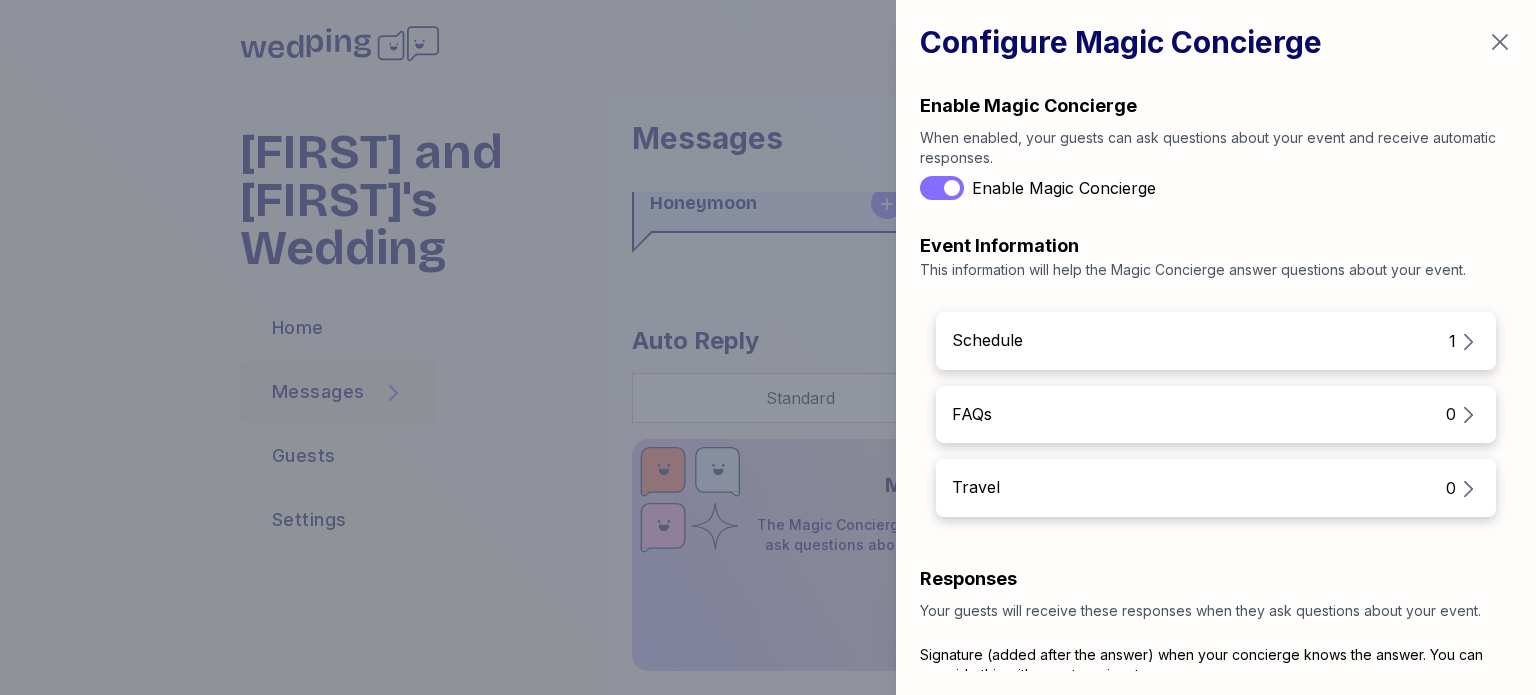 click on "Travel 0" at bounding box center [1216, 488] 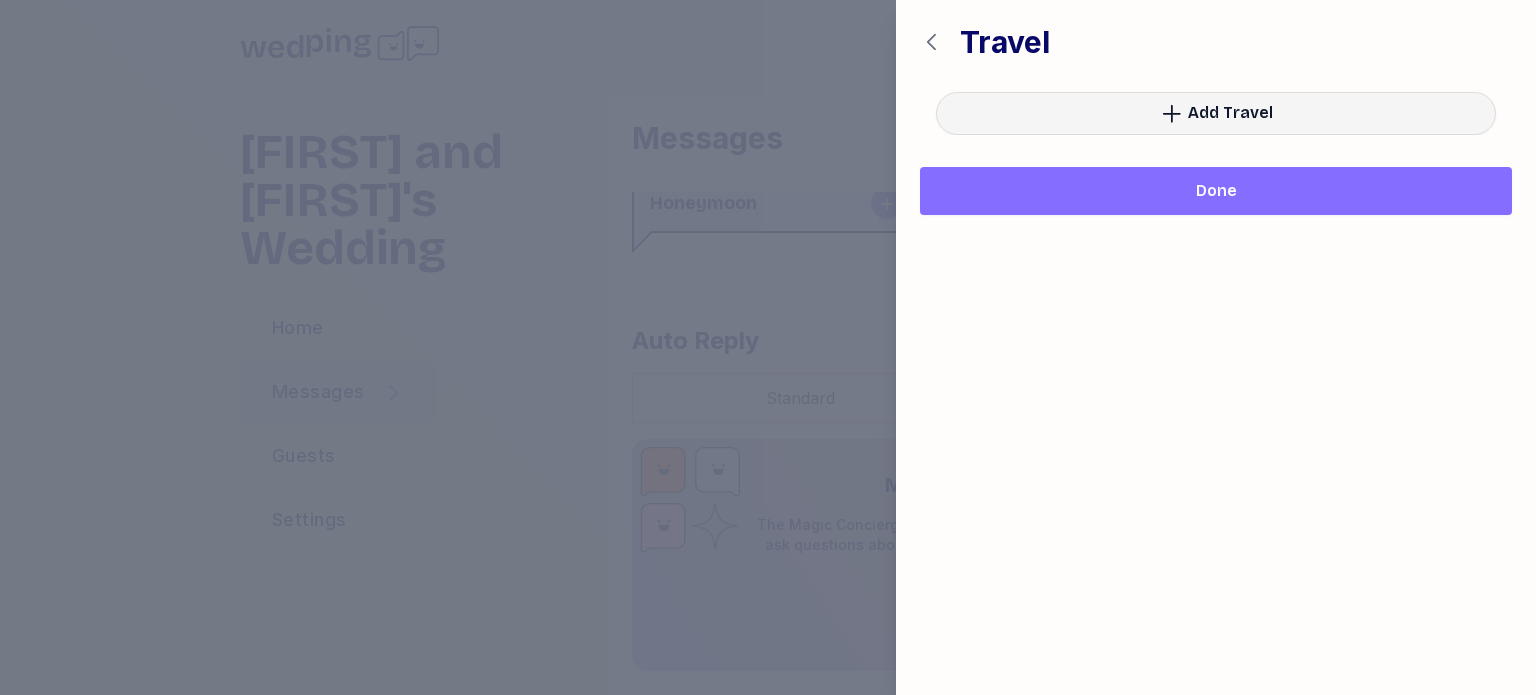 click 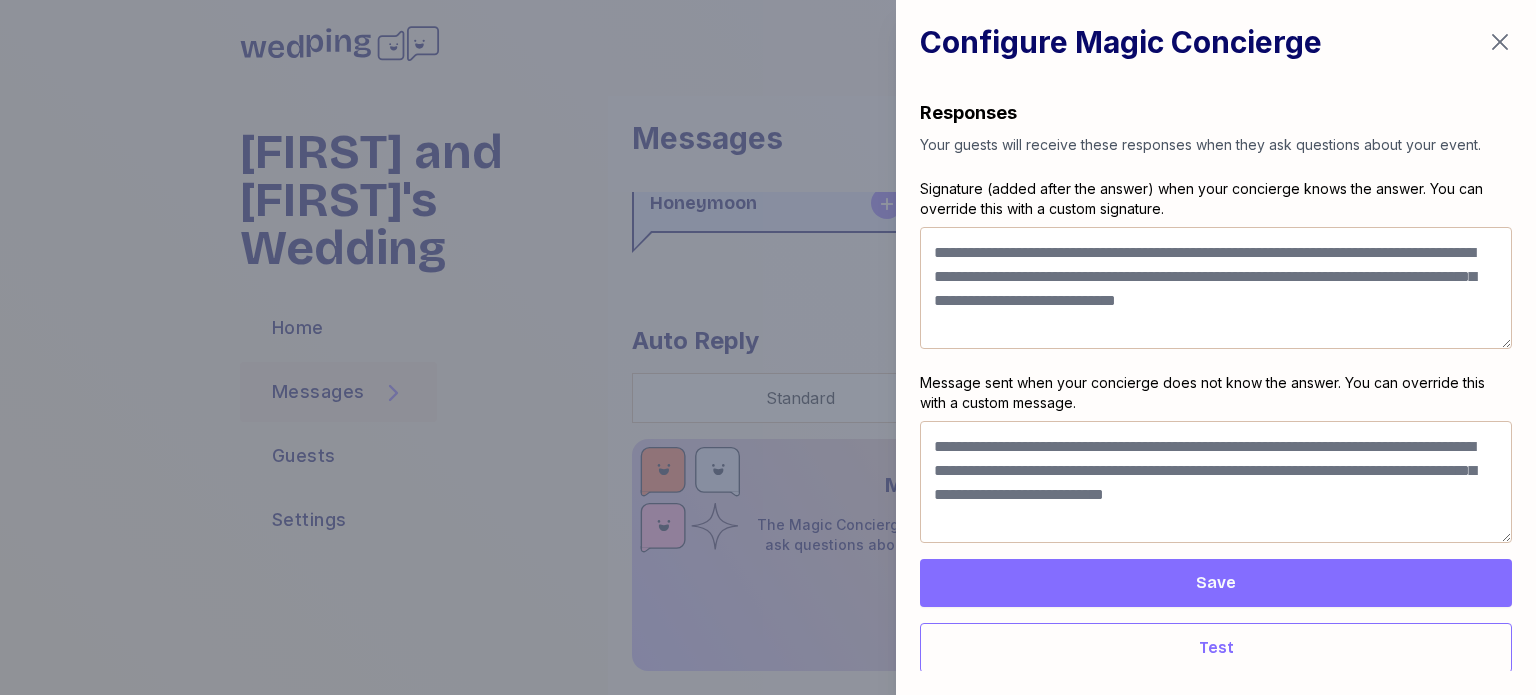 scroll, scrollTop: 0, scrollLeft: 0, axis: both 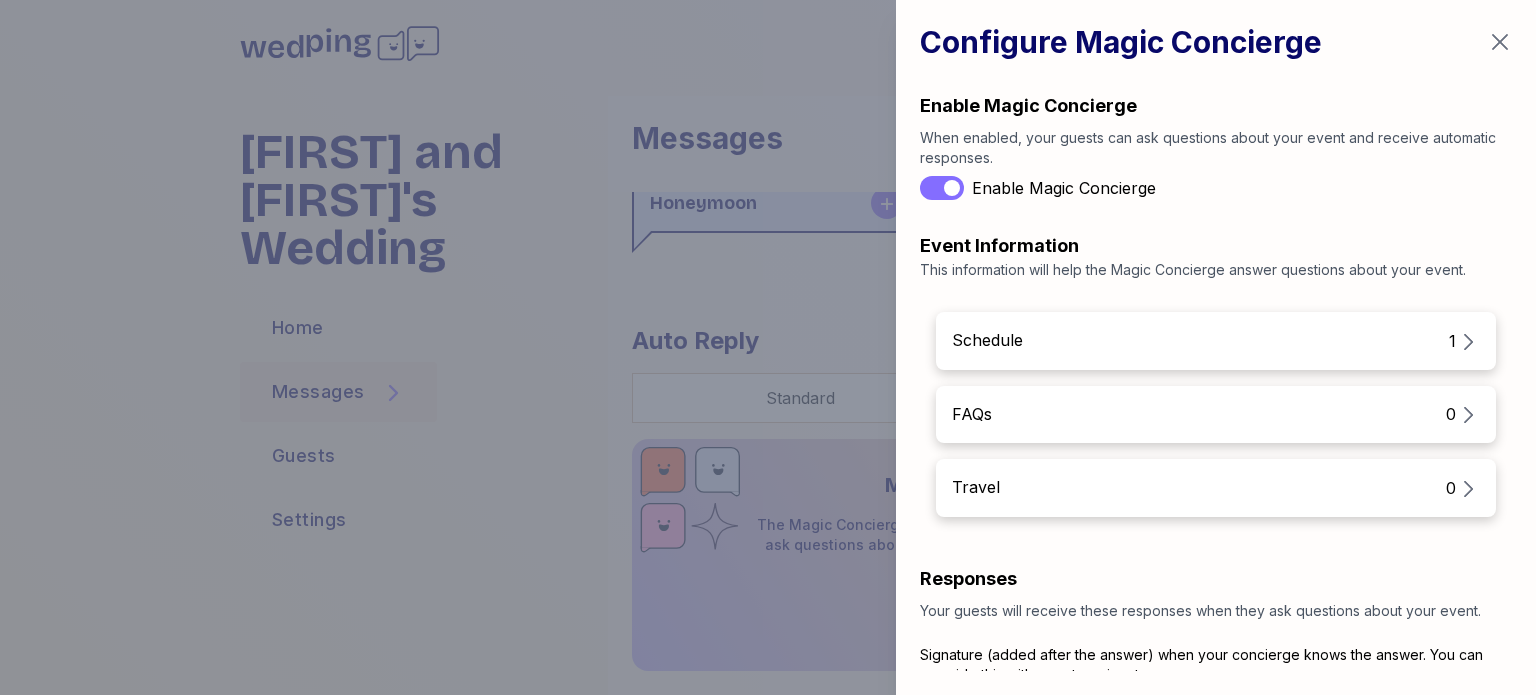 click on "Schedule 1" at bounding box center (1216, 341) 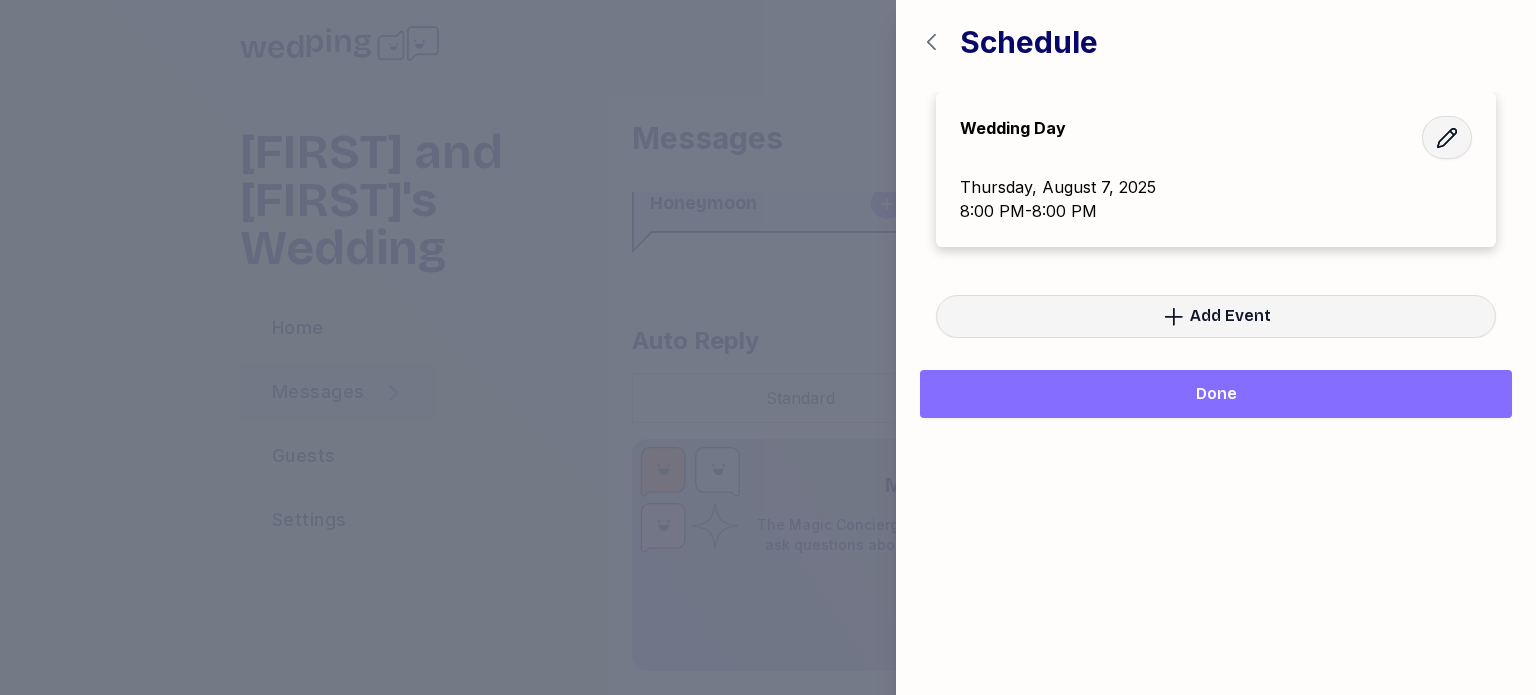 click 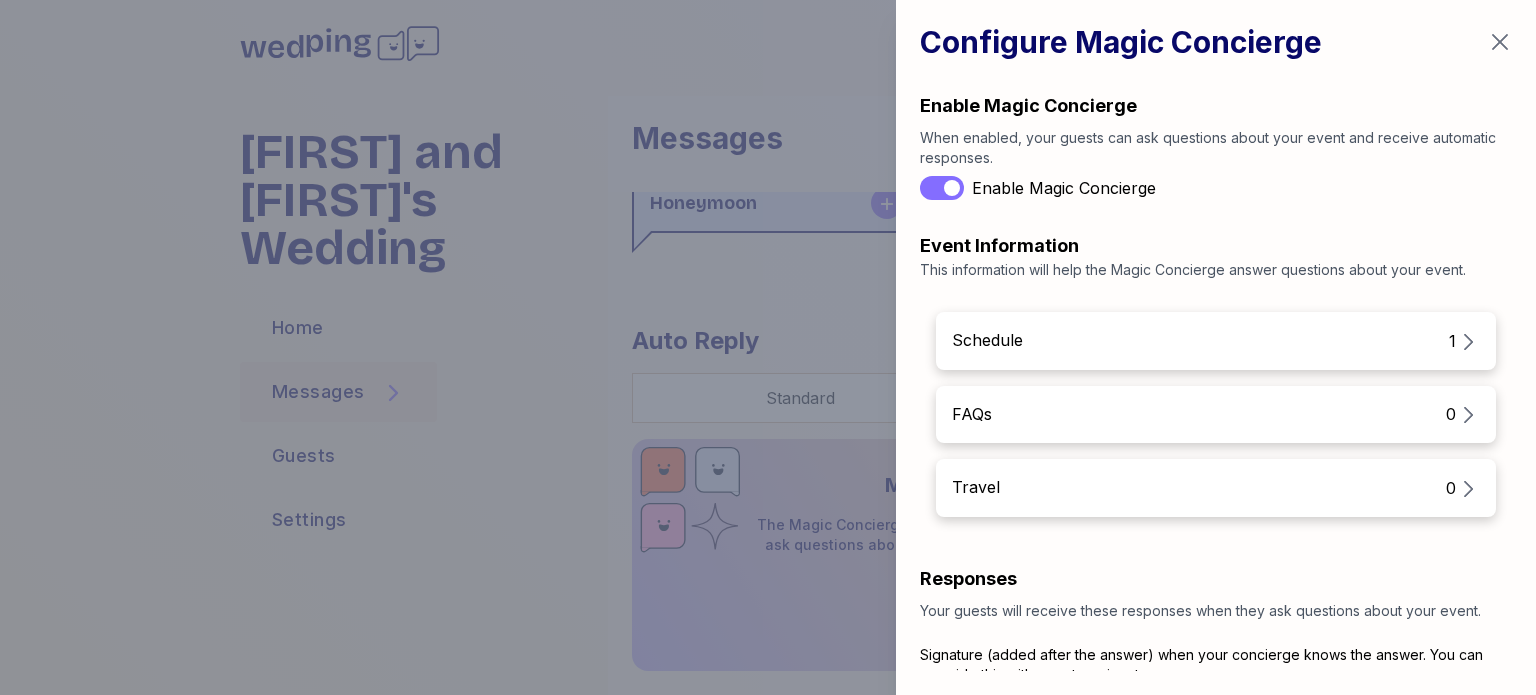 click on "Enable Magic Concierge" at bounding box center (942, 188) 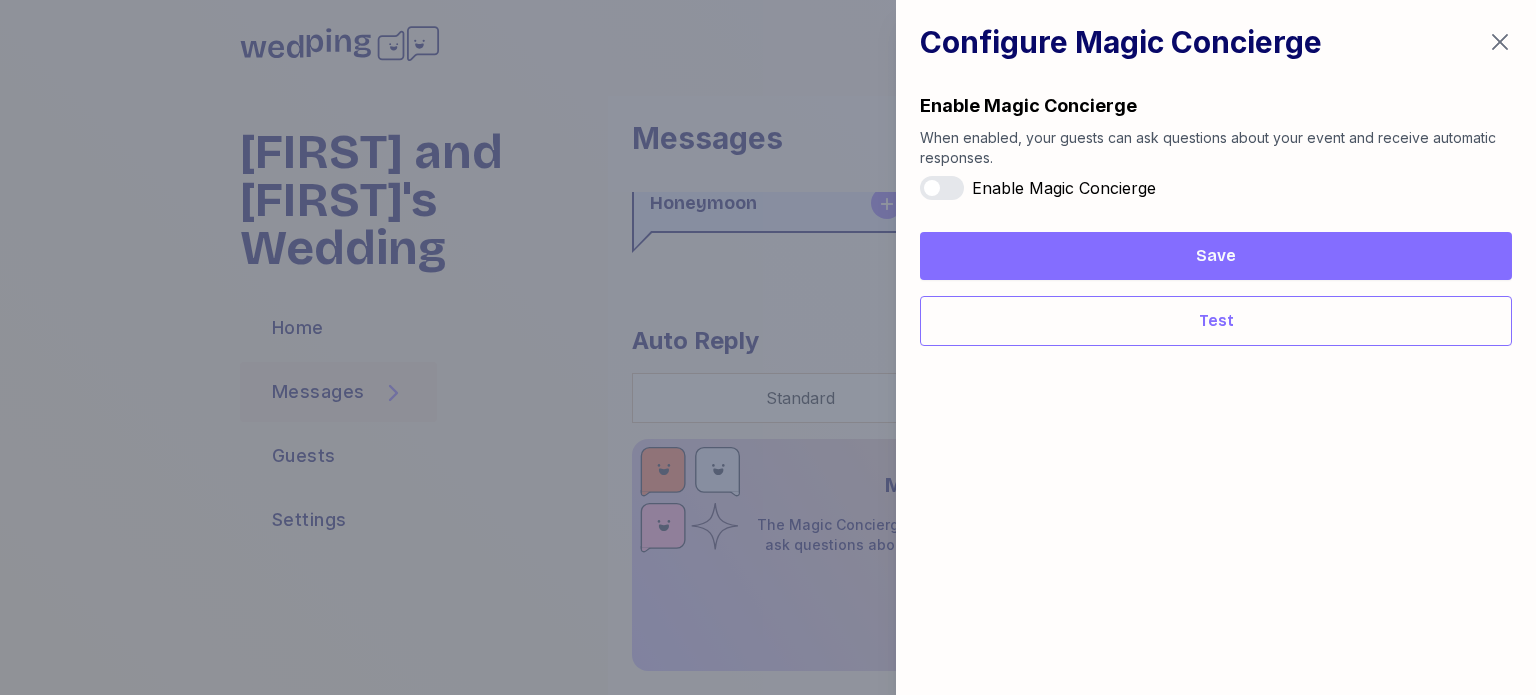 click on "Enable Magic Concierge" at bounding box center (942, 188) 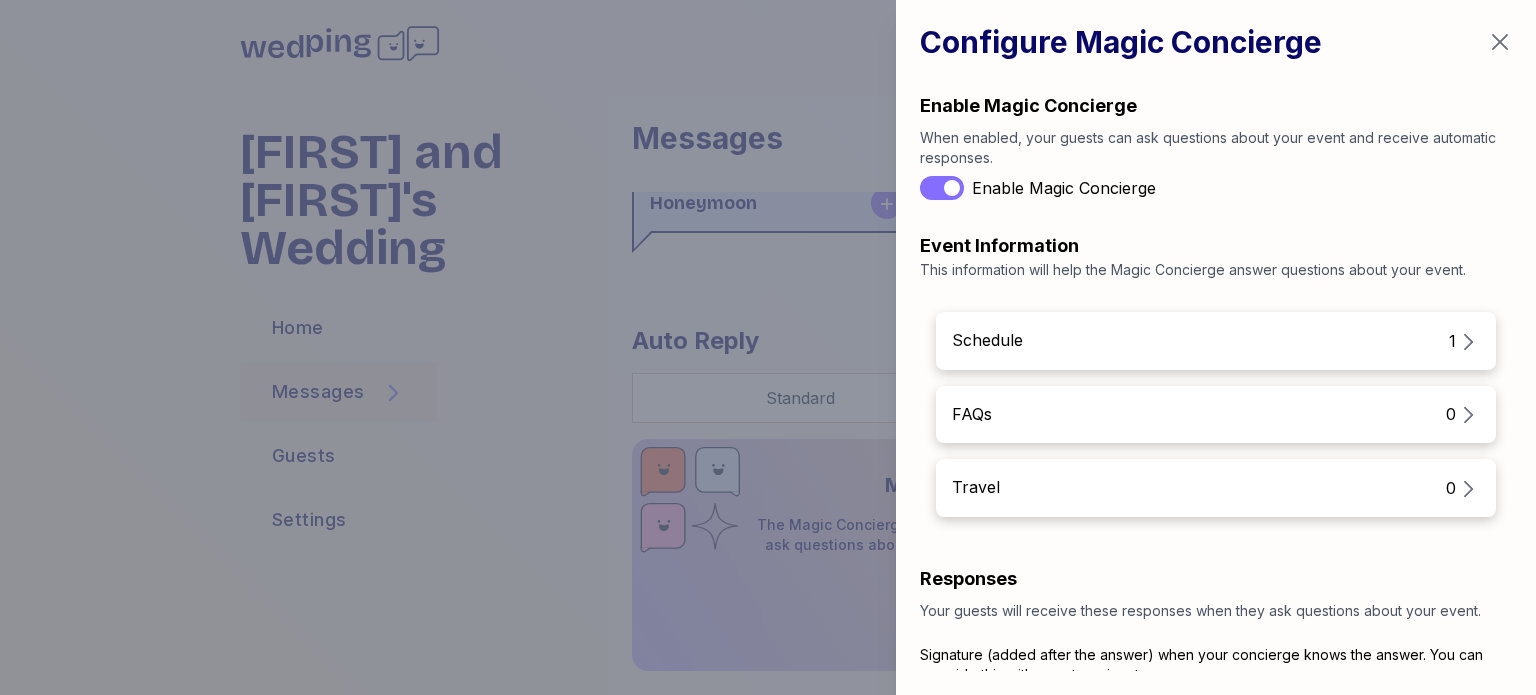 click on "Enable Magic Concierge" at bounding box center (942, 188) 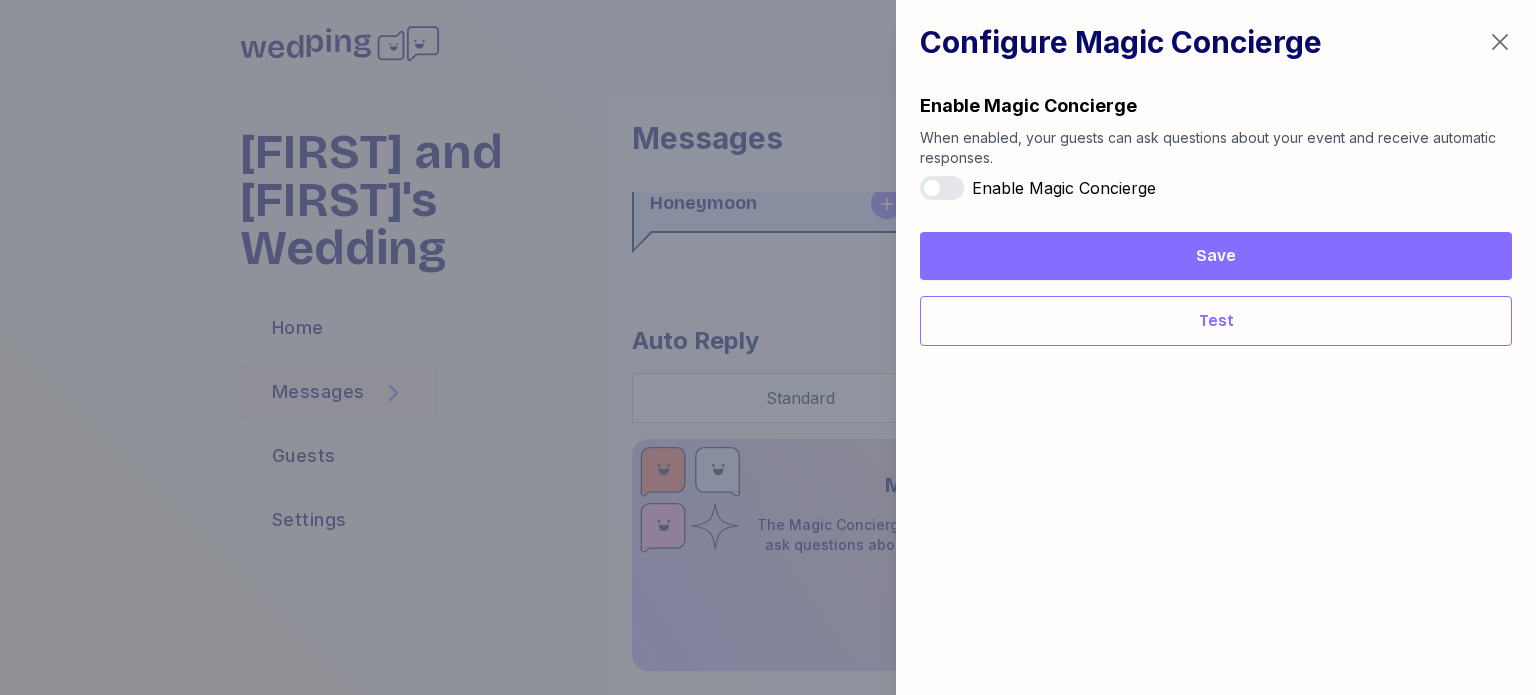 click 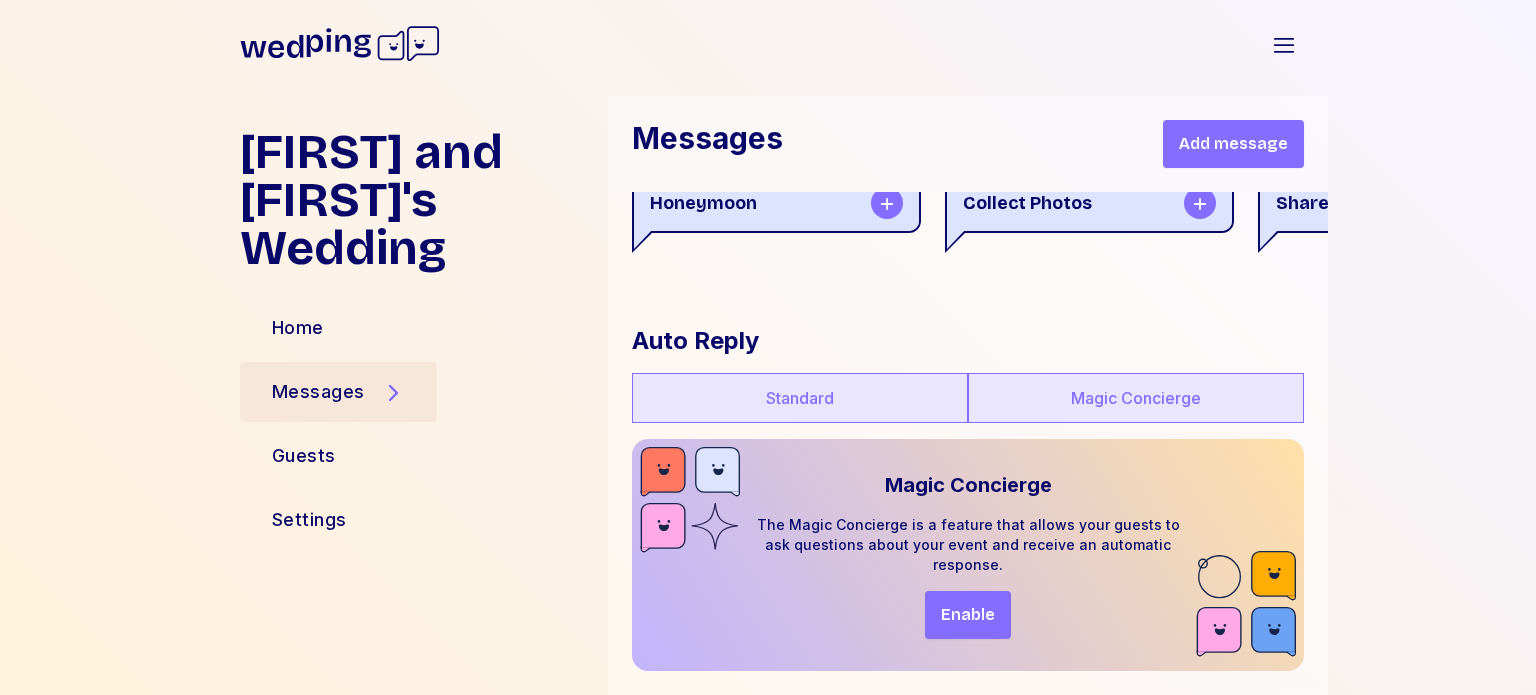 click on "Standard" at bounding box center [800, 398] 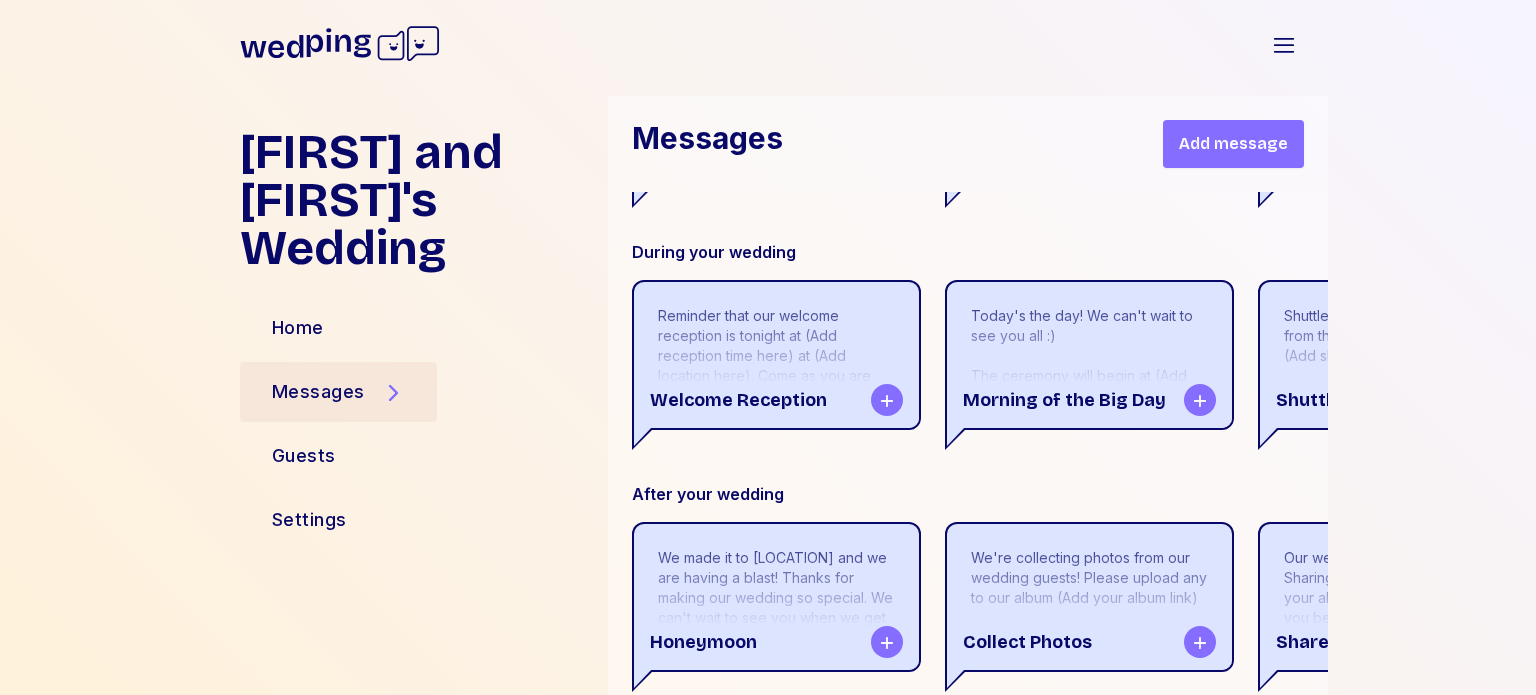 scroll, scrollTop: 3191, scrollLeft: 0, axis: vertical 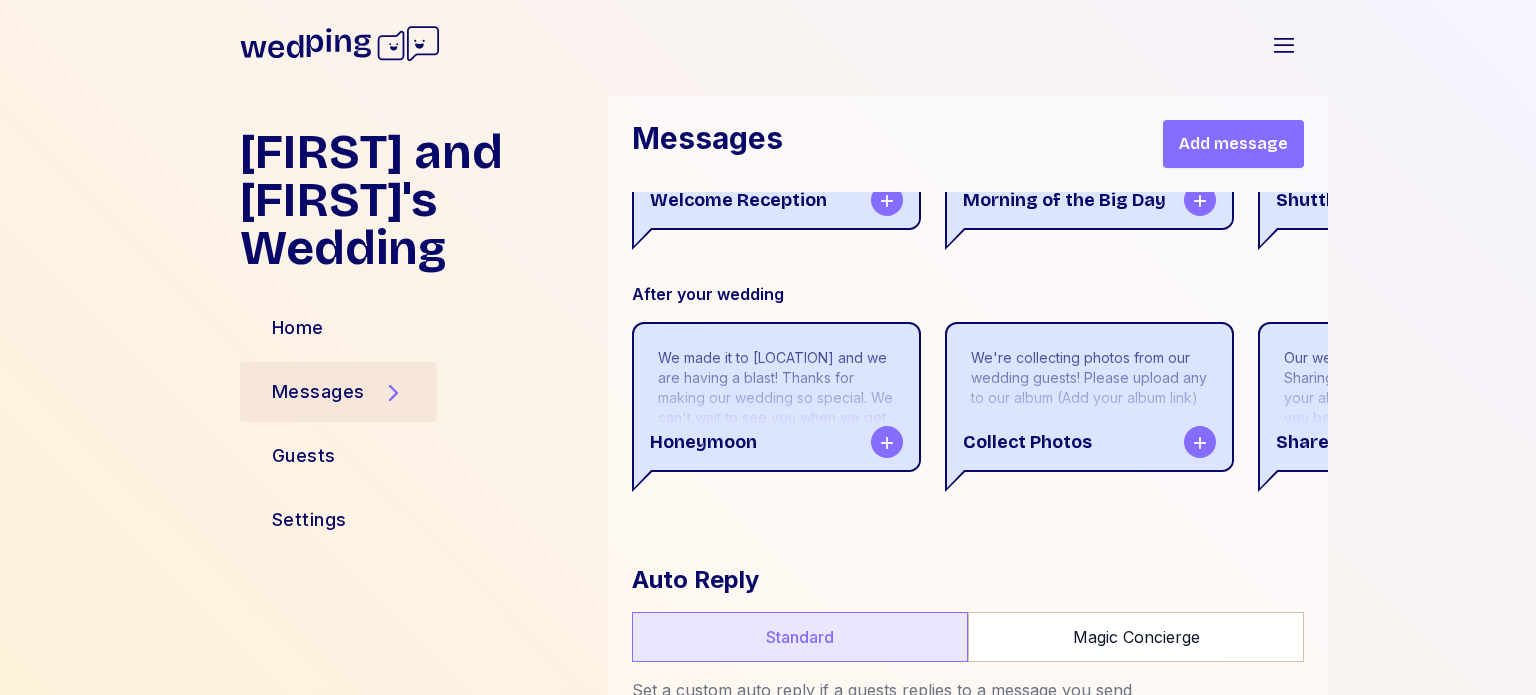 click on "We're collecting photos from our wedding guests! Please upload any to our album (Add your album link)" at bounding box center (1089, 378) 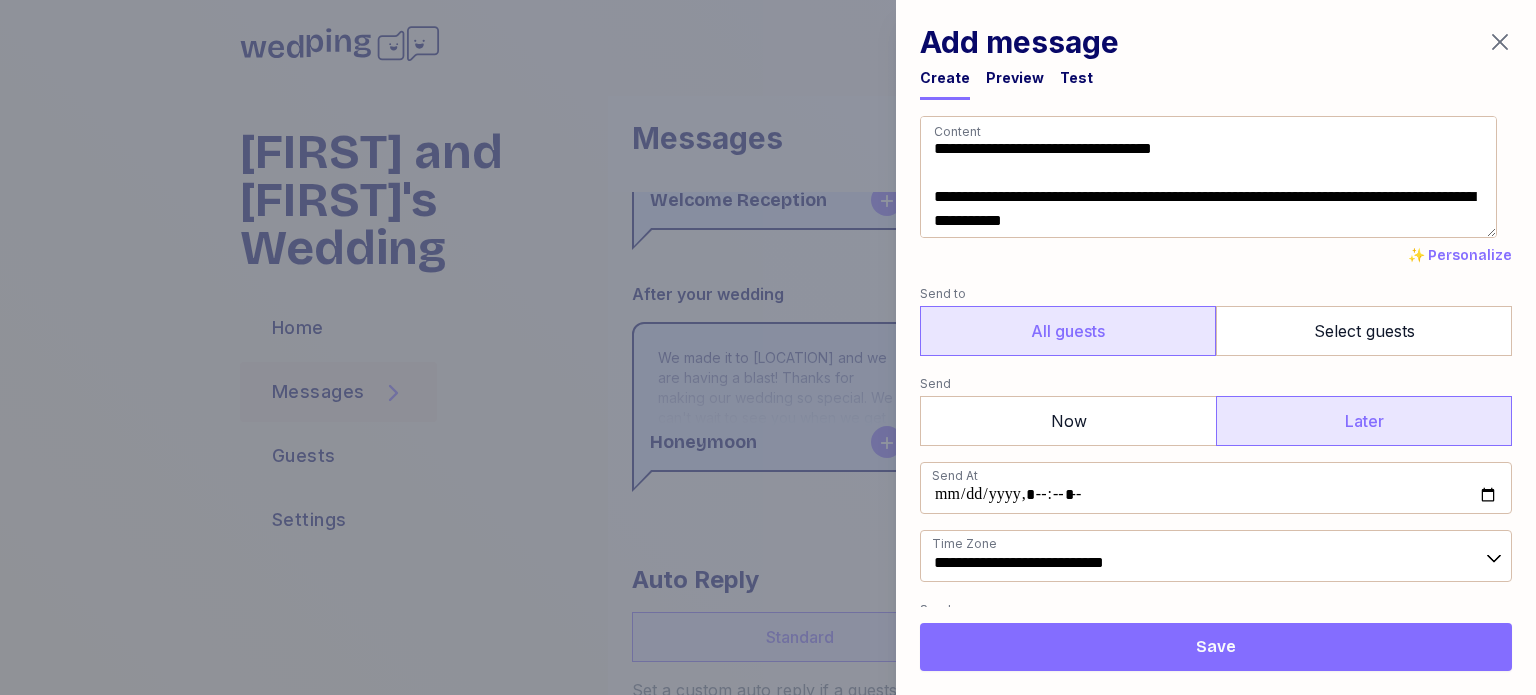 scroll, scrollTop: 0, scrollLeft: 0, axis: both 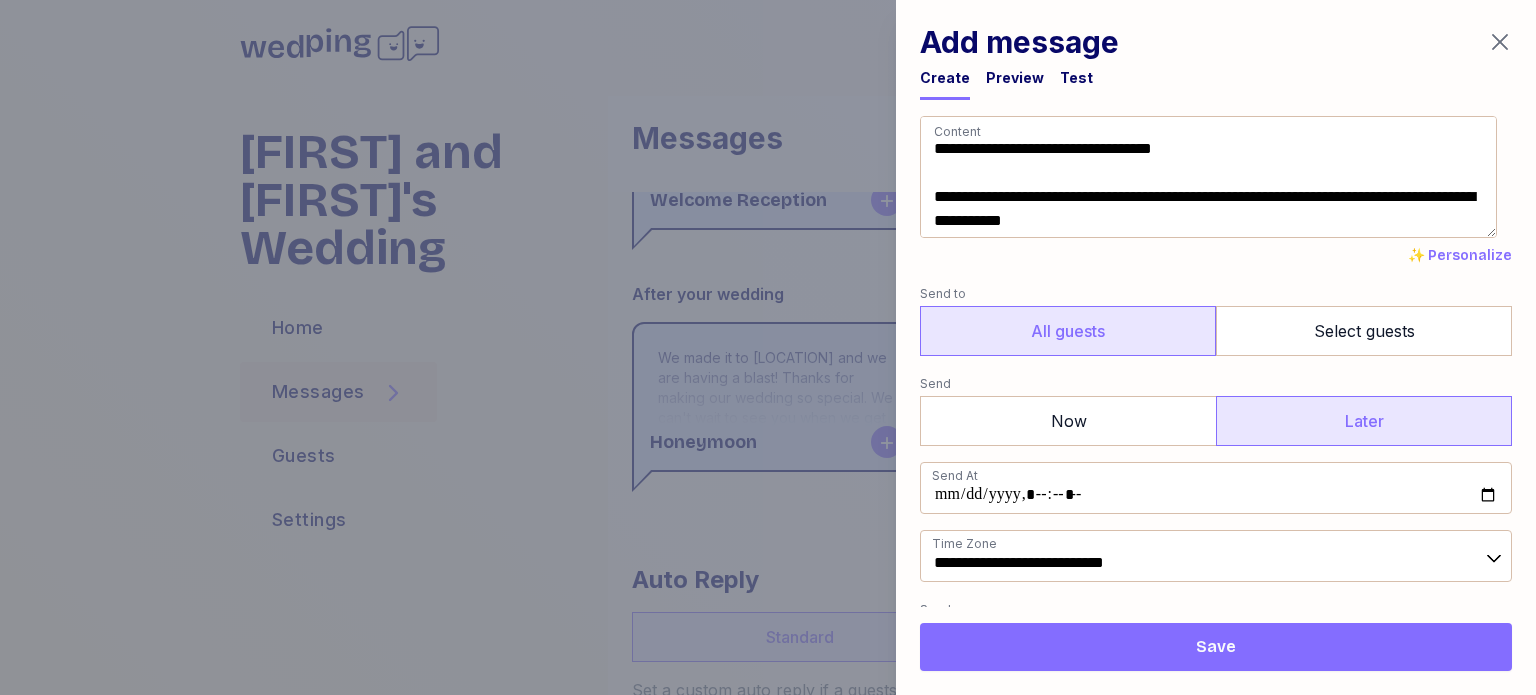 click 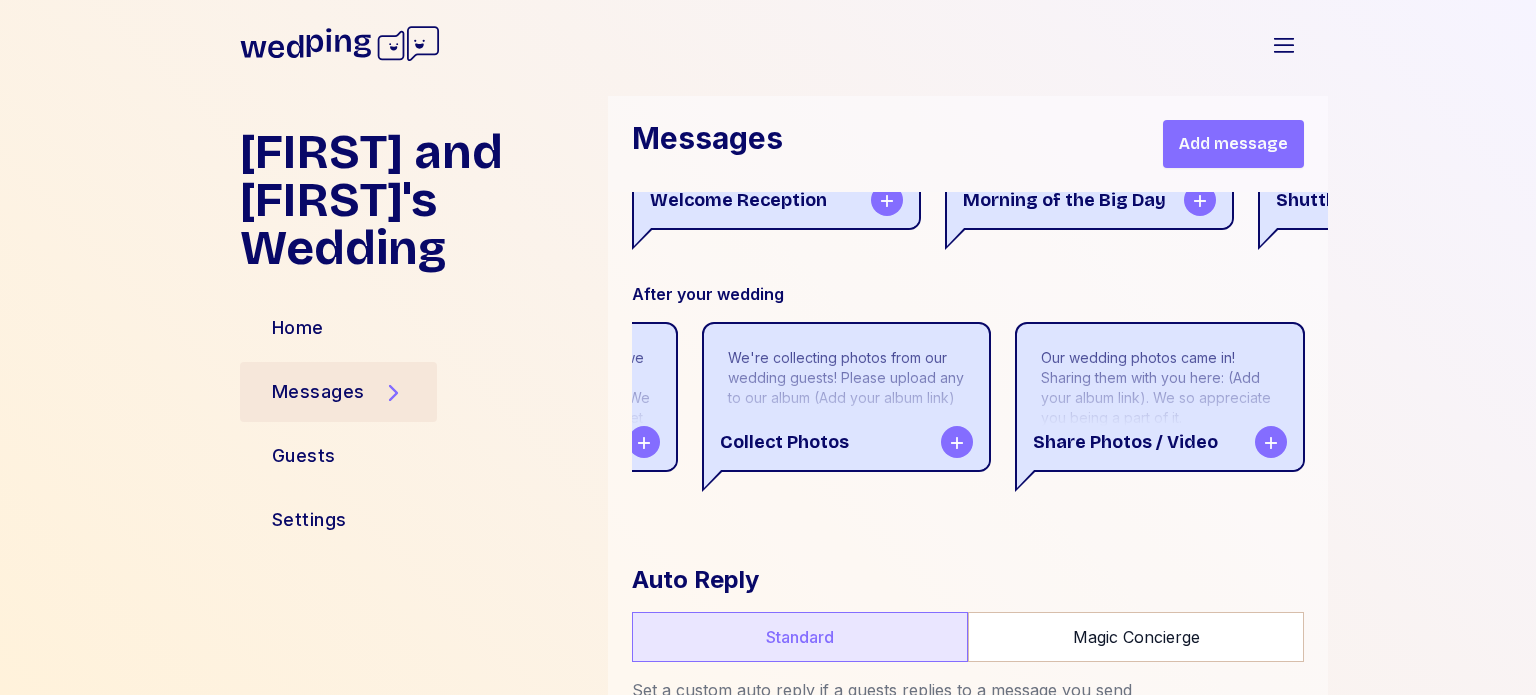 scroll, scrollTop: 0, scrollLeft: 0, axis: both 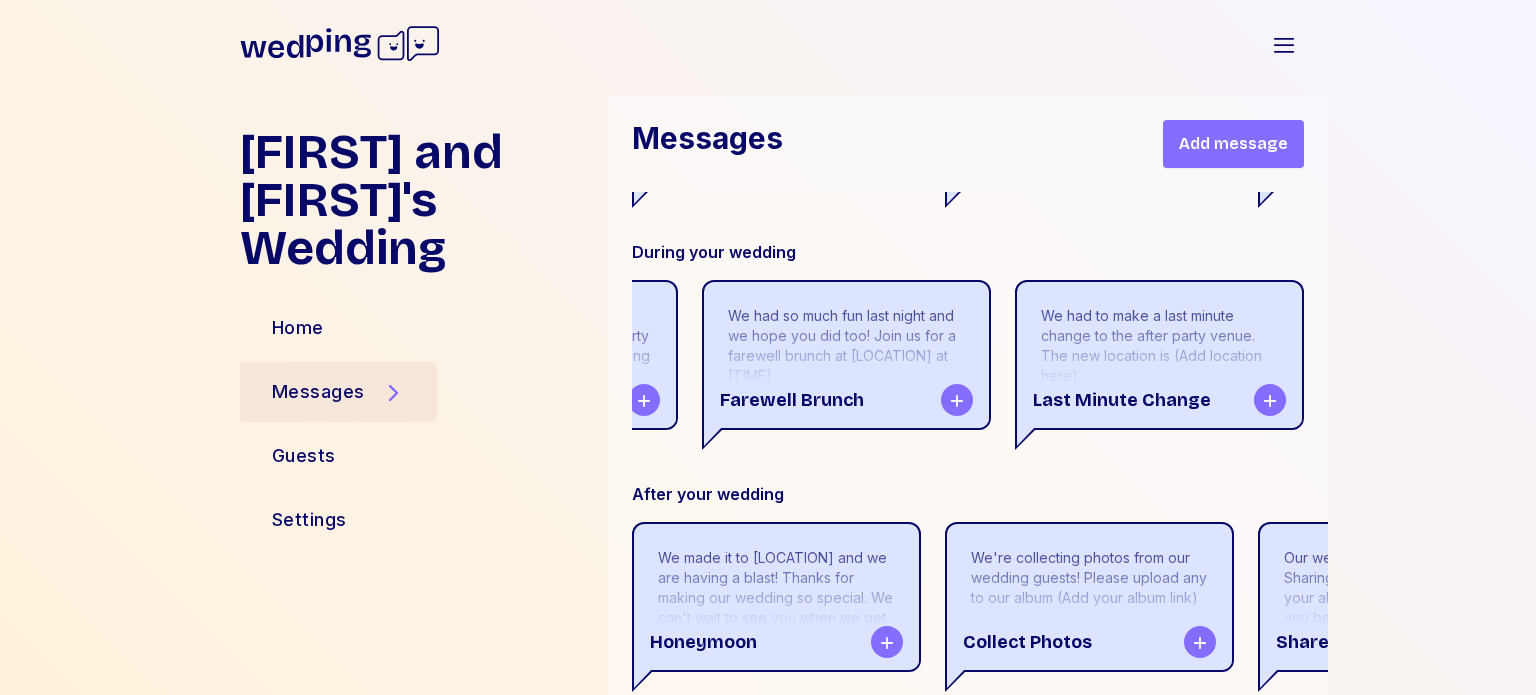 click on "We had to make a last minute change to the after party venue. The new location is (Add location here).
See you soon!" at bounding box center (1159, 366) 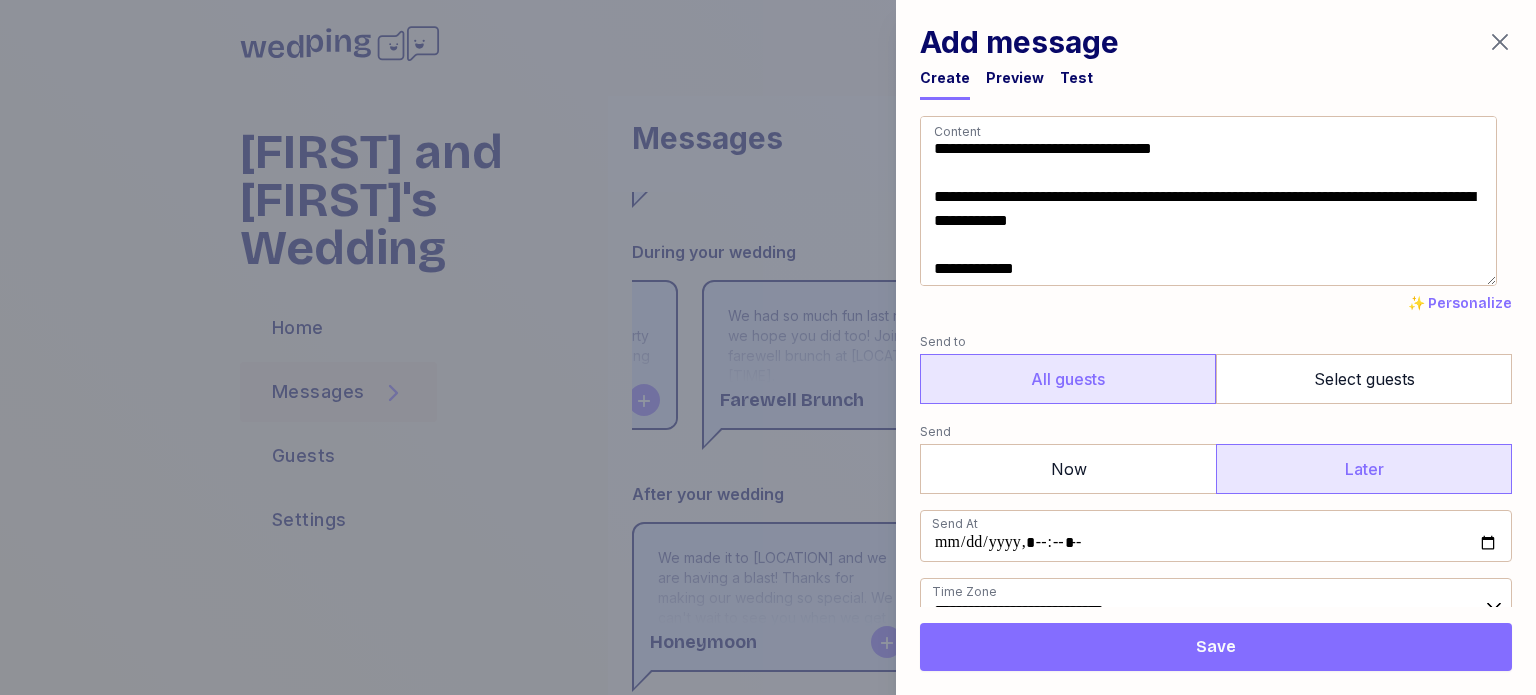 drag, startPoint x: 1249, startPoint y: 150, endPoint x: 929, endPoint y: 158, distance: 320.09998 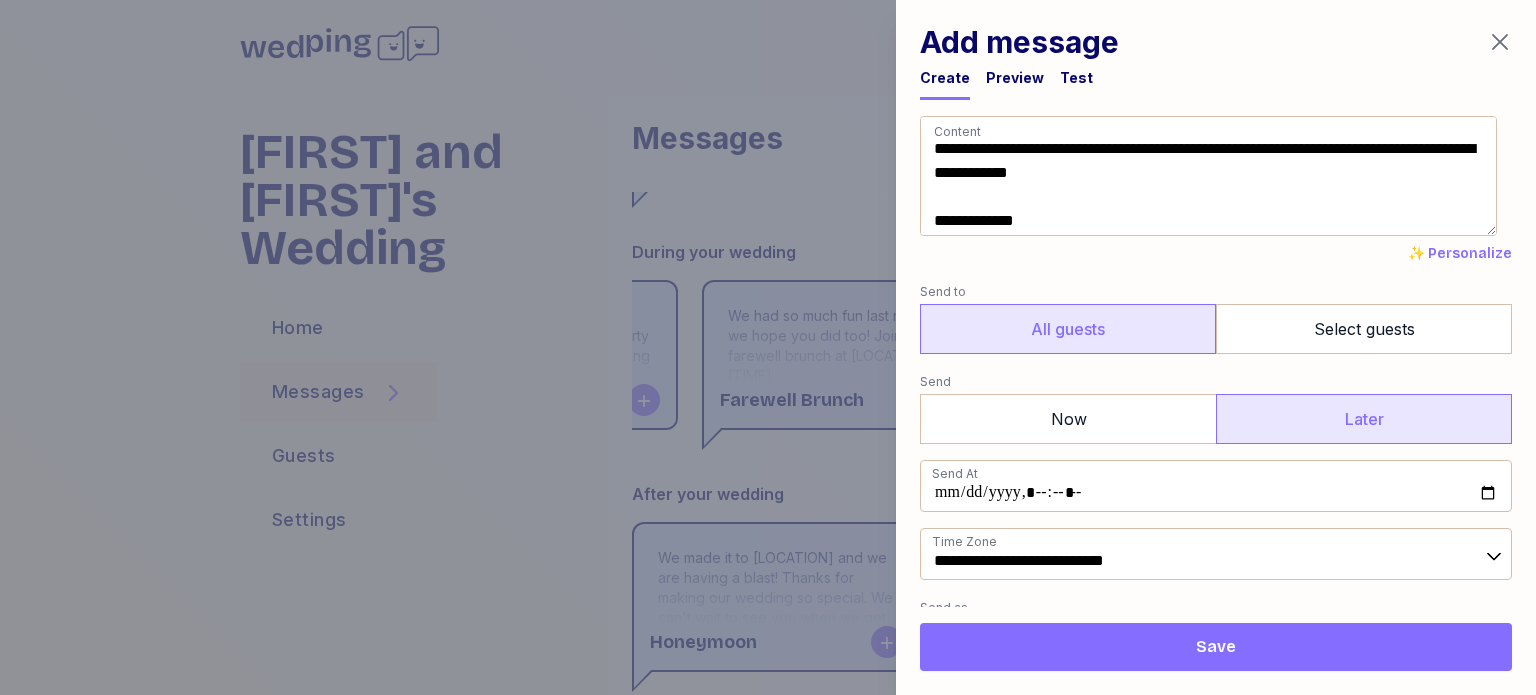 drag, startPoint x: 1349, startPoint y: 147, endPoint x: 1268, endPoint y: 149, distance: 81.02469 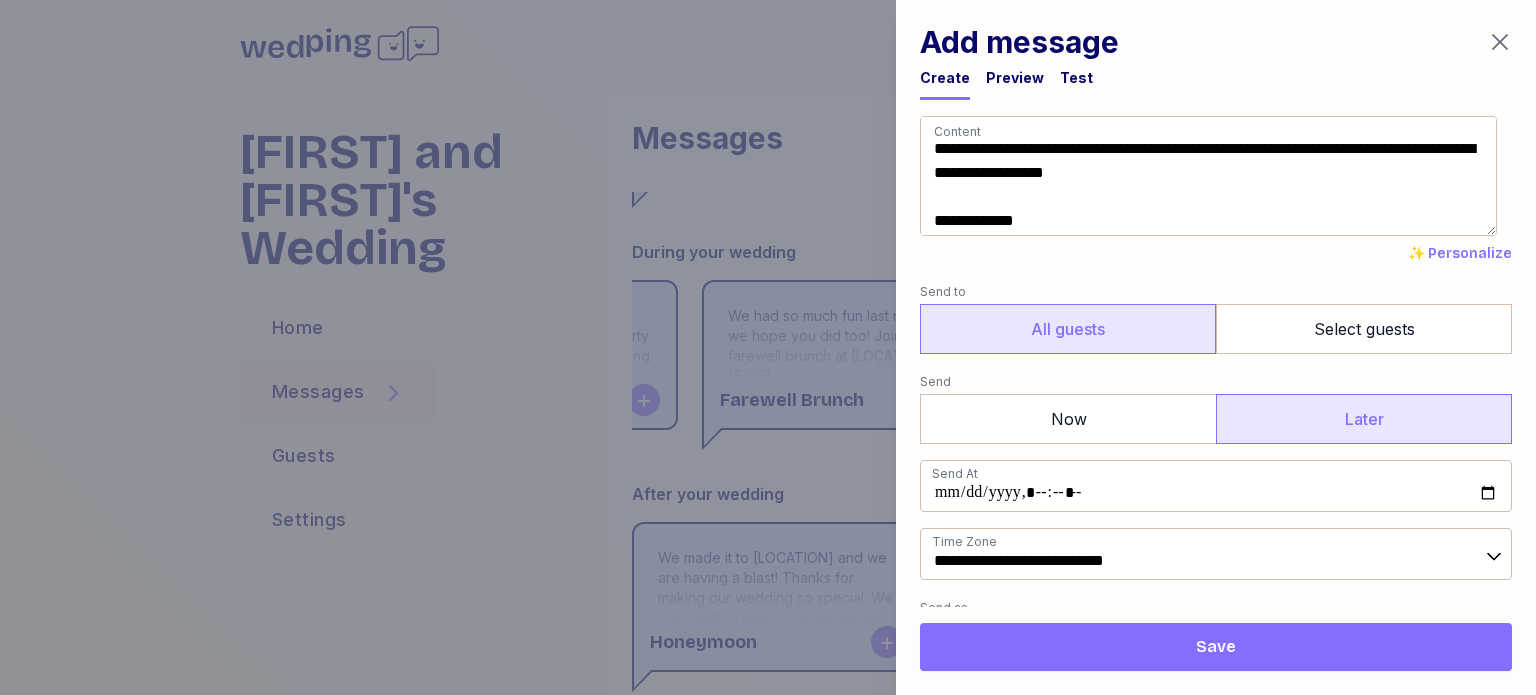 drag, startPoint x: 1228, startPoint y: 171, endPoint x: 1083, endPoint y: 171, distance: 145 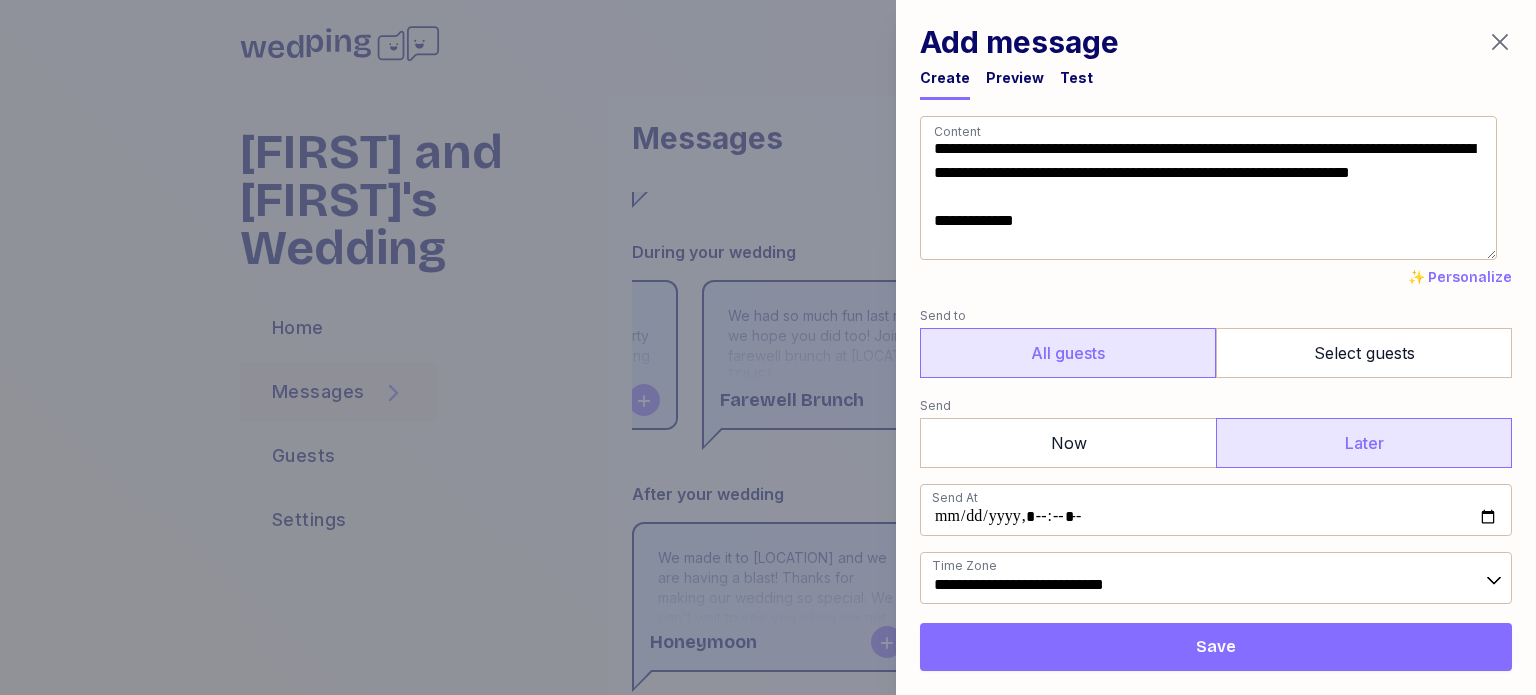 type on "**********" 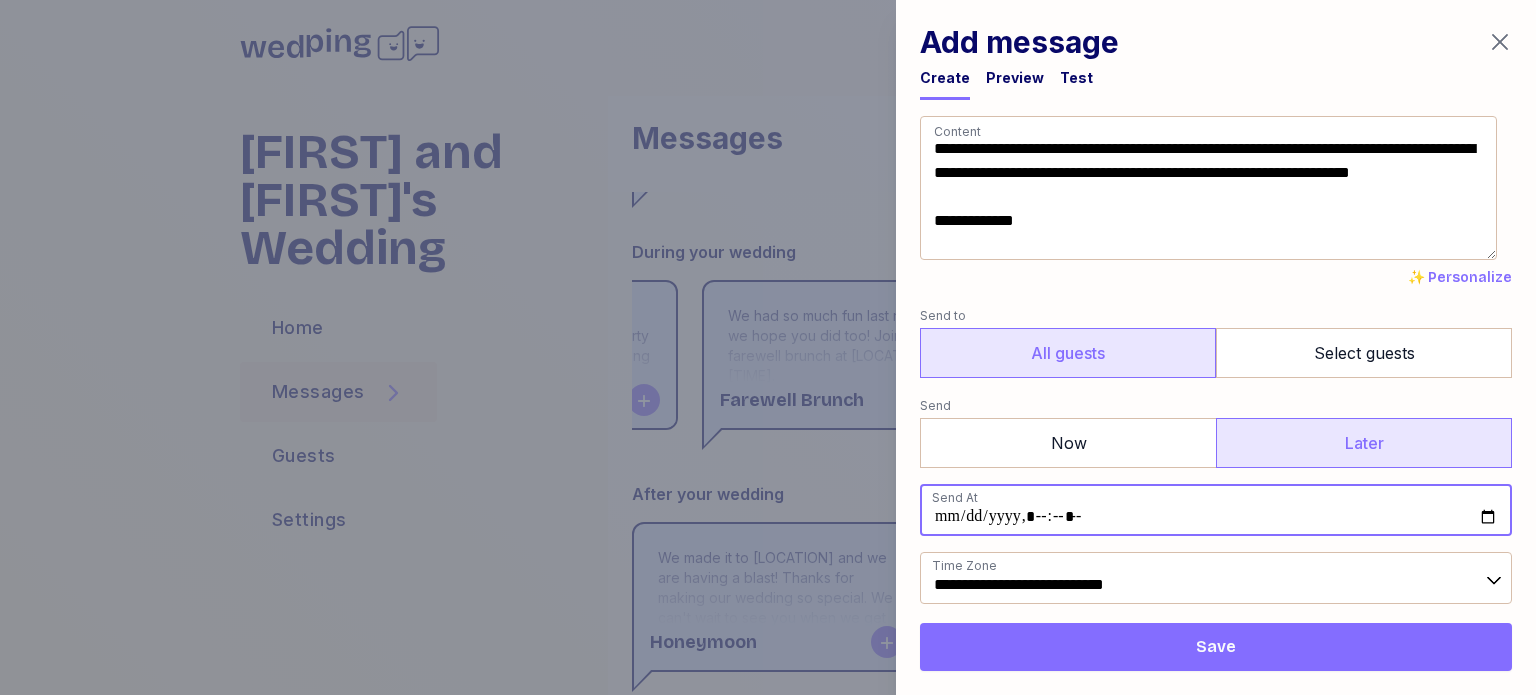 click at bounding box center (1216, 510) 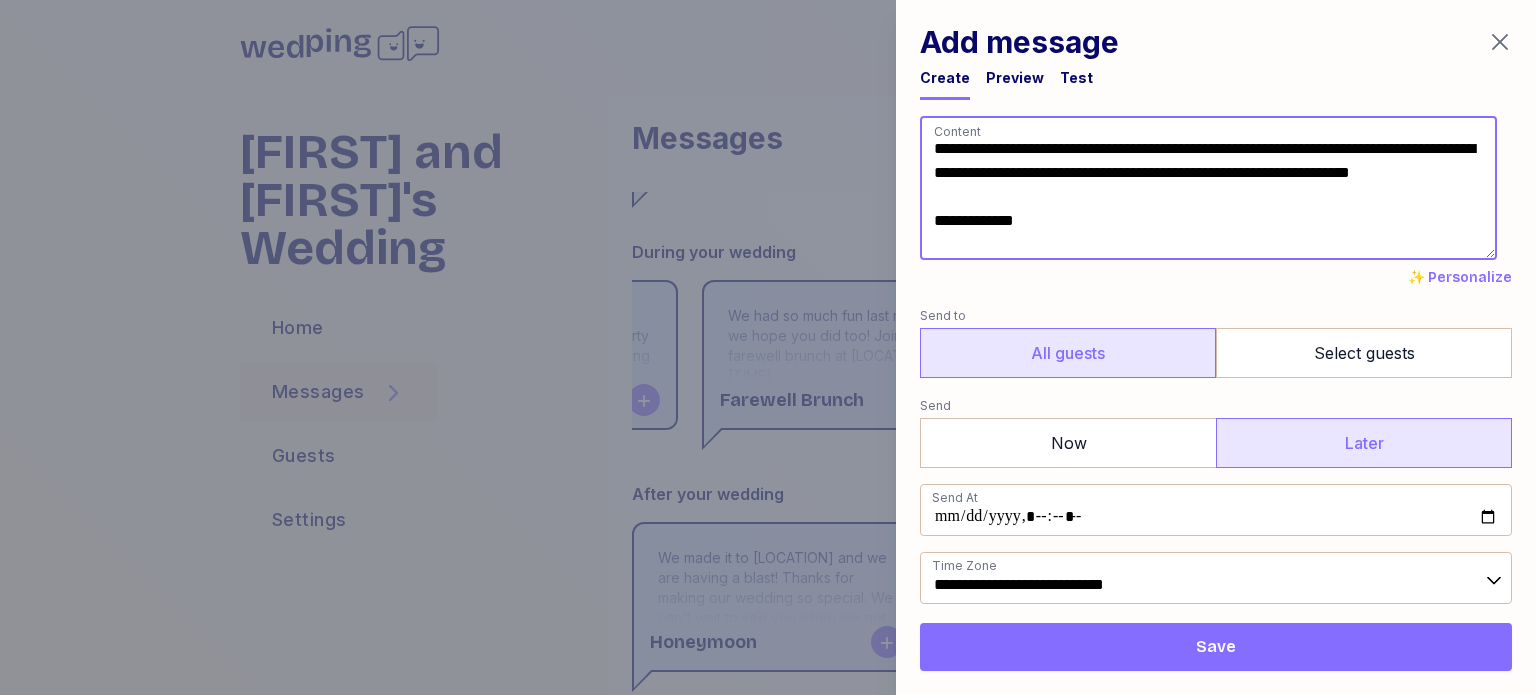 type on "**********" 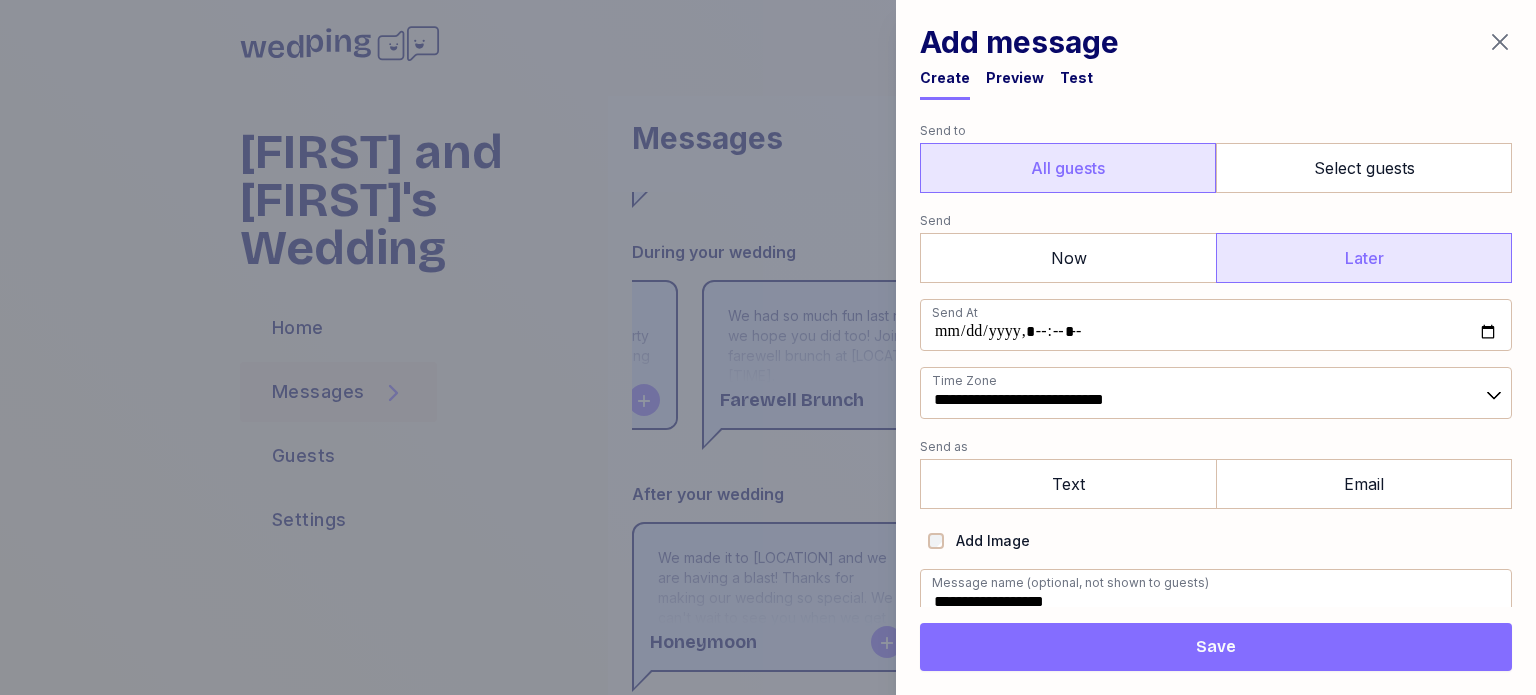 scroll, scrollTop: 196, scrollLeft: 0, axis: vertical 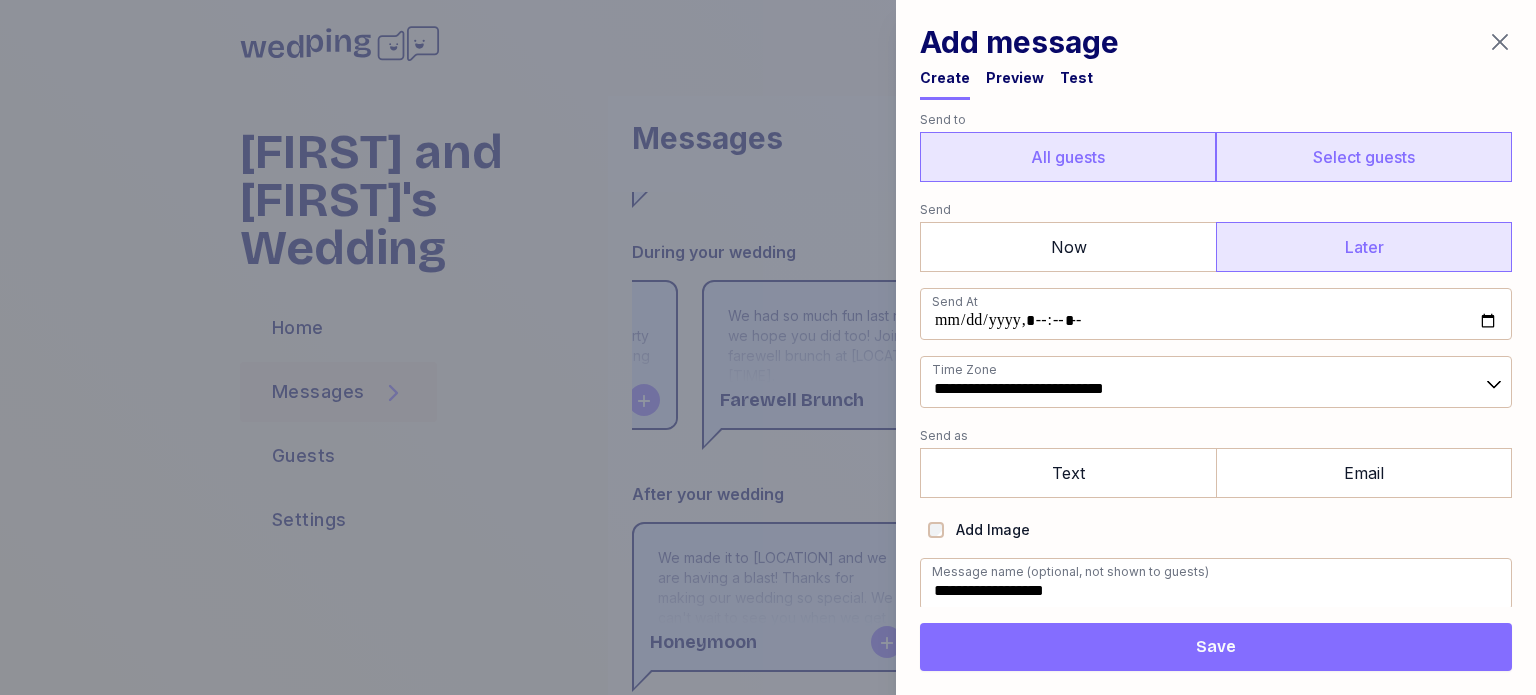 click on "Select guests" at bounding box center [1364, 157] 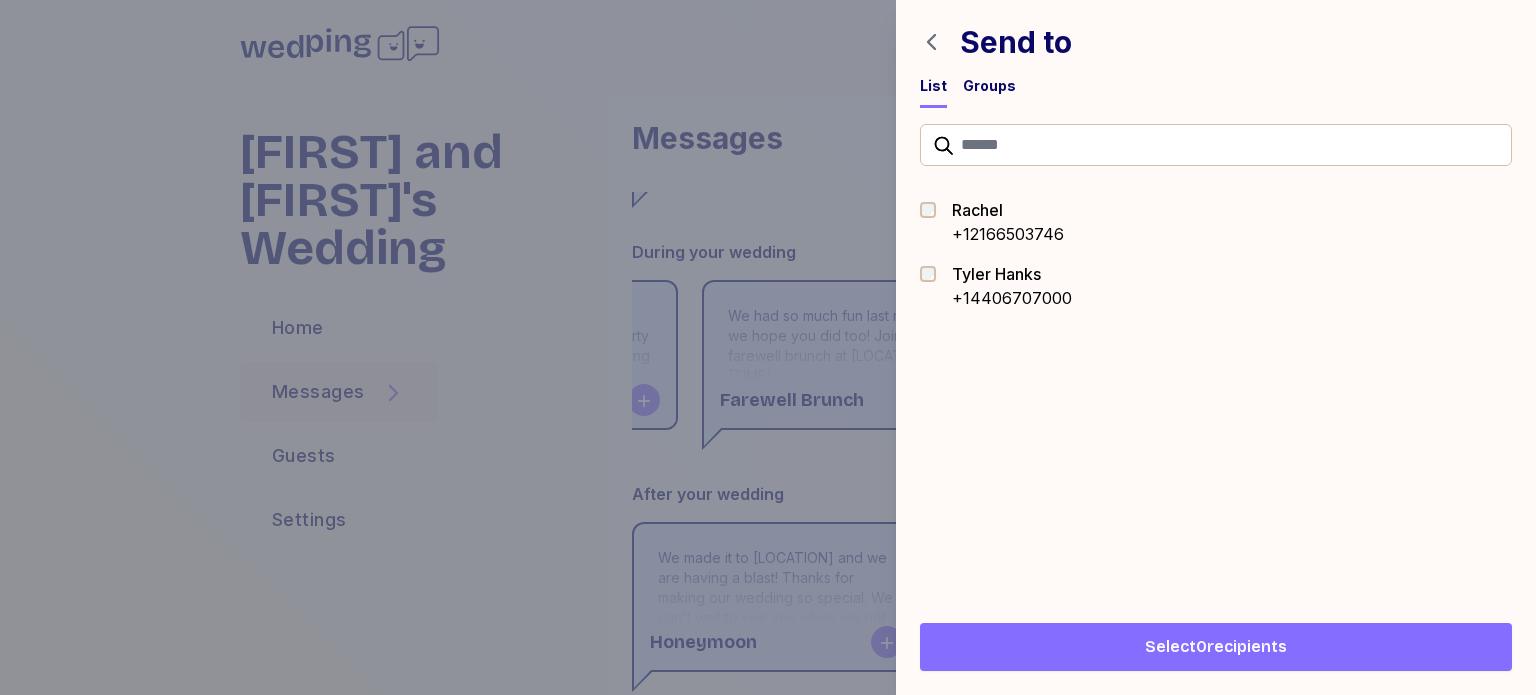 click at bounding box center [934, 210] 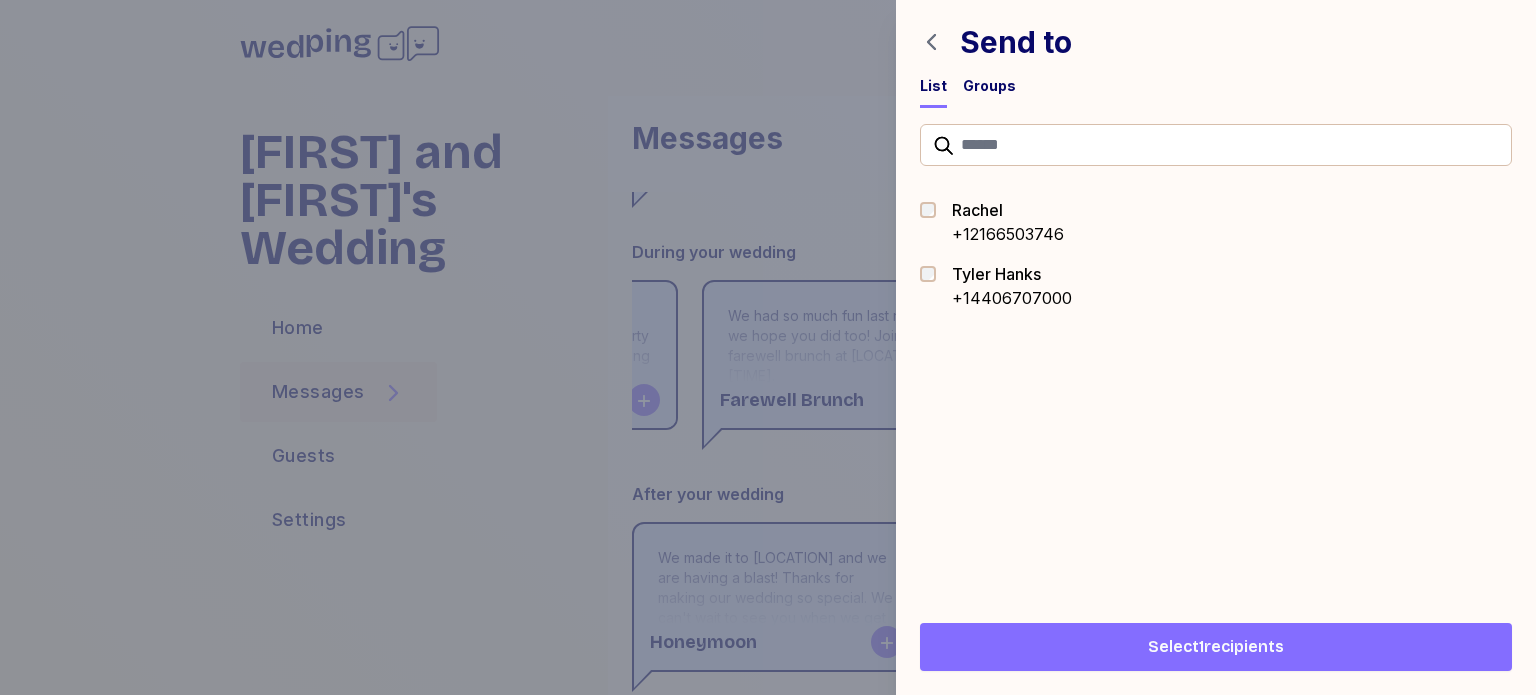click on "[FIRST] [LAST] +[PHONE]" at bounding box center [1216, 286] 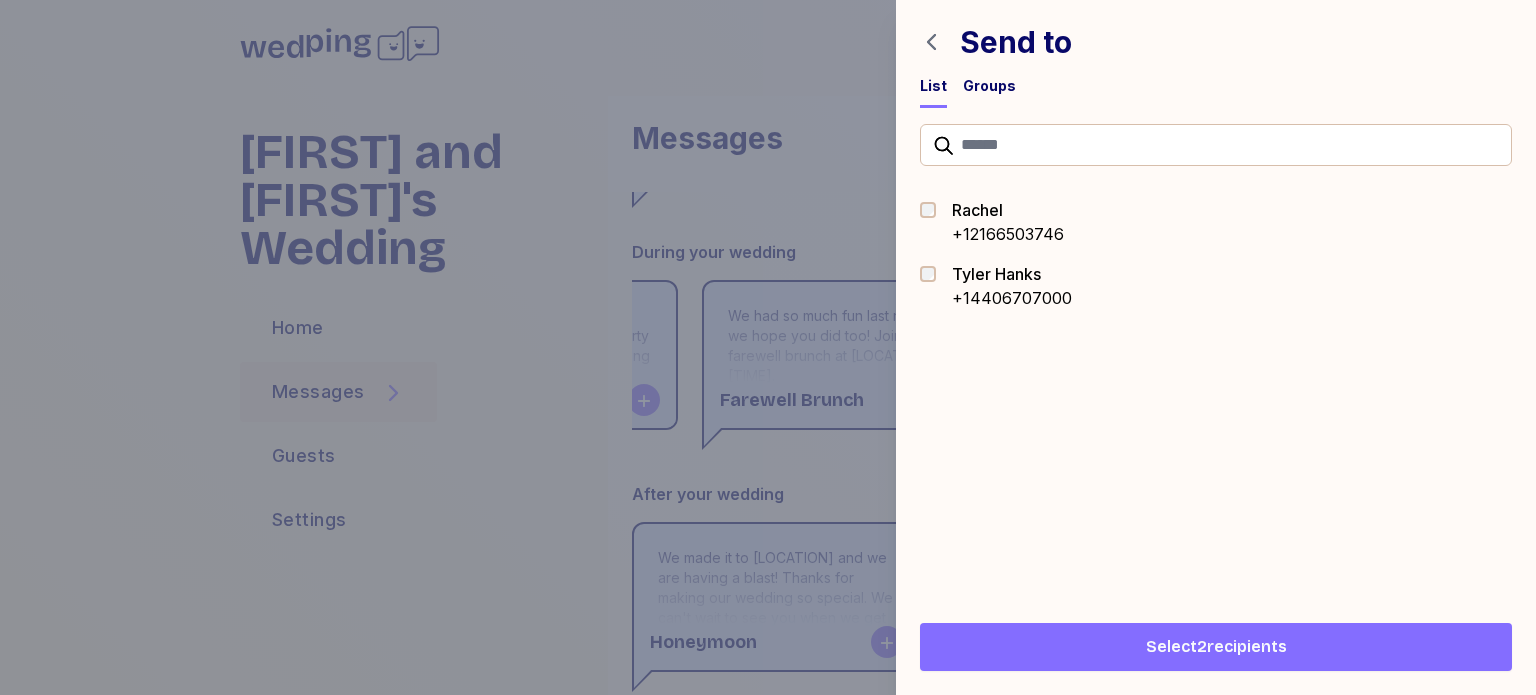 click on "Select  2  recipients" at bounding box center [1216, 647] 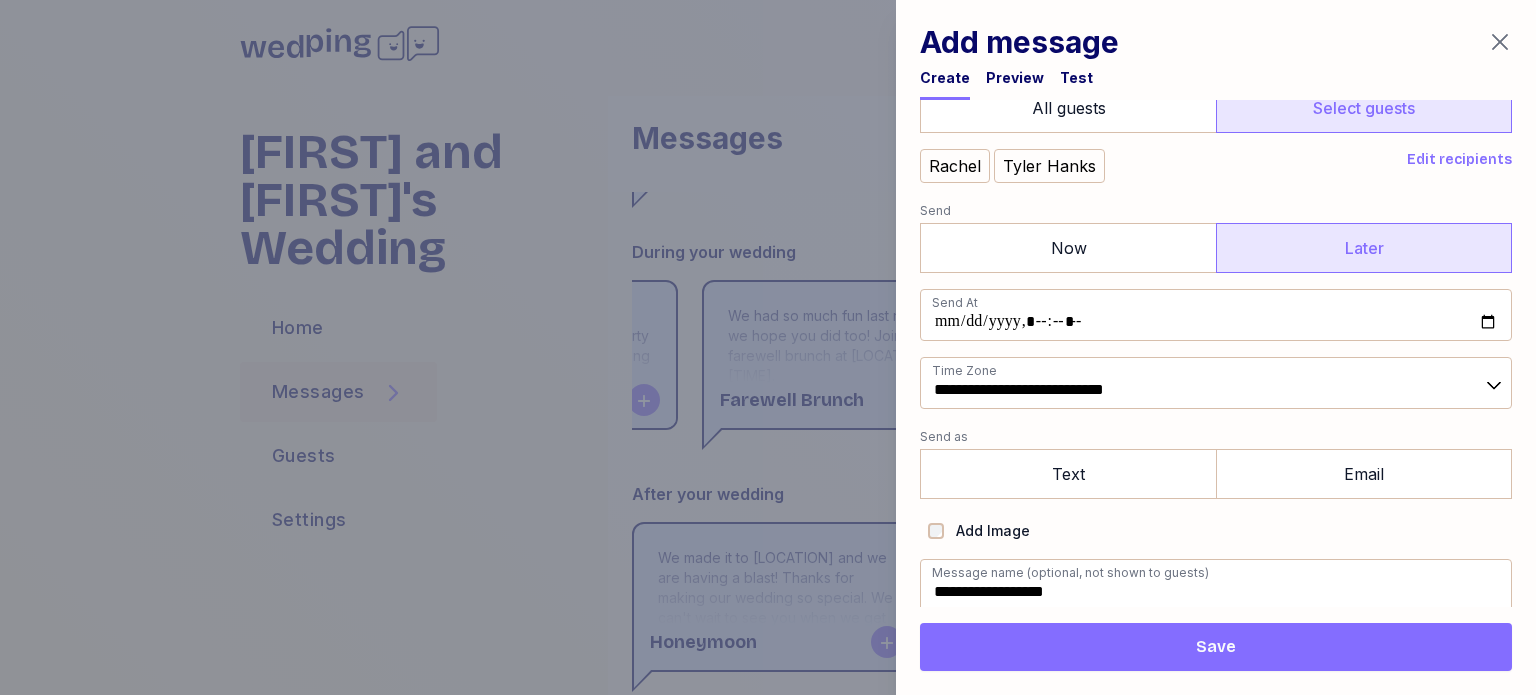 scroll, scrollTop: 246, scrollLeft: 0, axis: vertical 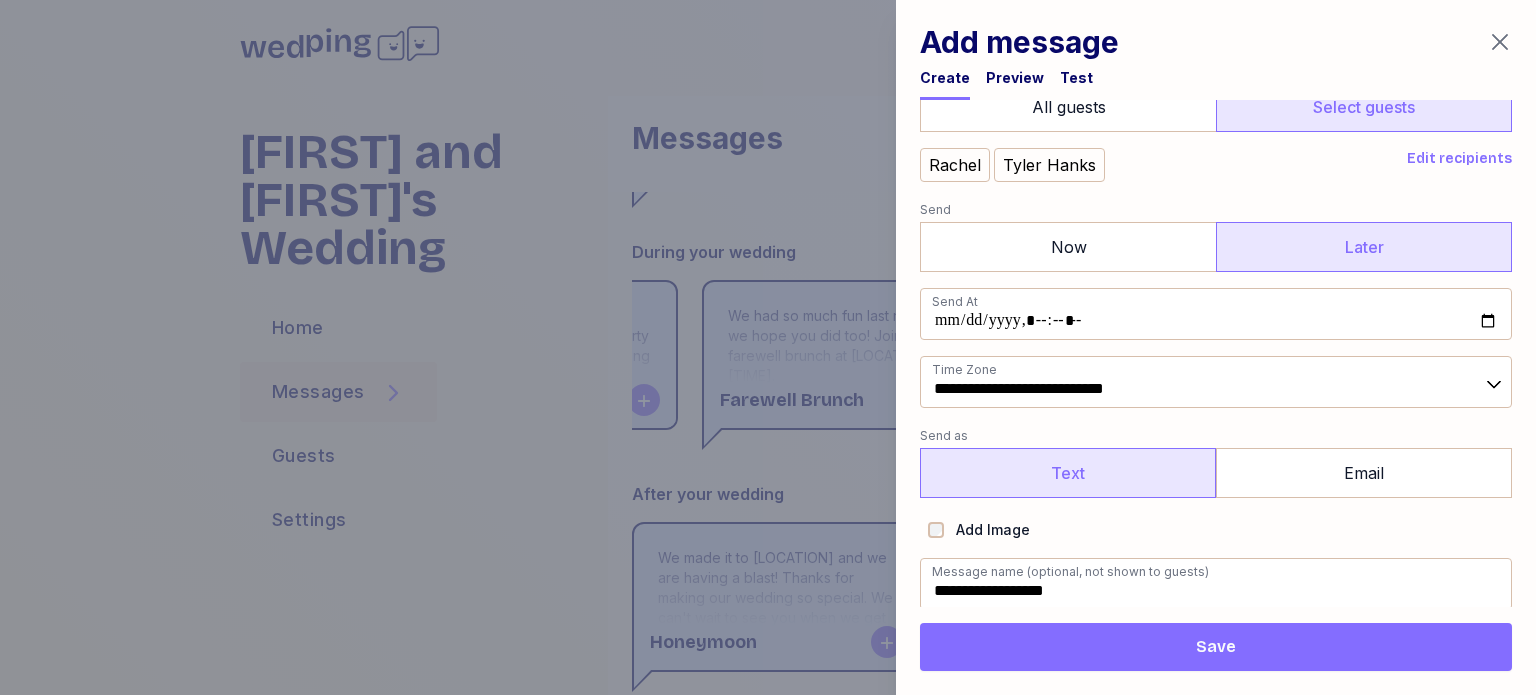 click on "Text" at bounding box center (1068, 473) 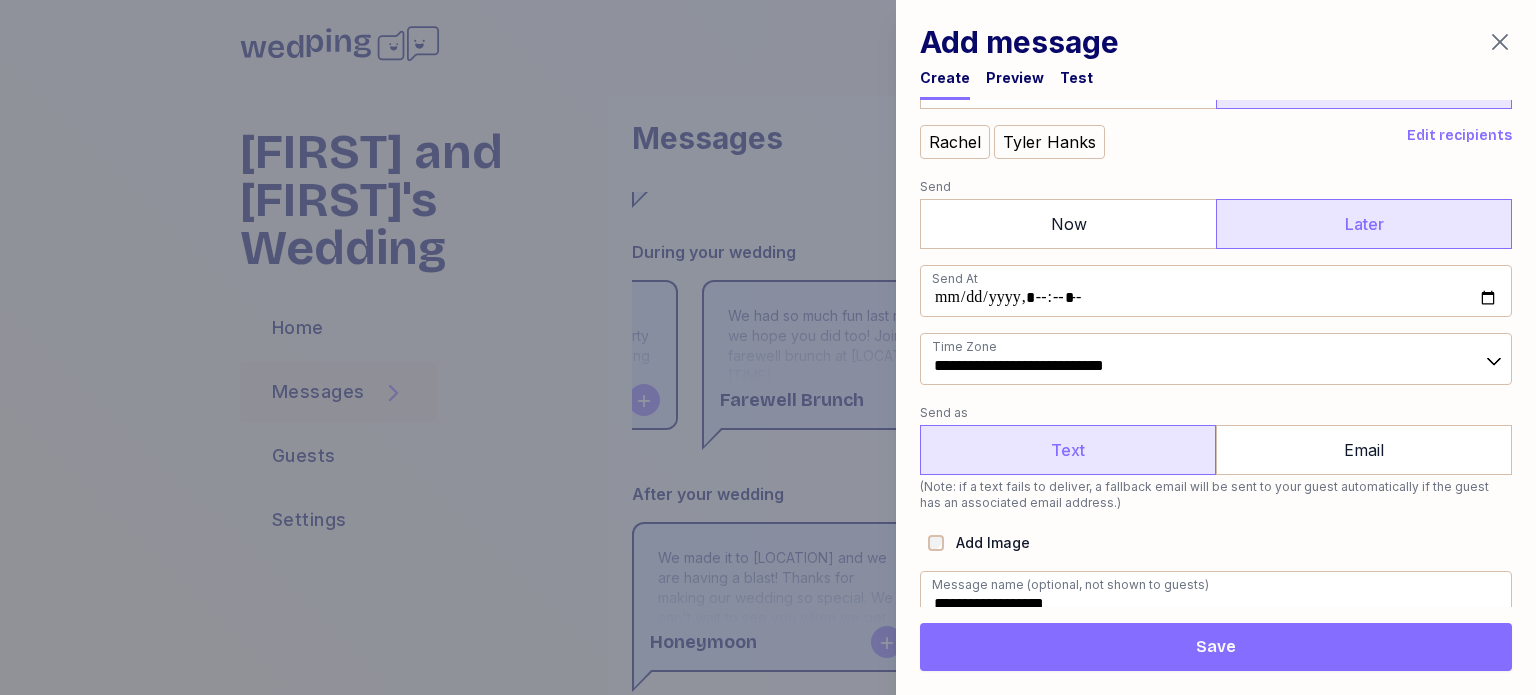 scroll, scrollTop: 282, scrollLeft: 0, axis: vertical 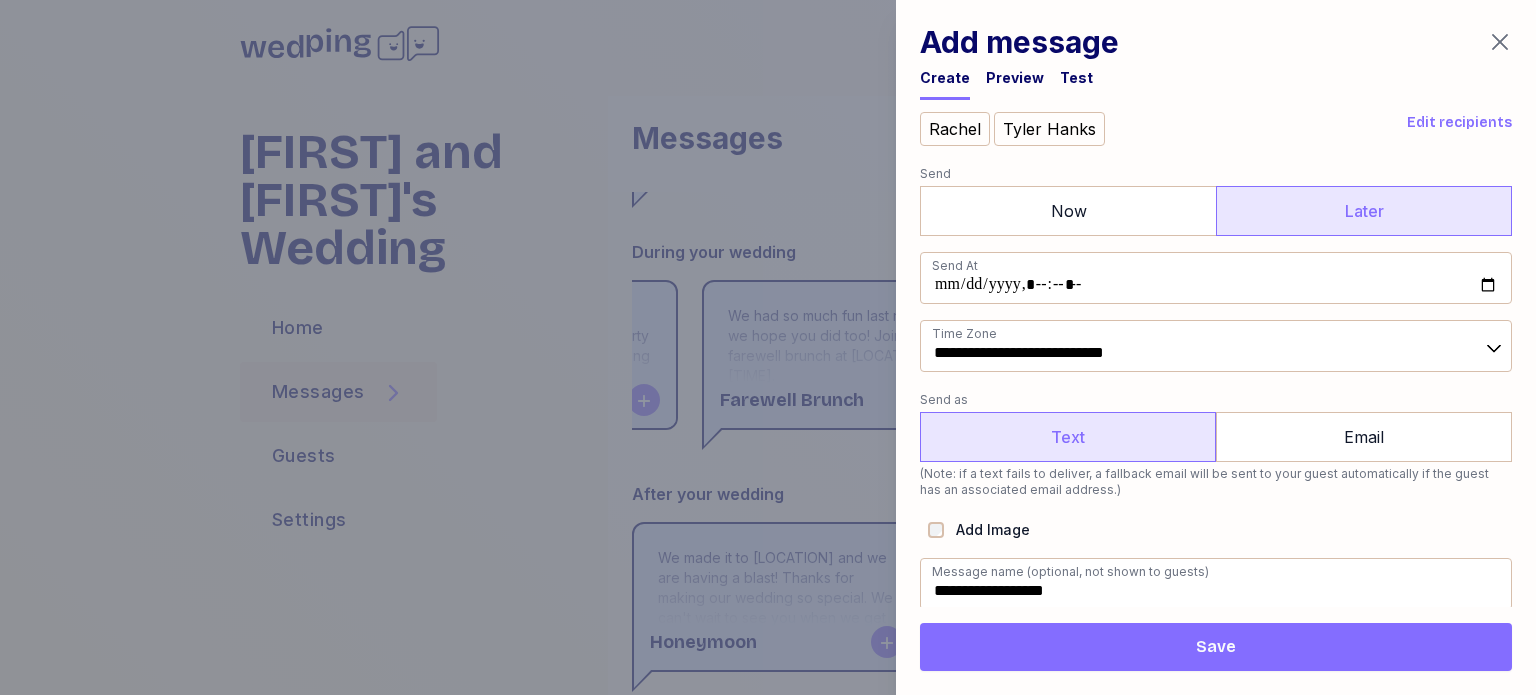 click on "Test" at bounding box center (1076, 78) 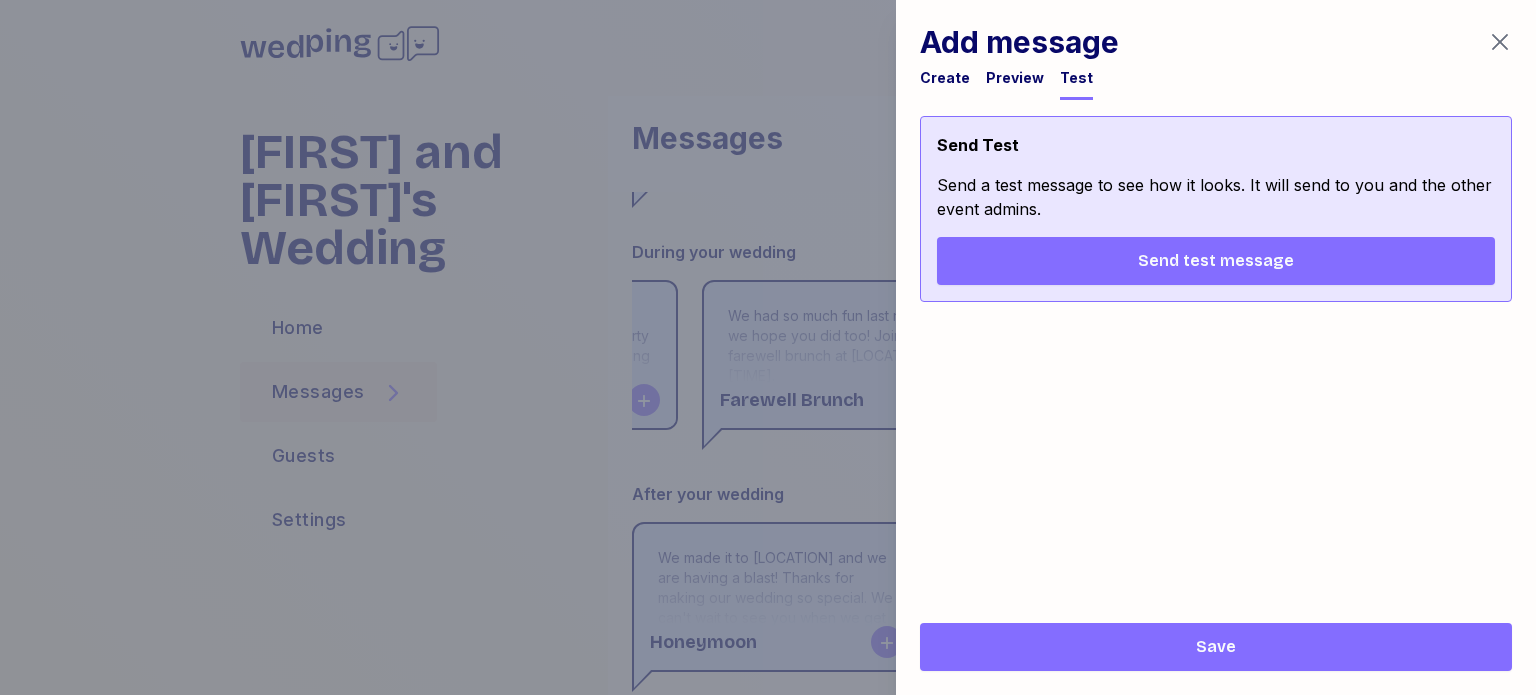 click on "Send test message" at bounding box center (1216, 261) 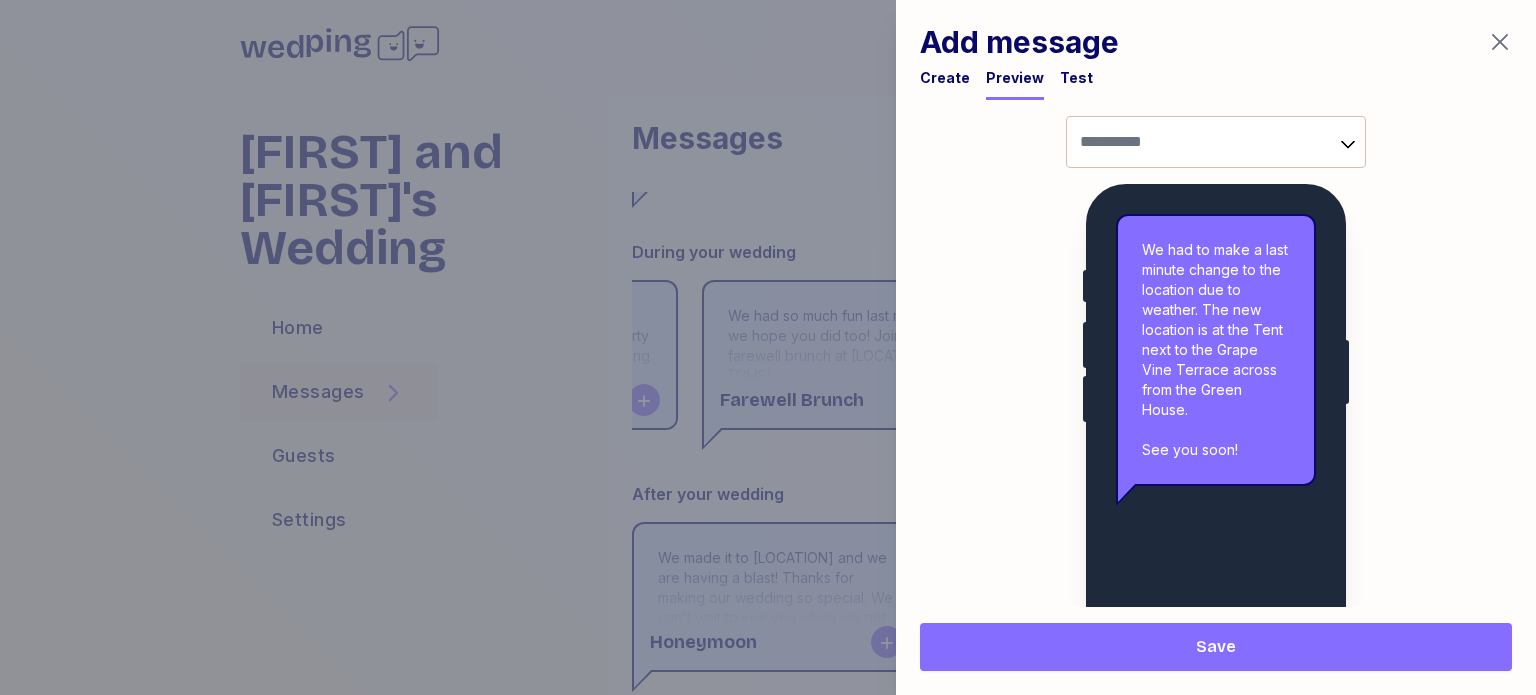 click on "Create" at bounding box center (945, 78) 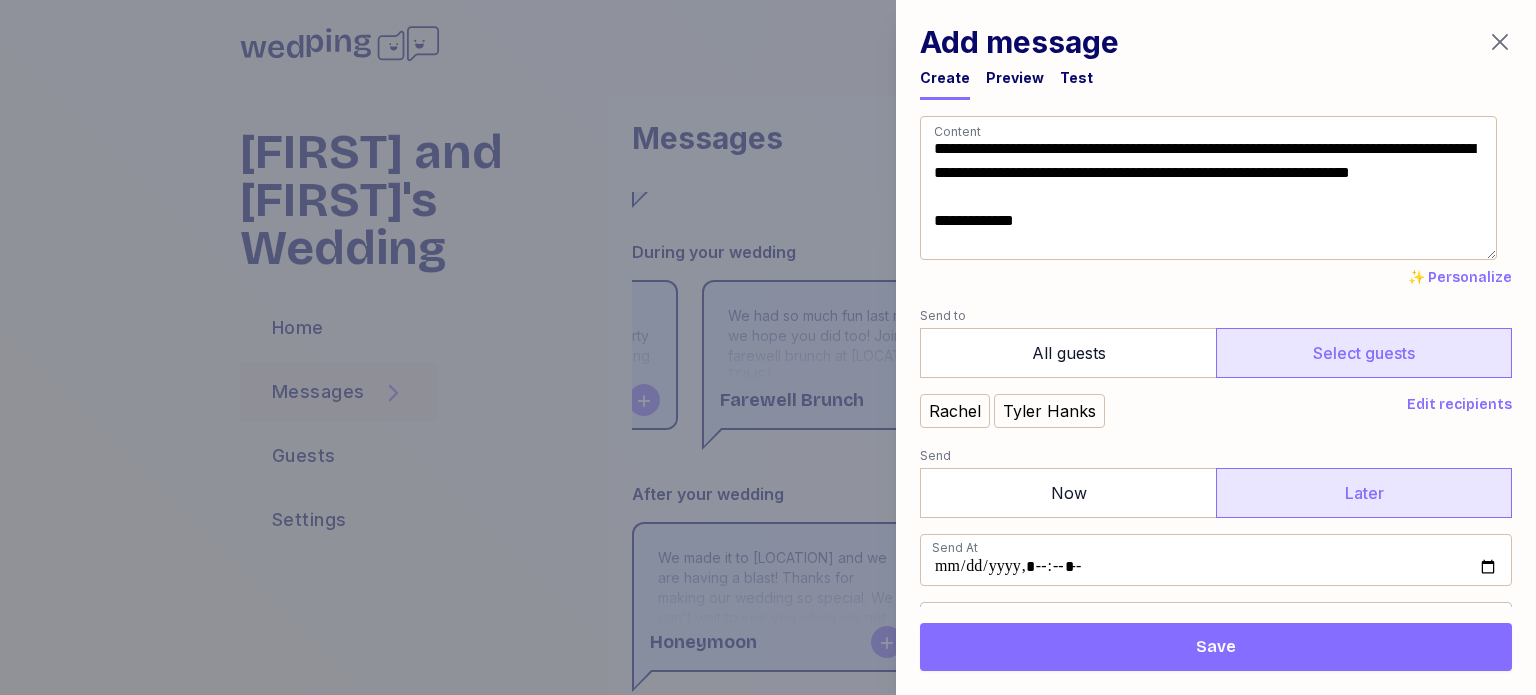 click on "**********" at bounding box center (1208, 188) 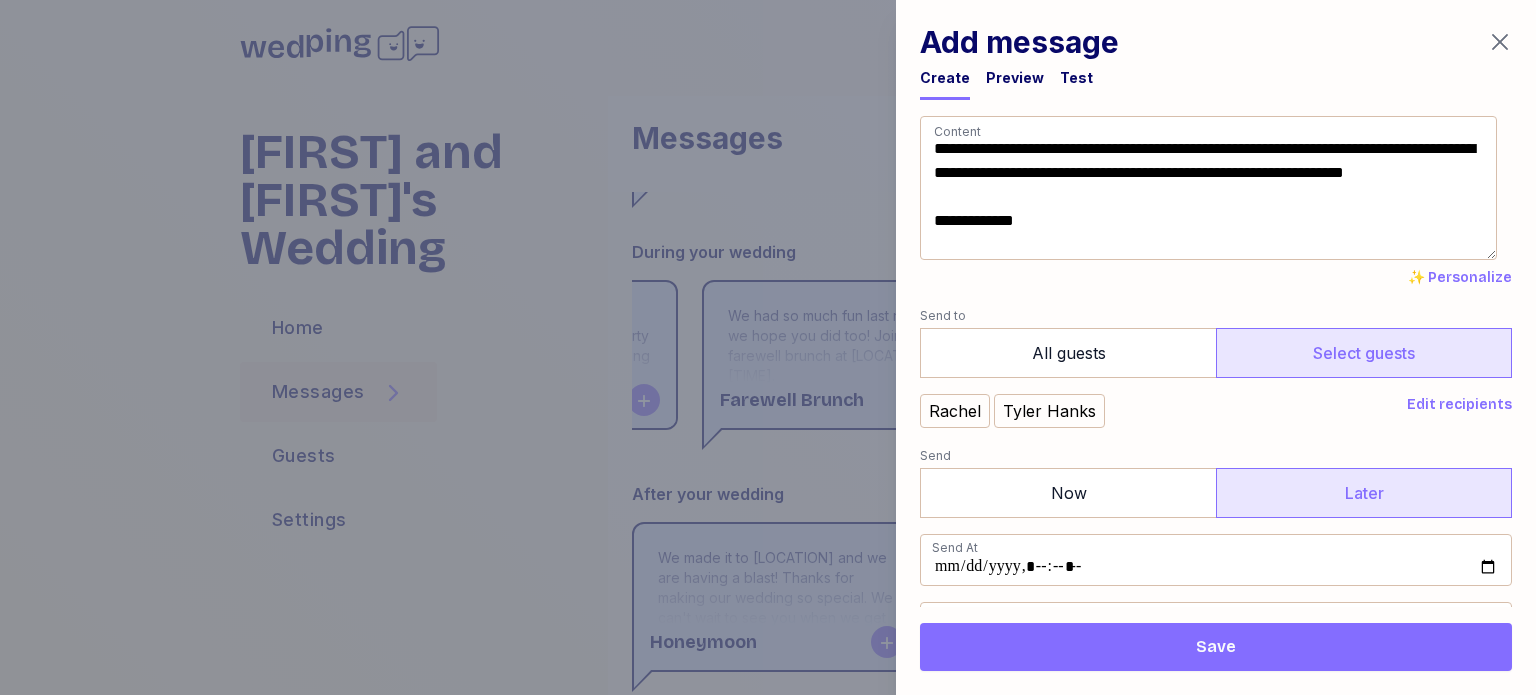 type on "**********" 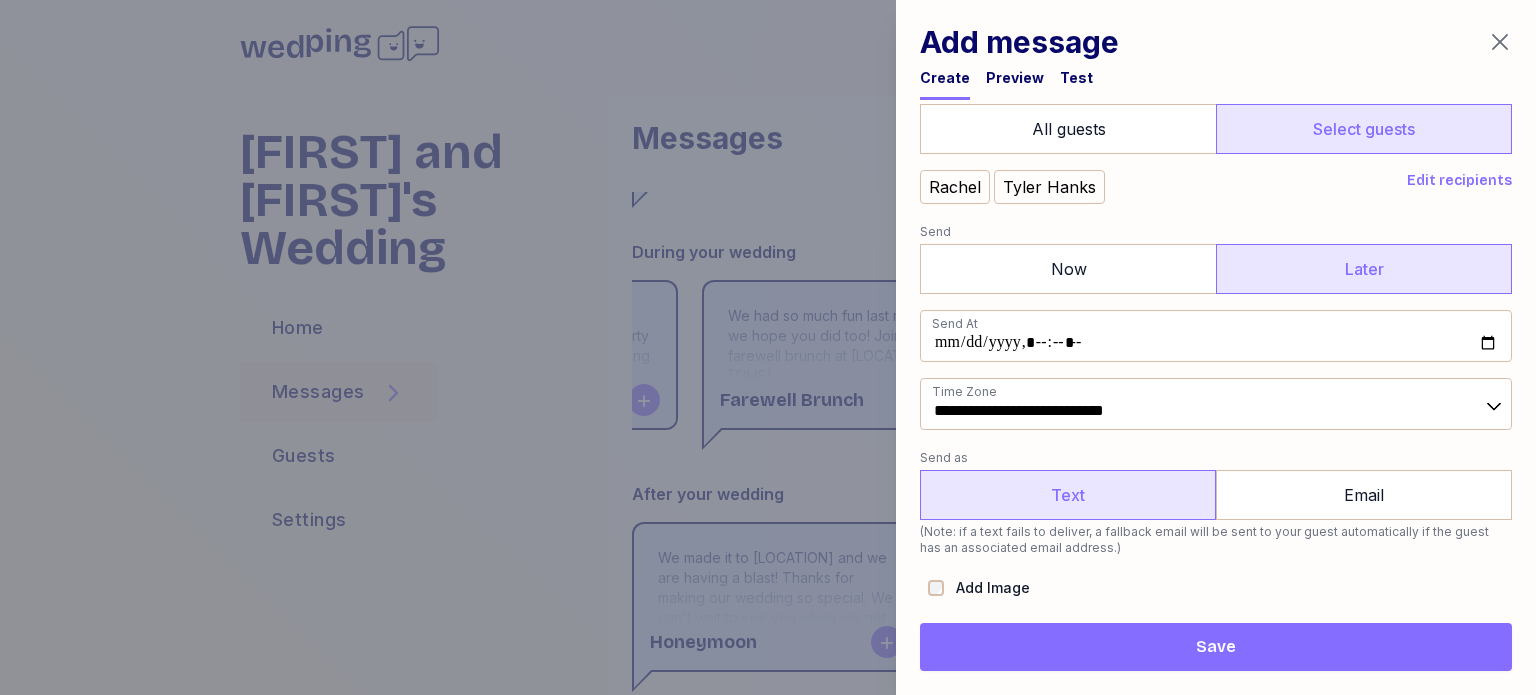 scroll, scrollTop: 282, scrollLeft: 0, axis: vertical 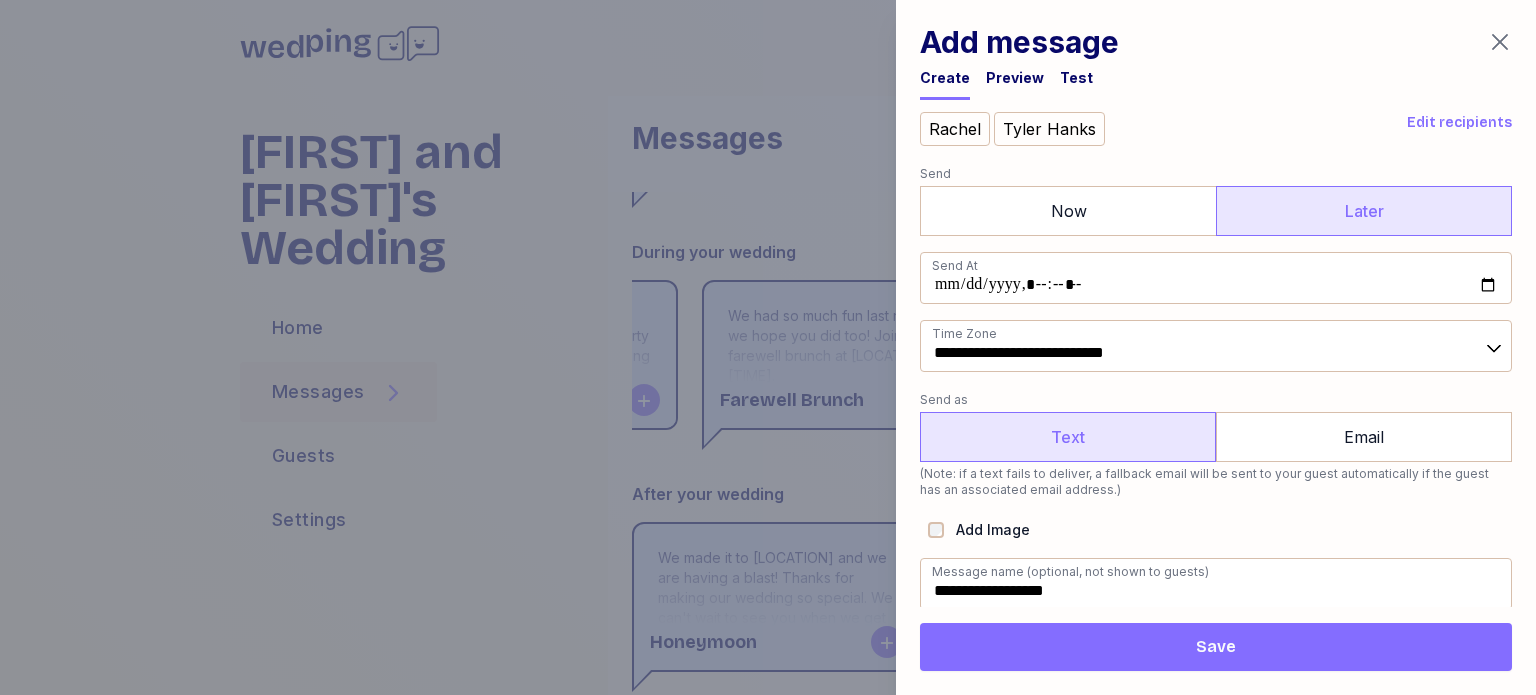 click on "Save" at bounding box center [1216, 647] 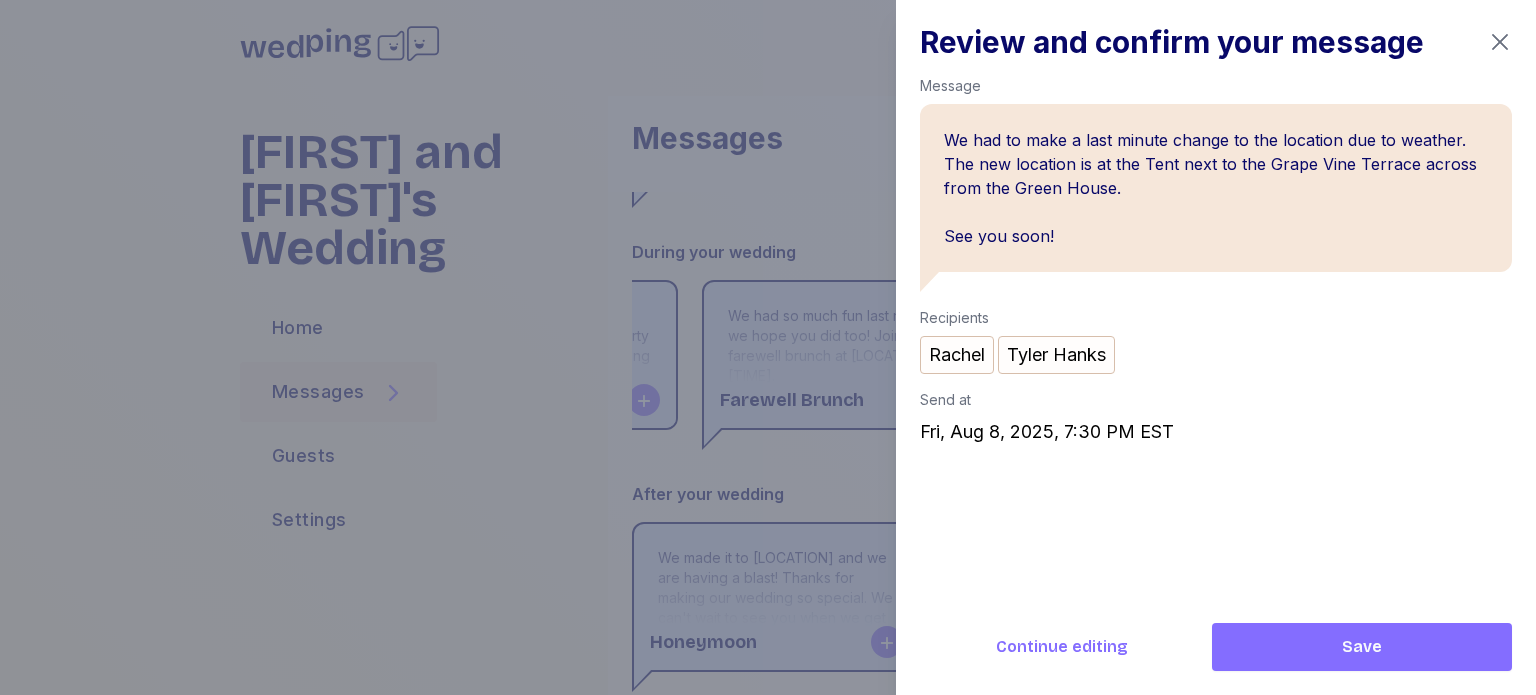 click on "Save" at bounding box center [1362, 647] 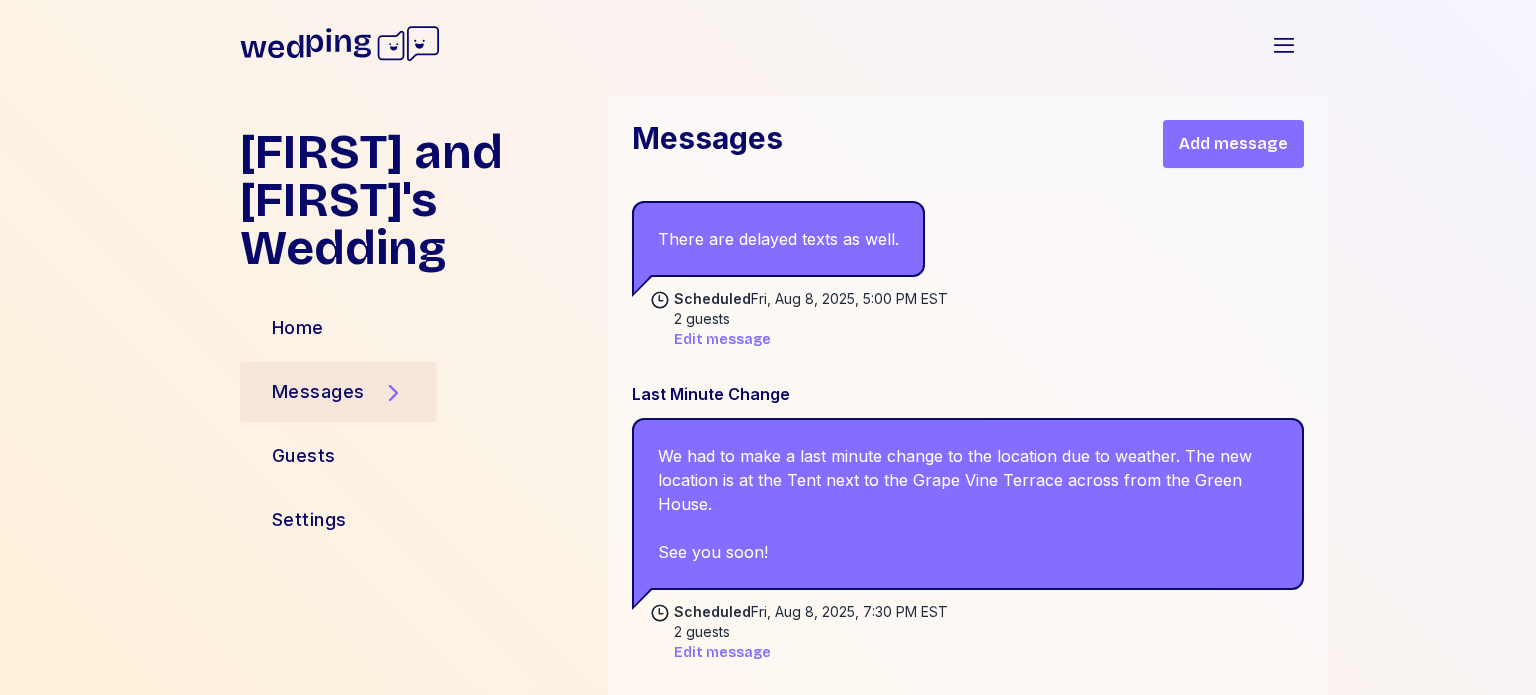 scroll, scrollTop: 2303, scrollLeft: 0, axis: vertical 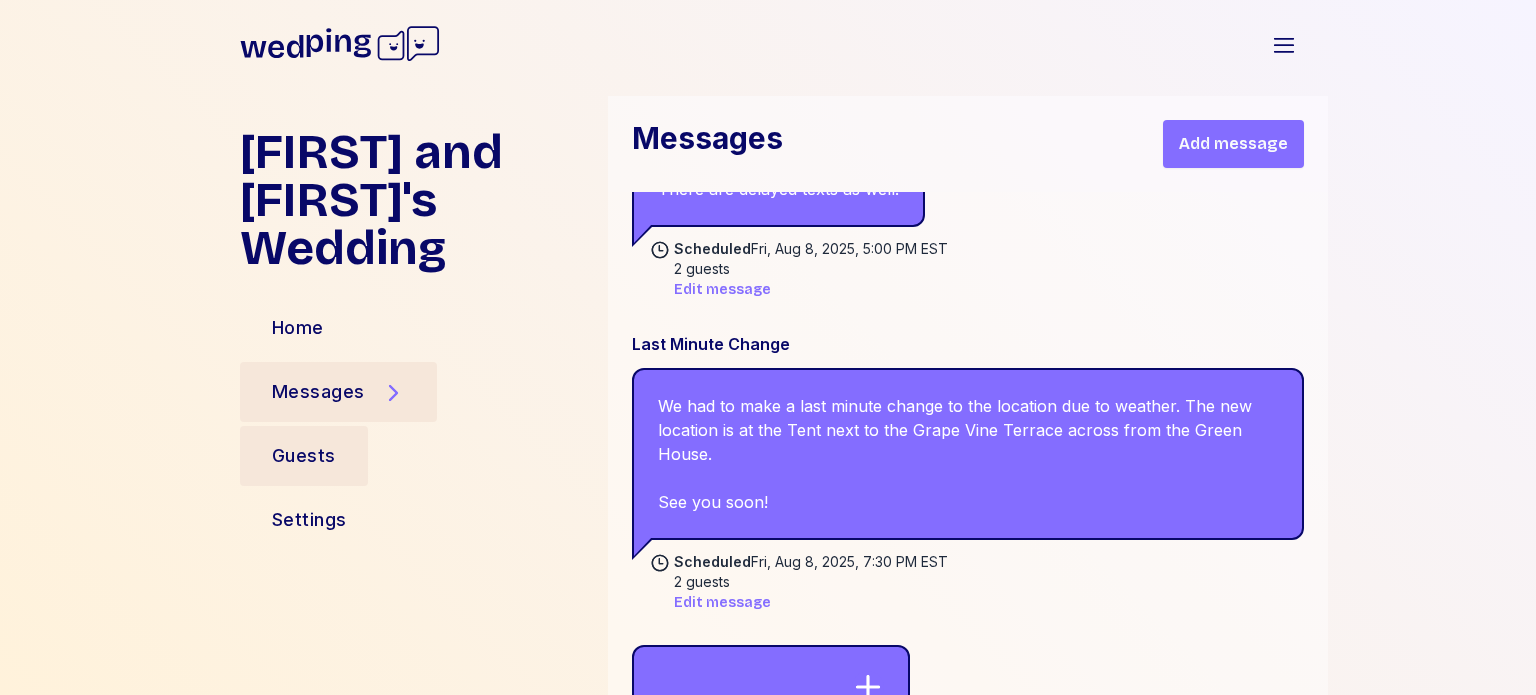 click on "Guests" at bounding box center [304, 456] 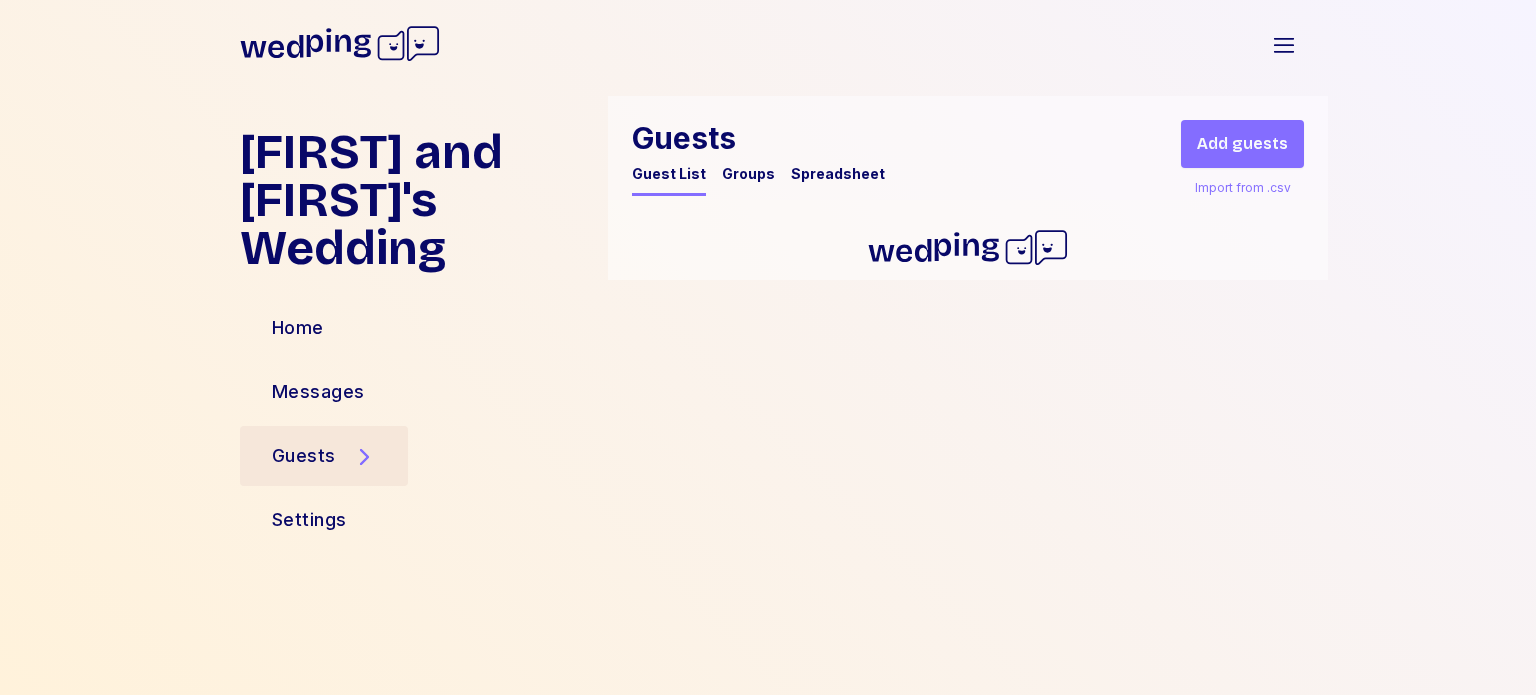 scroll, scrollTop: 0, scrollLeft: 0, axis: both 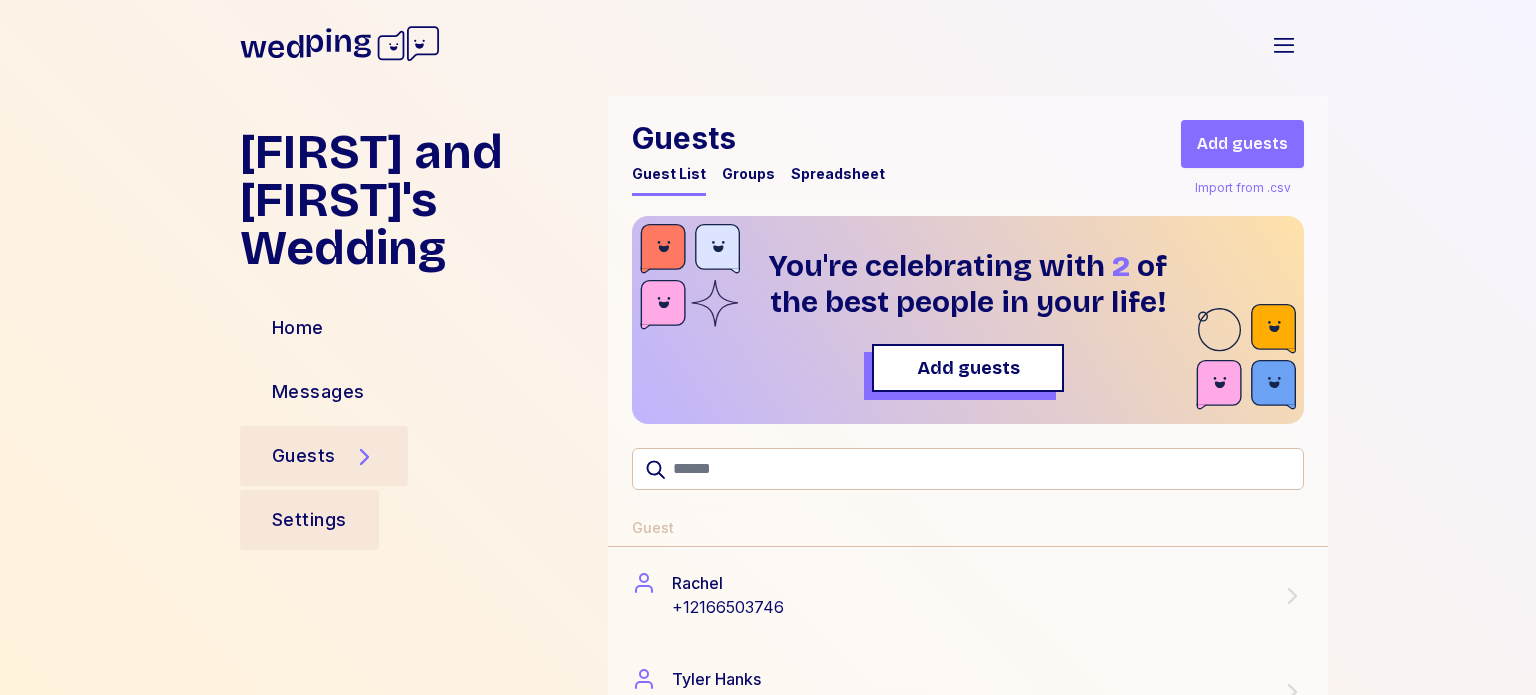 click on "Settings" at bounding box center (309, 520) 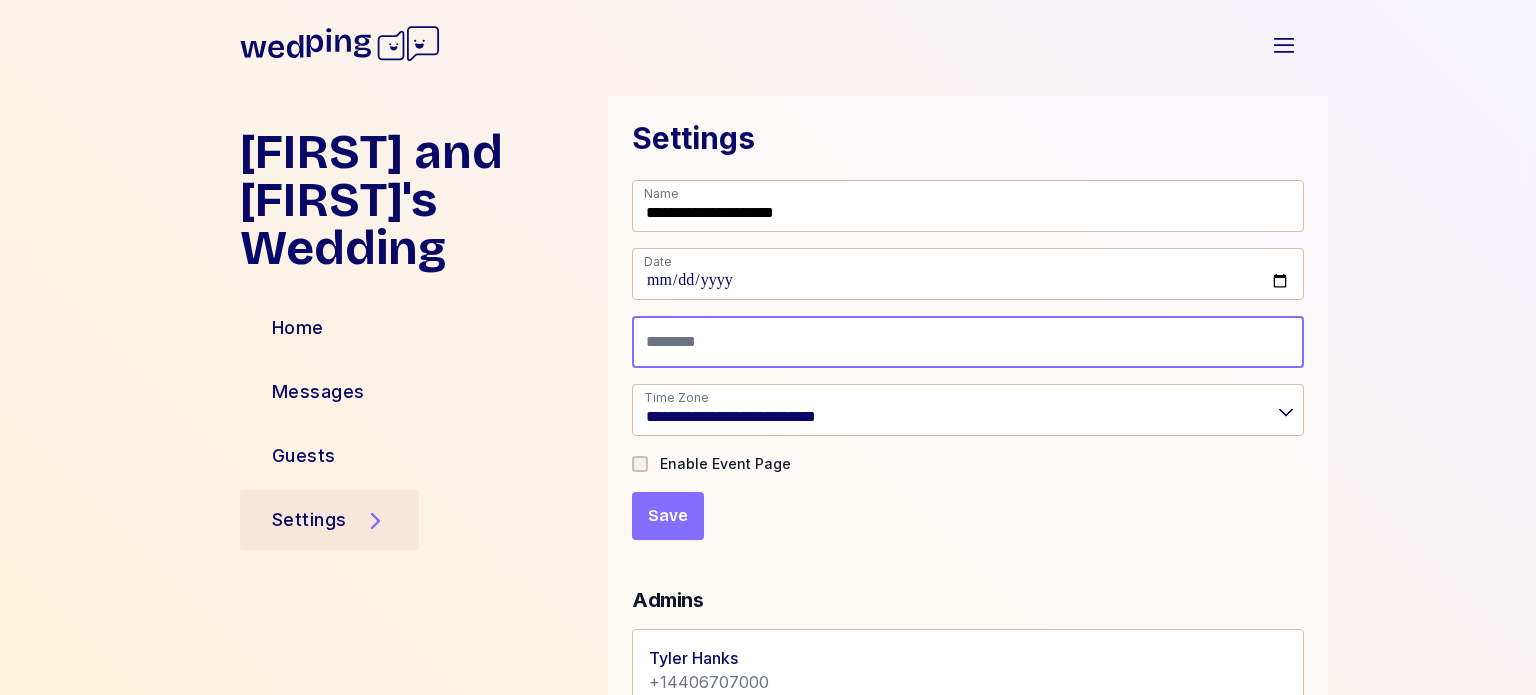 click at bounding box center (968, 342) 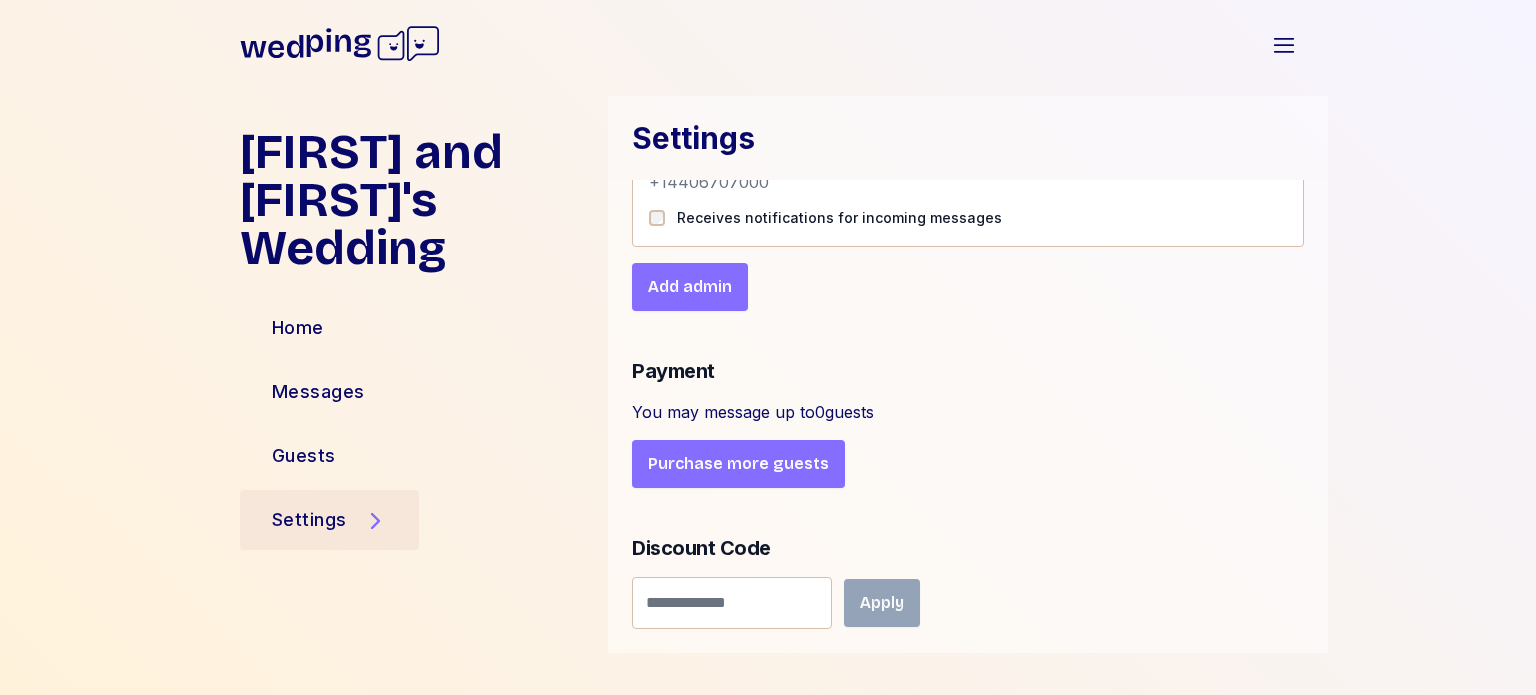 scroll, scrollTop: 503, scrollLeft: 0, axis: vertical 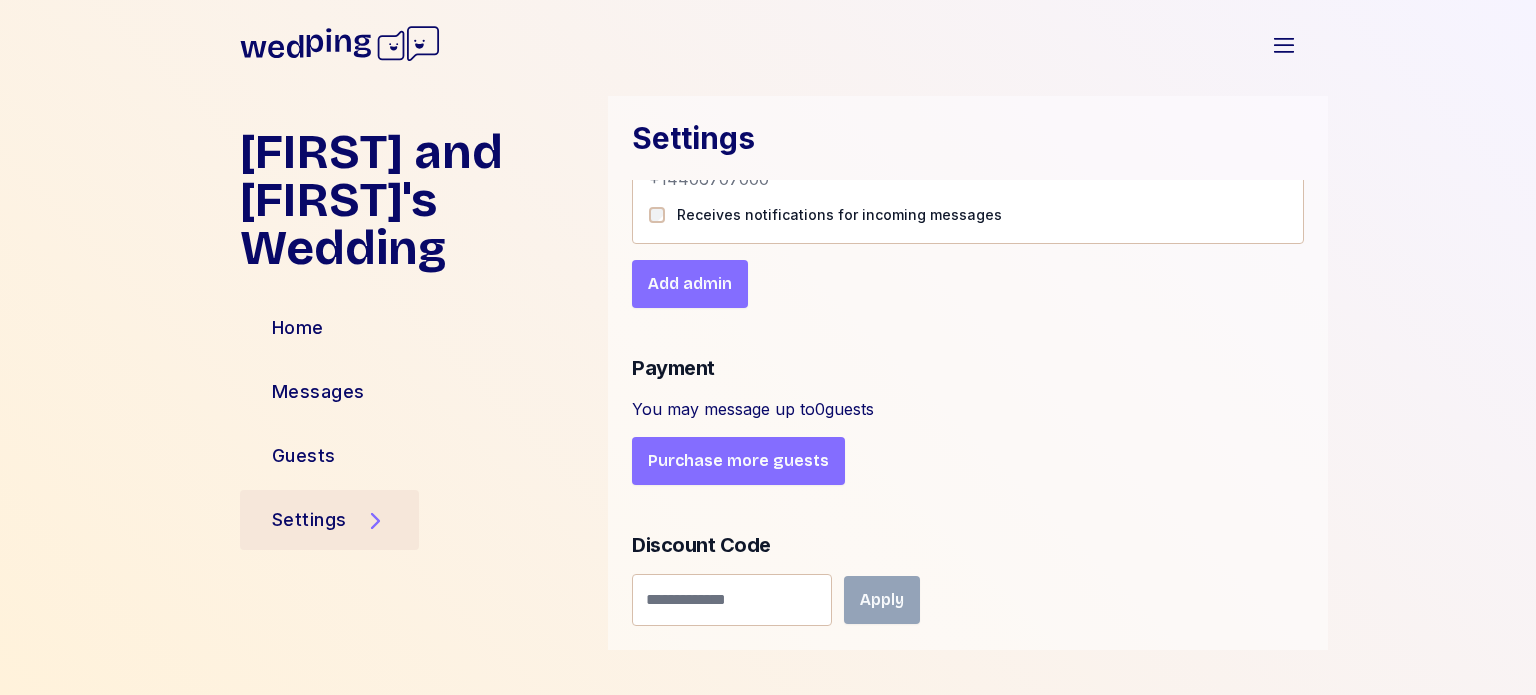 click on "Purchase more guests" at bounding box center [738, 461] 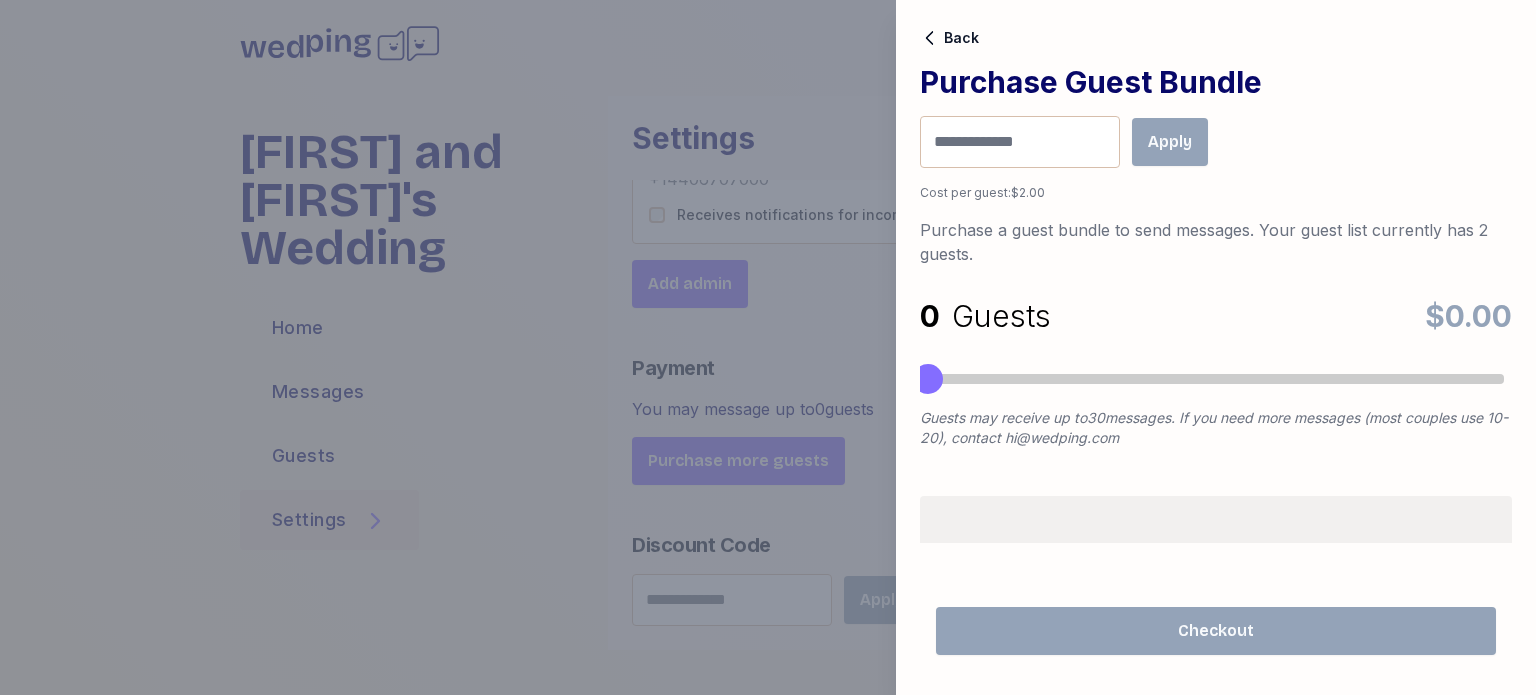 drag, startPoint x: 947, startPoint y: 384, endPoint x: 852, endPoint y: 367, distance: 96.50906 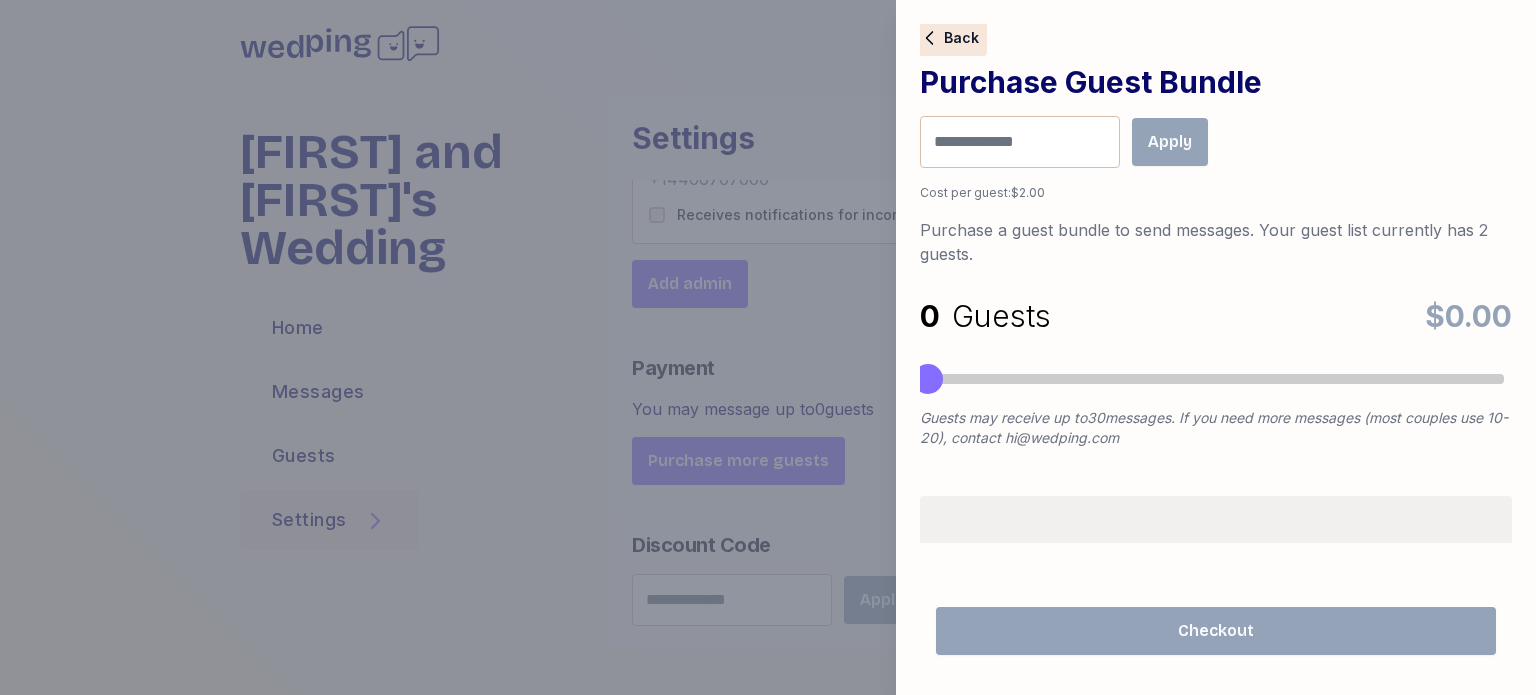 click 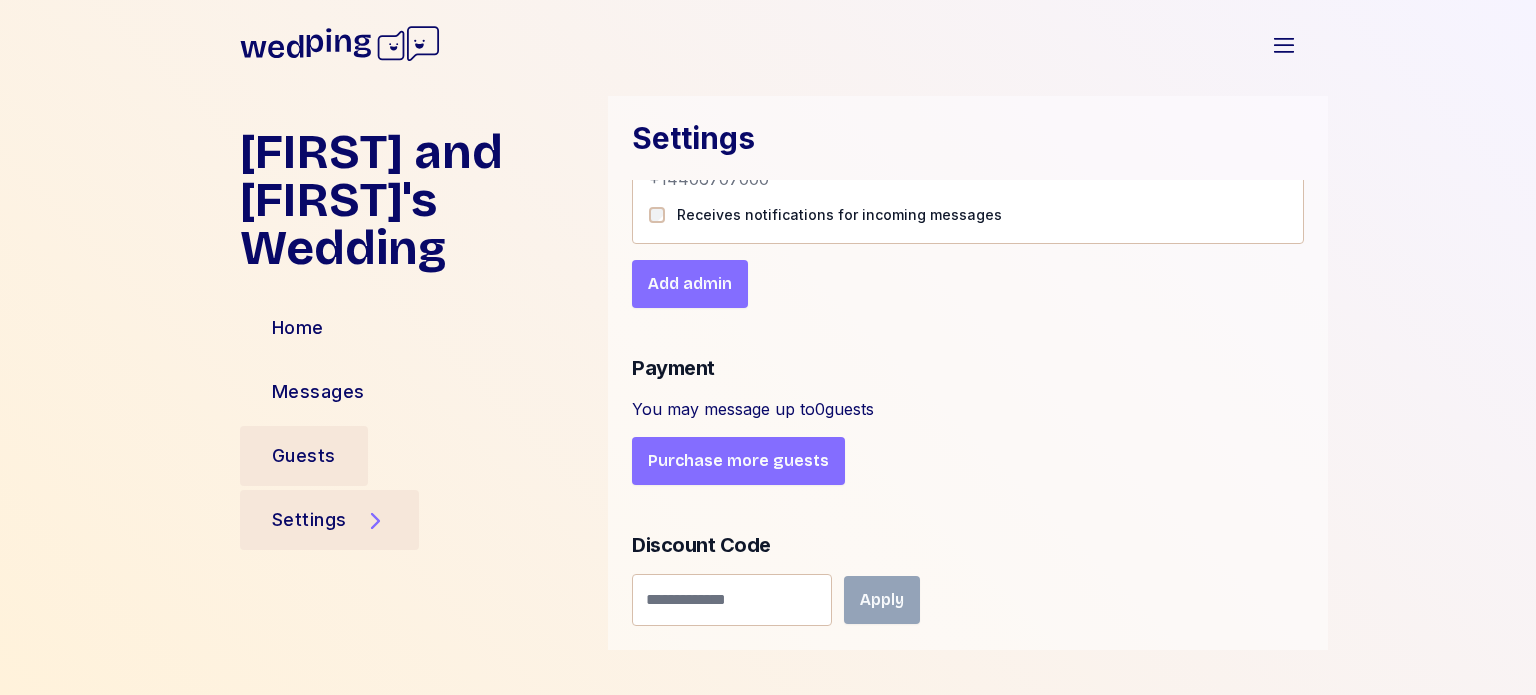 click on "Guests" at bounding box center [304, 456] 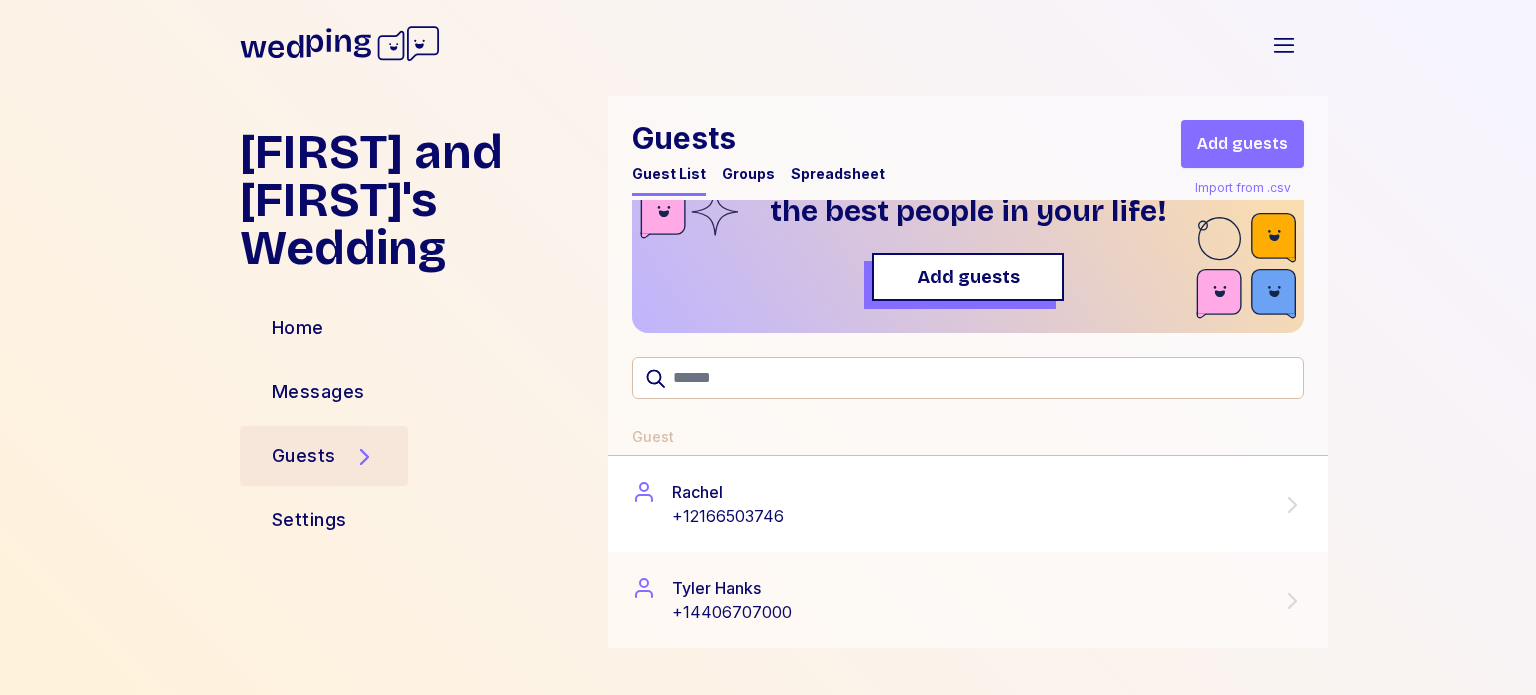 click on "Rachel   +12166503746" at bounding box center (968, 504) 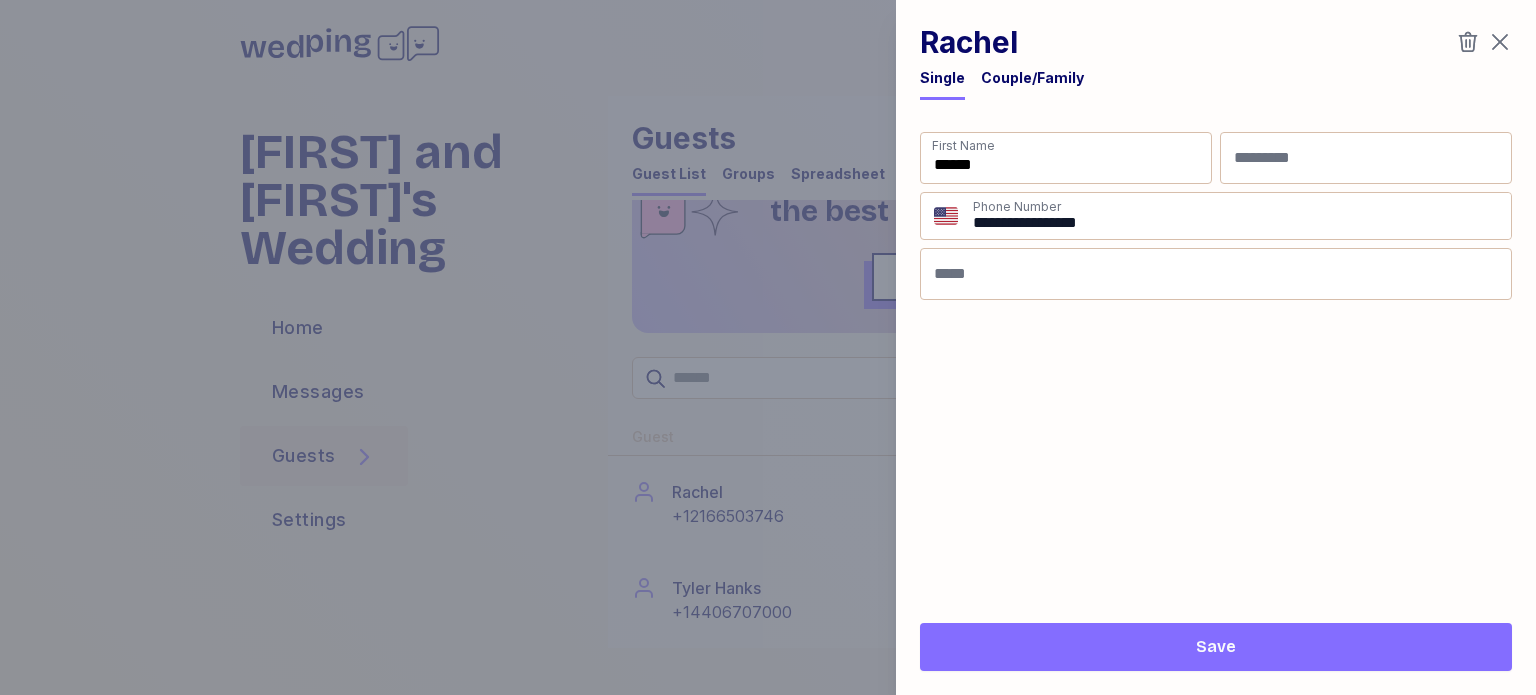 click on "Couple/Family" at bounding box center [1032, 78] 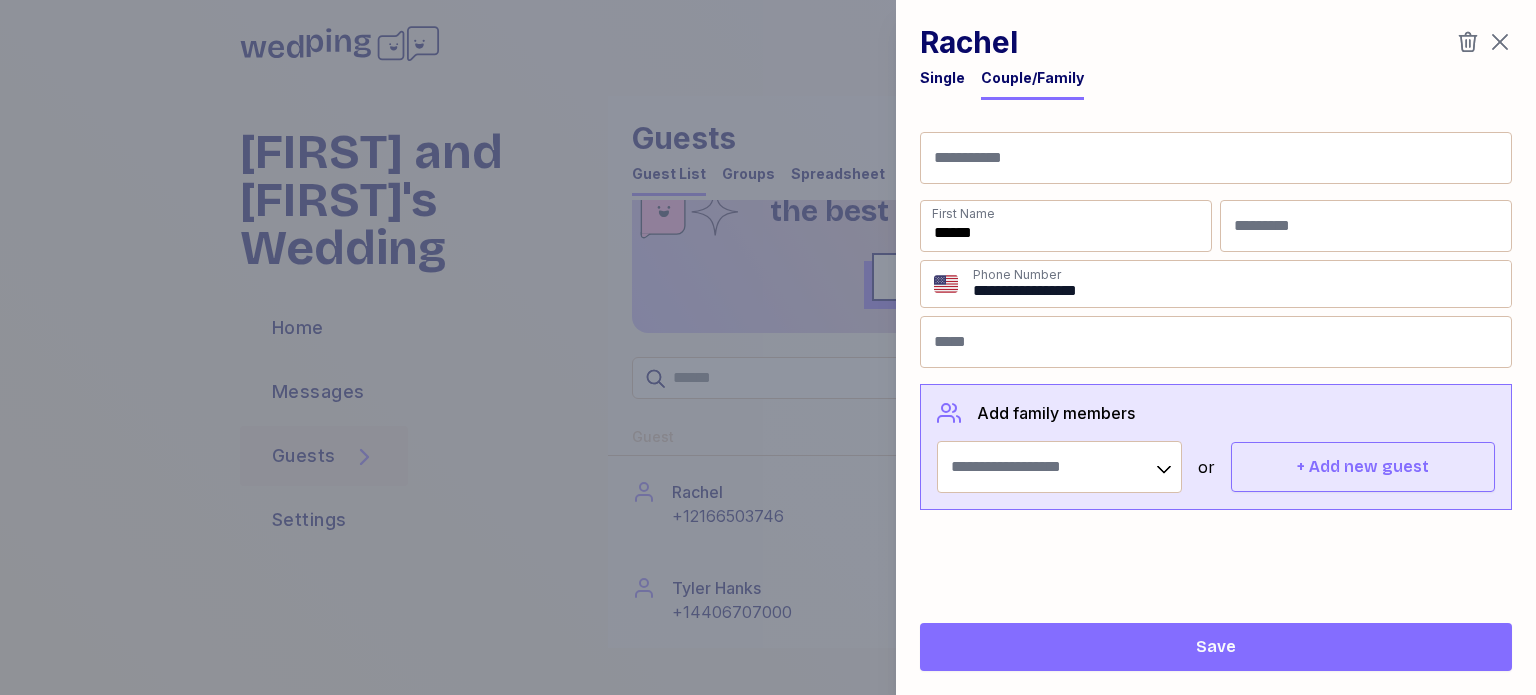 click on "Single" at bounding box center [942, 78] 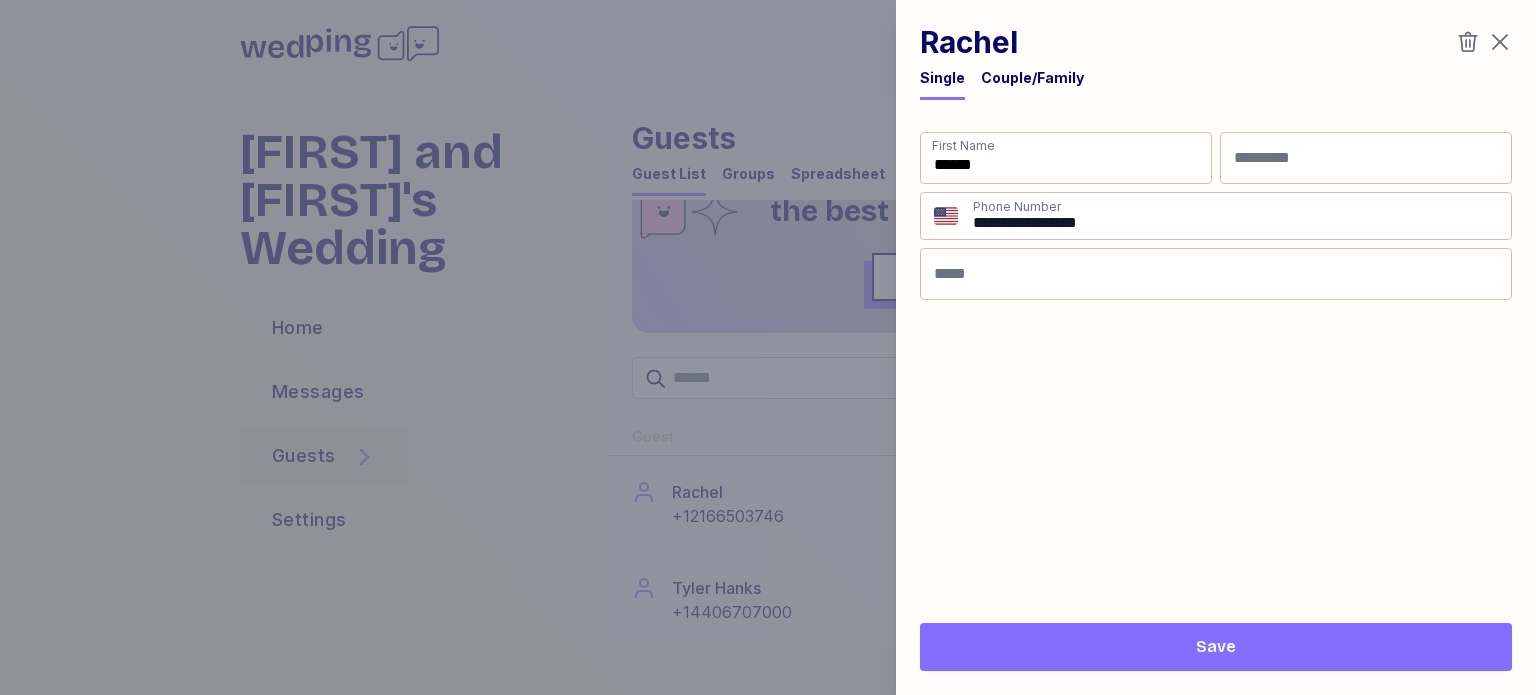 click on "Couple/Family" at bounding box center [1032, 78] 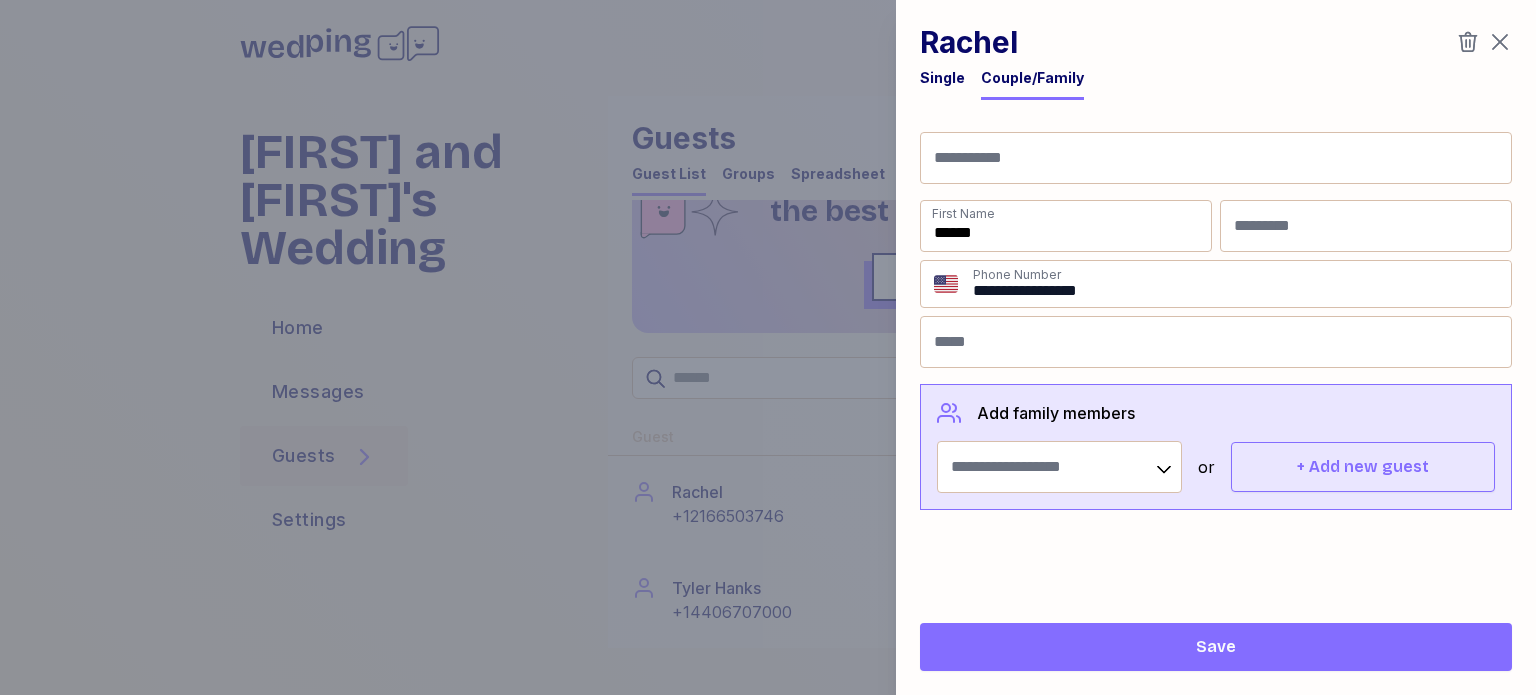 click 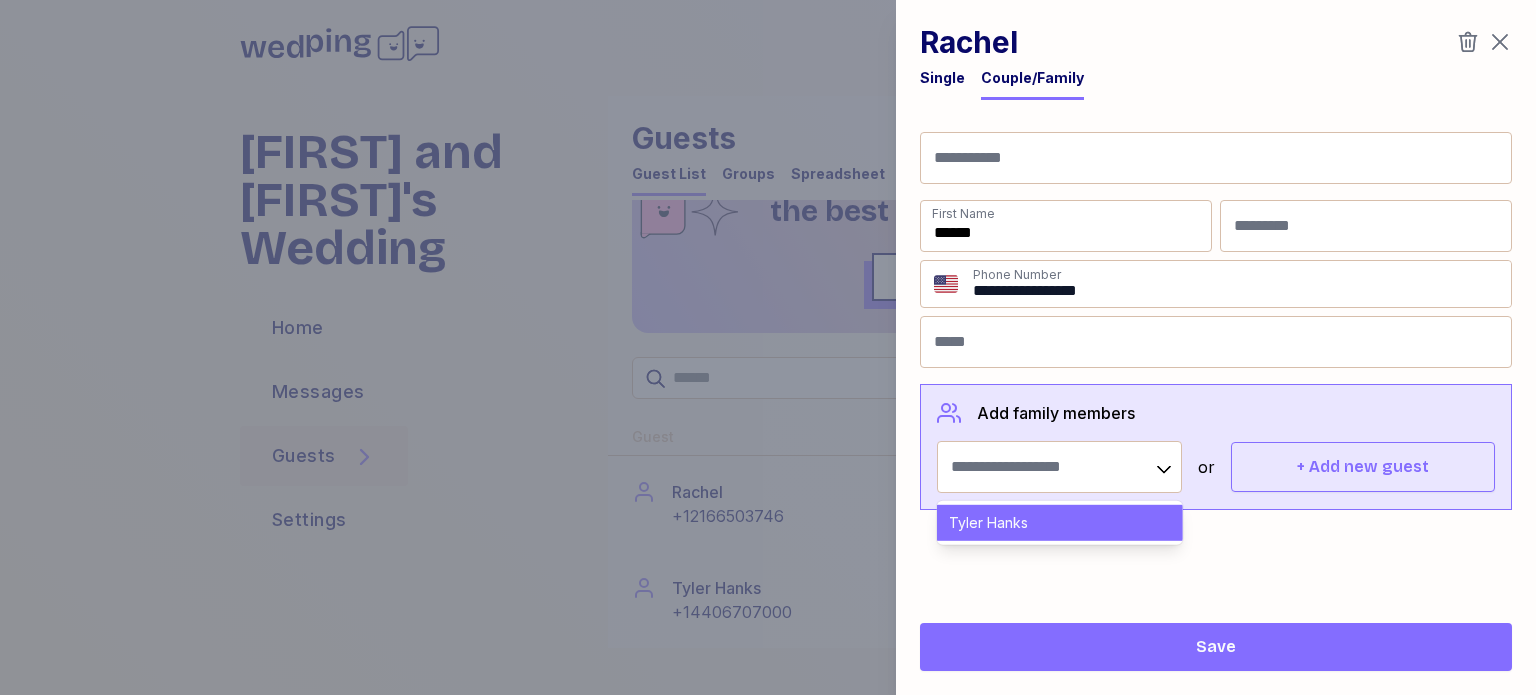 click on "**********" at bounding box center (1216, 361) 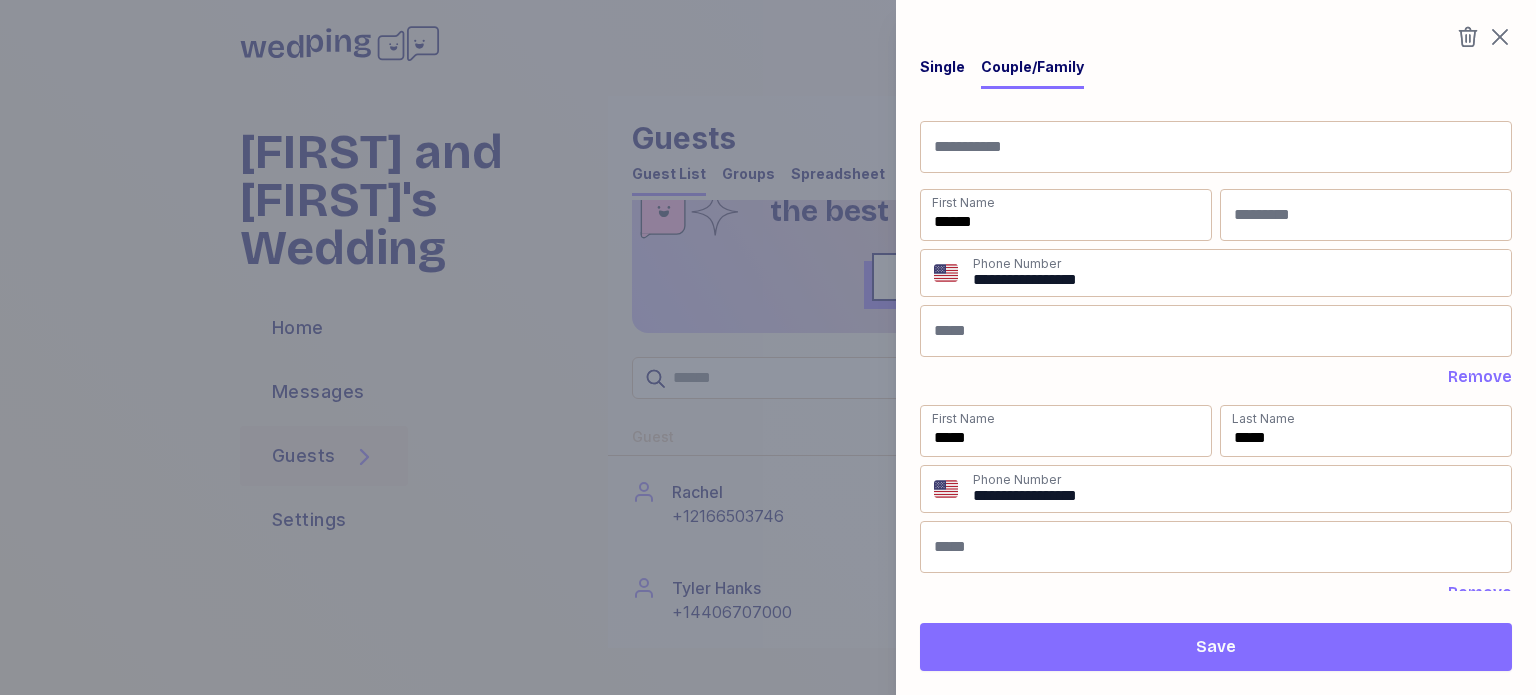 click 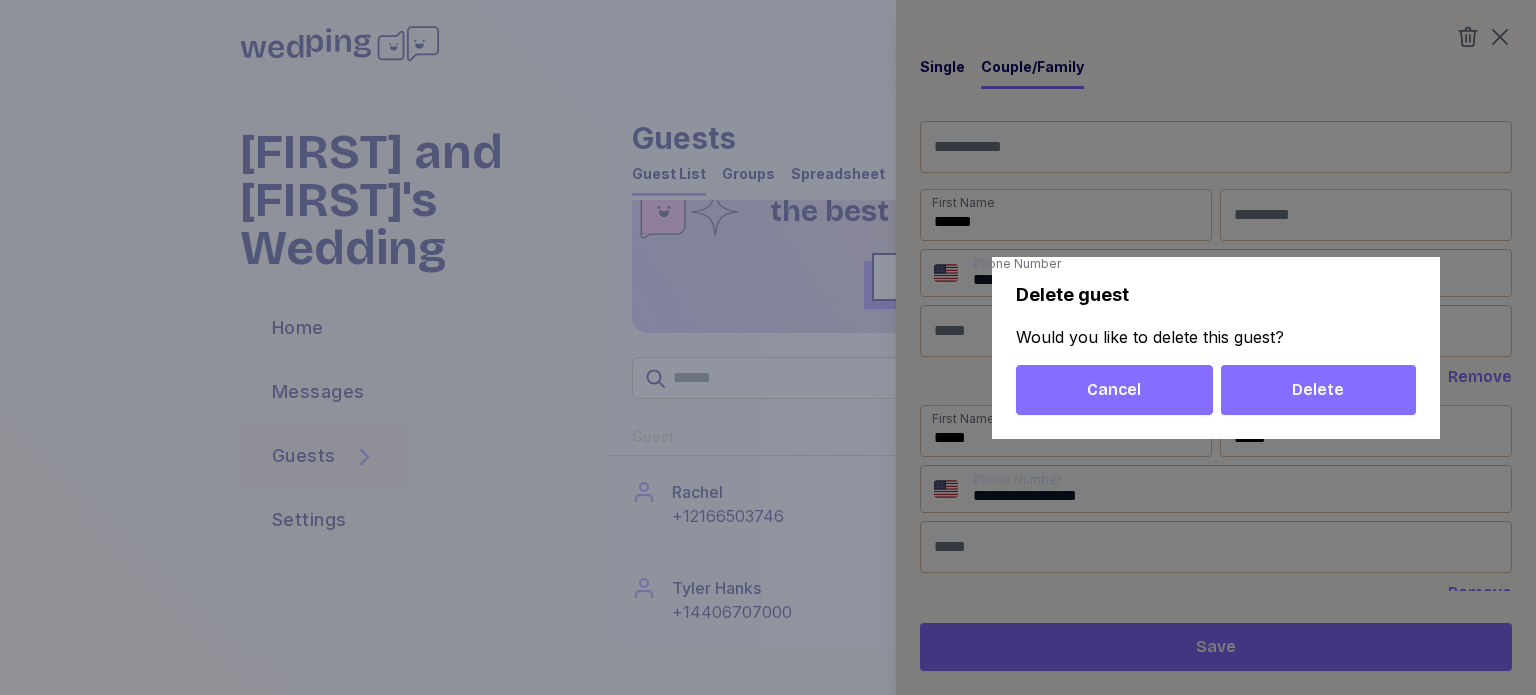 click on "Cancel" at bounding box center (1114, 390) 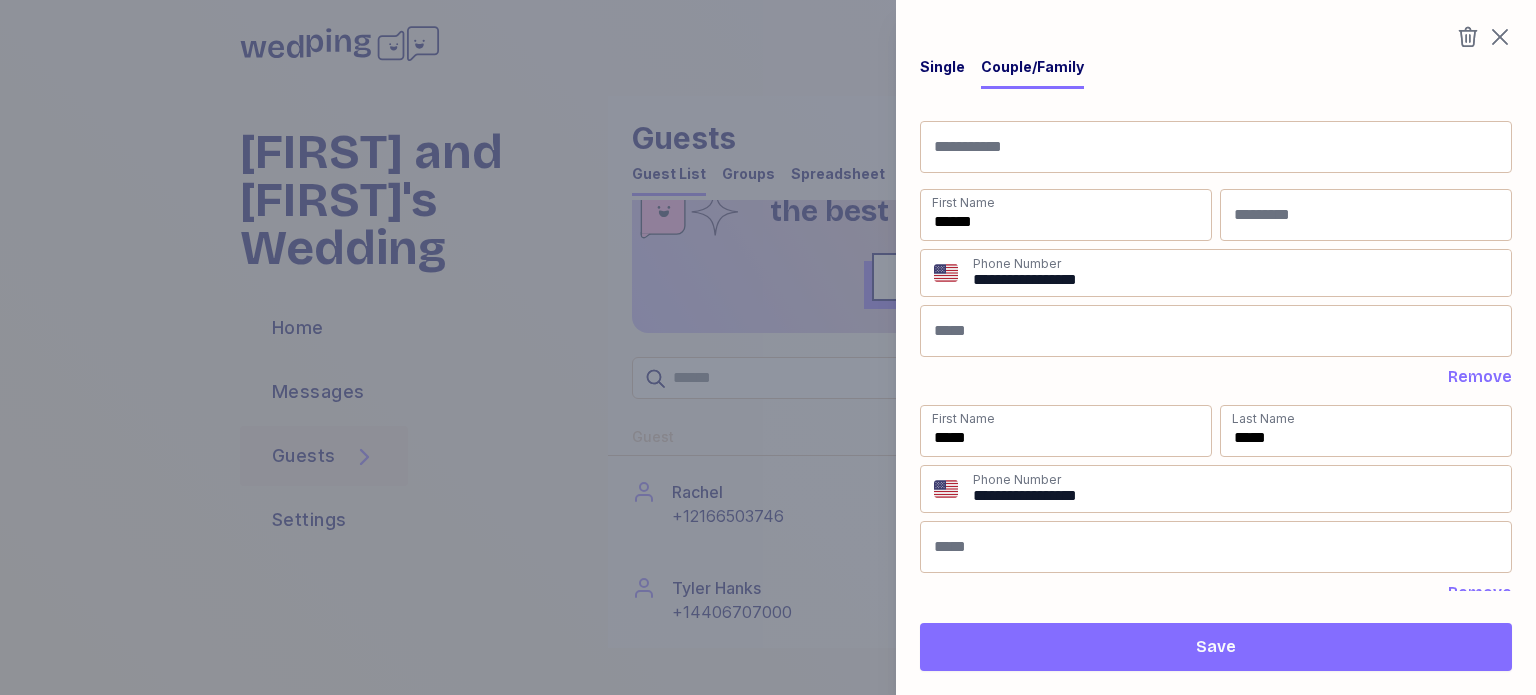 click 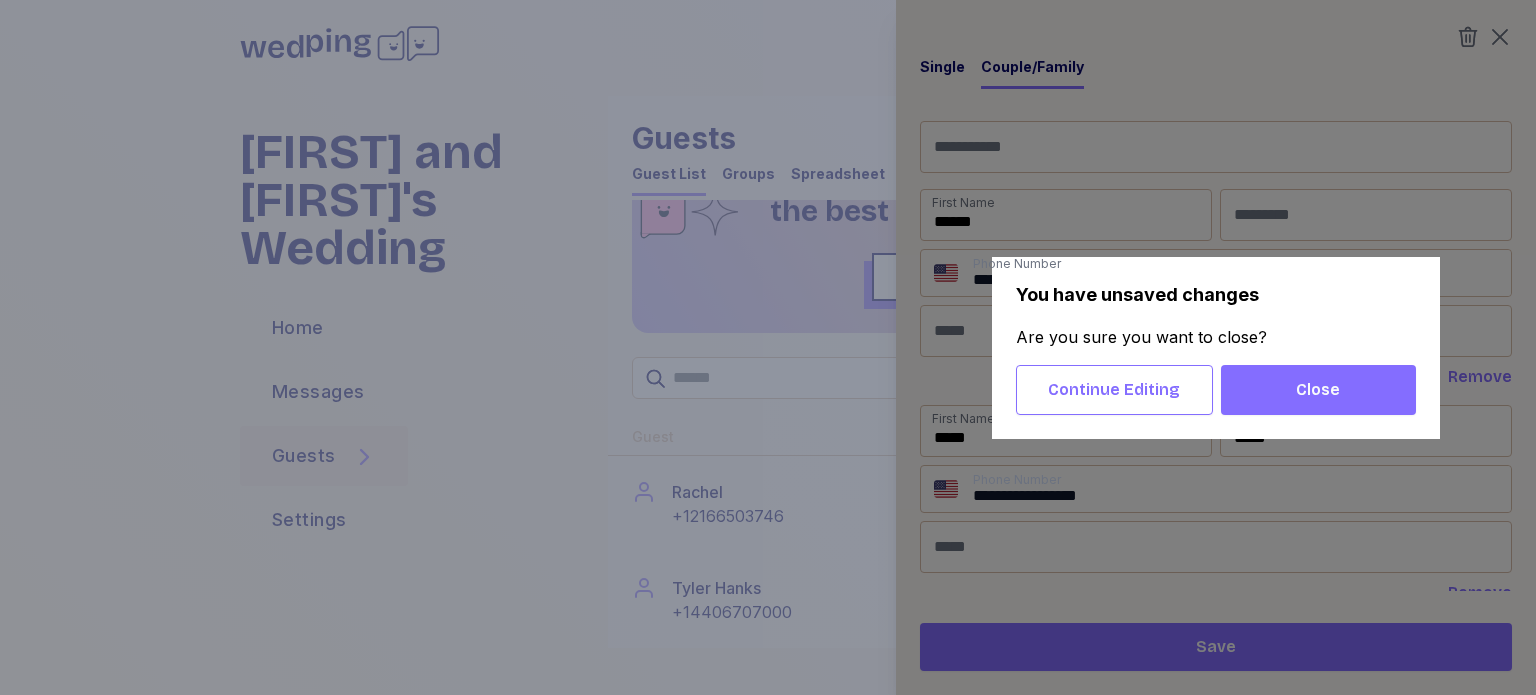 click on "Close" at bounding box center [1318, 390] 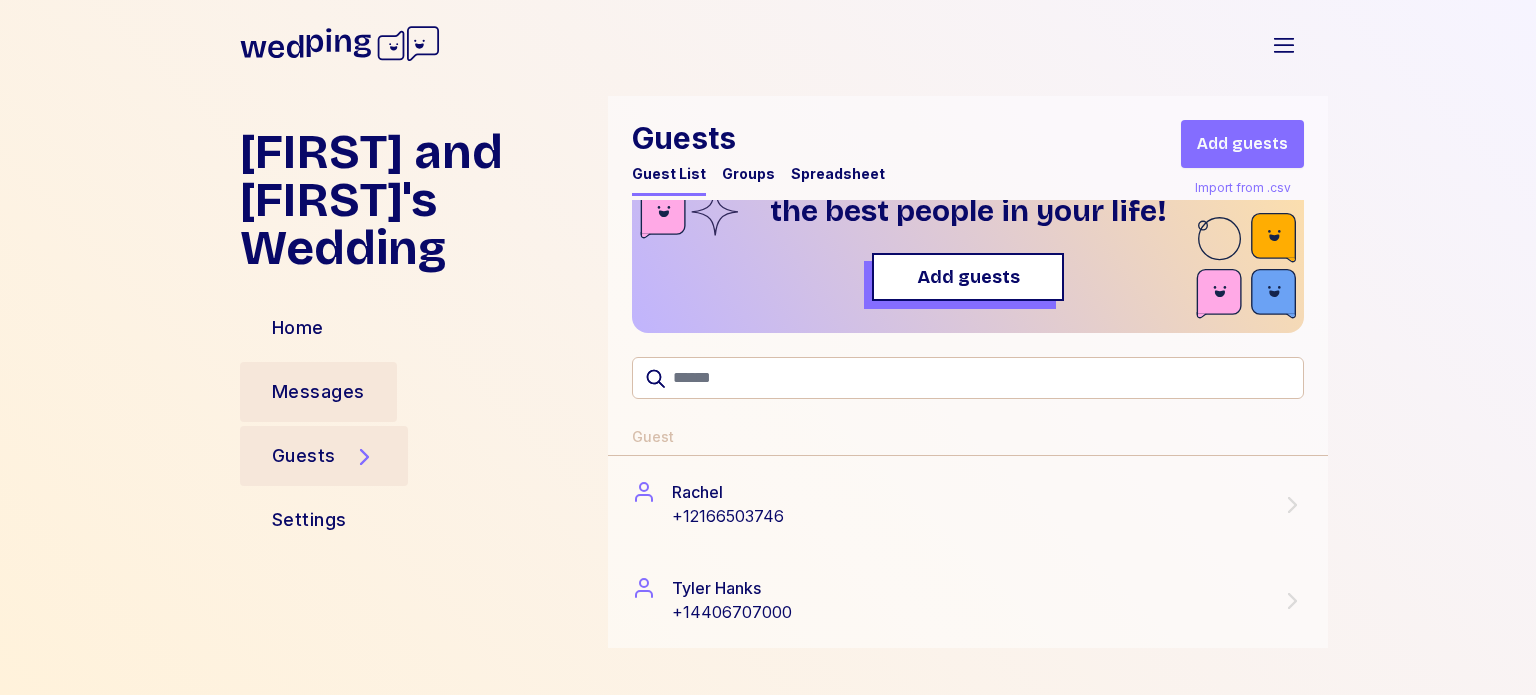 click on "Messages" at bounding box center [318, 392] 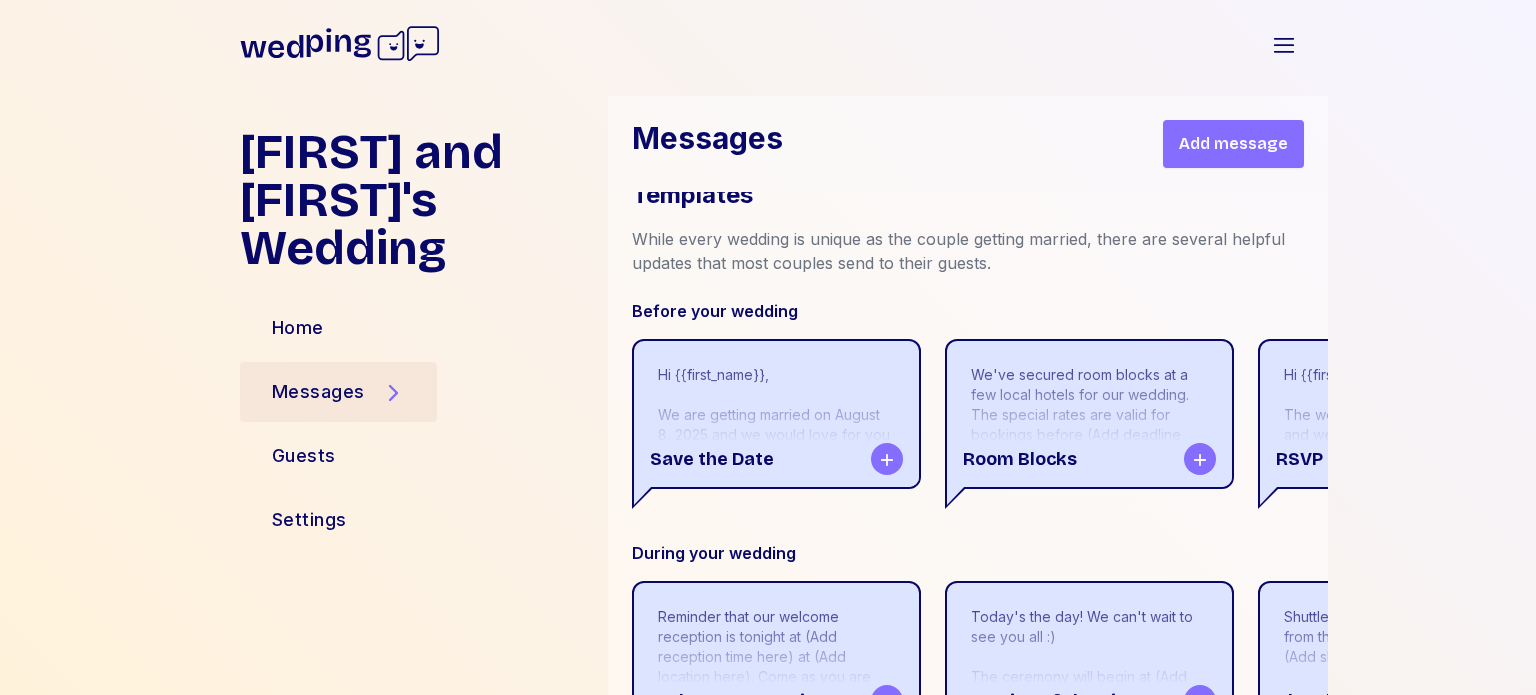 scroll, scrollTop: 2903, scrollLeft: 0, axis: vertical 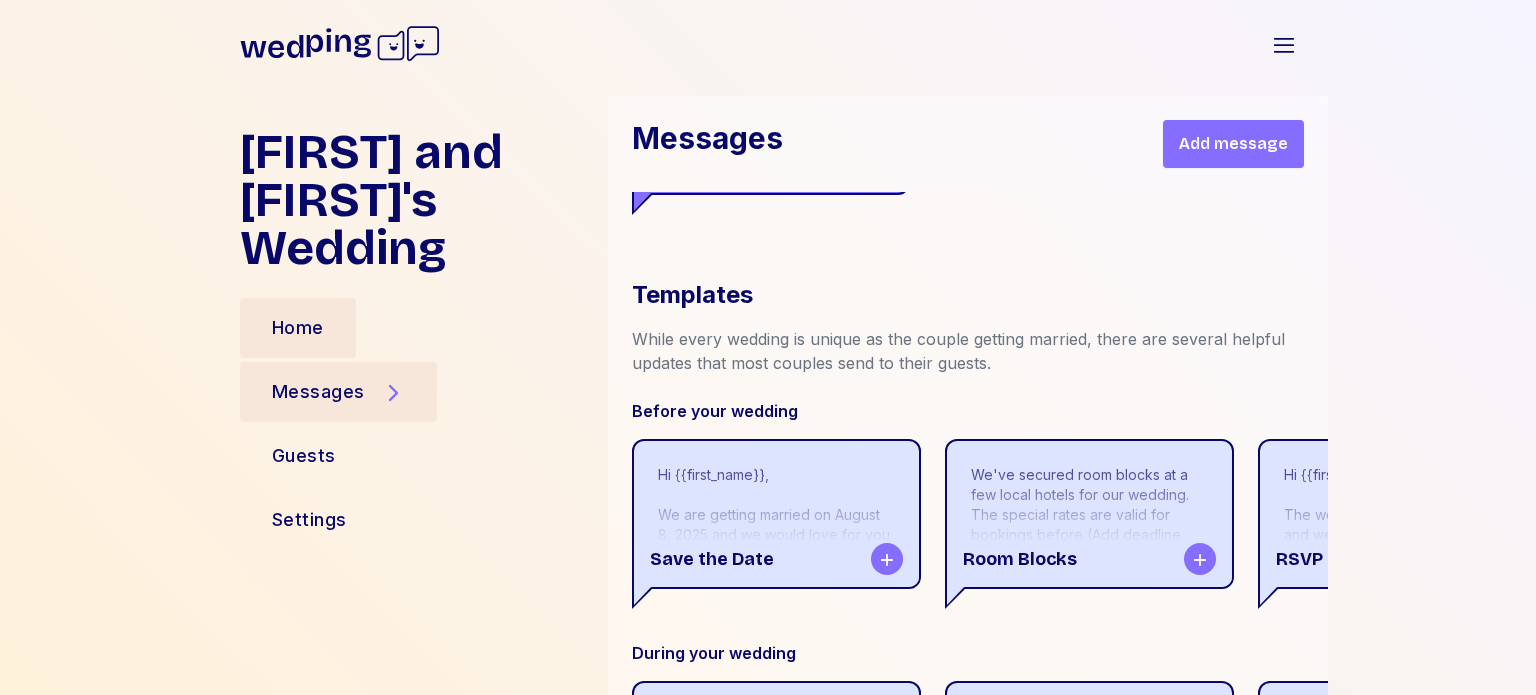 click on "Home" at bounding box center [298, 328] 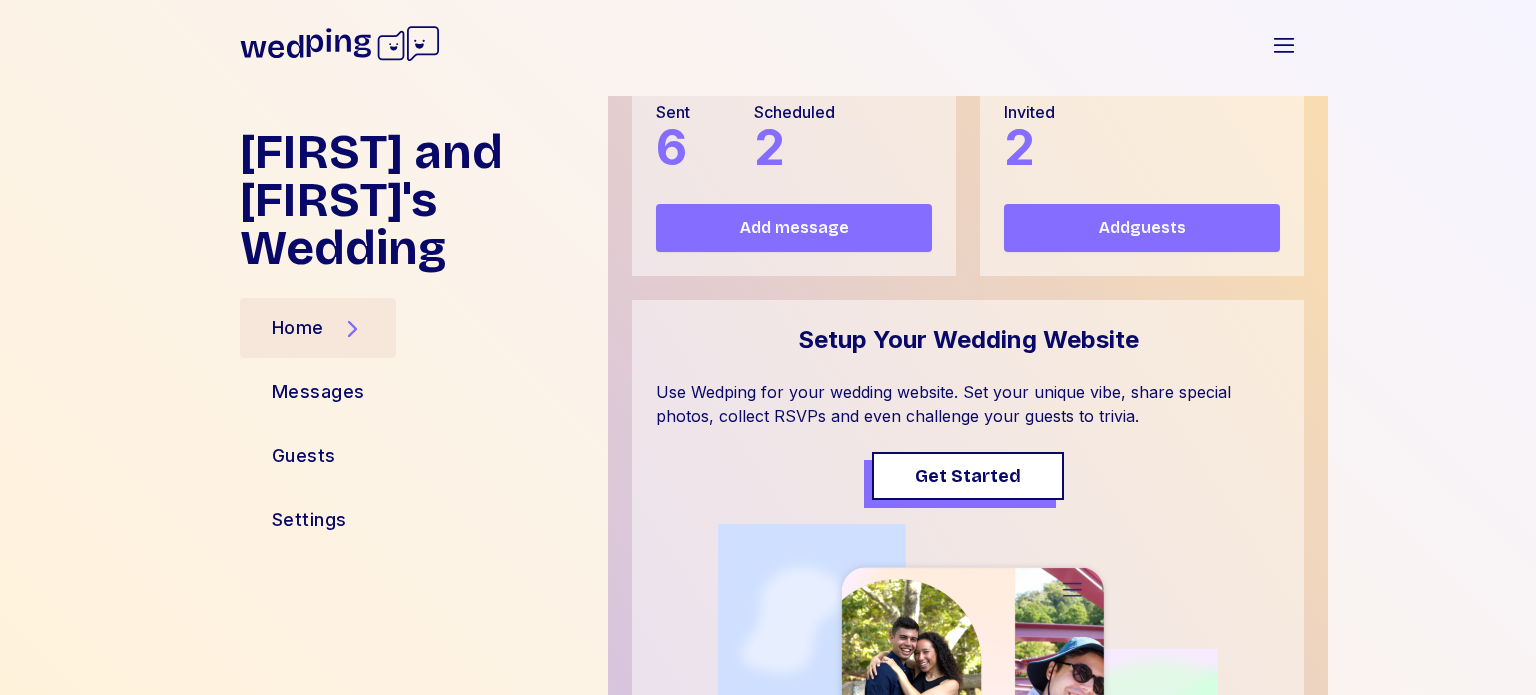 scroll, scrollTop: 0, scrollLeft: 0, axis: both 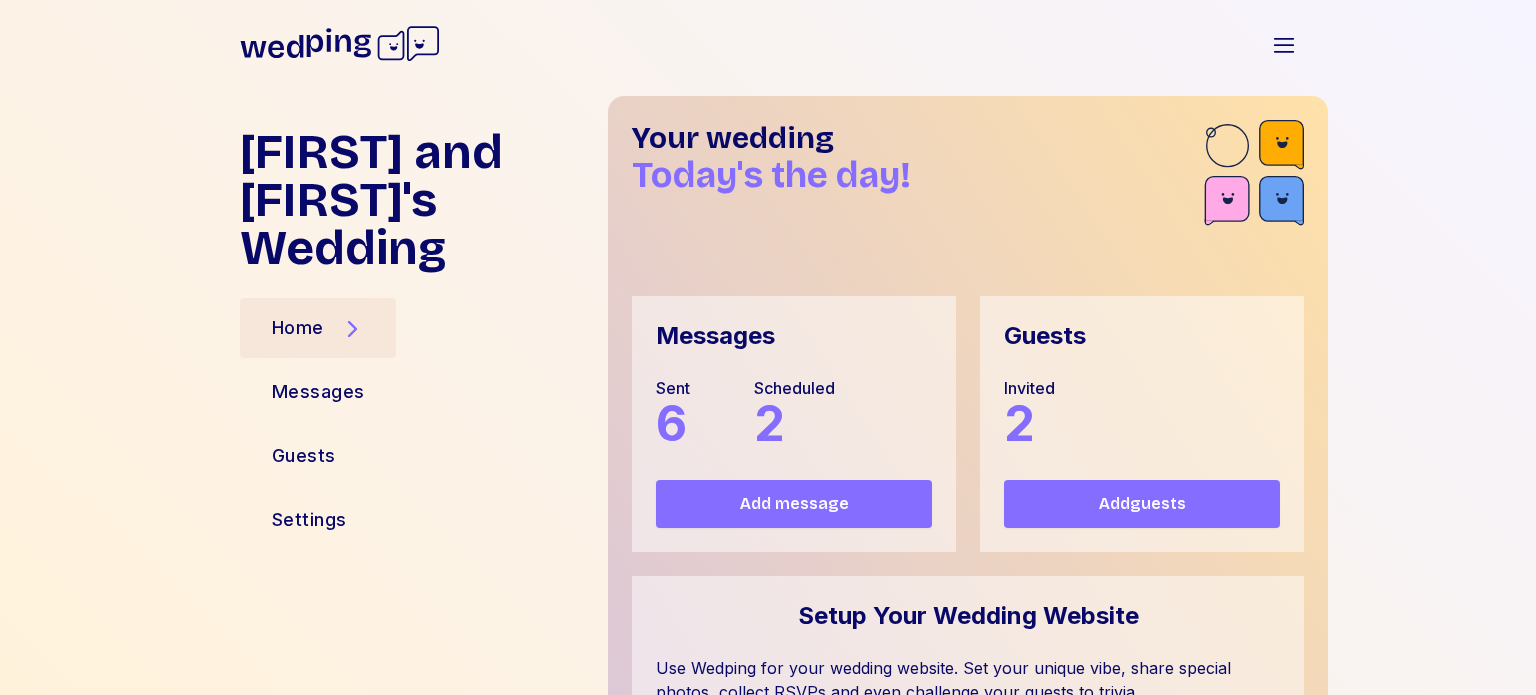 click on "Add  guests" at bounding box center (1142, 504) 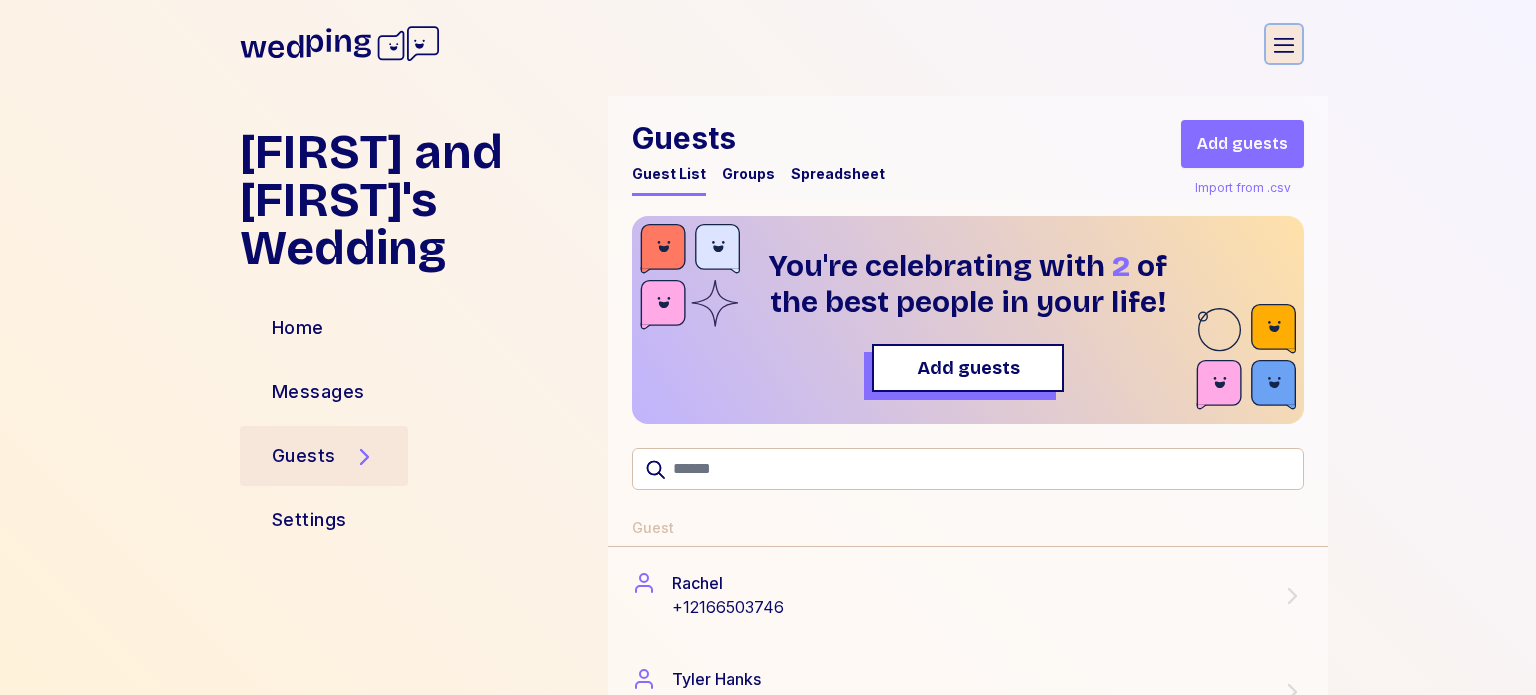 click 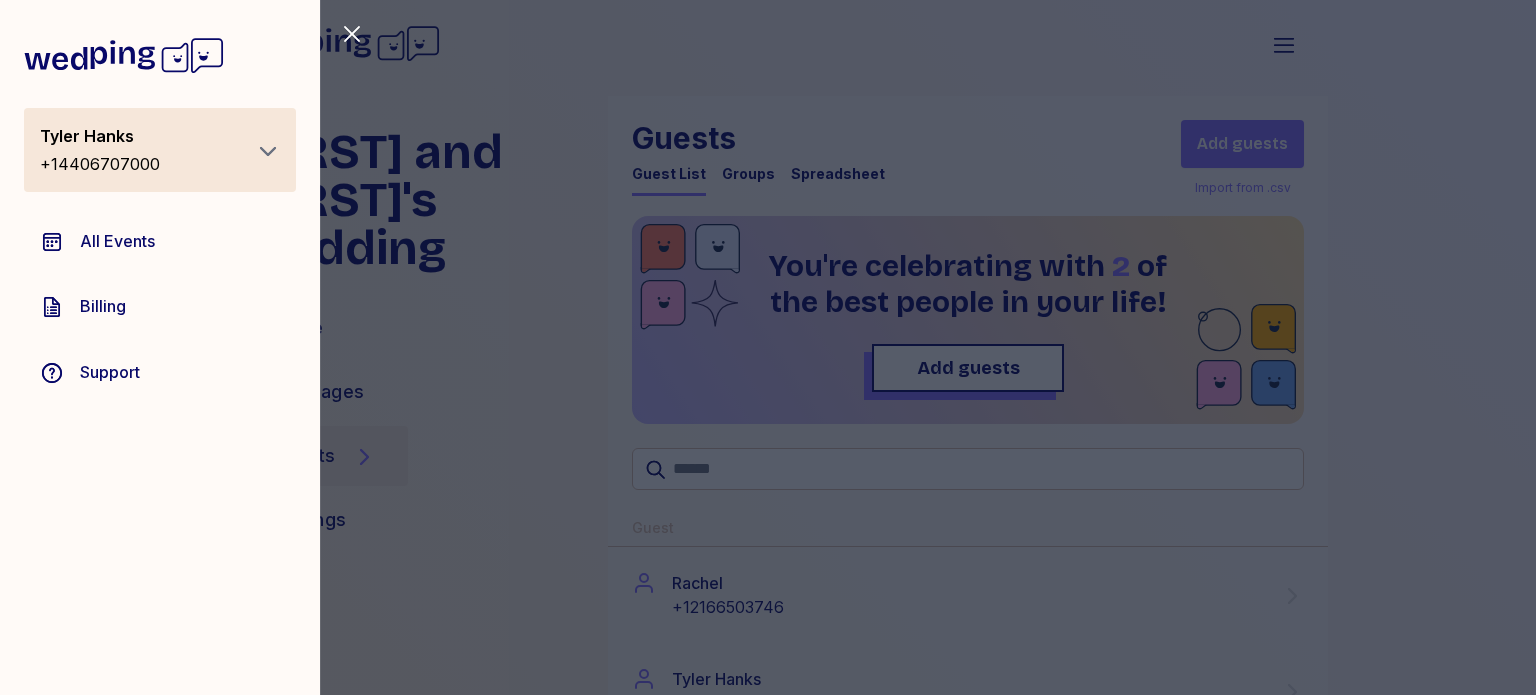 click 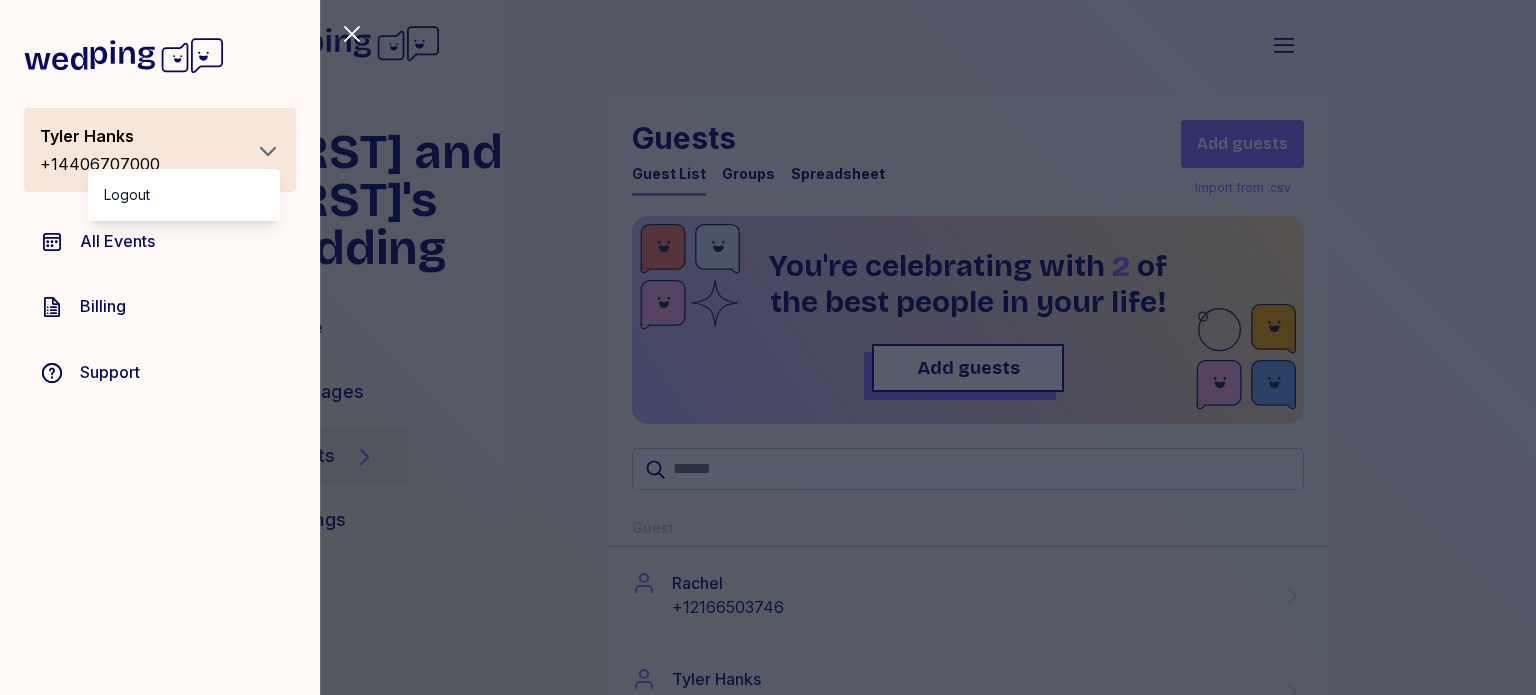 click on "+1[PHONE]" at bounding box center (144, 164) 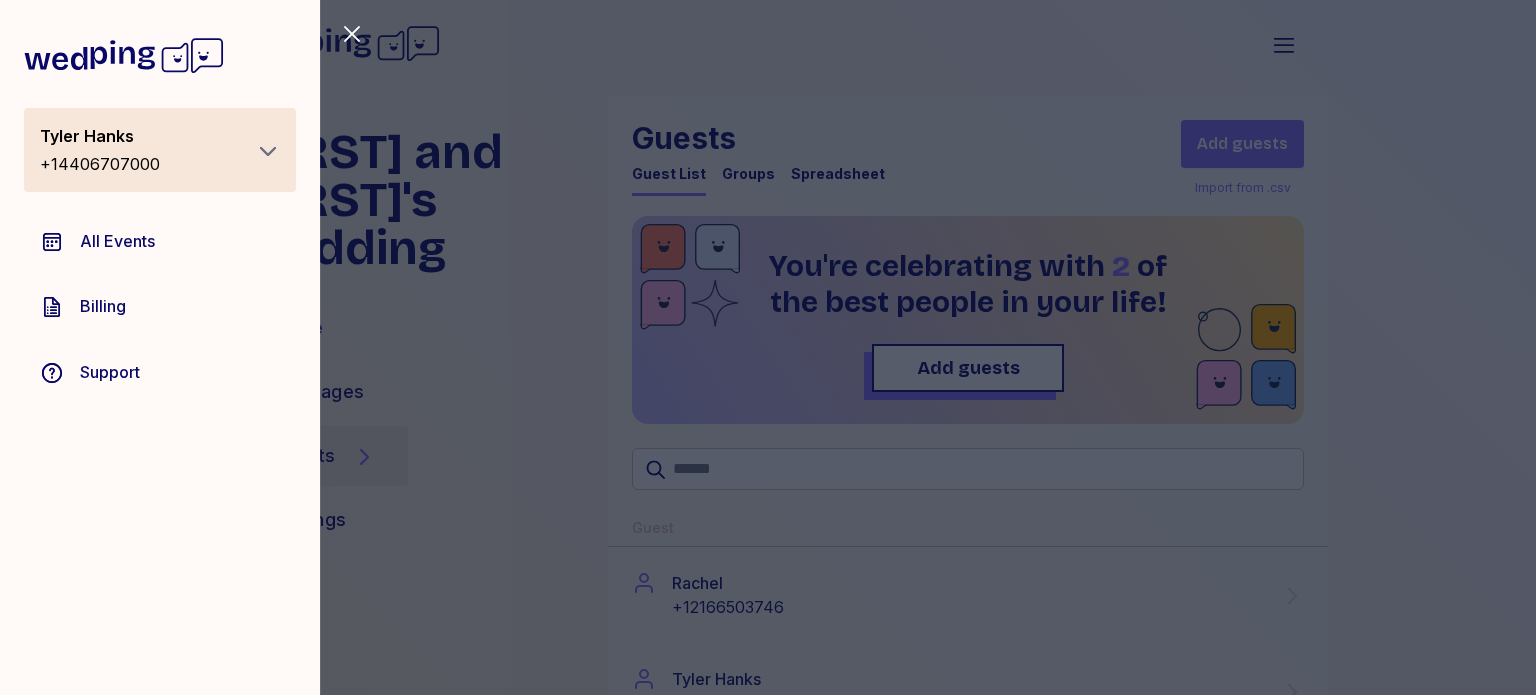 click 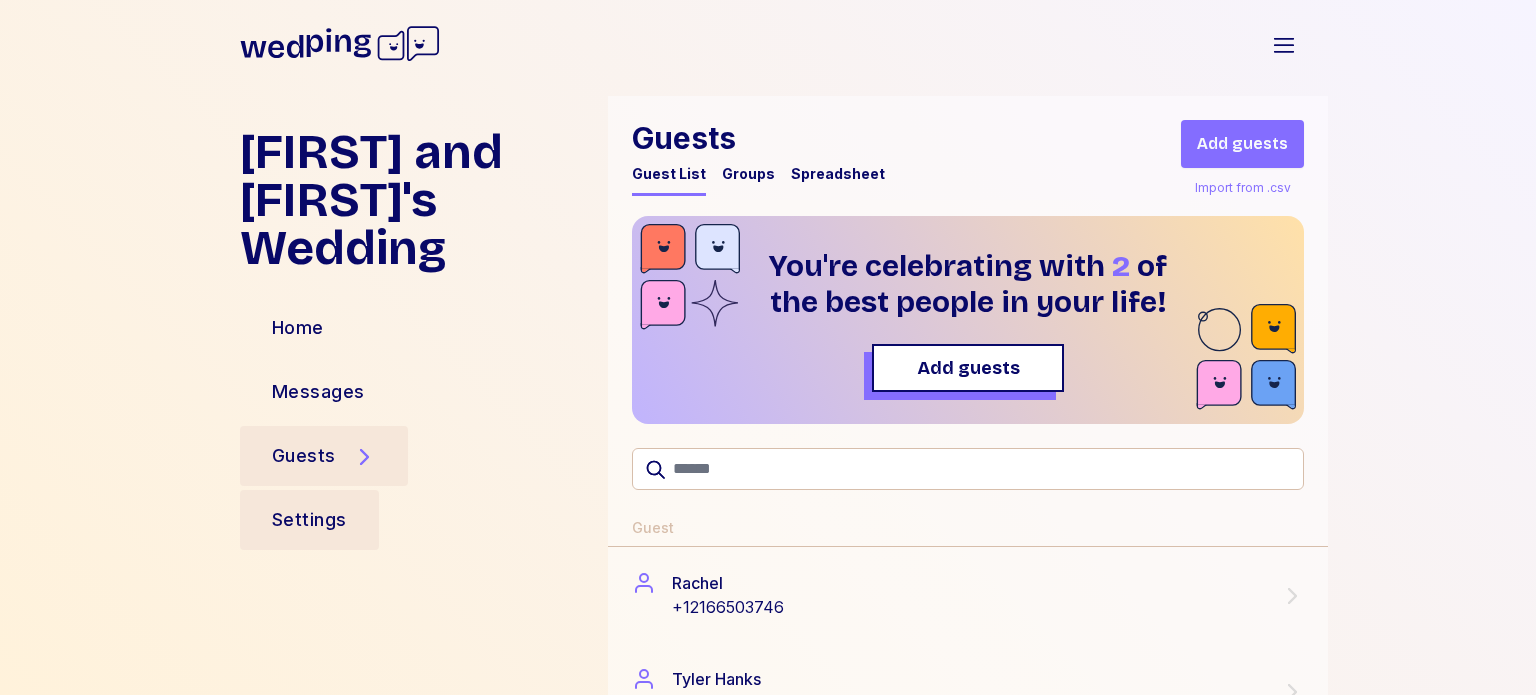 click on "Settings" at bounding box center (309, 520) 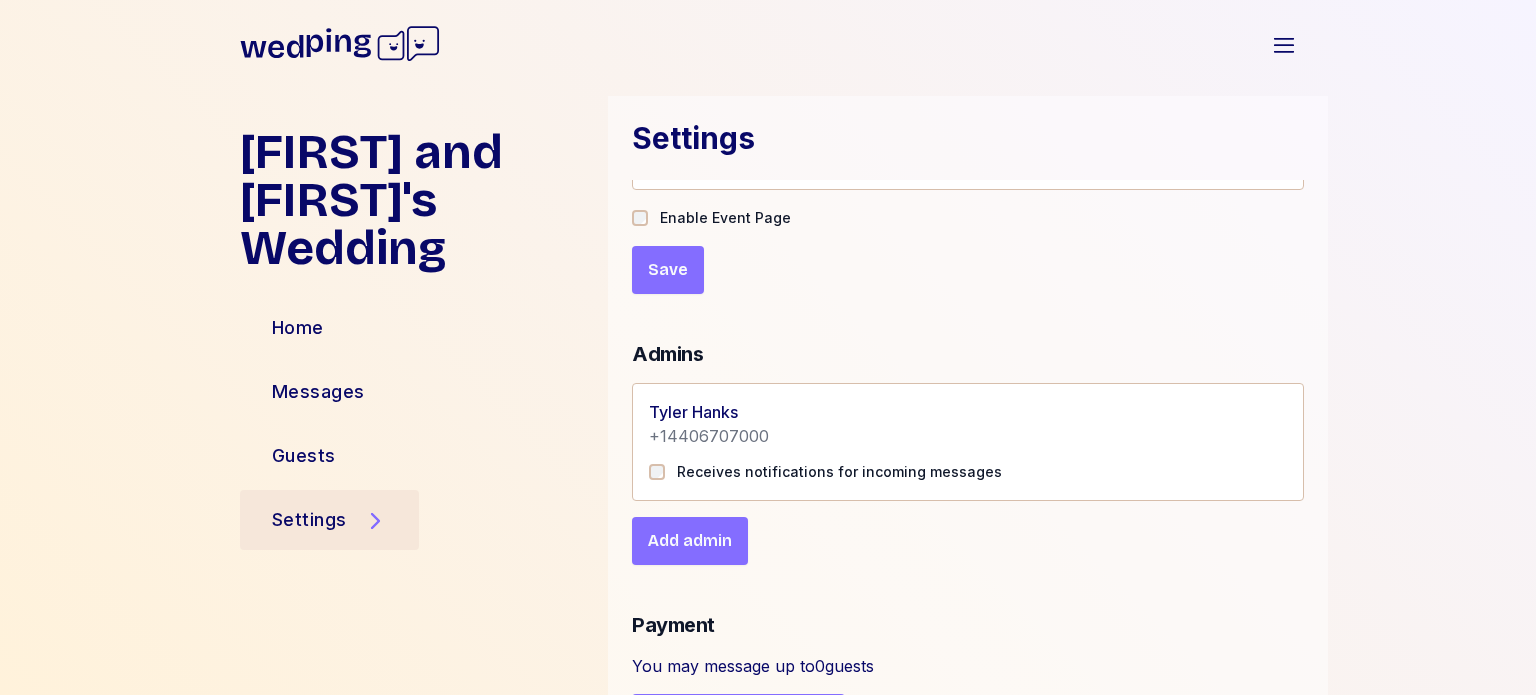 scroll, scrollTop: 300, scrollLeft: 0, axis: vertical 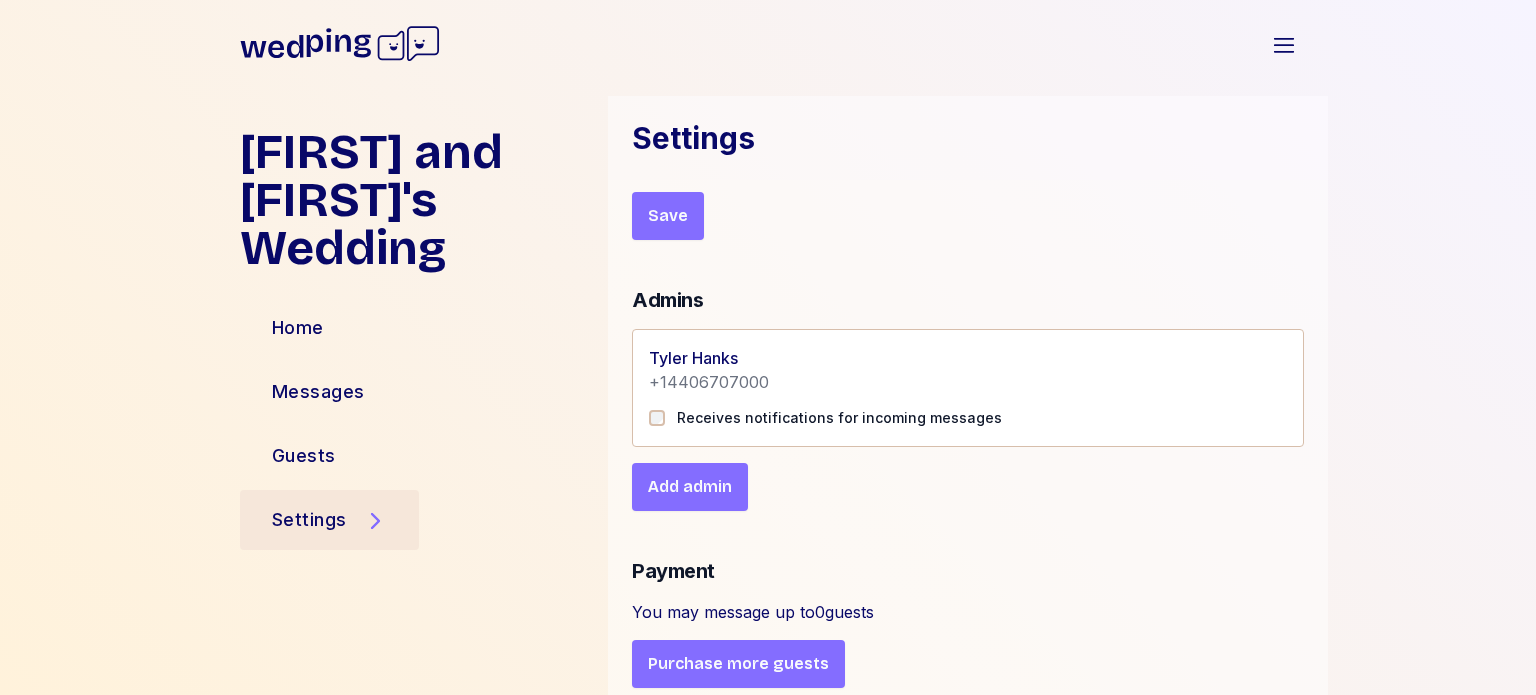 click on "[FIRST] [LAST] +[PHONE]" at bounding box center [968, 370] 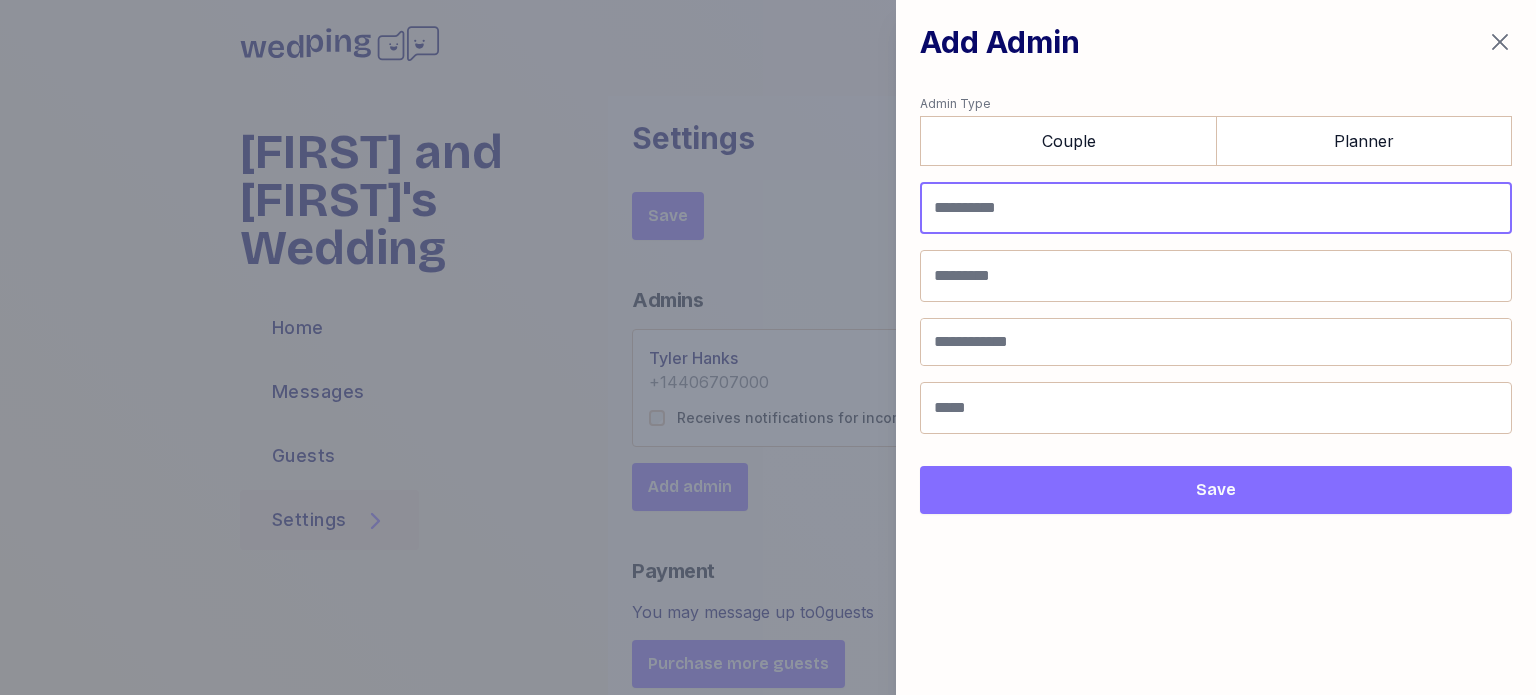 click at bounding box center (1216, 208) 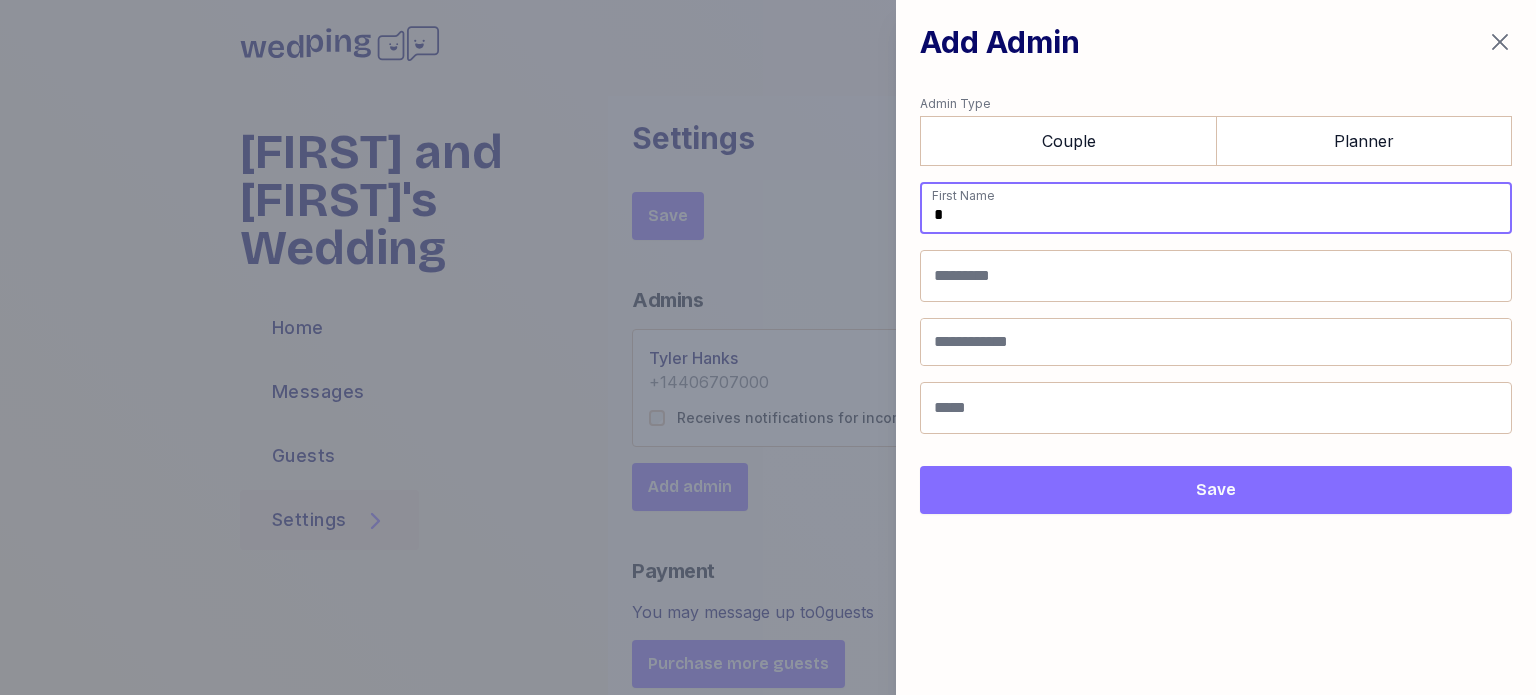 type on "*" 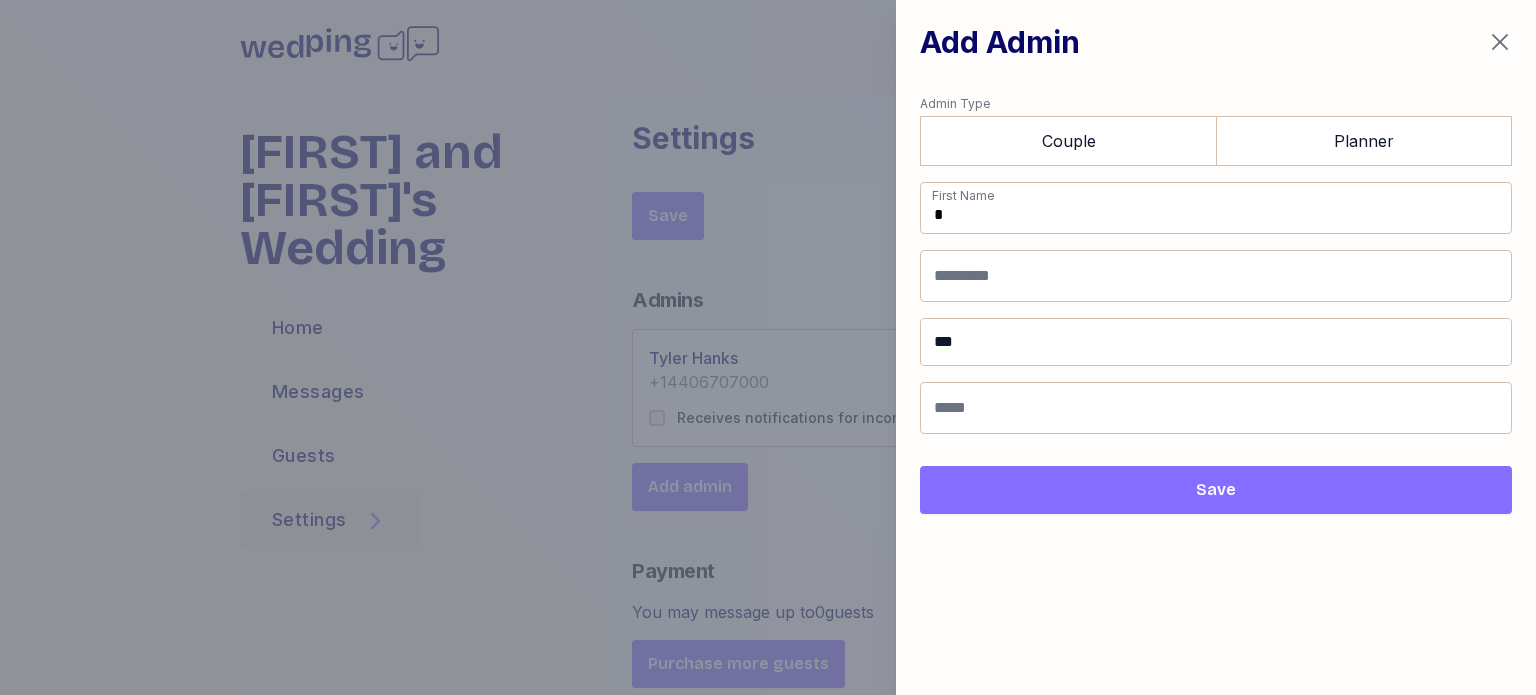 click on "**" at bounding box center (1216, 342) 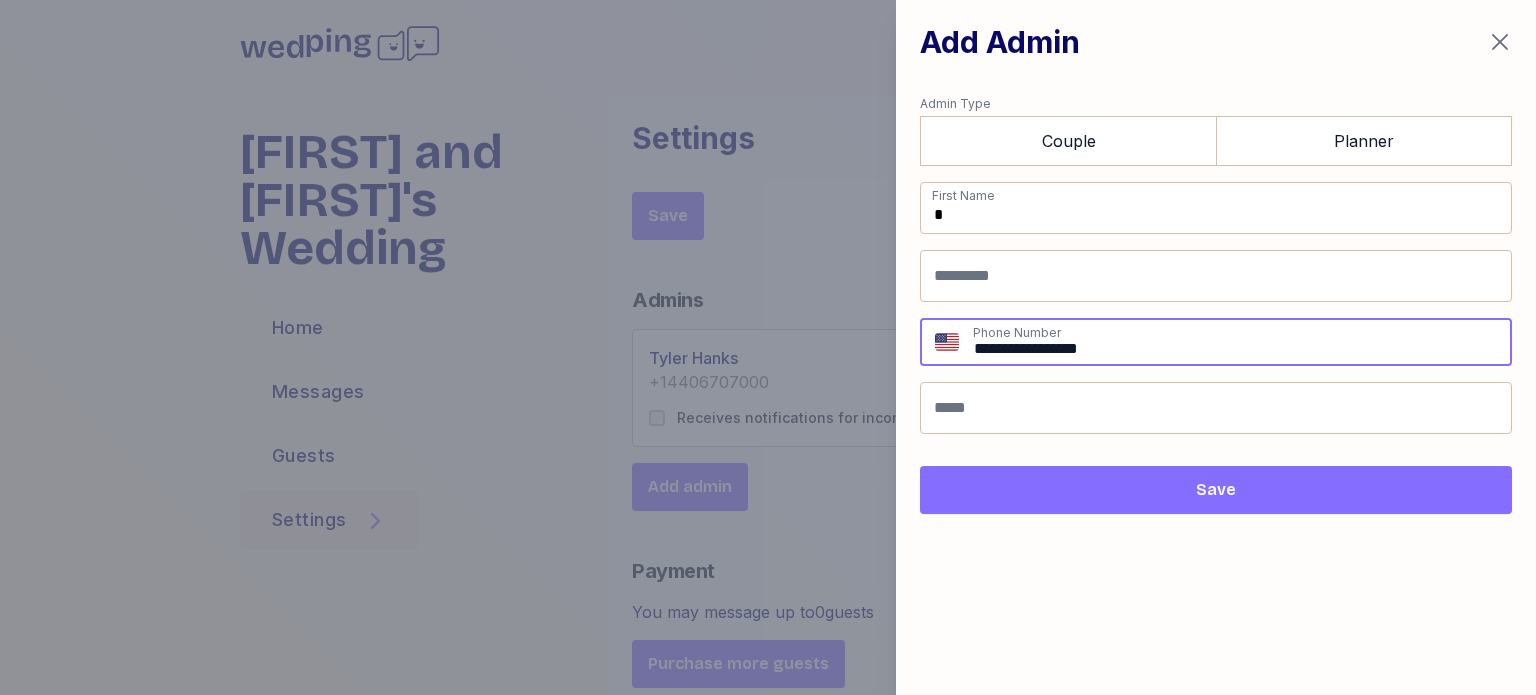 type on "**********" 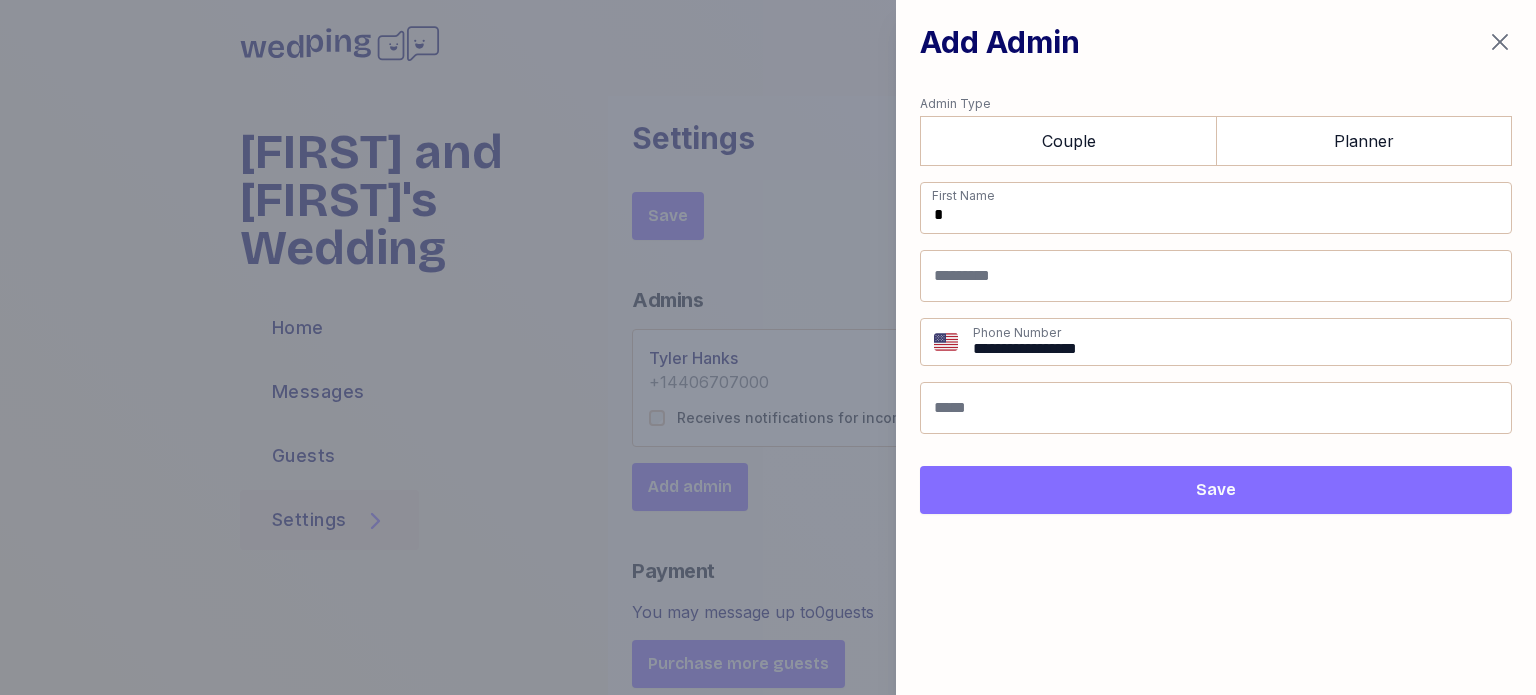 click on "Save" at bounding box center [1216, 490] 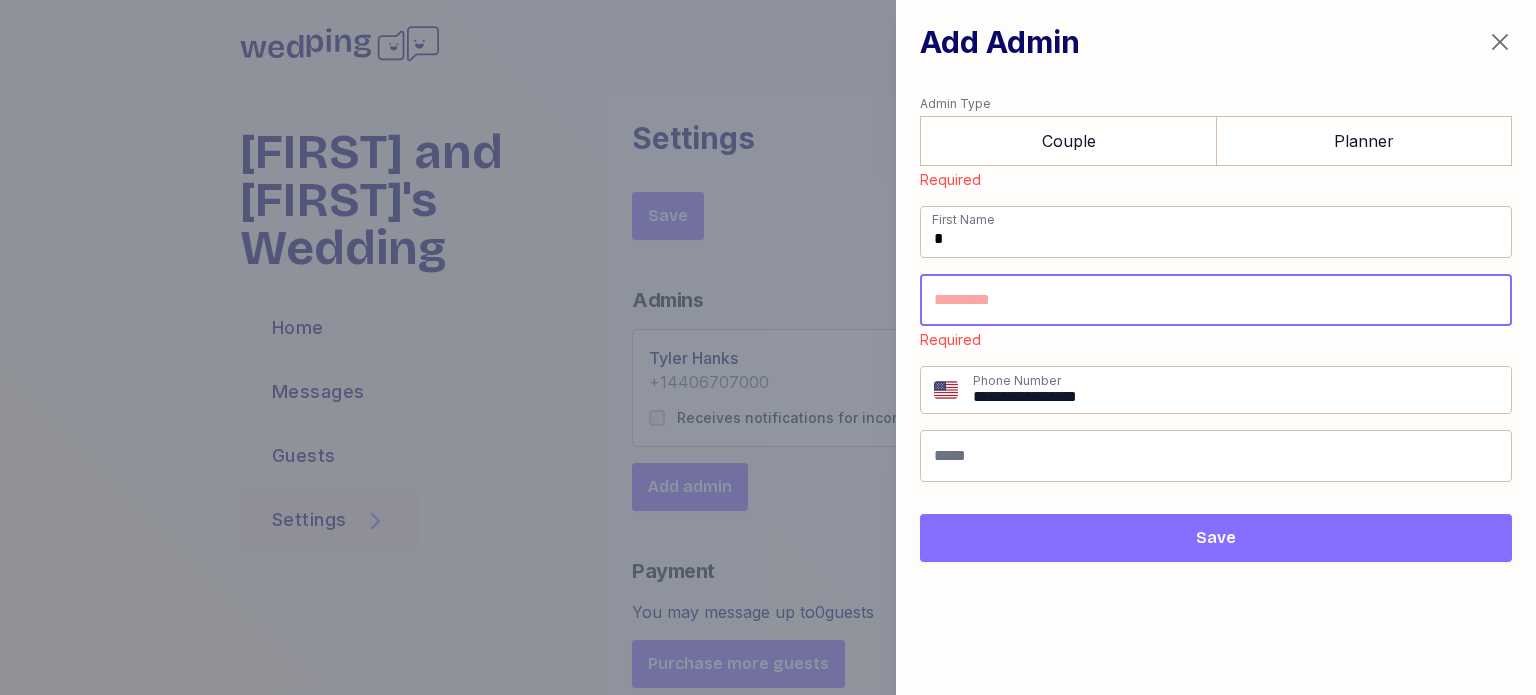 click at bounding box center [1216, 300] 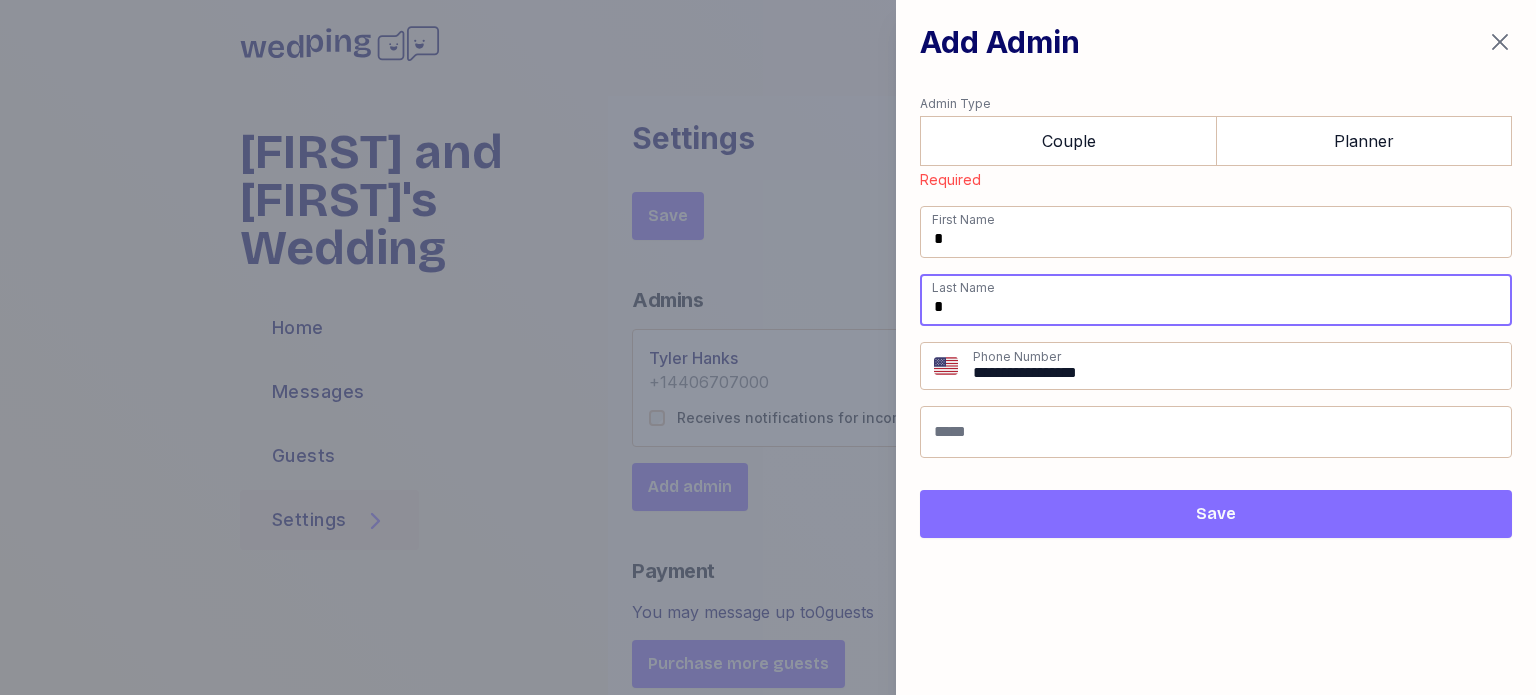 type on "*" 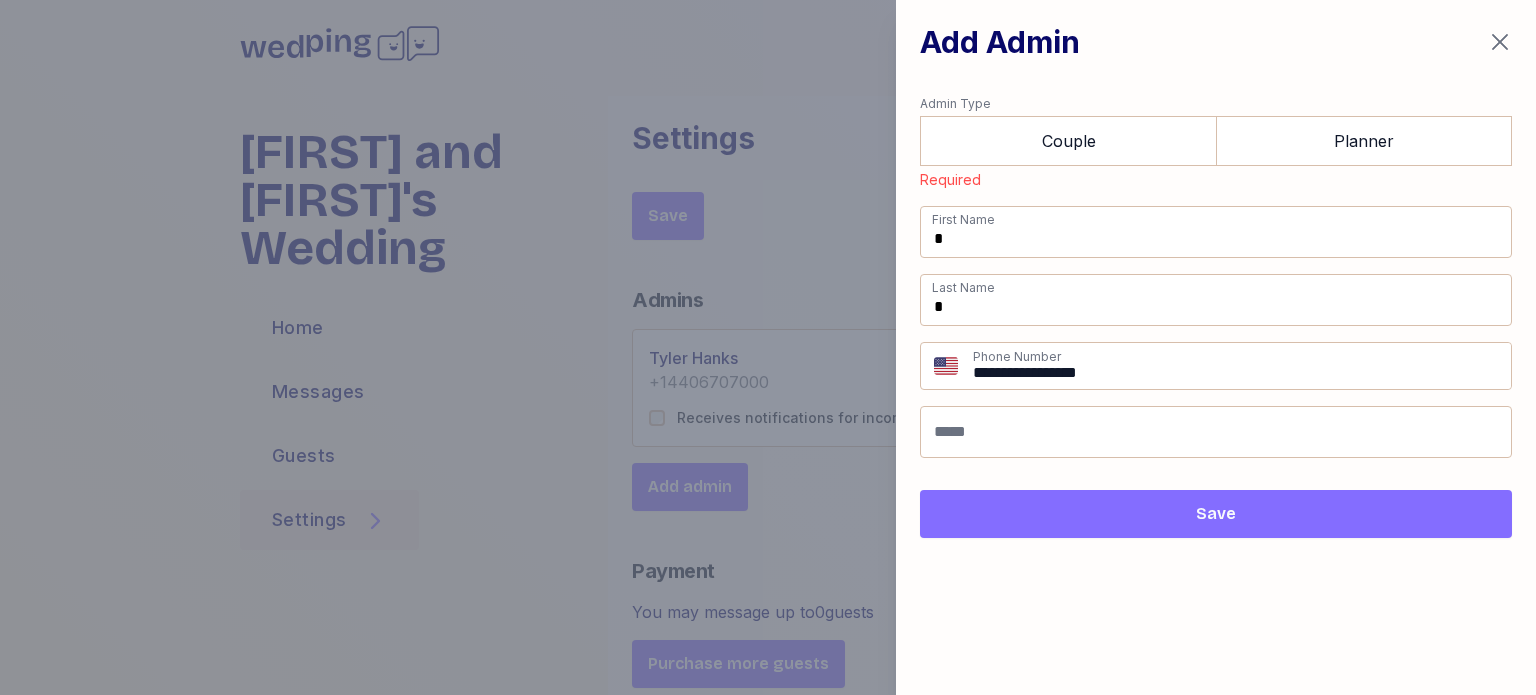 click on "Save" at bounding box center (1216, 514) 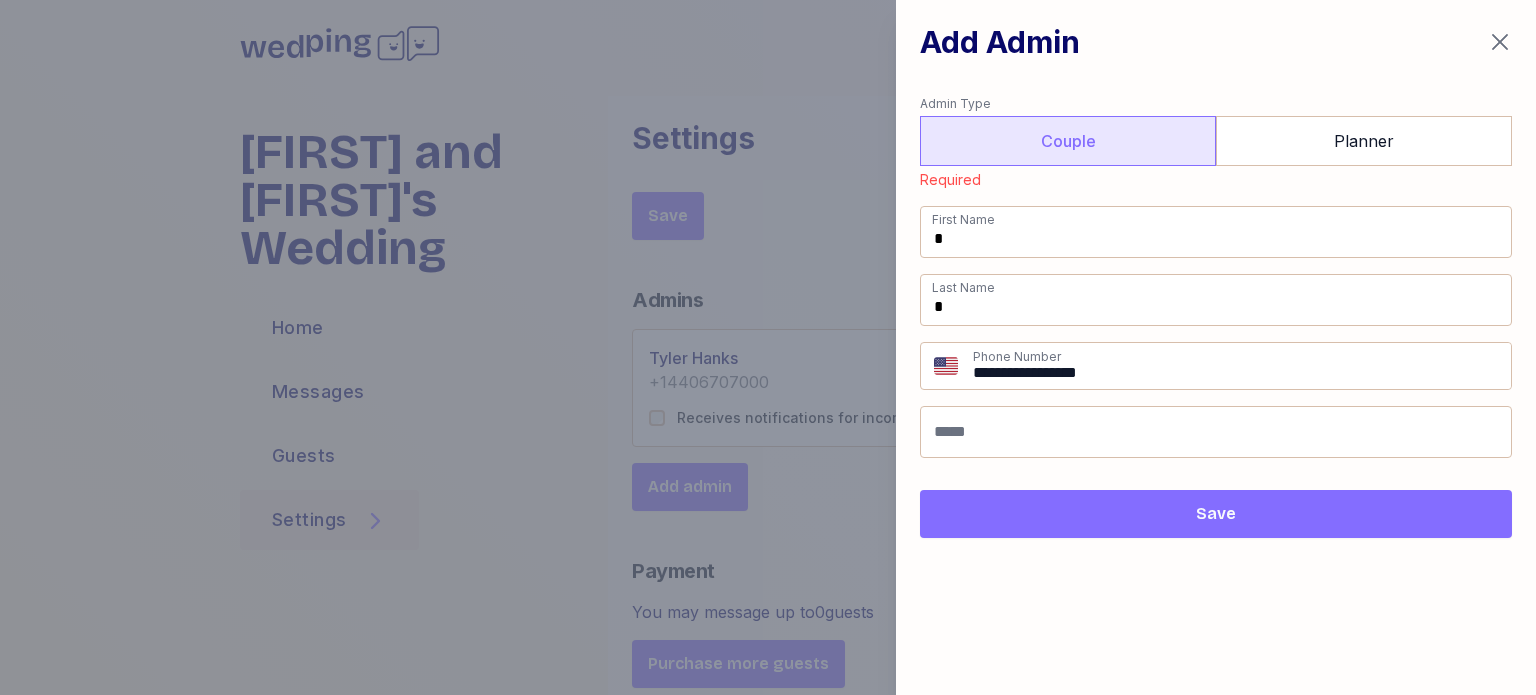 click on "Couple" at bounding box center [1068, 141] 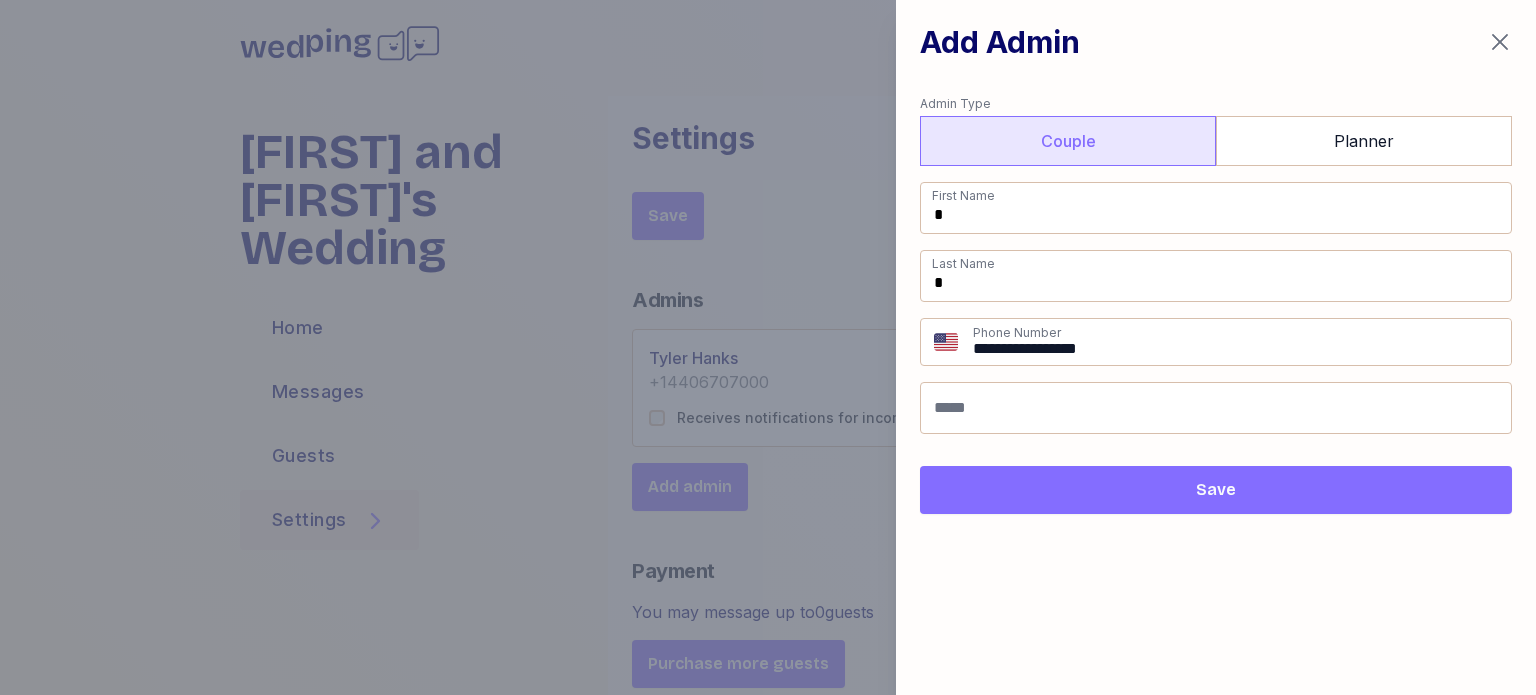 click on "Save" at bounding box center (1216, 490) 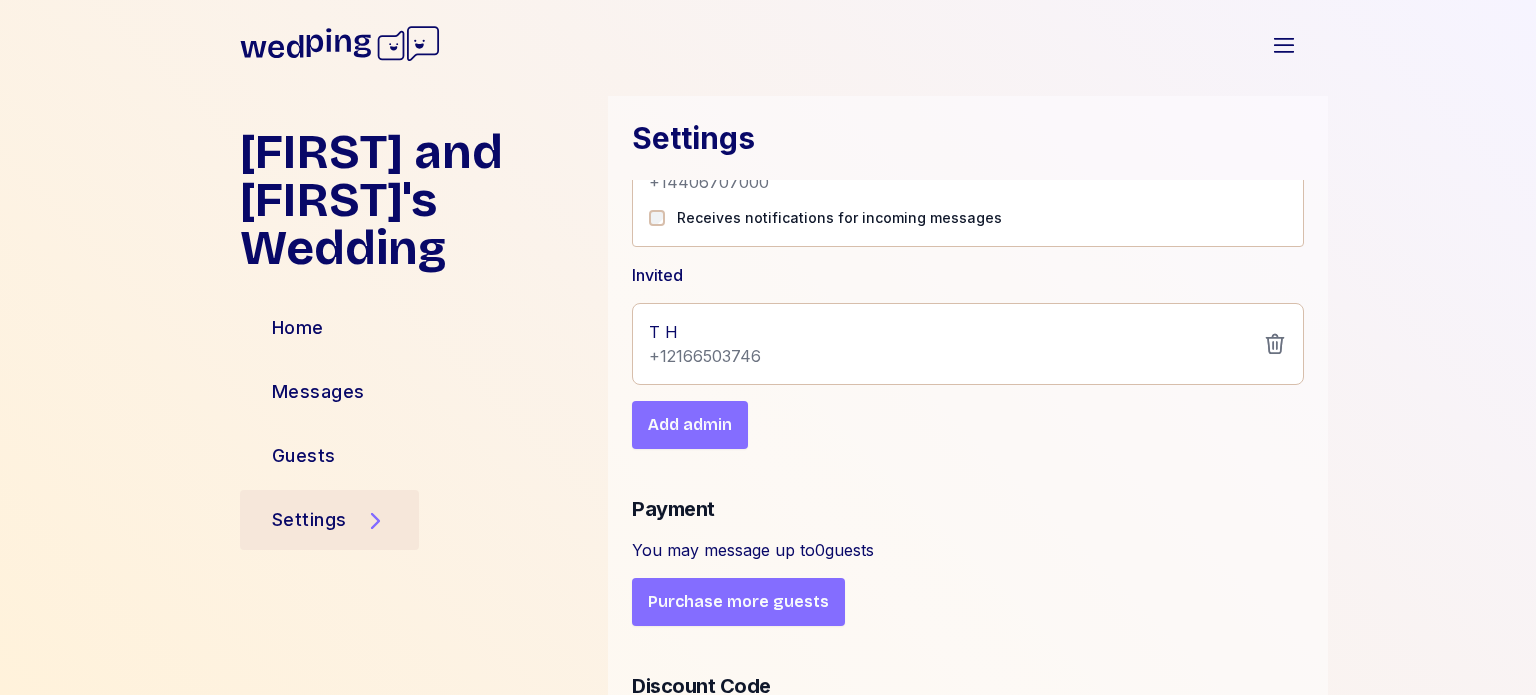 scroll, scrollTop: 300, scrollLeft: 0, axis: vertical 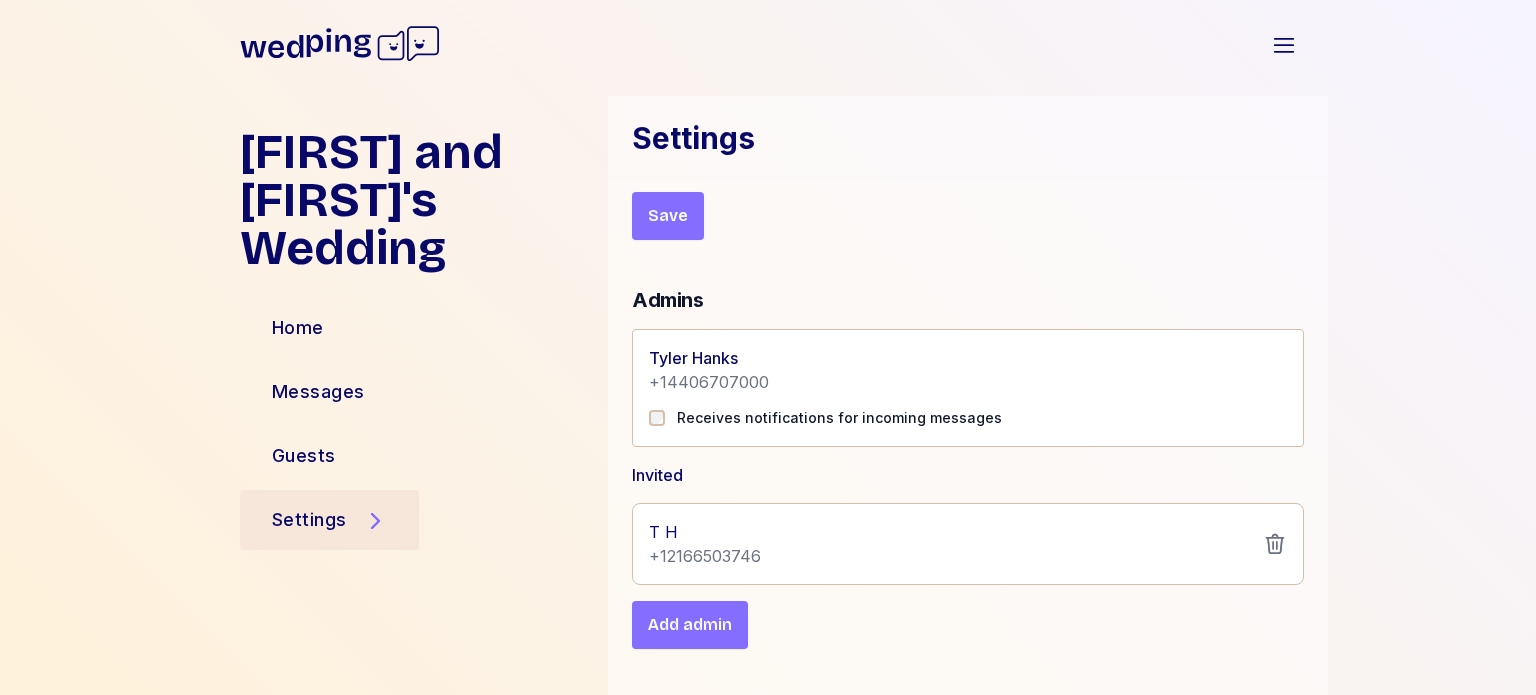 click on "Receives notifications for incoming messages" at bounding box center [833, 418] 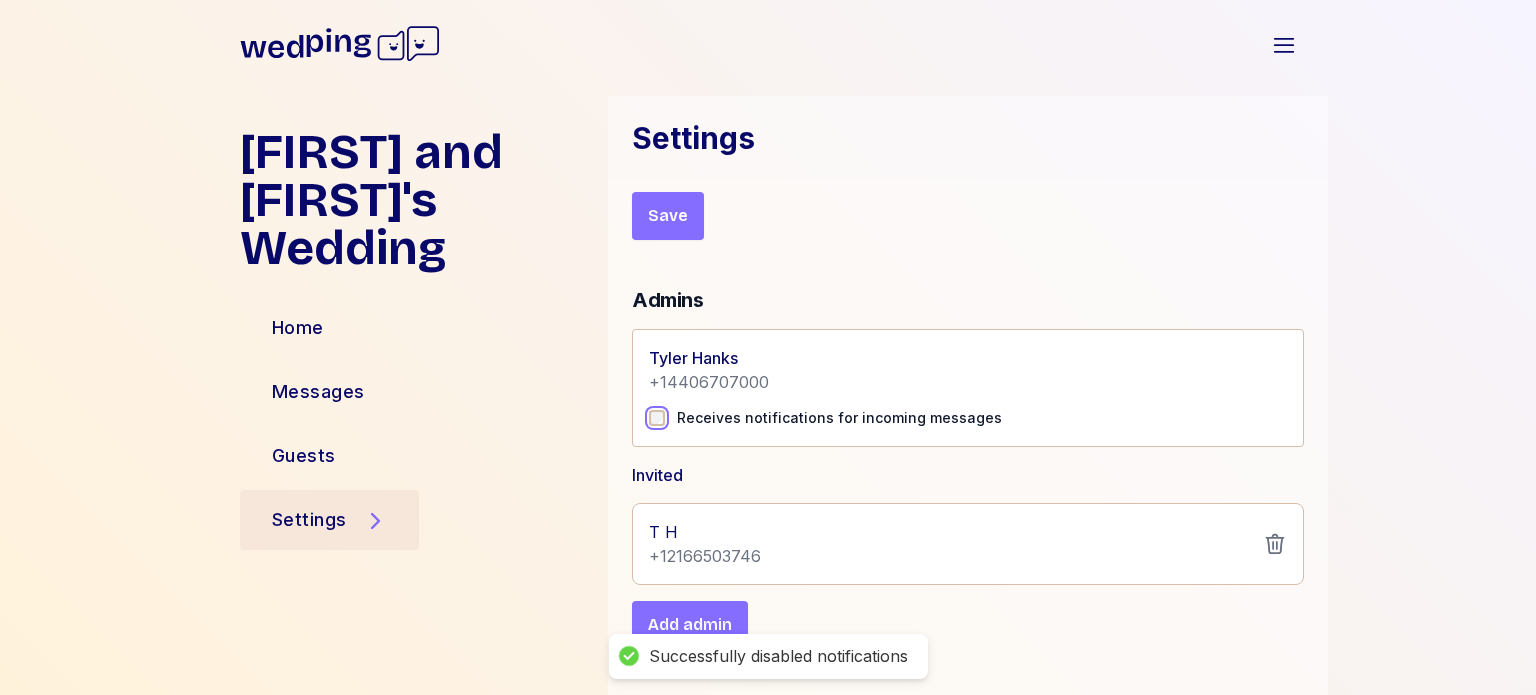 scroll, scrollTop: 400, scrollLeft: 0, axis: vertical 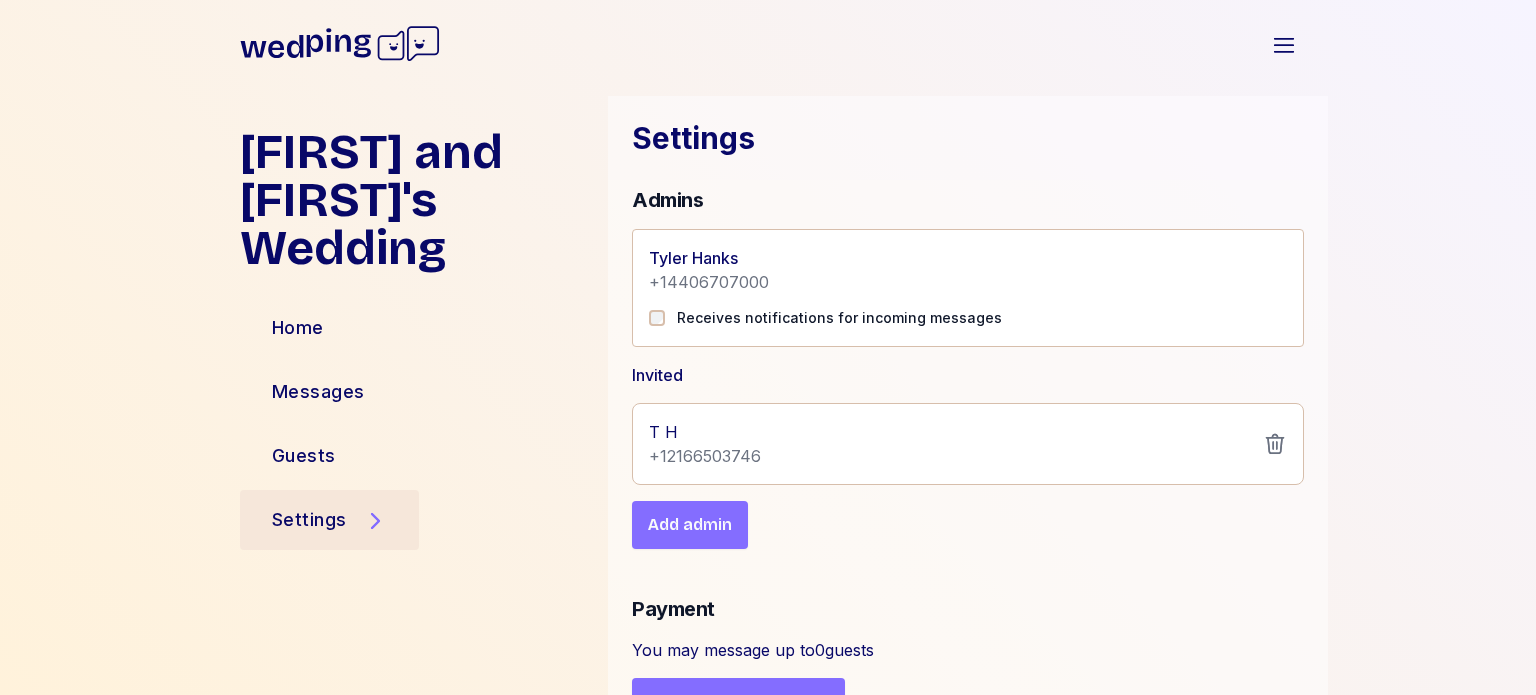 click on "[NAME]   [LAST]" at bounding box center (709, 258) 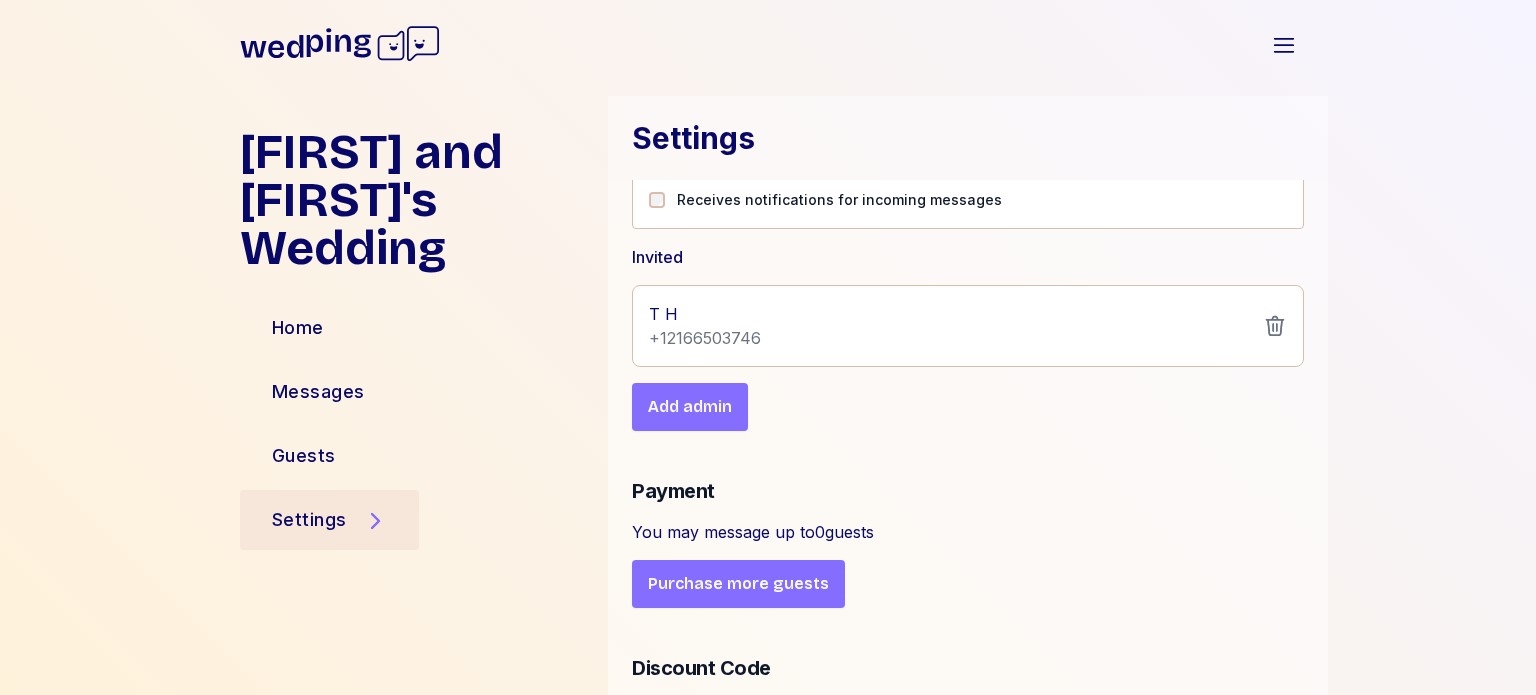 scroll, scrollTop: 340, scrollLeft: 0, axis: vertical 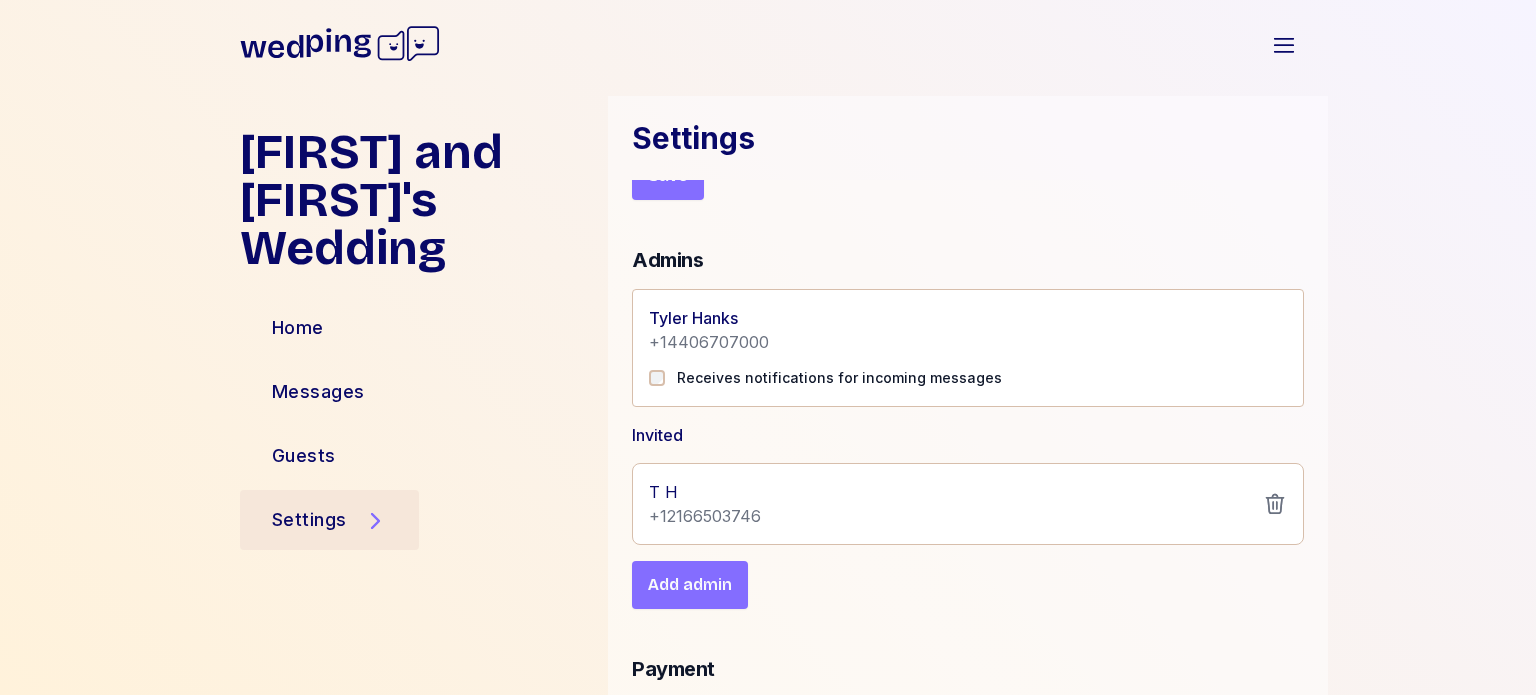 click on "T   H" at bounding box center [705, 492] 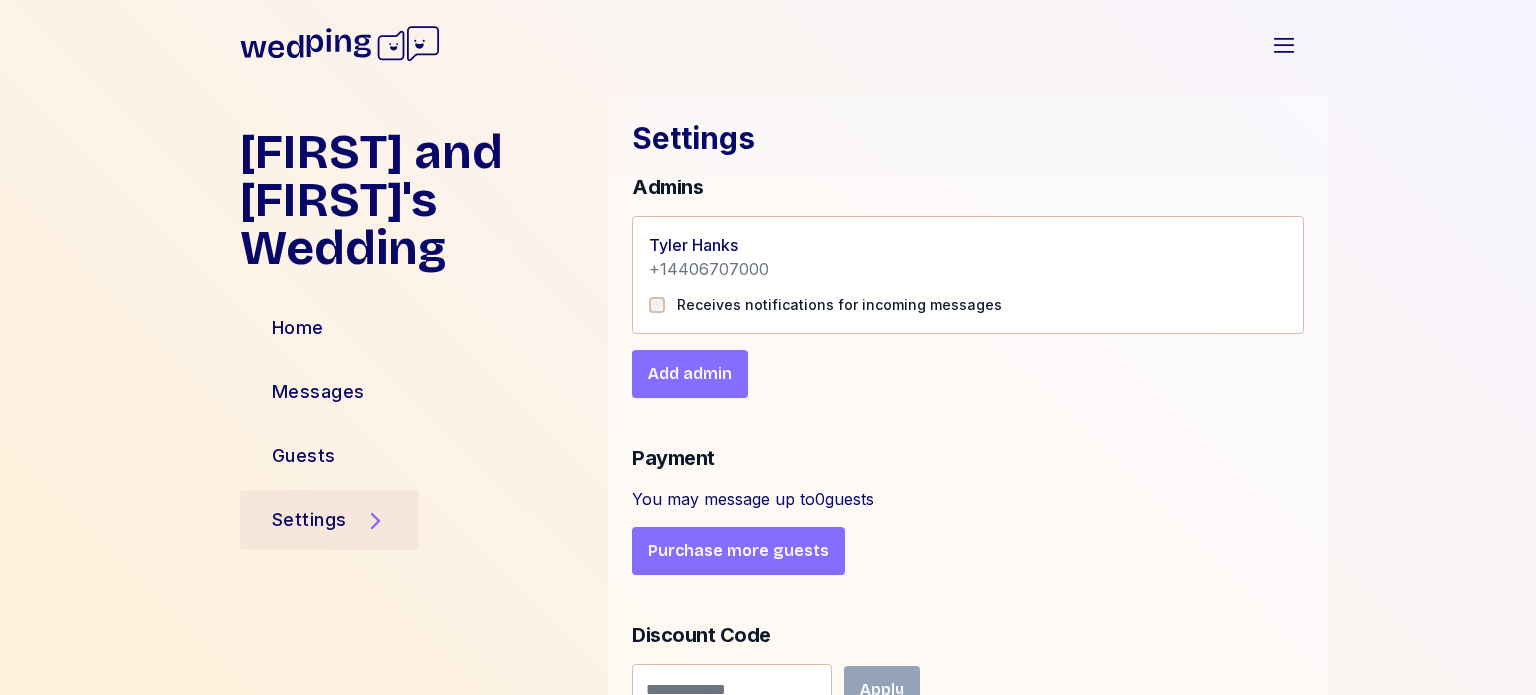 scroll, scrollTop: 500, scrollLeft: 0, axis: vertical 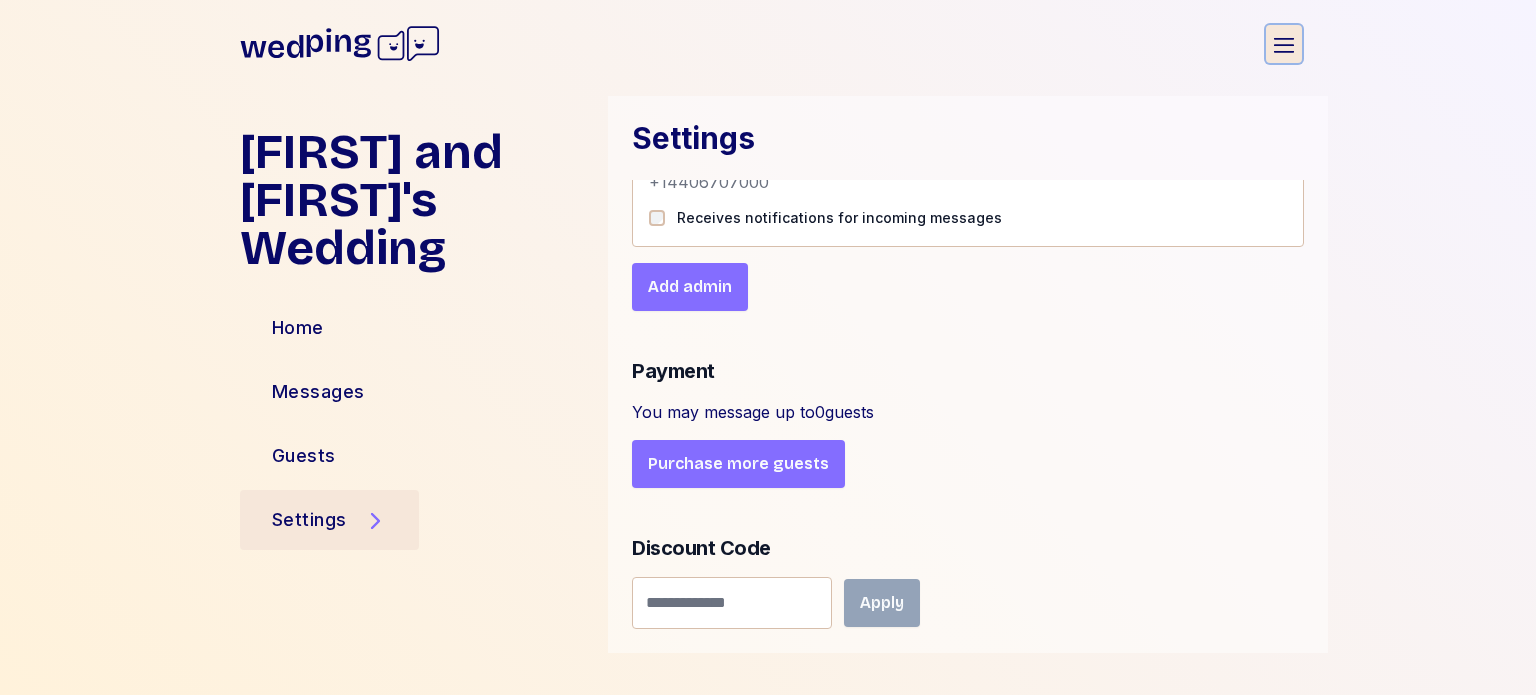 click 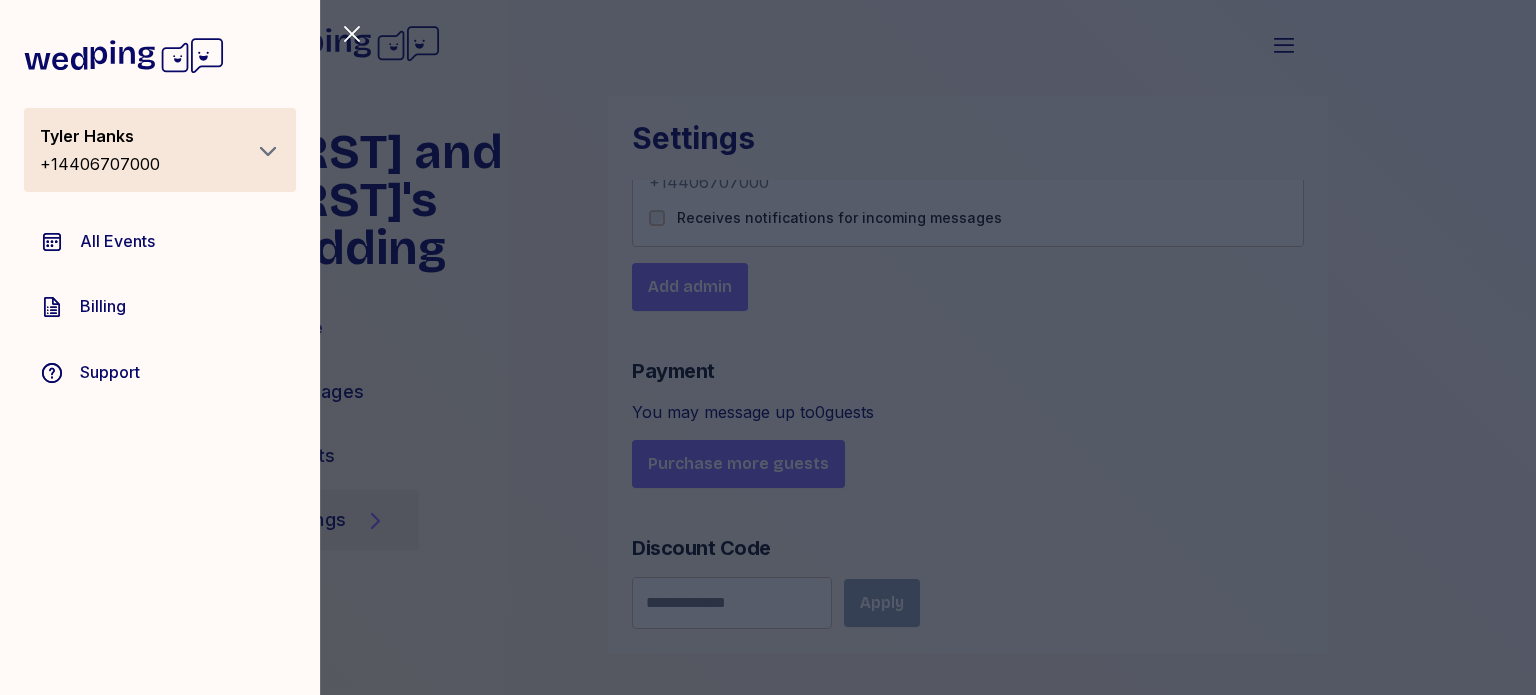 click 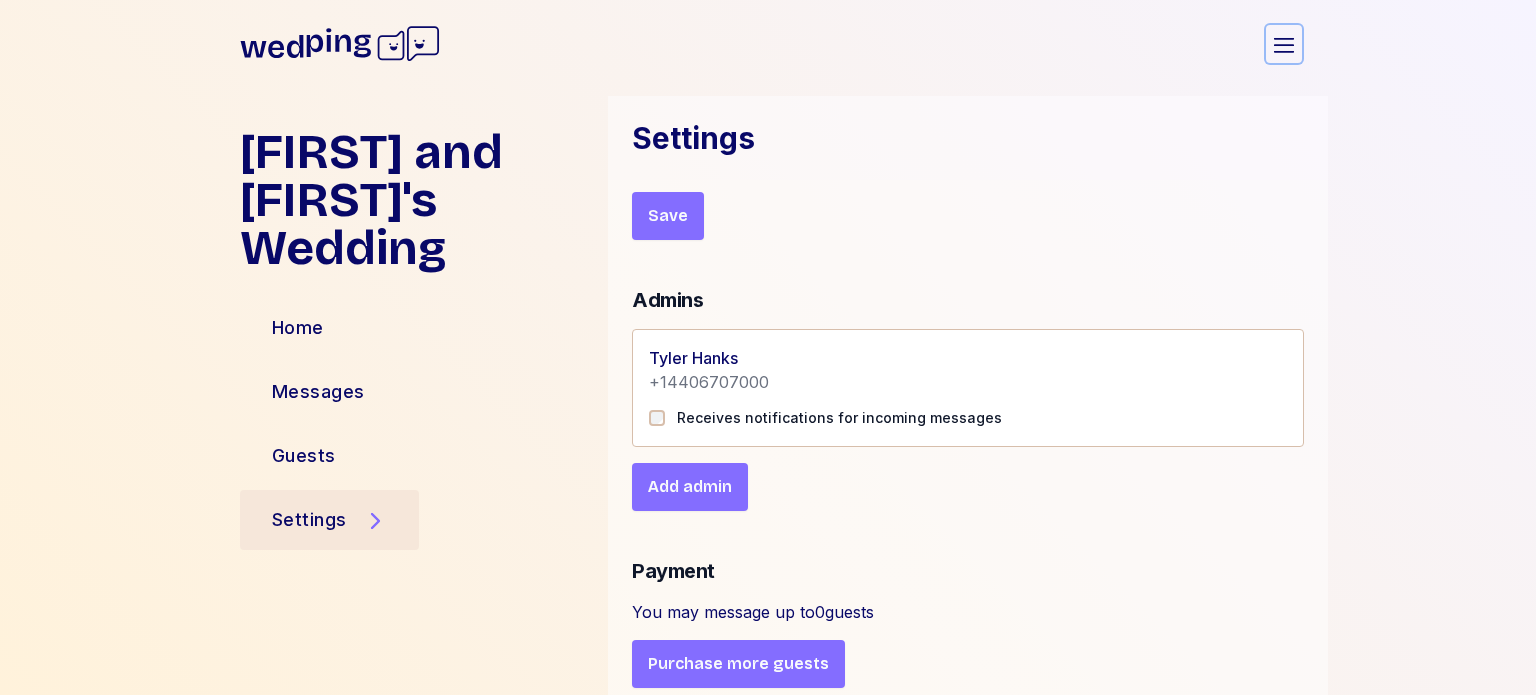 scroll, scrollTop: 0, scrollLeft: 0, axis: both 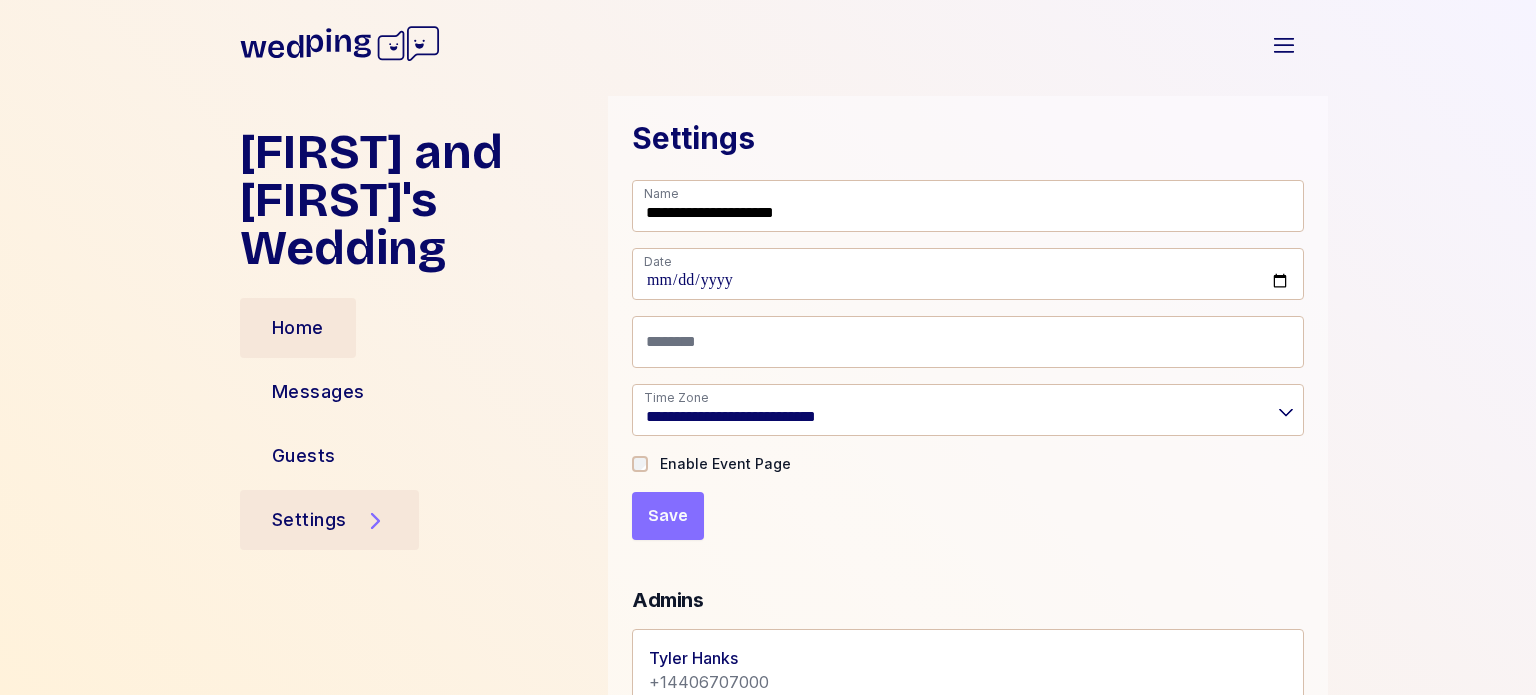 click on "Home" at bounding box center [298, 328] 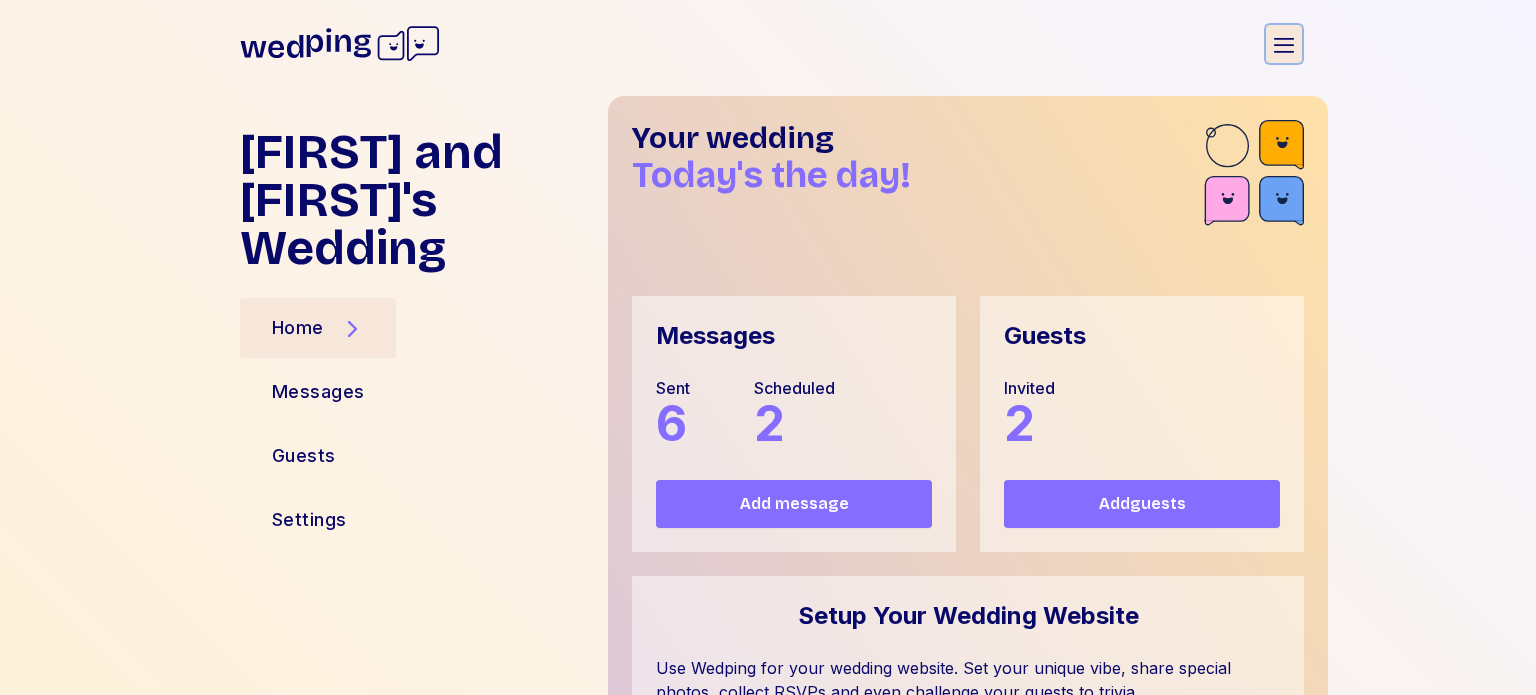 click 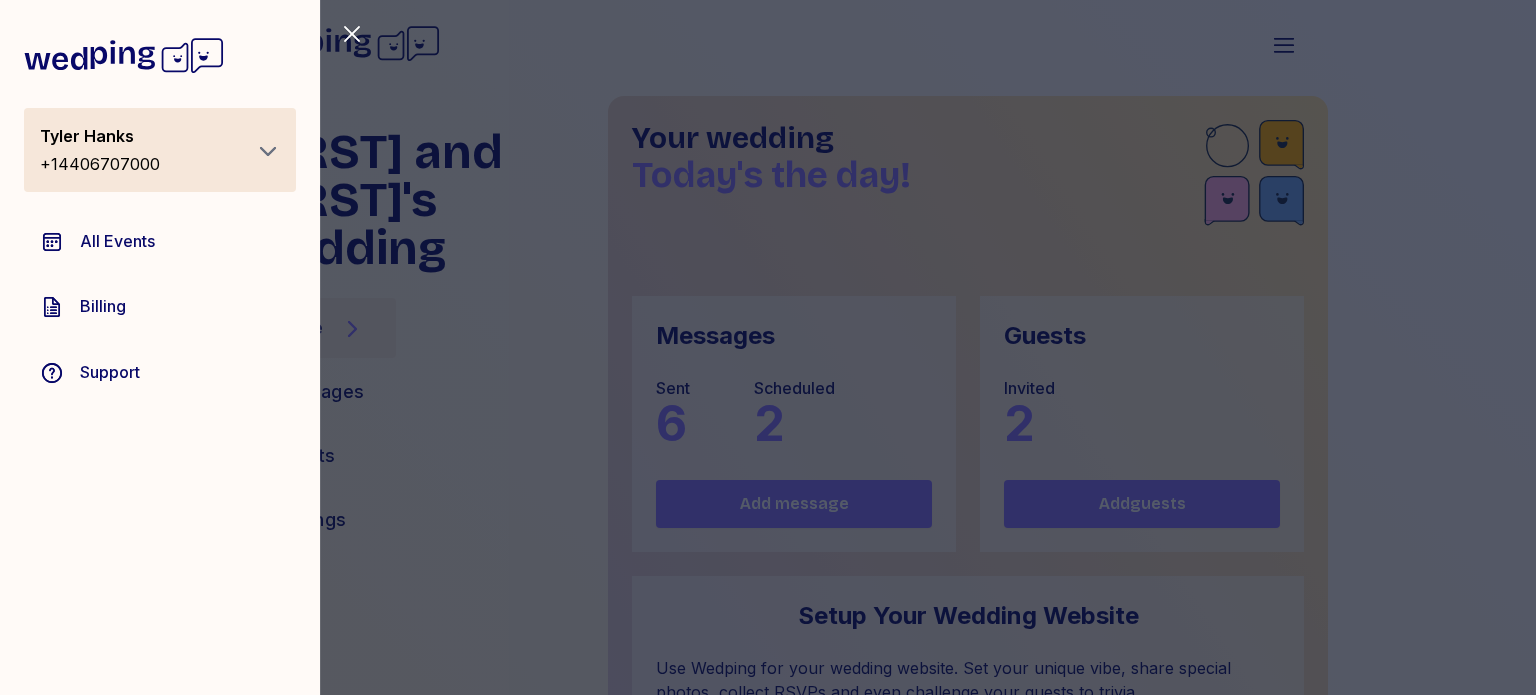 click 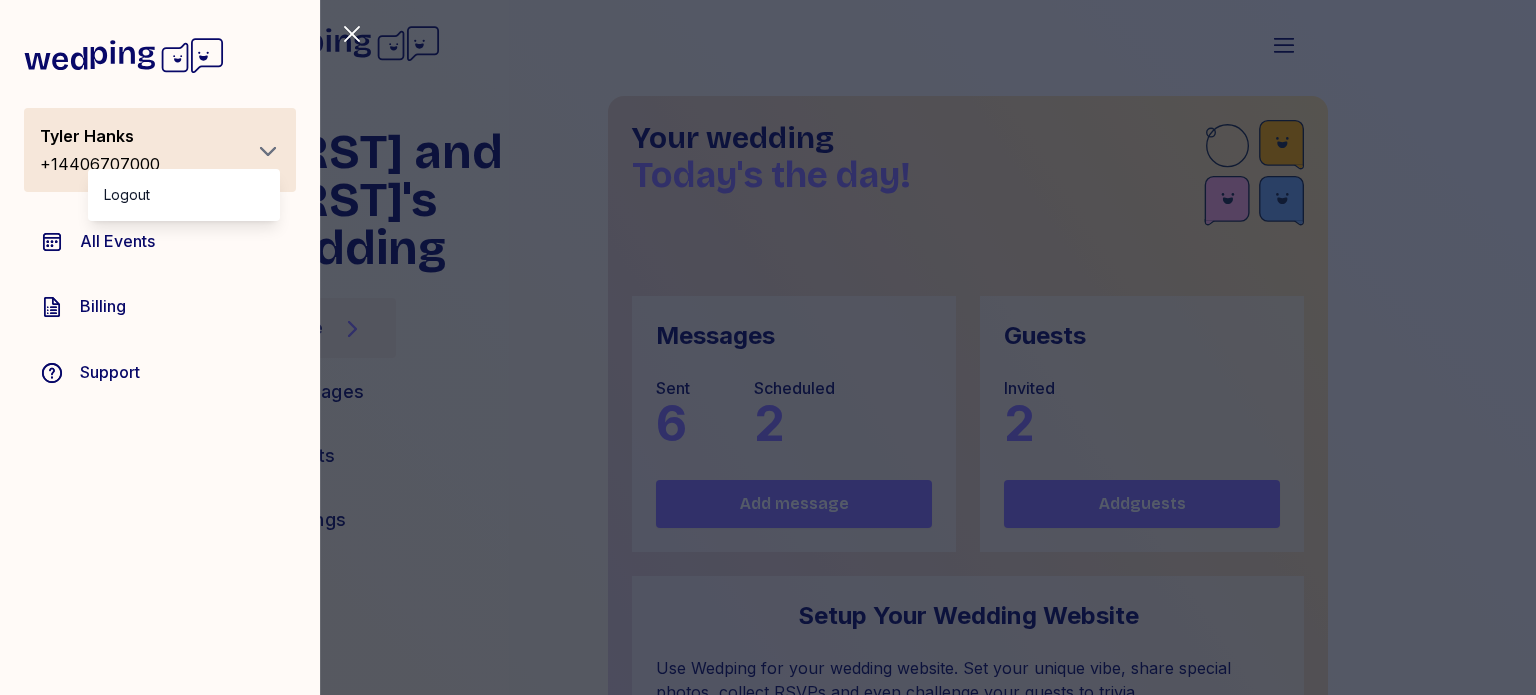 click on "Close sidebar [NAME] [LAST] +[PHONE] Logout All Events Billing Support" at bounding box center (768, 347) 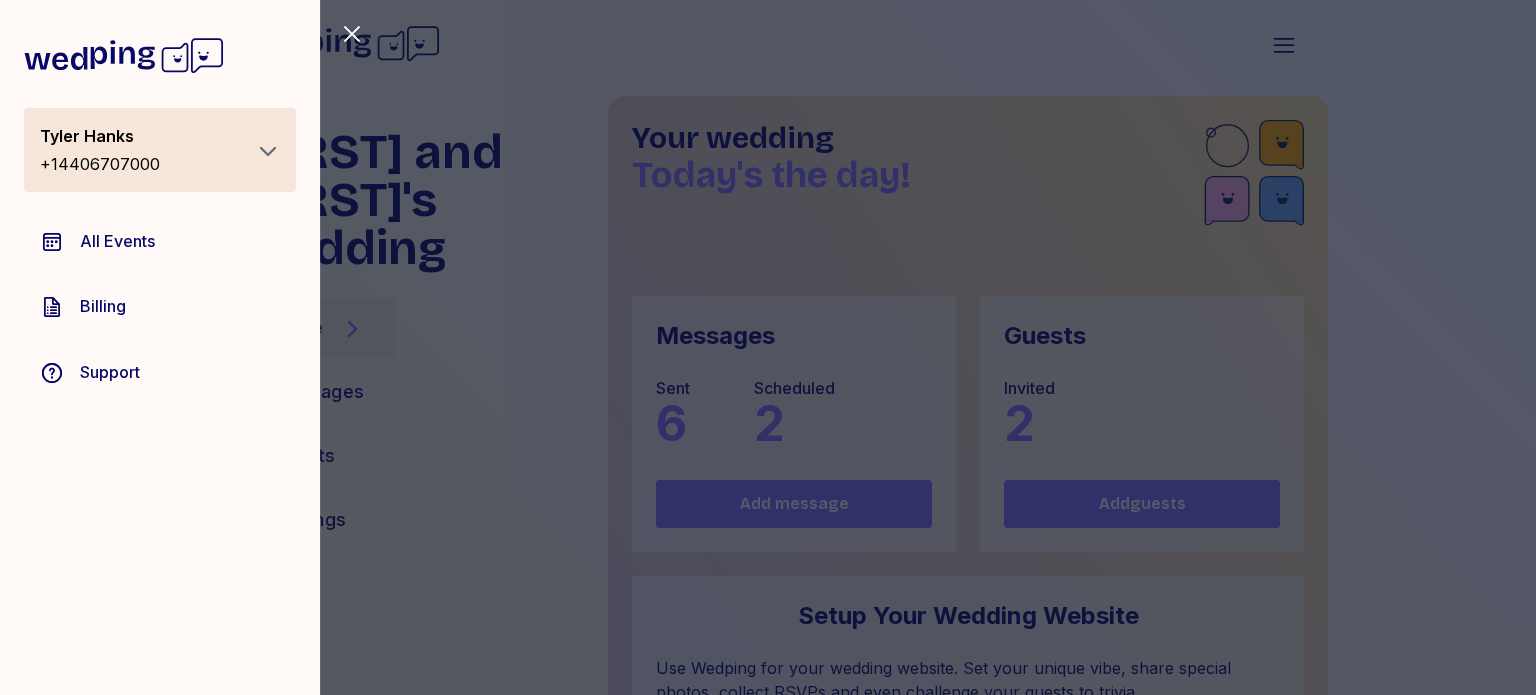click 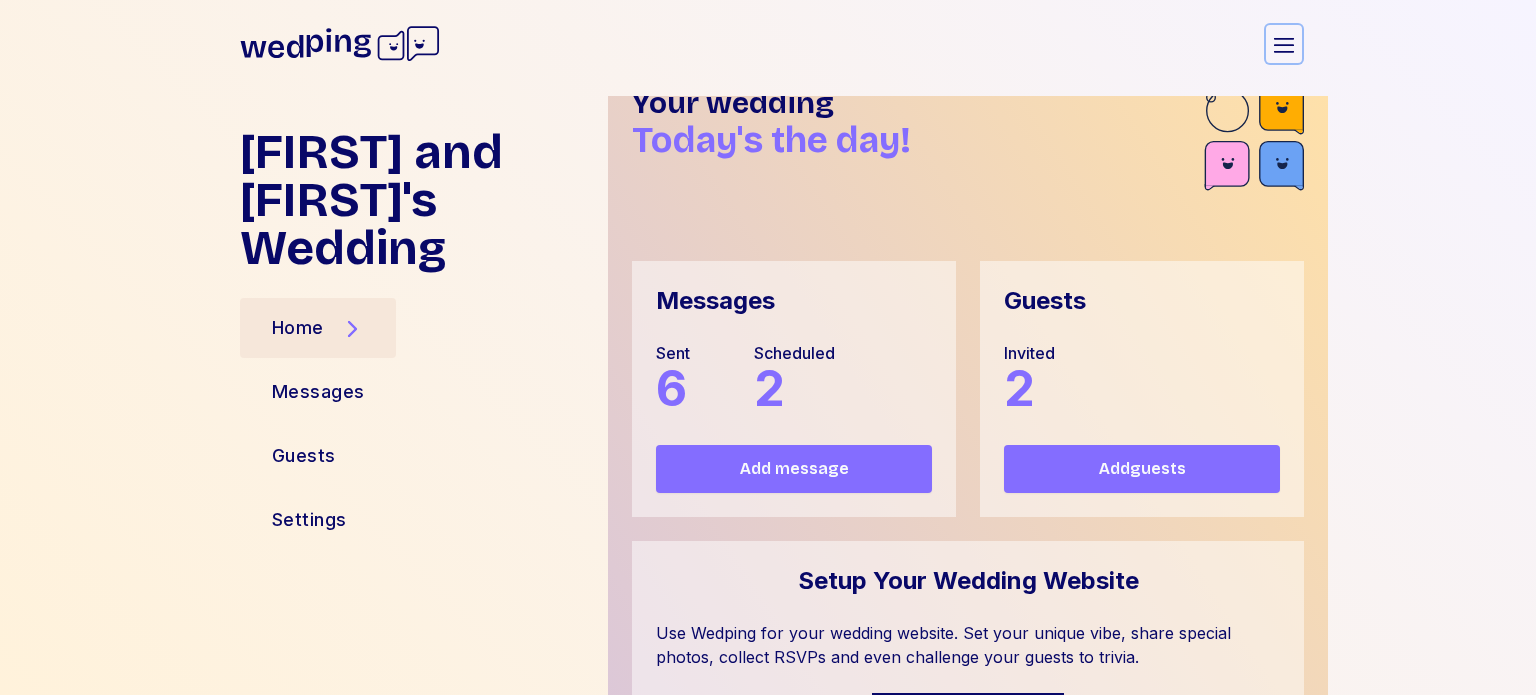 scroll, scrollTop: 0, scrollLeft: 0, axis: both 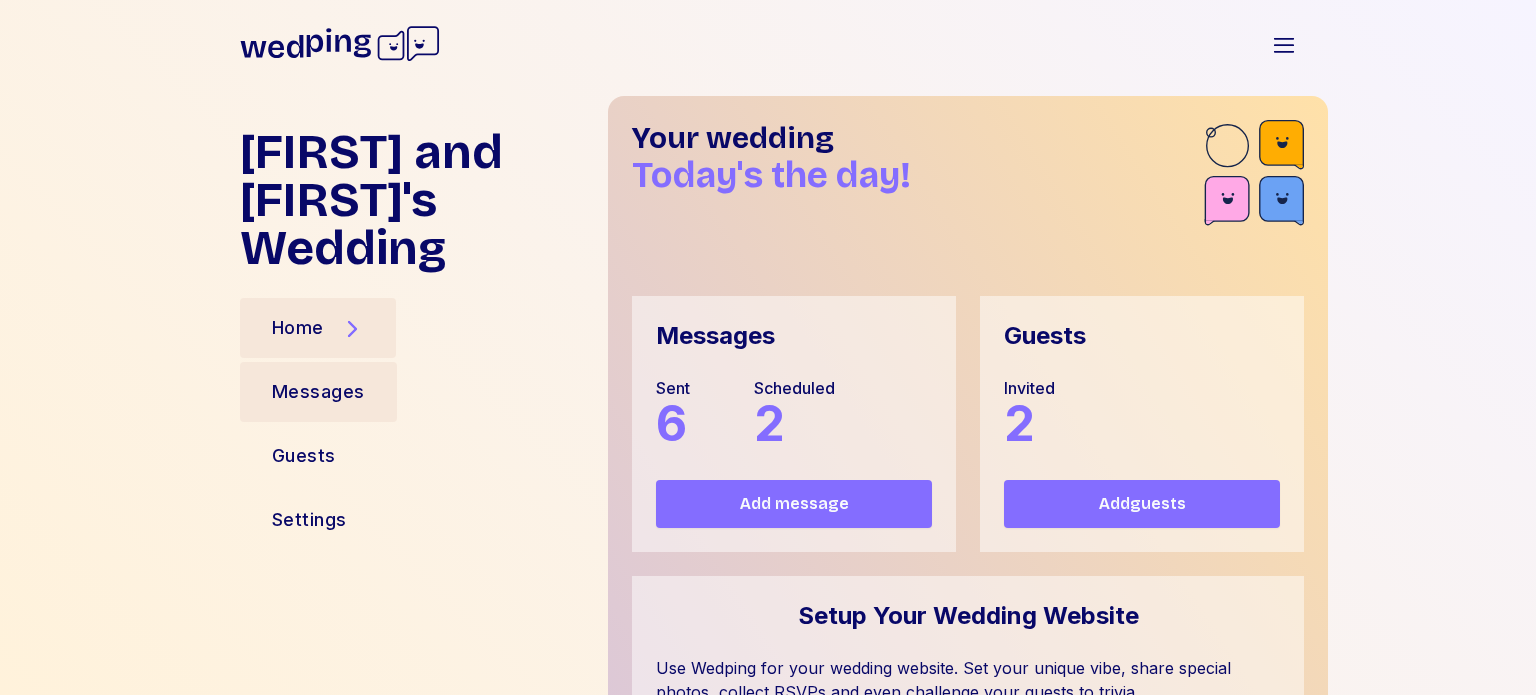 click on "Messages" at bounding box center (318, 392) 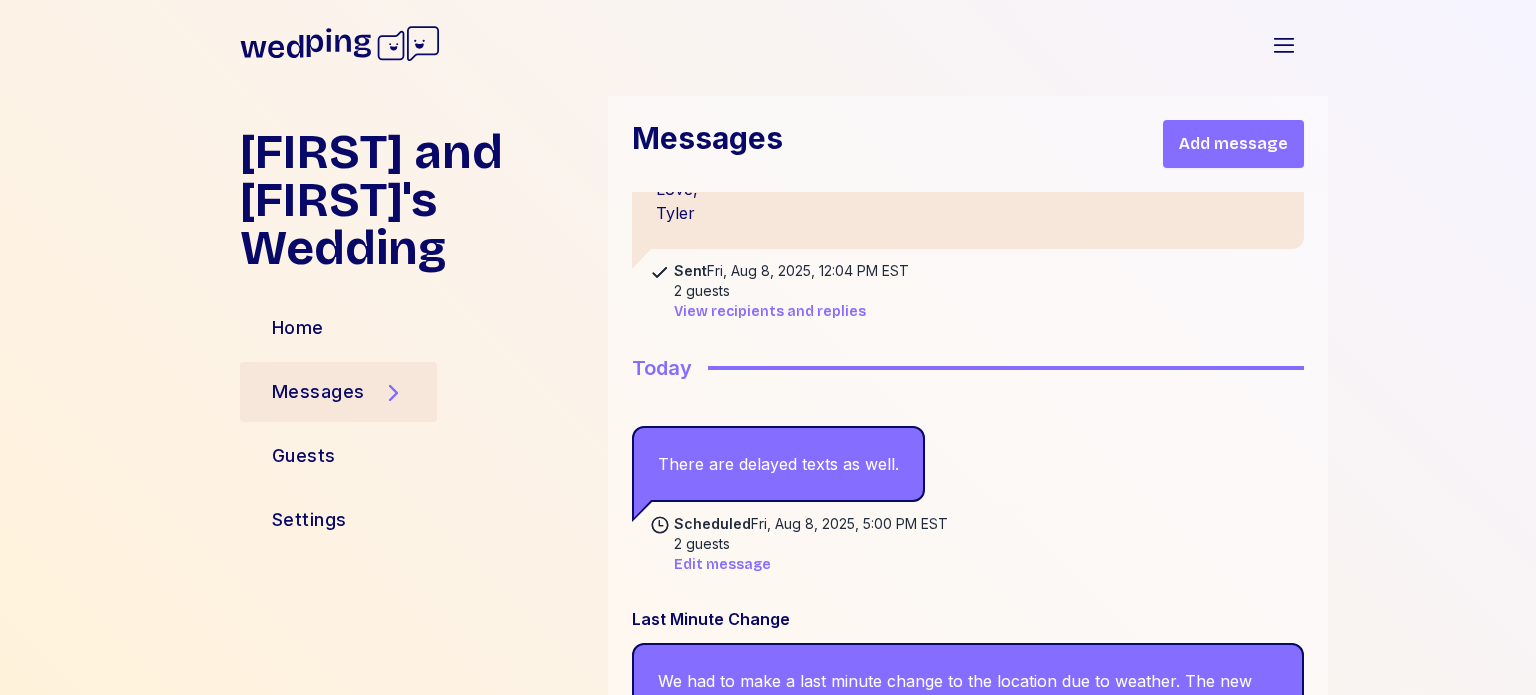 scroll, scrollTop: 2064, scrollLeft: 0, axis: vertical 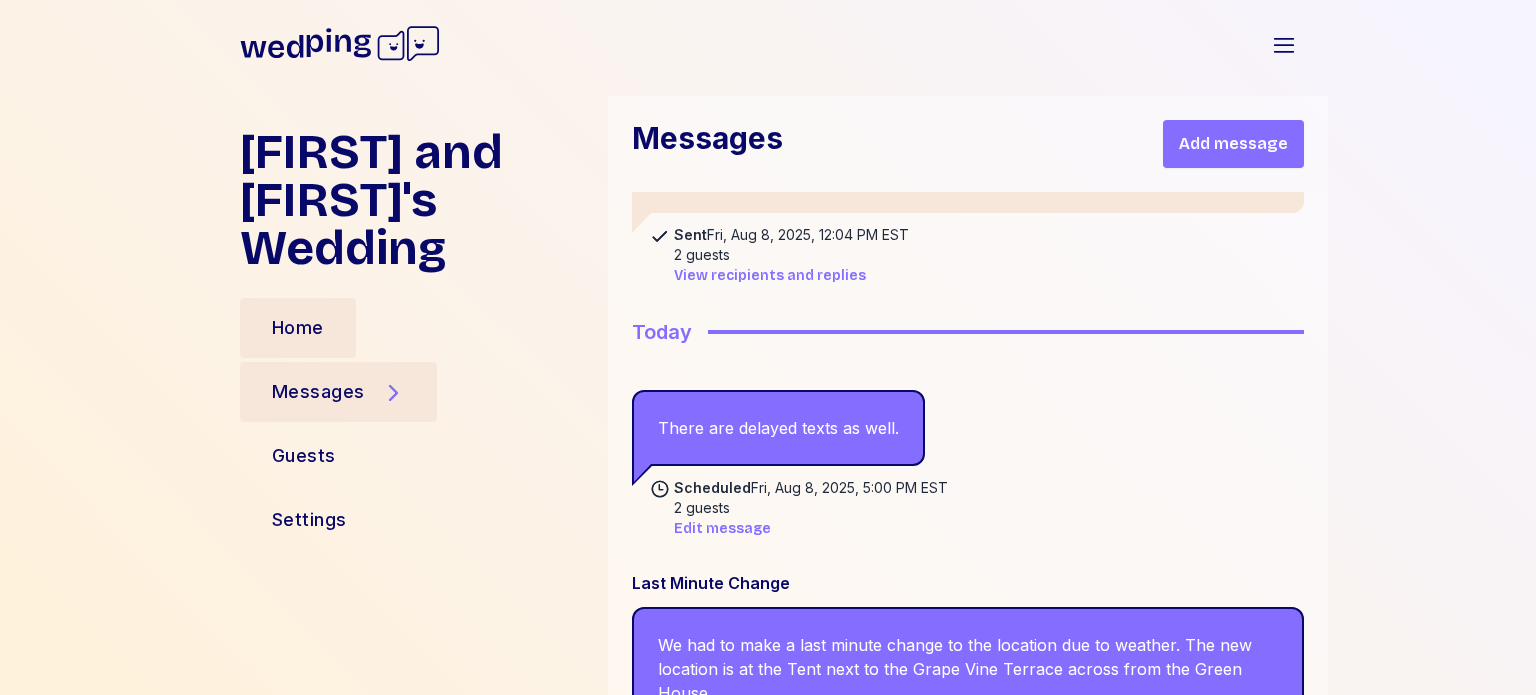 click on "Home" at bounding box center [298, 328] 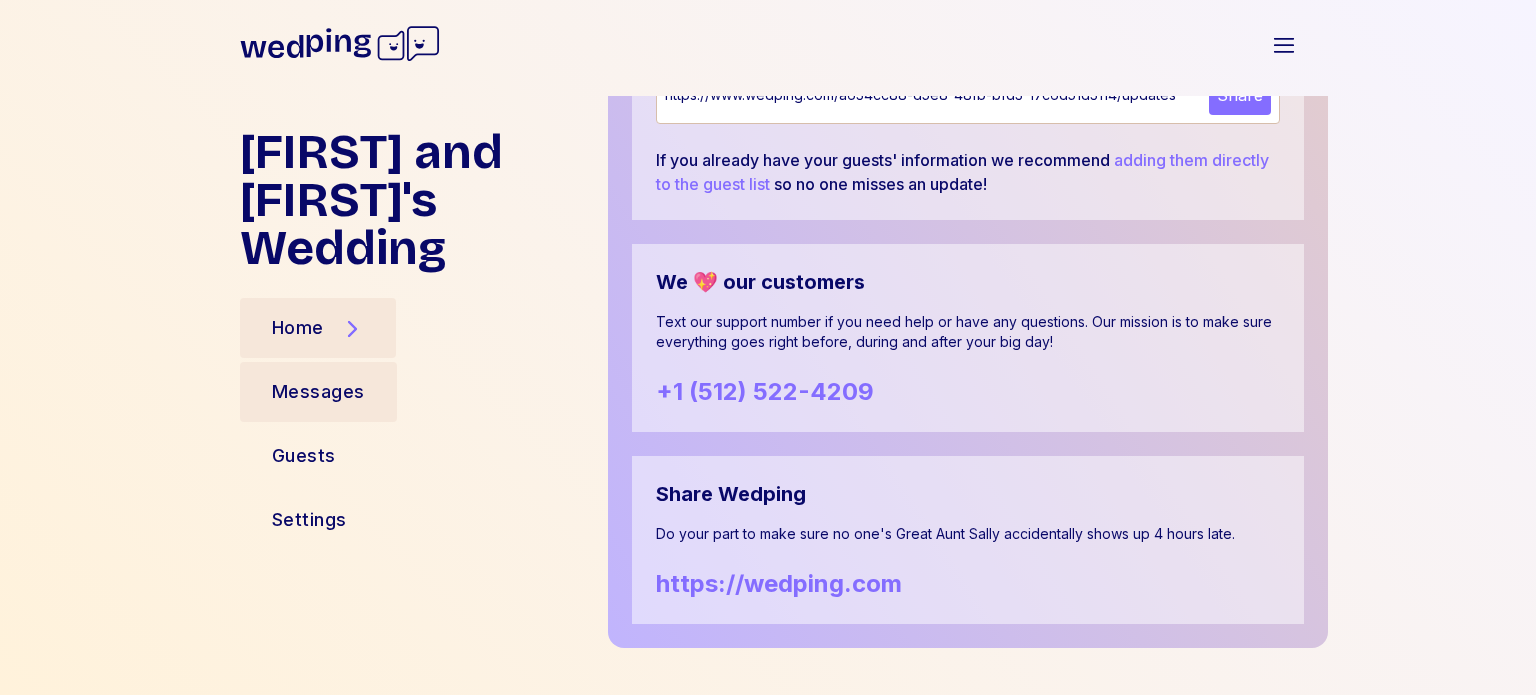 click on "Messages" at bounding box center [318, 392] 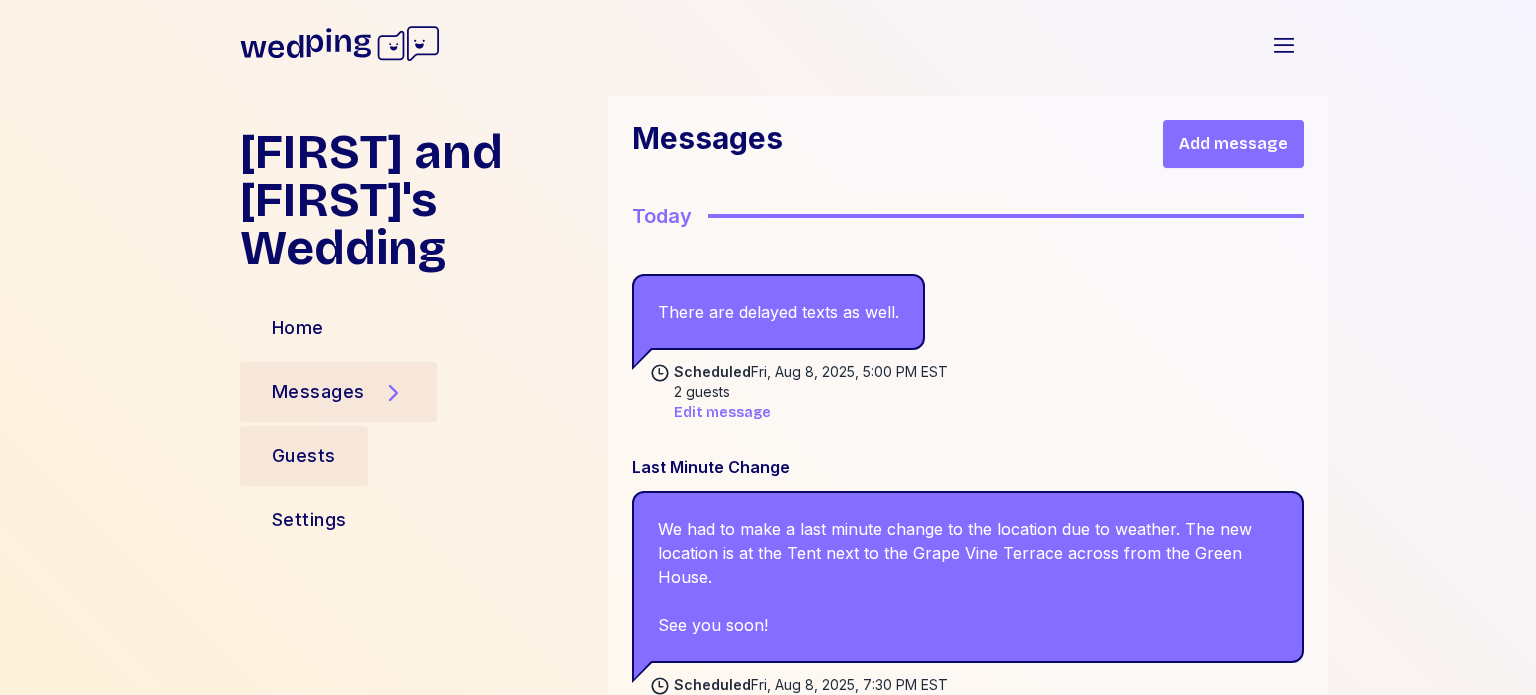 click on "Guests" at bounding box center (304, 456) 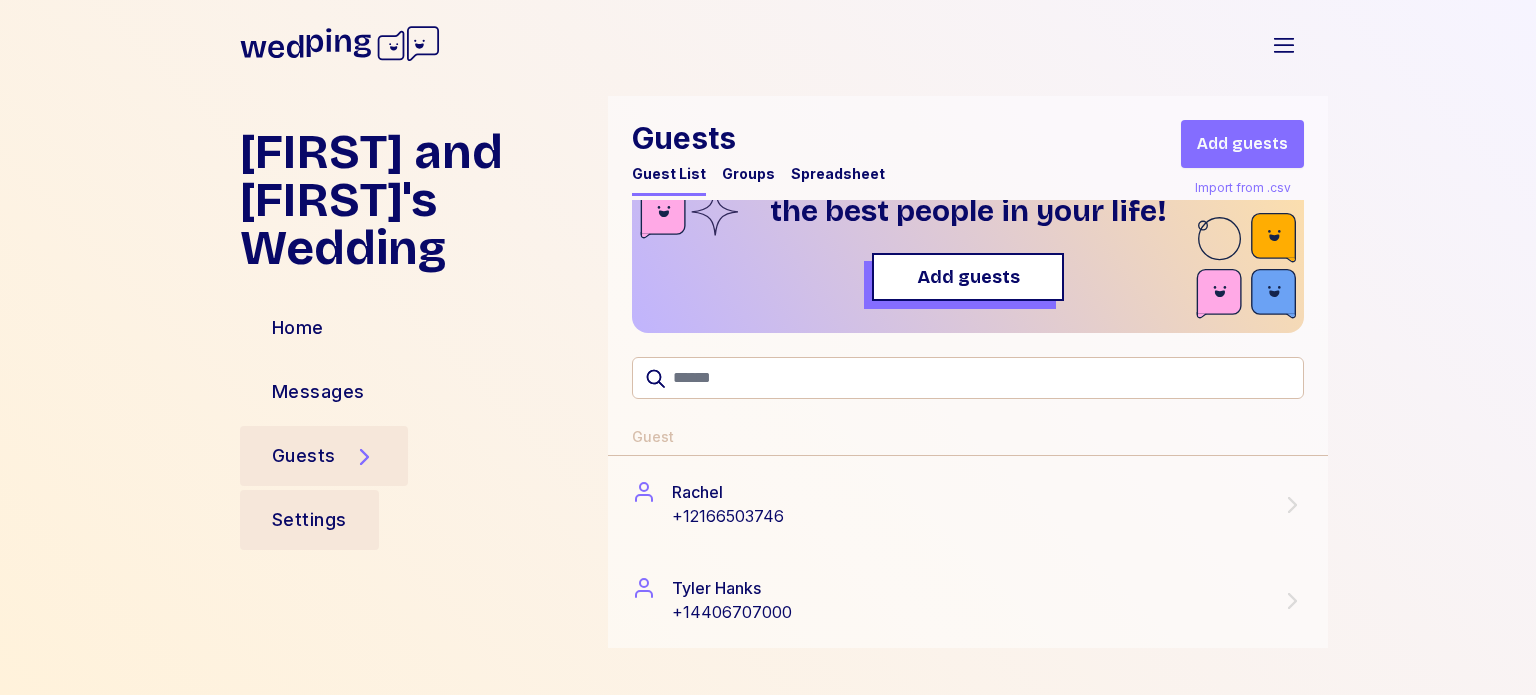 click on "Settings" at bounding box center (309, 520) 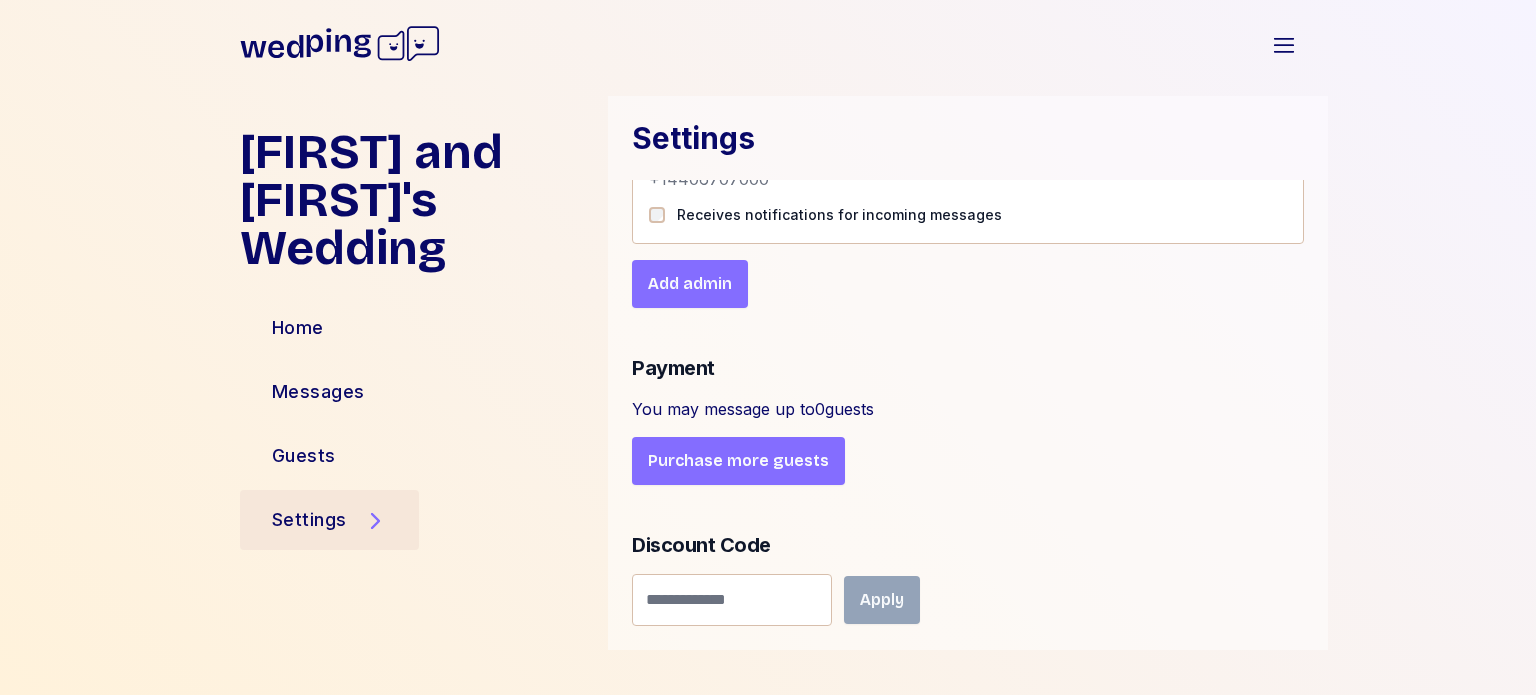click on "Purchase more guests" at bounding box center (738, 461) 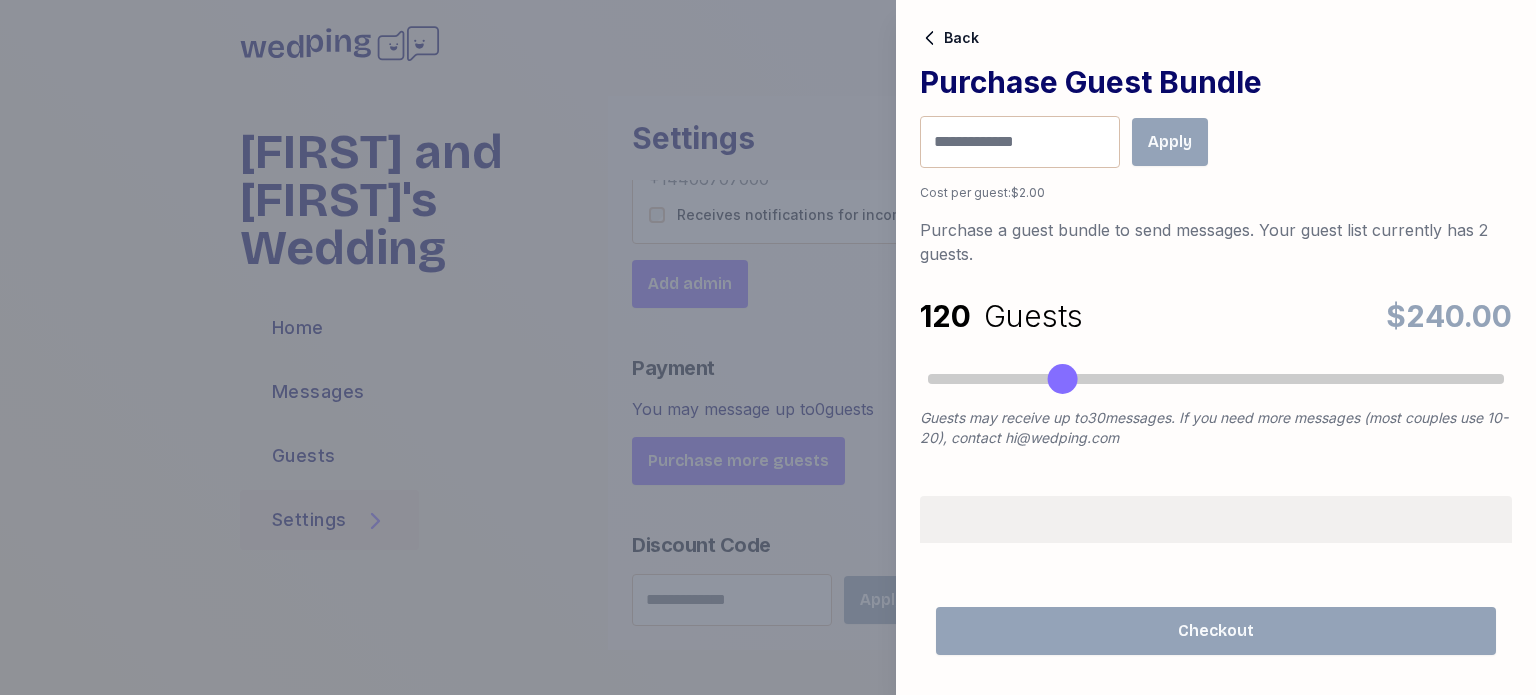 drag, startPoint x: 949, startPoint y: 383, endPoint x: 1066, endPoint y: 382, distance: 117.00427 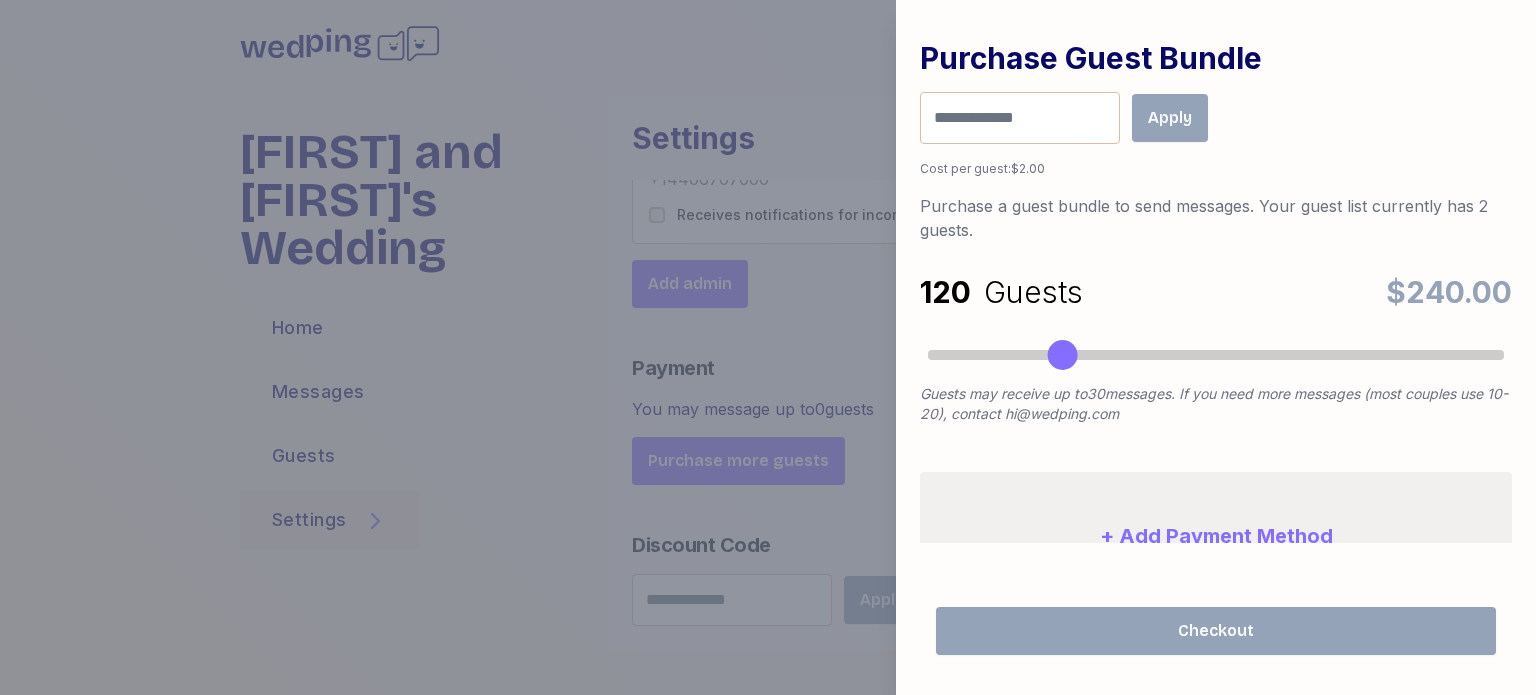 scroll, scrollTop: 0, scrollLeft: 0, axis: both 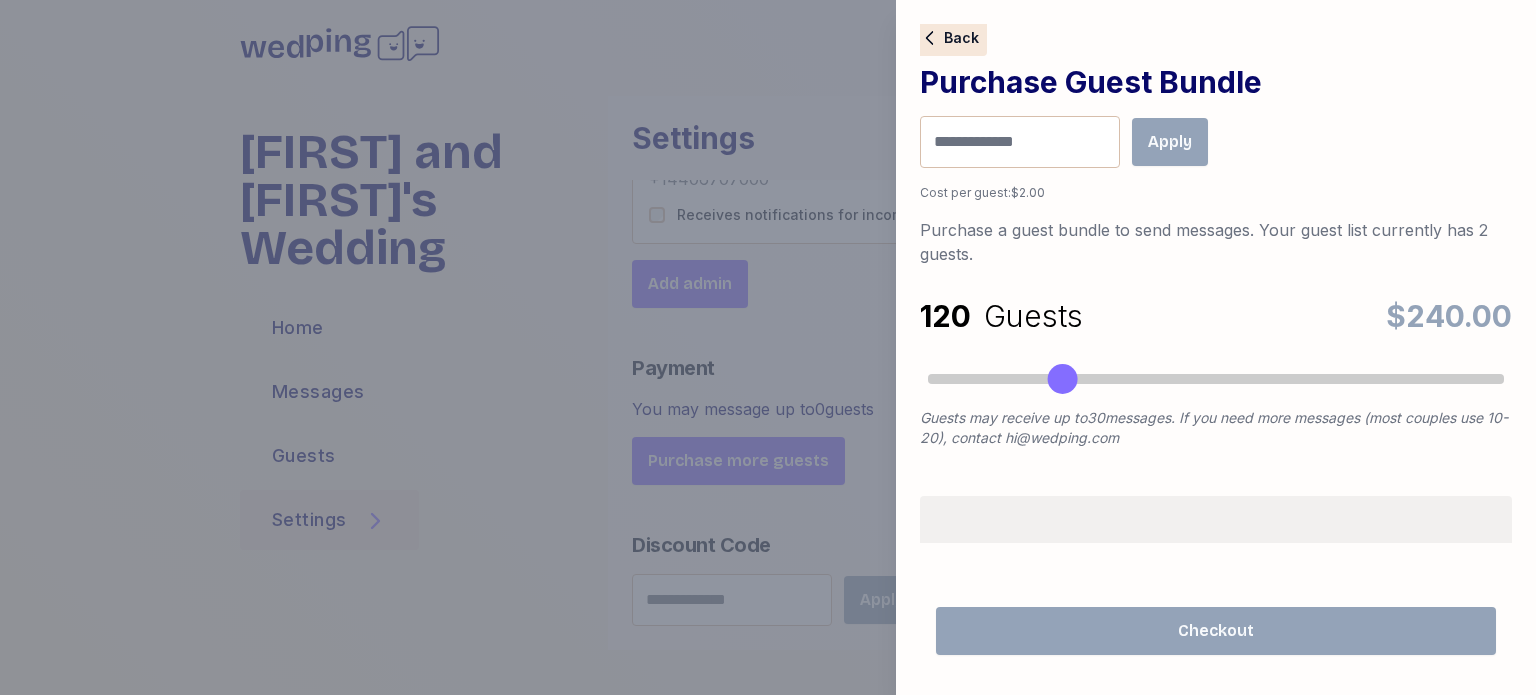 click 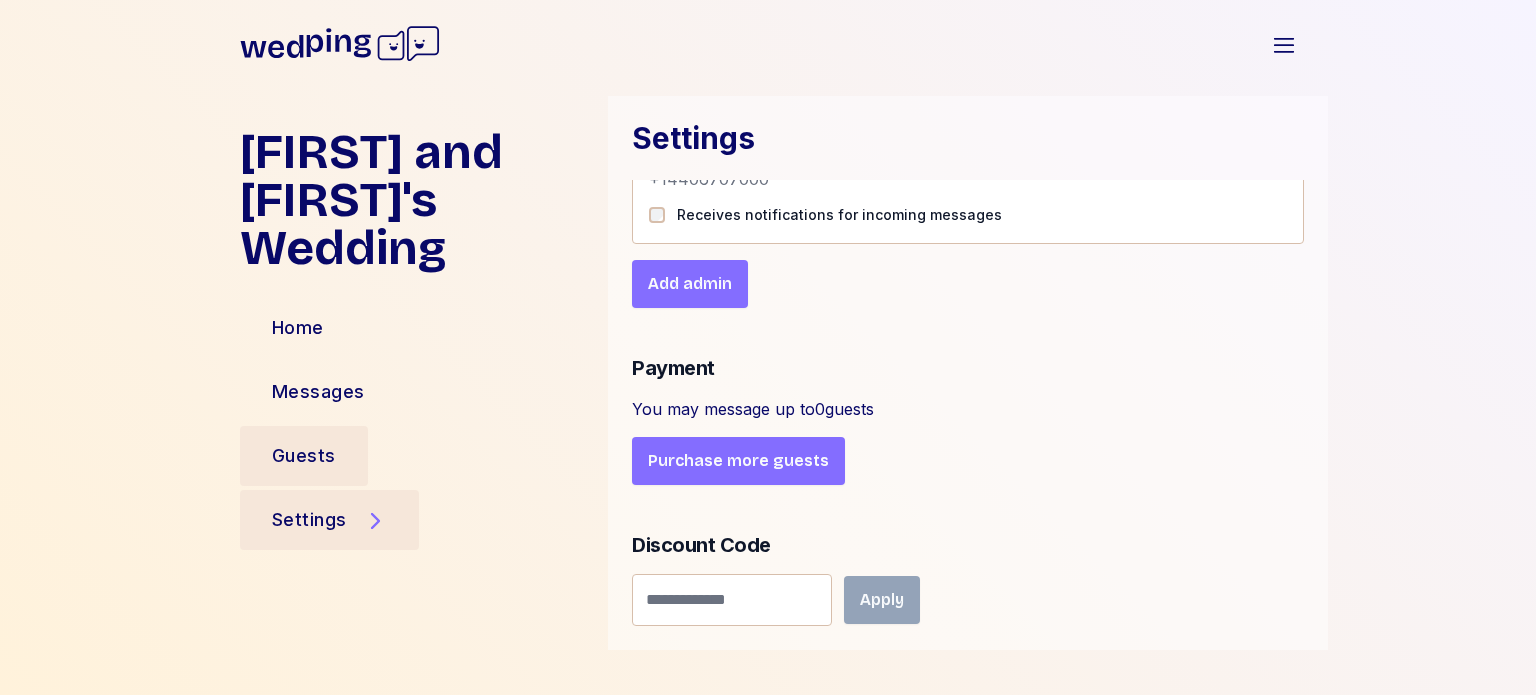 click on "Guests" at bounding box center [304, 456] 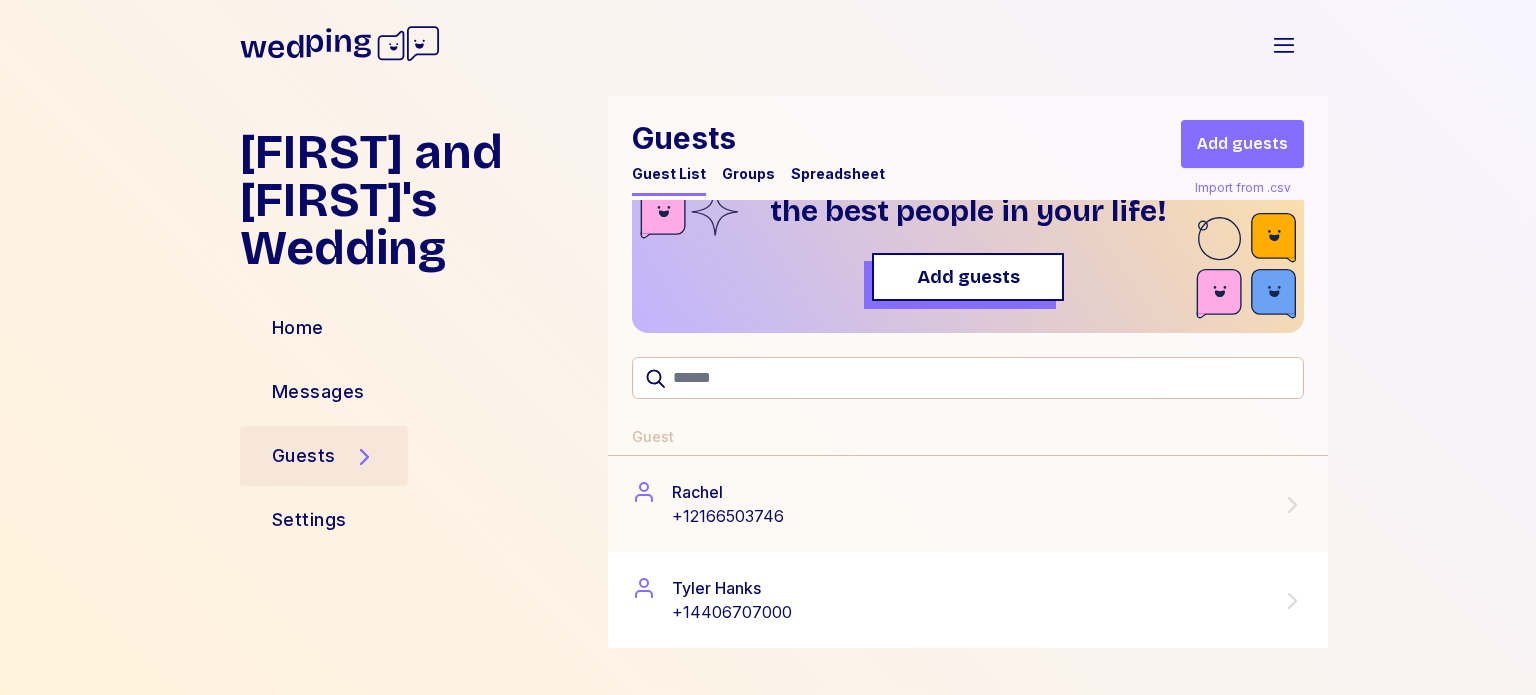 click on "[FIRST] [LAST] +[PHONE]" at bounding box center [968, 600] 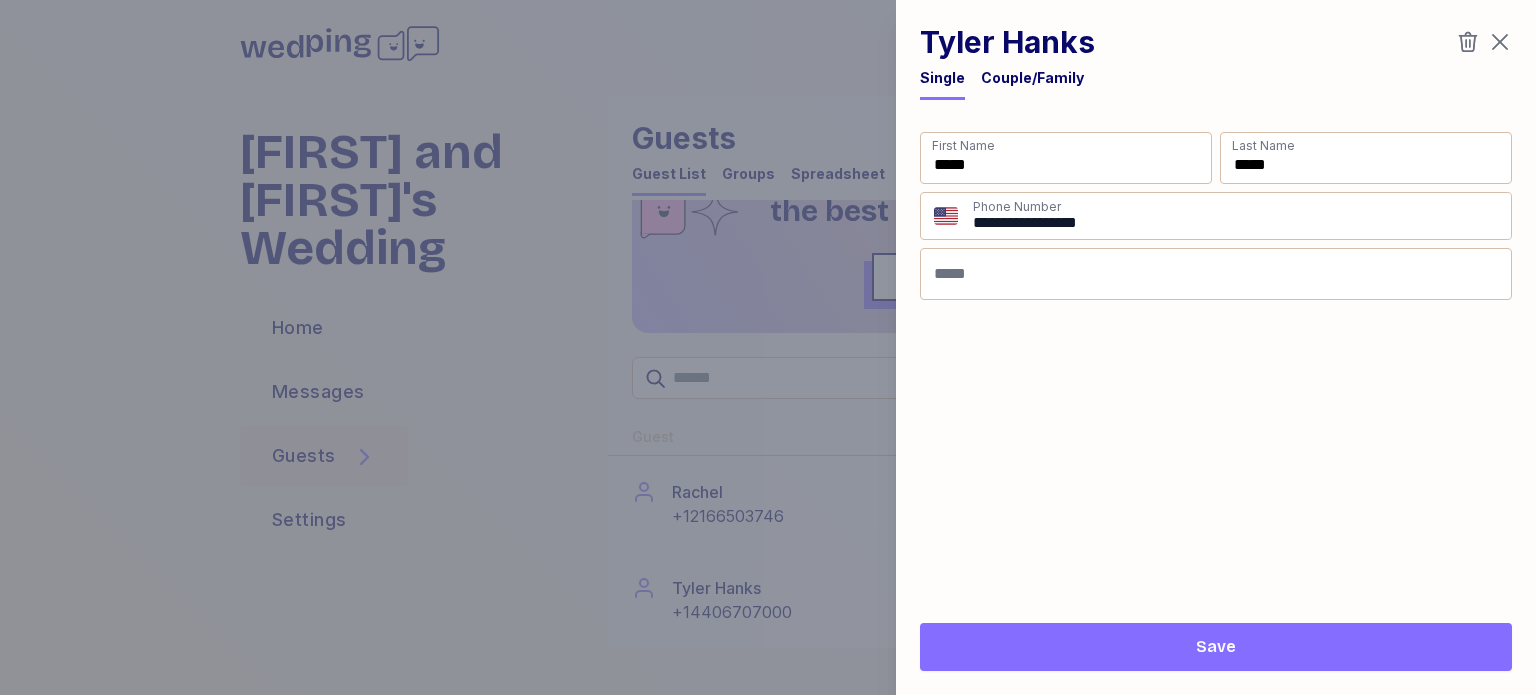 click 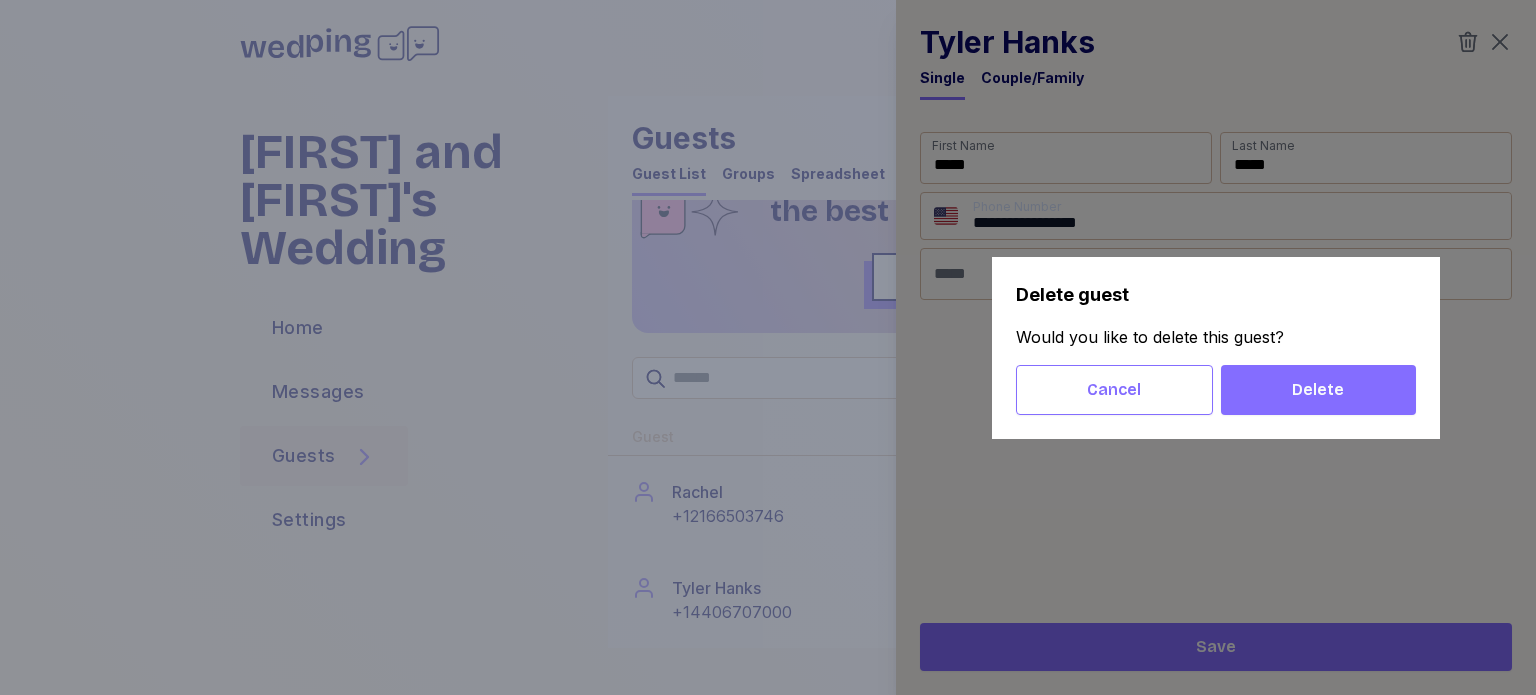 click on "Delete" at bounding box center [1318, 390] 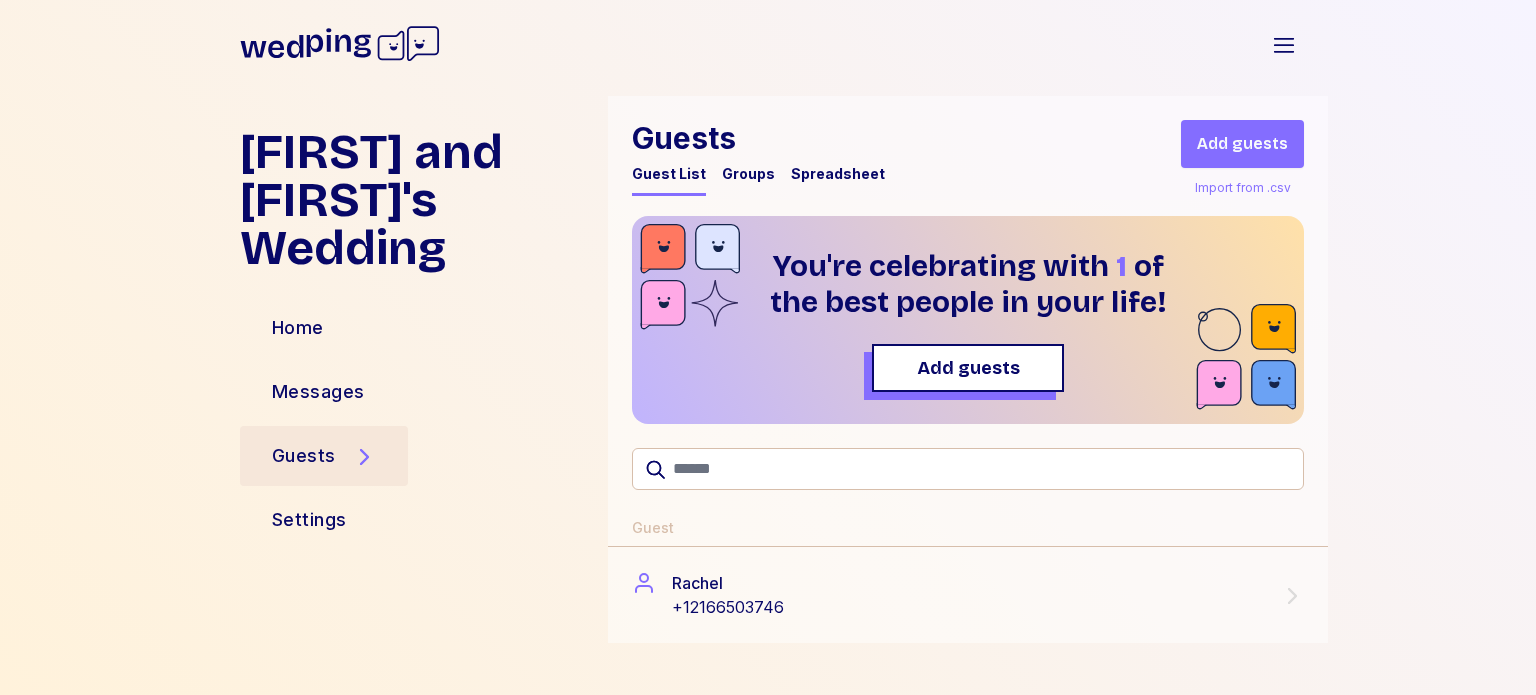 scroll, scrollTop: 0, scrollLeft: 0, axis: both 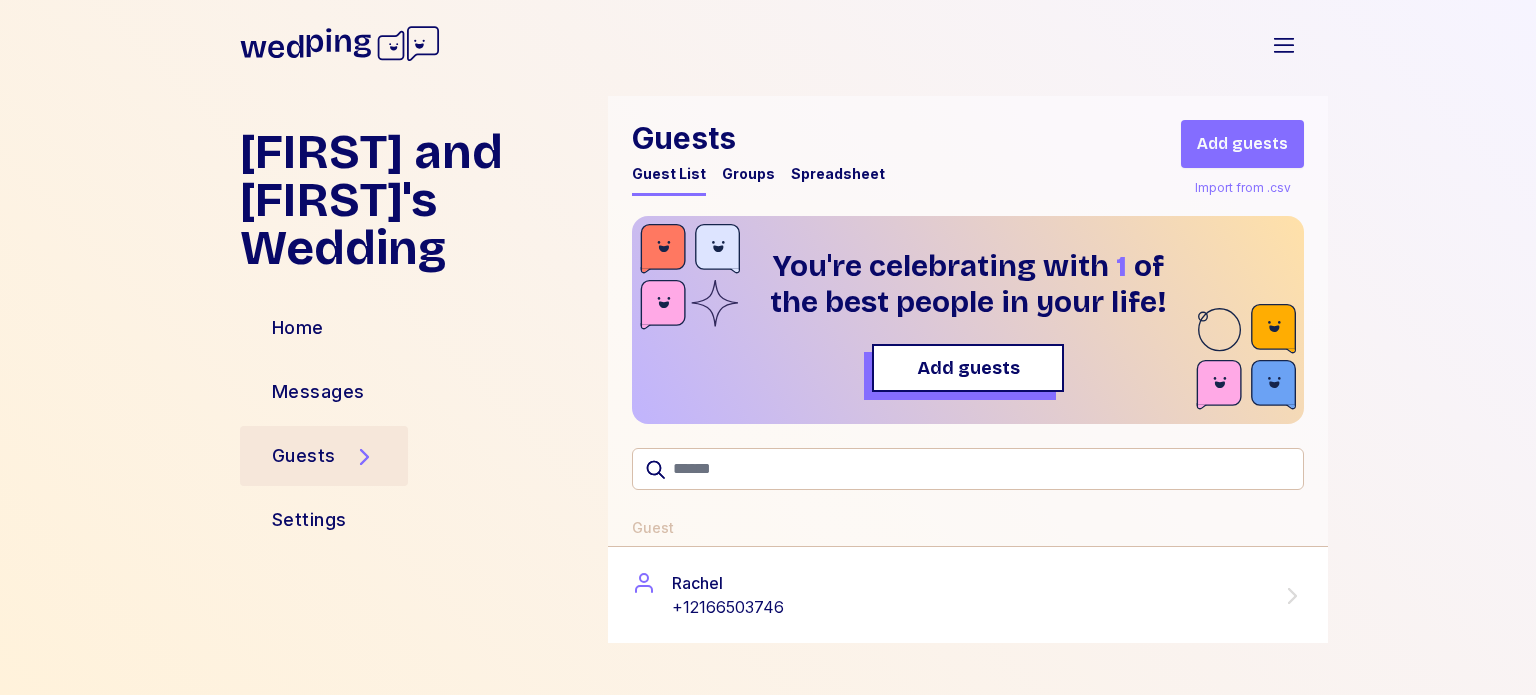 click on "Rachel   +12166503746" at bounding box center [968, 595] 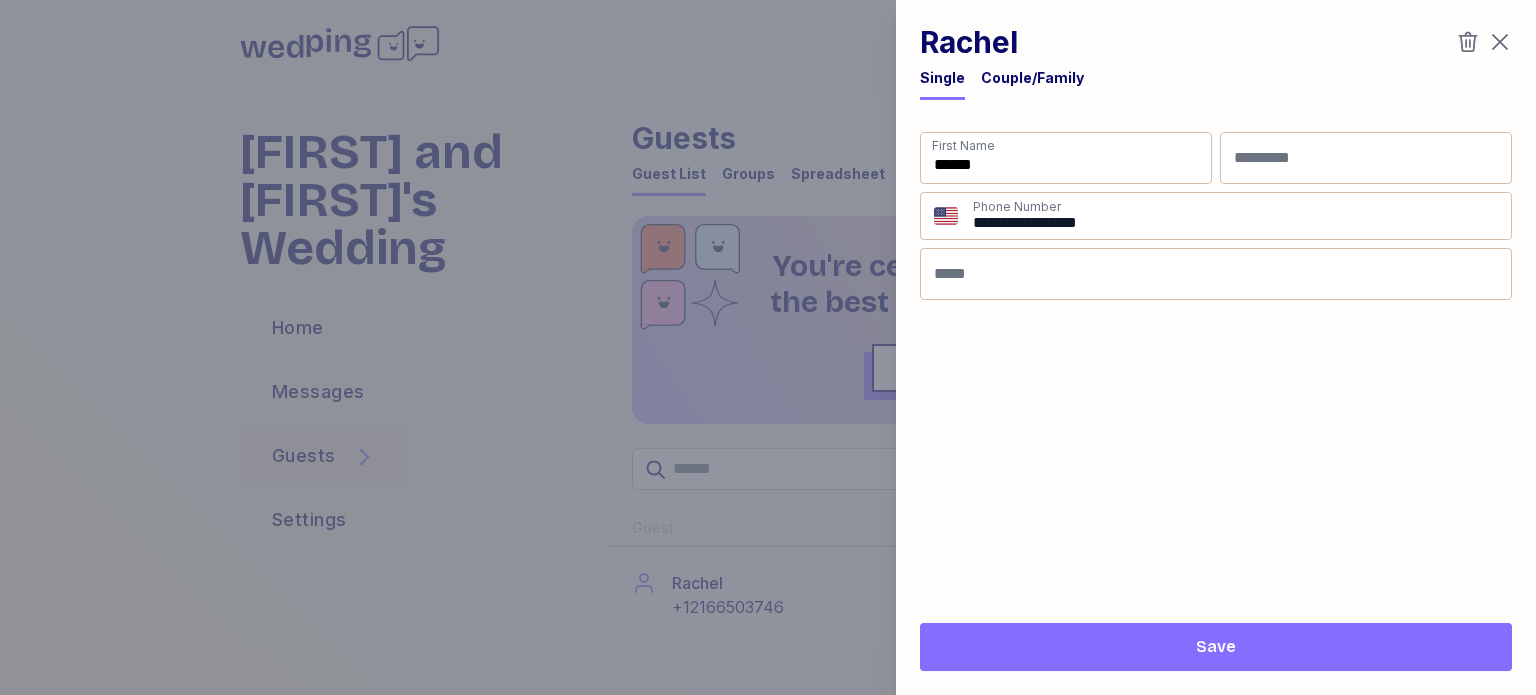 click 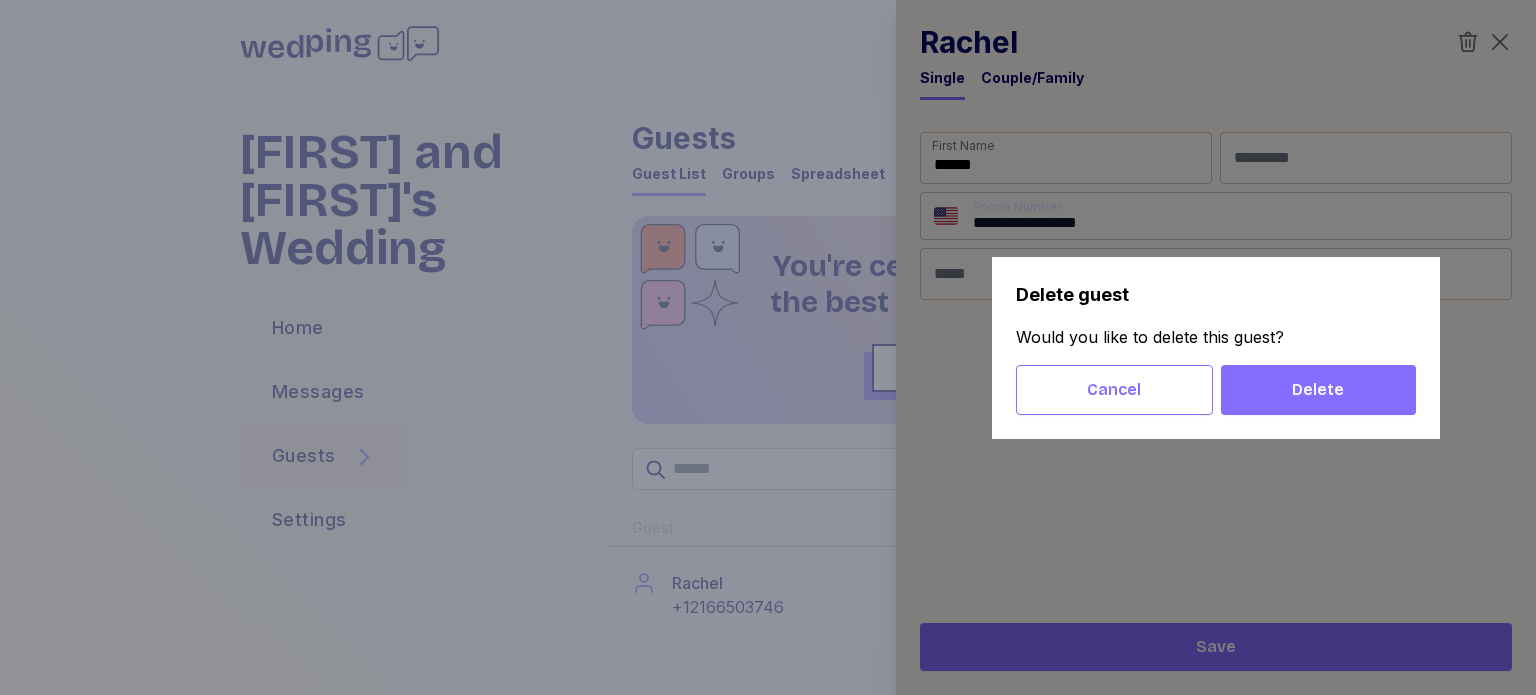 click on "Delete" at bounding box center [1318, 390] 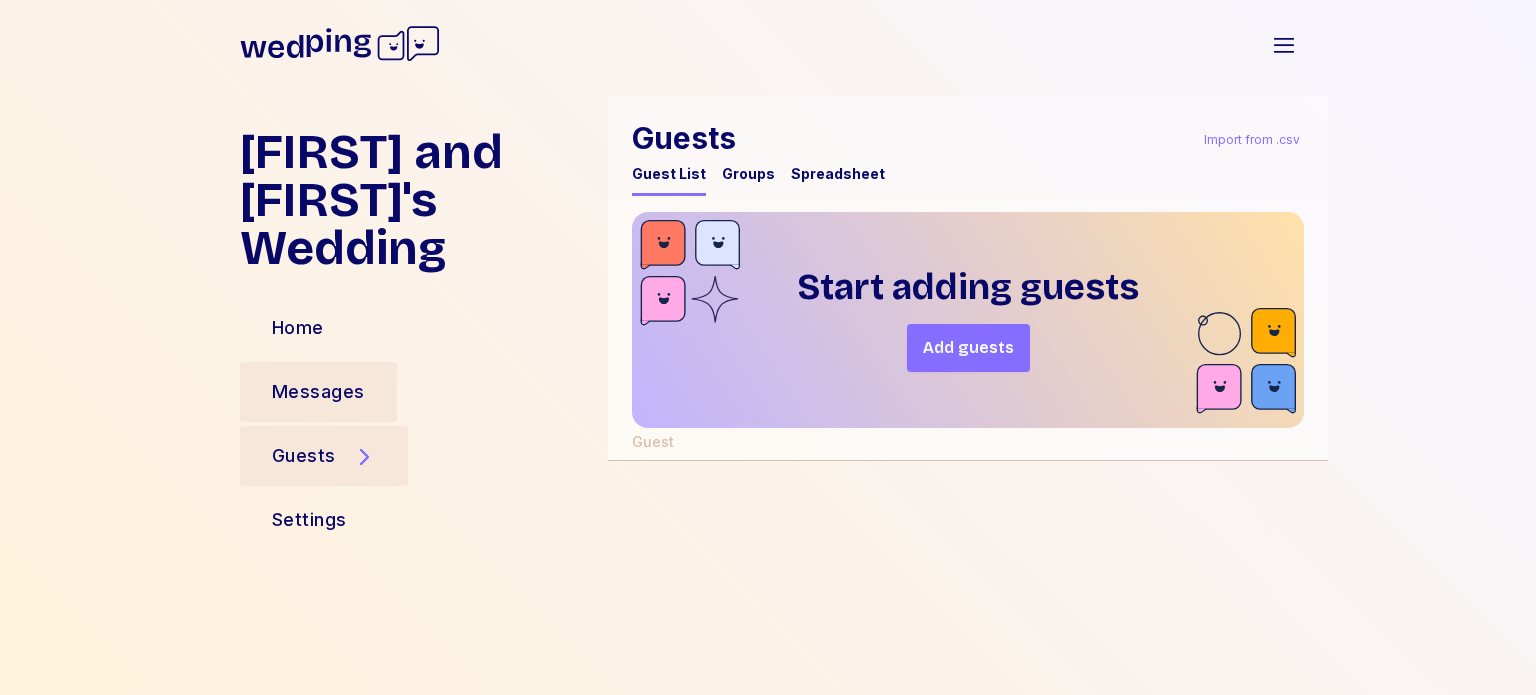 click on "Messages" at bounding box center (318, 392) 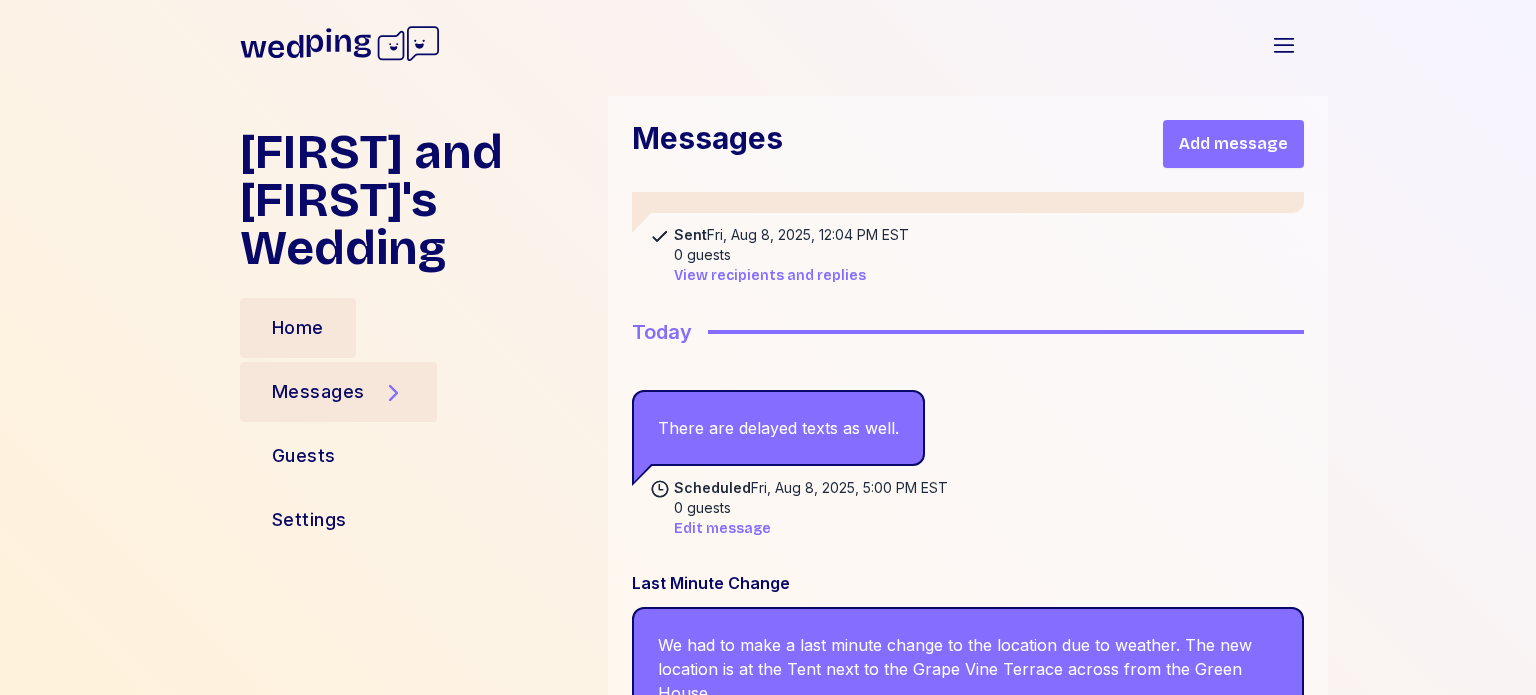 click on "Home" at bounding box center (298, 328) 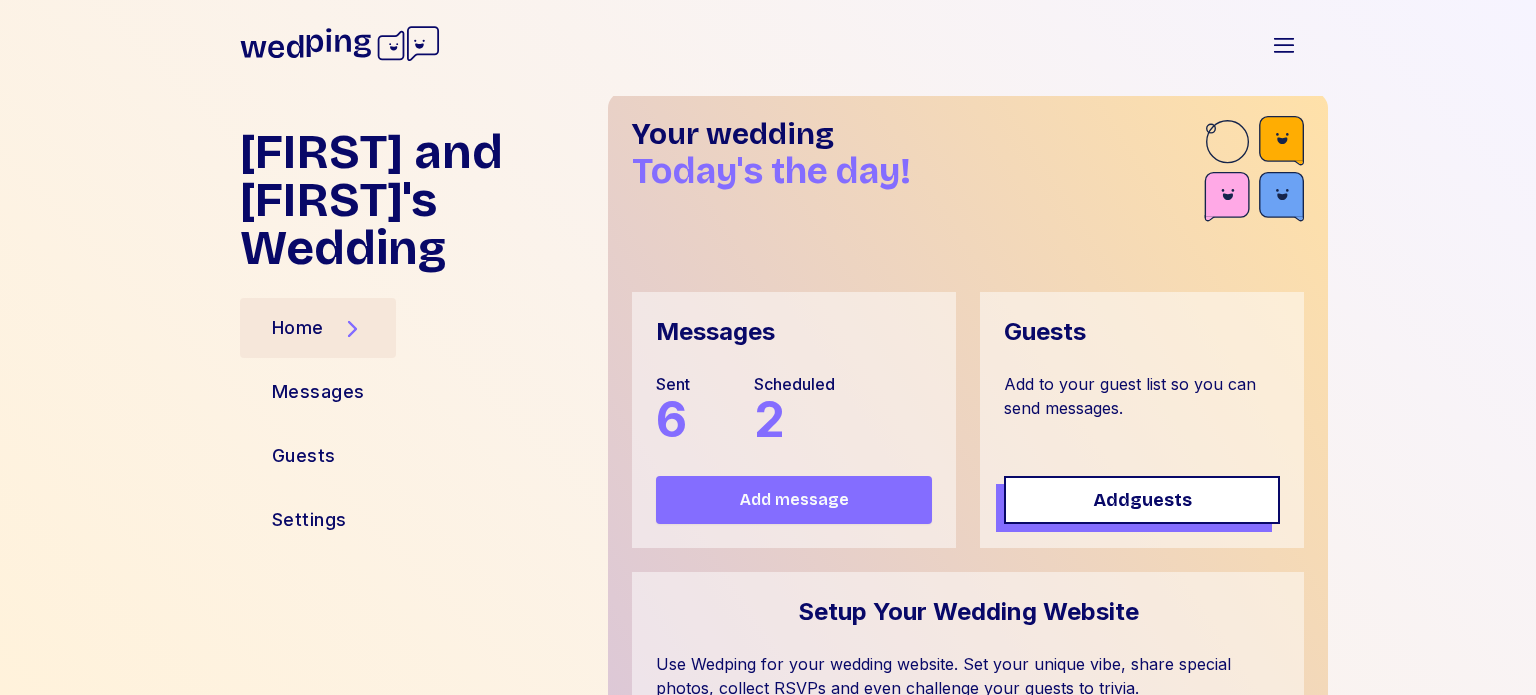 scroll, scrollTop: 0, scrollLeft: 0, axis: both 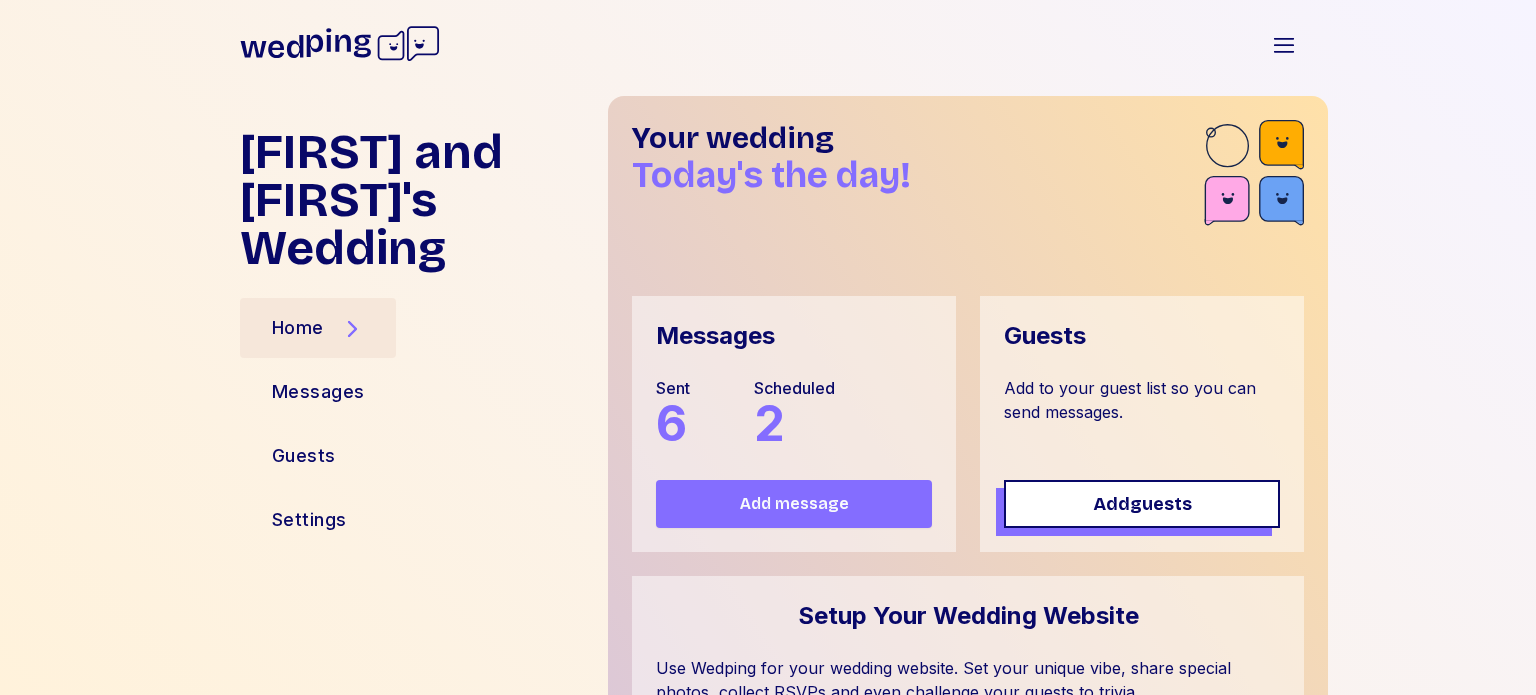 click on "Add message" at bounding box center [794, 504] 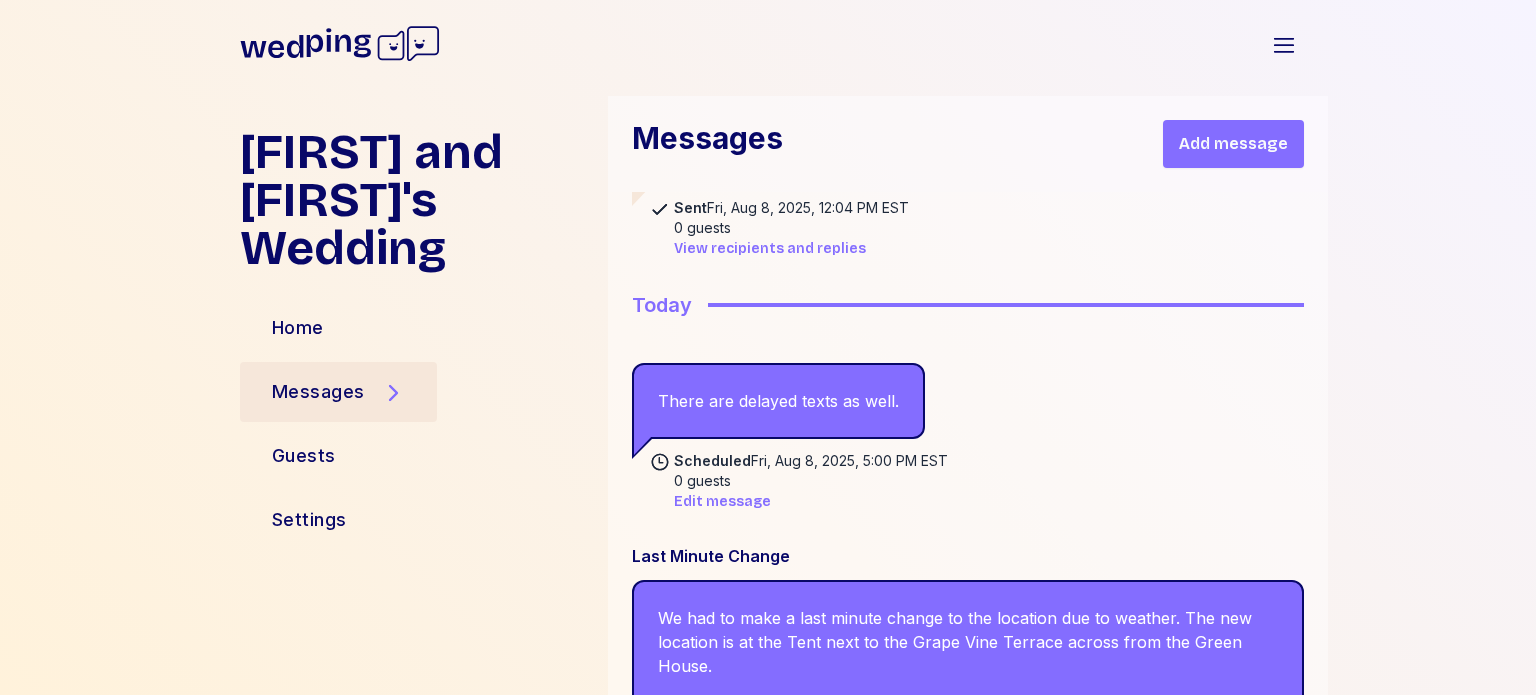 scroll, scrollTop: 2180, scrollLeft: 0, axis: vertical 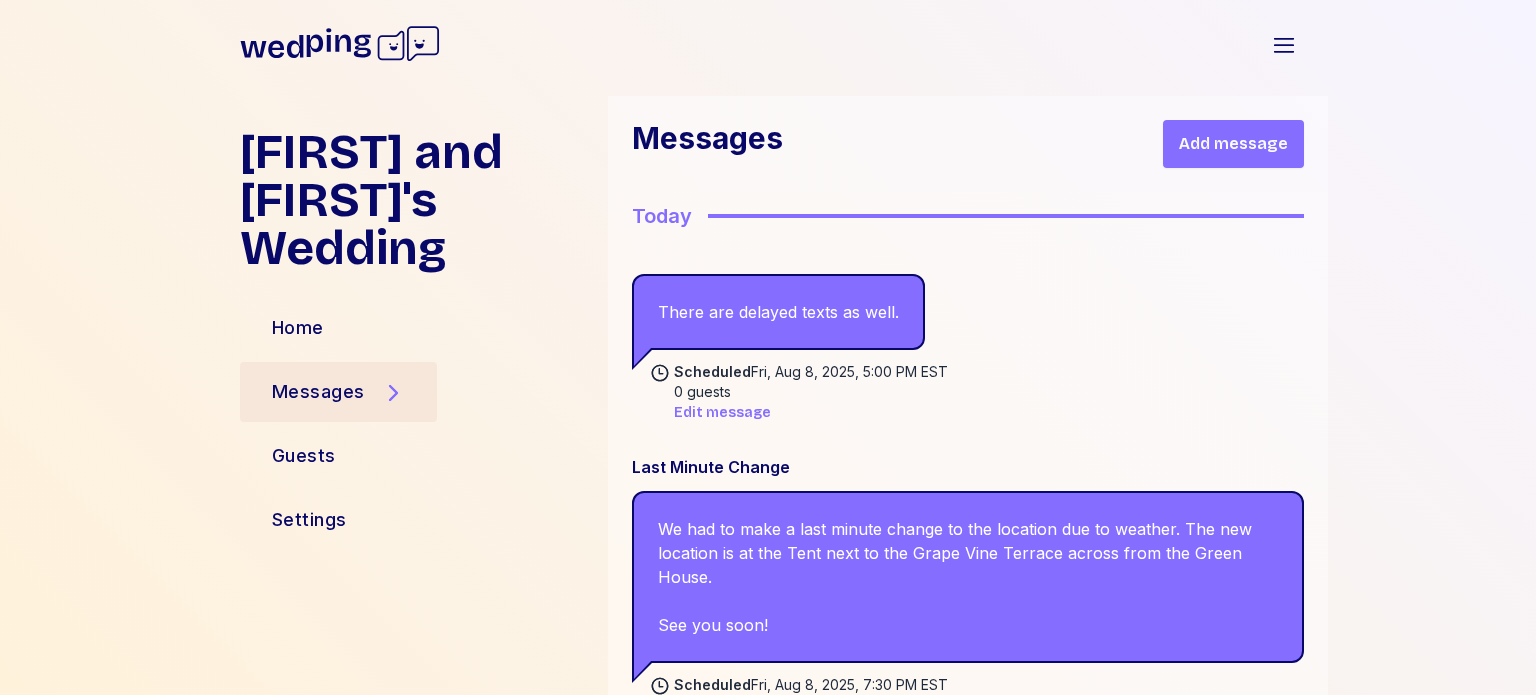 click on "Add message" at bounding box center (1233, 144) 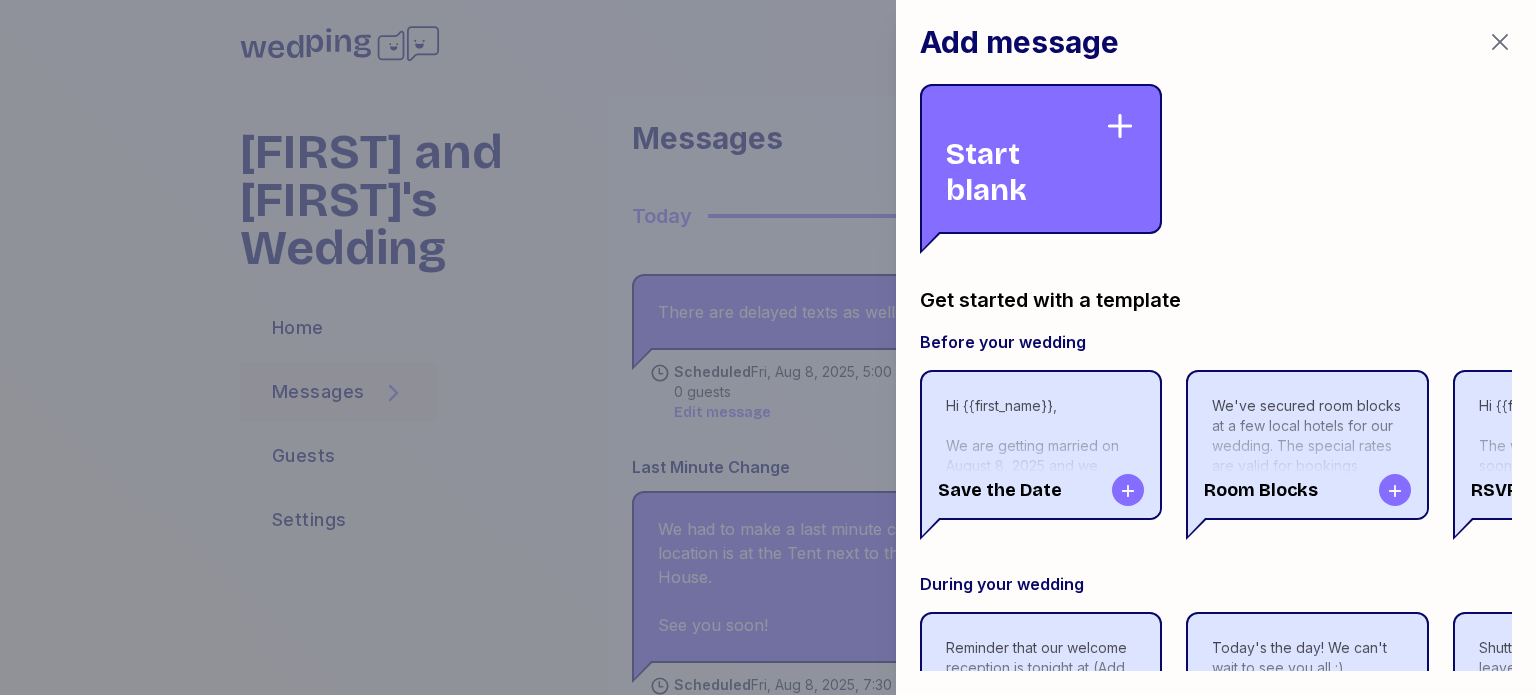 click on "Start blank" at bounding box center [1025, 159] 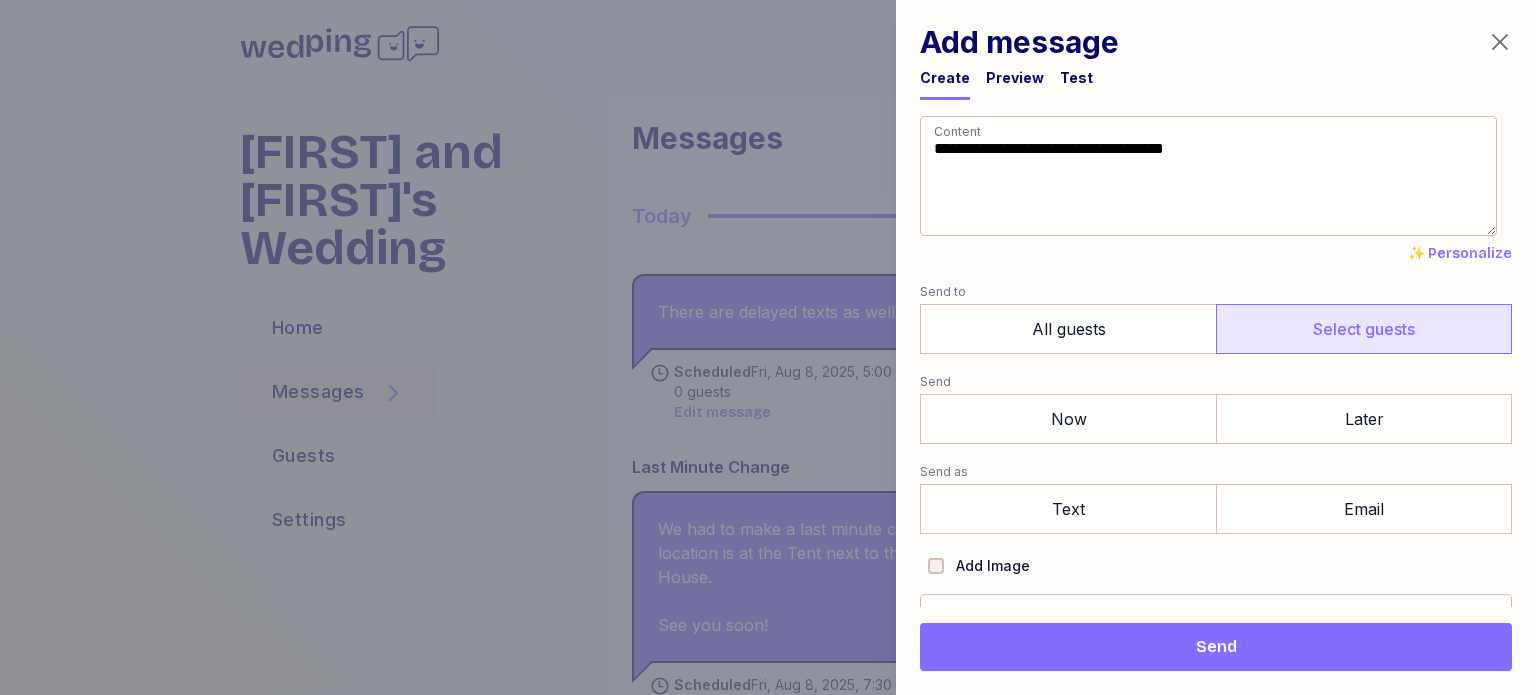 click on "Select guests" at bounding box center [1364, 329] 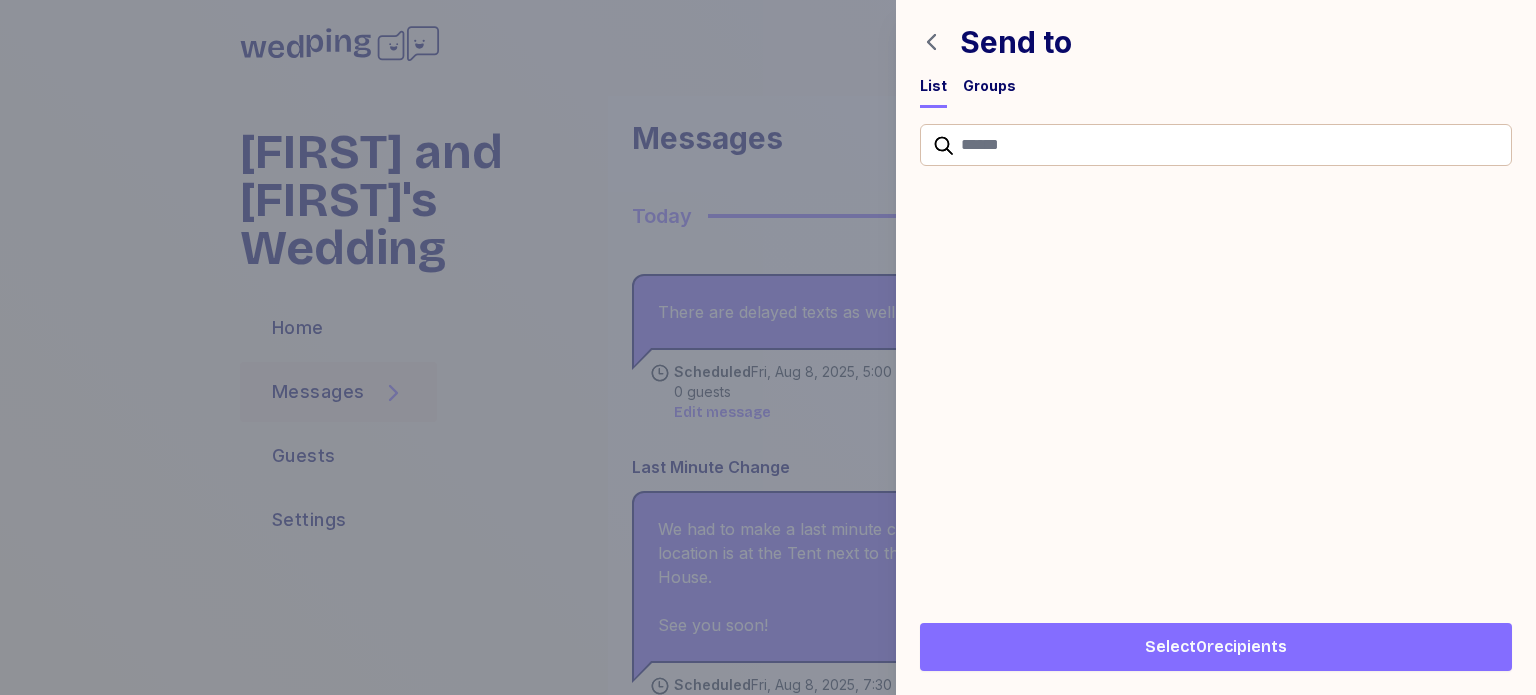 click on "Groups" at bounding box center (989, 86) 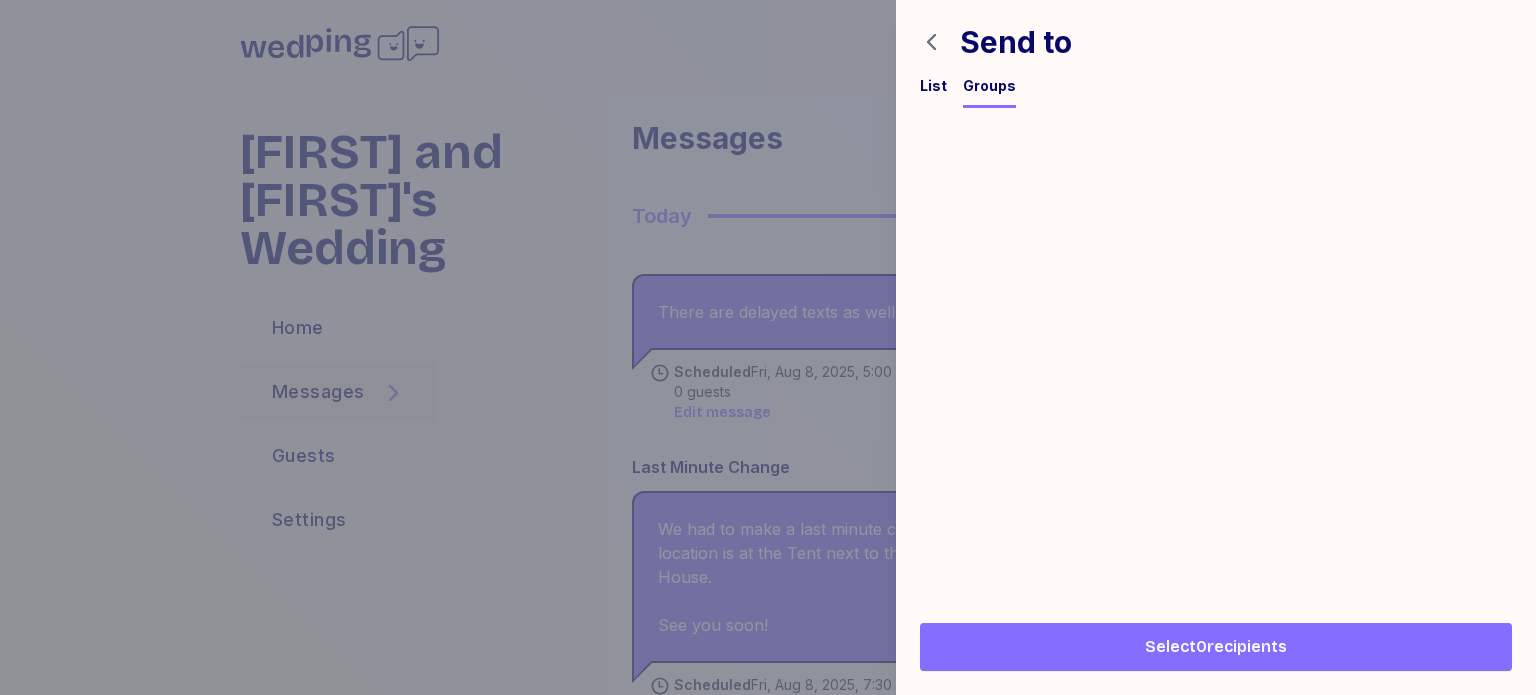 click on "List" at bounding box center (933, 86) 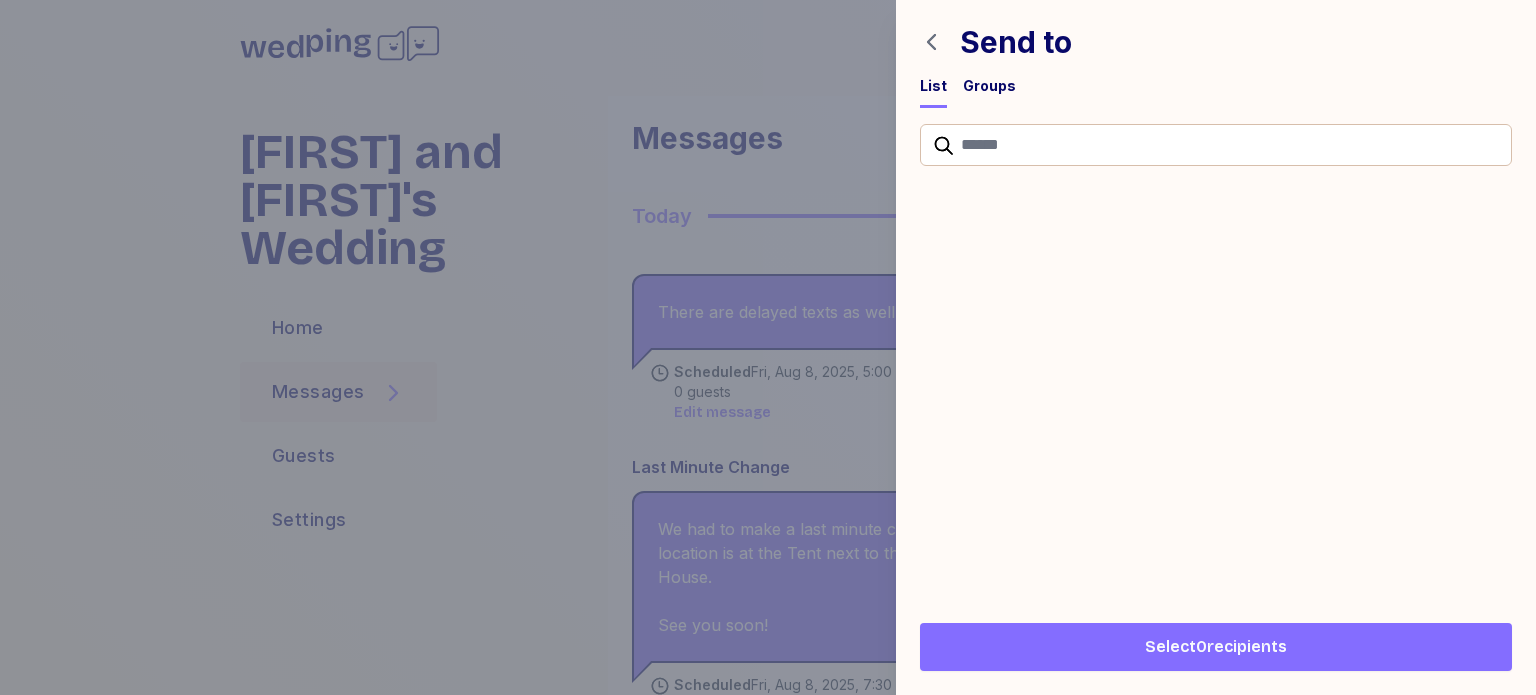 click 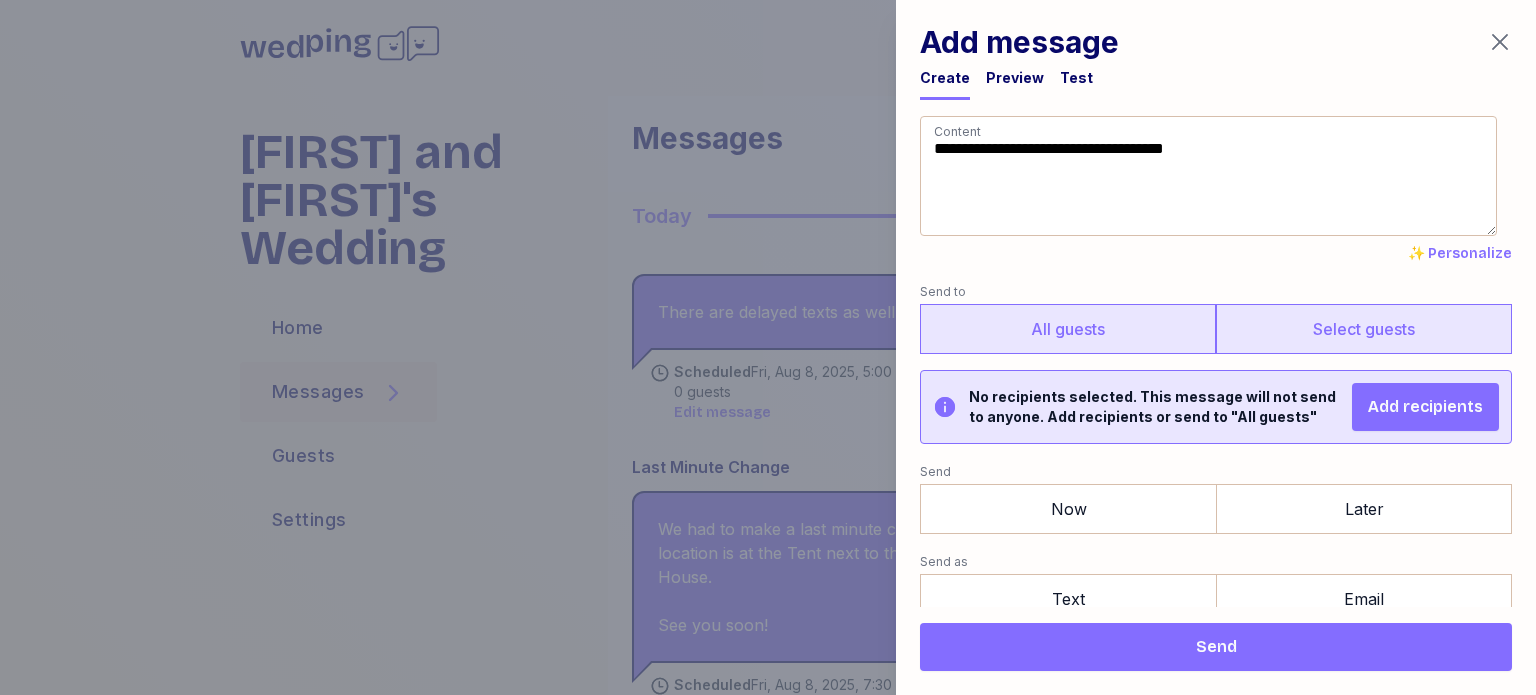 click on "All guests" at bounding box center (1068, 329) 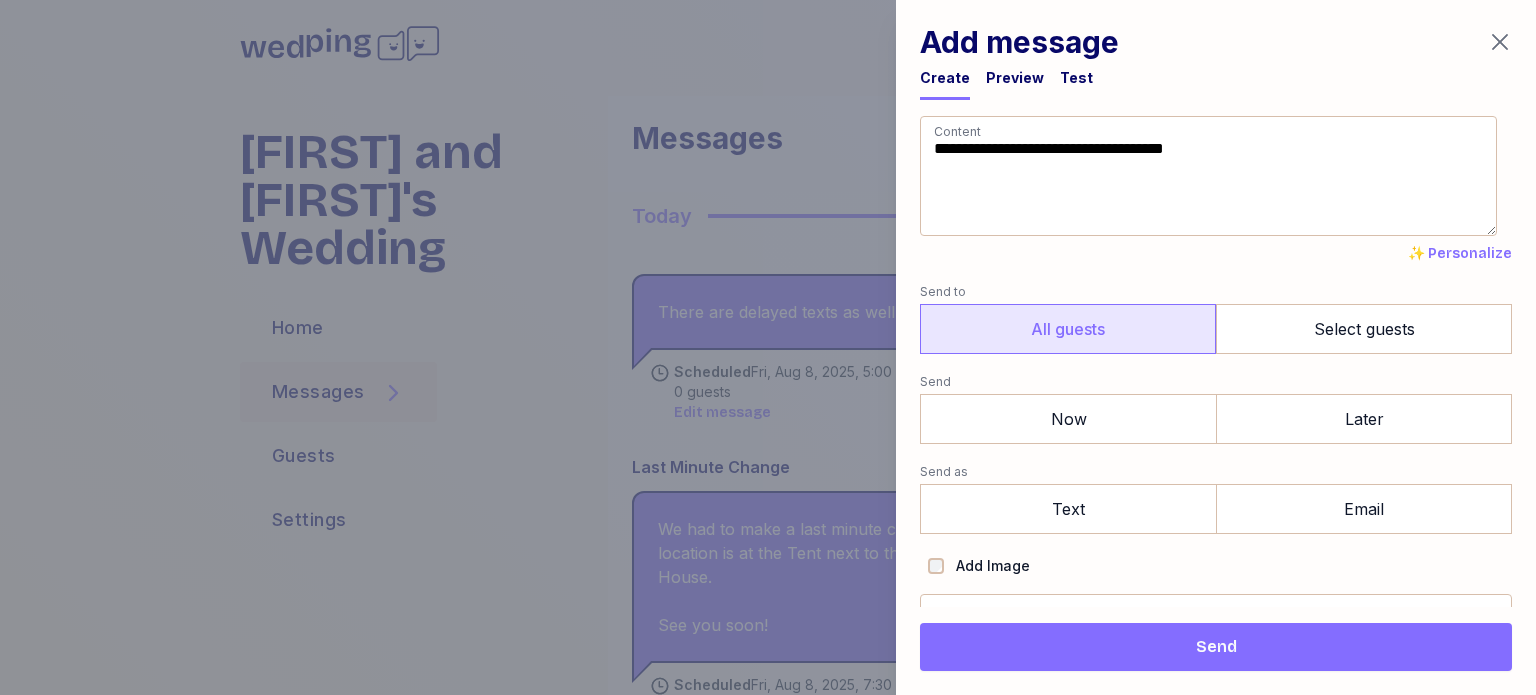 click on "Add message" at bounding box center (1216, 42) 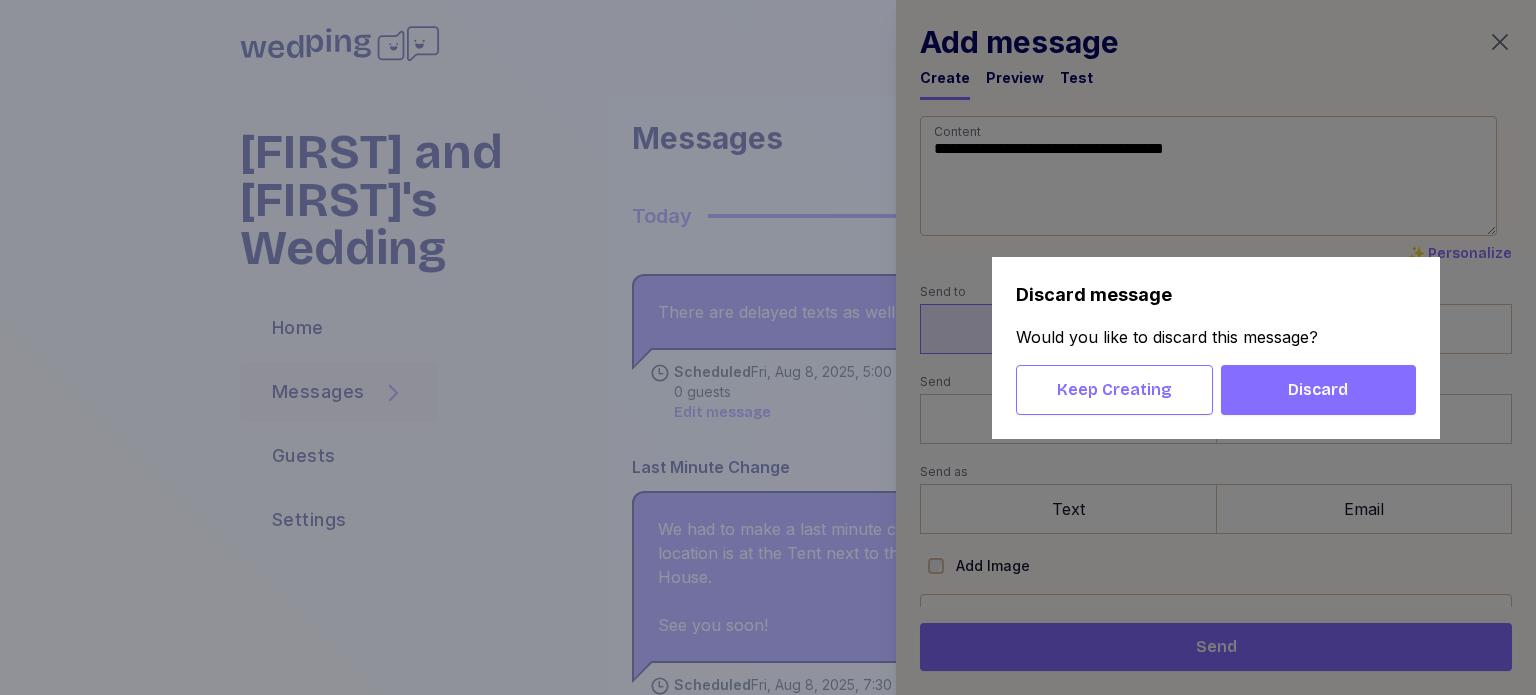 click on "Discard" at bounding box center (1318, 390) 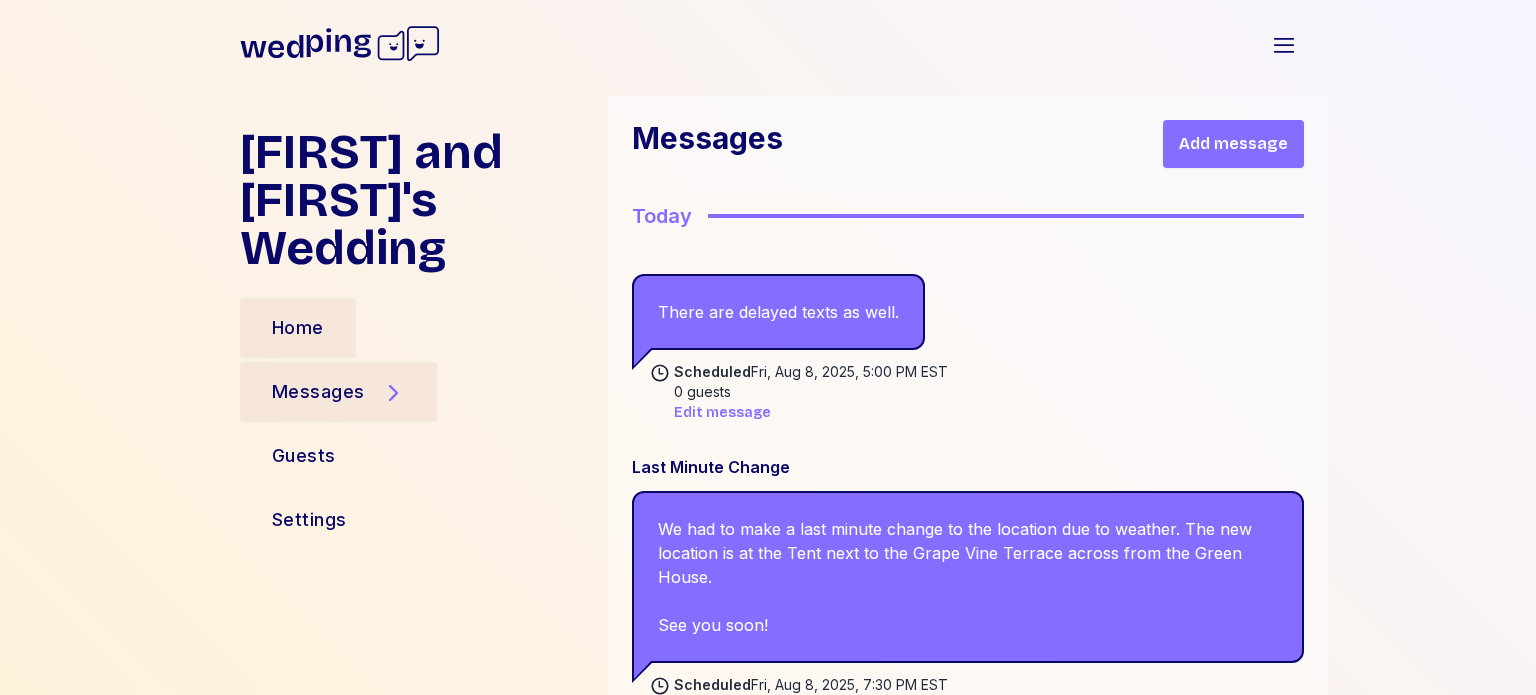 click on "Home" at bounding box center [298, 328] 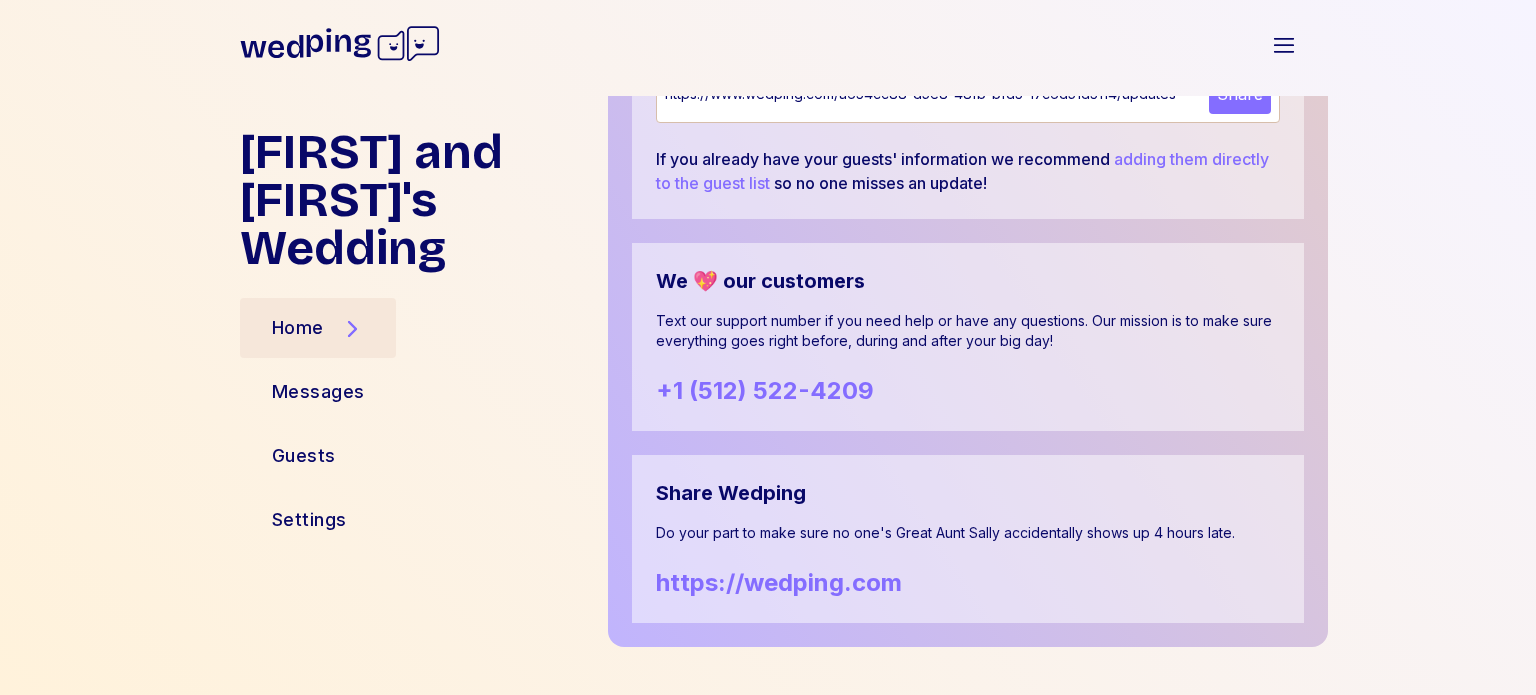 scroll, scrollTop: 1476, scrollLeft: 0, axis: vertical 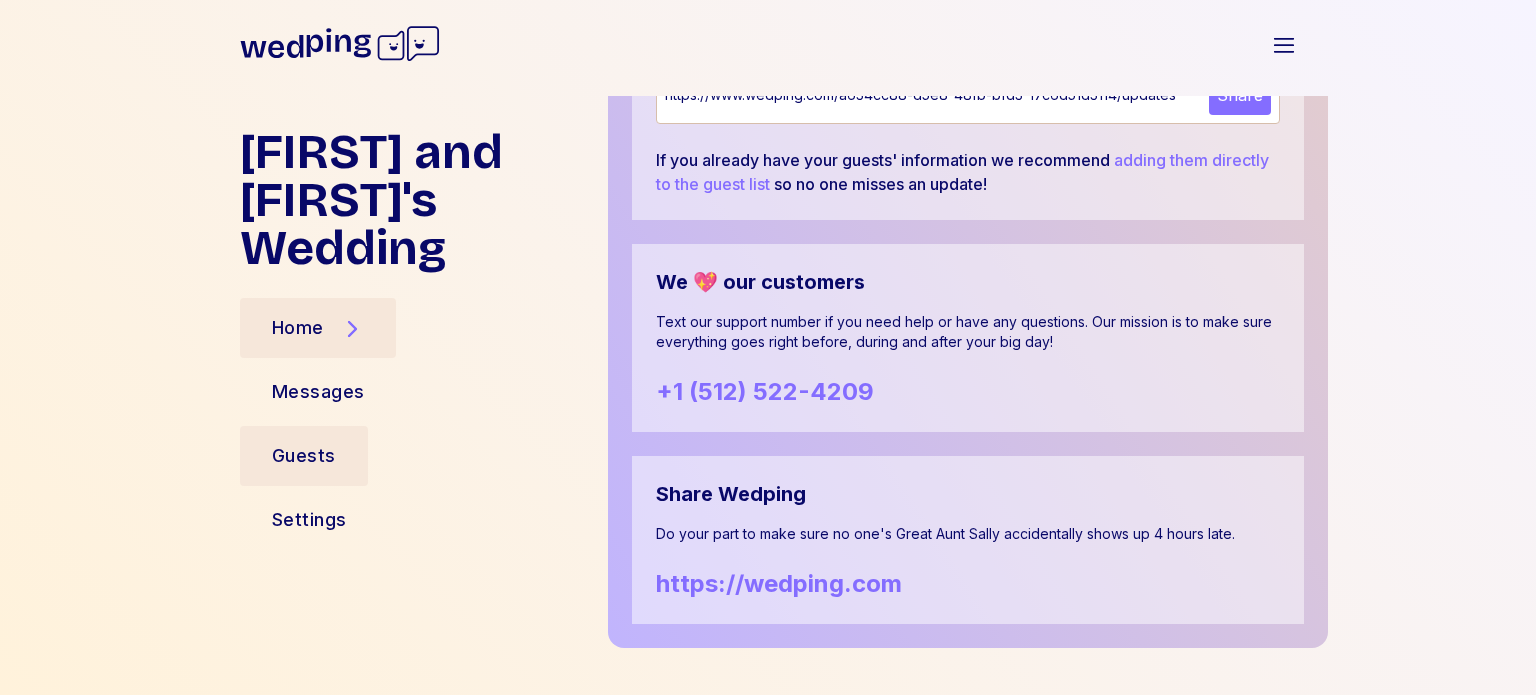 click on "Guests" at bounding box center [304, 456] 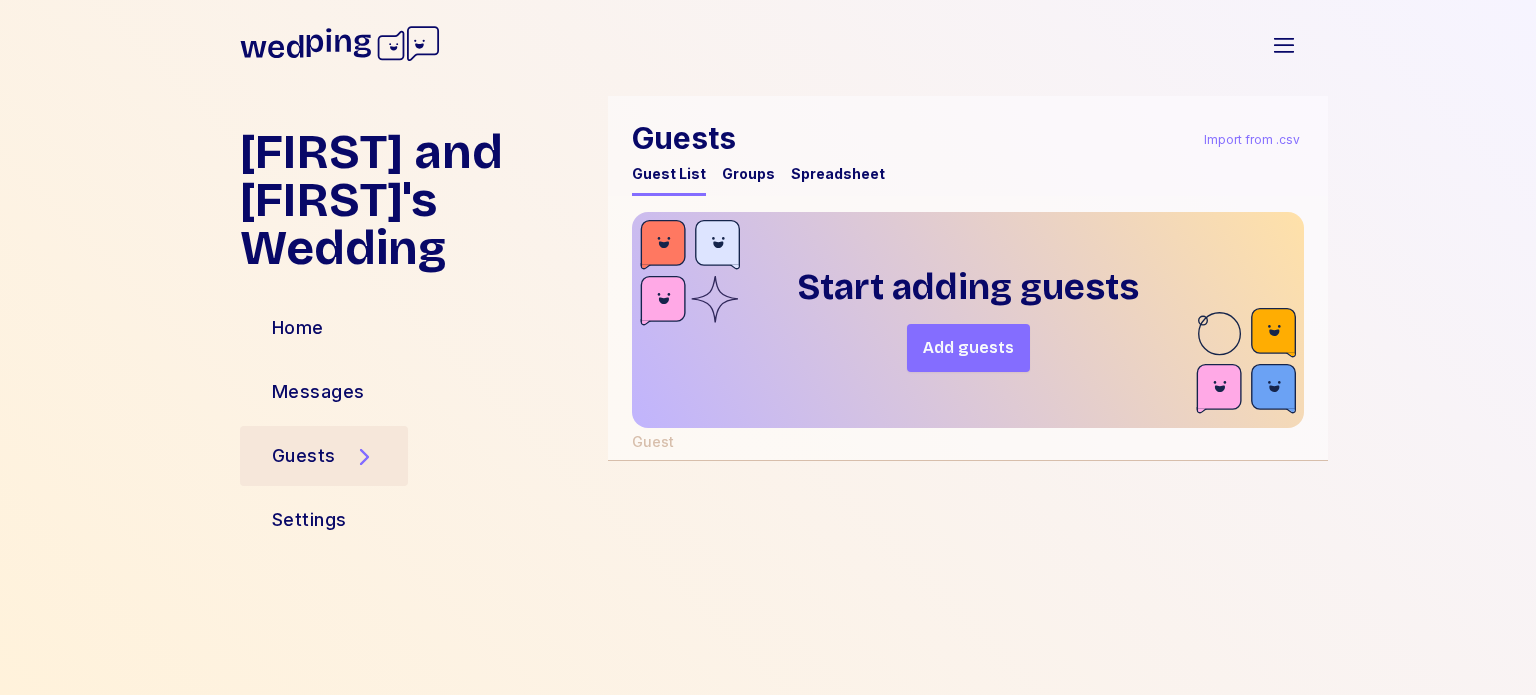 scroll, scrollTop: 0, scrollLeft: 0, axis: both 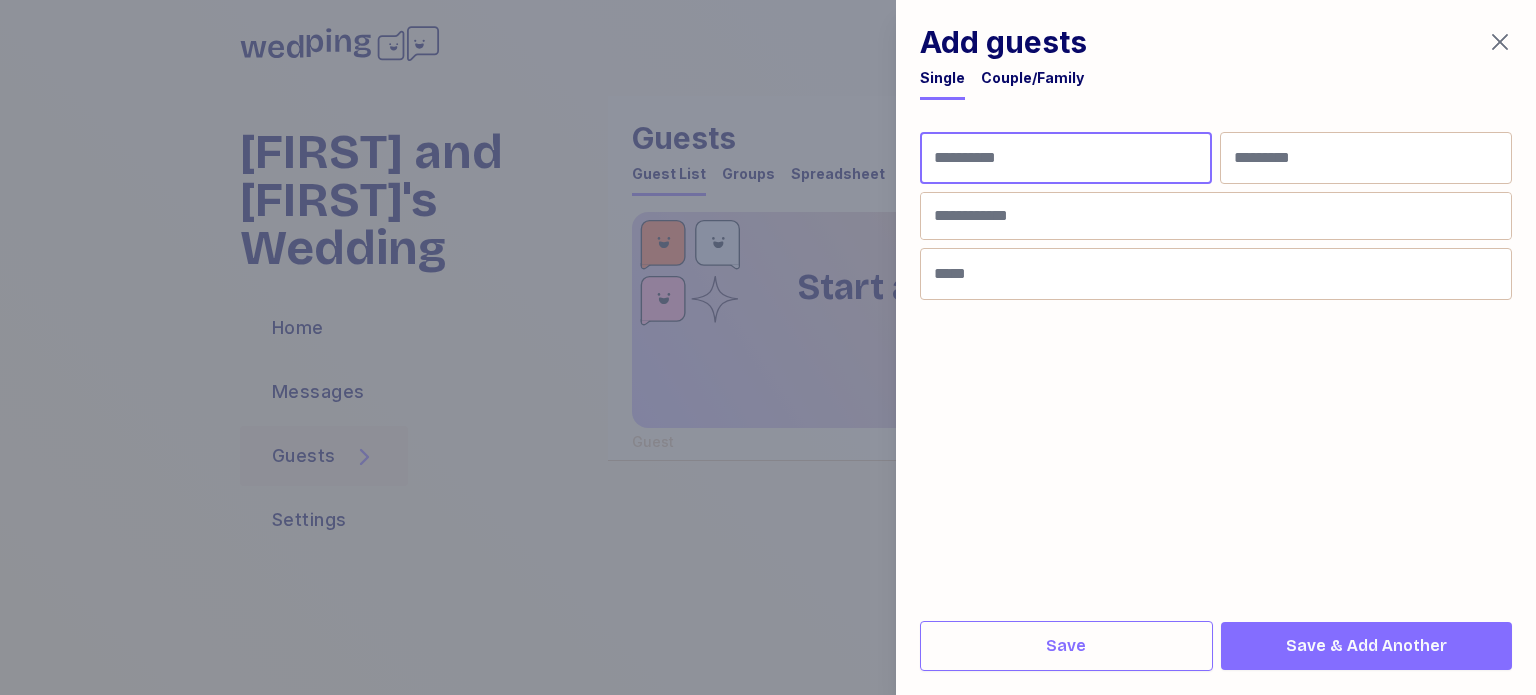 click at bounding box center (1066, 158) 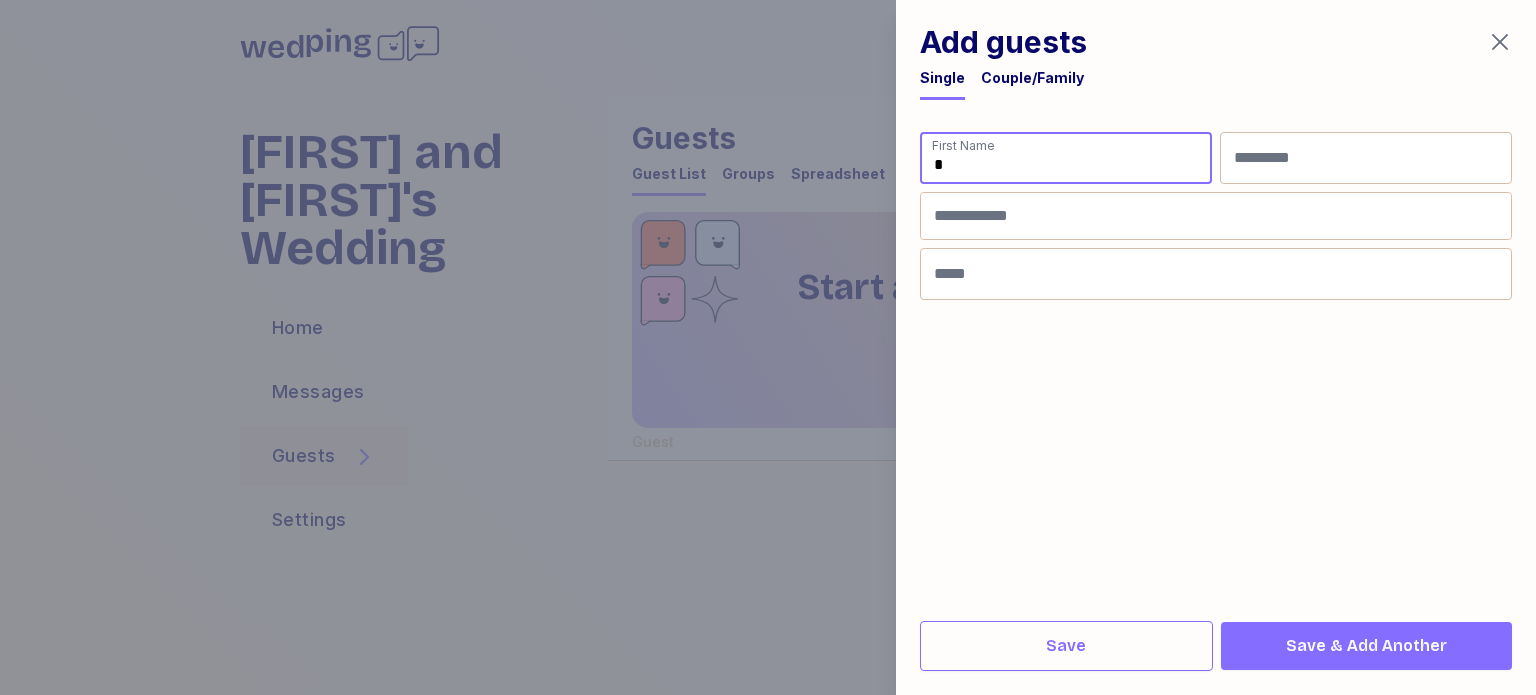 type on "*" 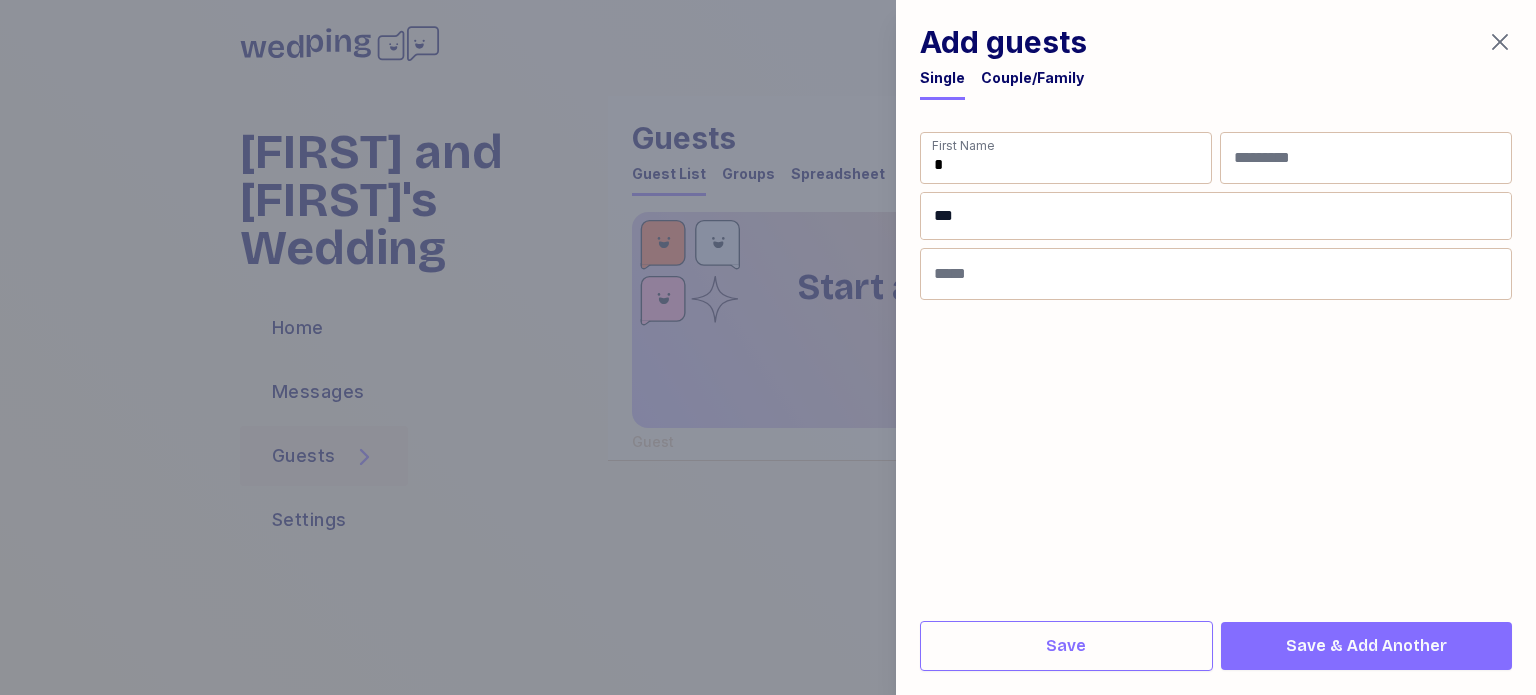 click on "**" at bounding box center (1216, 216) 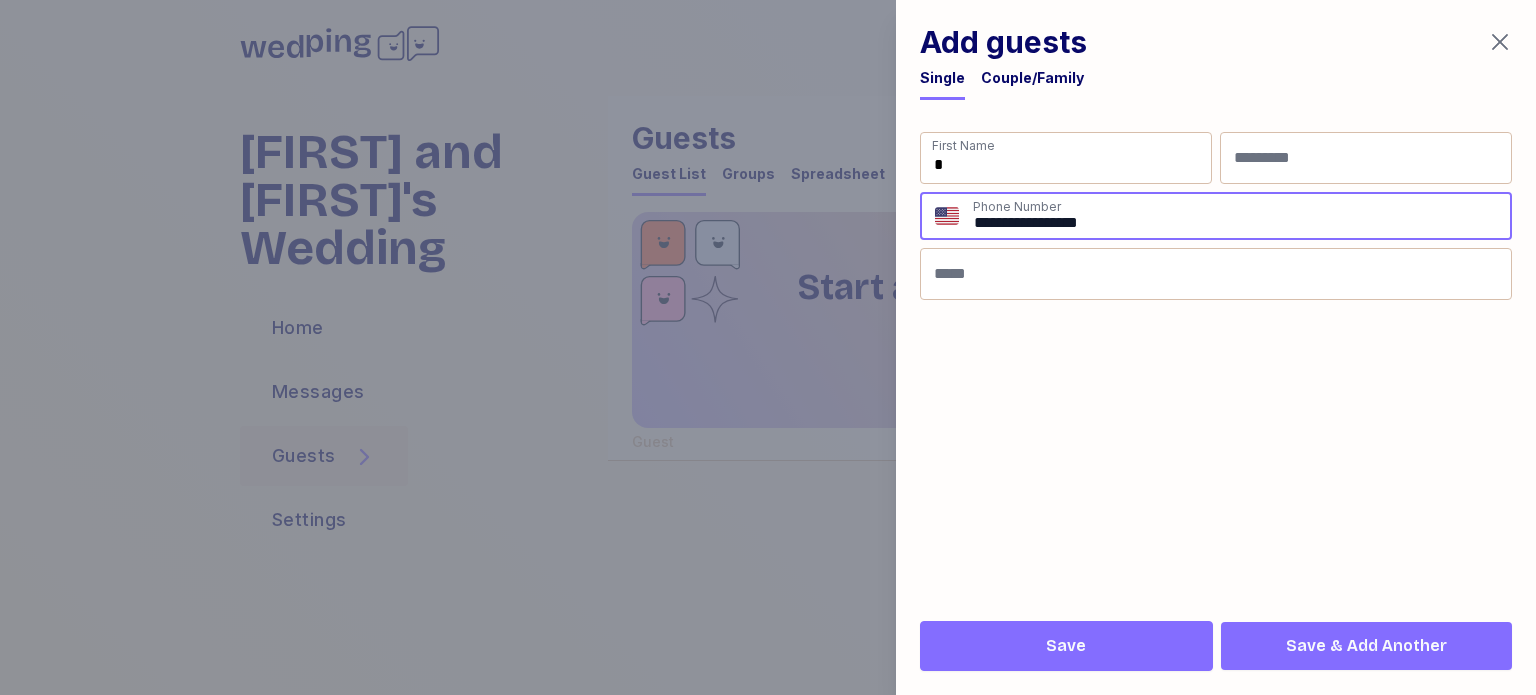 type on "**********" 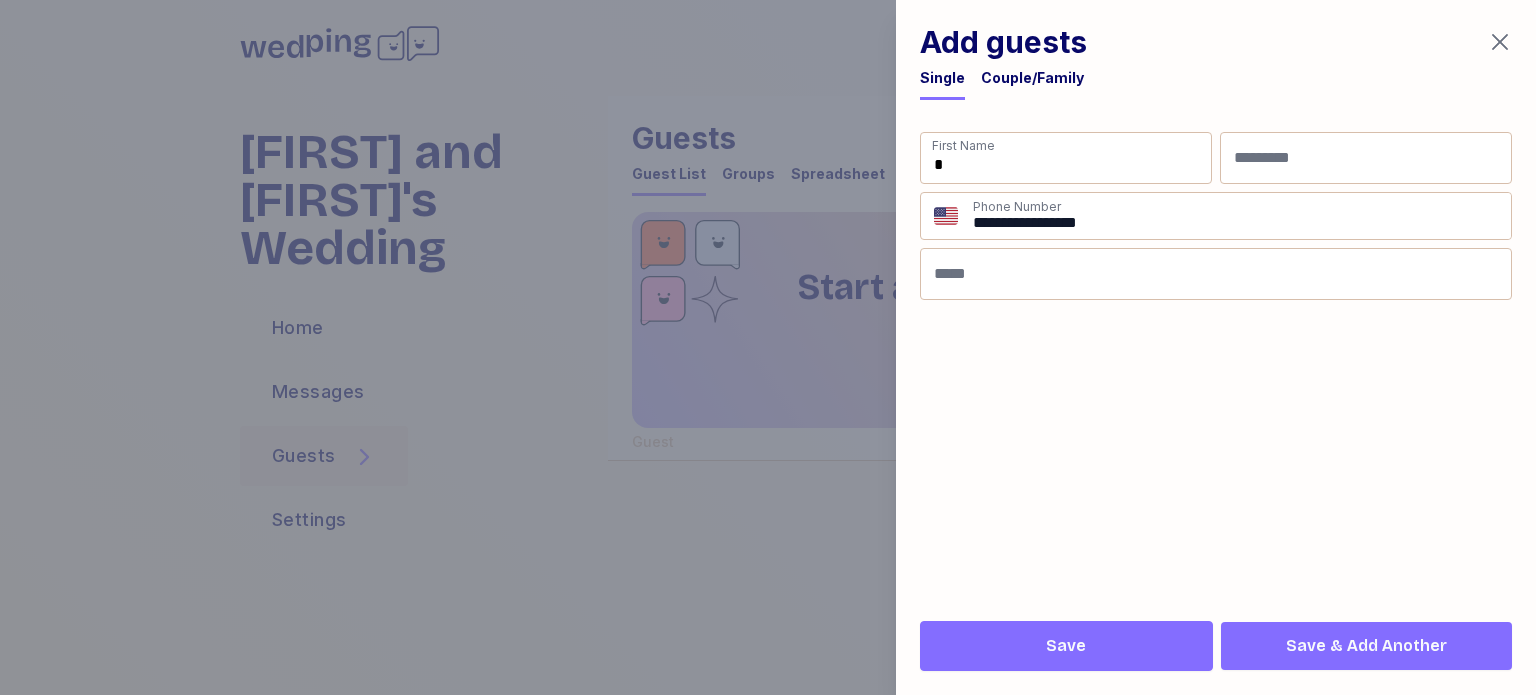 click on "Save" at bounding box center [1066, 646] 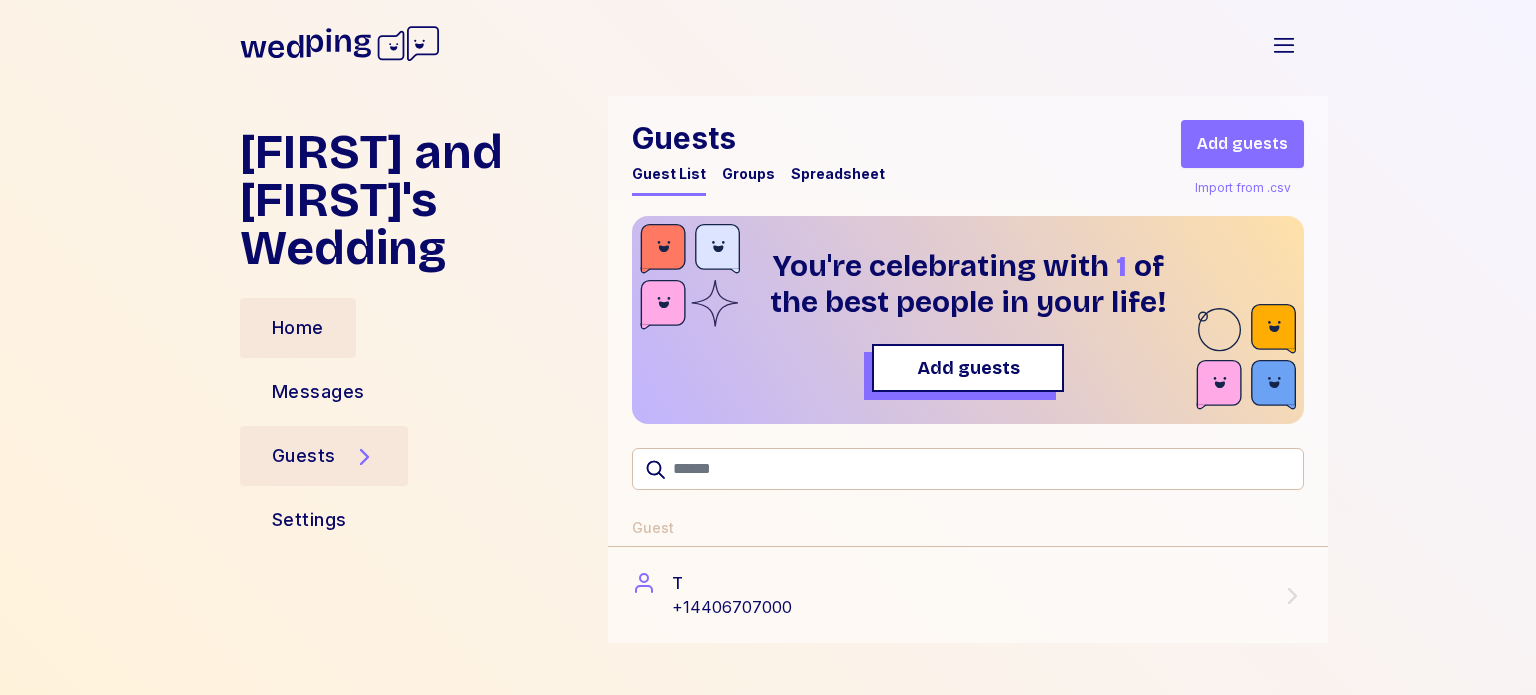 click on "Home" at bounding box center [298, 328] 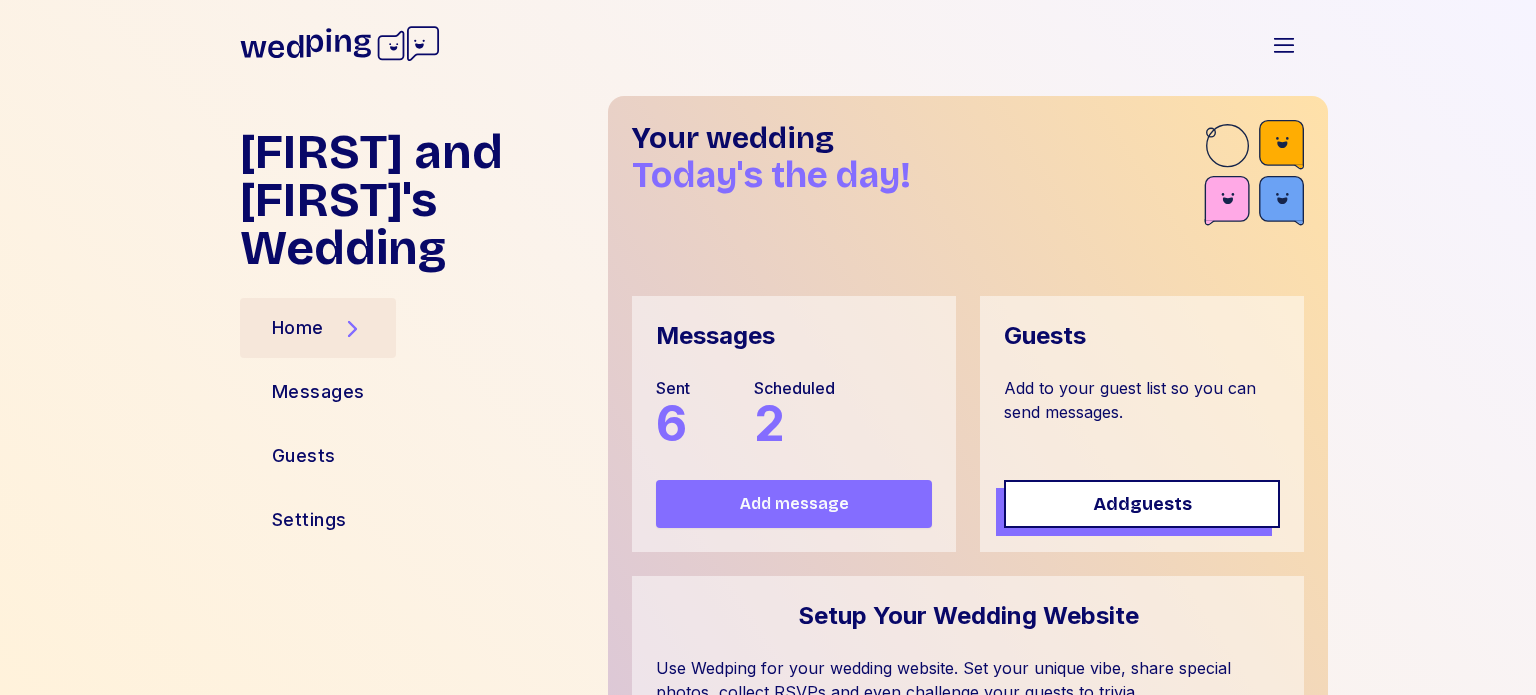 click on "Add message" at bounding box center [794, 504] 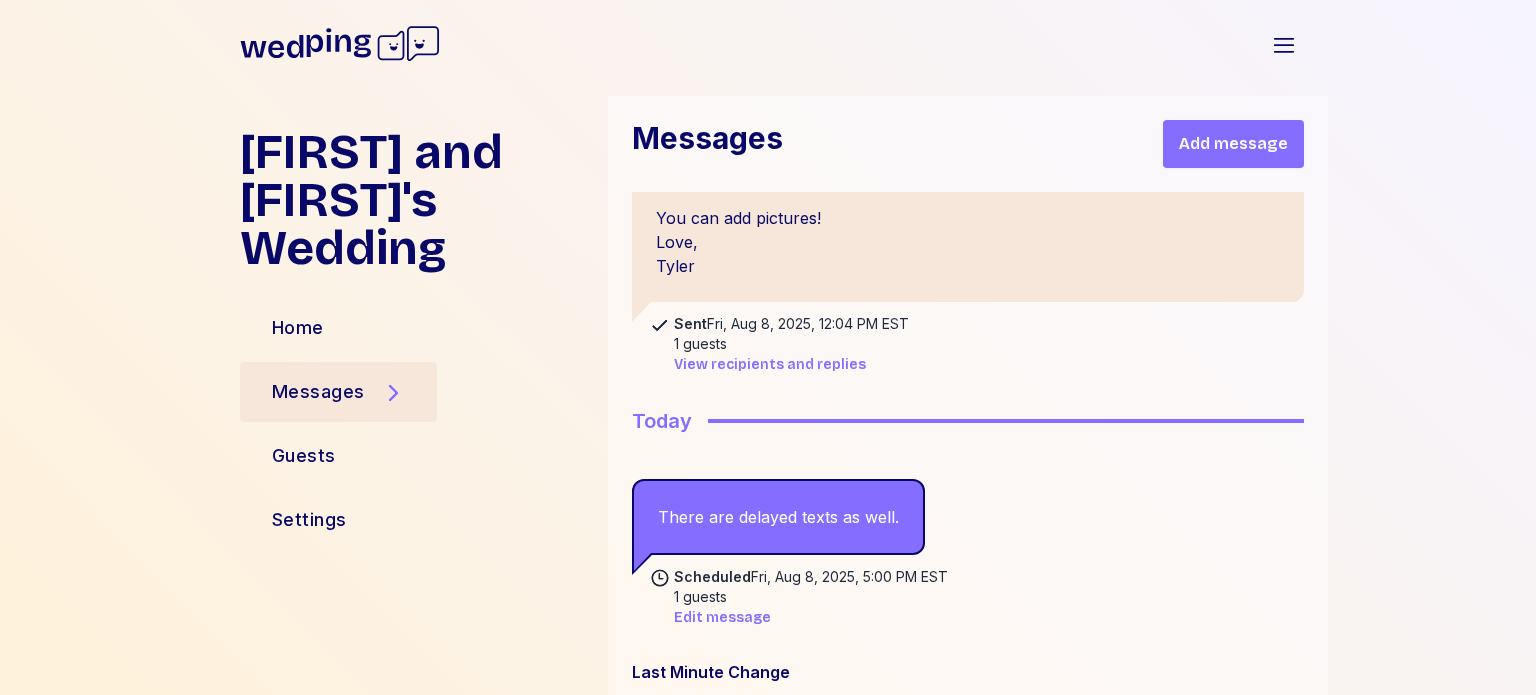 scroll, scrollTop: 2180, scrollLeft: 0, axis: vertical 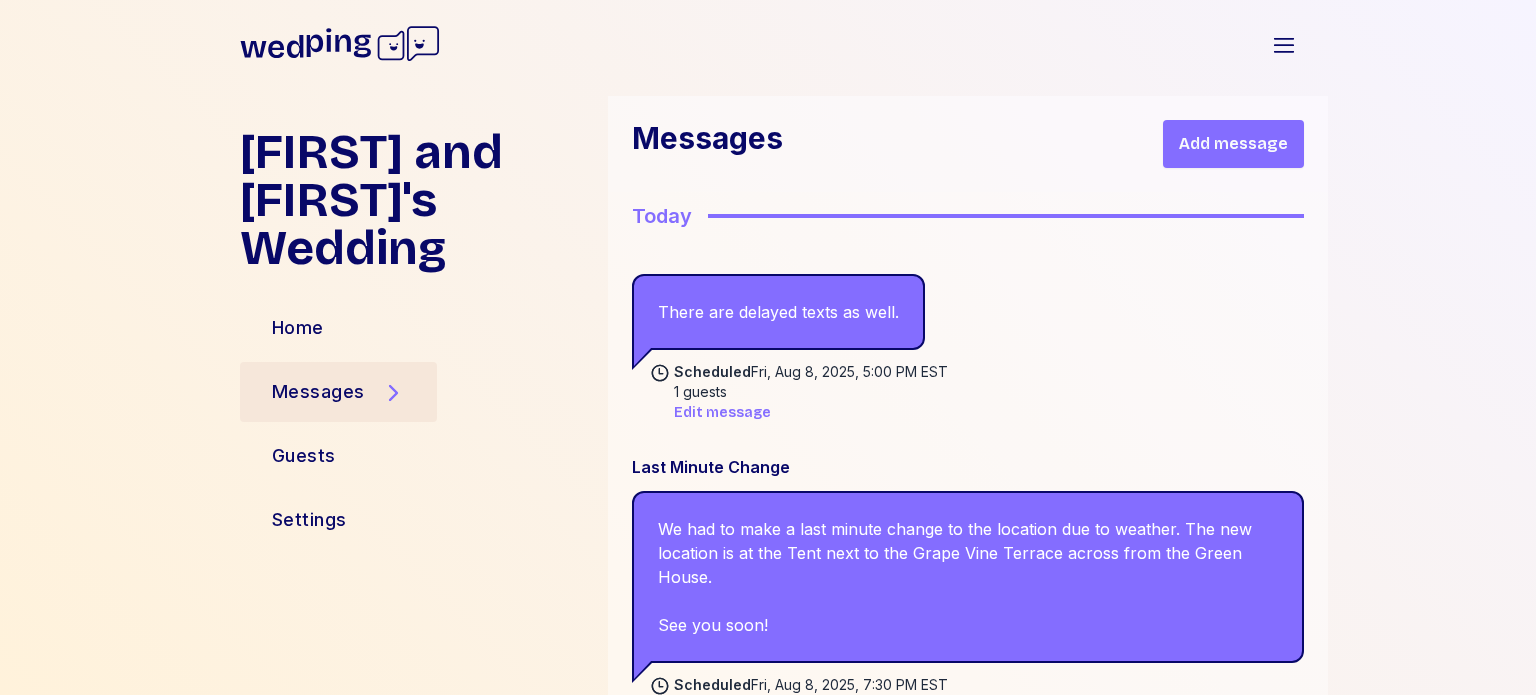 click on "Add message" at bounding box center [1233, 144] 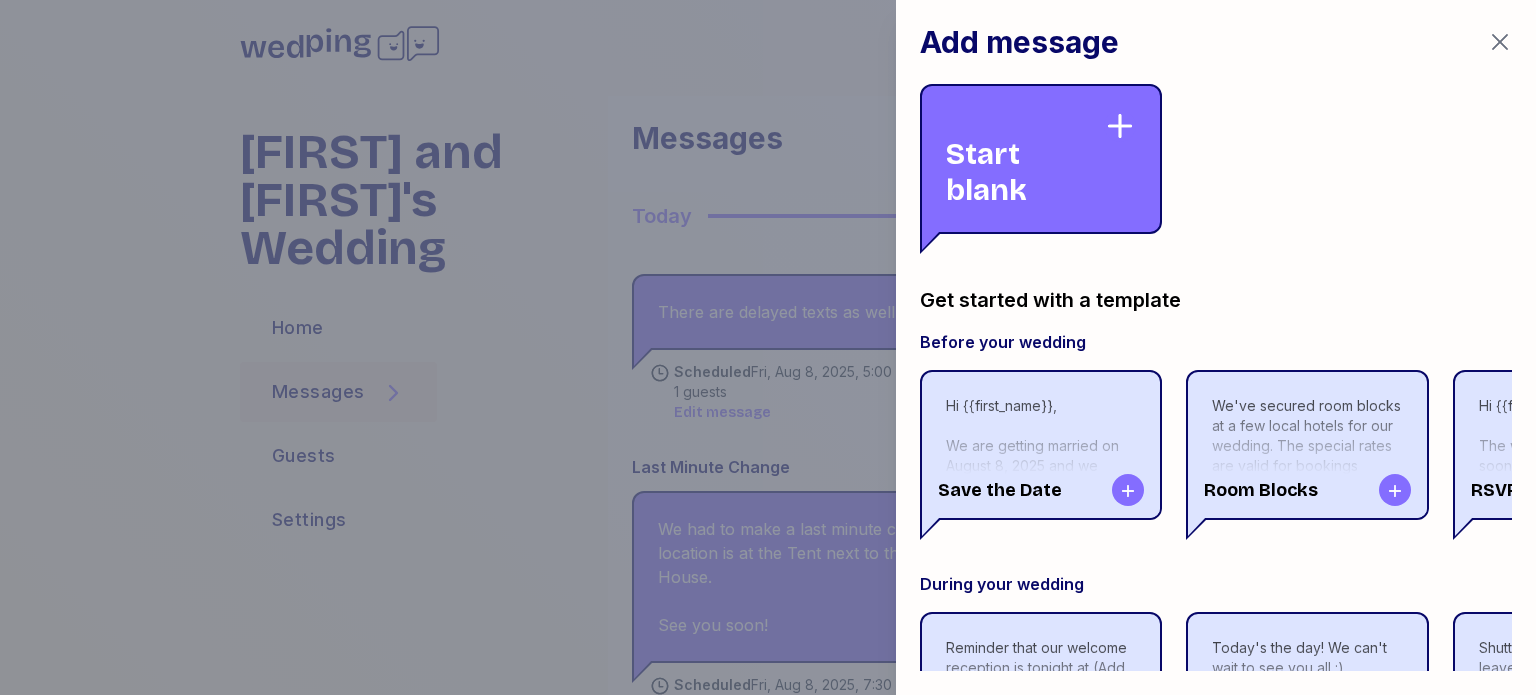 drag, startPoint x: 899, startPoint y: 213, endPoint x: 909, endPoint y: 212, distance: 10.049875 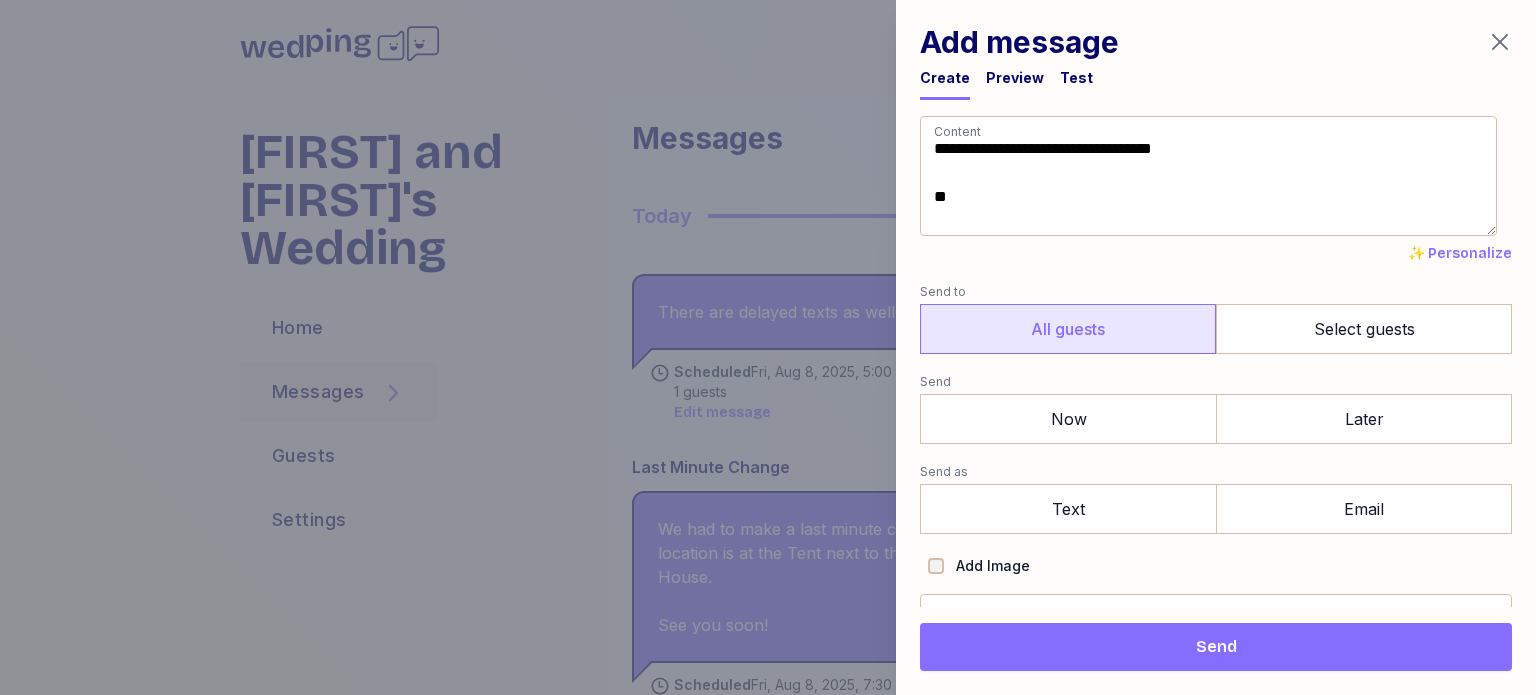type on "**********" 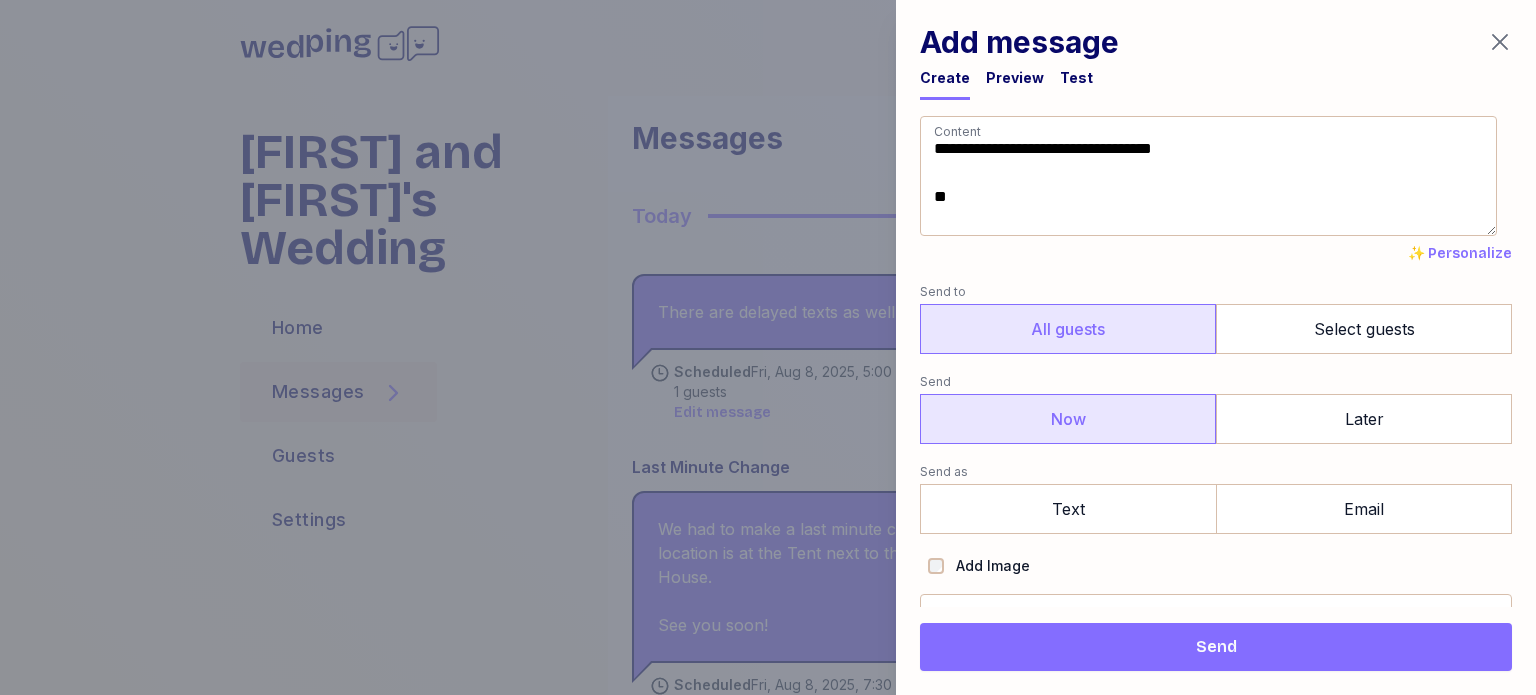 click on "Now" at bounding box center [1068, 419] 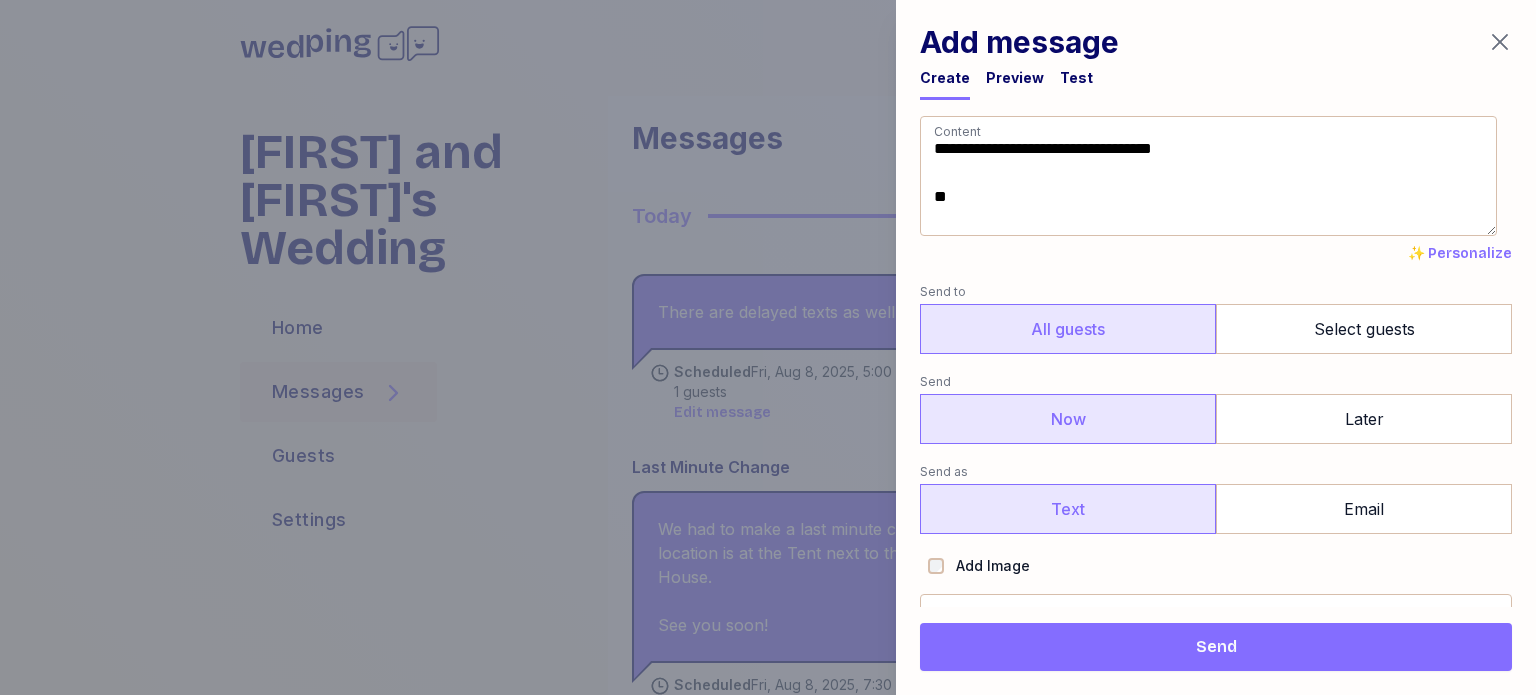 click on "Text" at bounding box center (1068, 509) 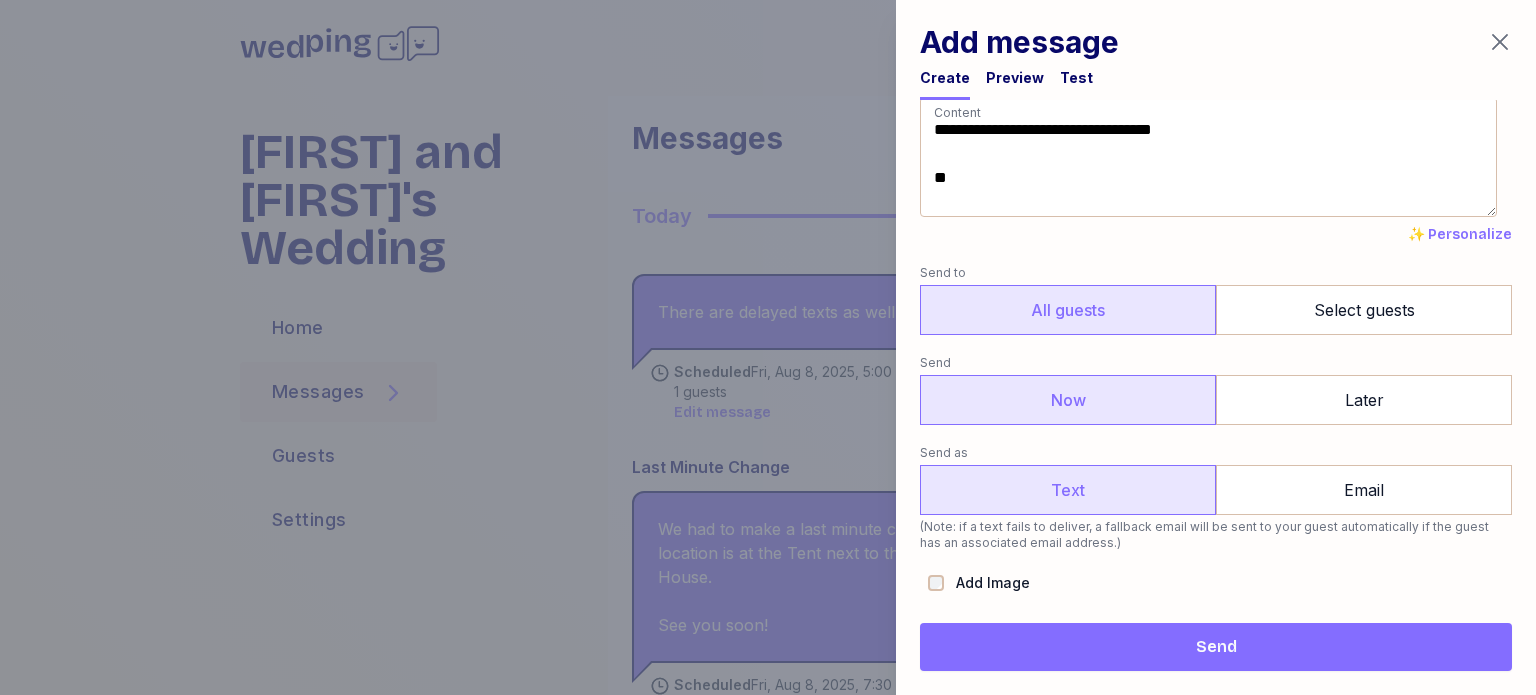 scroll, scrollTop: 73, scrollLeft: 0, axis: vertical 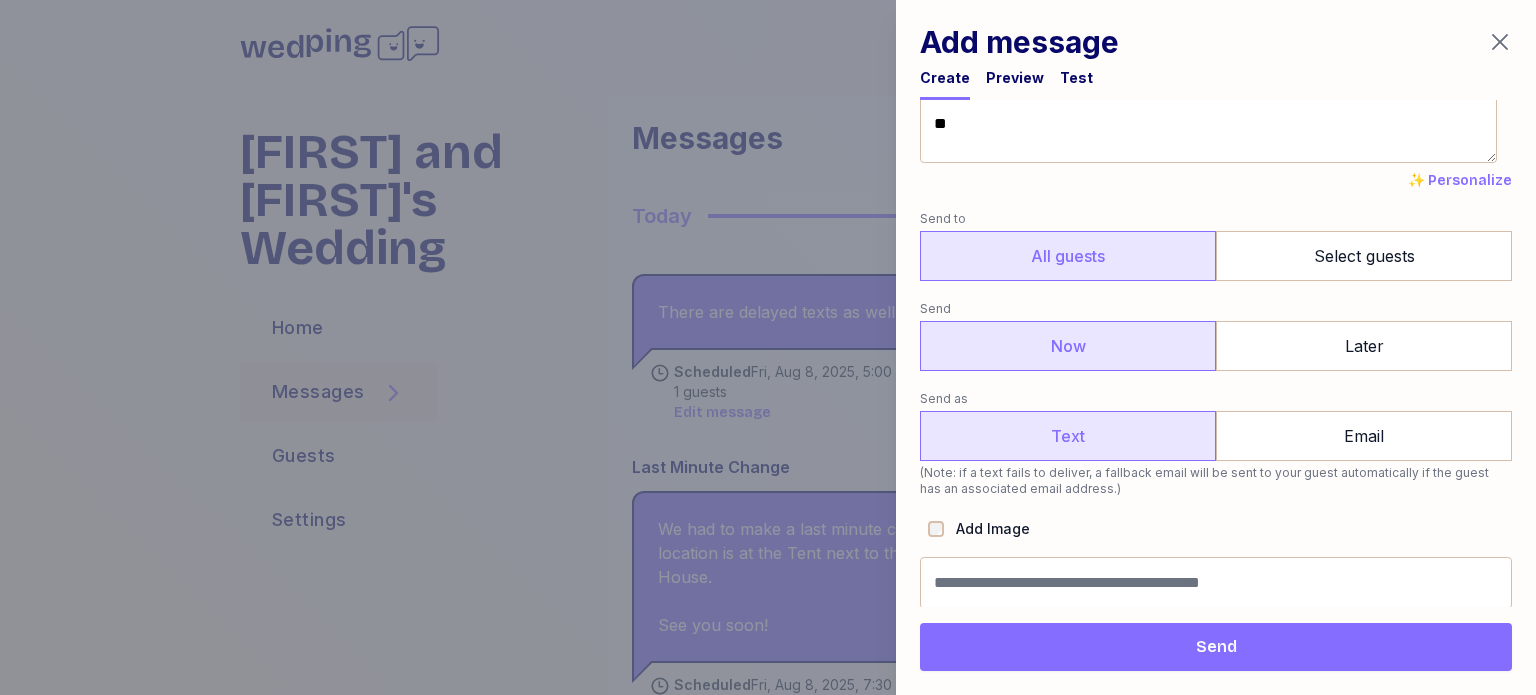 click on "Send" at bounding box center [1216, 647] 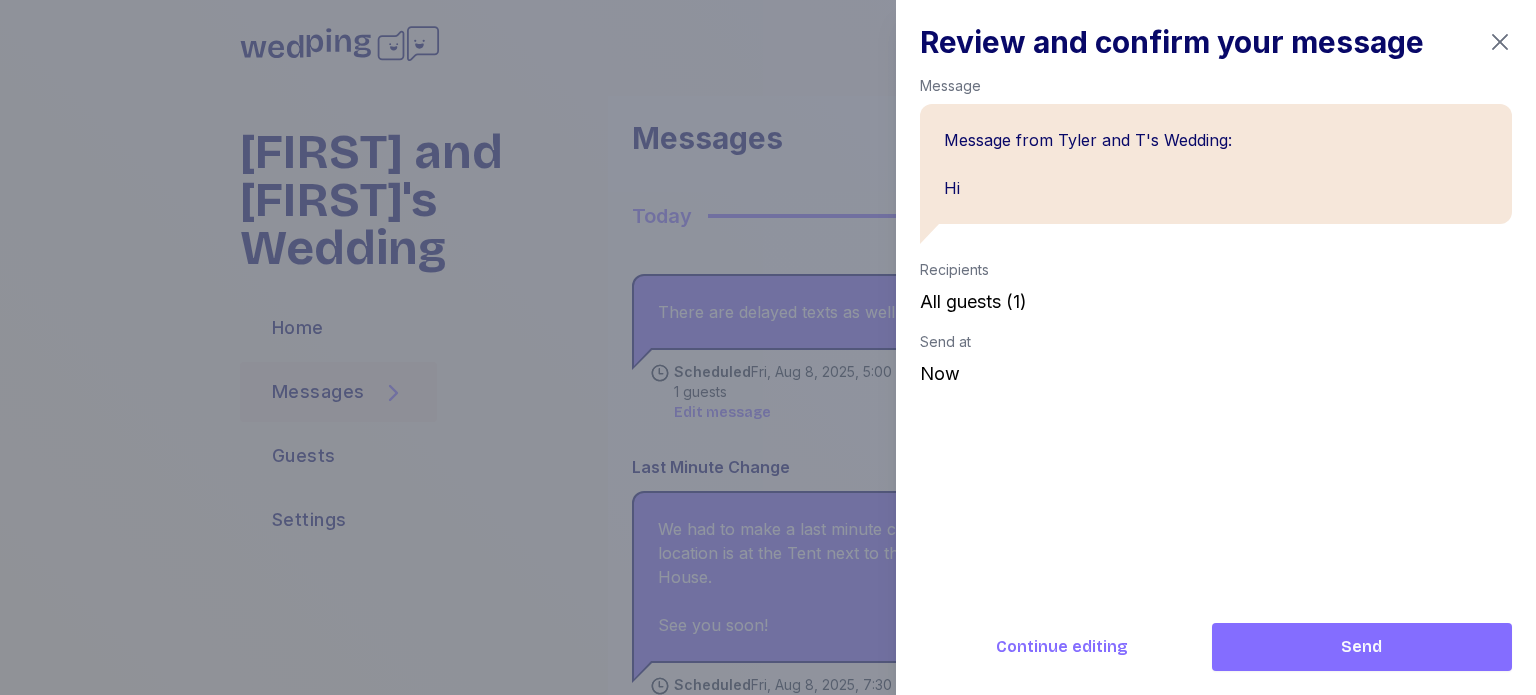 click on "Send" at bounding box center [1362, 647] 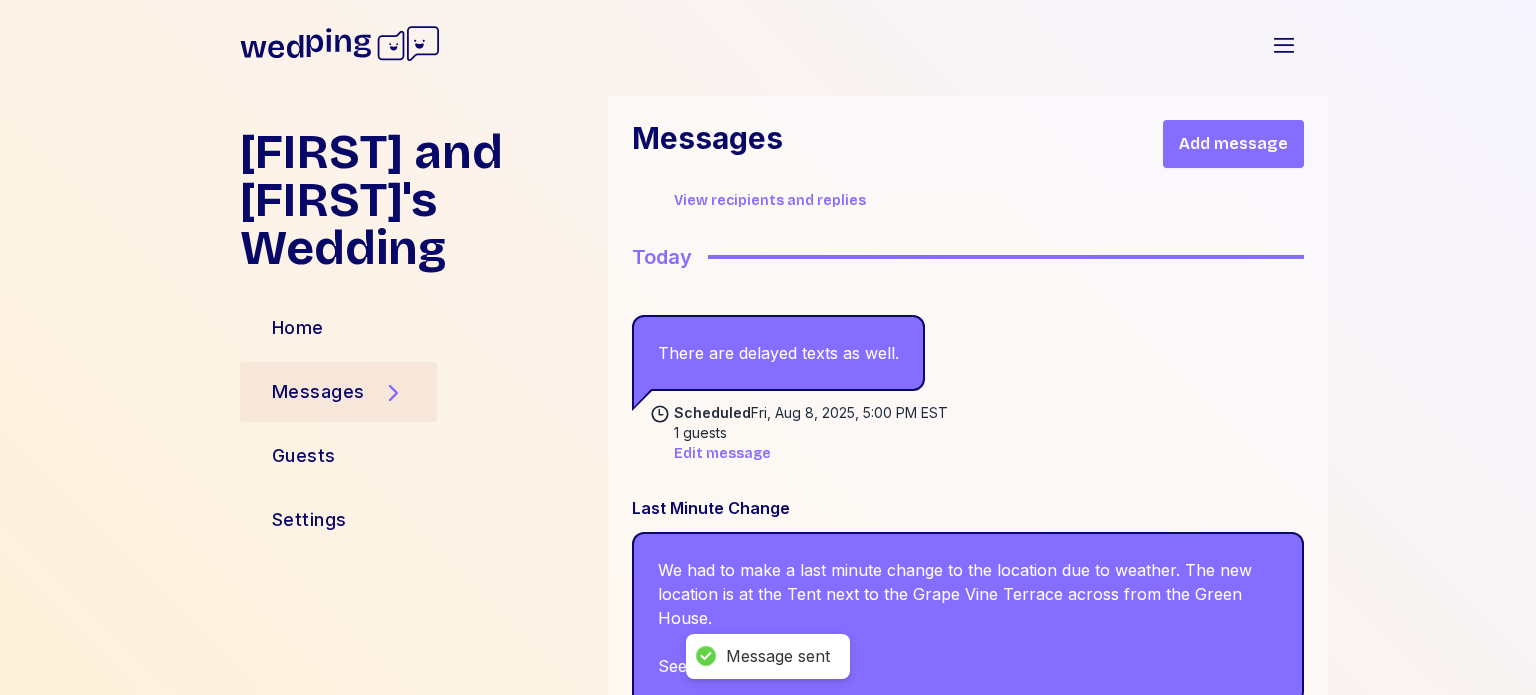 scroll, scrollTop: 2180, scrollLeft: 0, axis: vertical 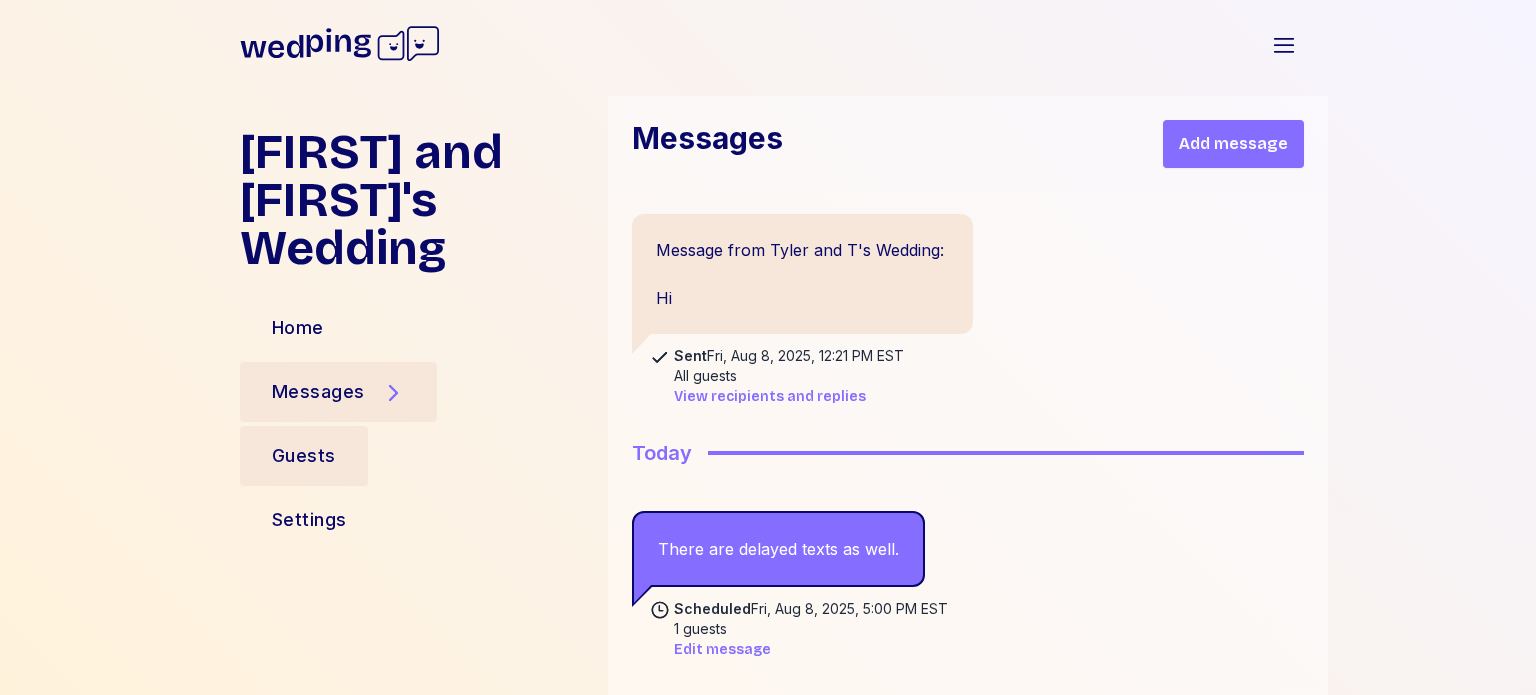 click on "Guests" at bounding box center [304, 456] 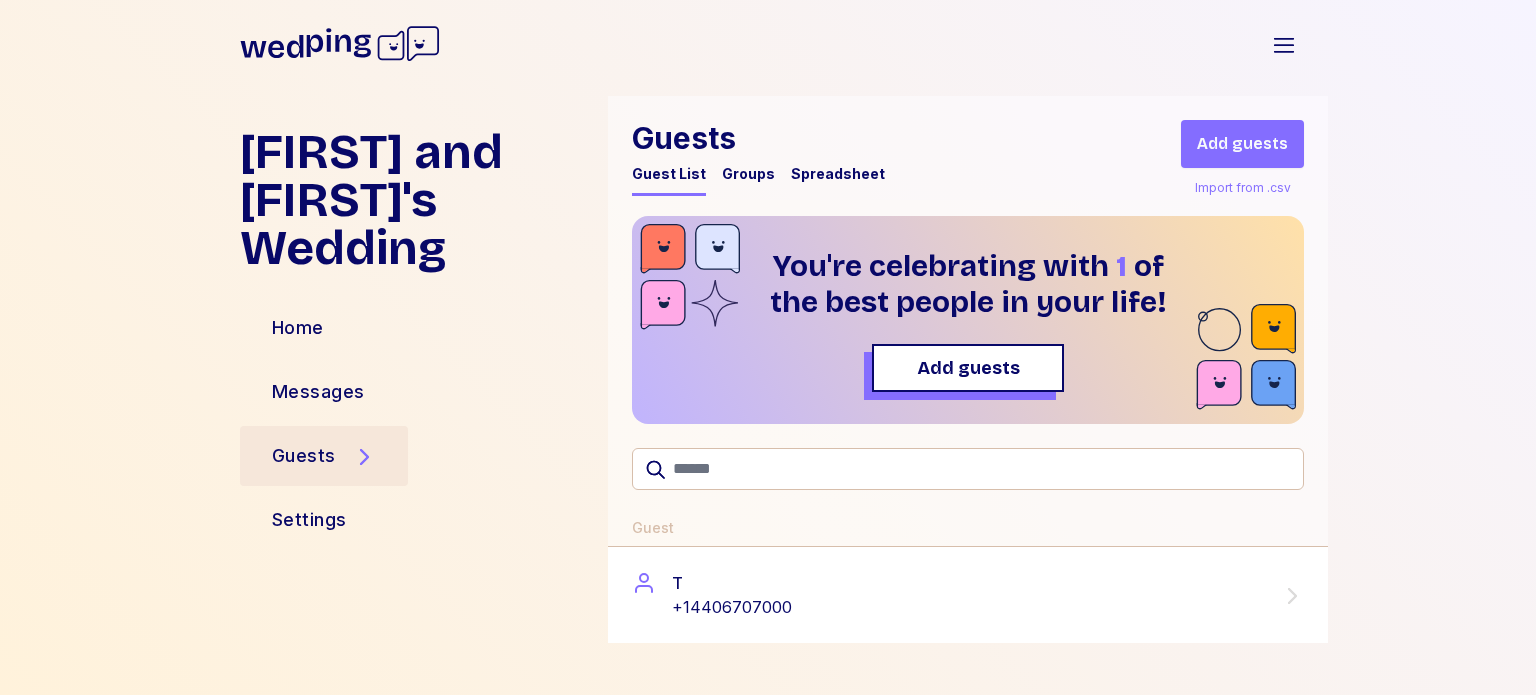 click on "T   +14406707000" at bounding box center [968, 595] 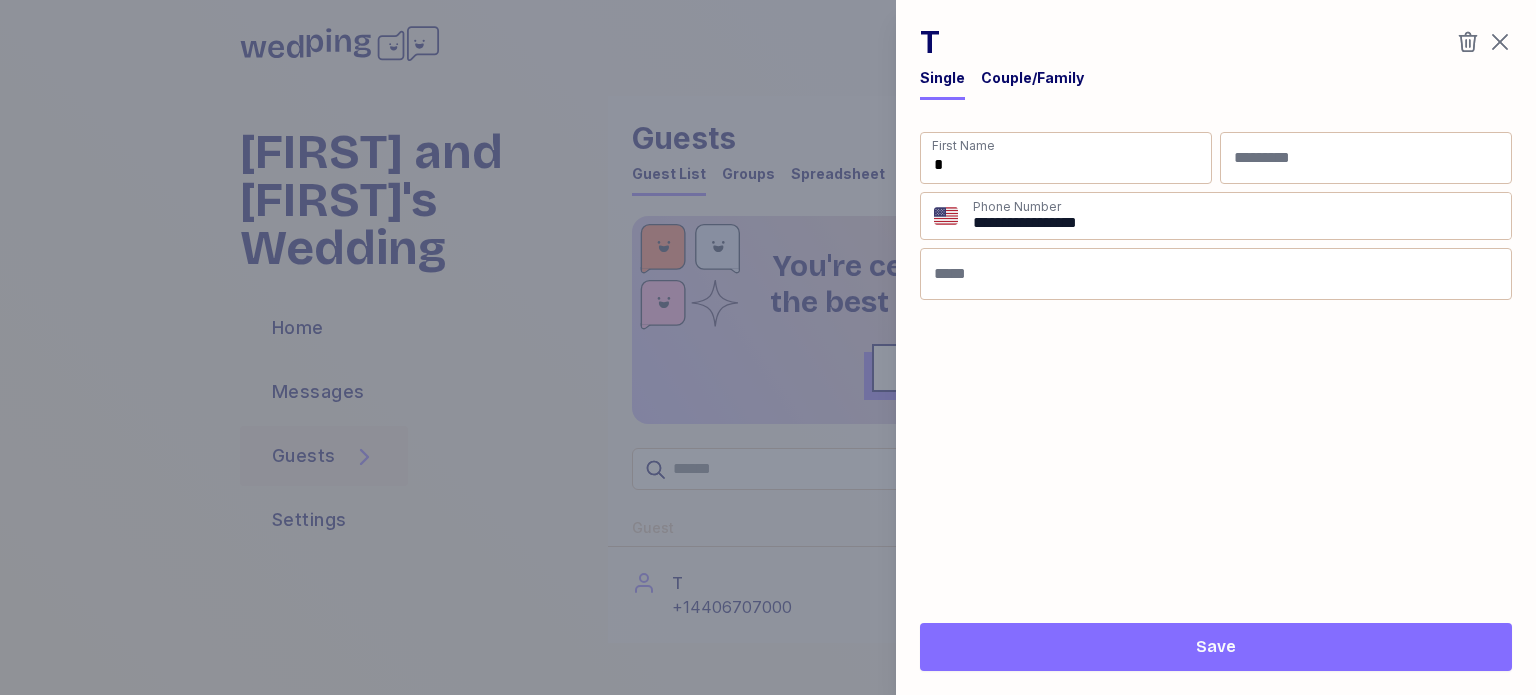 click on "T" at bounding box center (1216, 42) 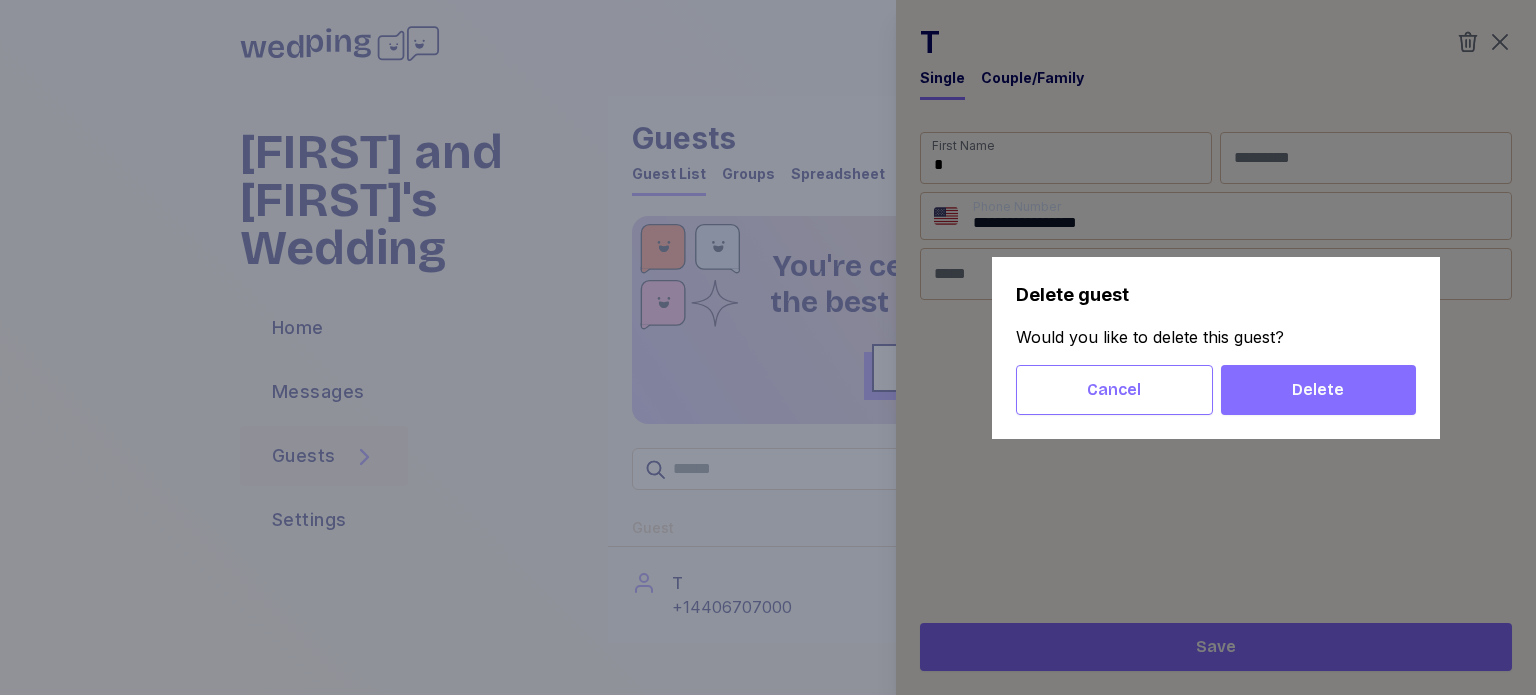 click on "Delete" at bounding box center (1318, 390) 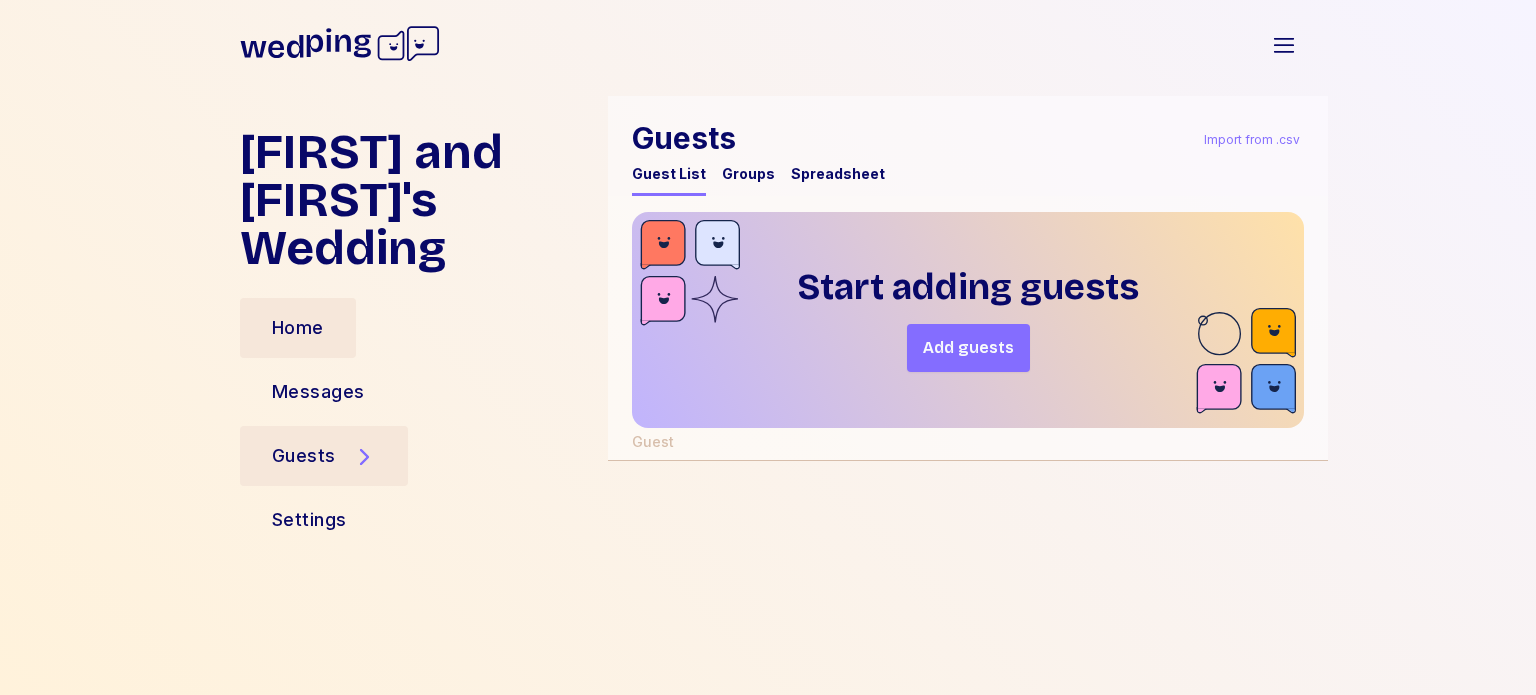 click on "Home" at bounding box center (298, 328) 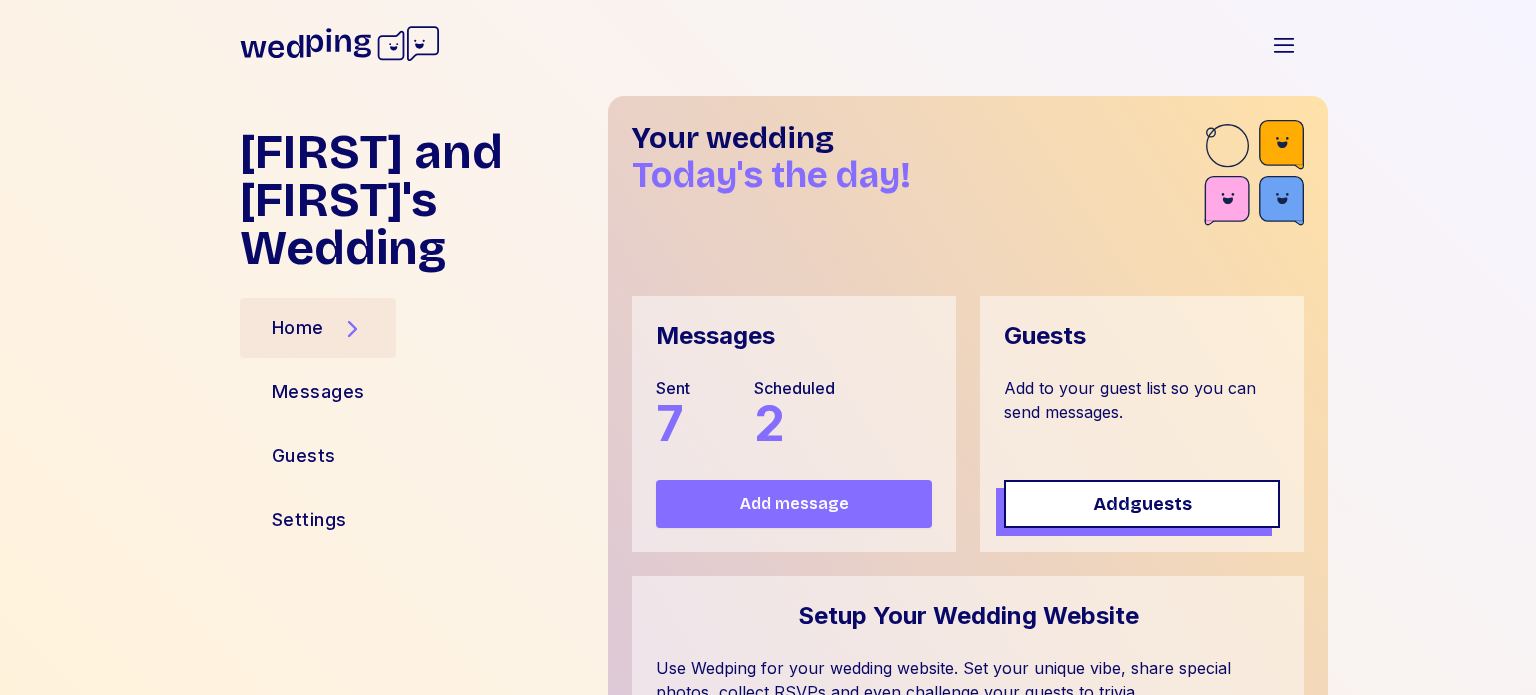 click on "Add message" at bounding box center (794, 504) 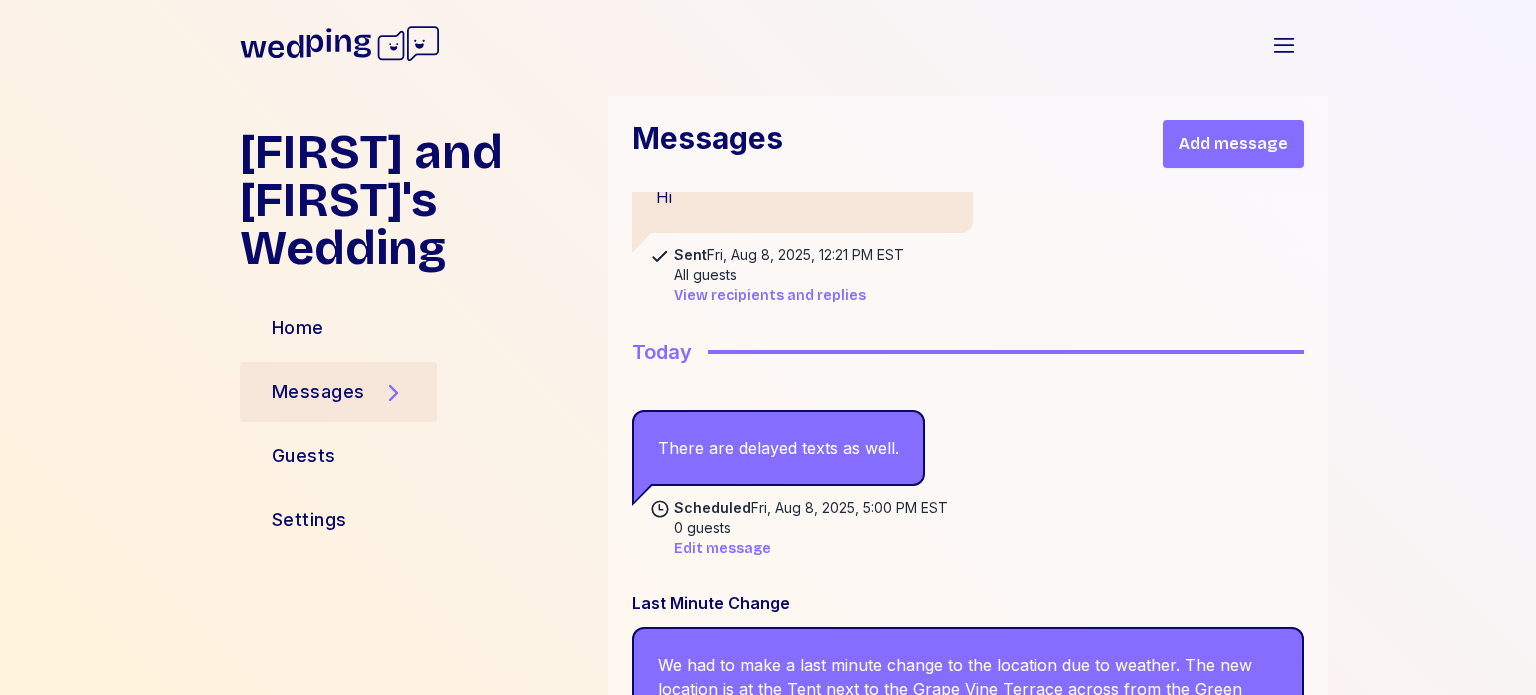 scroll, scrollTop: 2417, scrollLeft: 0, axis: vertical 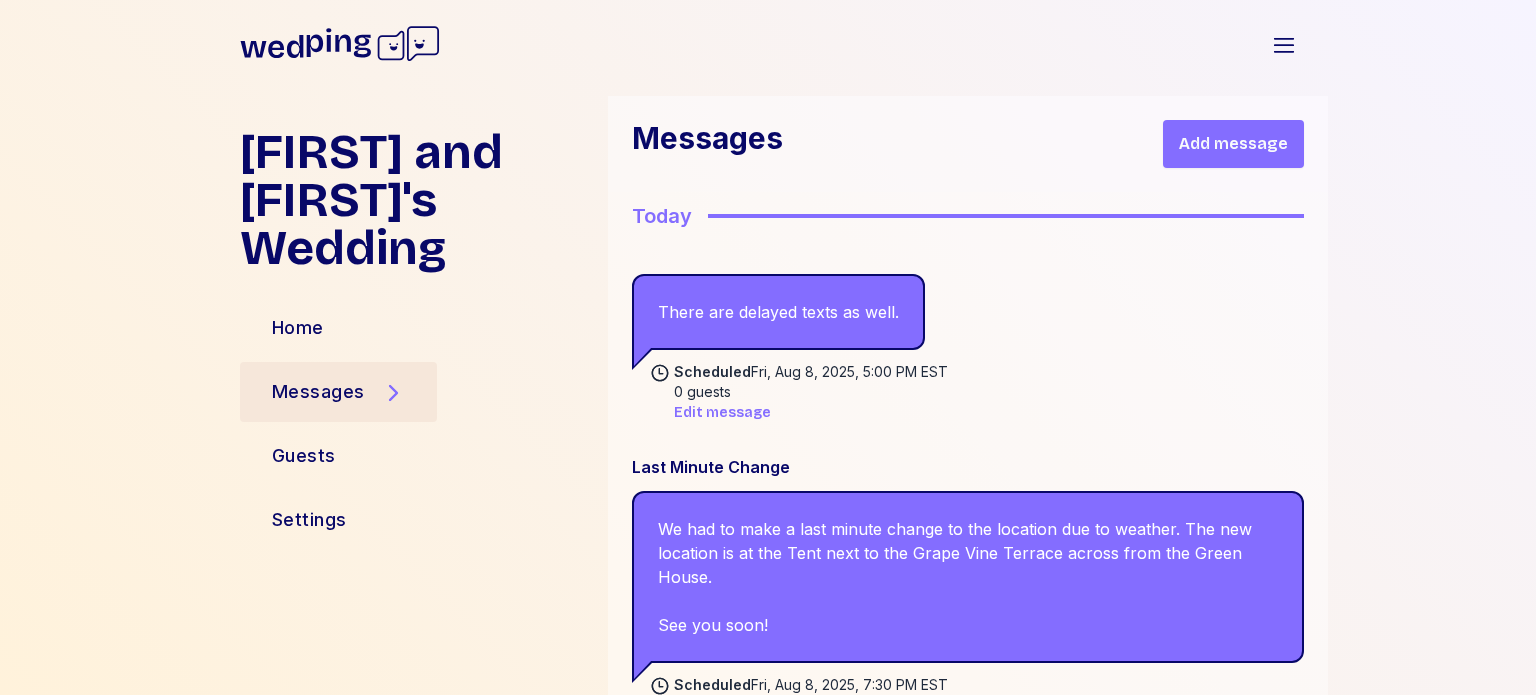 click on "Add message" at bounding box center [1233, 144] 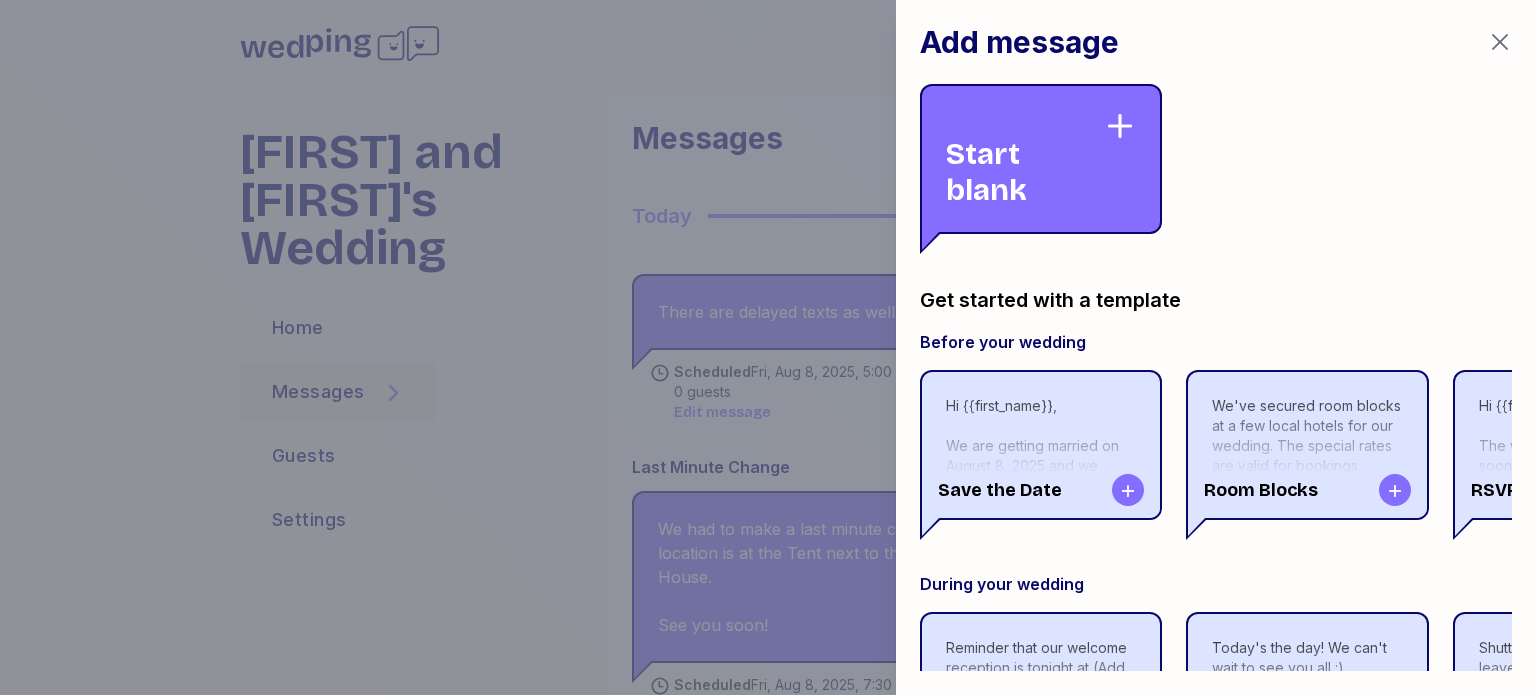 click on "Start blank" at bounding box center [1025, 159] 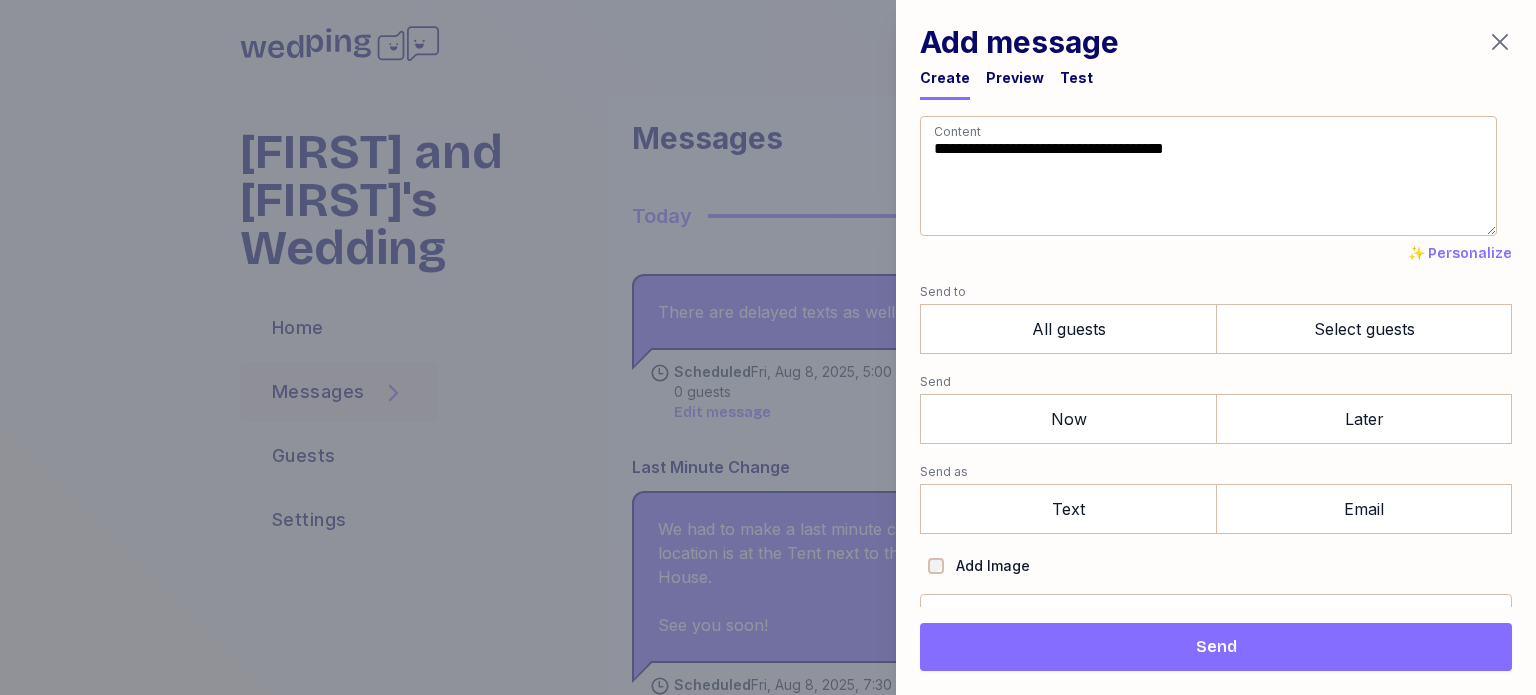 drag, startPoint x: 1208, startPoint y: 195, endPoint x: 845, endPoint y: 161, distance: 364.5888 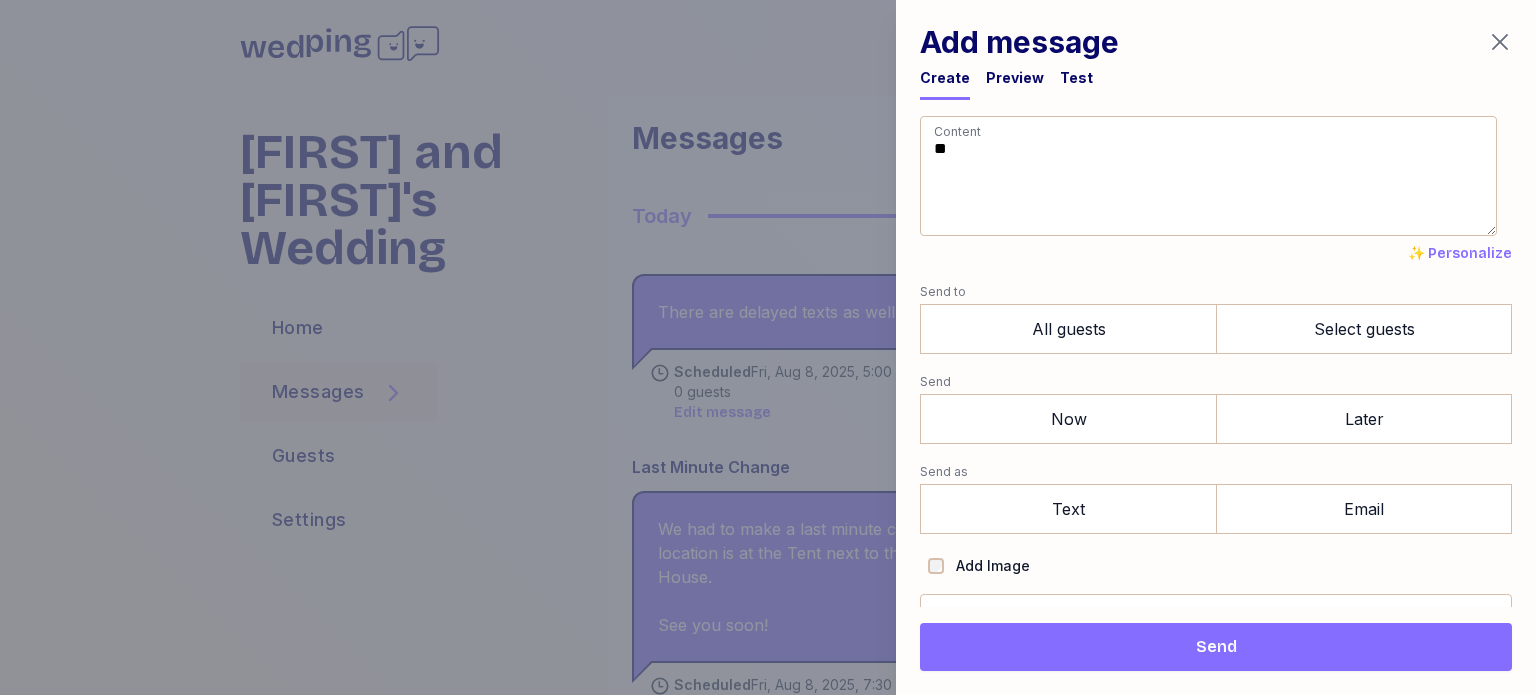 type on "*" 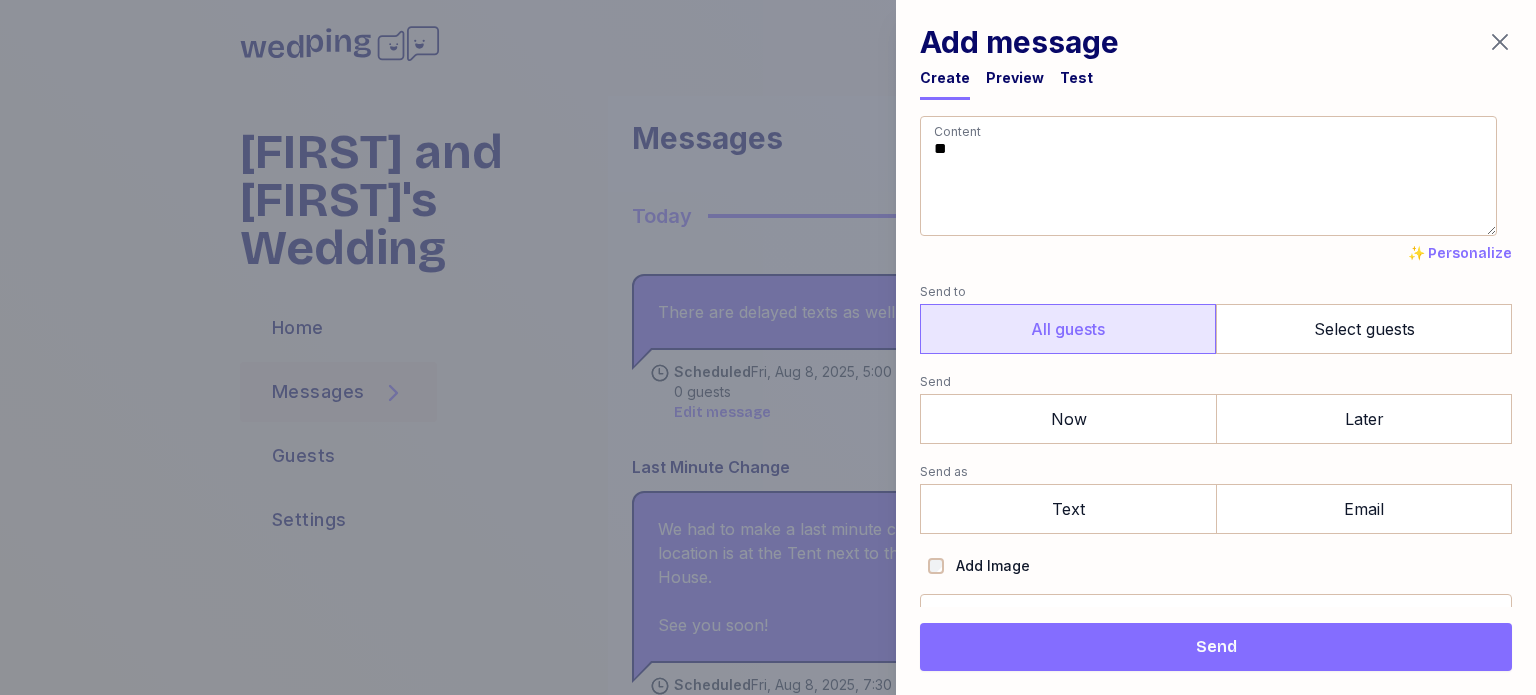 type on "**" 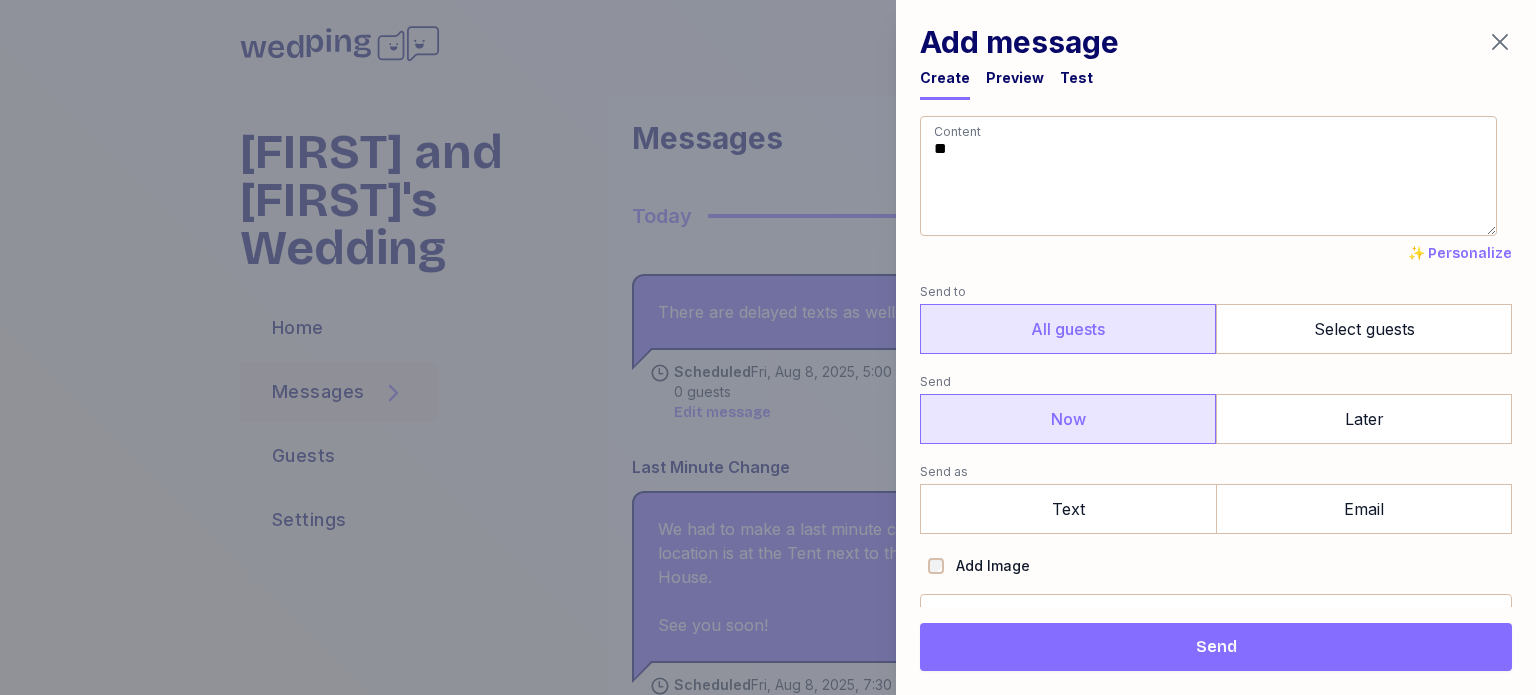 click on "Now" at bounding box center [1068, 419] 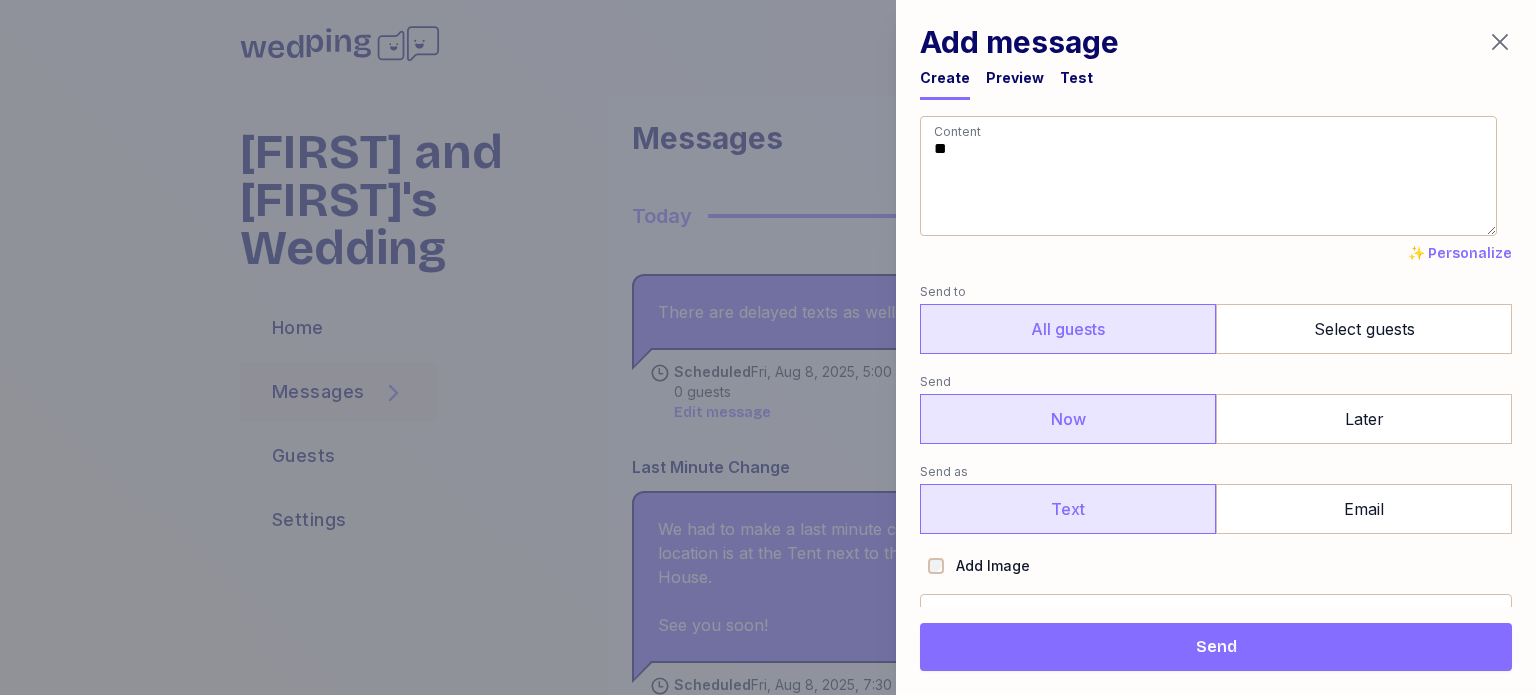 click on "Text" at bounding box center [1068, 509] 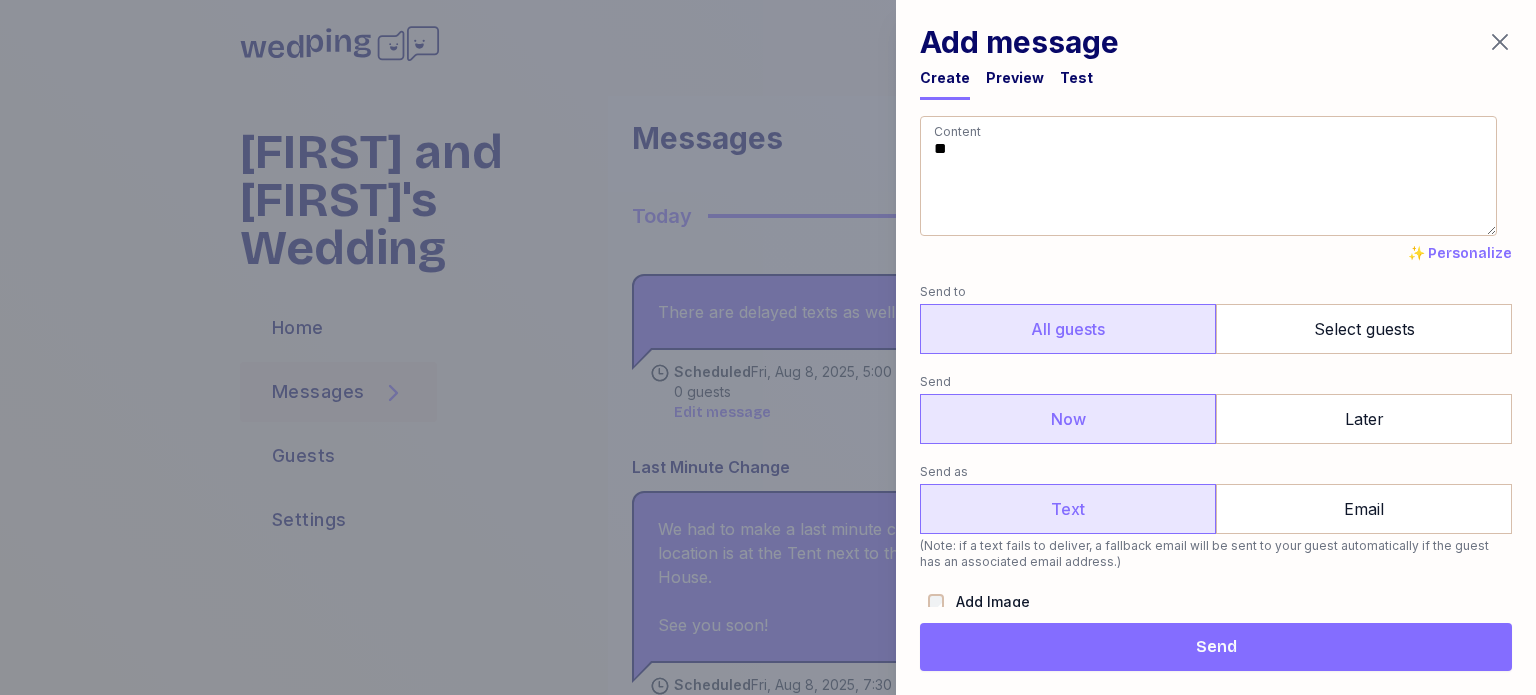 click on "Send" at bounding box center (1216, 647) 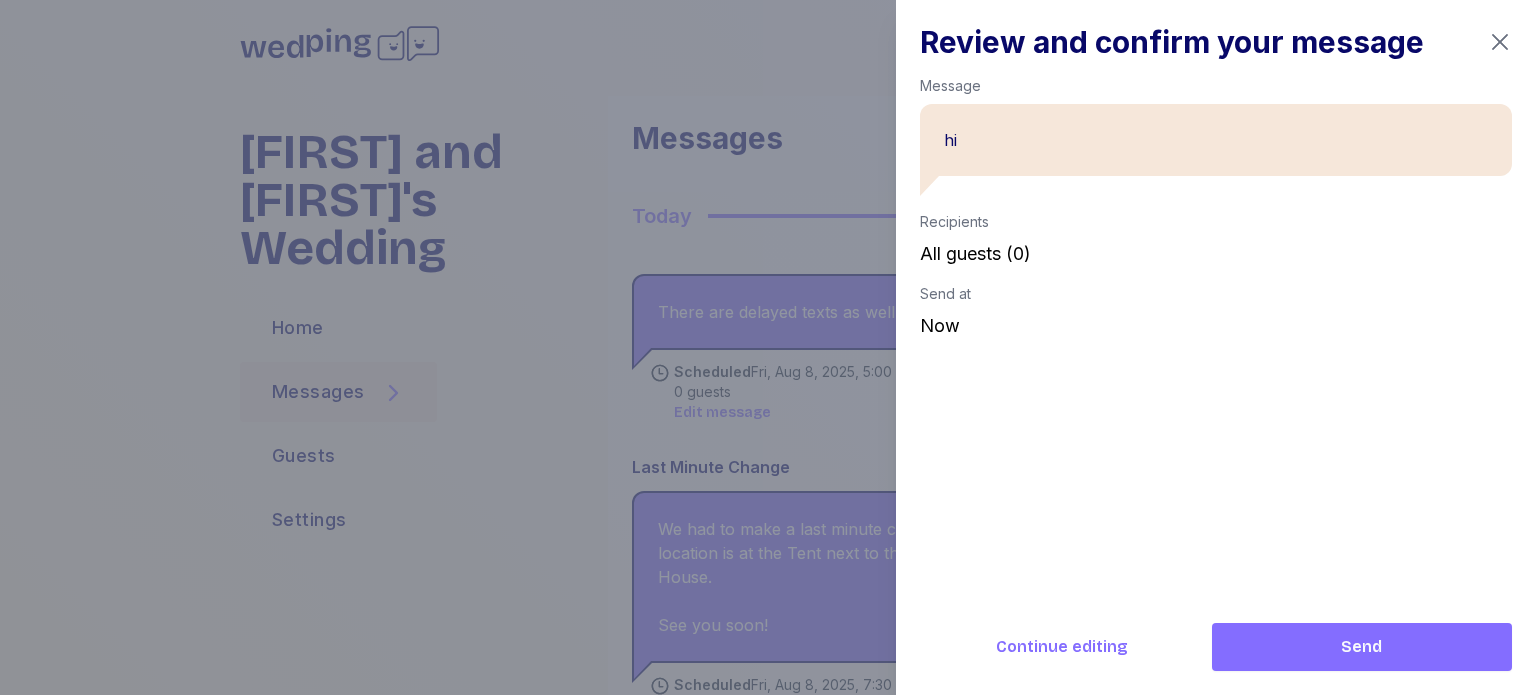 click on "Send" at bounding box center (1362, 647) 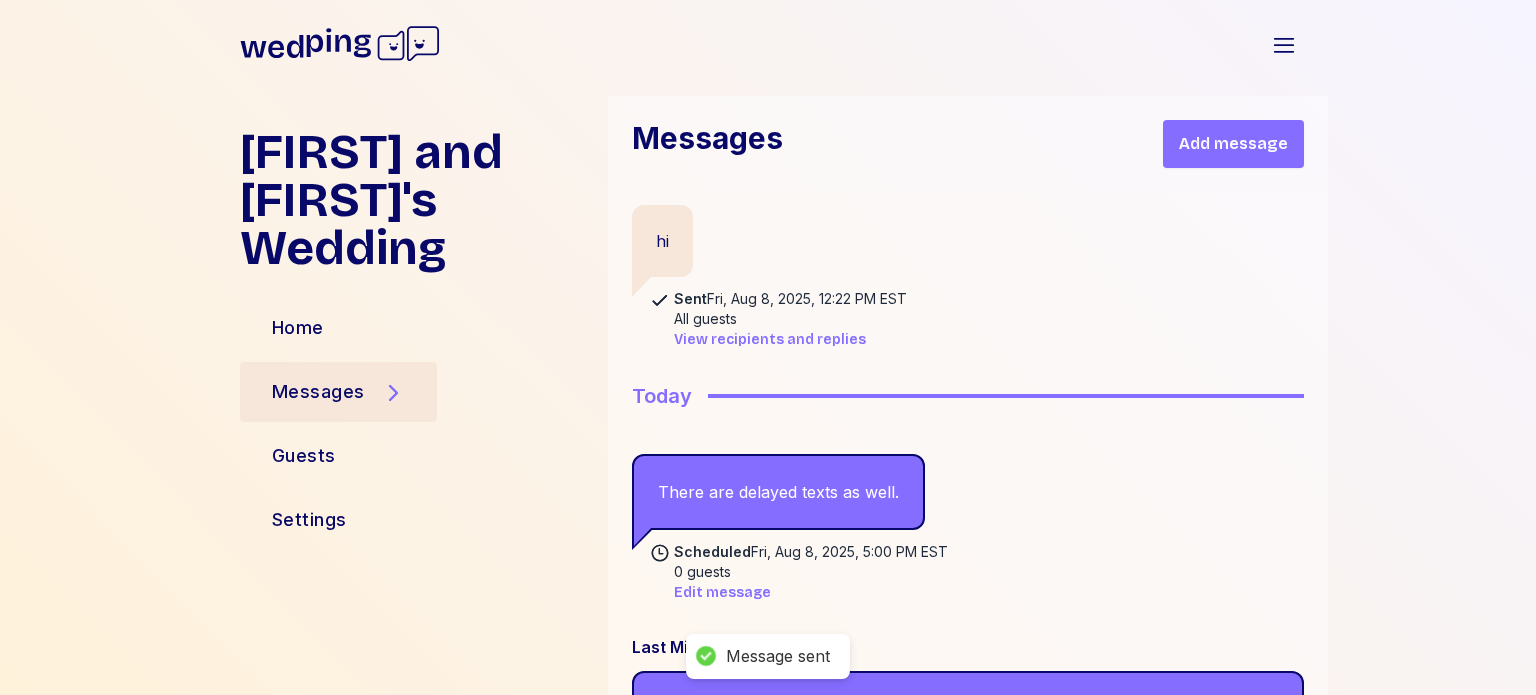 scroll, scrollTop: 2417, scrollLeft: 0, axis: vertical 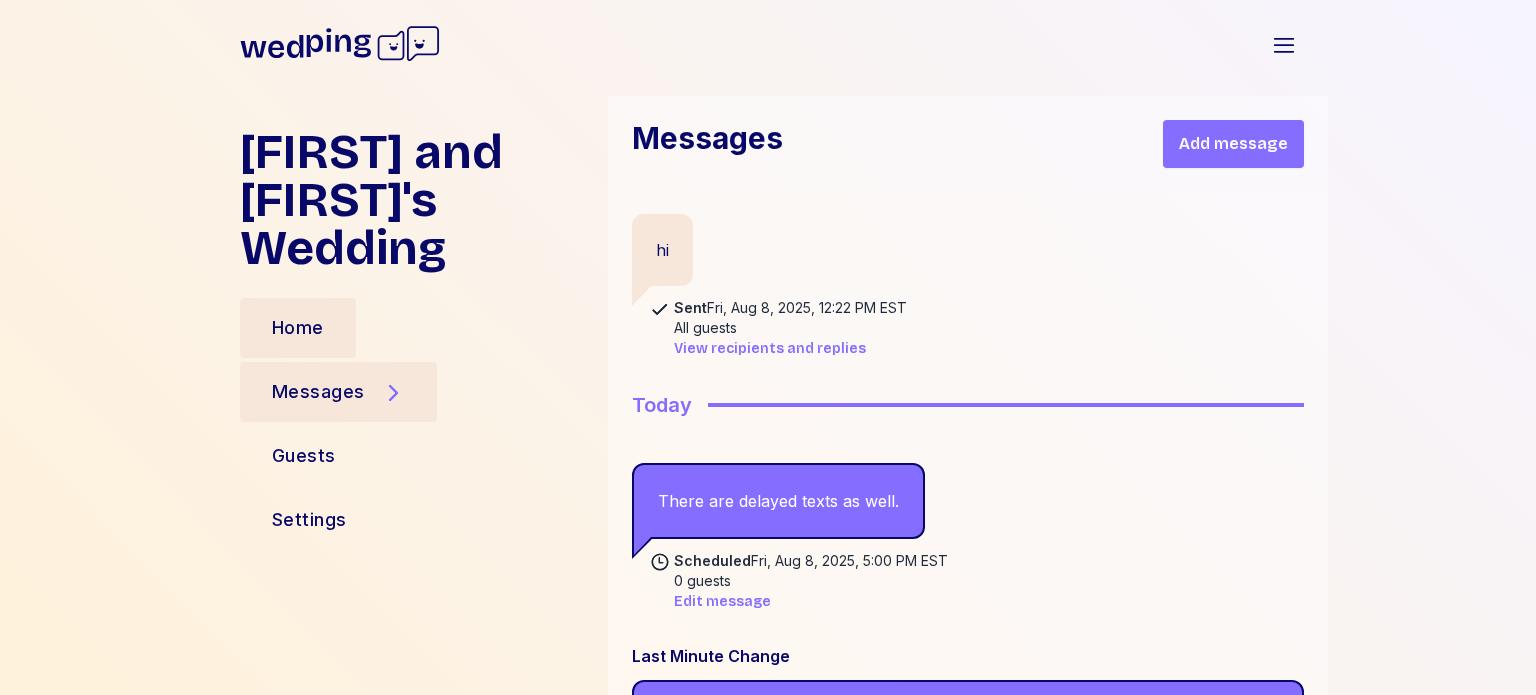 click on "Home" at bounding box center (298, 328) 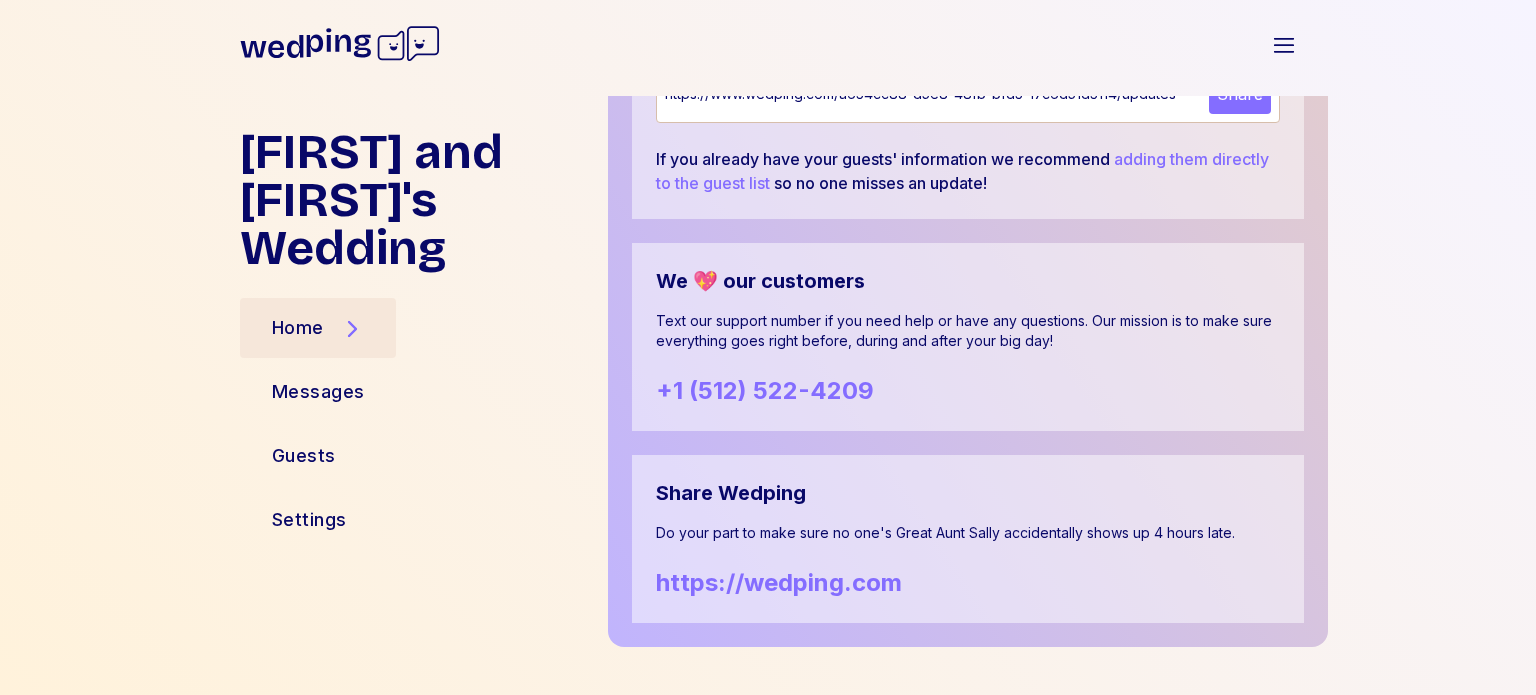 scroll, scrollTop: 1476, scrollLeft: 0, axis: vertical 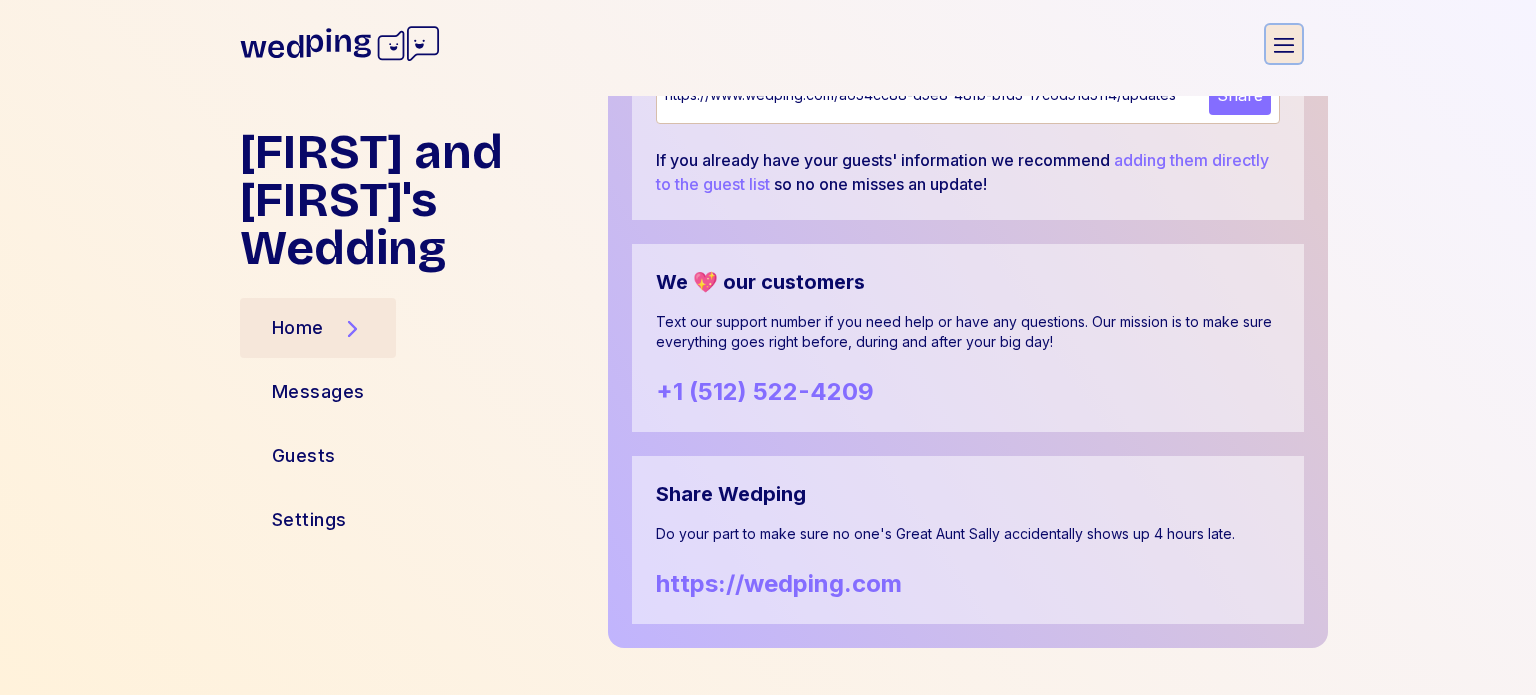 click on "Open sidebar" at bounding box center (1284, 44) 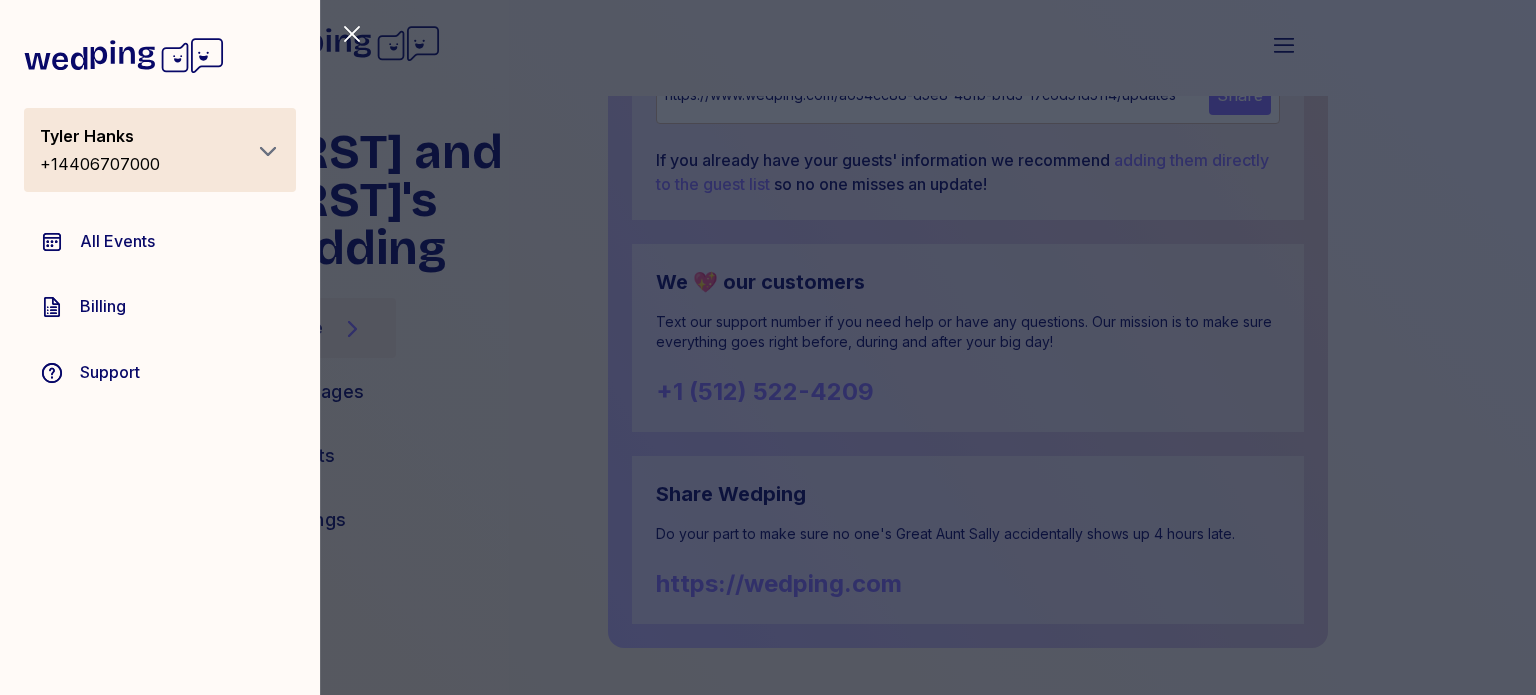 click on "All Events" at bounding box center (160, 241) 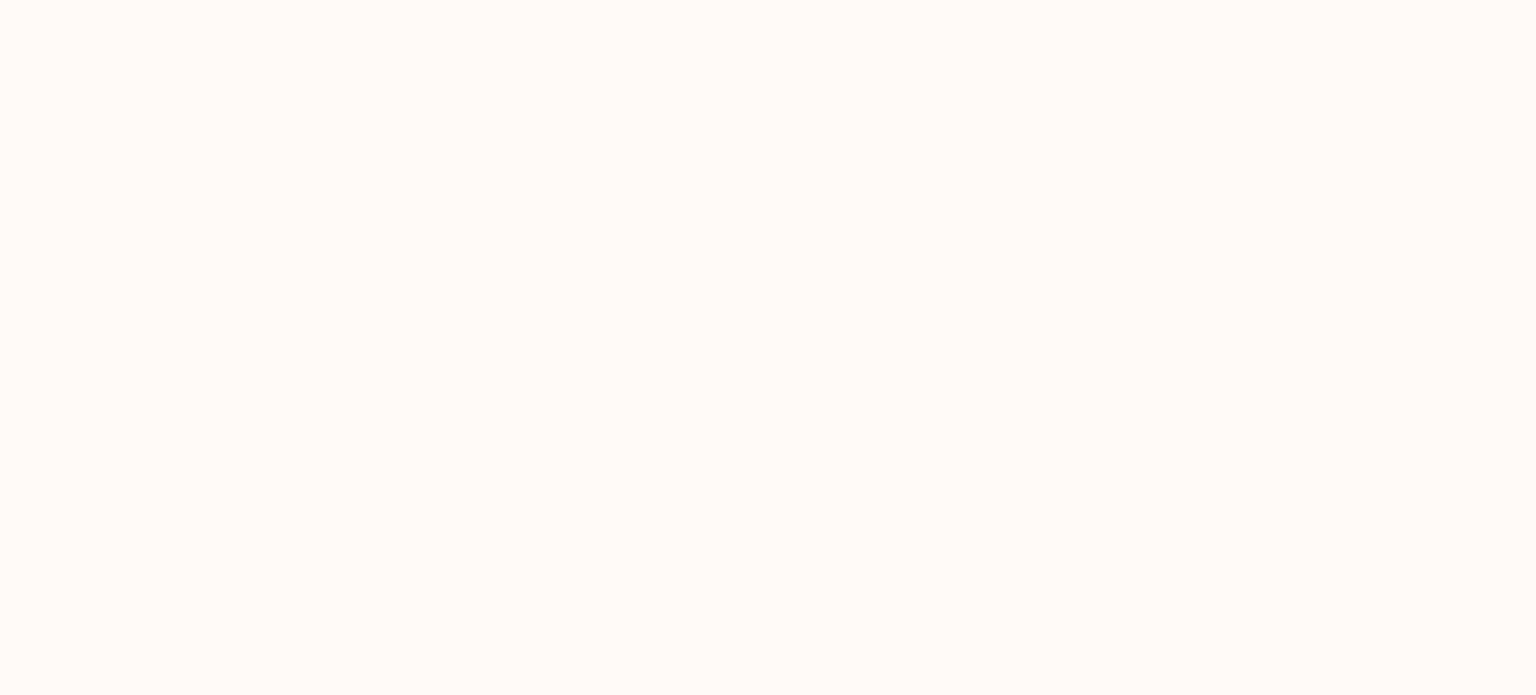 scroll, scrollTop: 0, scrollLeft: 0, axis: both 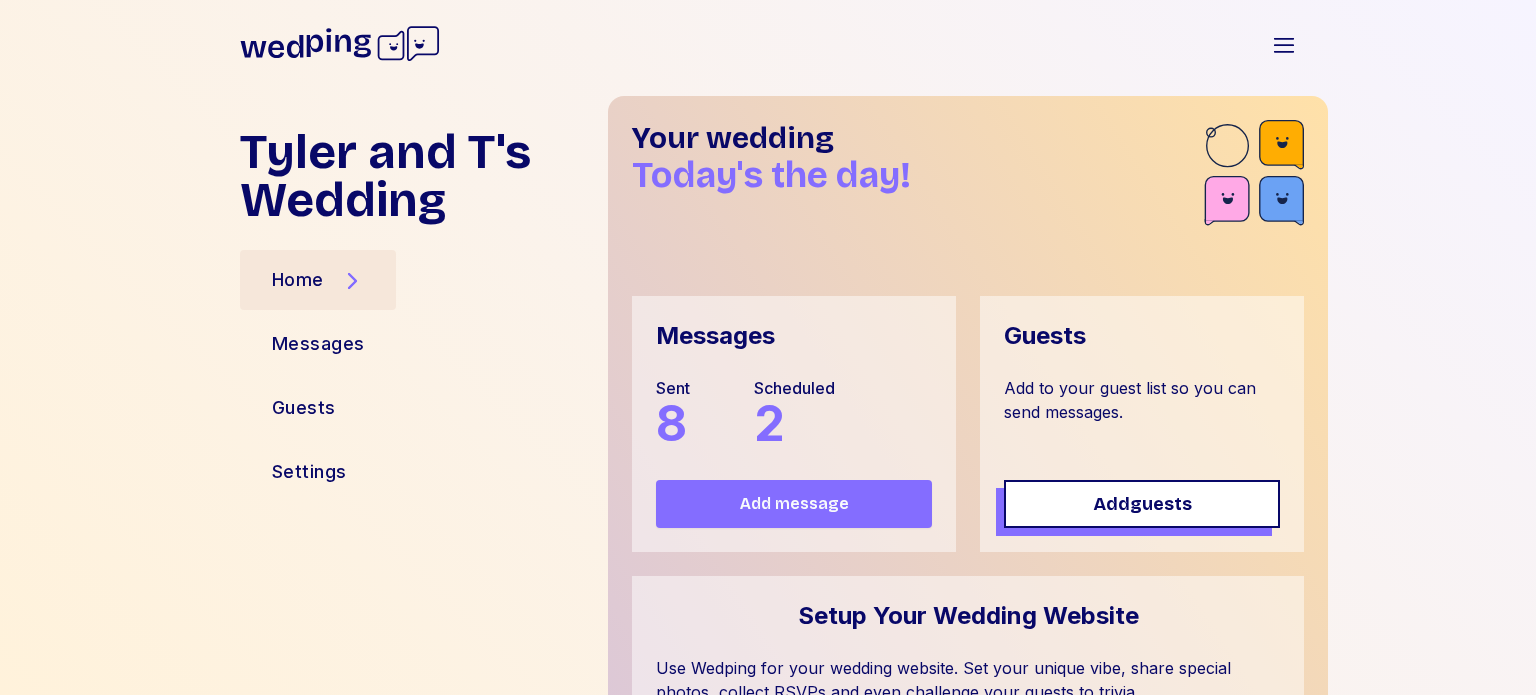 click on "Add message" at bounding box center (794, 504) 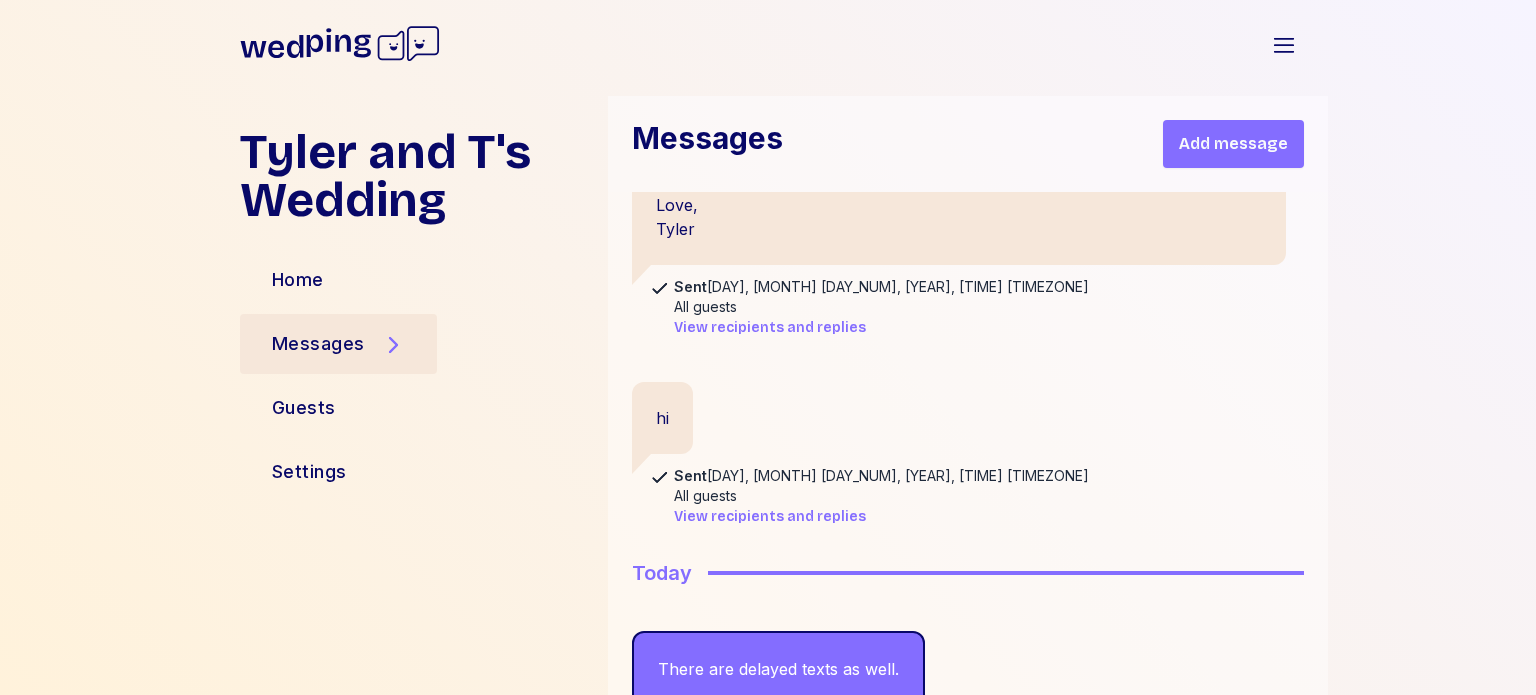 scroll, scrollTop: 2490, scrollLeft: 0, axis: vertical 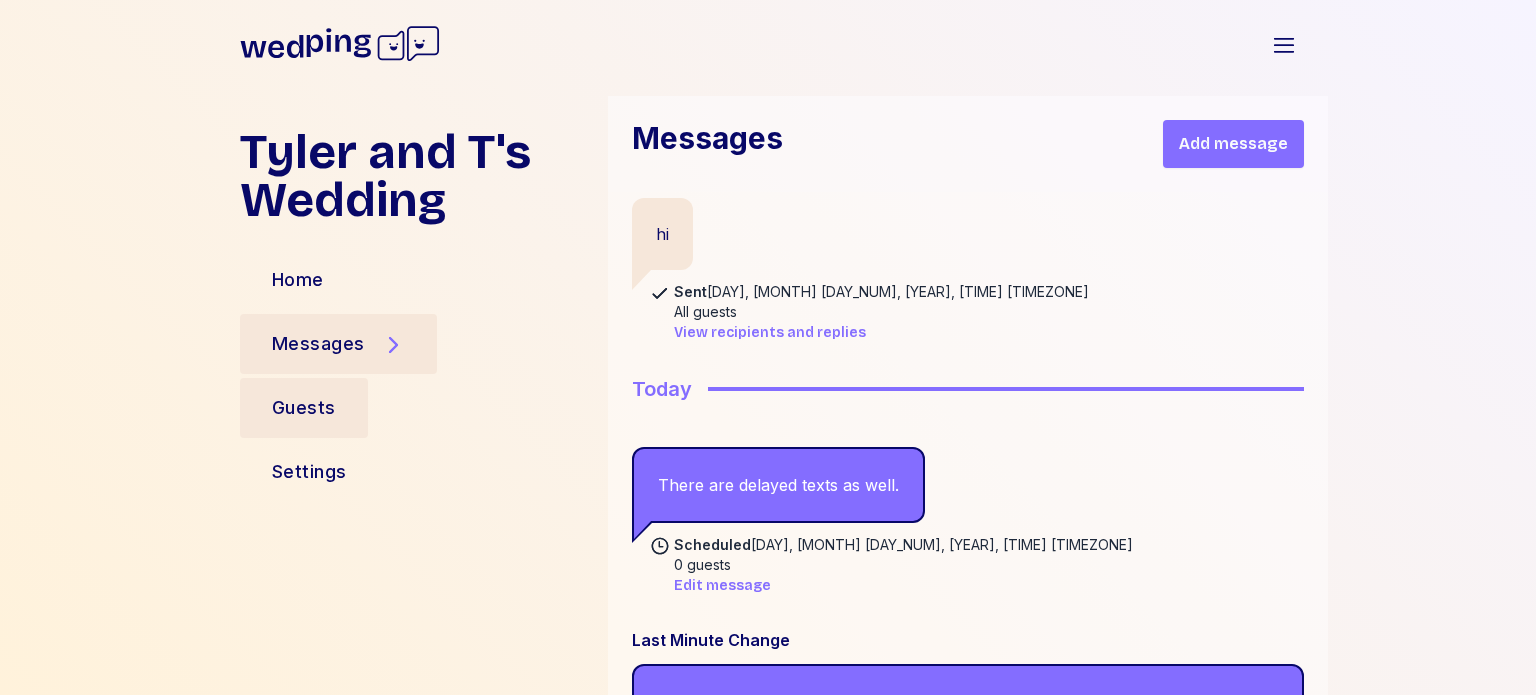 click on "Guests" at bounding box center [304, 408] 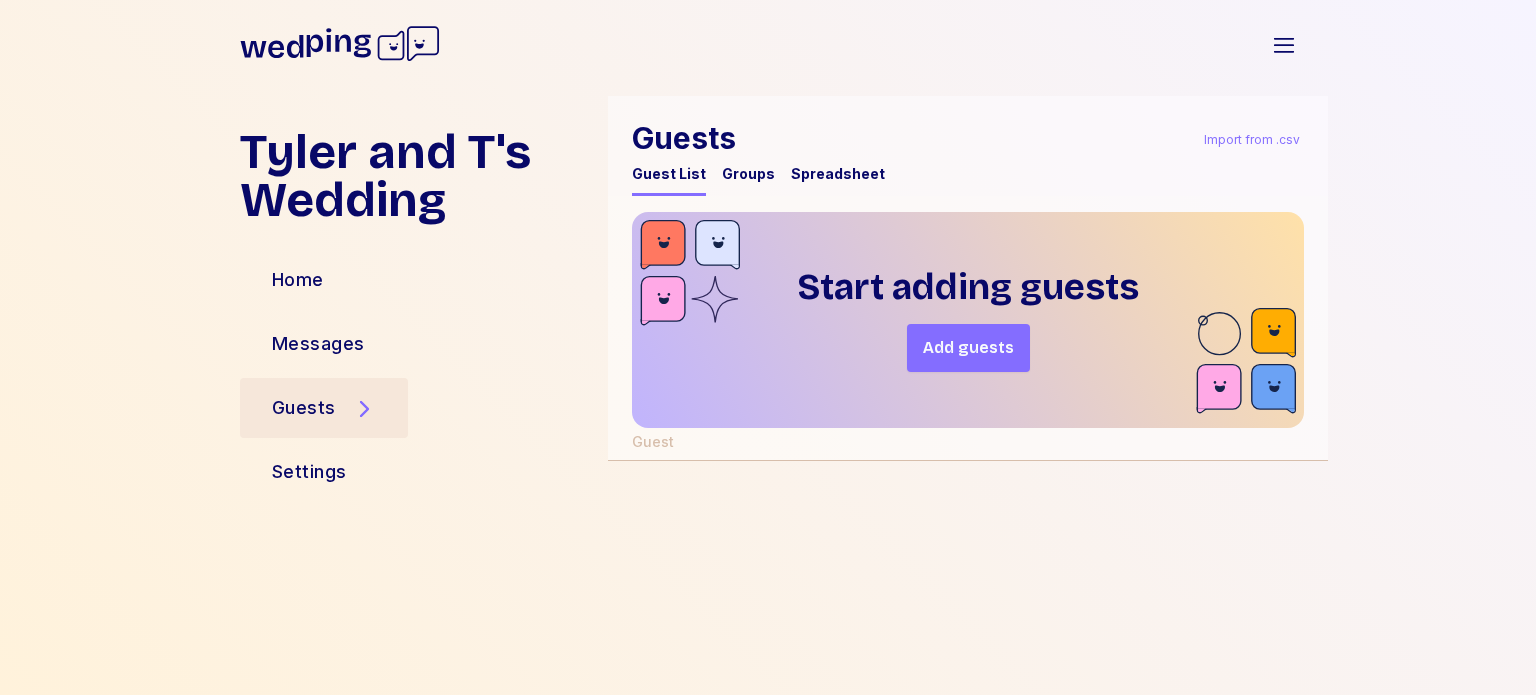 click on "Add guests" at bounding box center (968, 348) 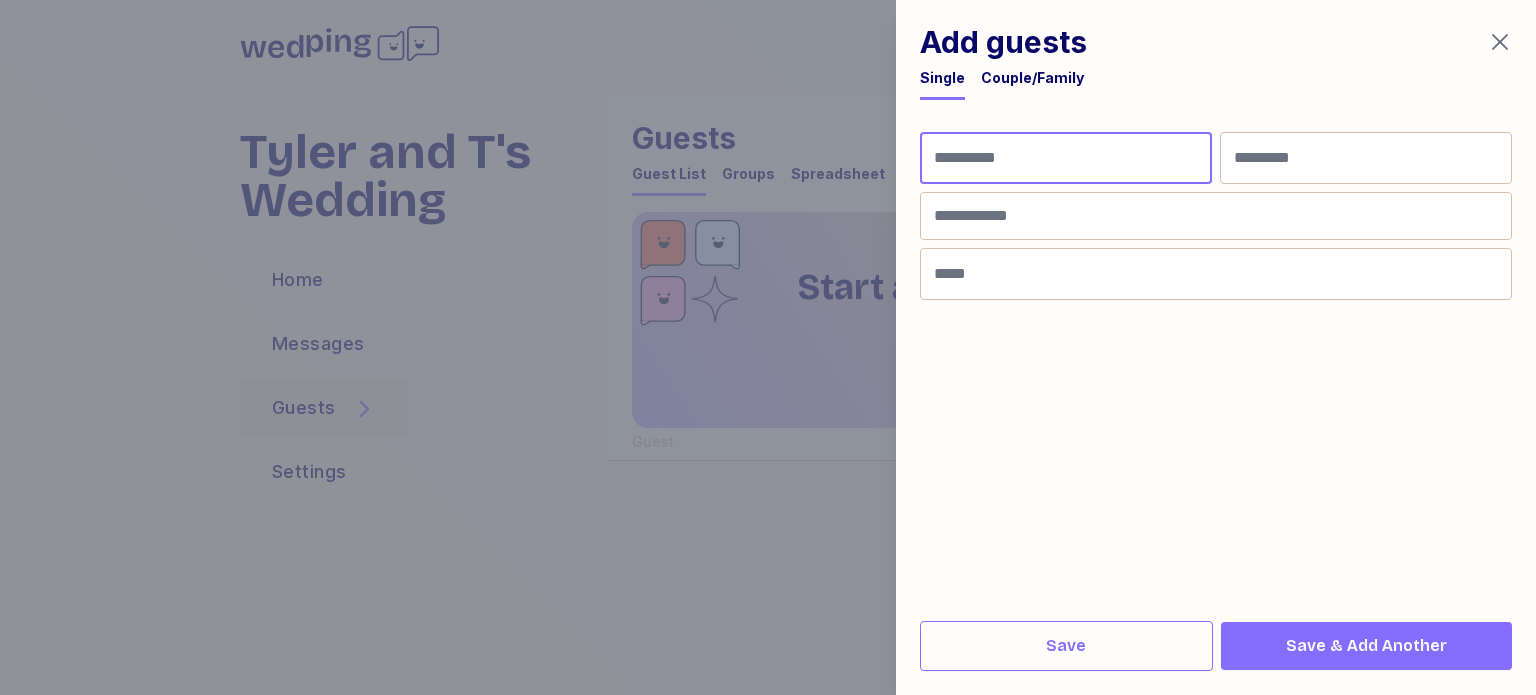 click at bounding box center (1066, 158) 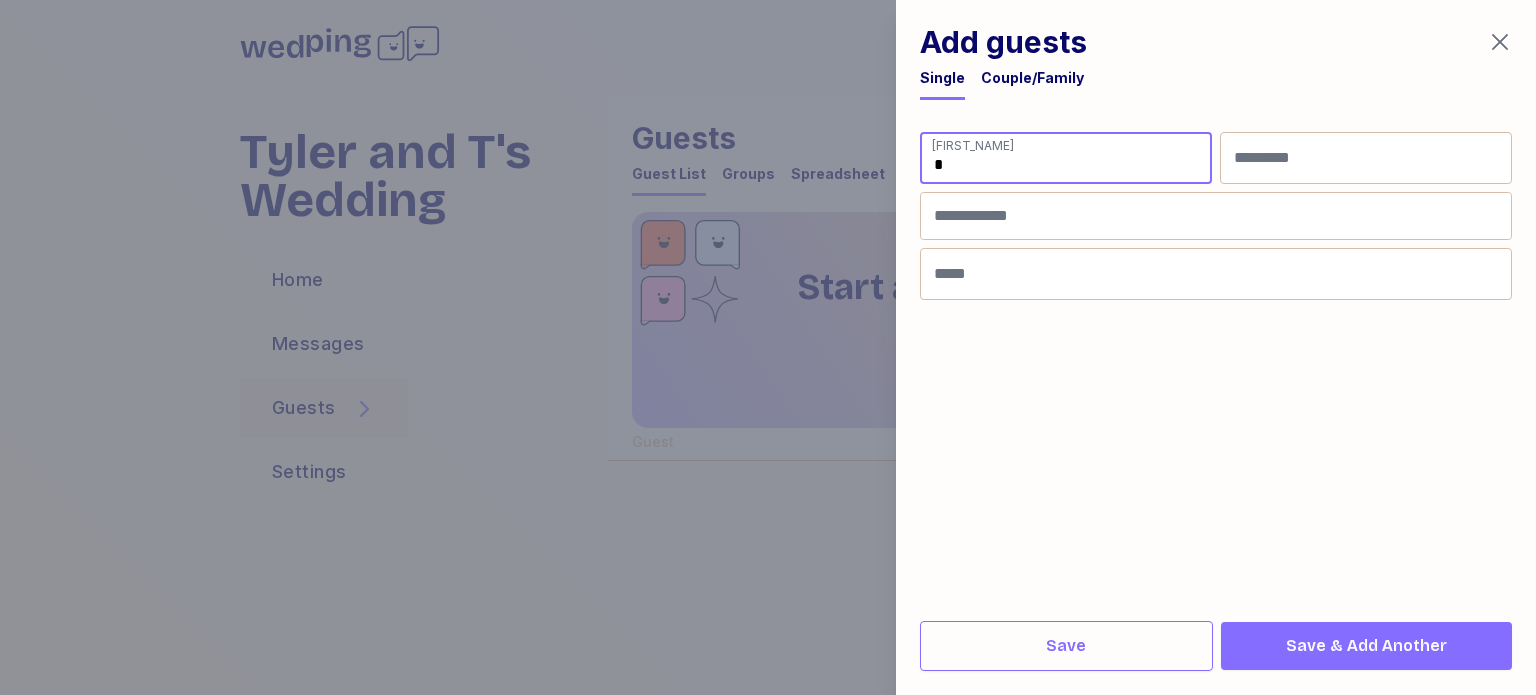 type on "*" 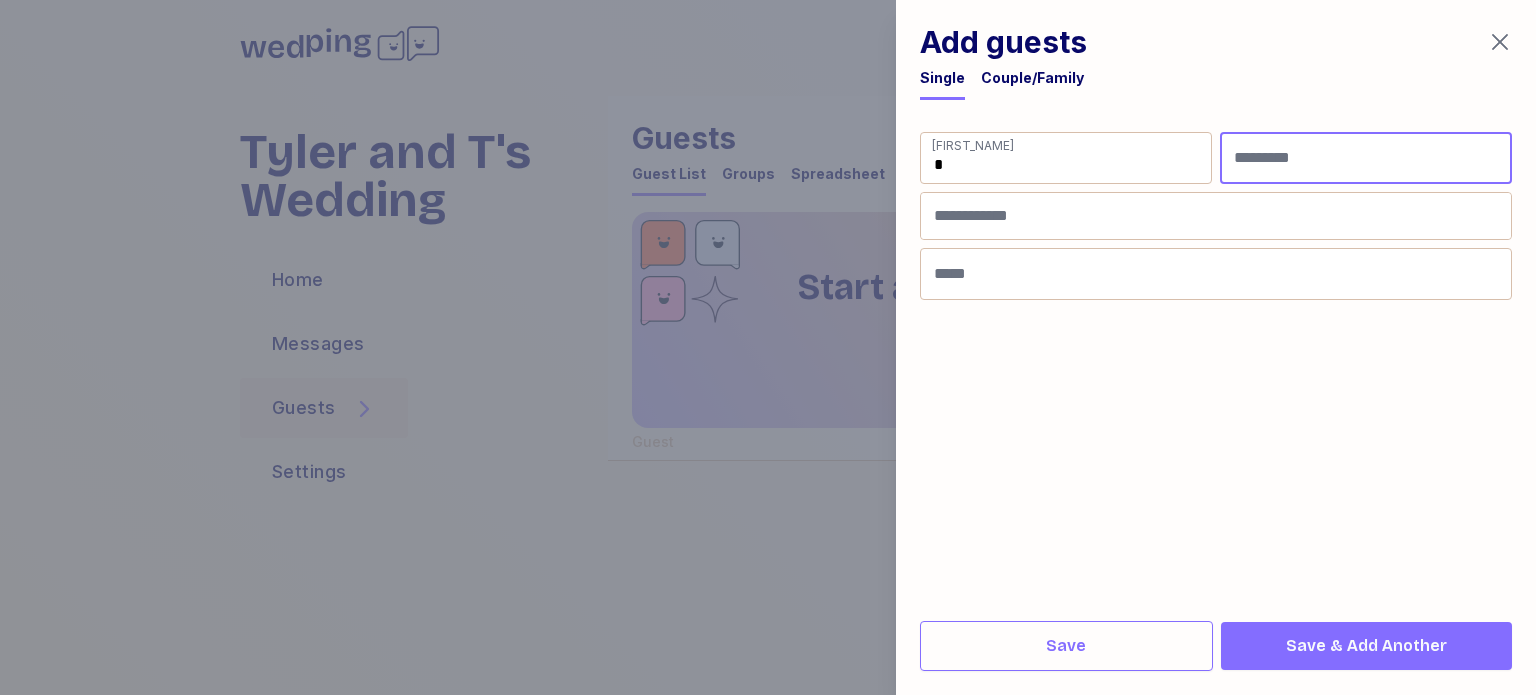 click at bounding box center (1366, 158) 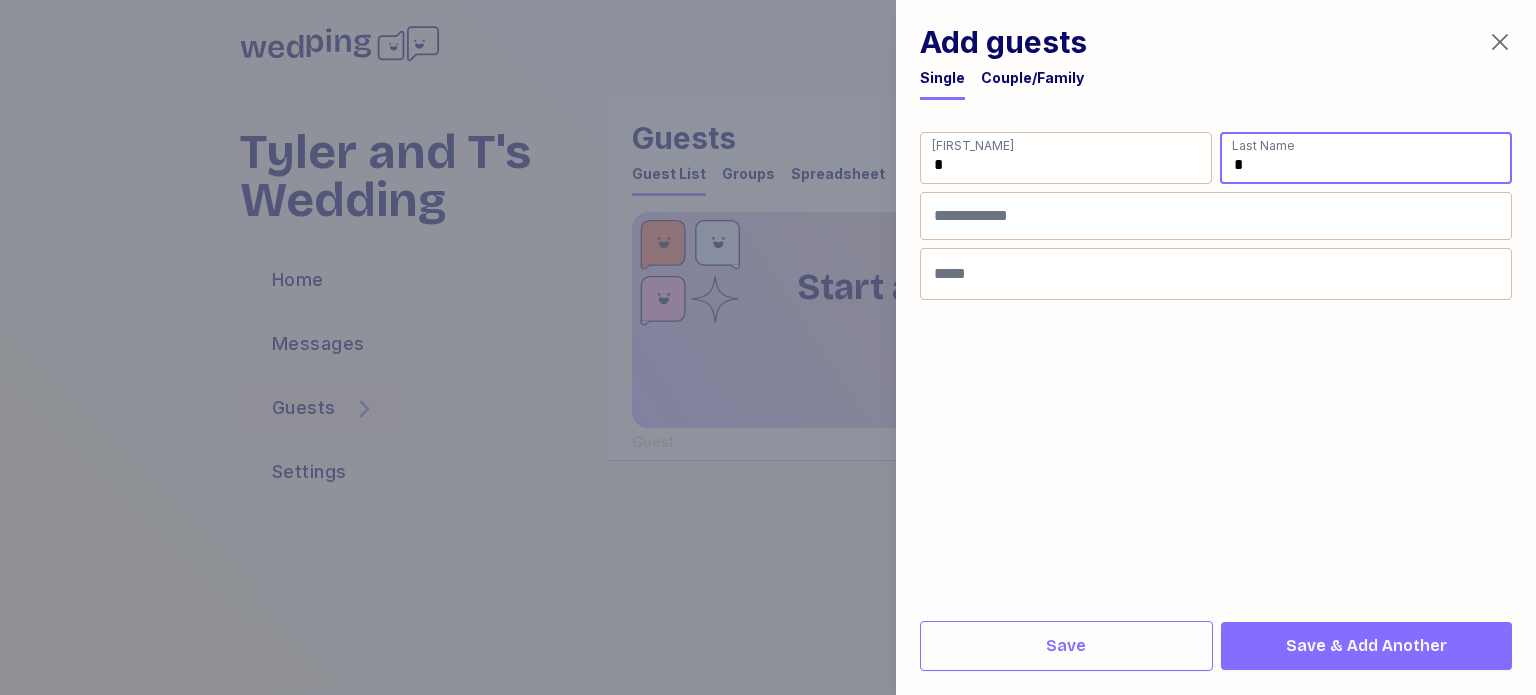 type on "*" 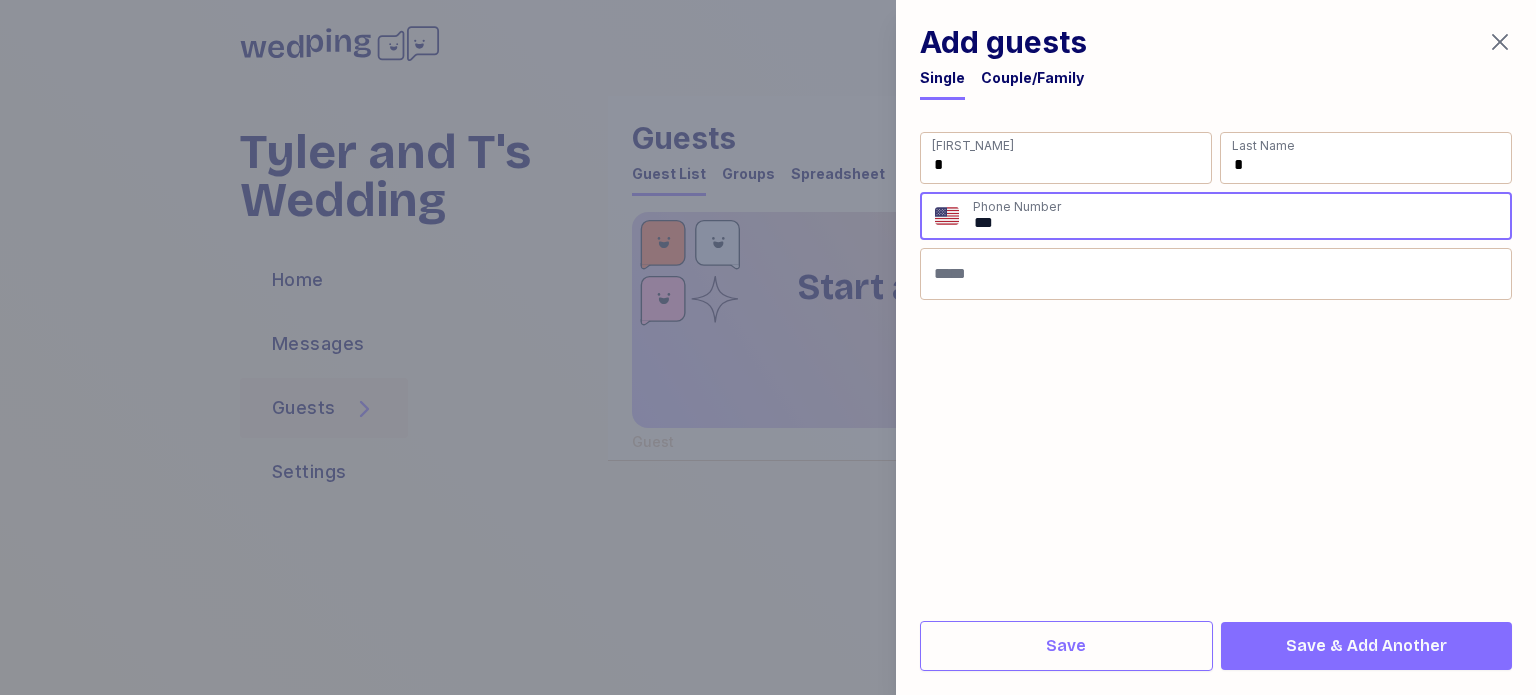click on "**" at bounding box center [1241, 216] 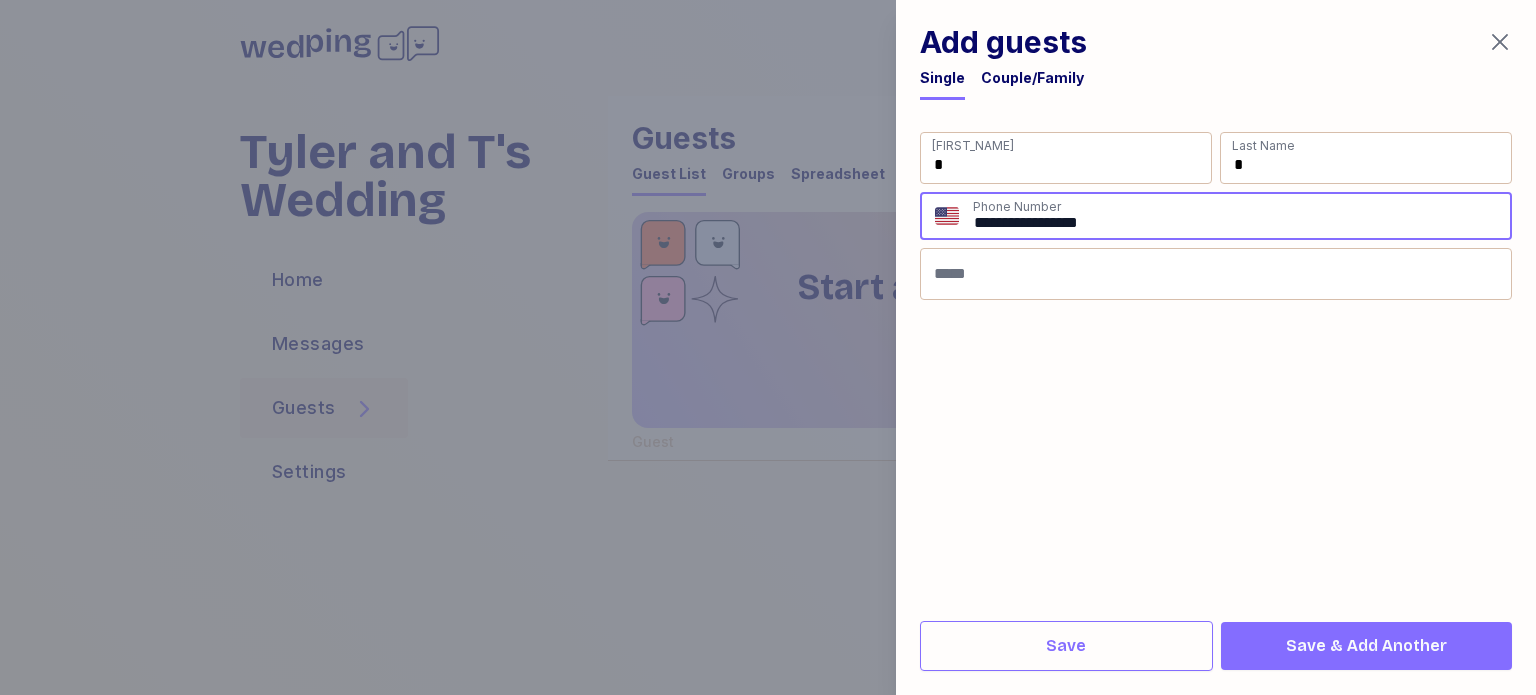 type on "**********" 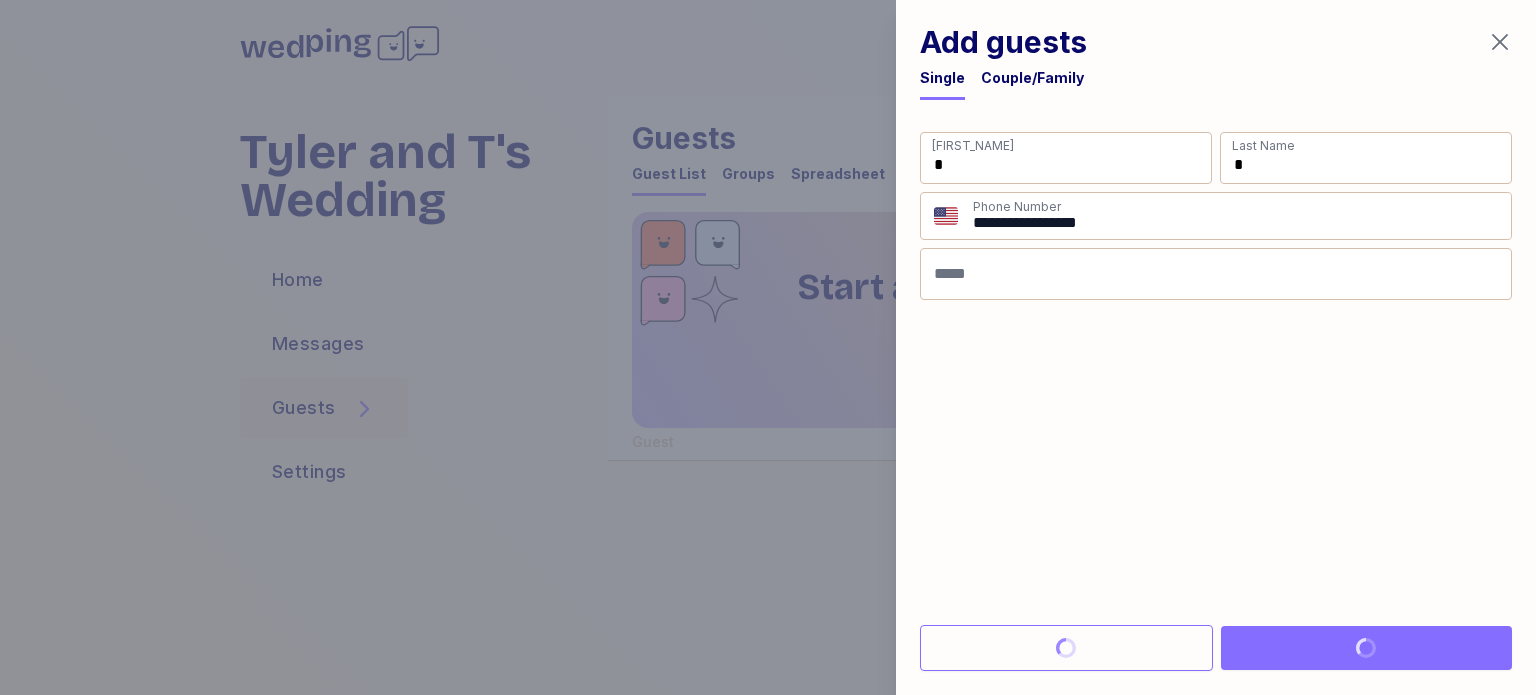 type 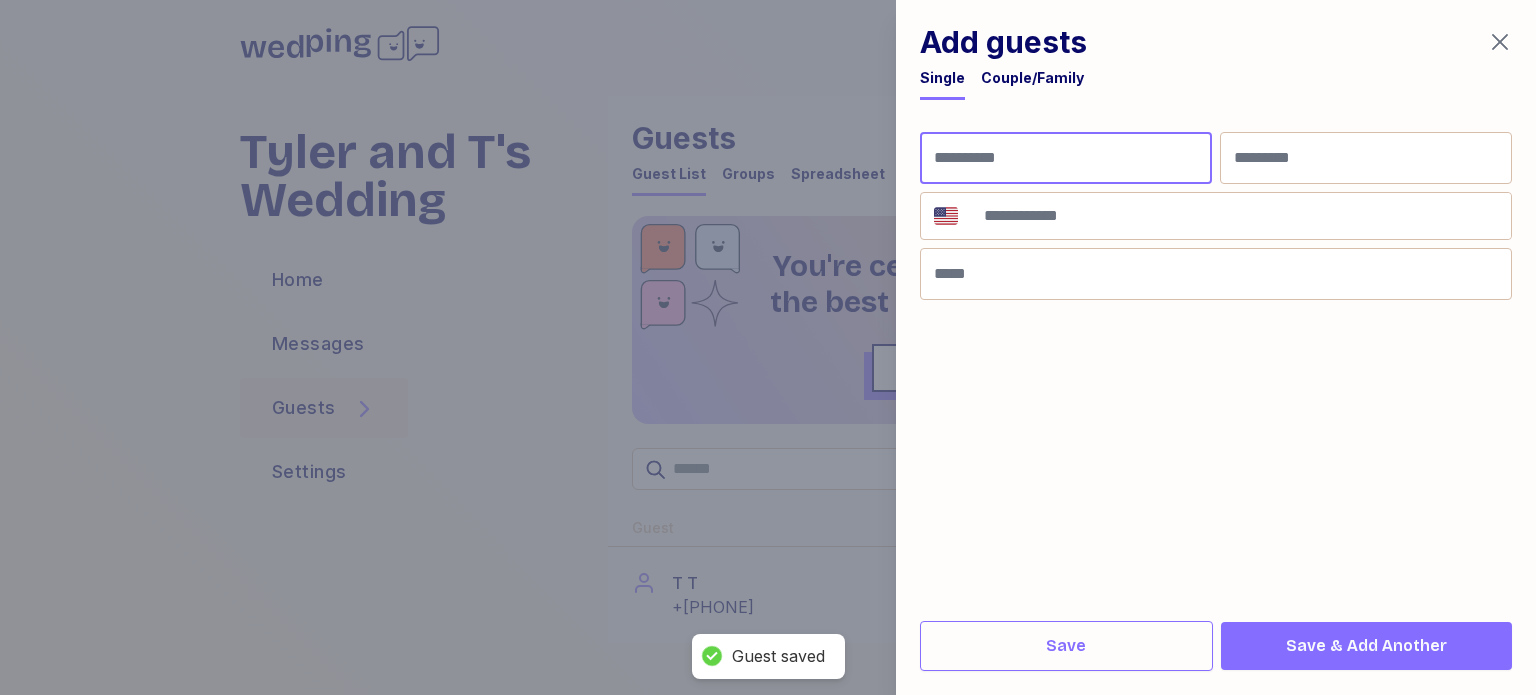 click at bounding box center [1066, 158] 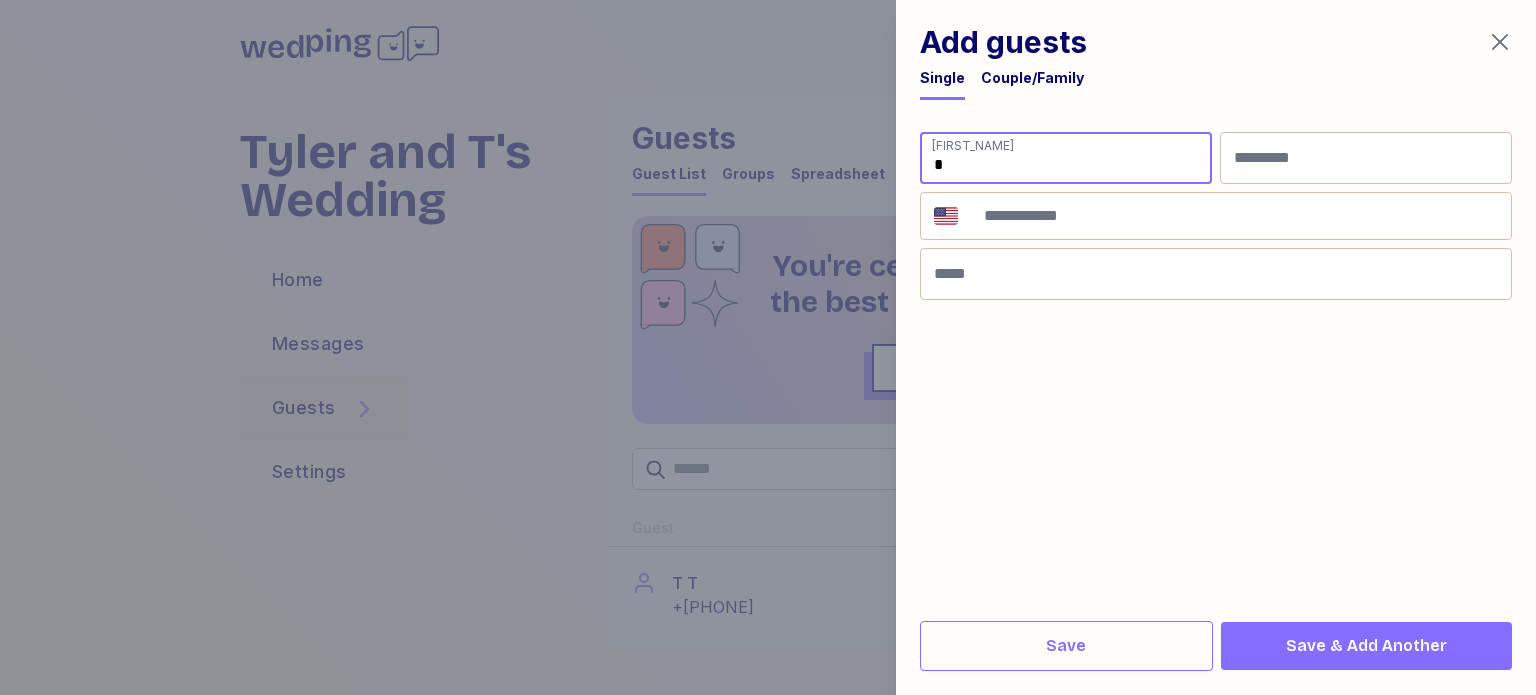 type on "*" 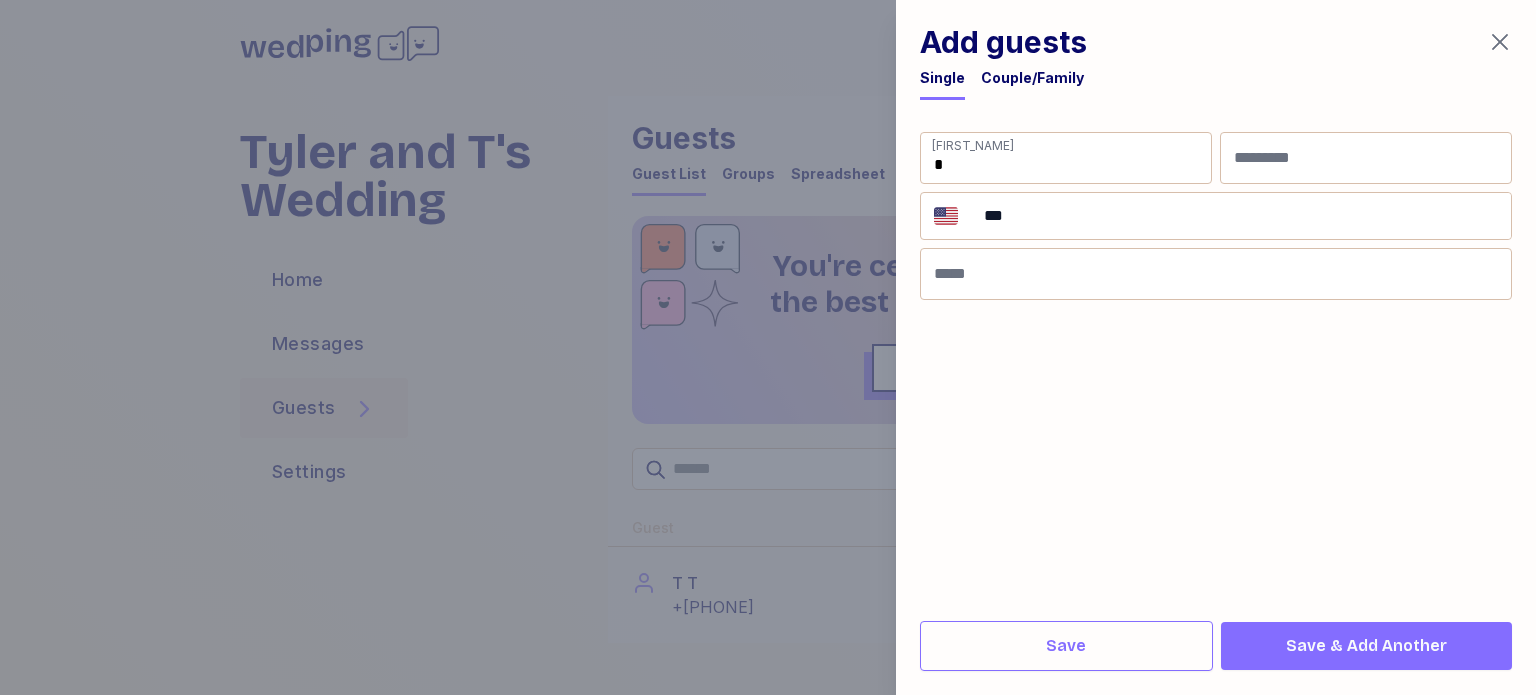 click on "**" at bounding box center (1241, 216) 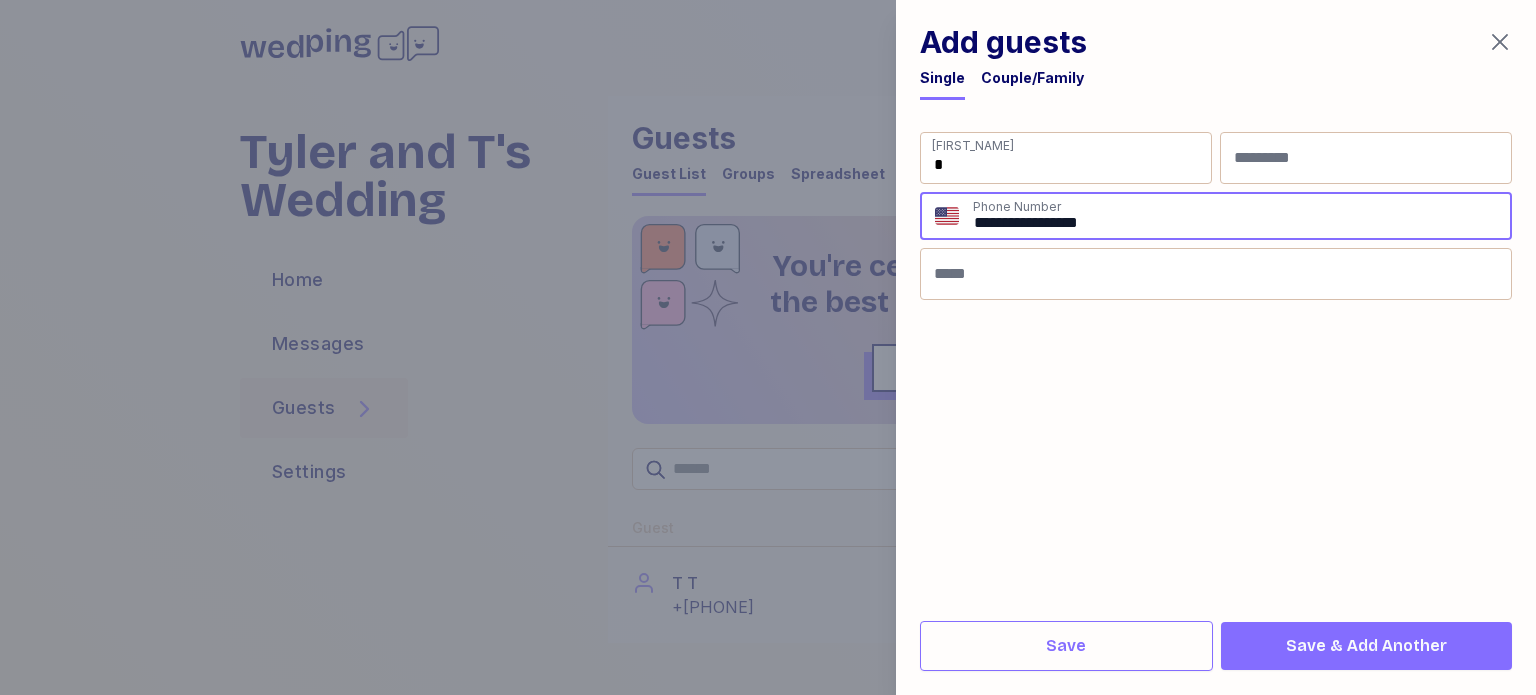 type on "**********" 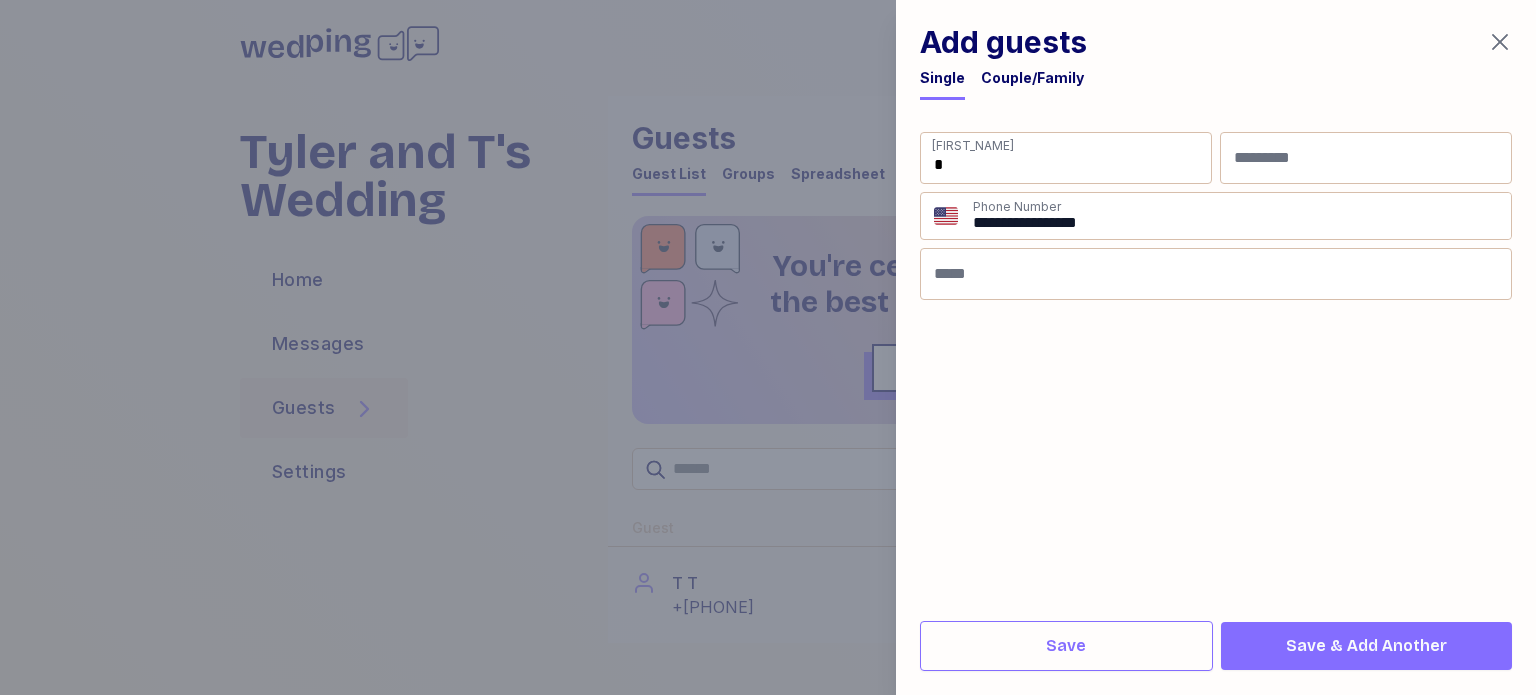 click on "Save & Add Another" at bounding box center (1366, 646) 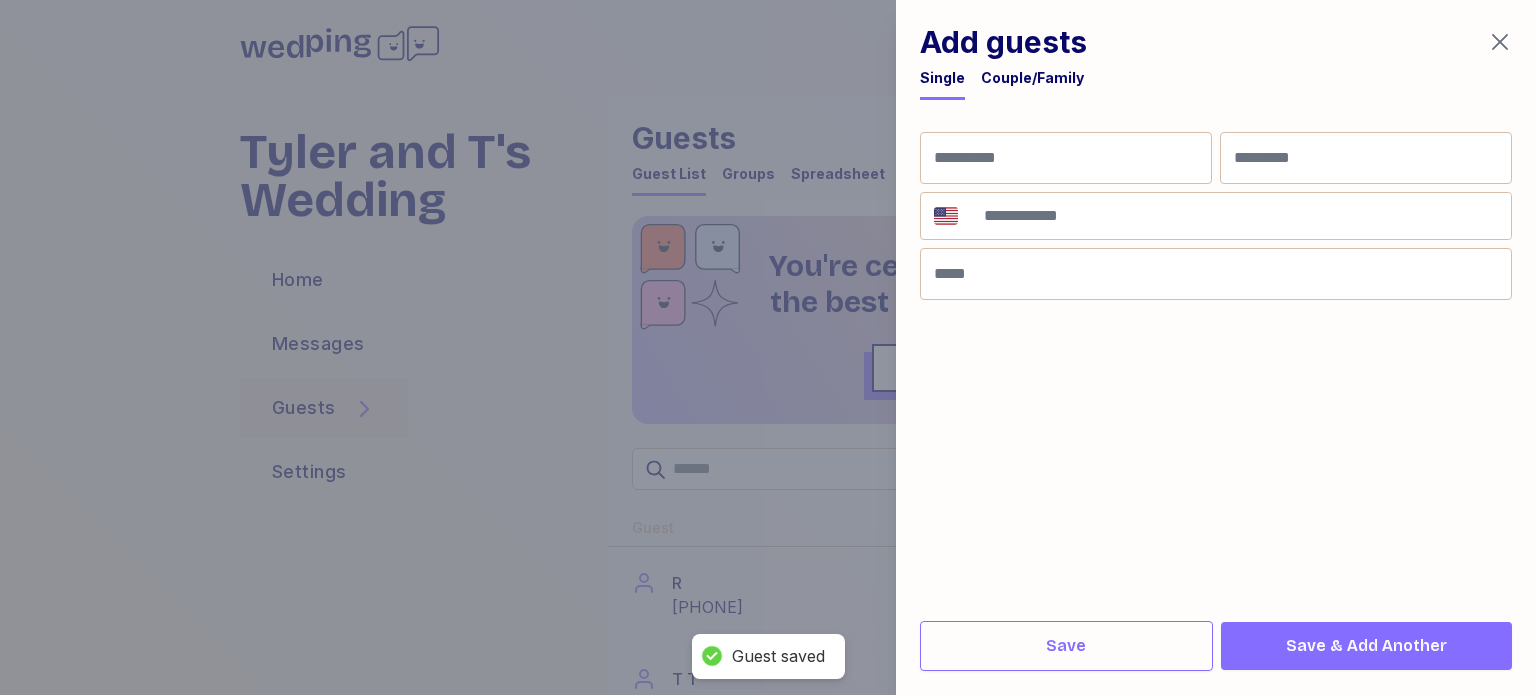 click 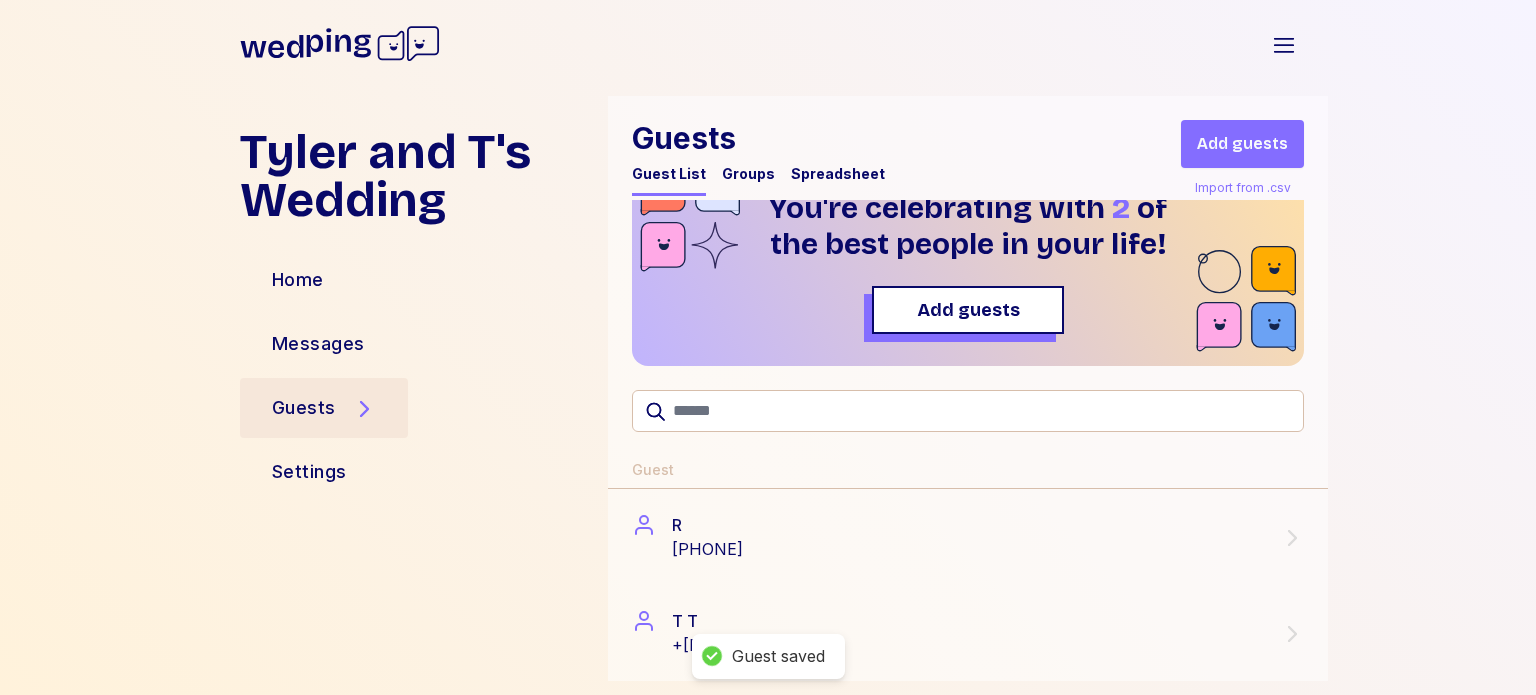 scroll, scrollTop: 91, scrollLeft: 0, axis: vertical 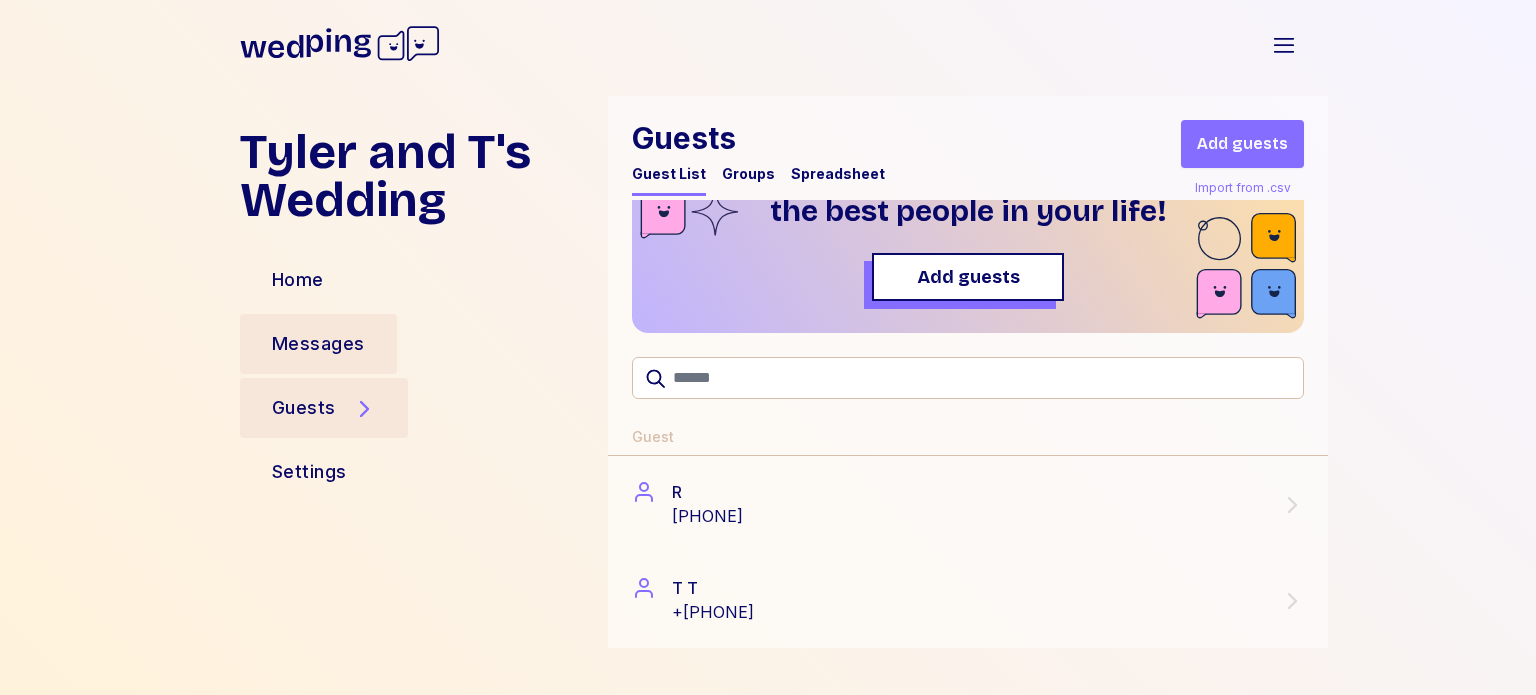 click on "Messages" at bounding box center [318, 344] 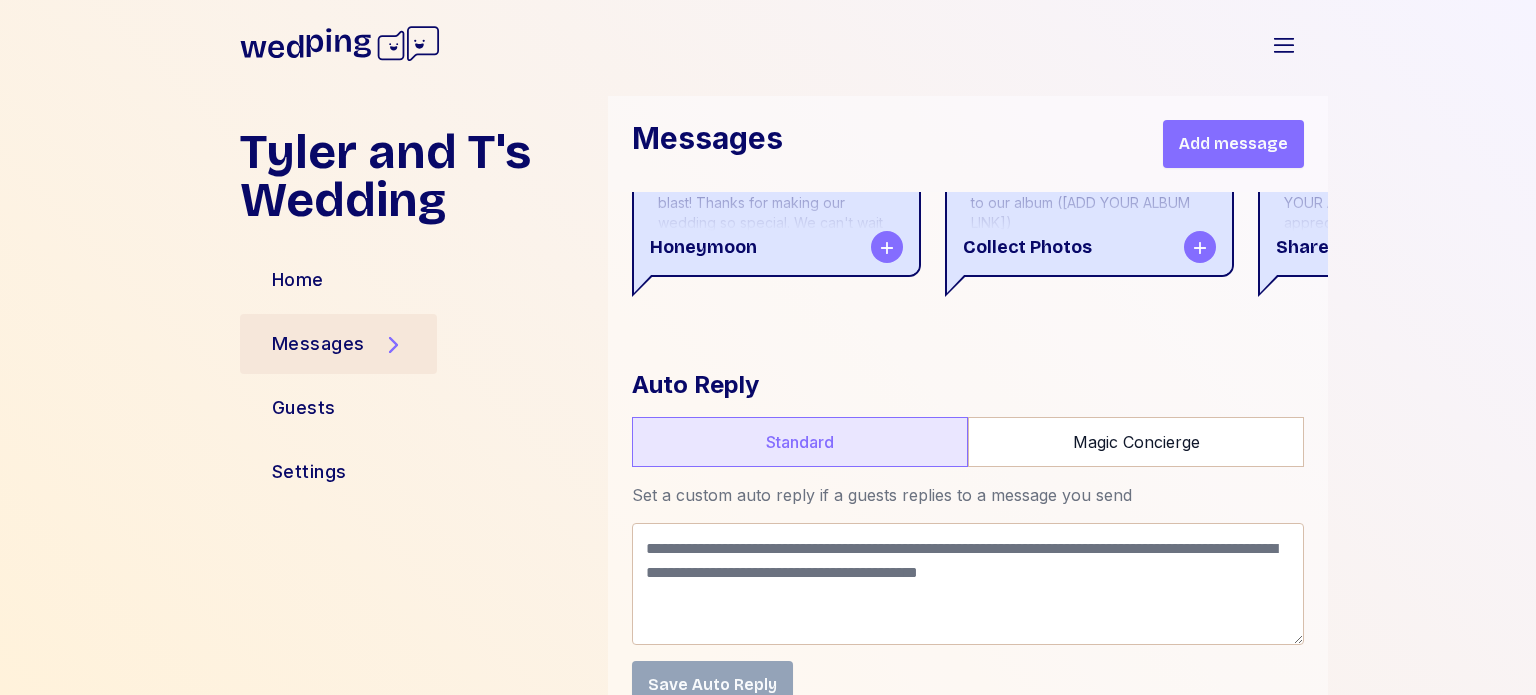 scroll, scrollTop: 4228, scrollLeft: 0, axis: vertical 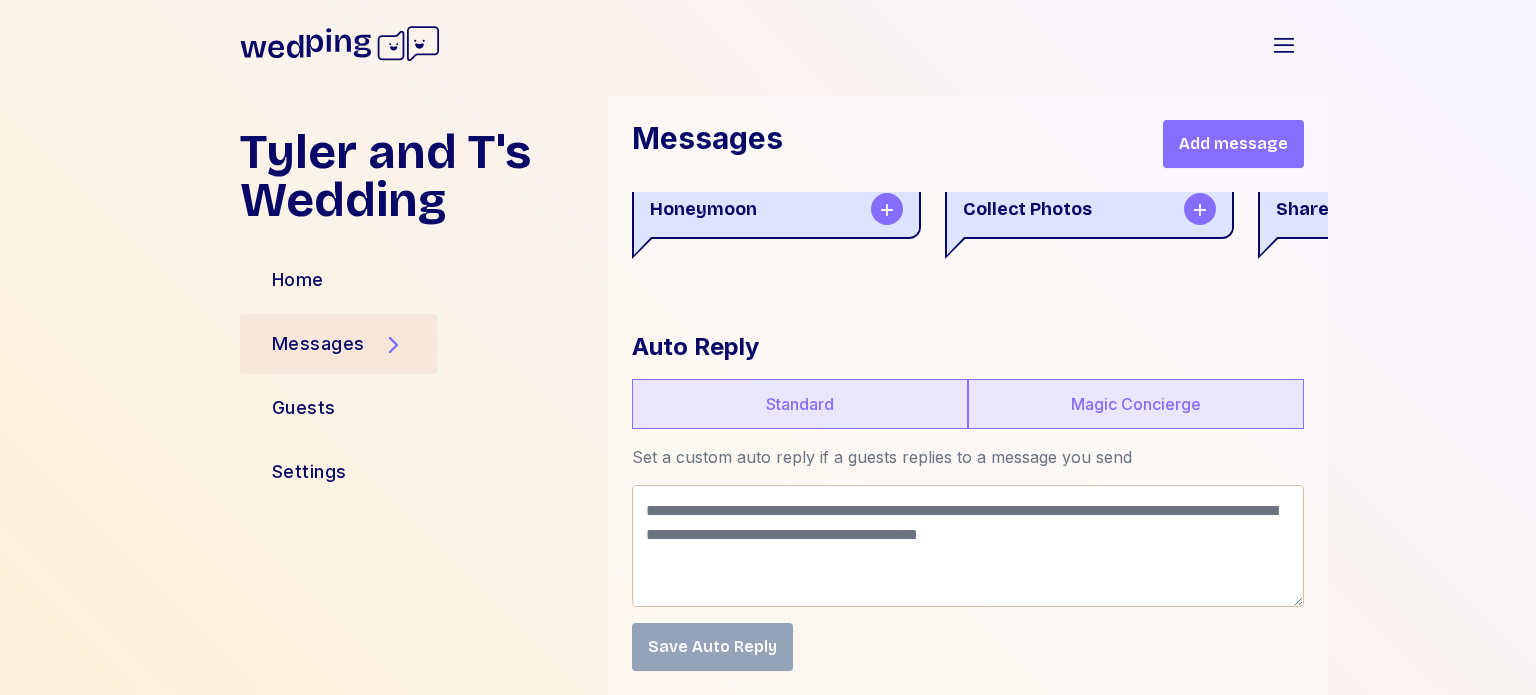 click on "Magic Concierge" at bounding box center [1136, 404] 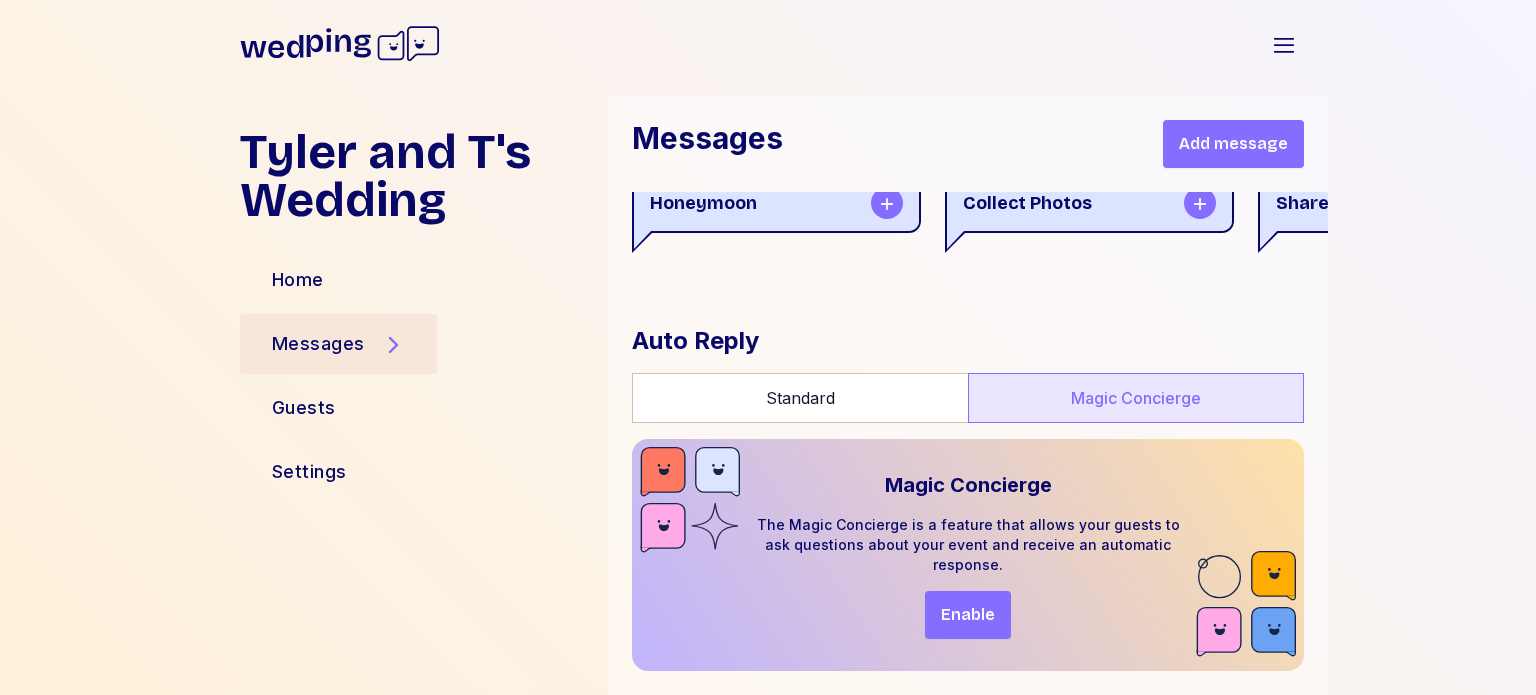 scroll, scrollTop: 4234, scrollLeft: 0, axis: vertical 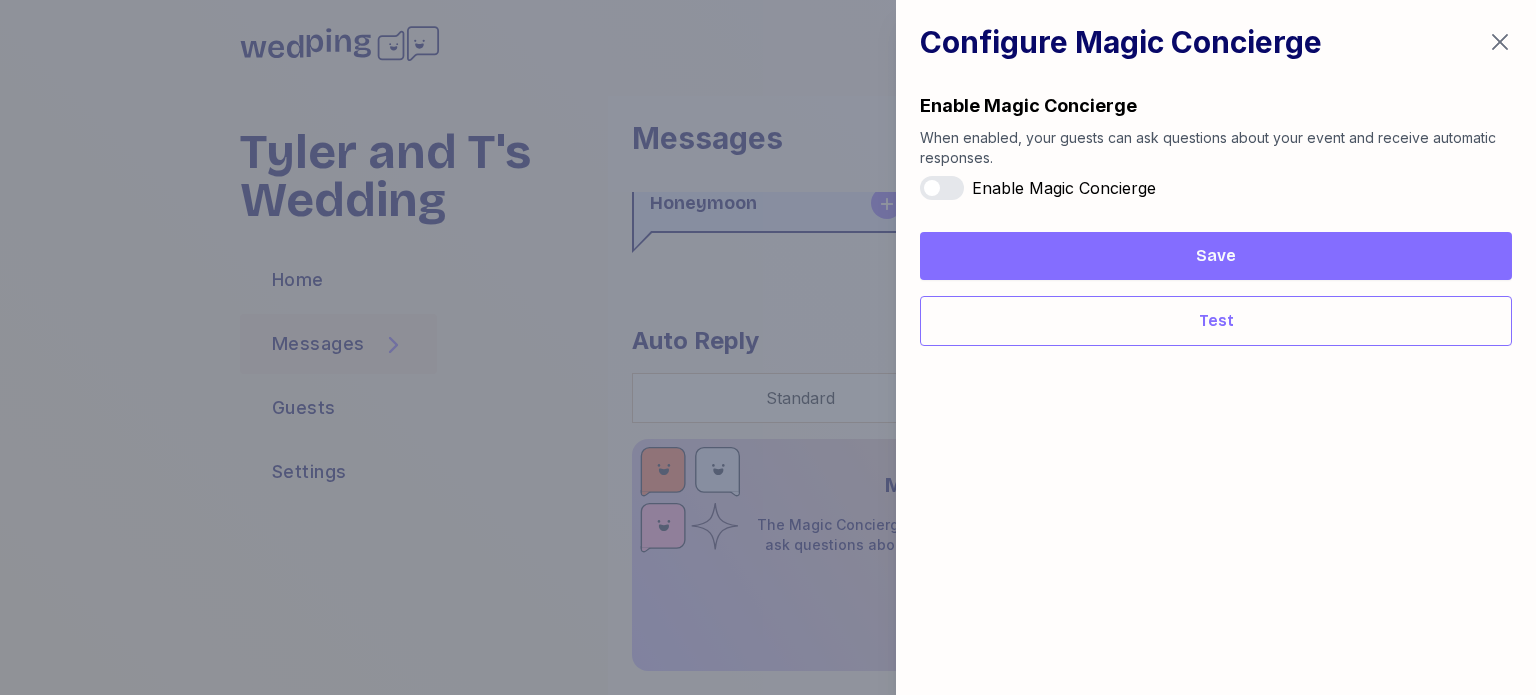 click on "Enable Magic Concierge" at bounding box center [942, 188] 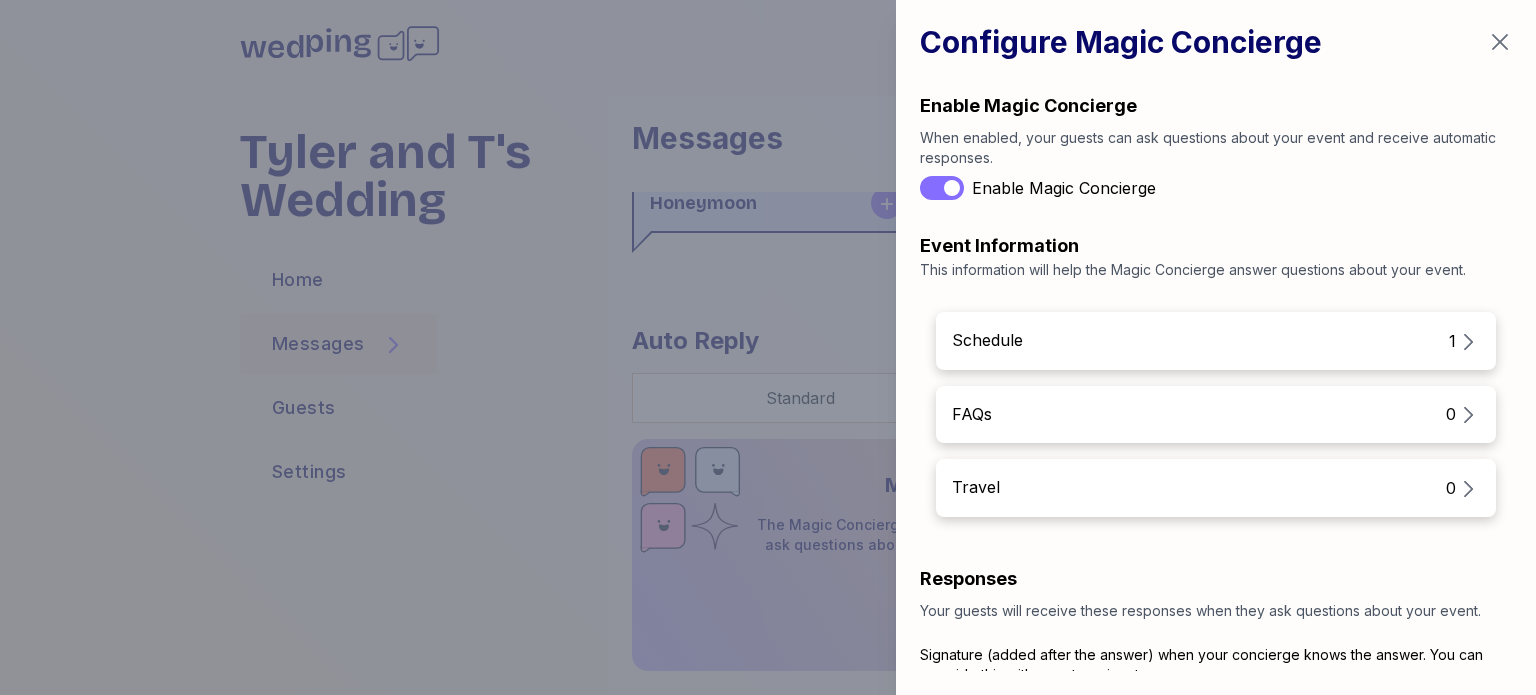 click on "Schedule 1" at bounding box center [1216, 341] 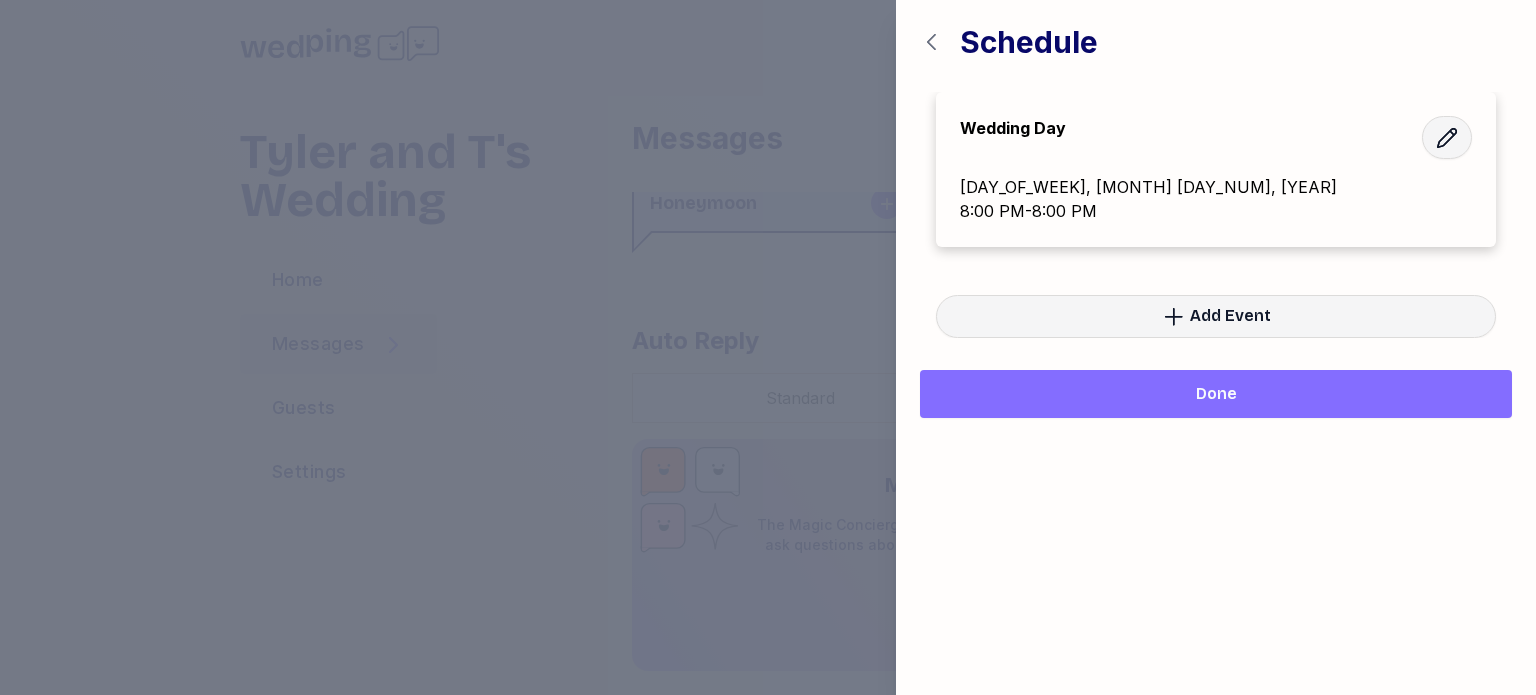 click 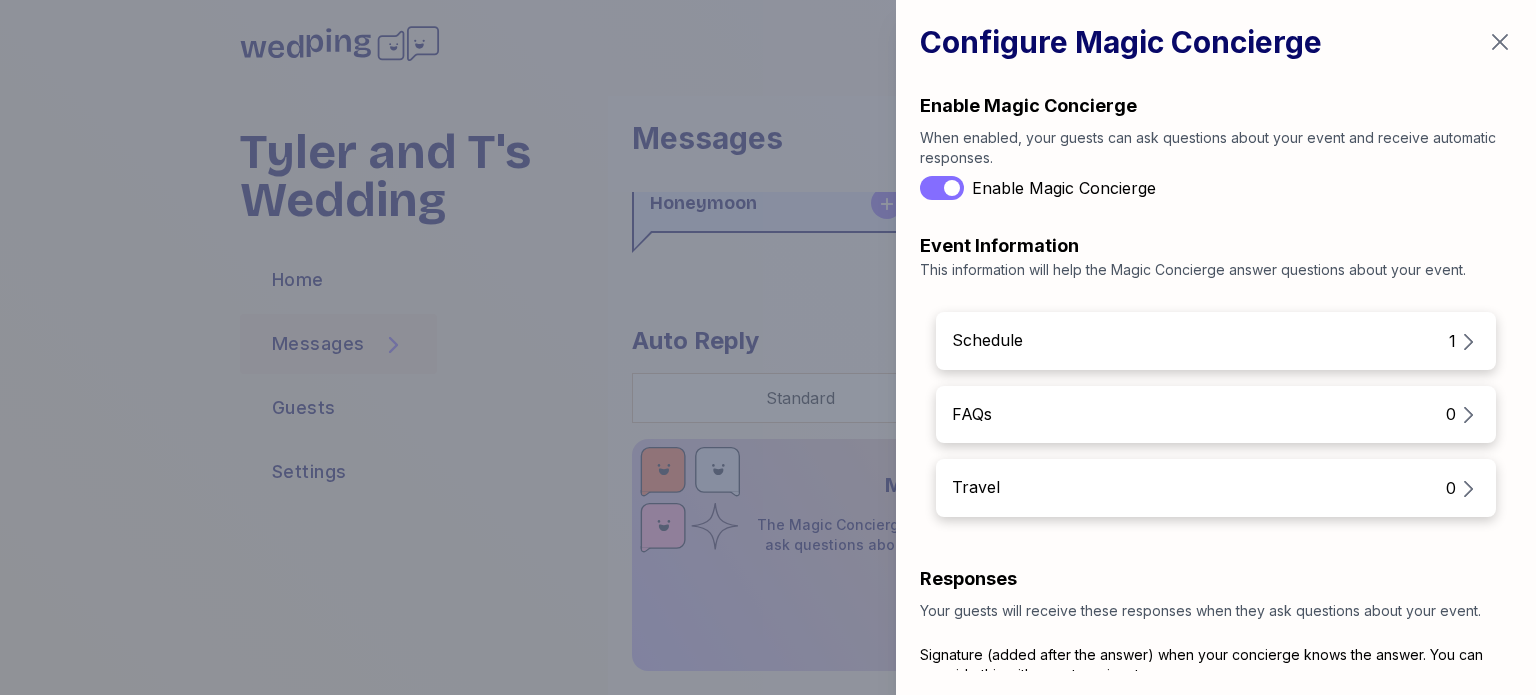 click on "FAQs 0" at bounding box center [1216, 415] 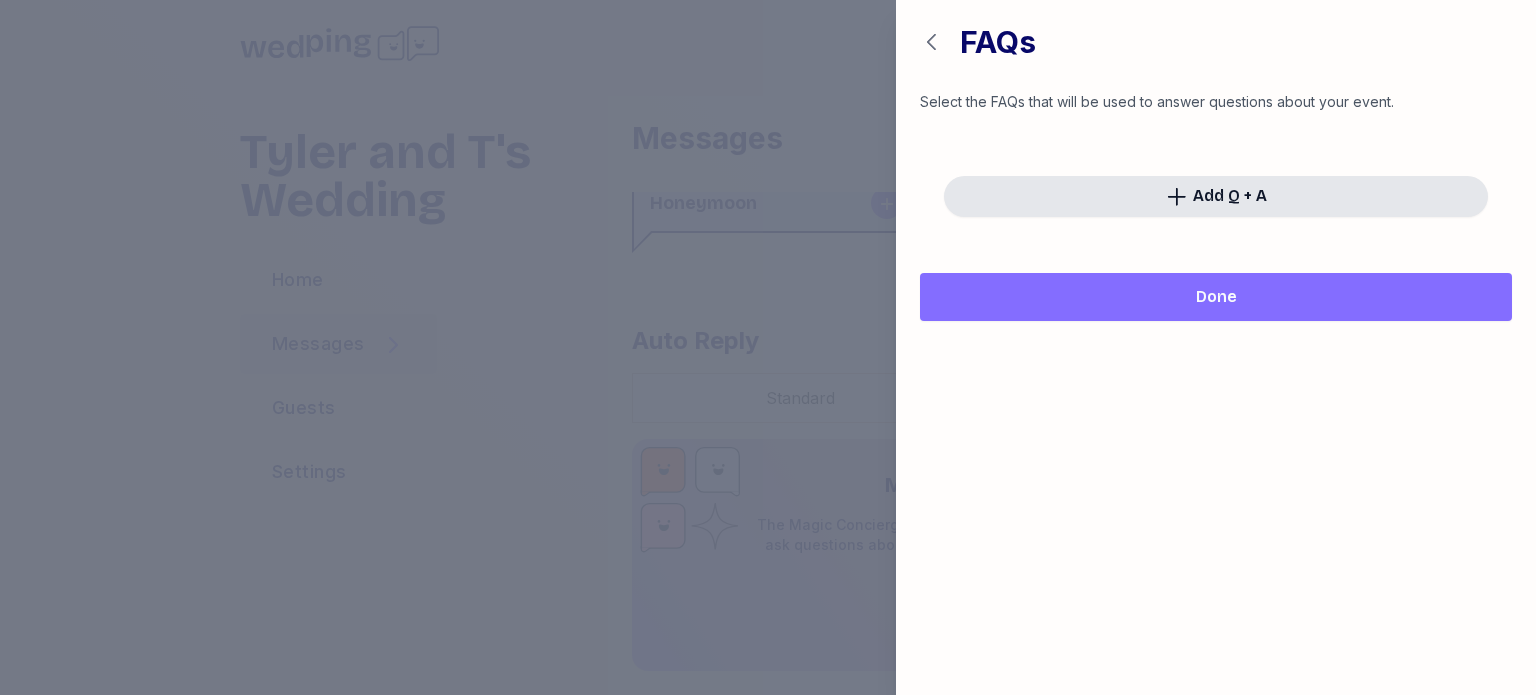 click 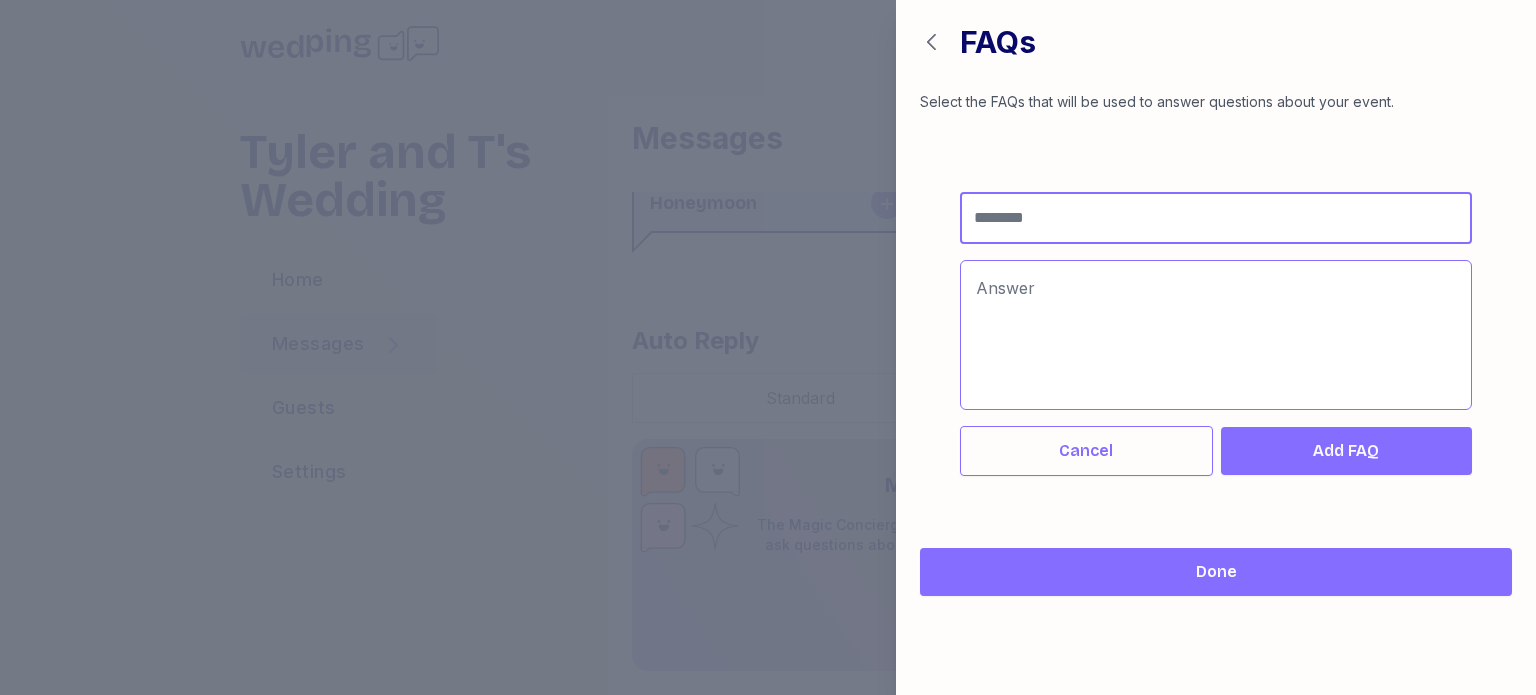click at bounding box center (1216, 218) 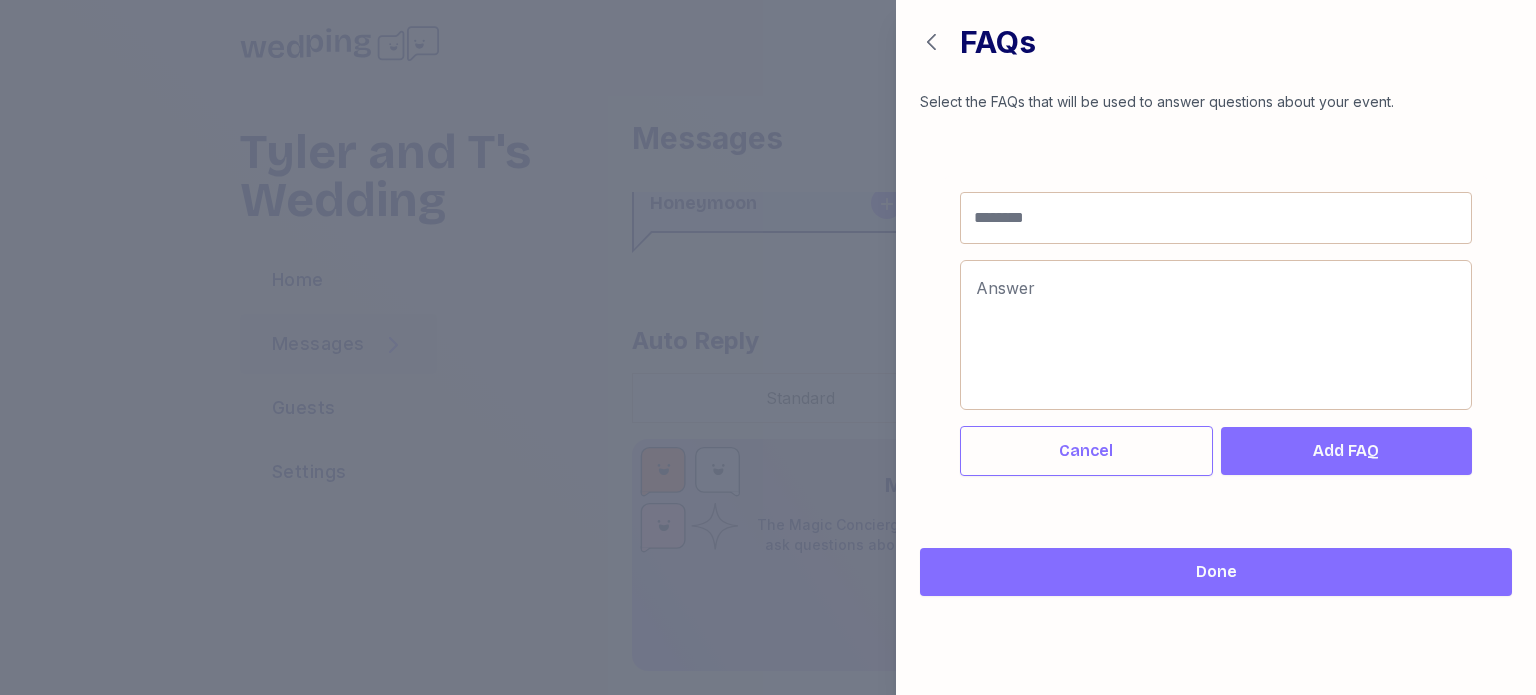 click 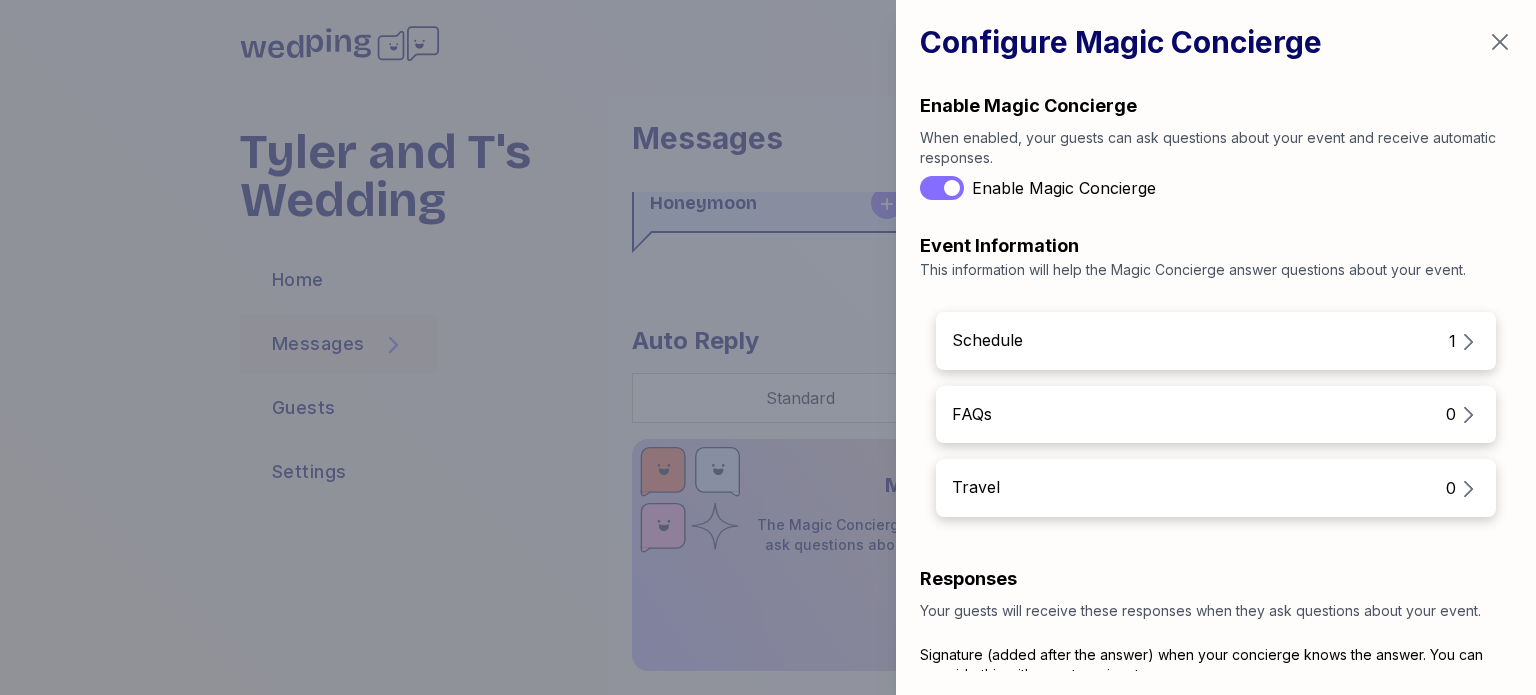 click on "Travel 0" at bounding box center (1216, 488) 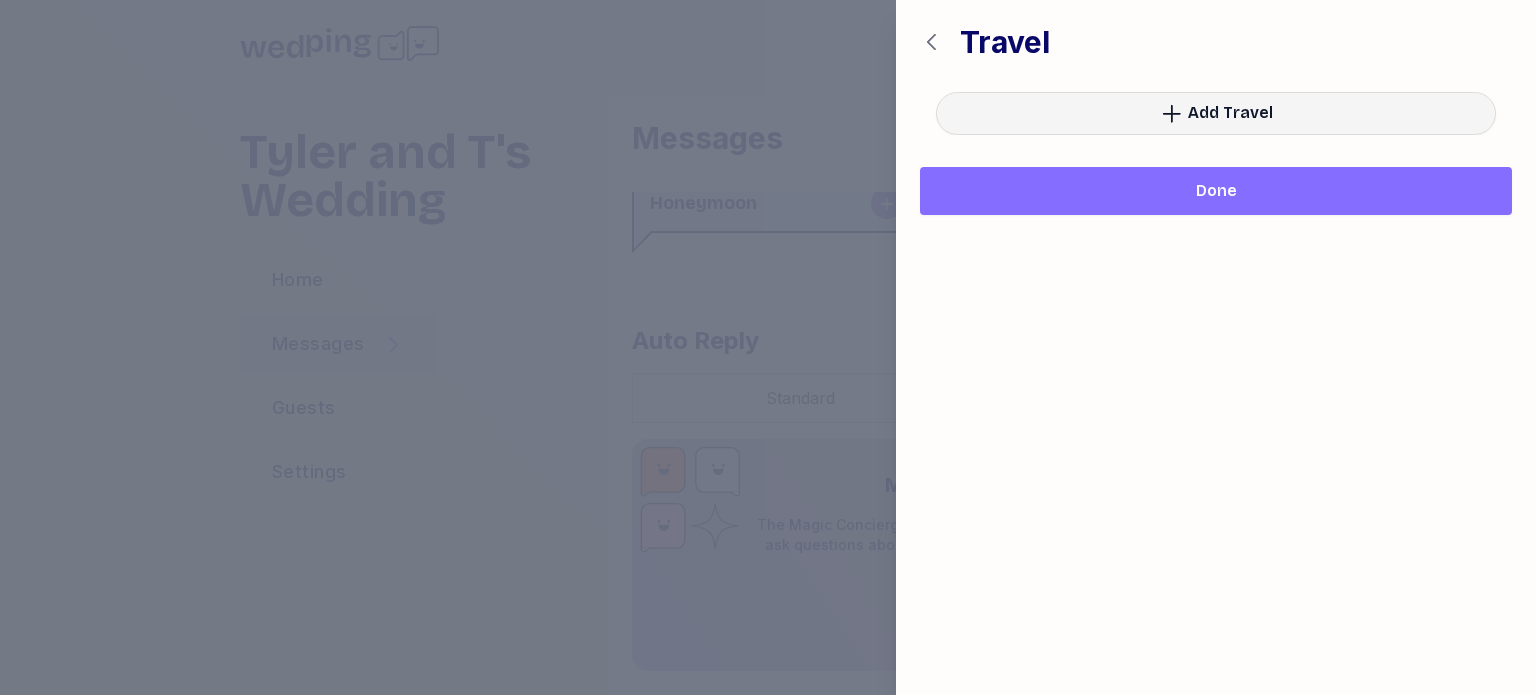 click 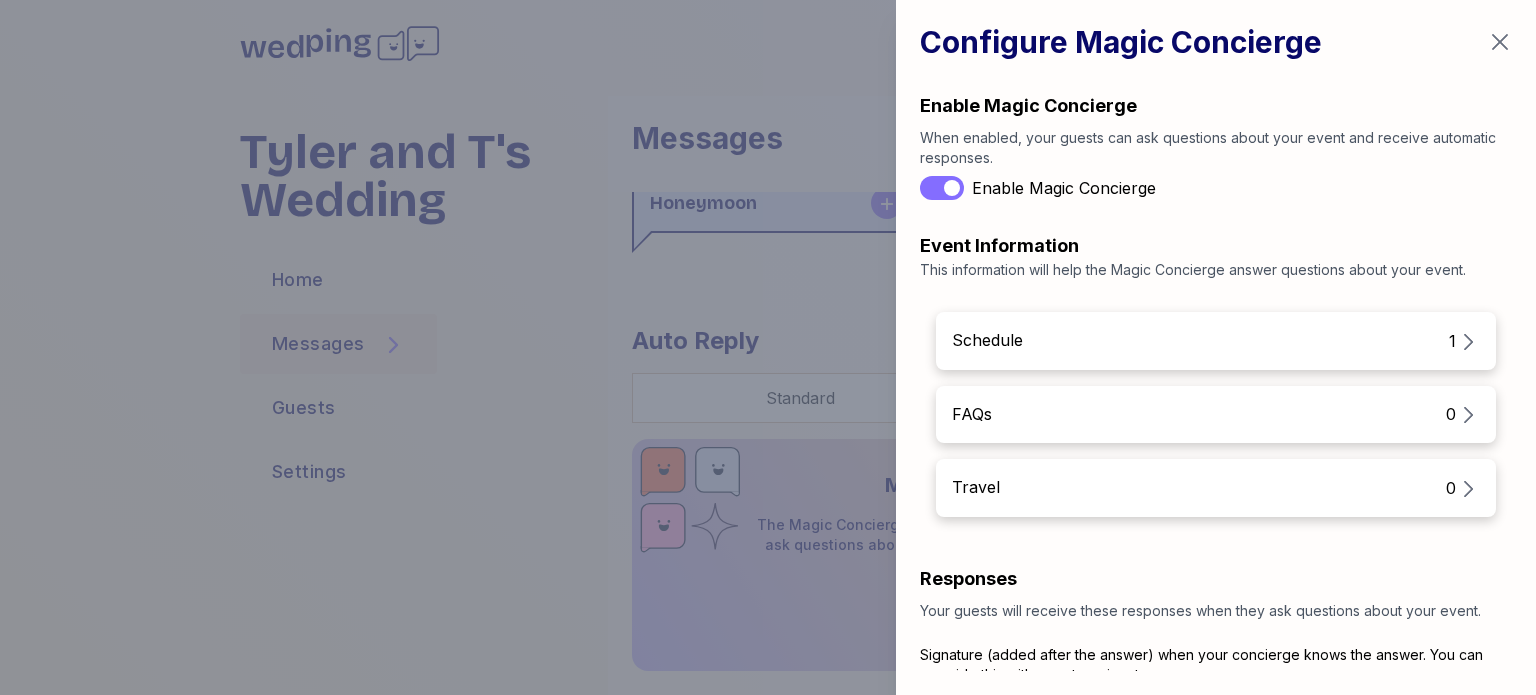 click 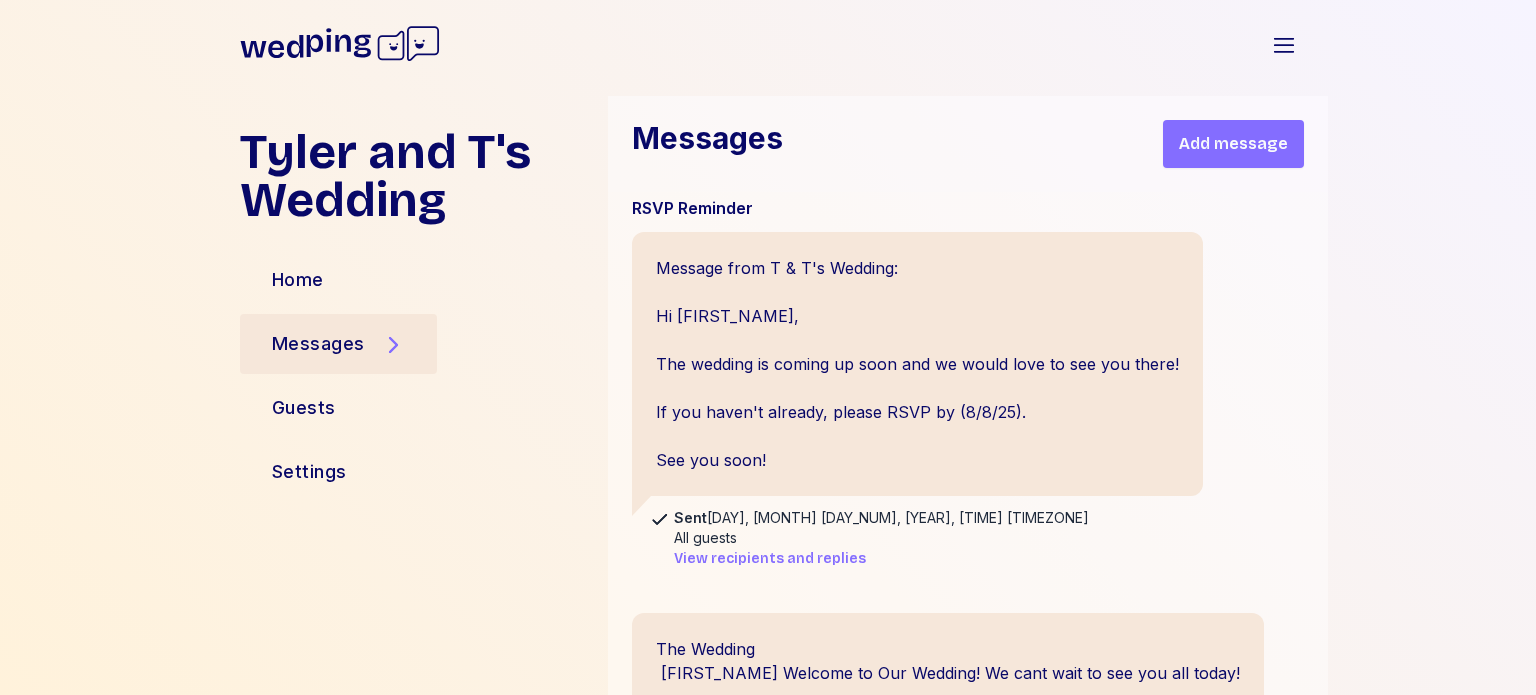 scroll, scrollTop: 0, scrollLeft: 0, axis: both 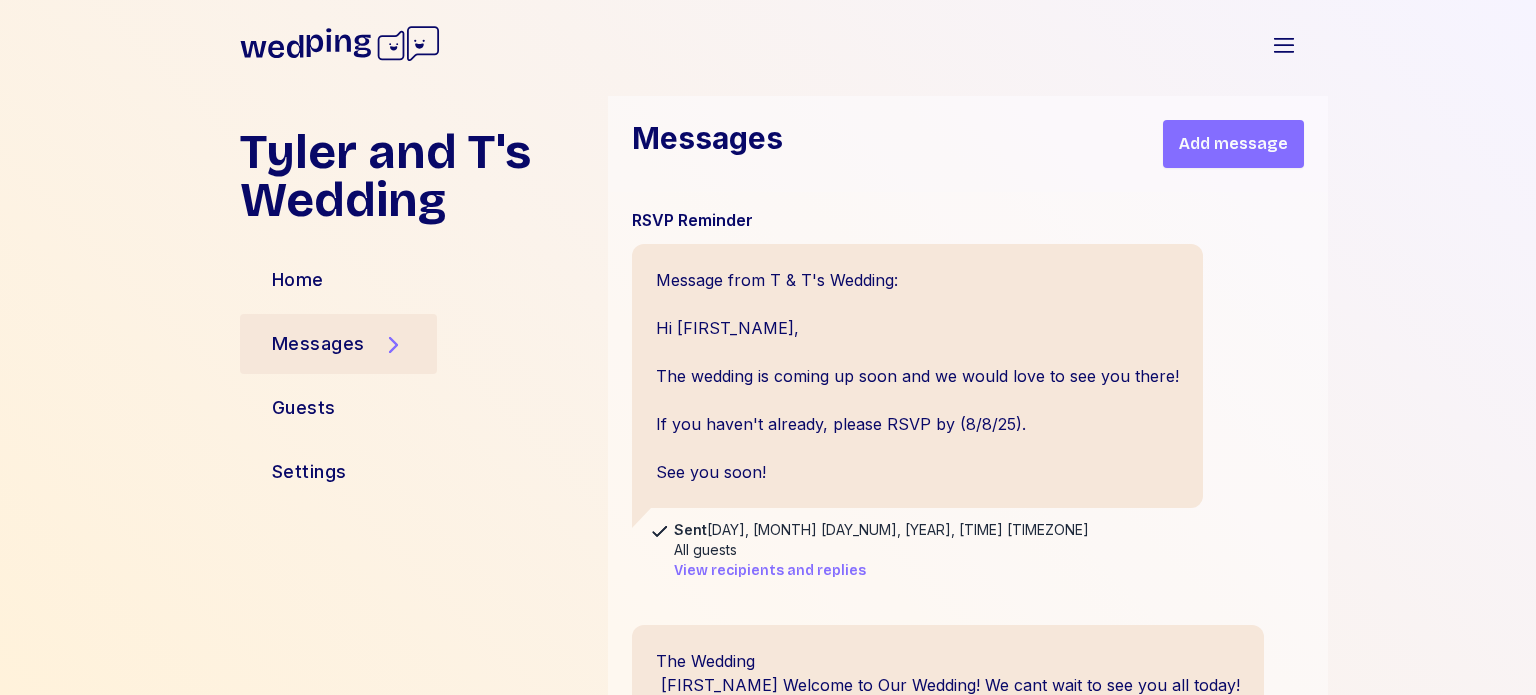 click on "Add message" at bounding box center [1233, 144] 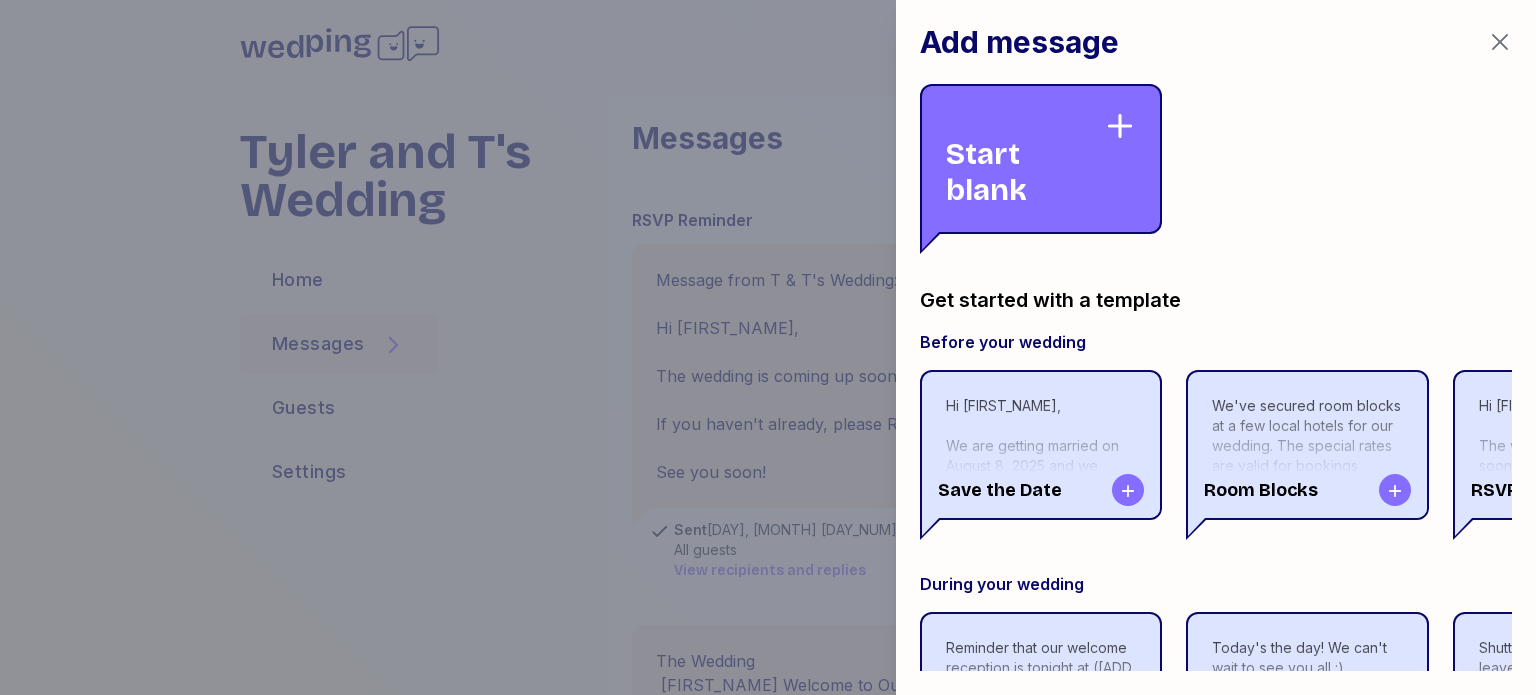 click on "Start blank" at bounding box center [1025, 159] 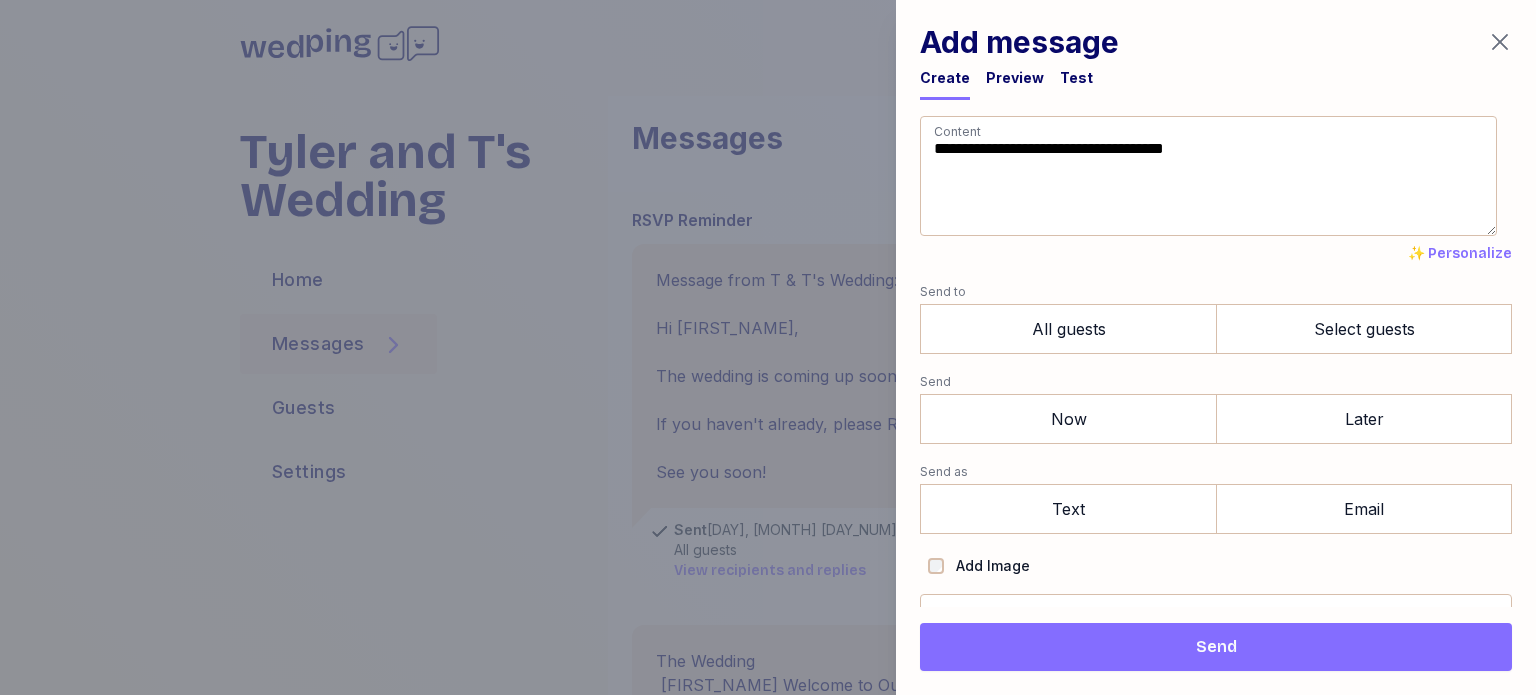 drag, startPoint x: 1131, startPoint y: 185, endPoint x: 892, endPoint y: 146, distance: 242.1611 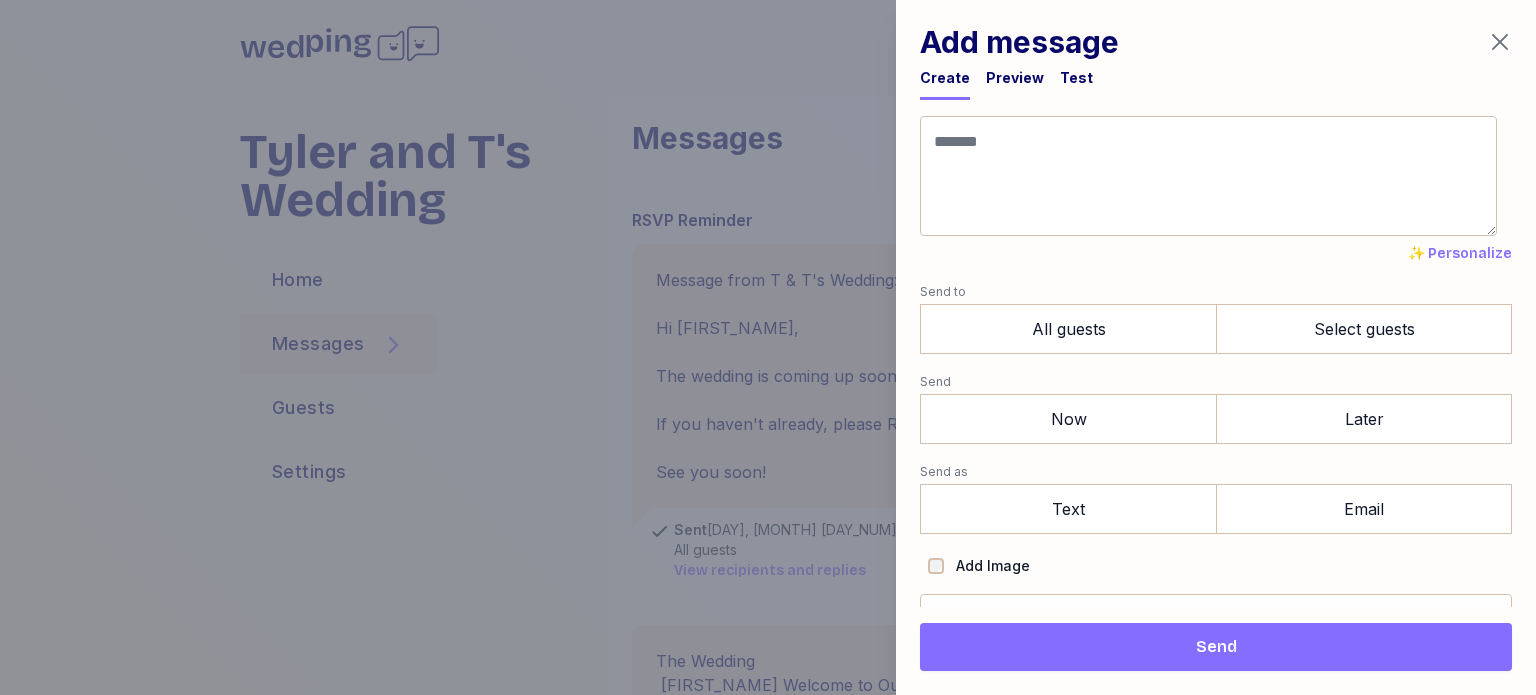 click at bounding box center (1208, 176) 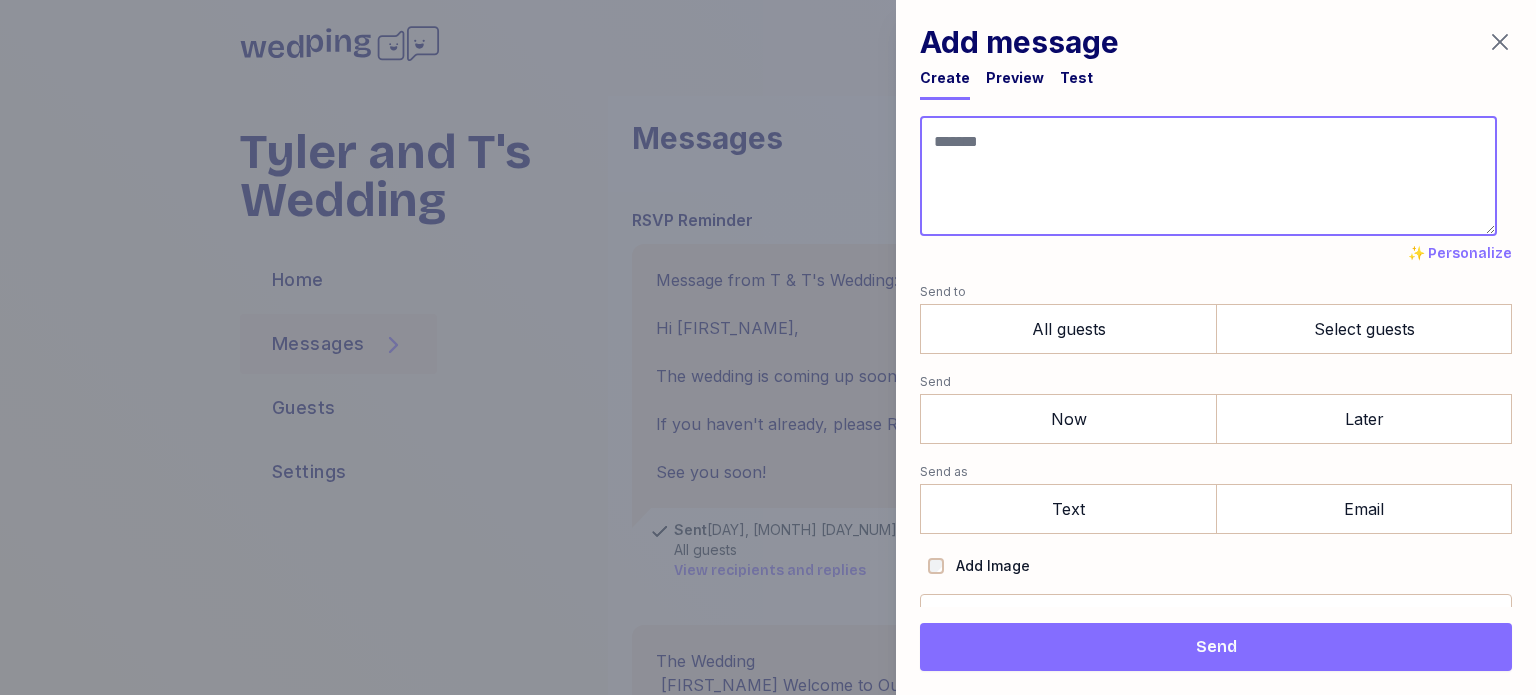 click at bounding box center [1208, 176] 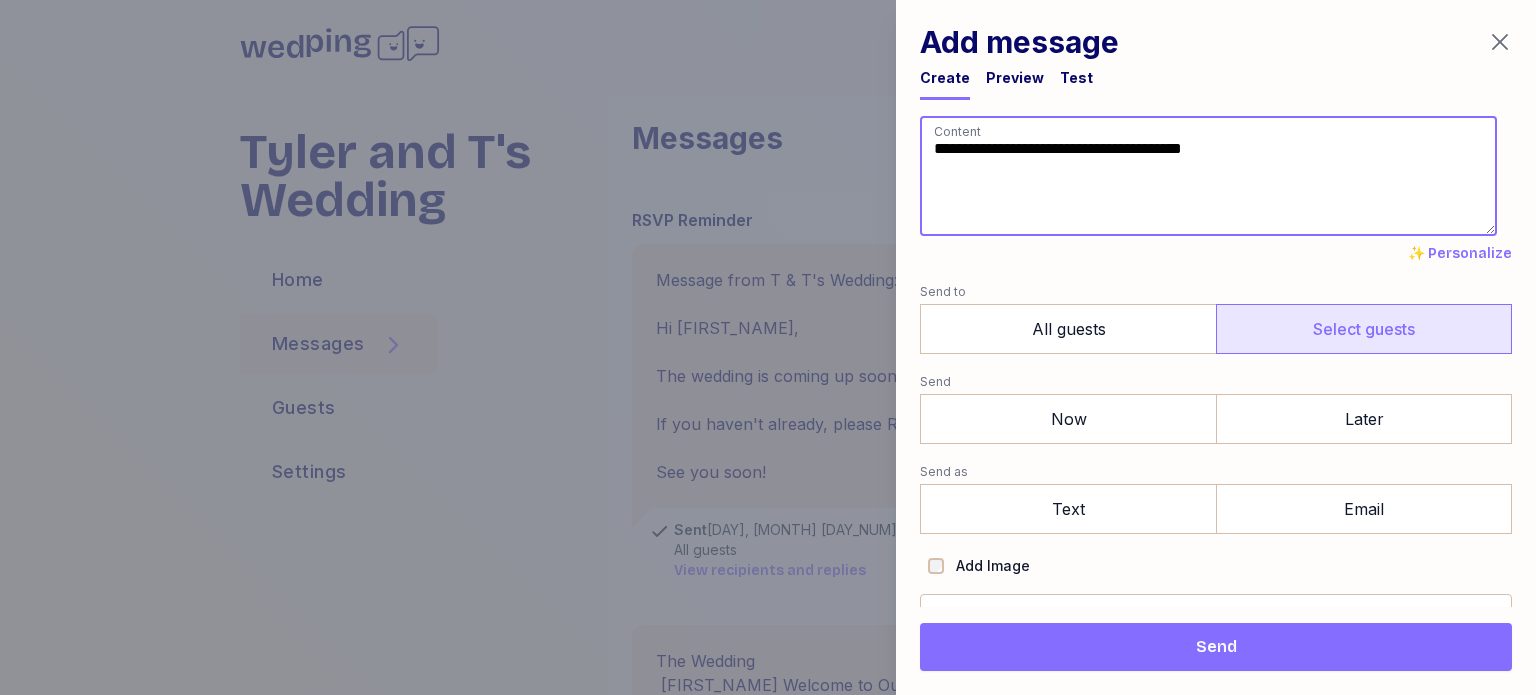 type on "**********" 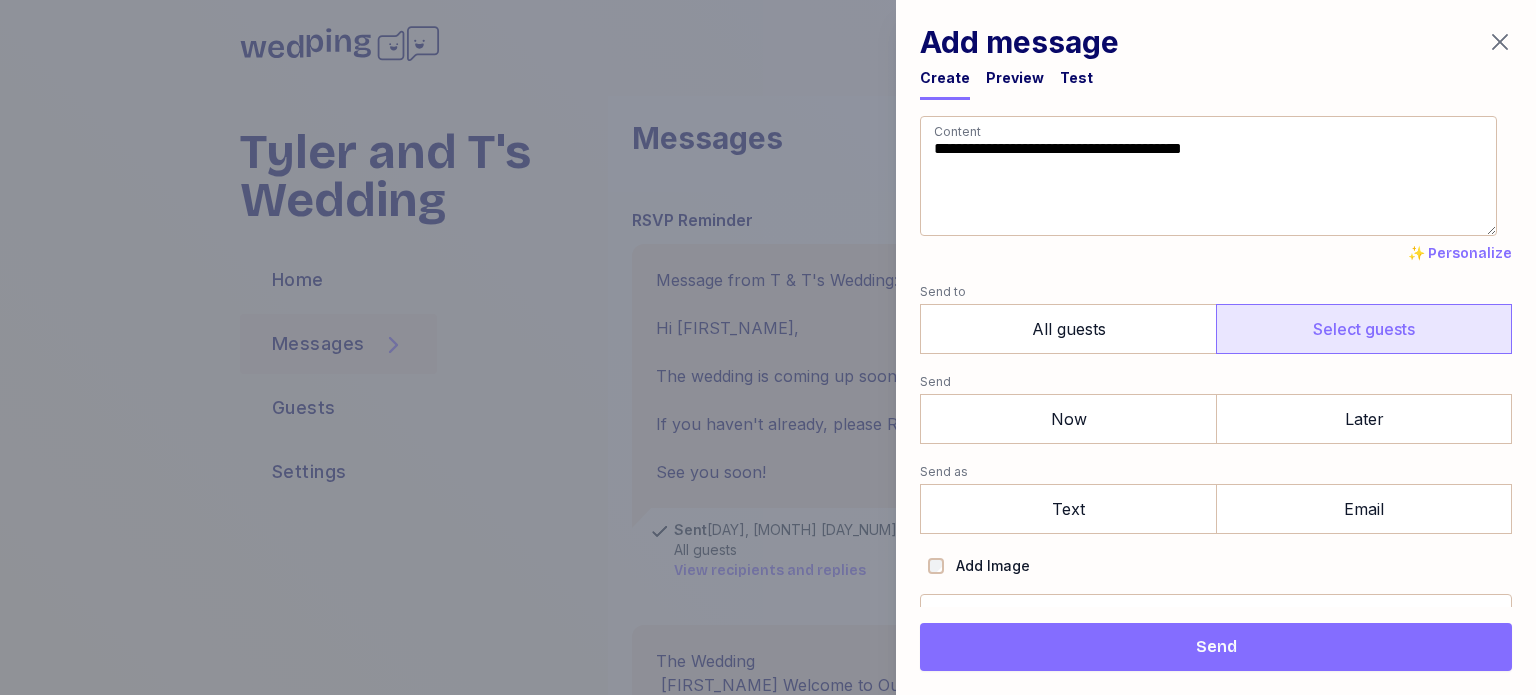 click on "Select guests" at bounding box center [1364, 329] 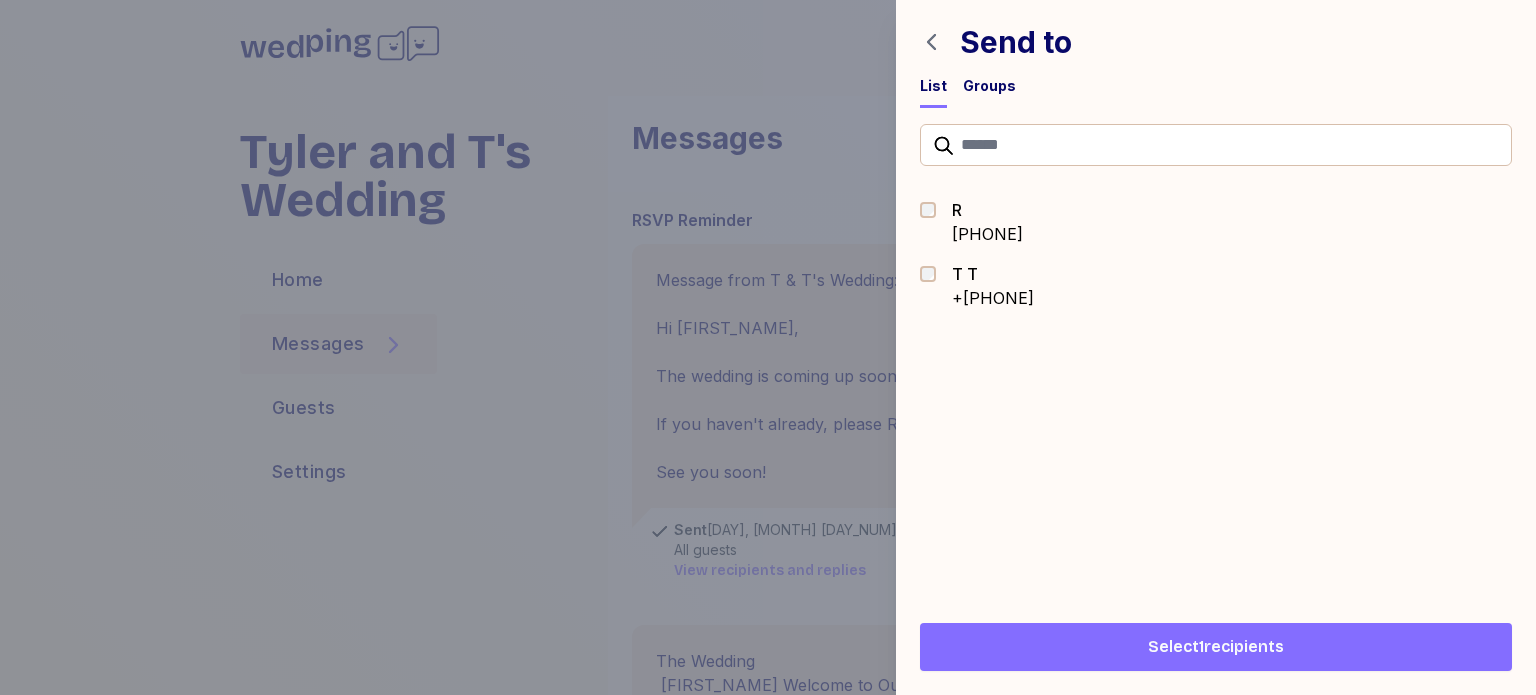 click on "Select  1  recipients" at bounding box center (1216, 647) 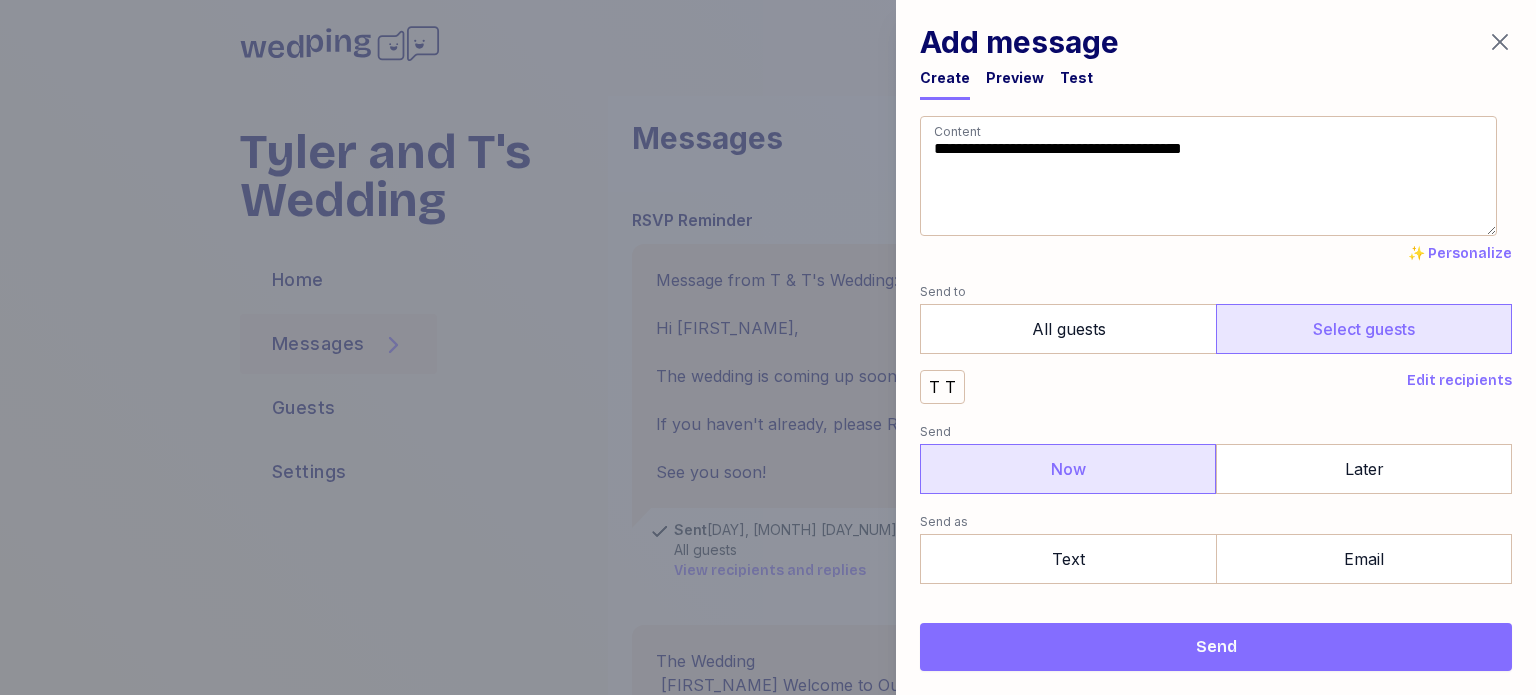 click on "Now" at bounding box center (1068, 469) 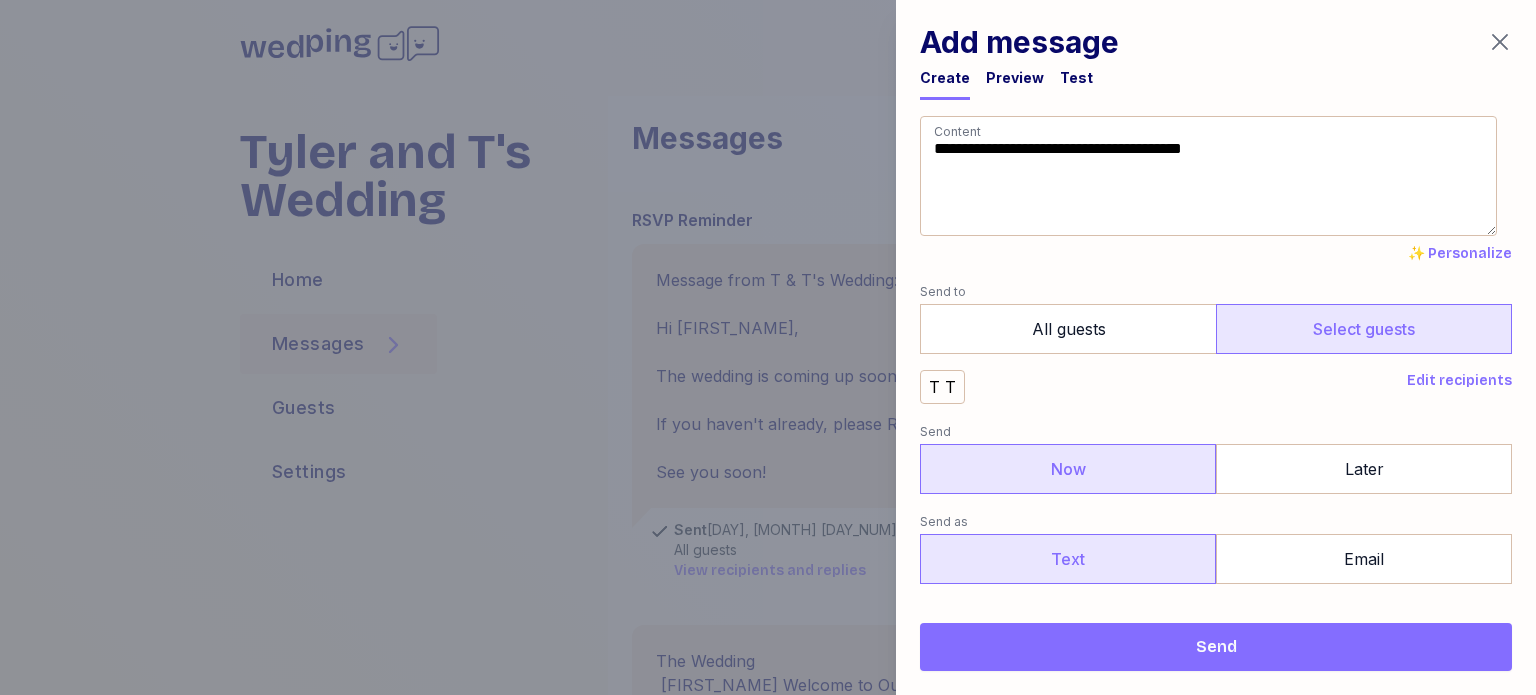 click on "Text" at bounding box center (1068, 559) 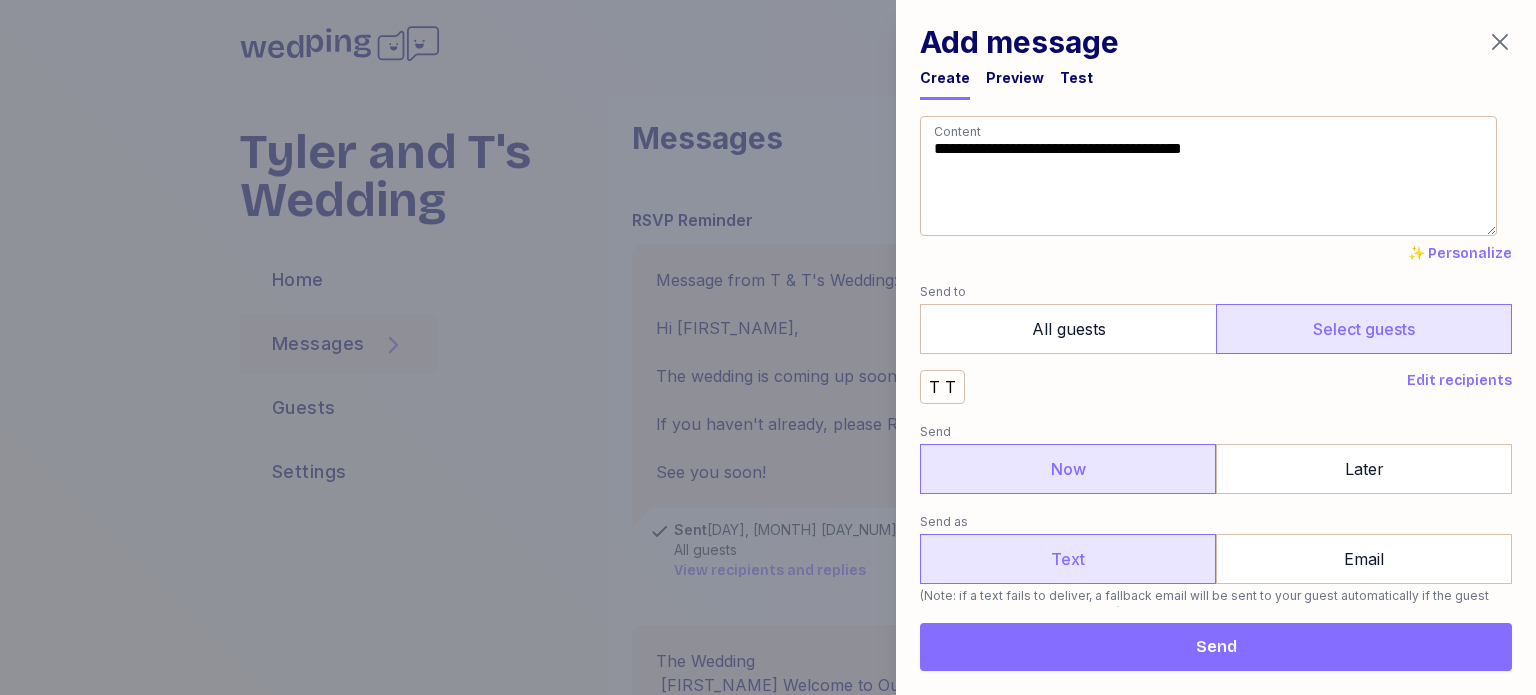 click on "Send" at bounding box center [1216, 647] 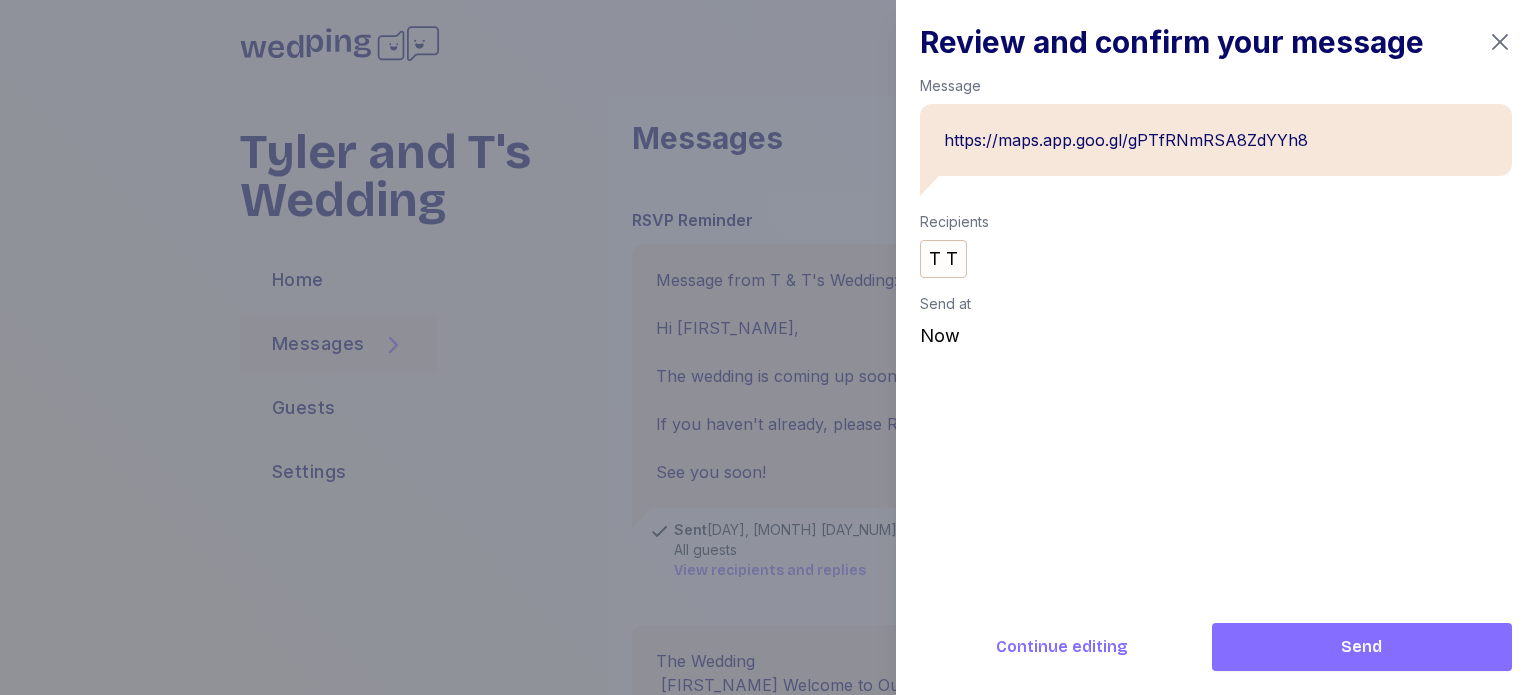 click on "Send" at bounding box center [1361, 647] 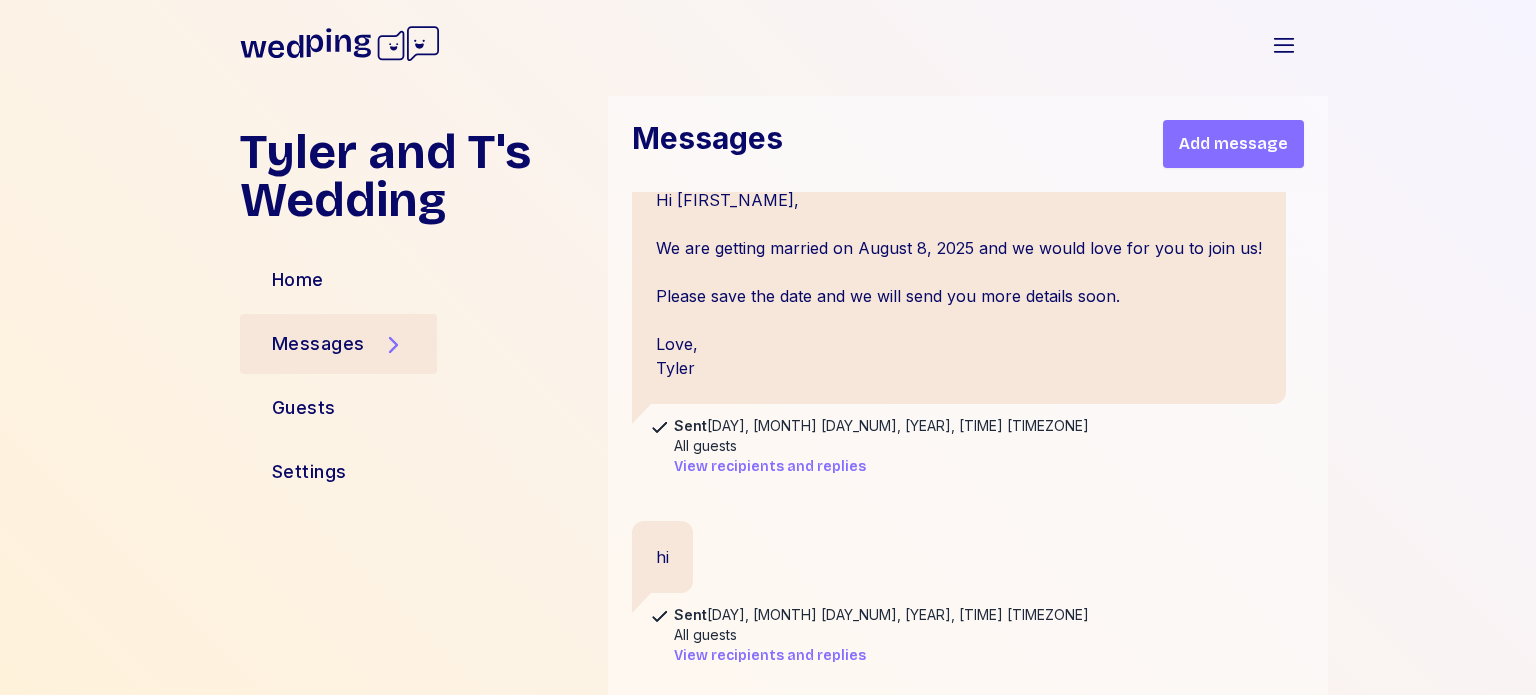 scroll, scrollTop: 2223, scrollLeft: 0, axis: vertical 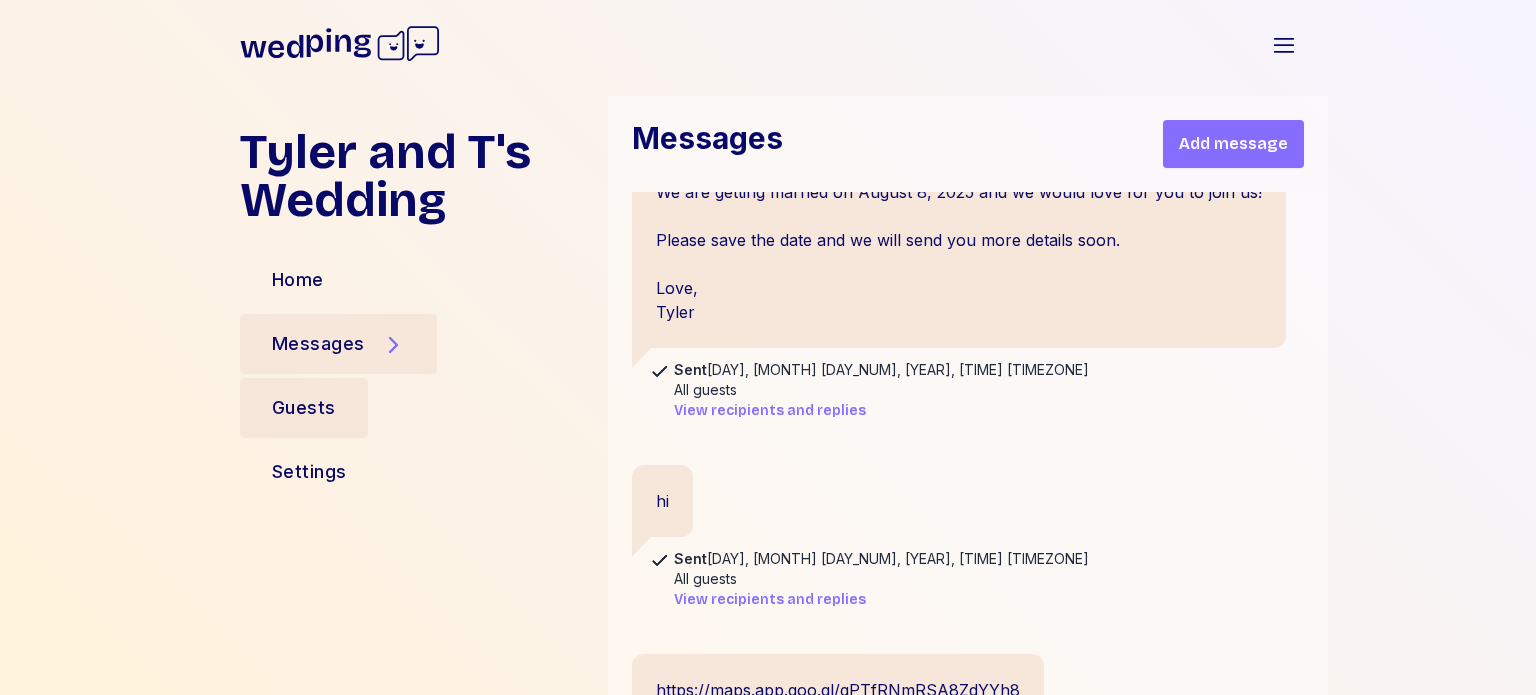 click on "Guests" at bounding box center (304, 408) 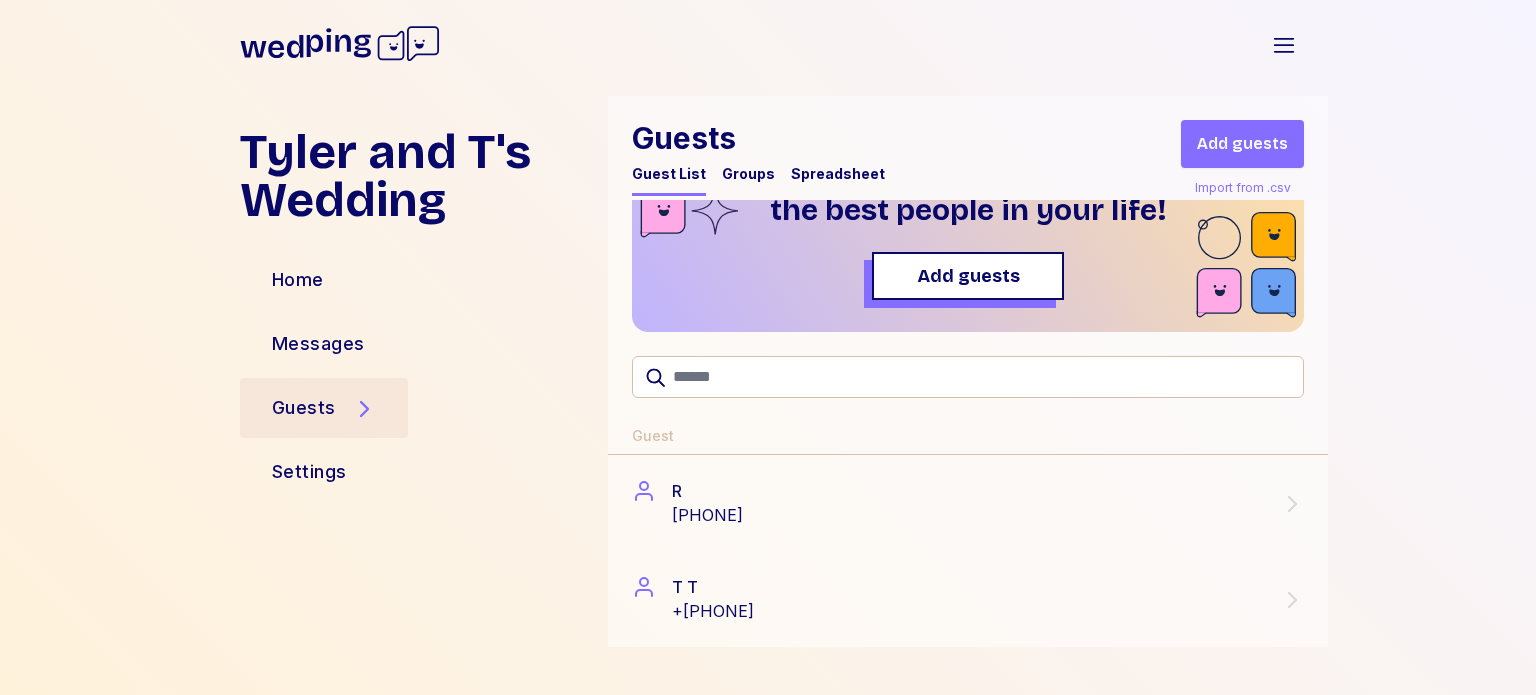 scroll, scrollTop: 91, scrollLeft: 0, axis: vertical 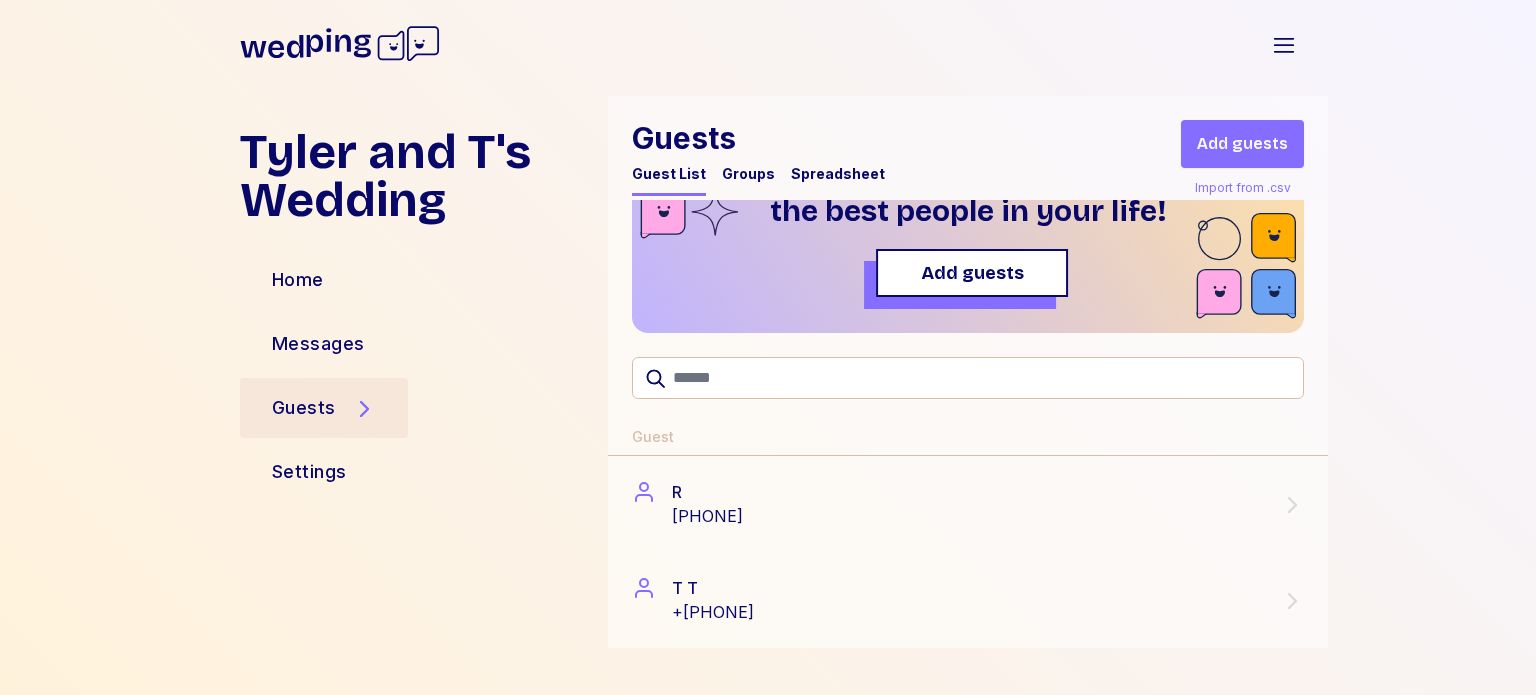 click on "Add guests" at bounding box center (972, 273) 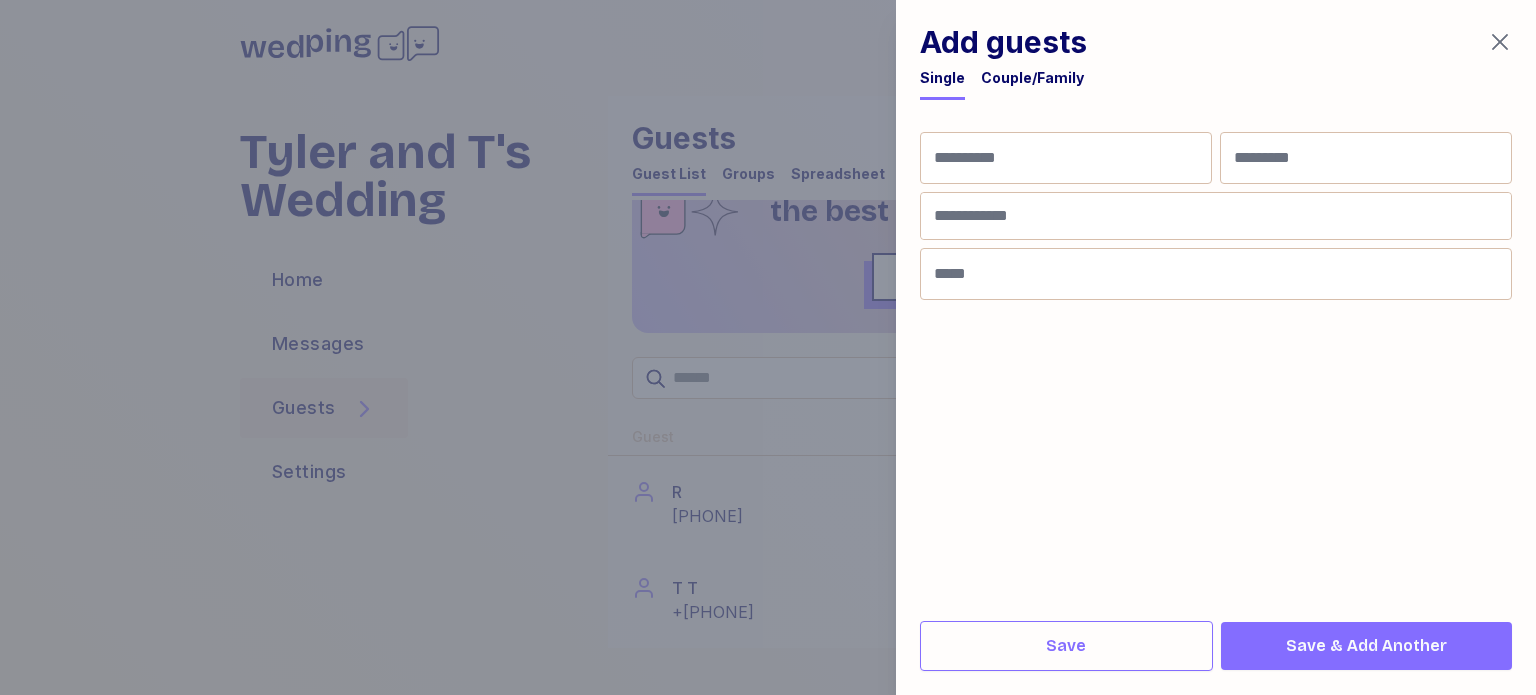 type on "**" 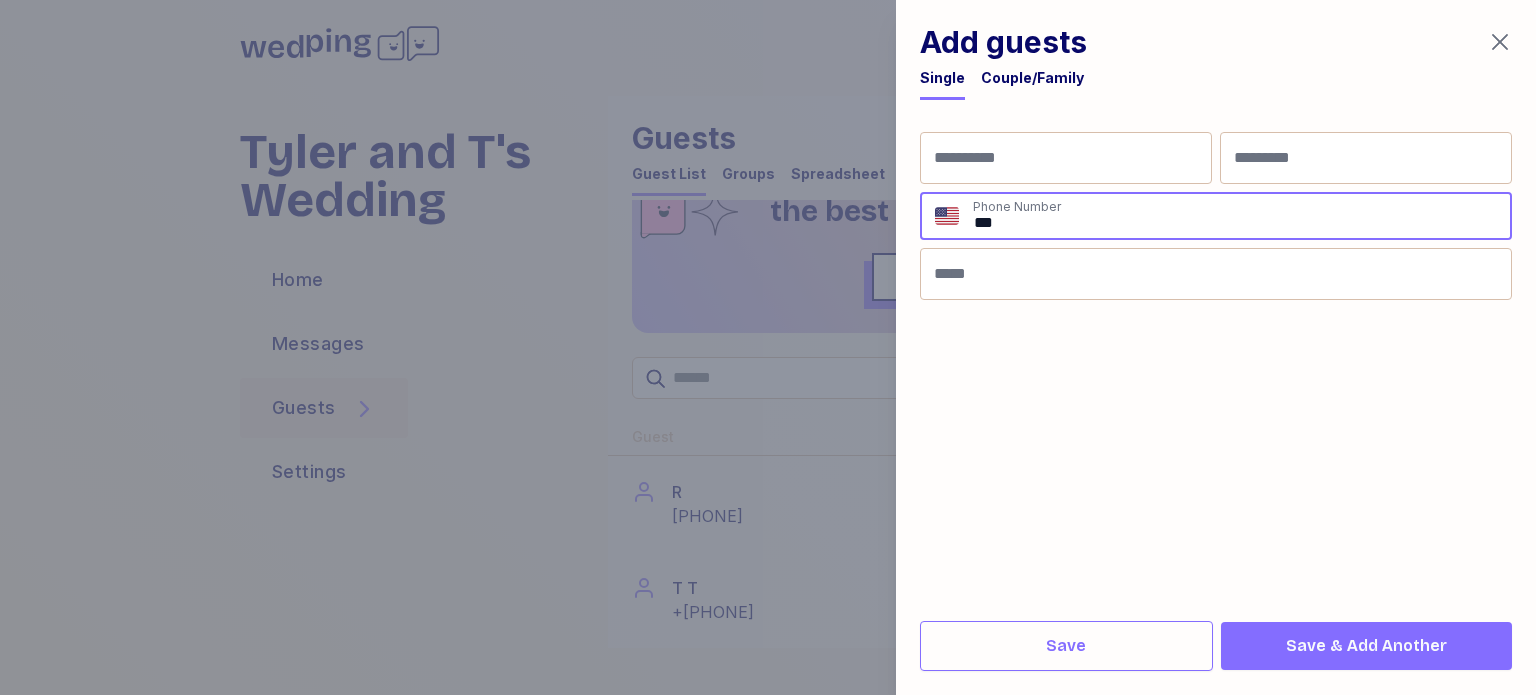 click on "**" at bounding box center (1241, 216) 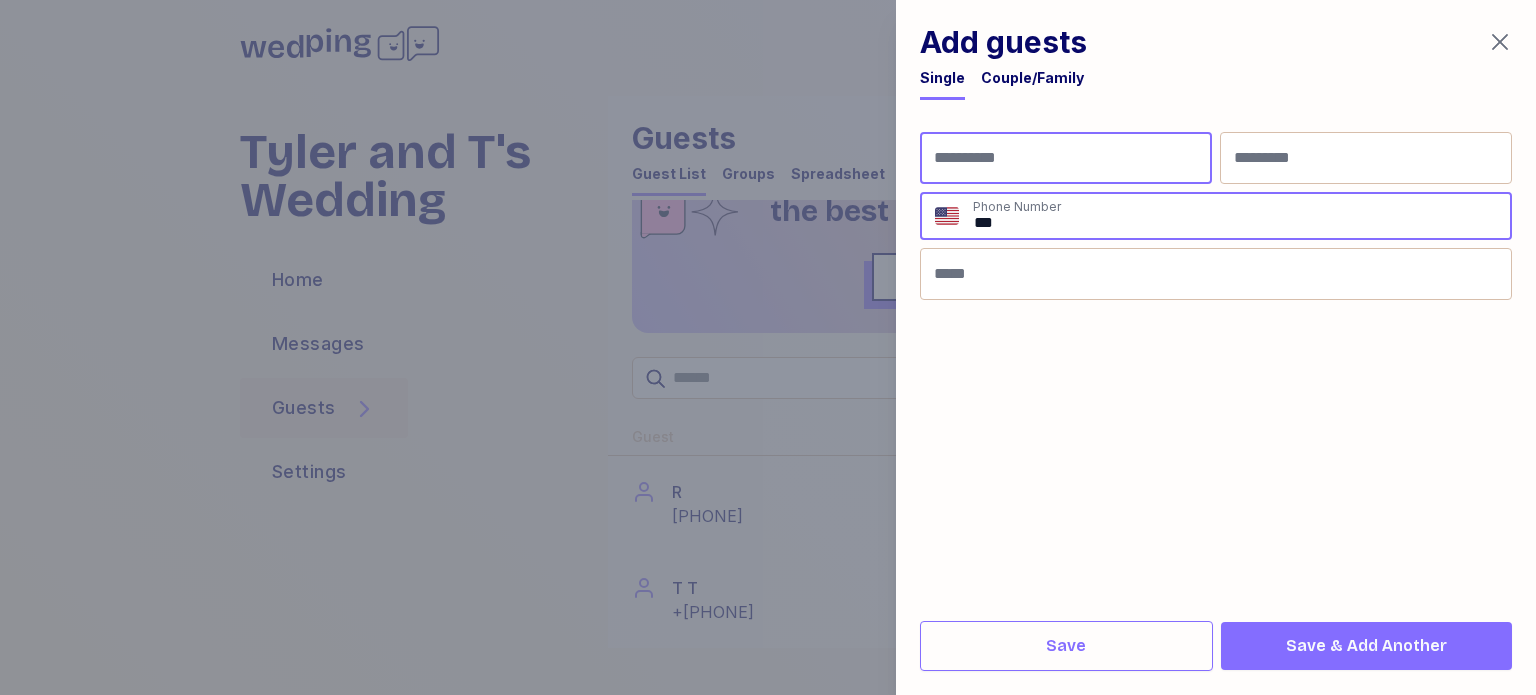 type 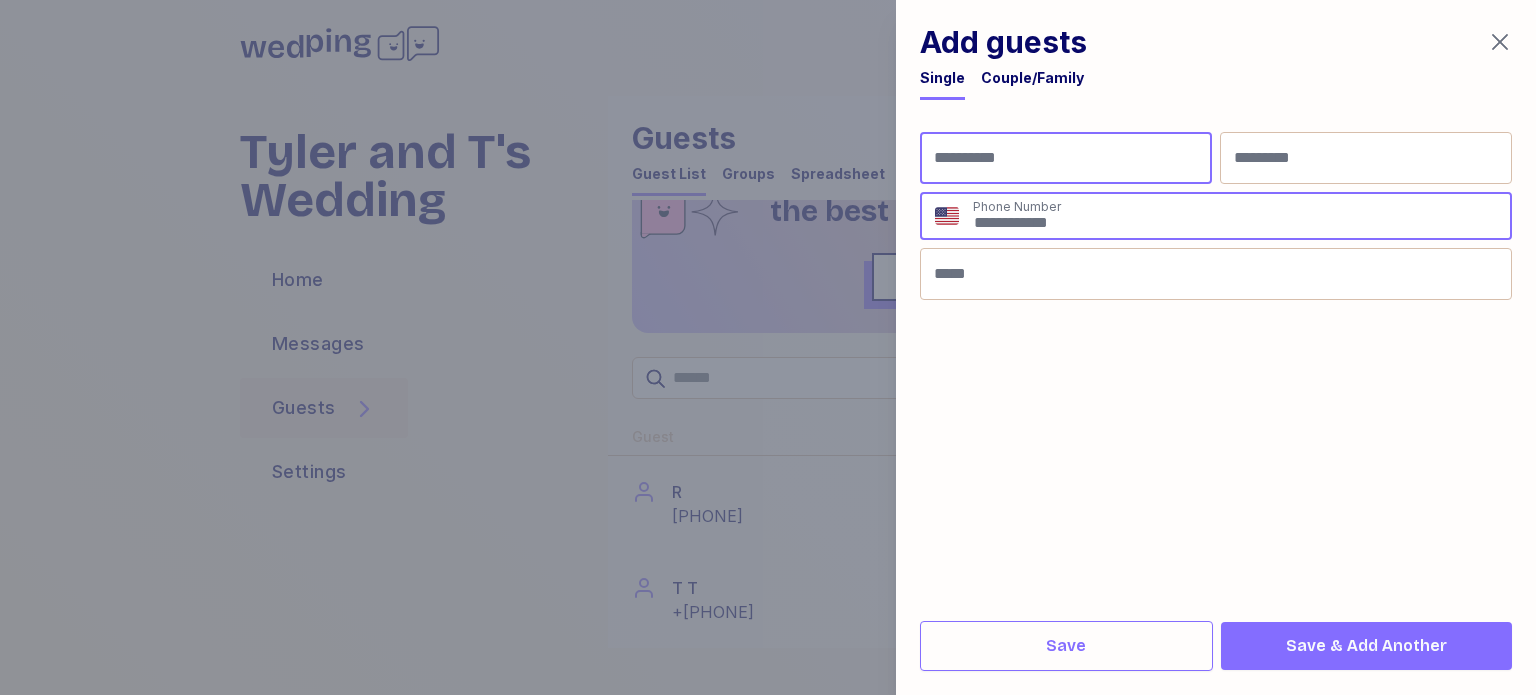 click at bounding box center (1066, 158) 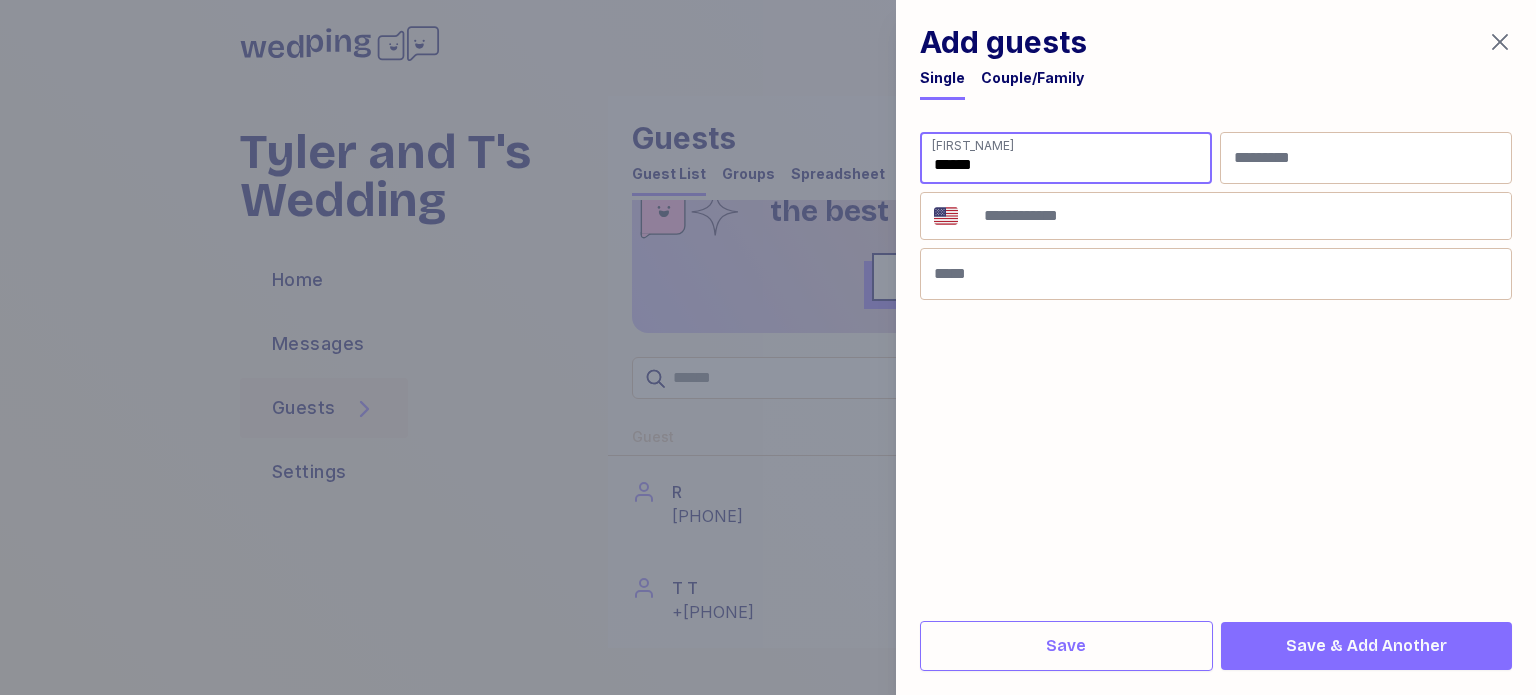 type on "******" 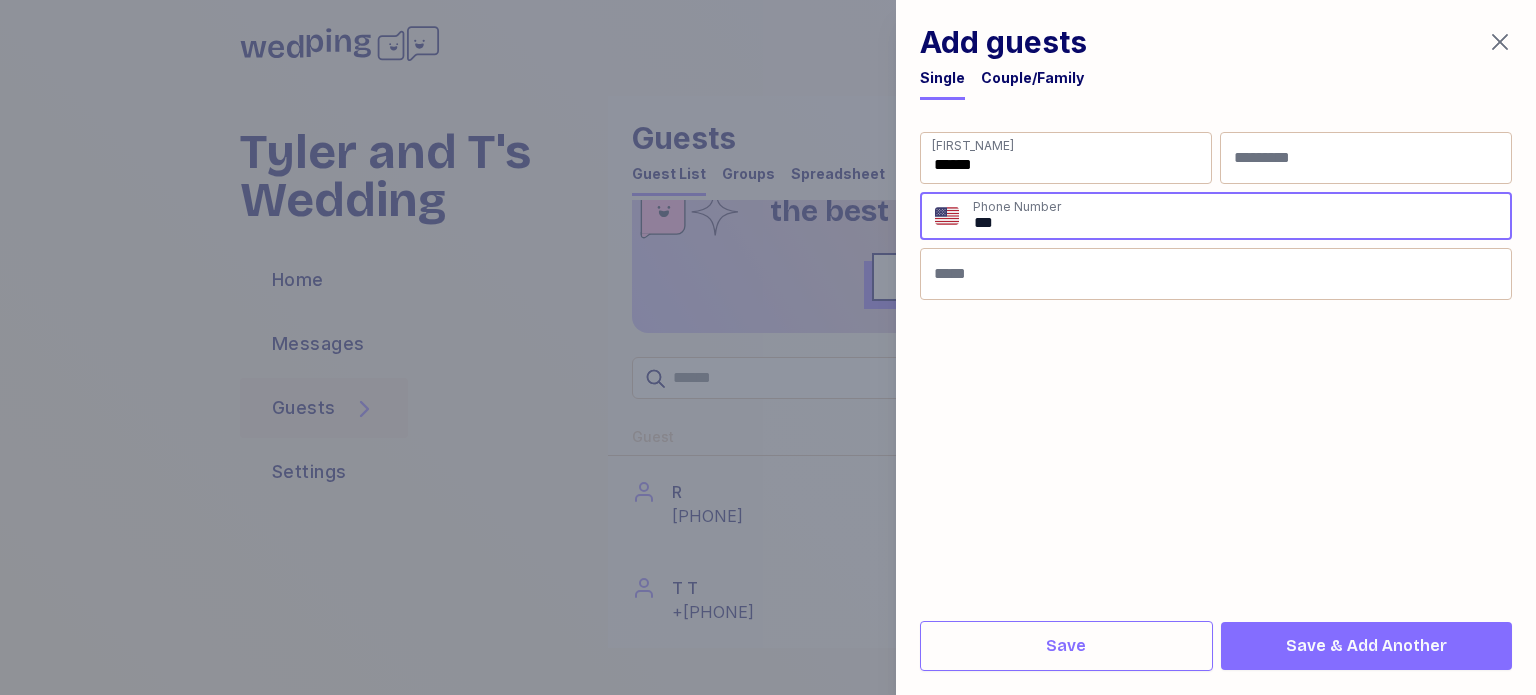 click on "**" at bounding box center (1241, 216) 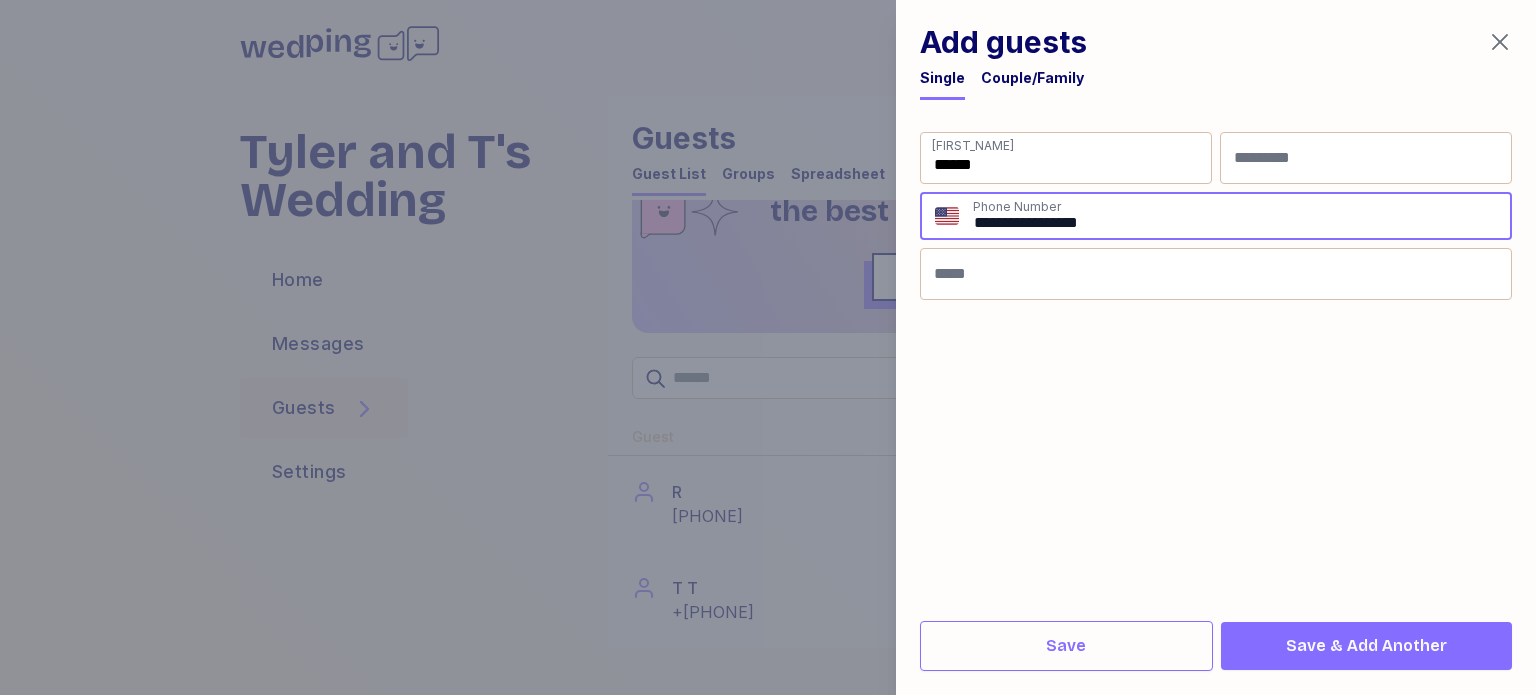 type on "**********" 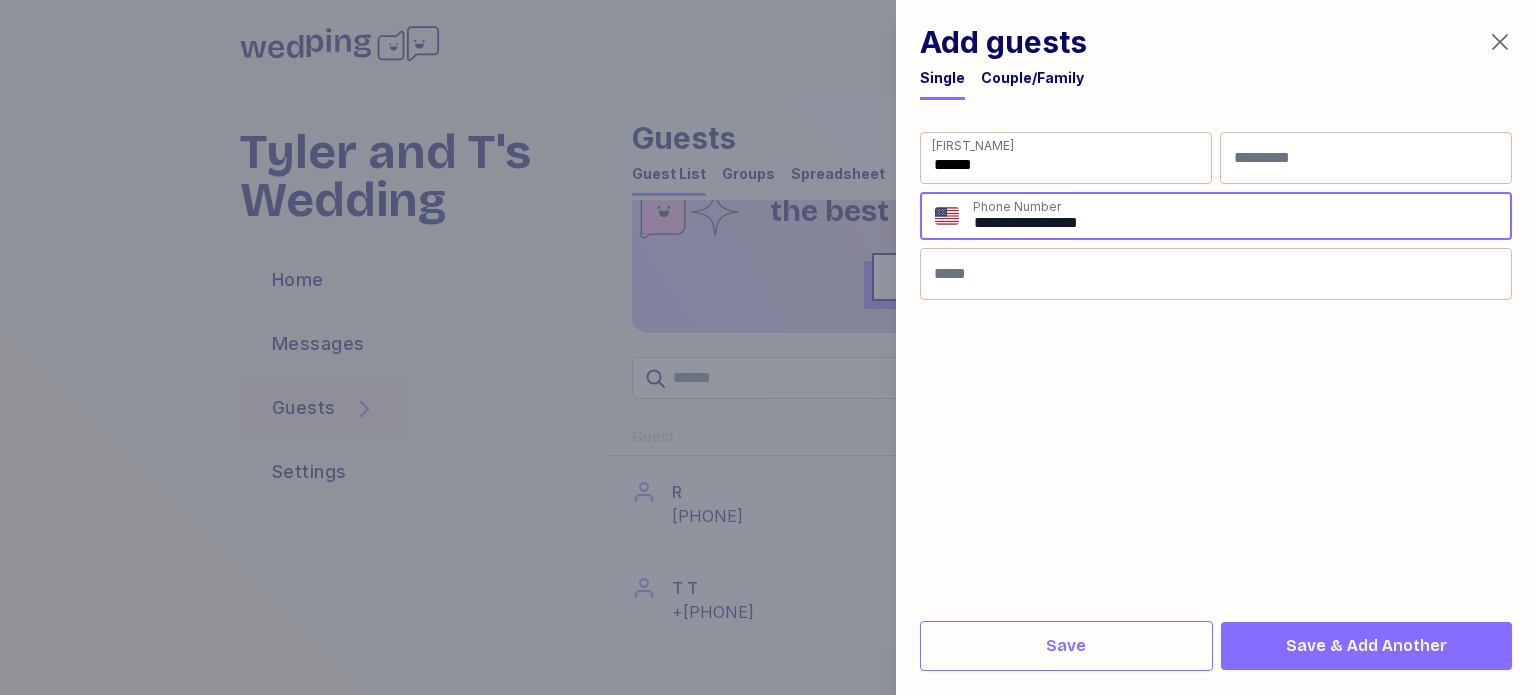 click on "Save & Add Another" at bounding box center [1366, 646] 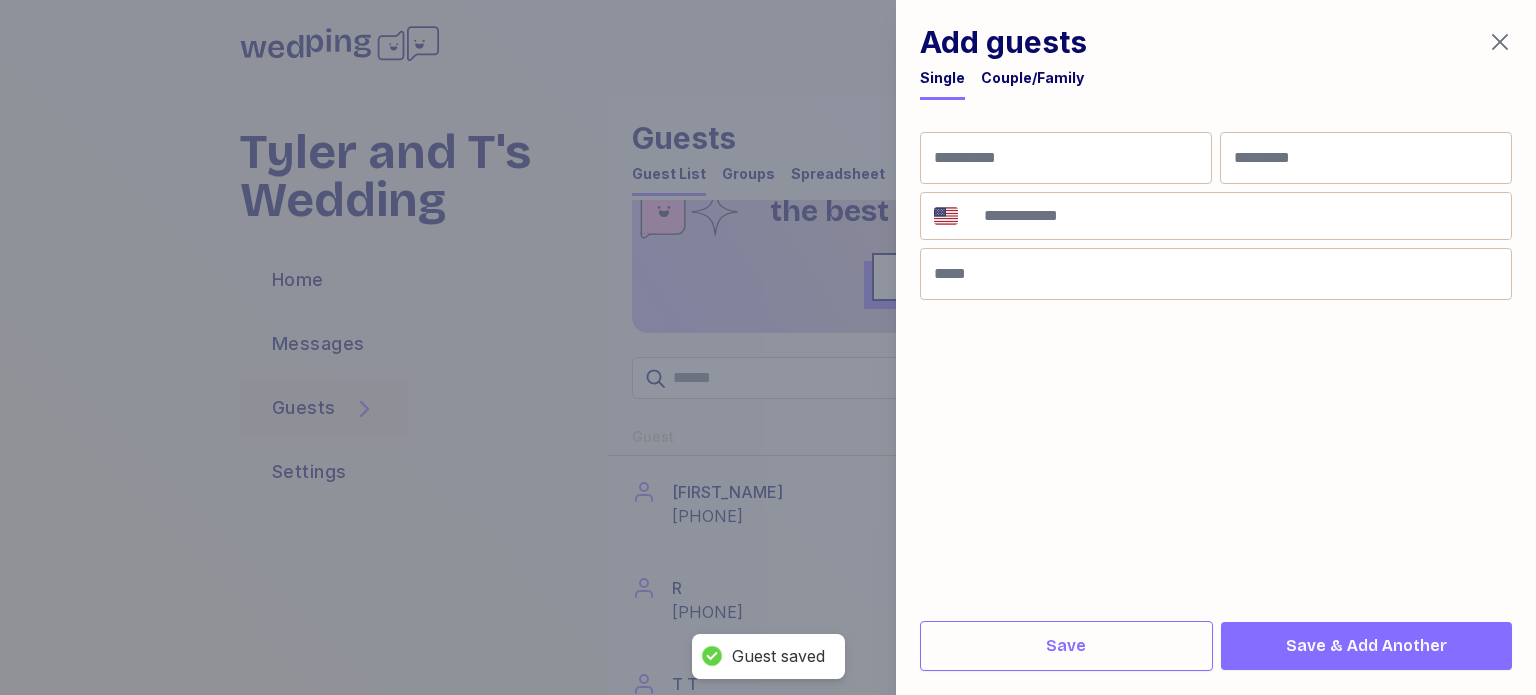 click 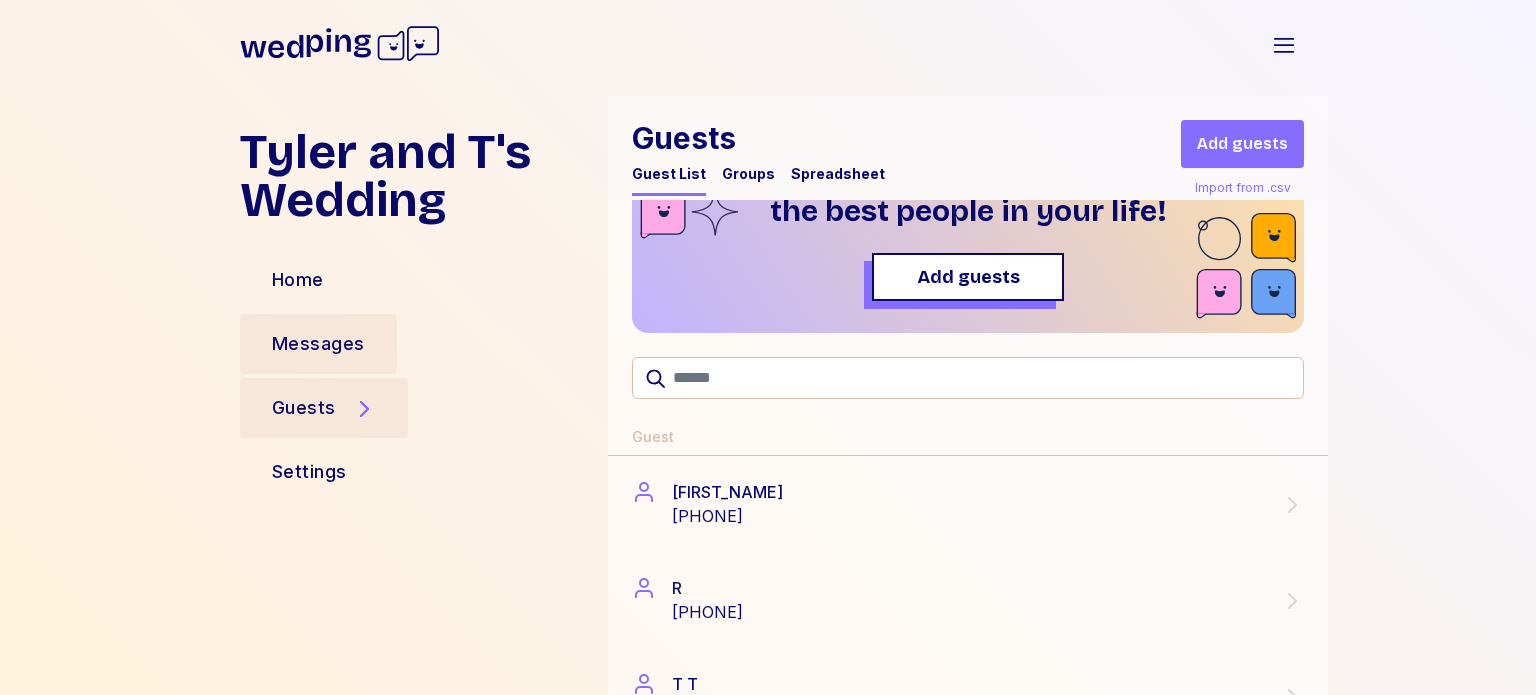 click on "Messages" at bounding box center [318, 344] 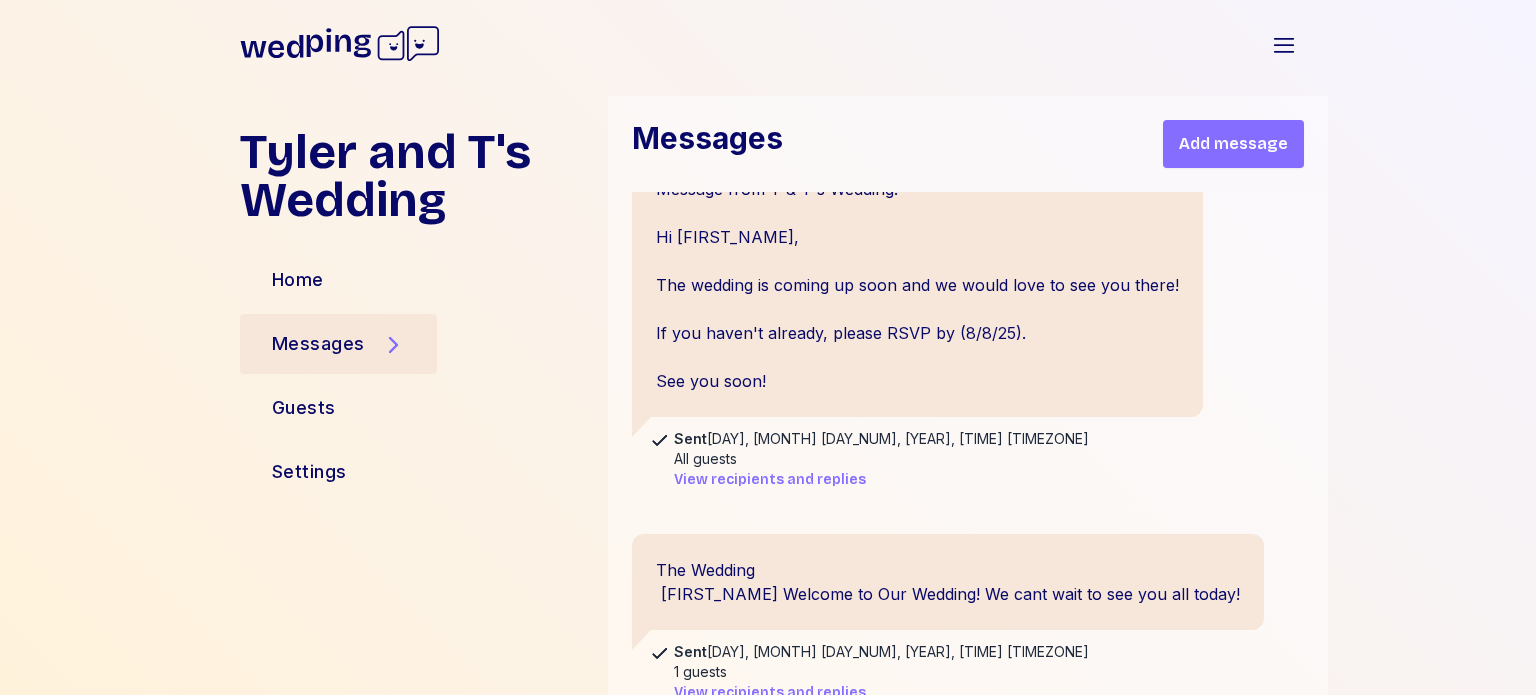 scroll, scrollTop: 2679, scrollLeft: 0, axis: vertical 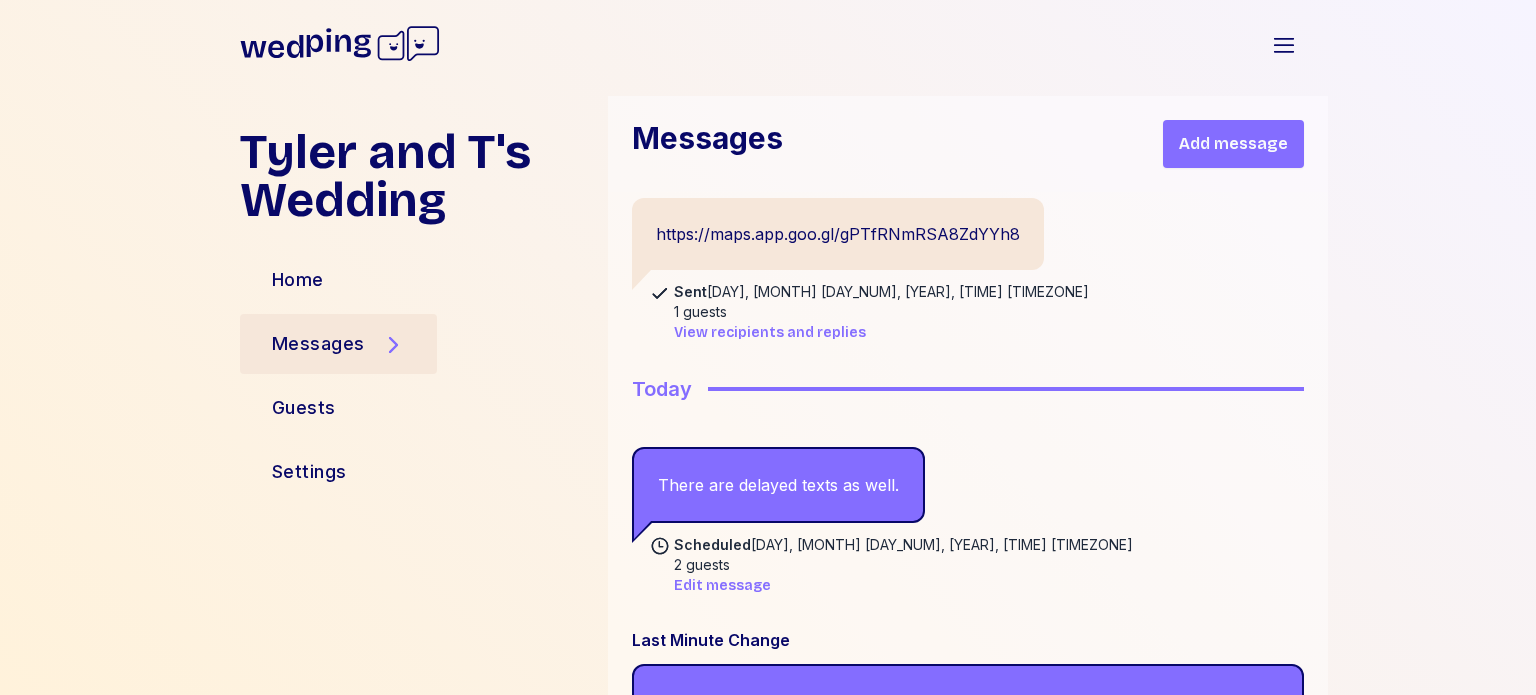 click on "Add message" at bounding box center [1233, 144] 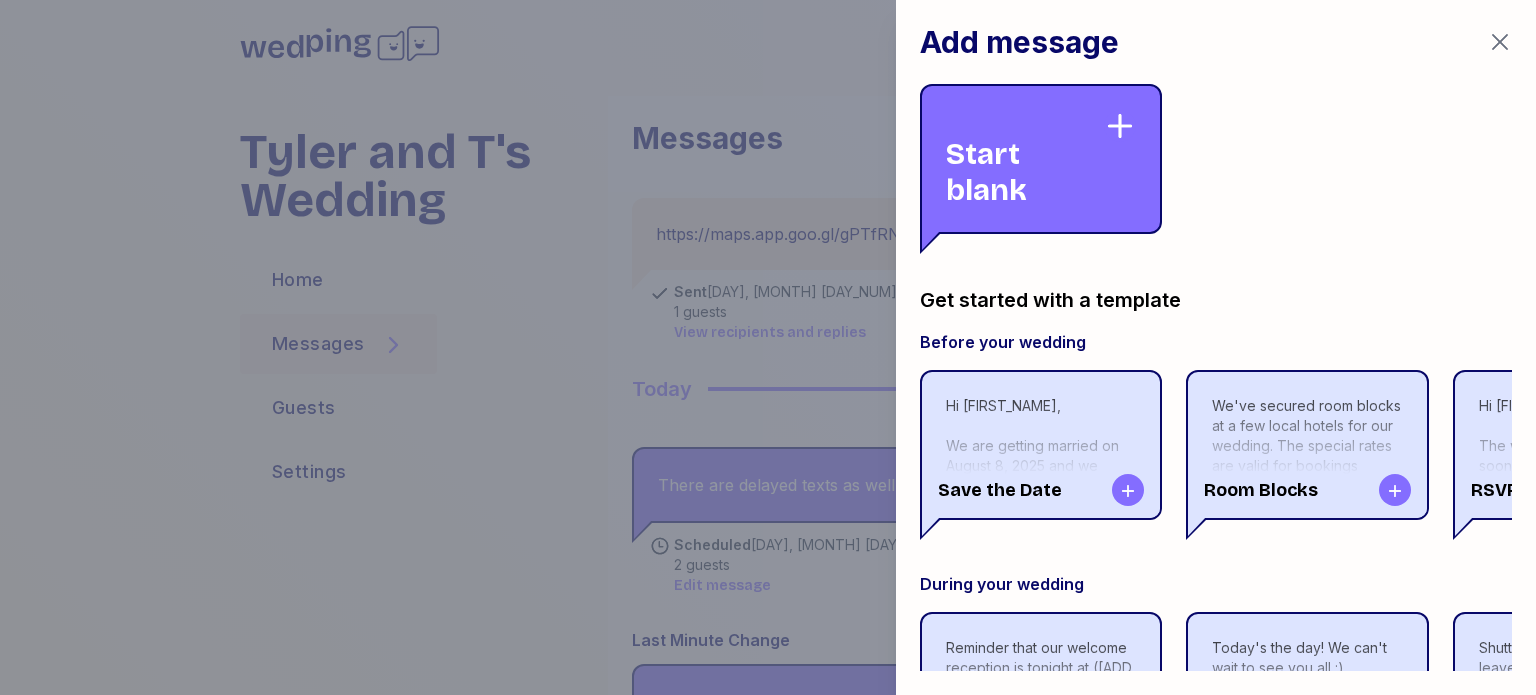 click on "Hi {{first_name}},
We are getting married on August 8, 2025 and we would love for you to join us!
Please save the date and we will send you more details soon.
Love,
Tyler" at bounding box center (1041, 526) 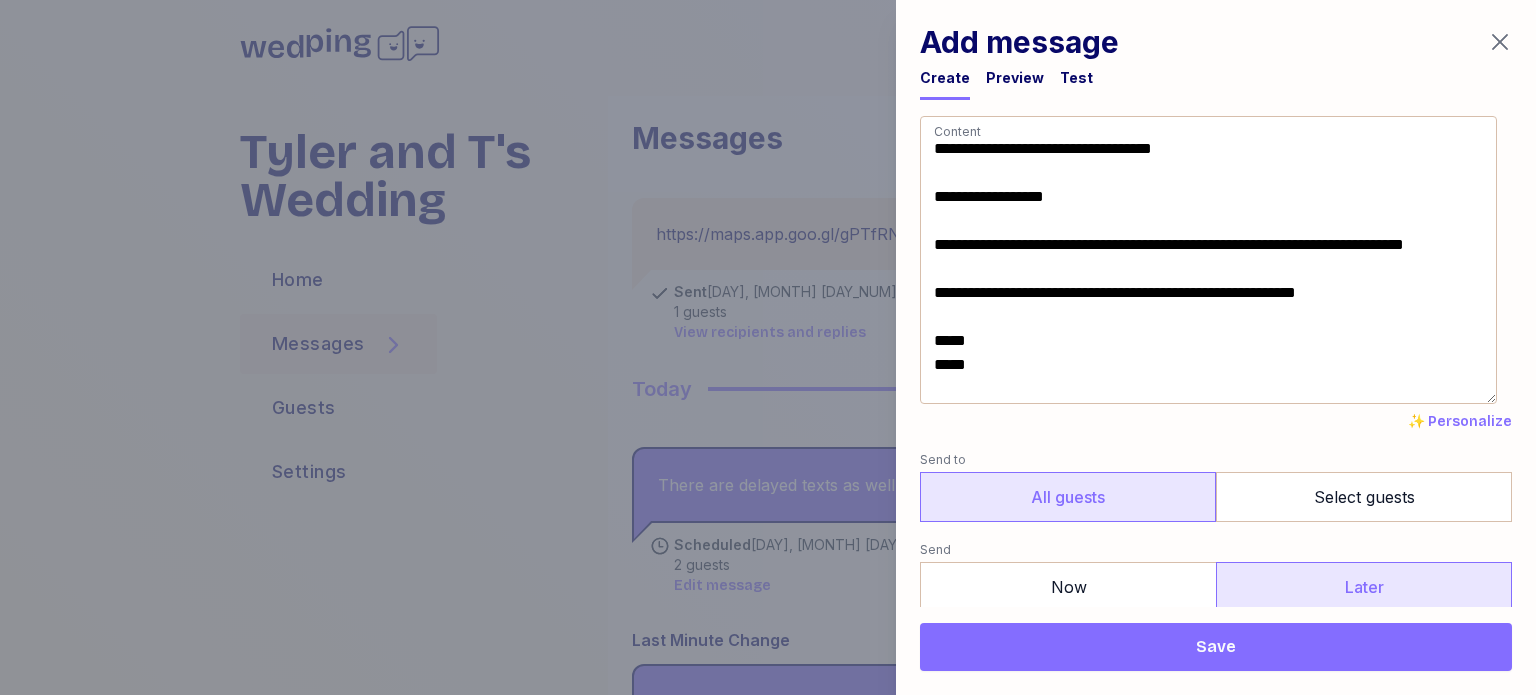 drag, startPoint x: 1232, startPoint y: 150, endPoint x: 916, endPoint y: 151, distance: 316.0016 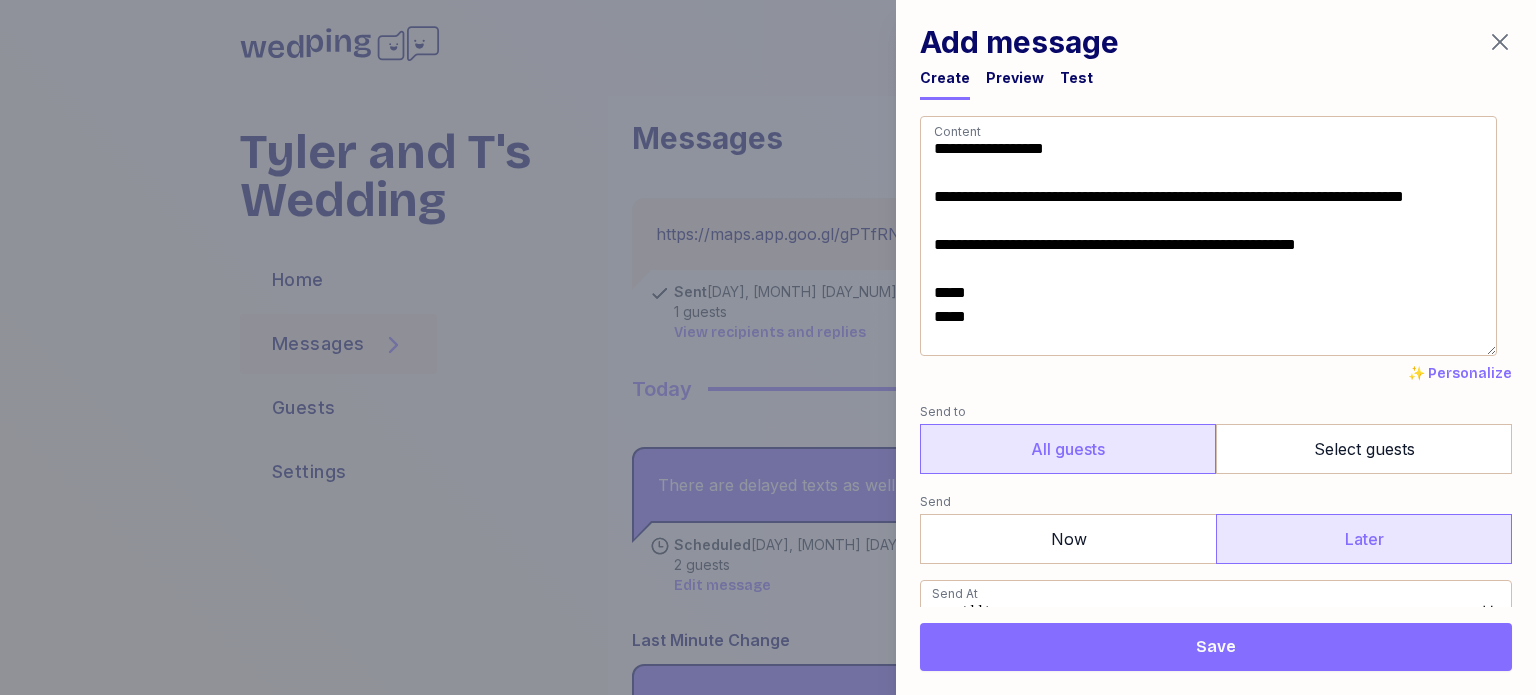 drag, startPoint x: 1199, startPoint y: 195, endPoint x: 1136, endPoint y: 195, distance: 63 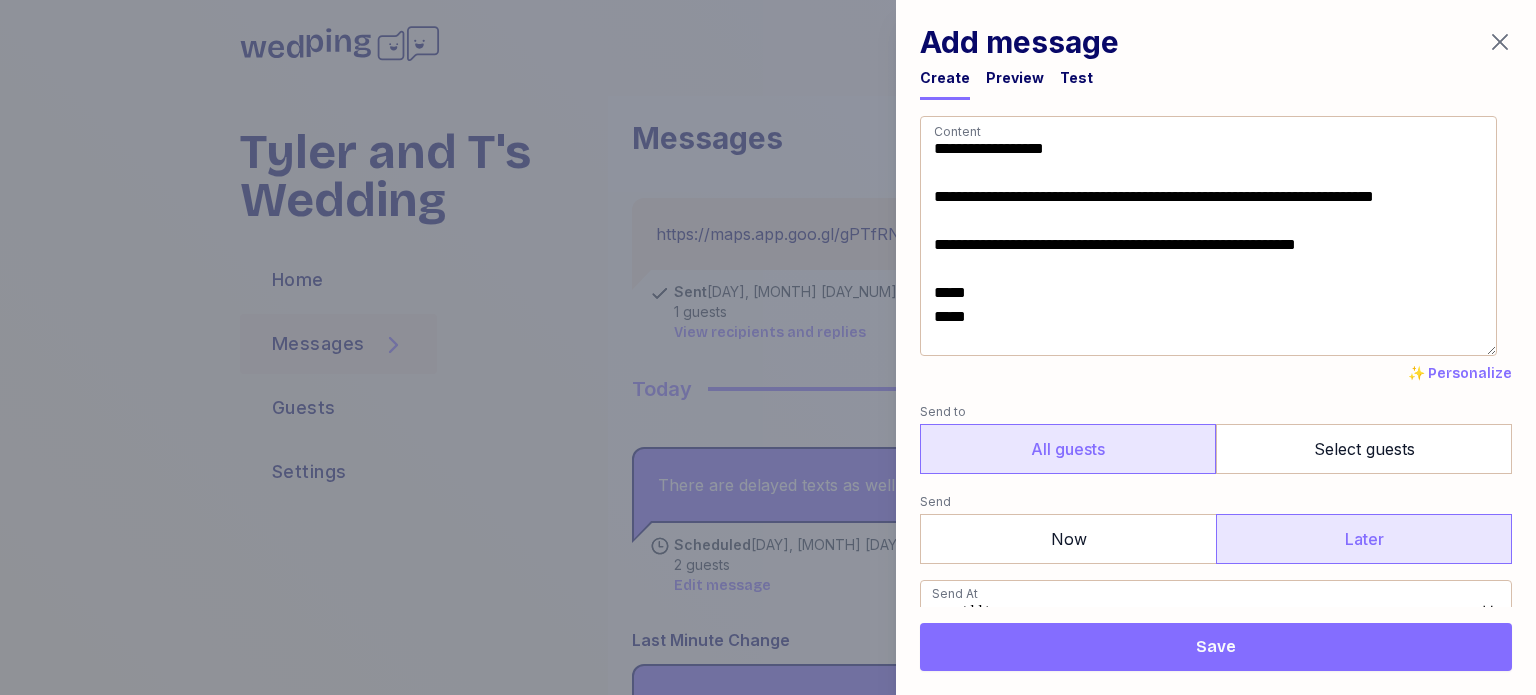 drag, startPoint x: 956, startPoint y: 195, endPoint x: 933, endPoint y: 188, distance: 24.04163 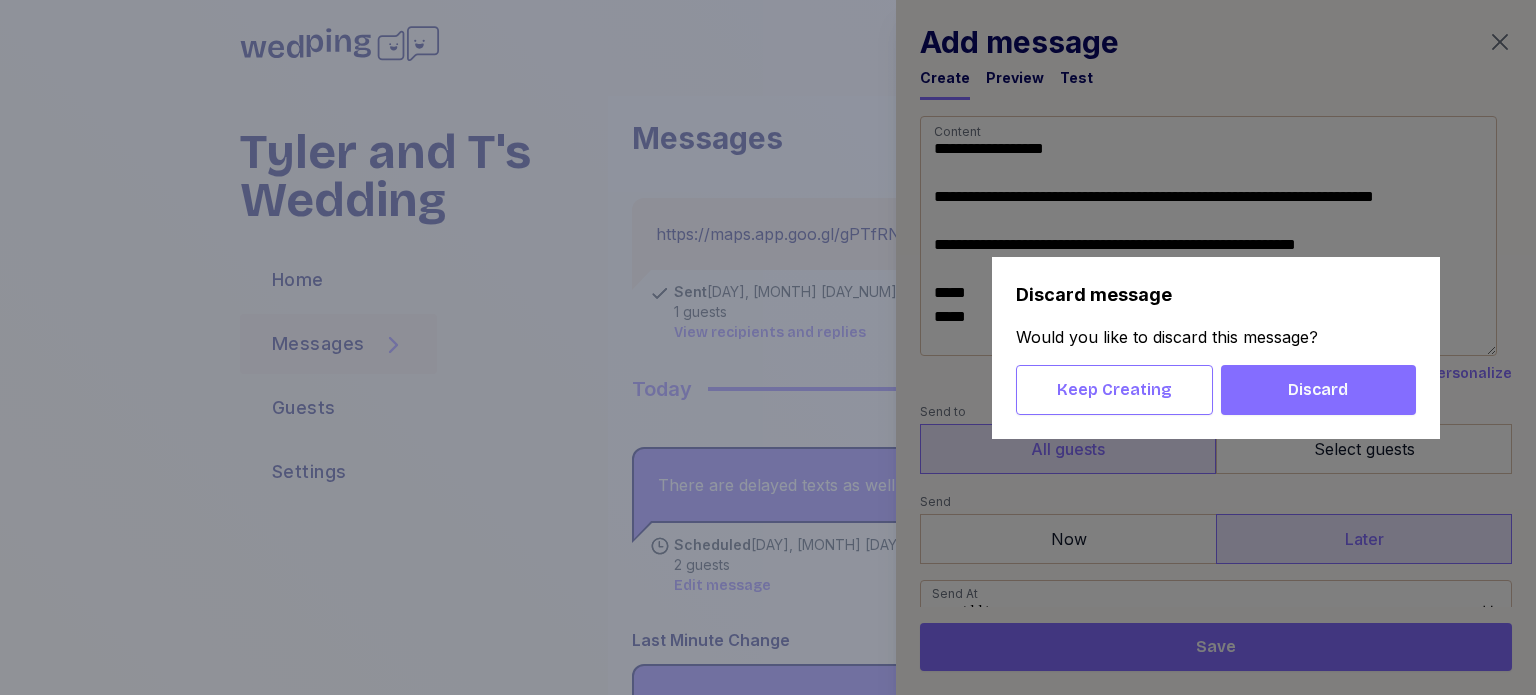 click on "Discard" at bounding box center (1318, 390) 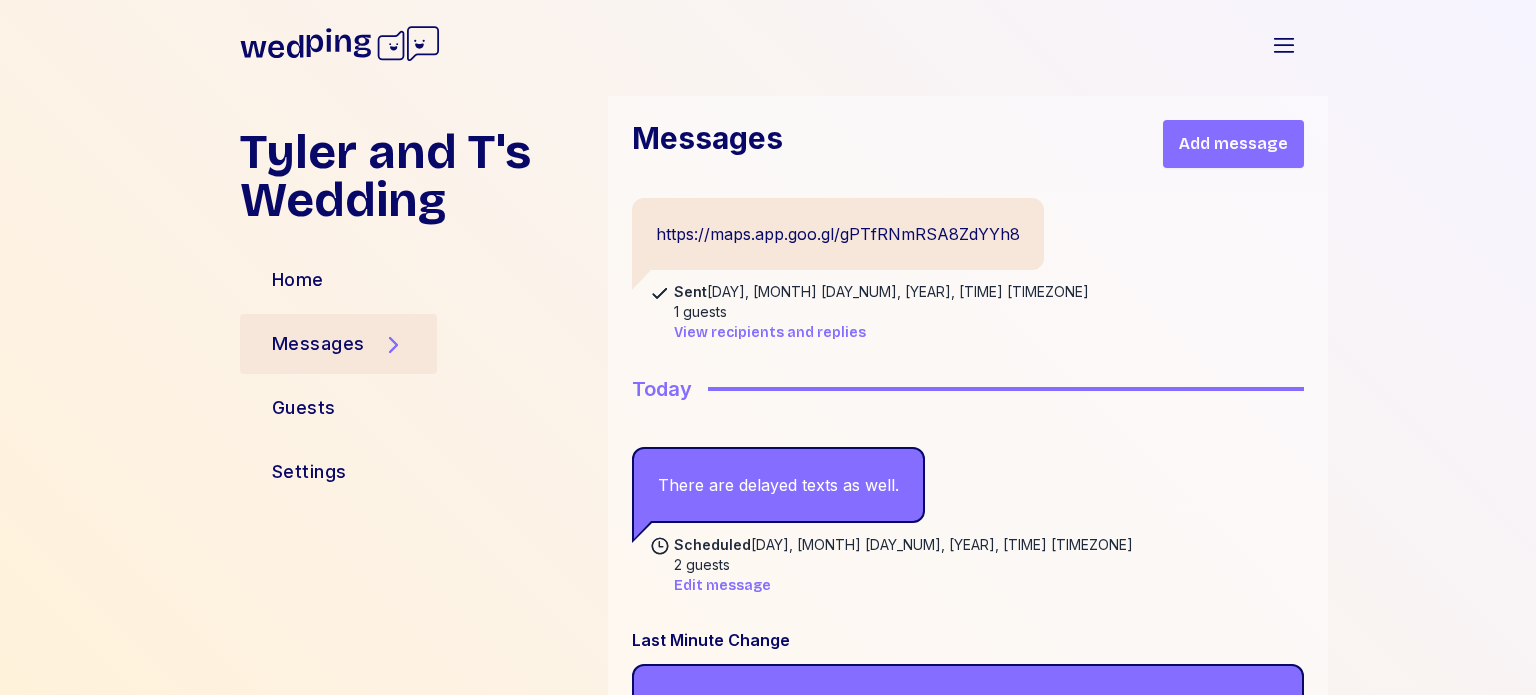 click on "Add message" at bounding box center (1233, 144) 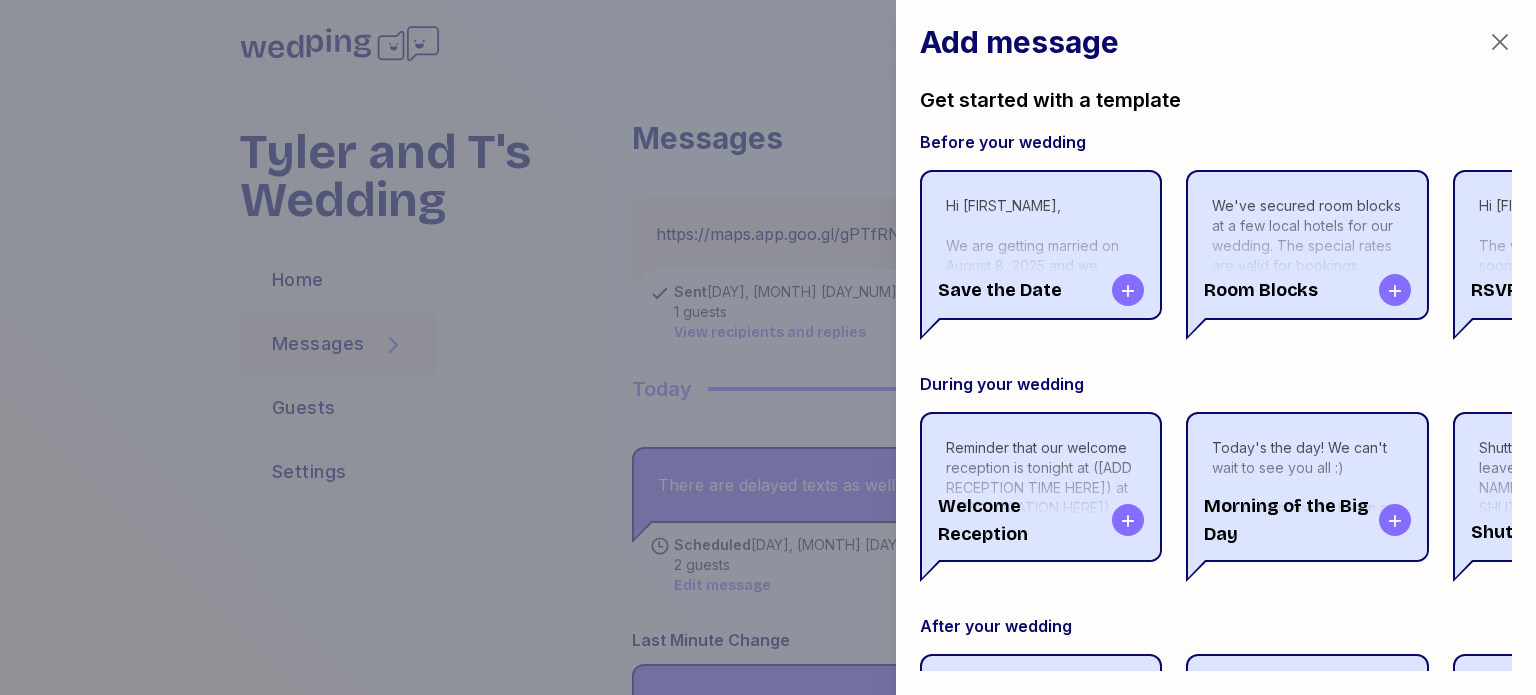 scroll, scrollTop: 300, scrollLeft: 0, axis: vertical 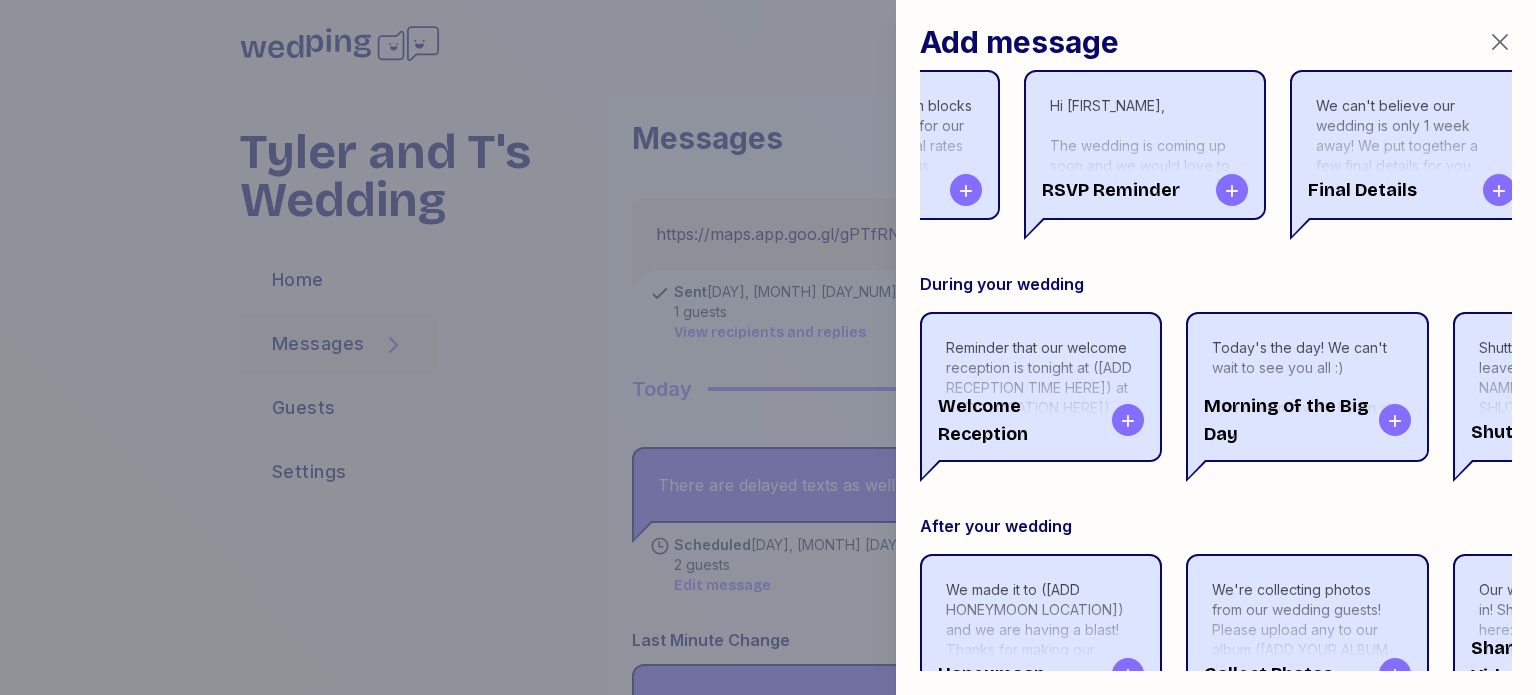 click on "Hi {{first_name}},
The wedding is coming up soon and we would love to see you there!
If you haven't already, please RSVP by (Add your rsvp date here).
See you soon!" at bounding box center (1145, 206) 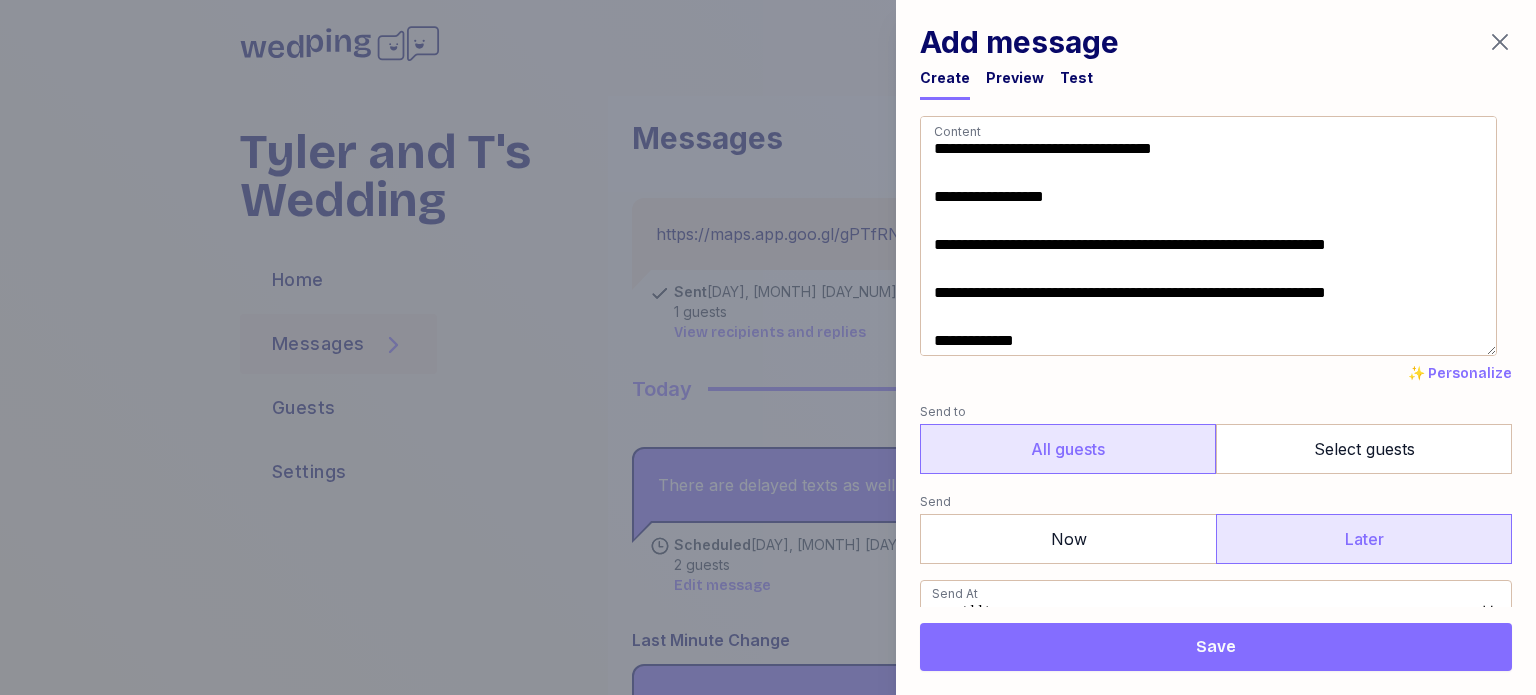 drag, startPoint x: 1238, startPoint y: 157, endPoint x: 916, endPoint y: 160, distance: 322.01398 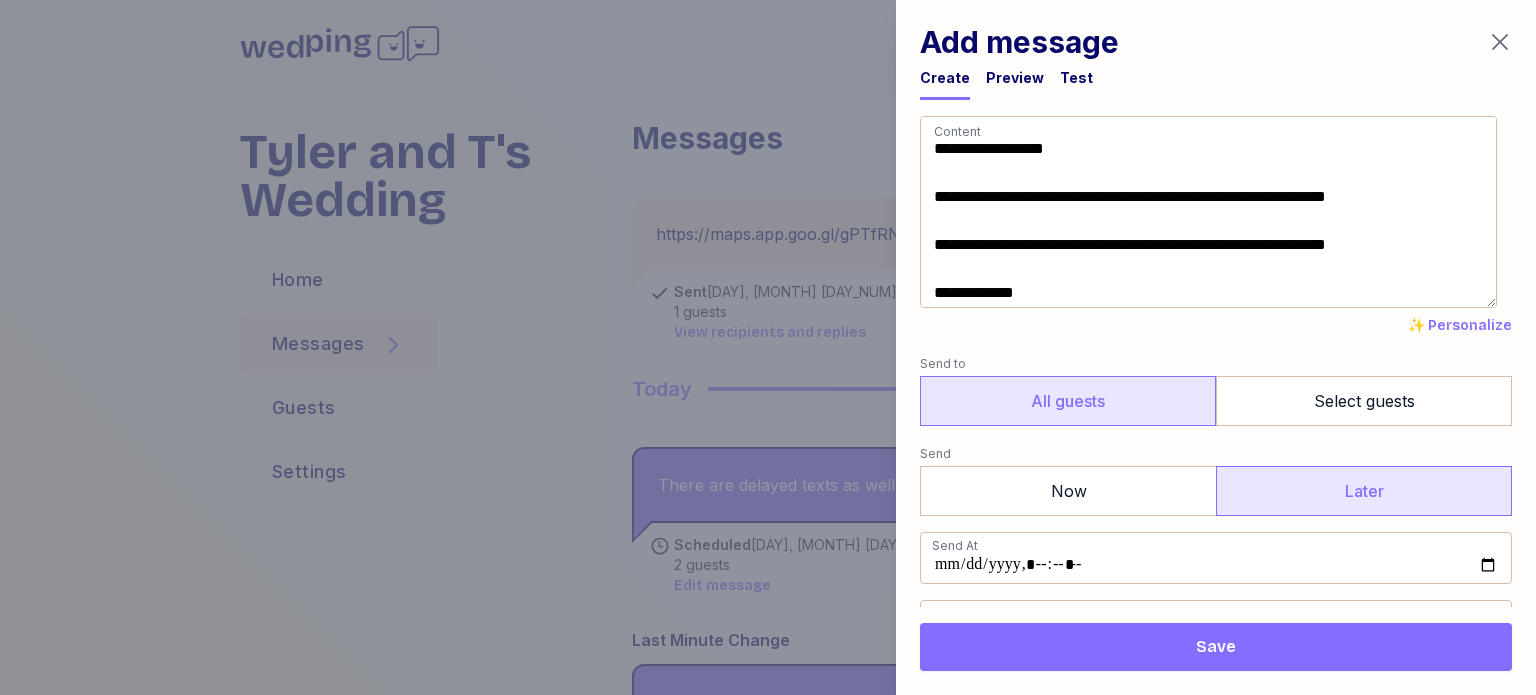 drag, startPoint x: 1417, startPoint y: 244, endPoint x: 1219, endPoint y: 243, distance: 198.00252 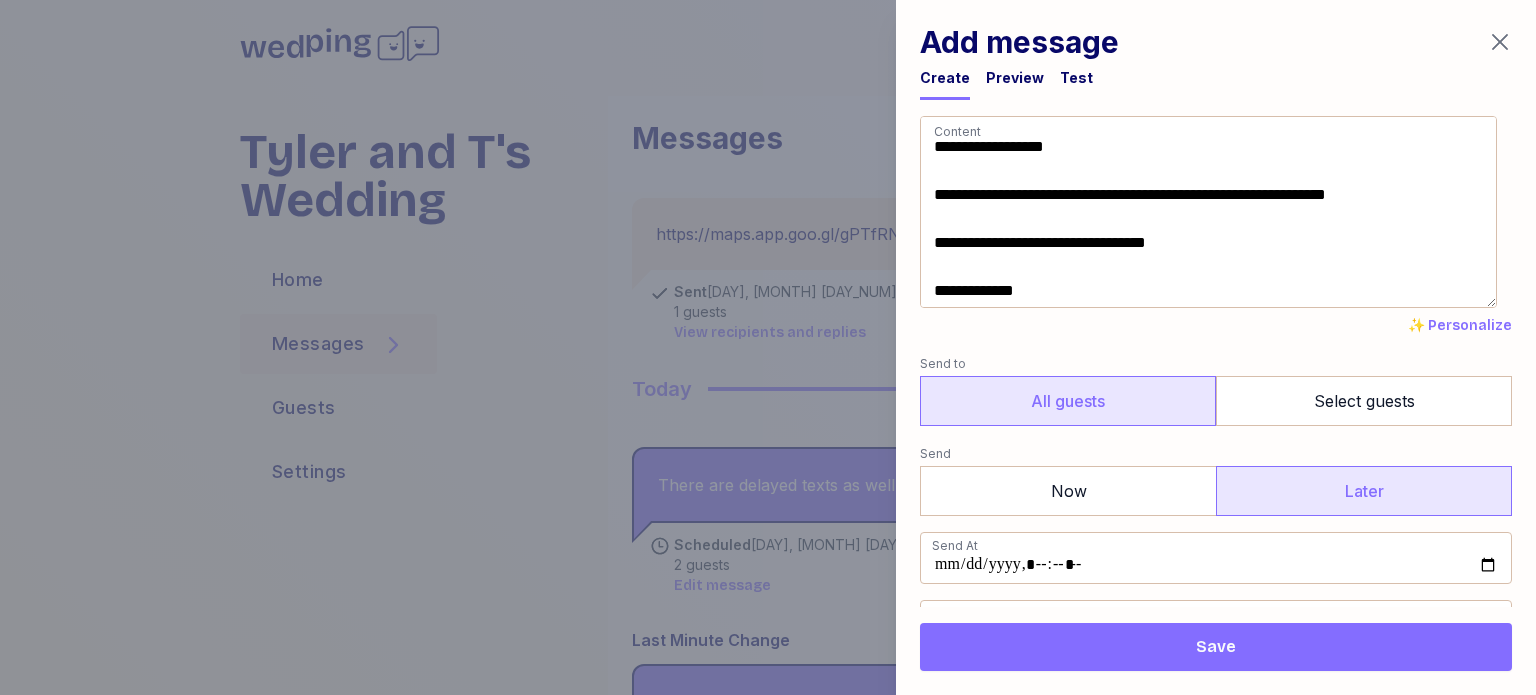 scroll, scrollTop: 3, scrollLeft: 0, axis: vertical 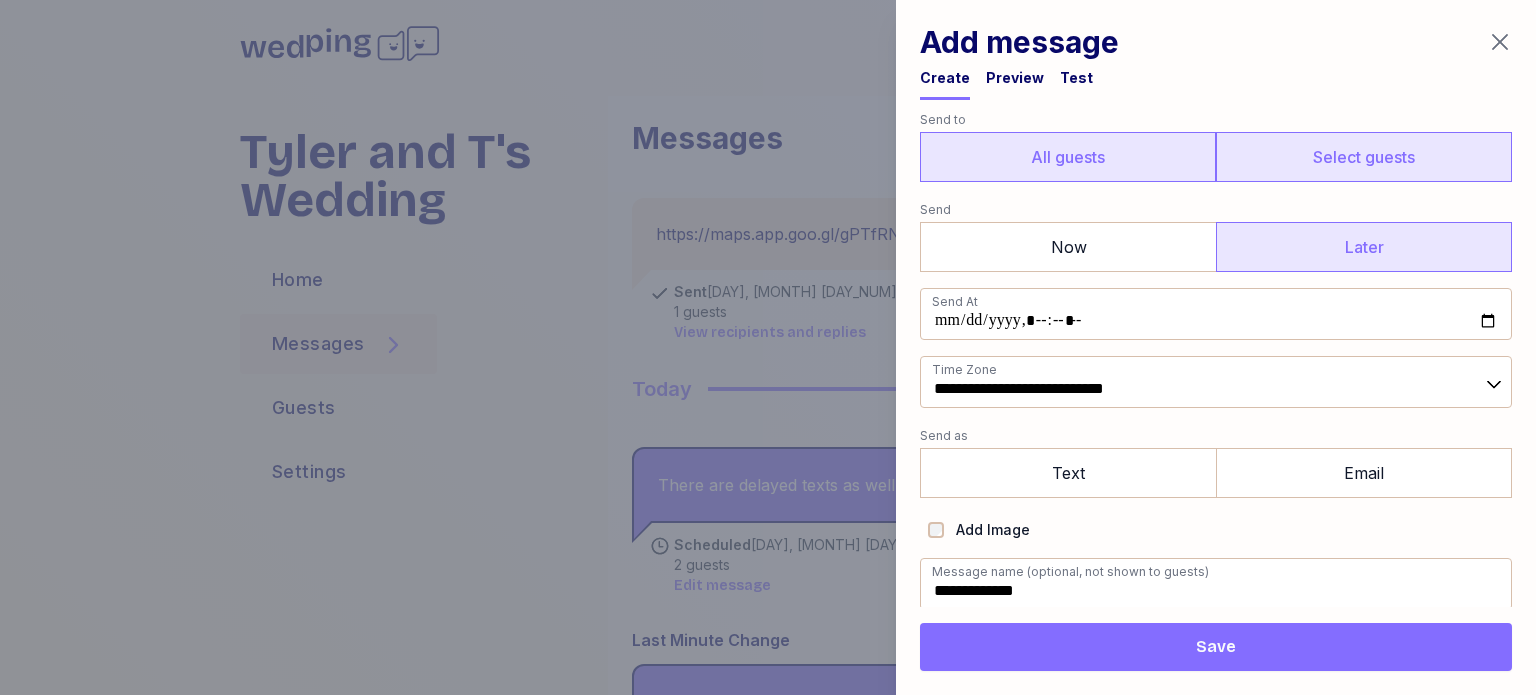 type on "**********" 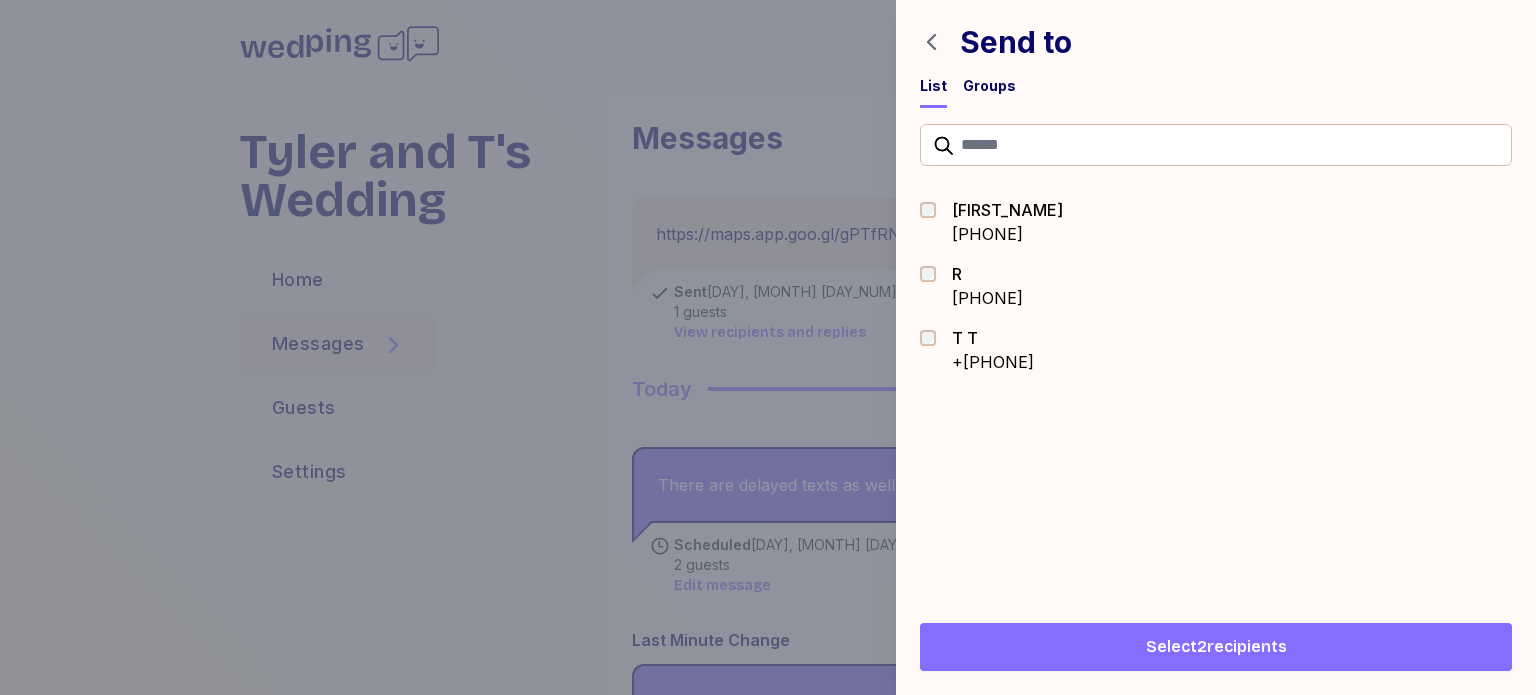 click on "Select  2  recipients" at bounding box center (1216, 647) 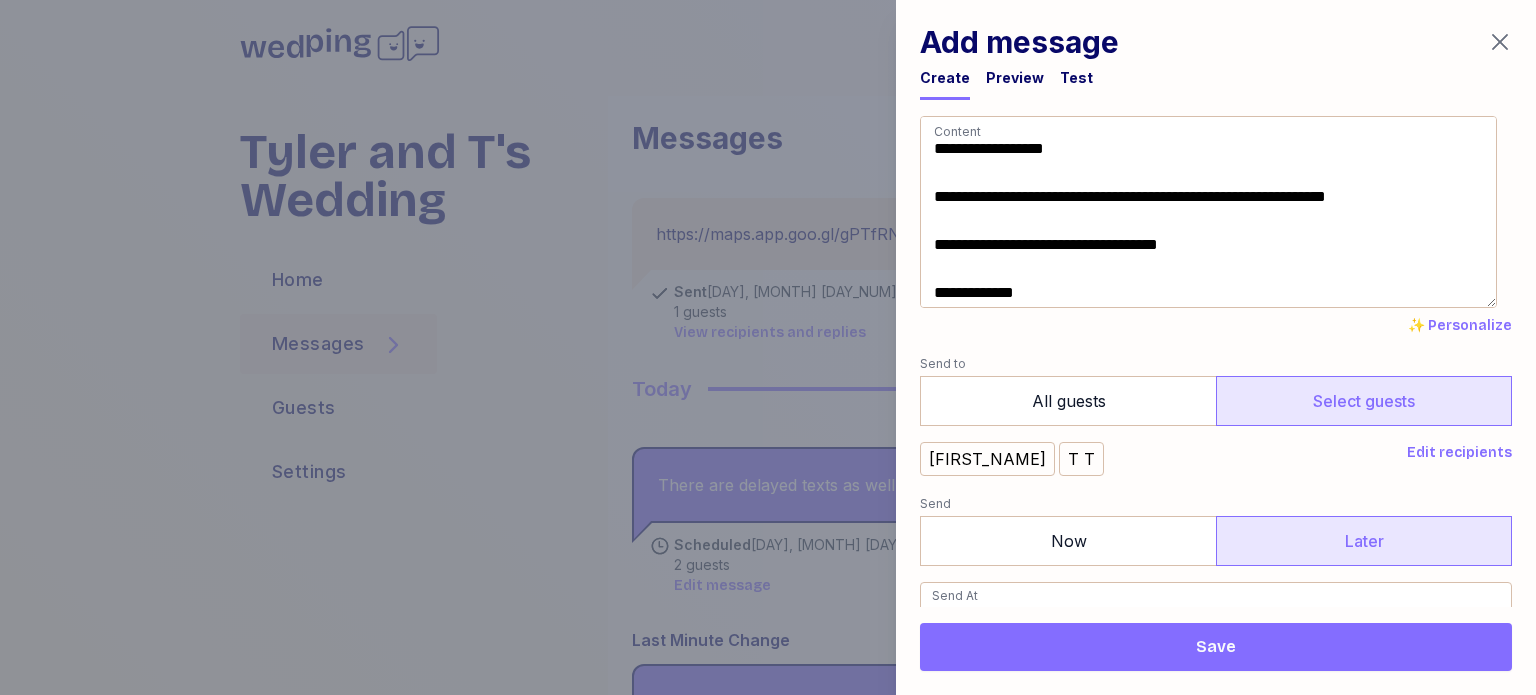 scroll, scrollTop: 200, scrollLeft: 0, axis: vertical 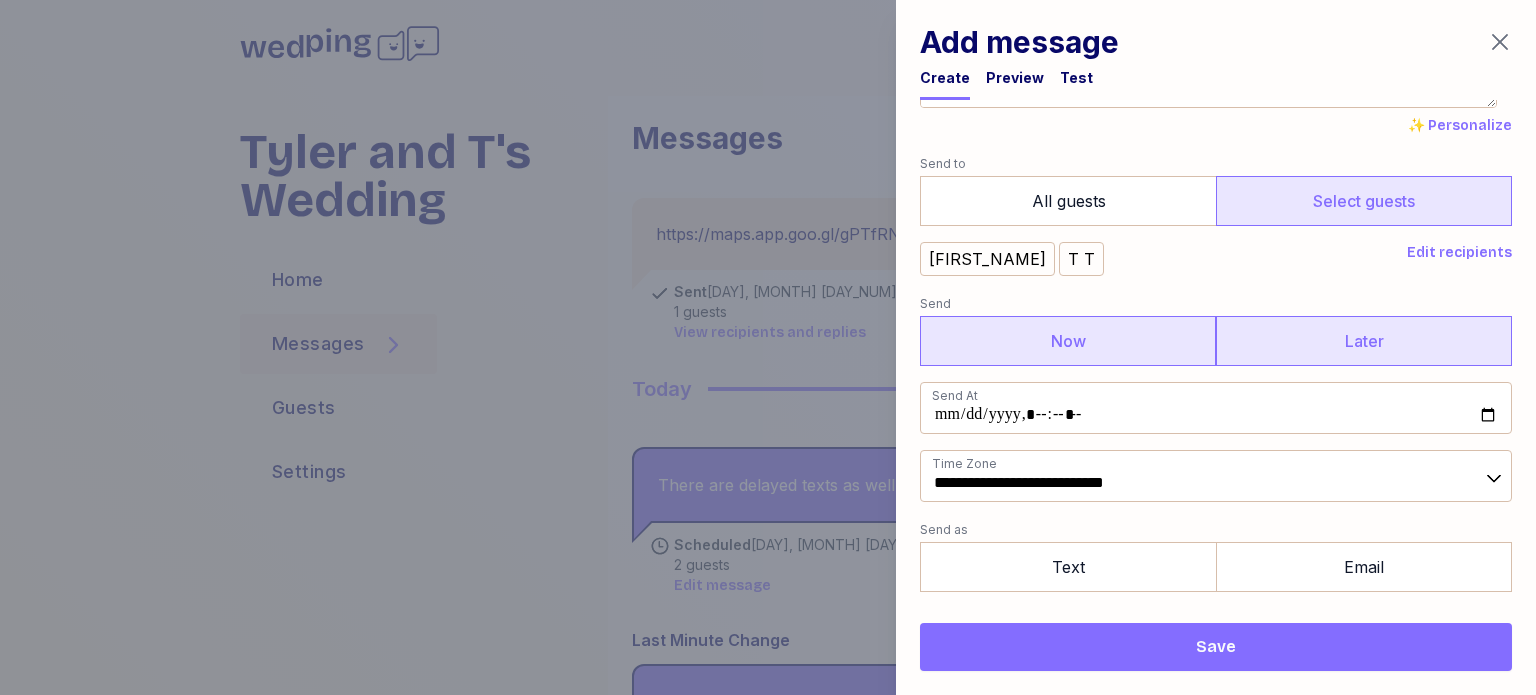 click on "Now" at bounding box center (1068, 341) 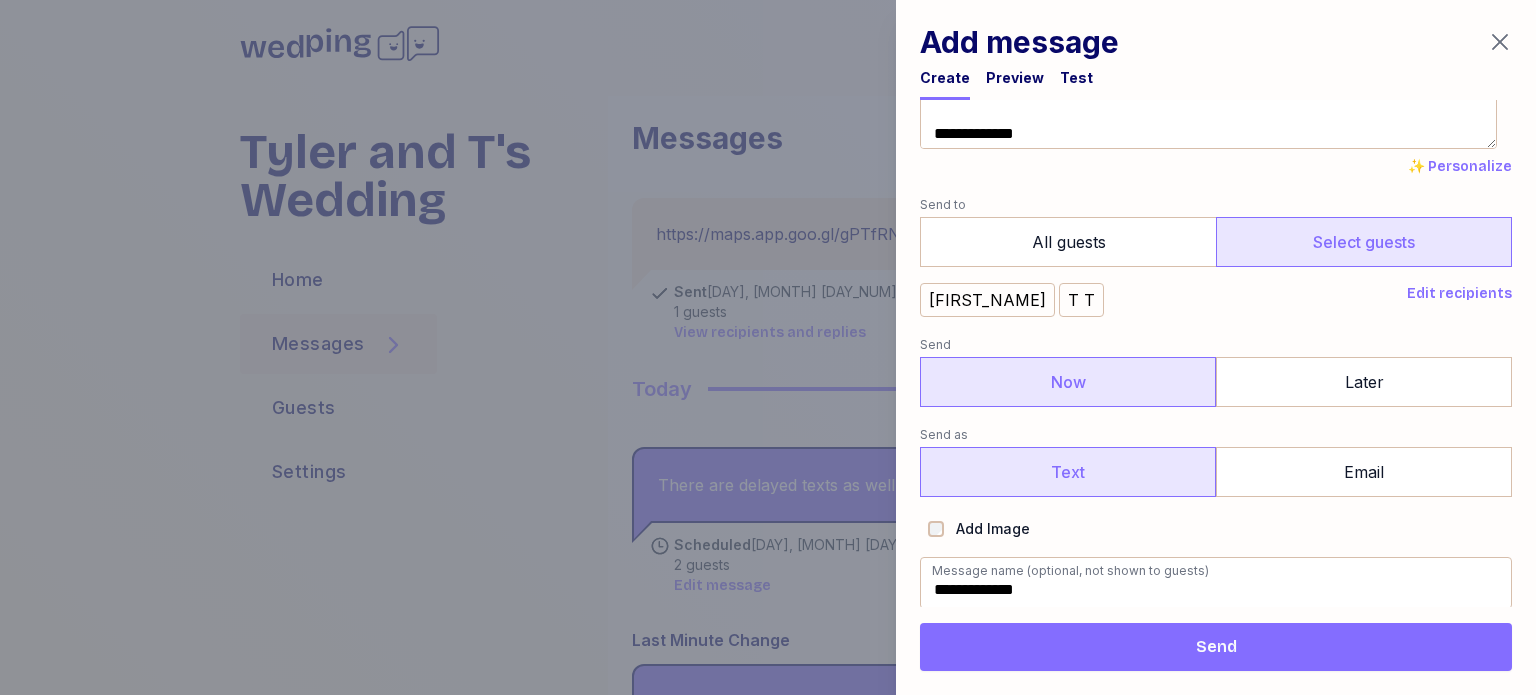 click on "Text" at bounding box center [1068, 472] 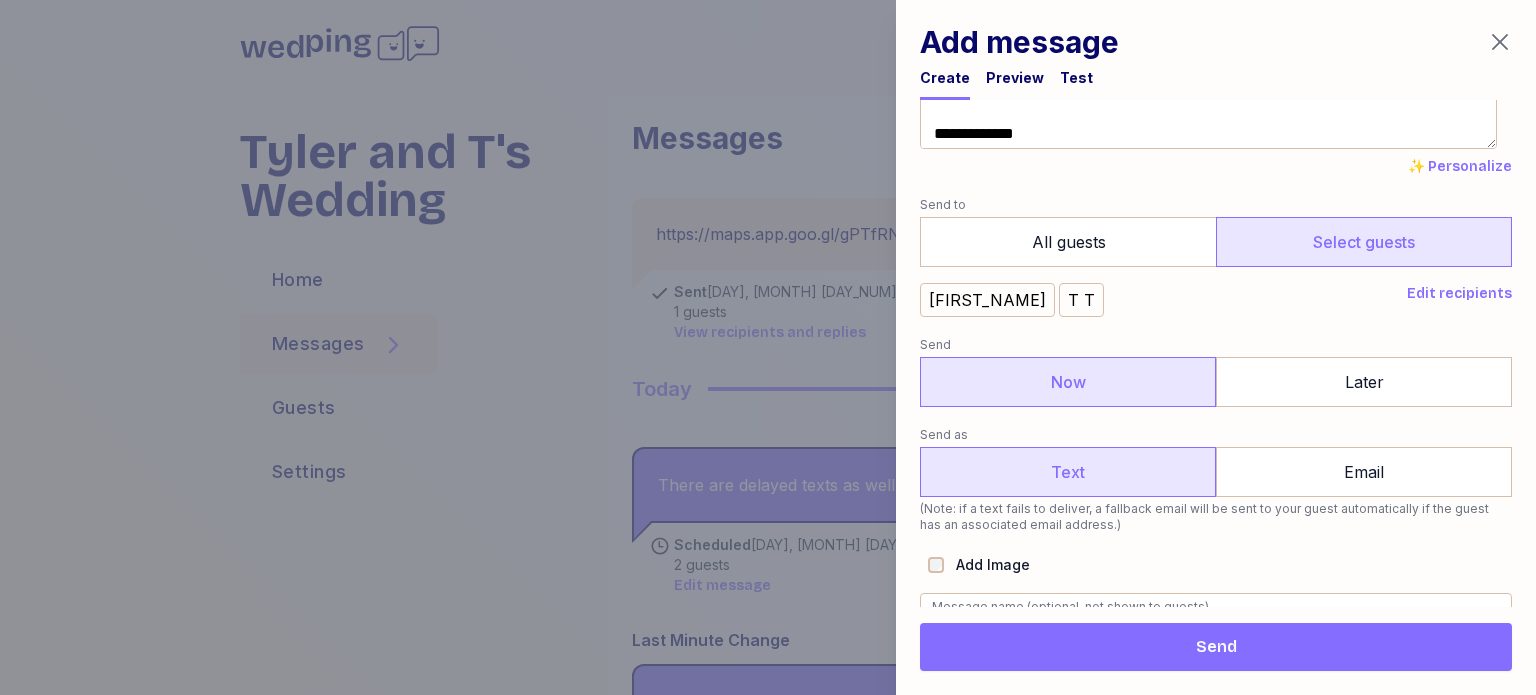 scroll, scrollTop: 195, scrollLeft: 0, axis: vertical 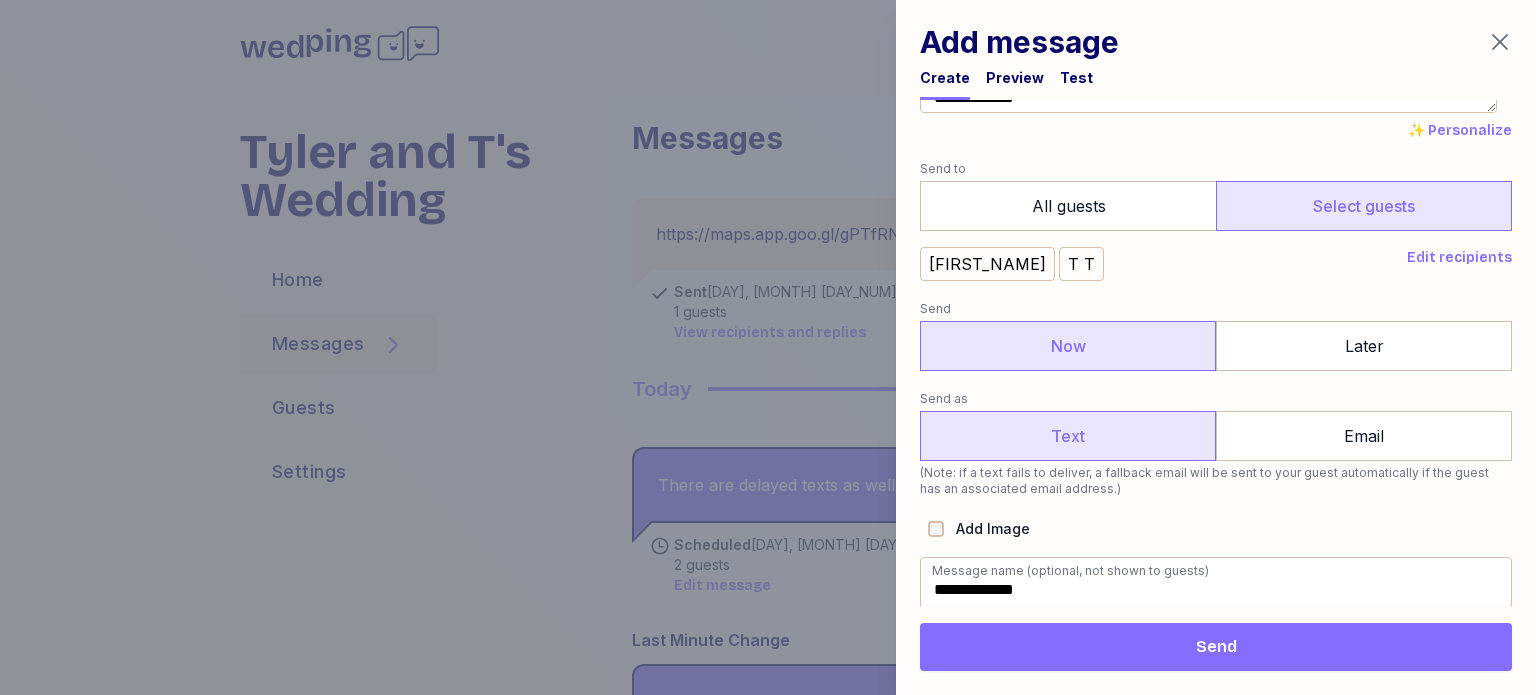 click on "Send" at bounding box center [1216, 647] 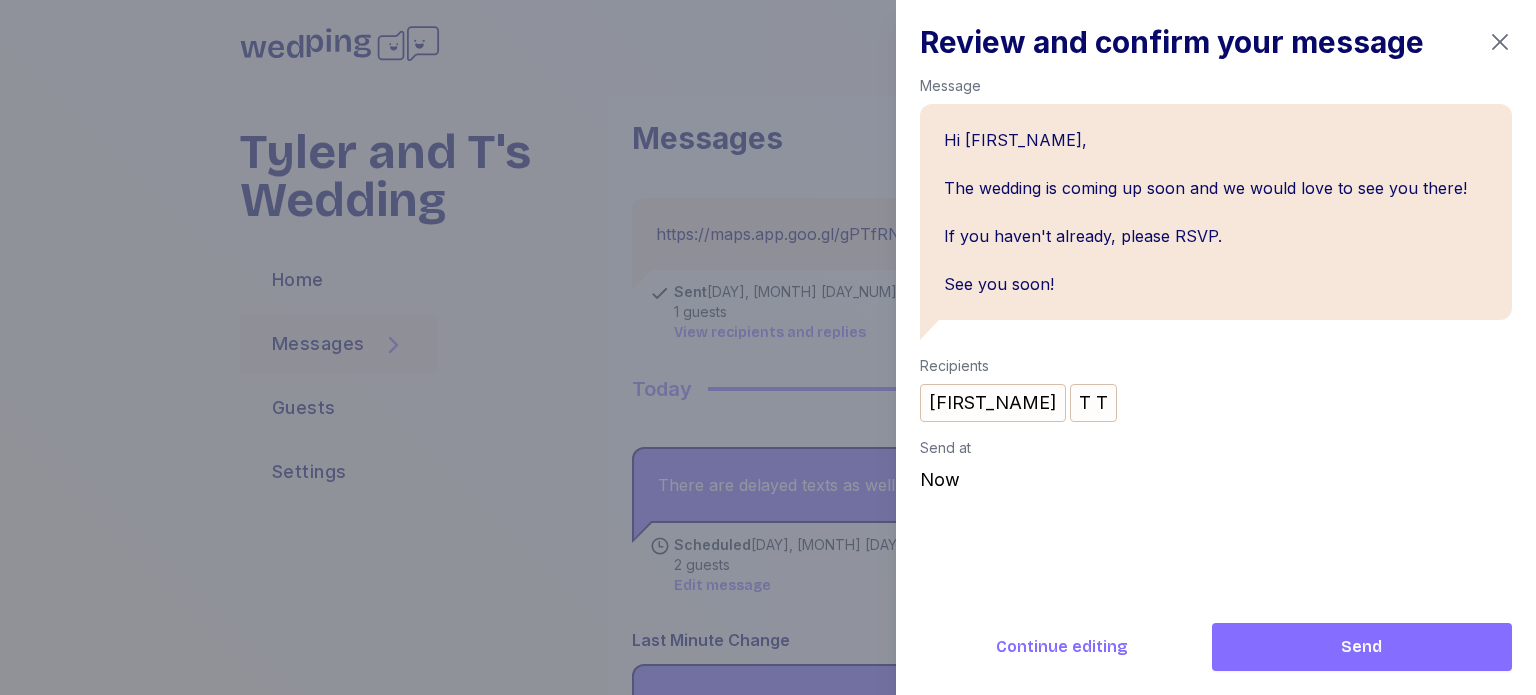 click on "Send" at bounding box center (1362, 647) 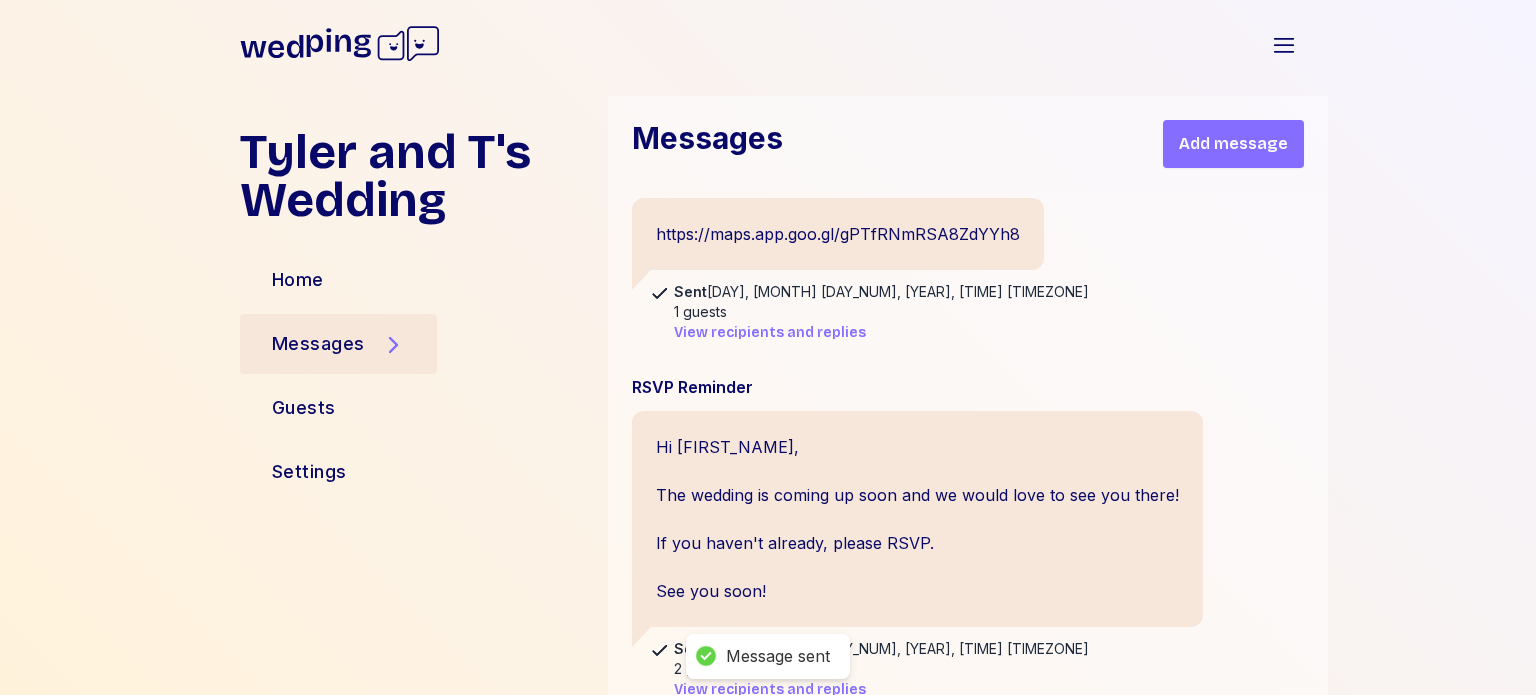 scroll, scrollTop: 2795, scrollLeft: 0, axis: vertical 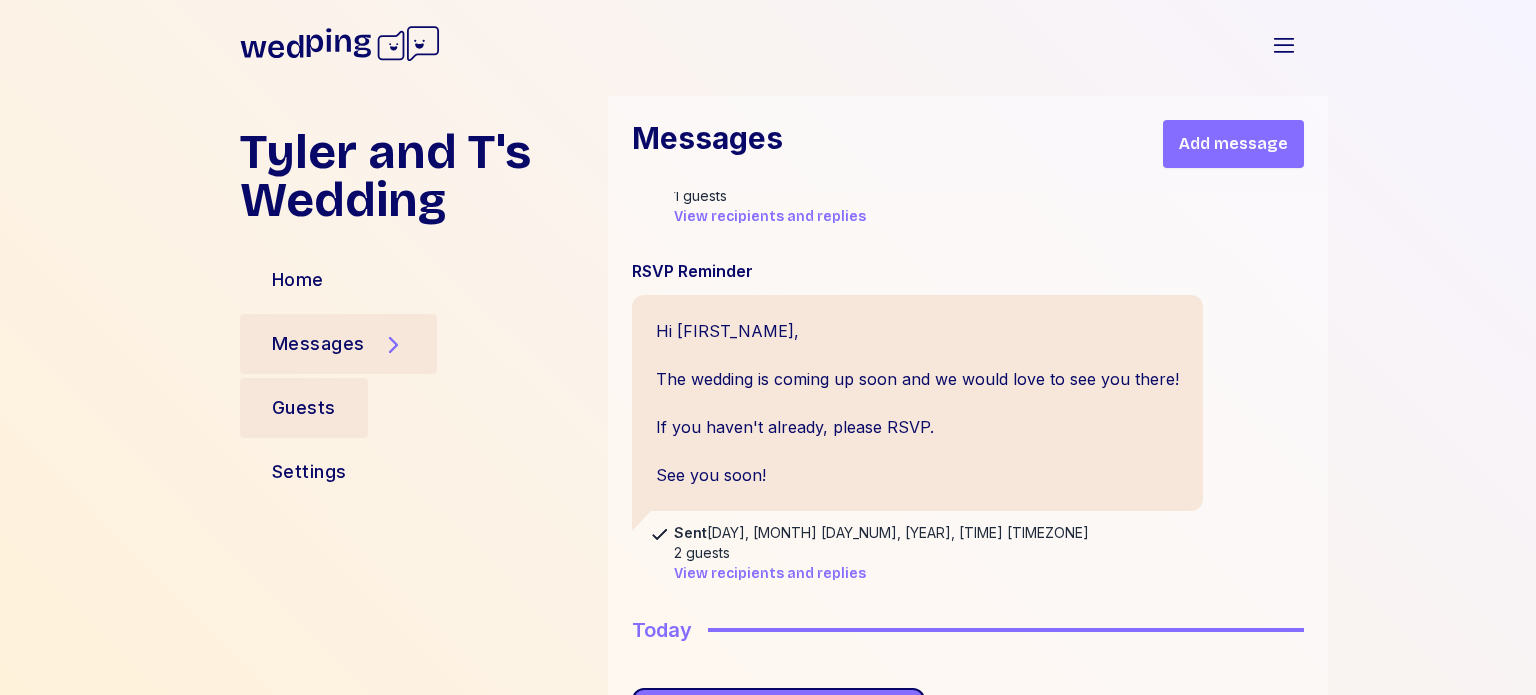 click on "Guests" at bounding box center (304, 408) 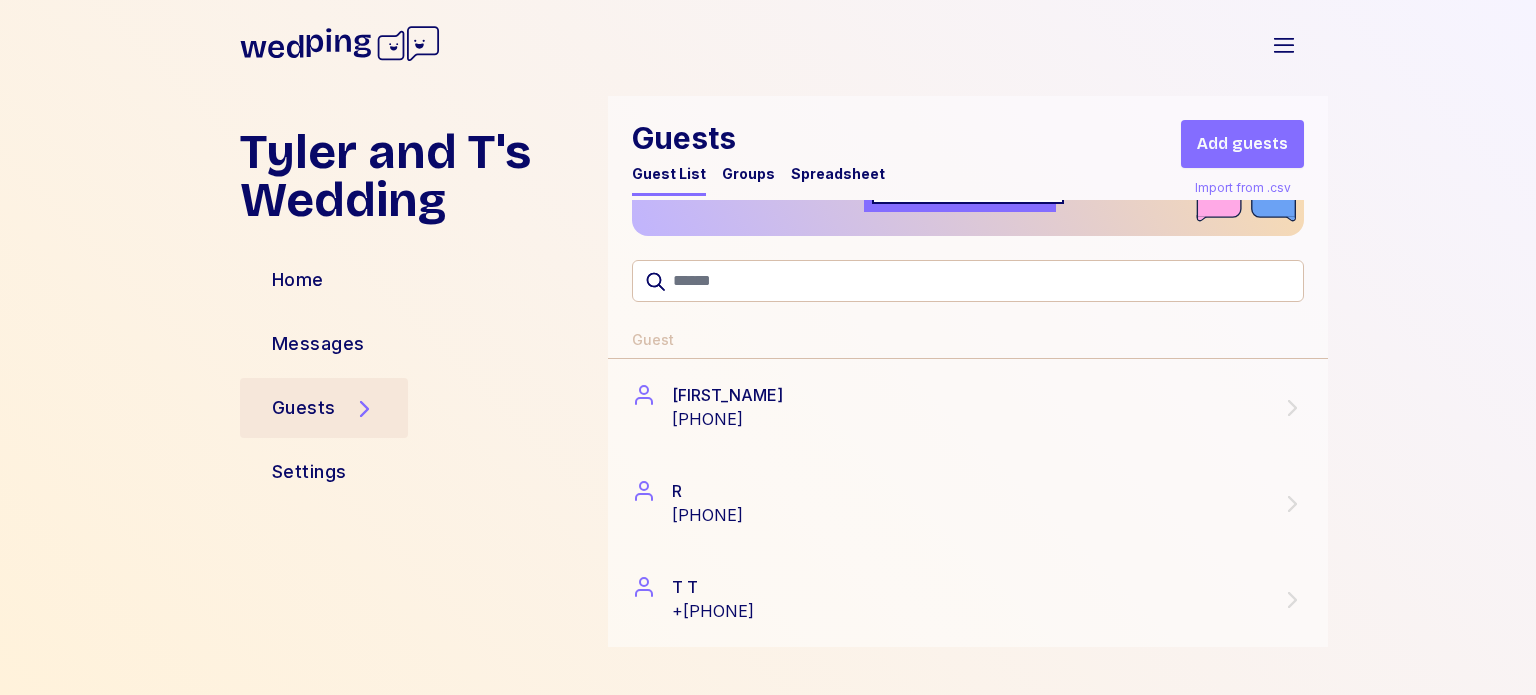 scroll, scrollTop: 187, scrollLeft: 0, axis: vertical 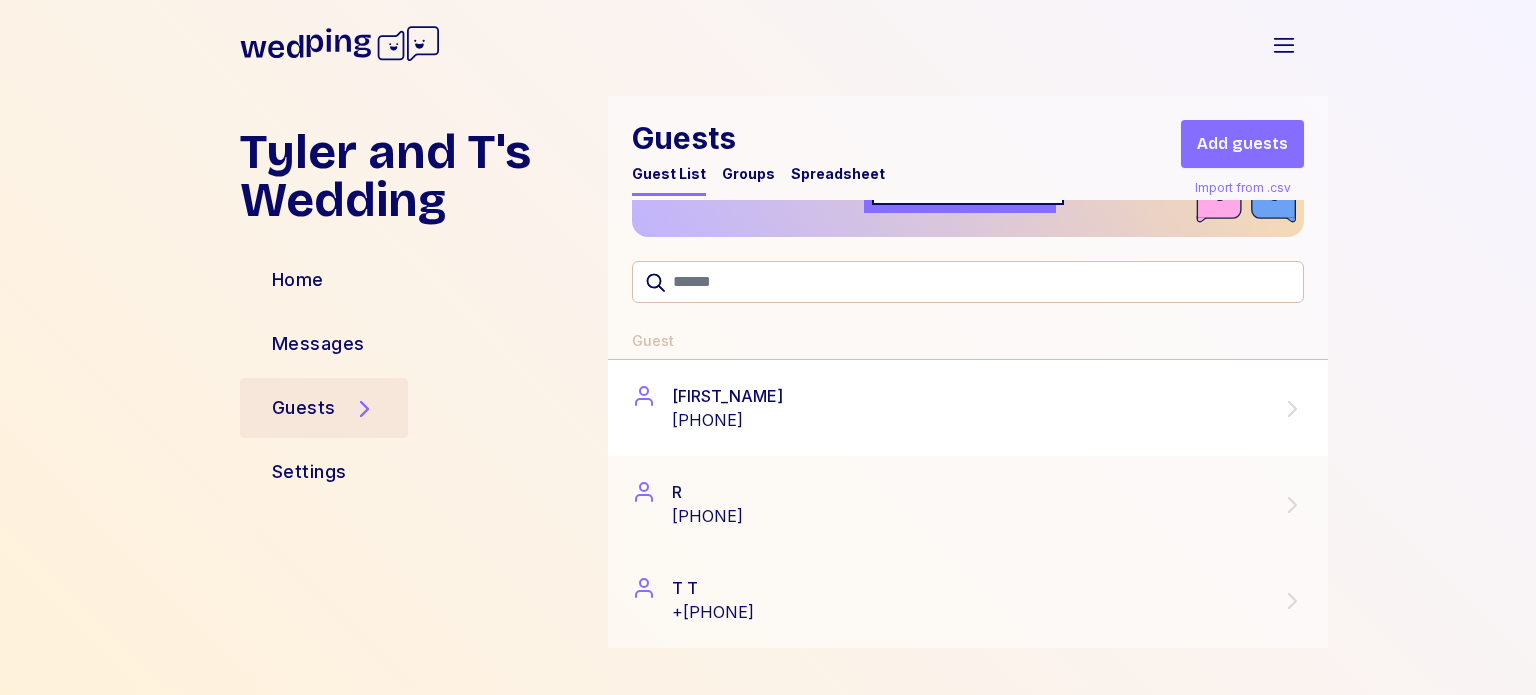 click on "Nicole   +14404545625" at bounding box center (968, 408) 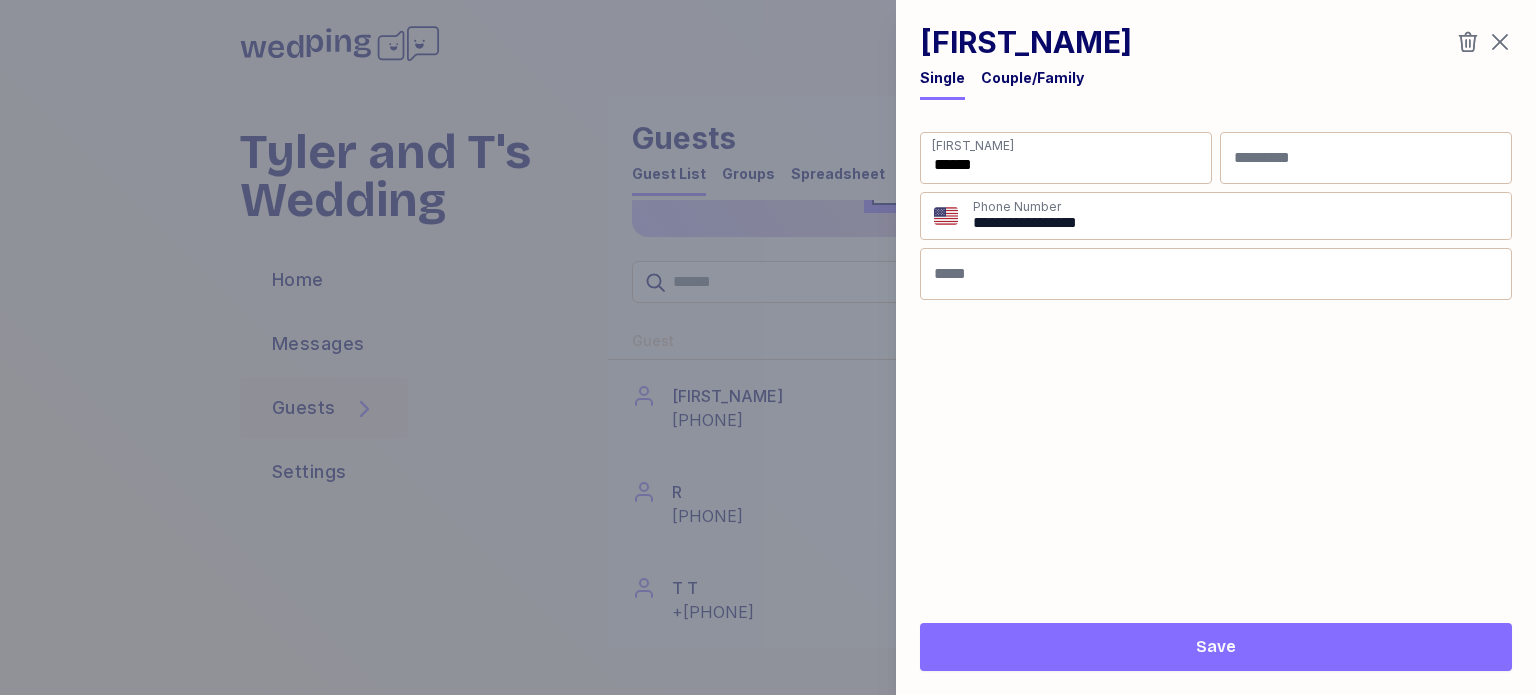 click 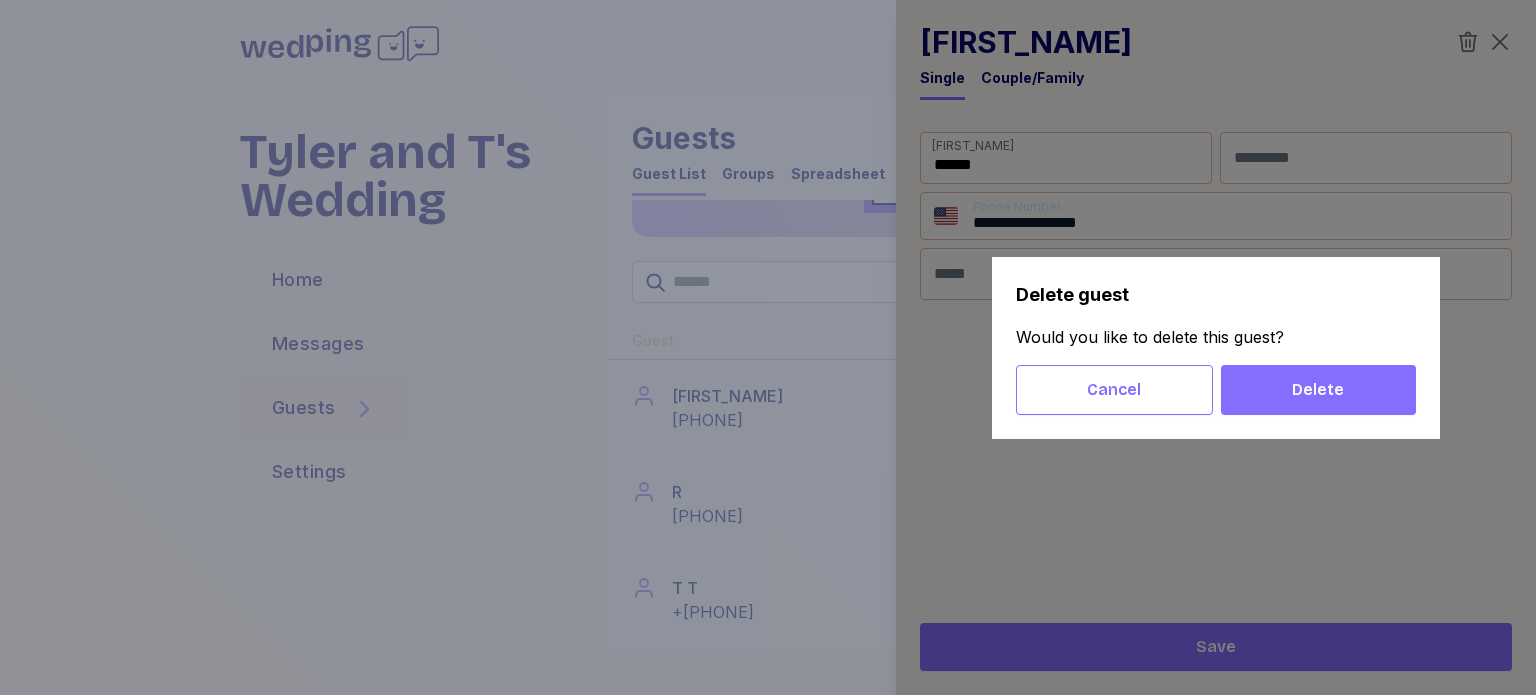 click on "Delete" at bounding box center [1318, 390] 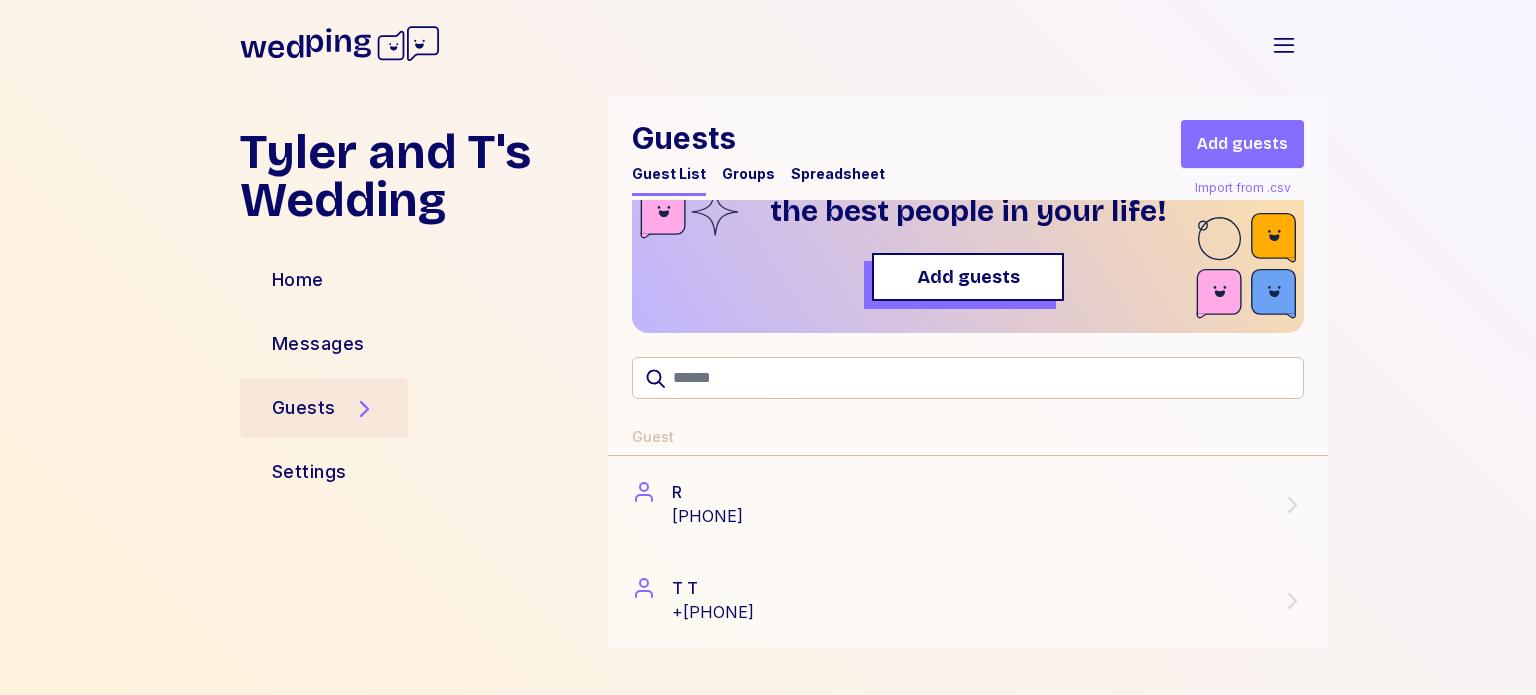 scroll, scrollTop: 0, scrollLeft: 0, axis: both 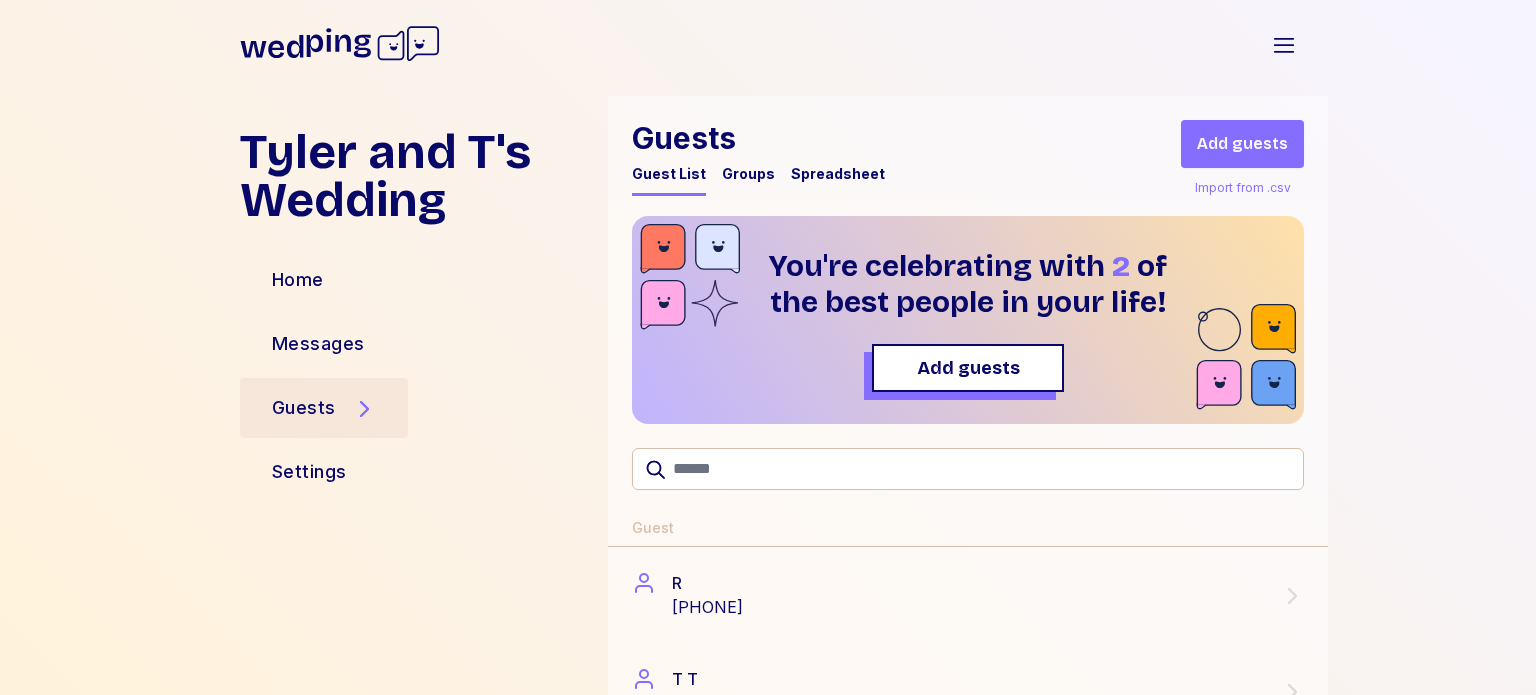 click on "Groups" at bounding box center [748, 174] 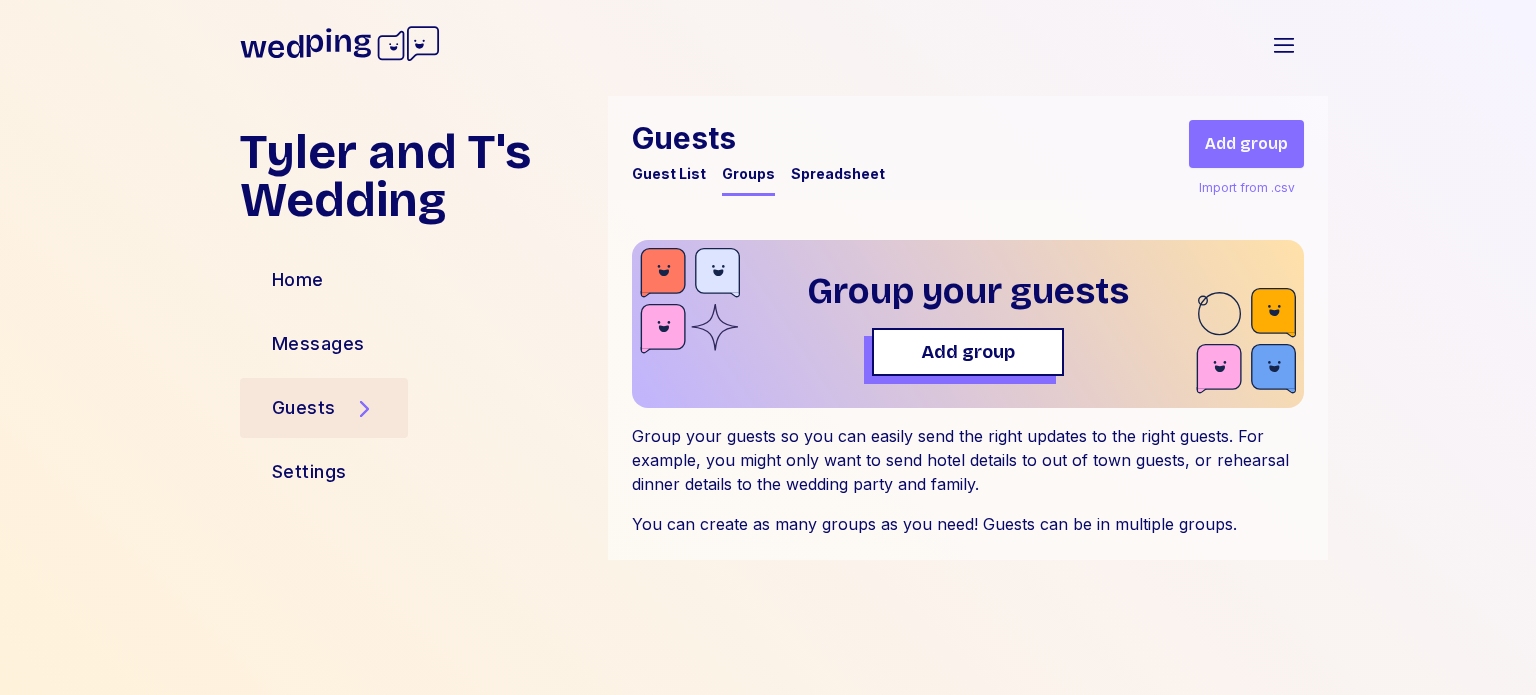 click on "Spreadsheet" at bounding box center (838, 174) 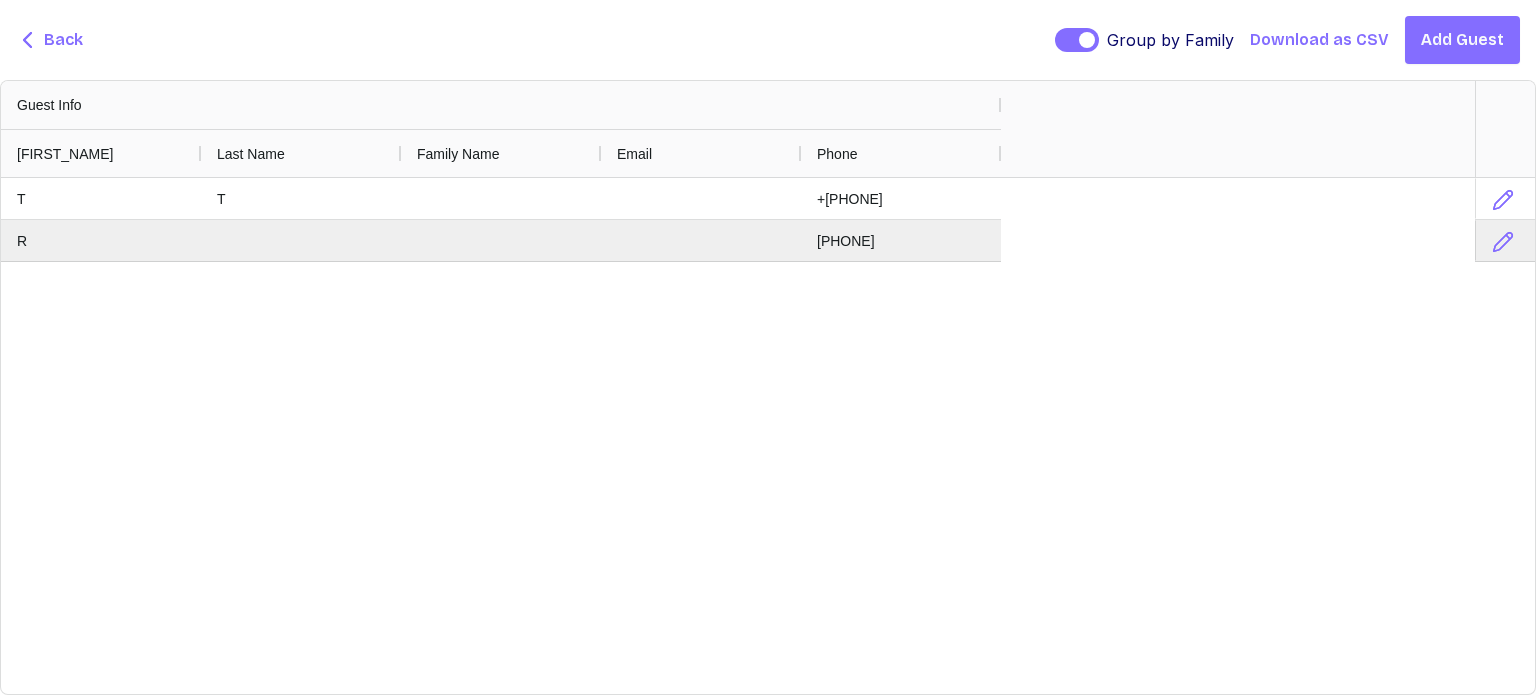 click on "Back" at bounding box center (63, 40) 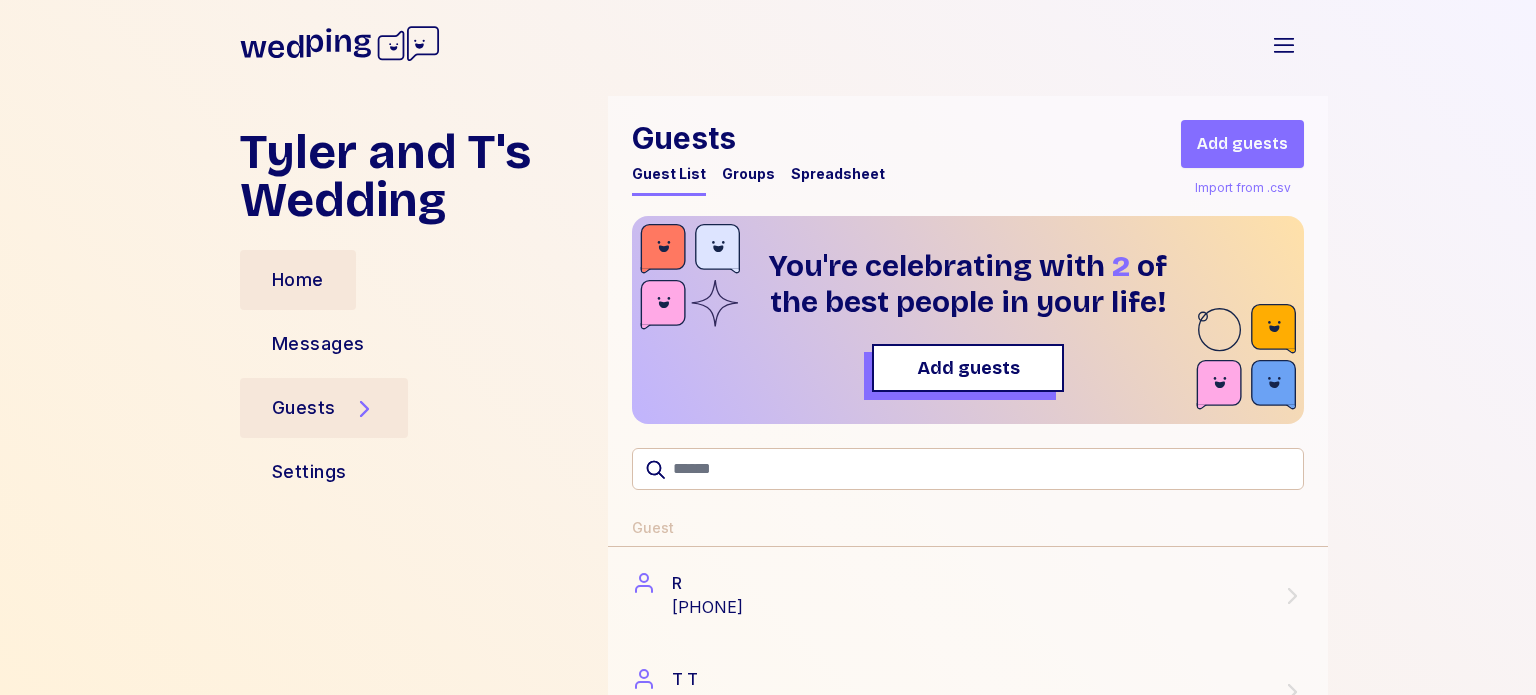 click on "Home" at bounding box center [298, 280] 